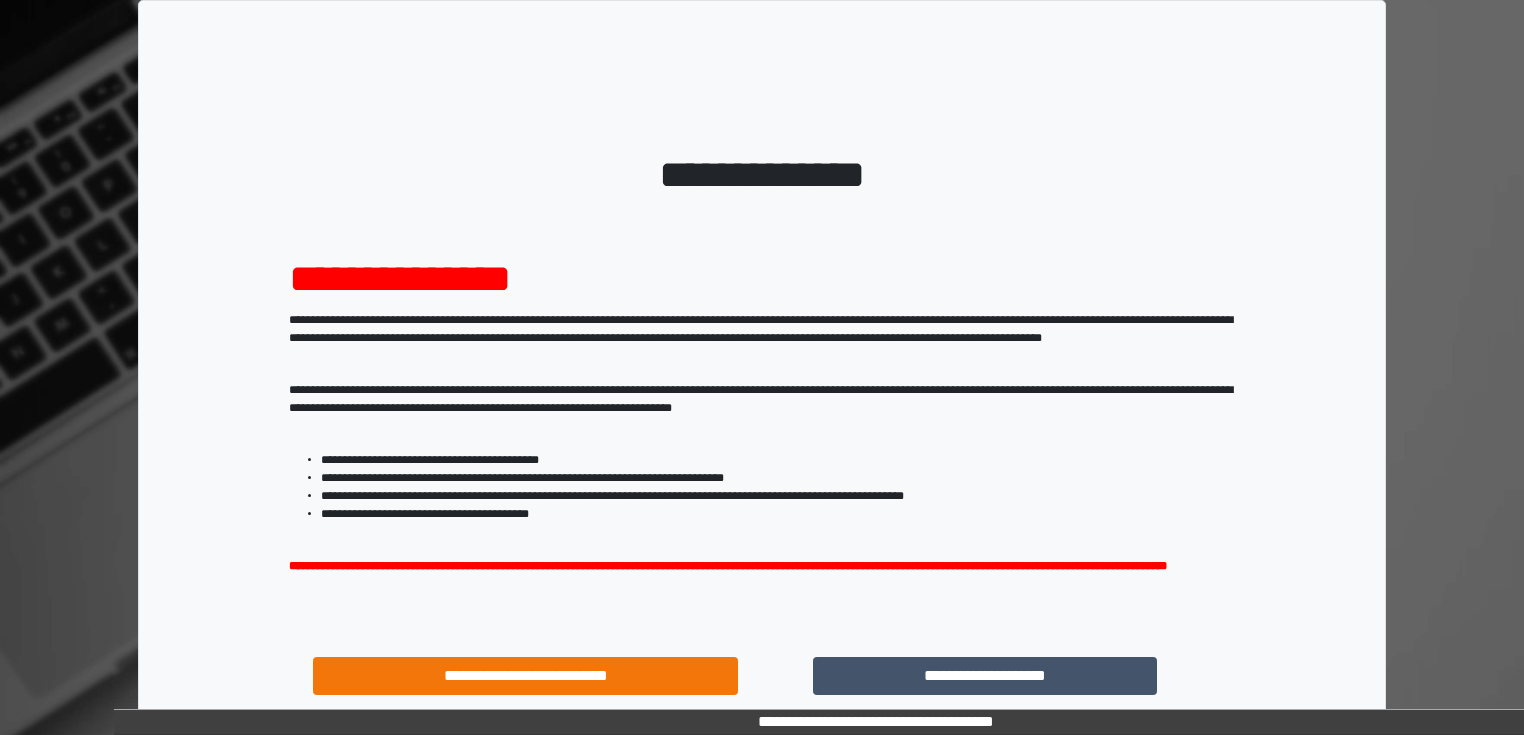 scroll, scrollTop: 0, scrollLeft: 0, axis: both 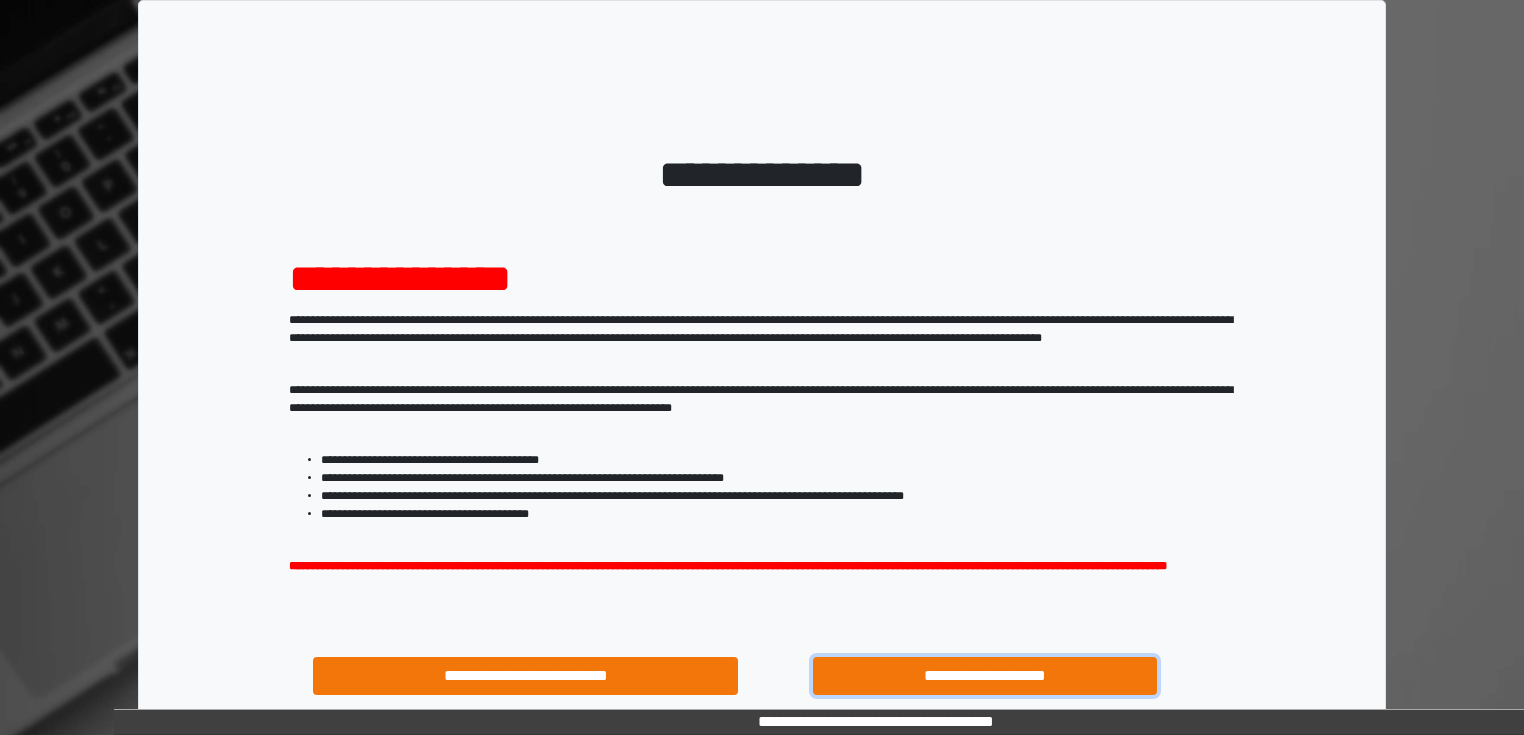 click on "**********" at bounding box center (985, 676) 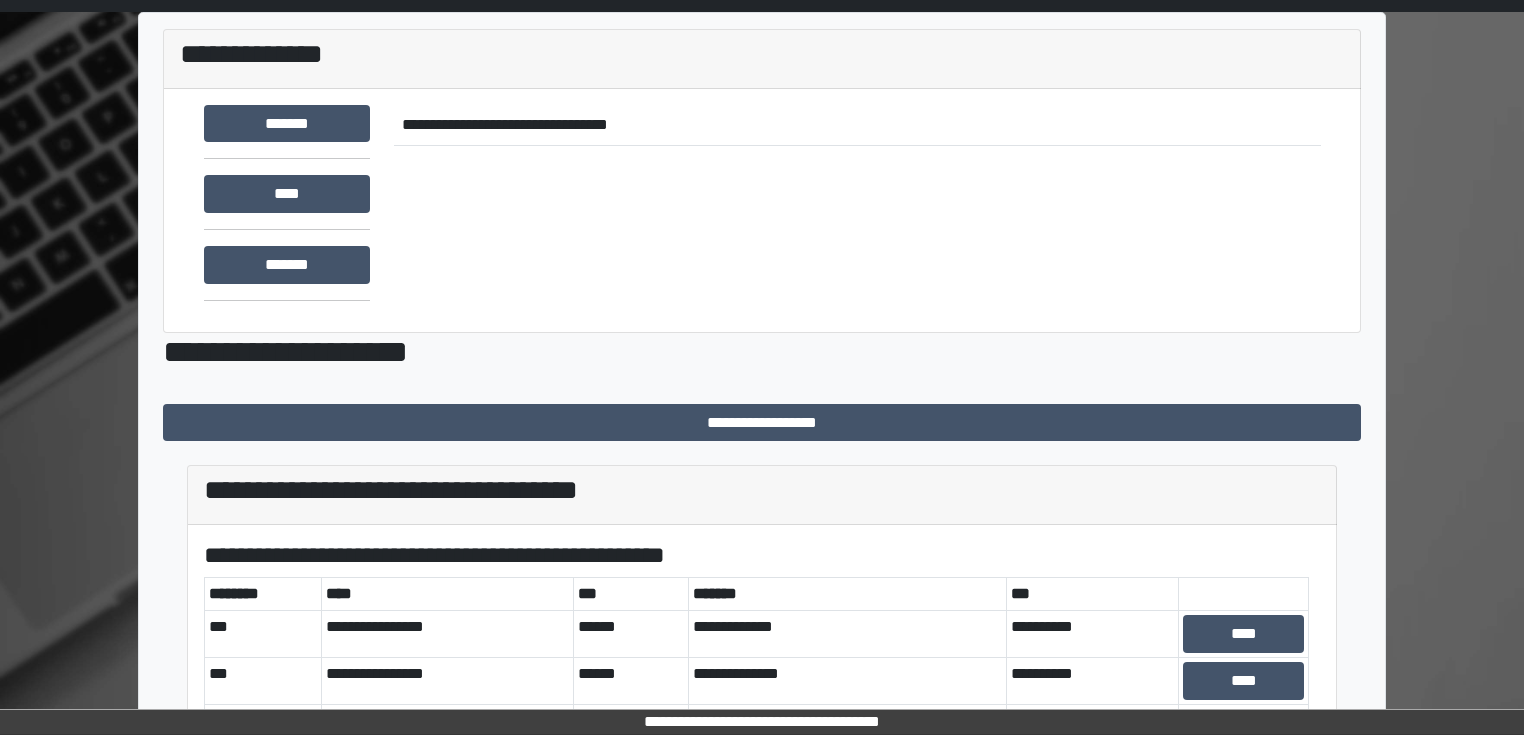 scroll, scrollTop: 320, scrollLeft: 0, axis: vertical 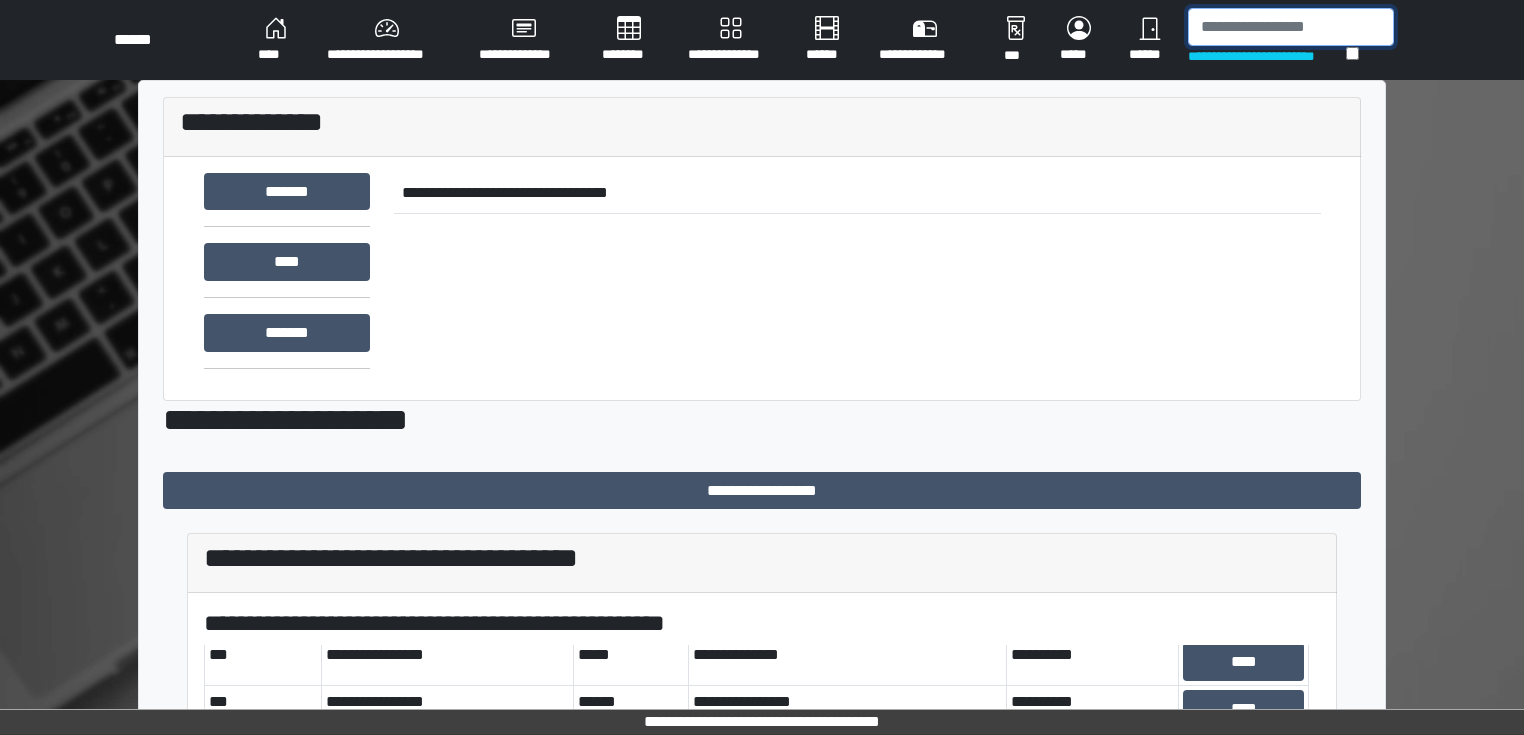 click at bounding box center (1291, 27) 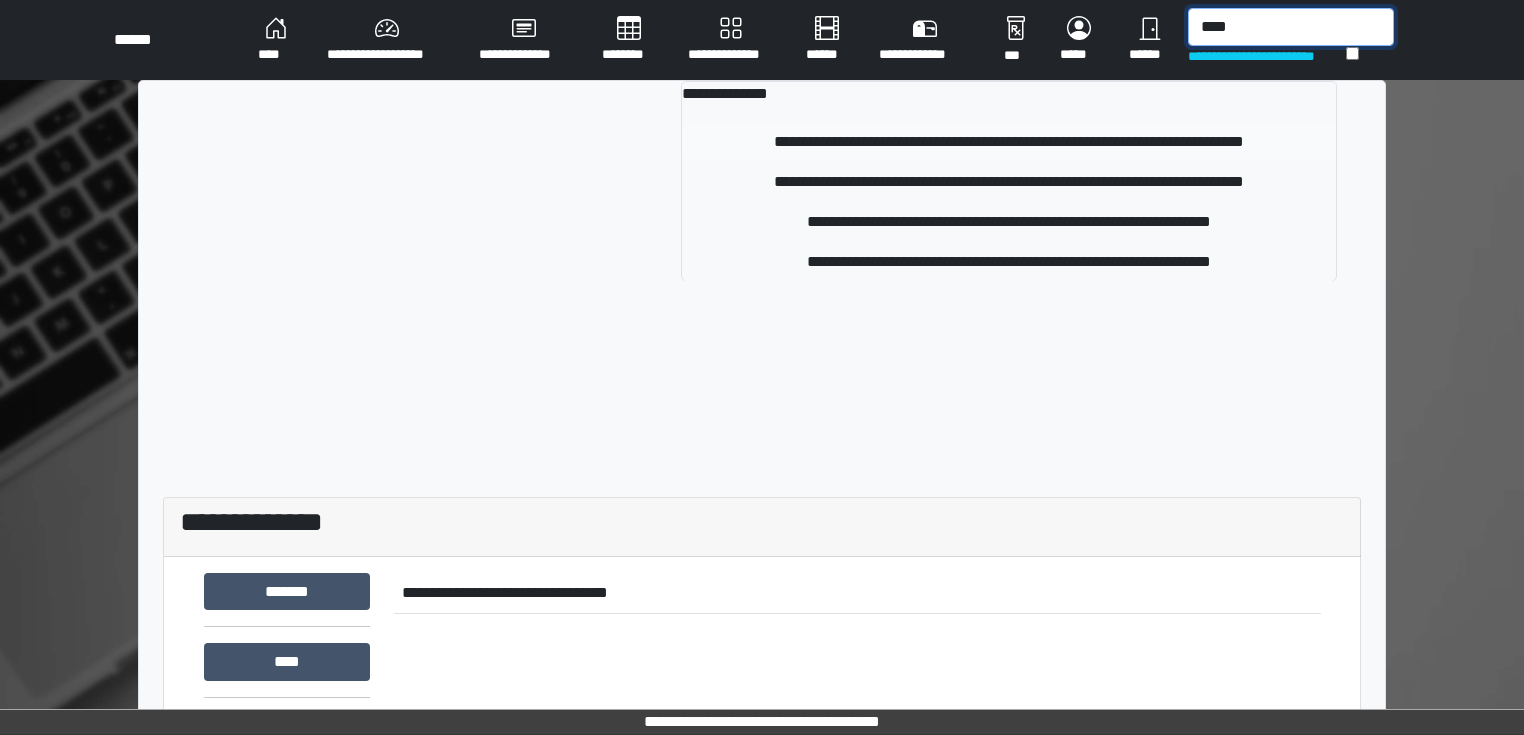 type on "****" 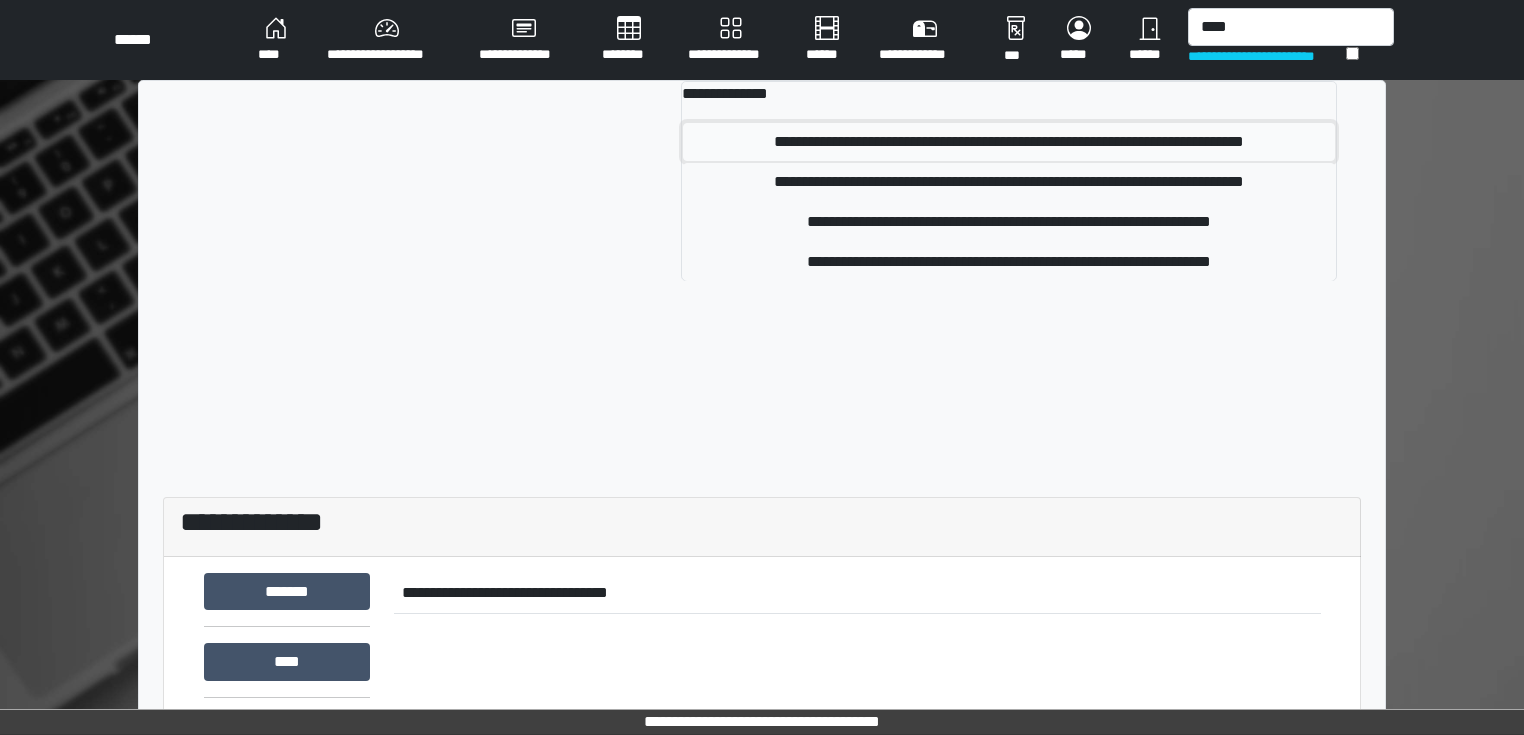 click on "**********" at bounding box center (1009, 142) 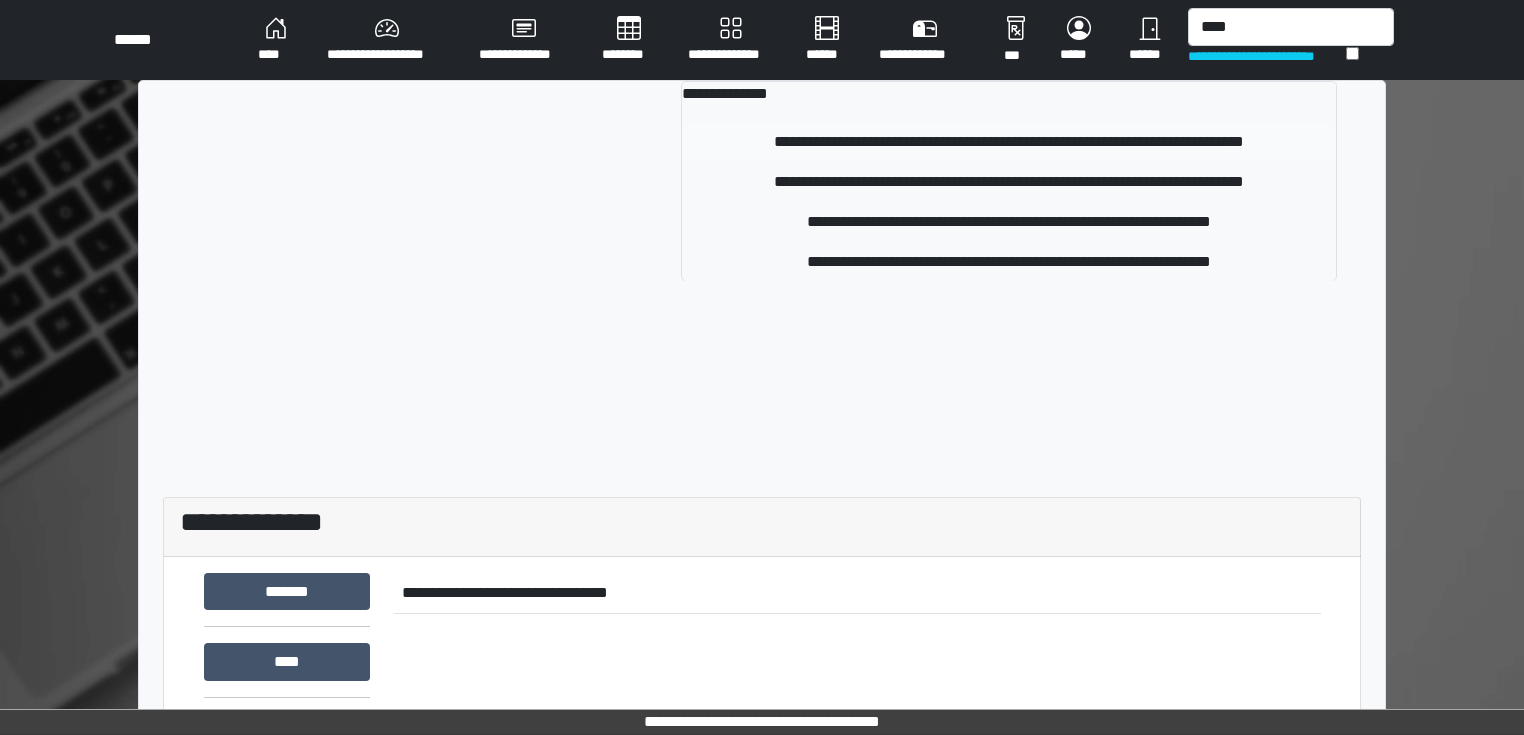 type 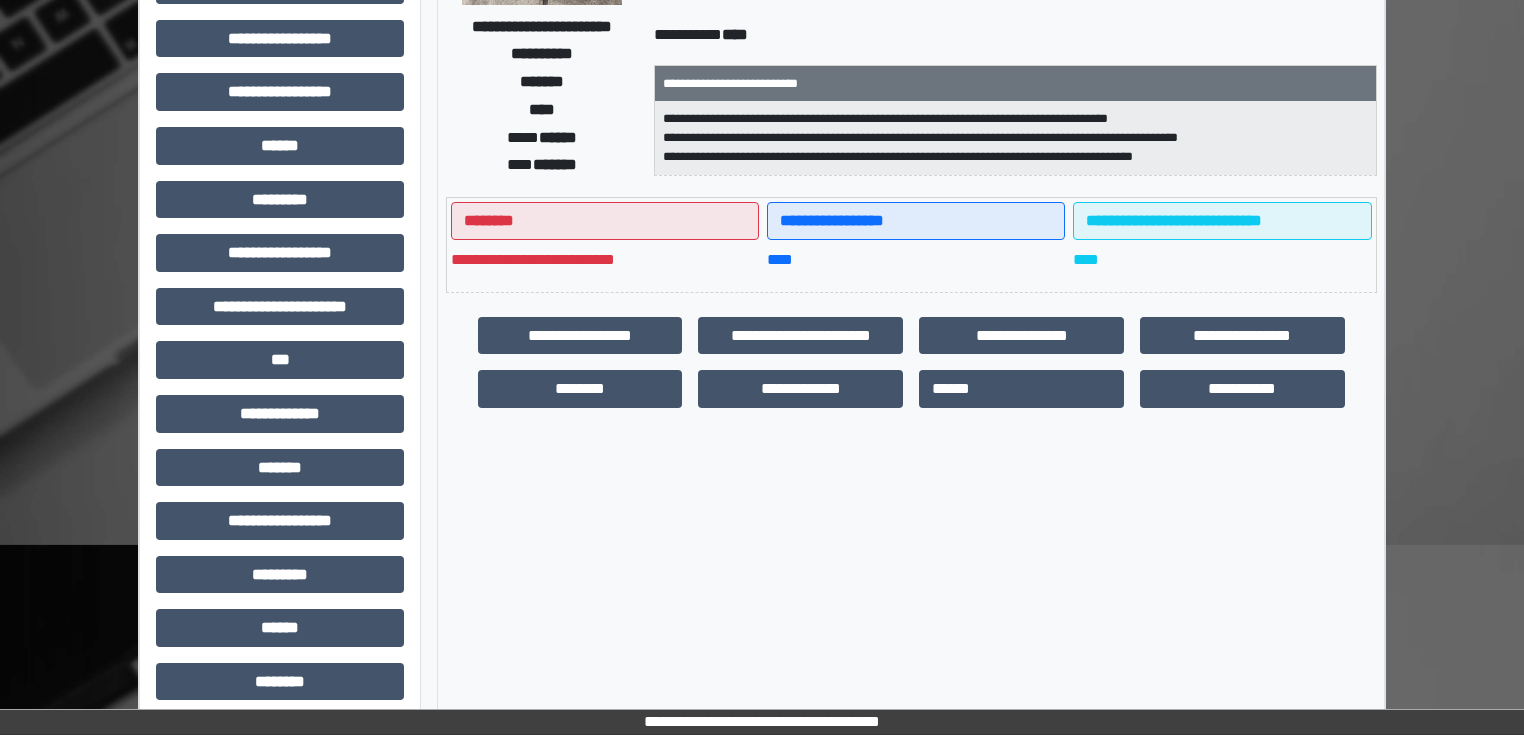 scroll, scrollTop: 351, scrollLeft: 0, axis: vertical 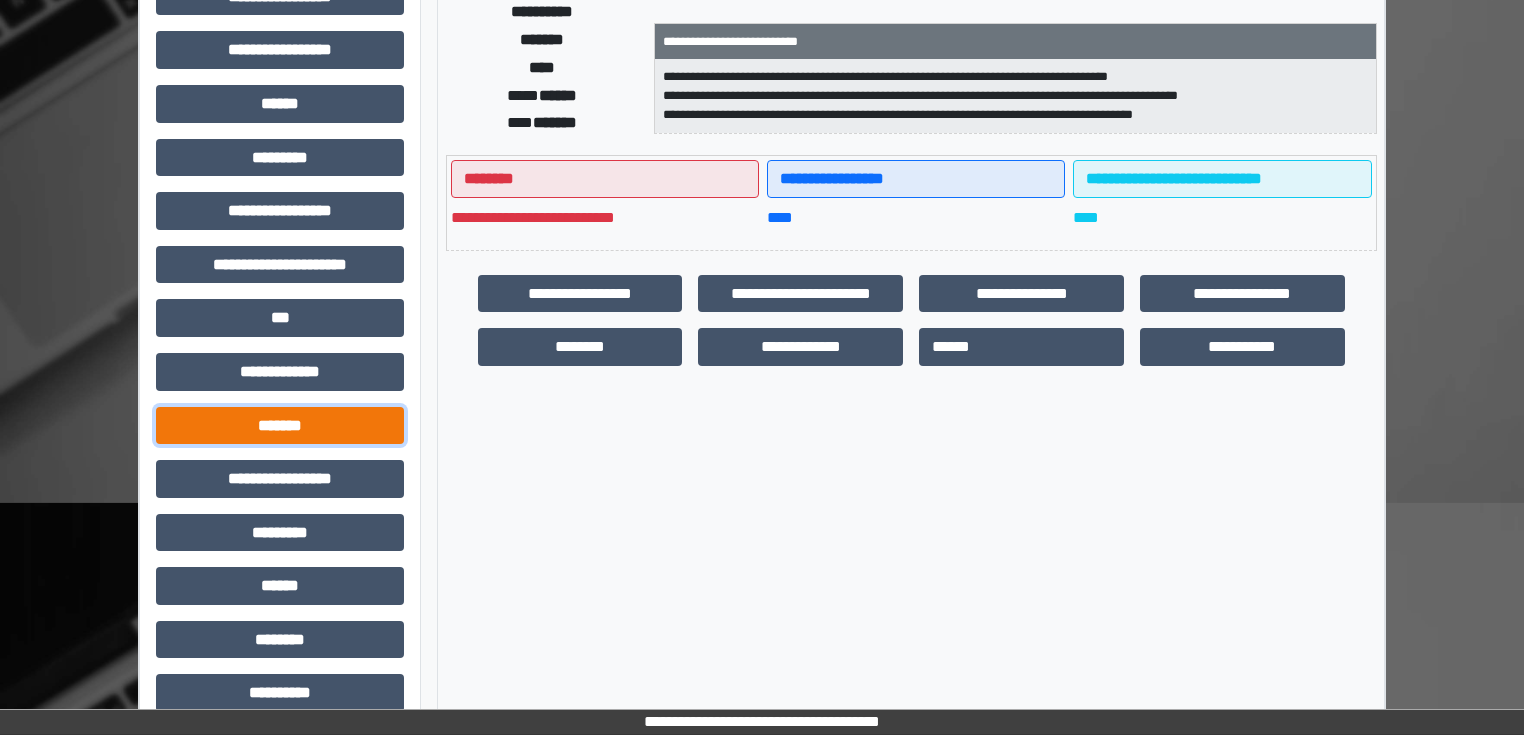 click on "*******" at bounding box center [280, 426] 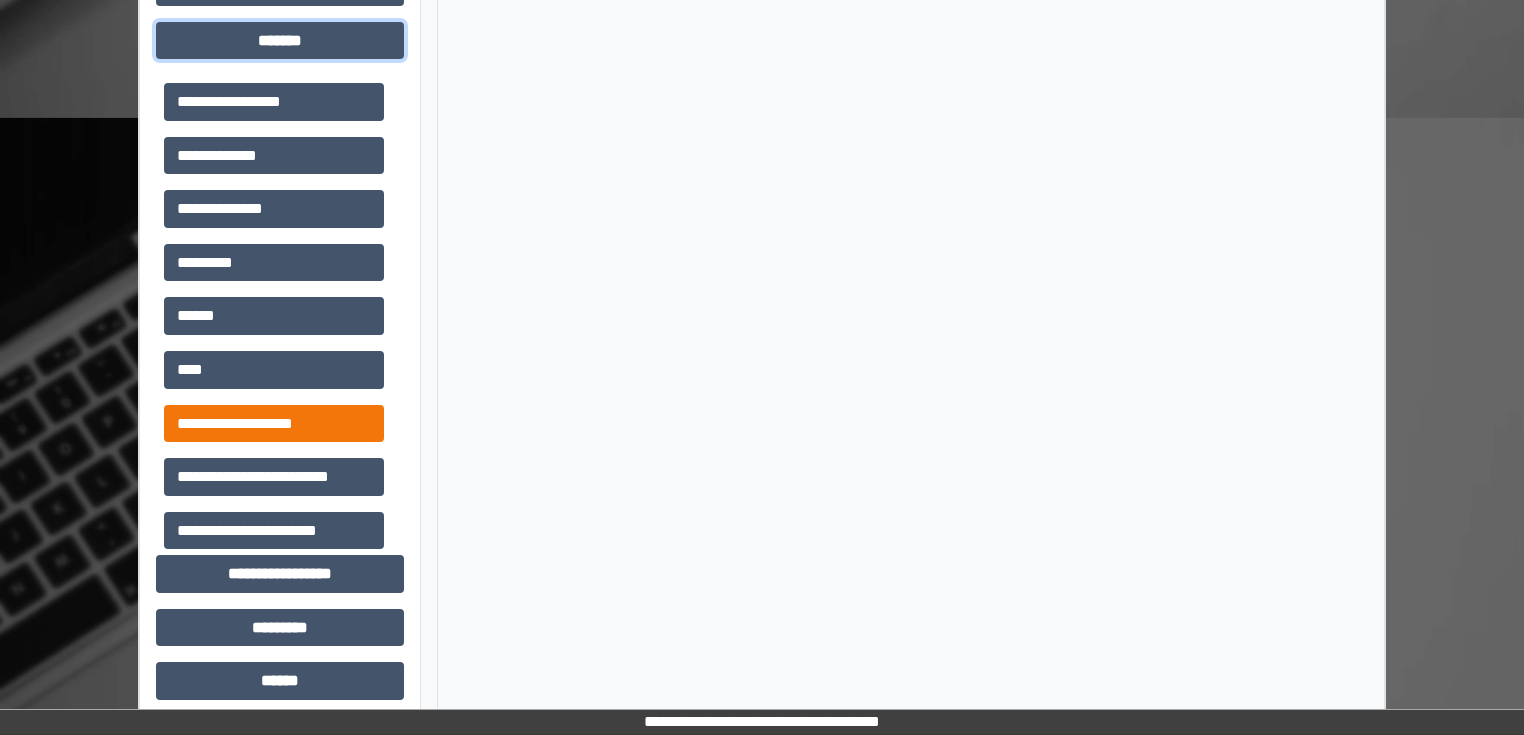scroll, scrollTop: 751, scrollLeft: 0, axis: vertical 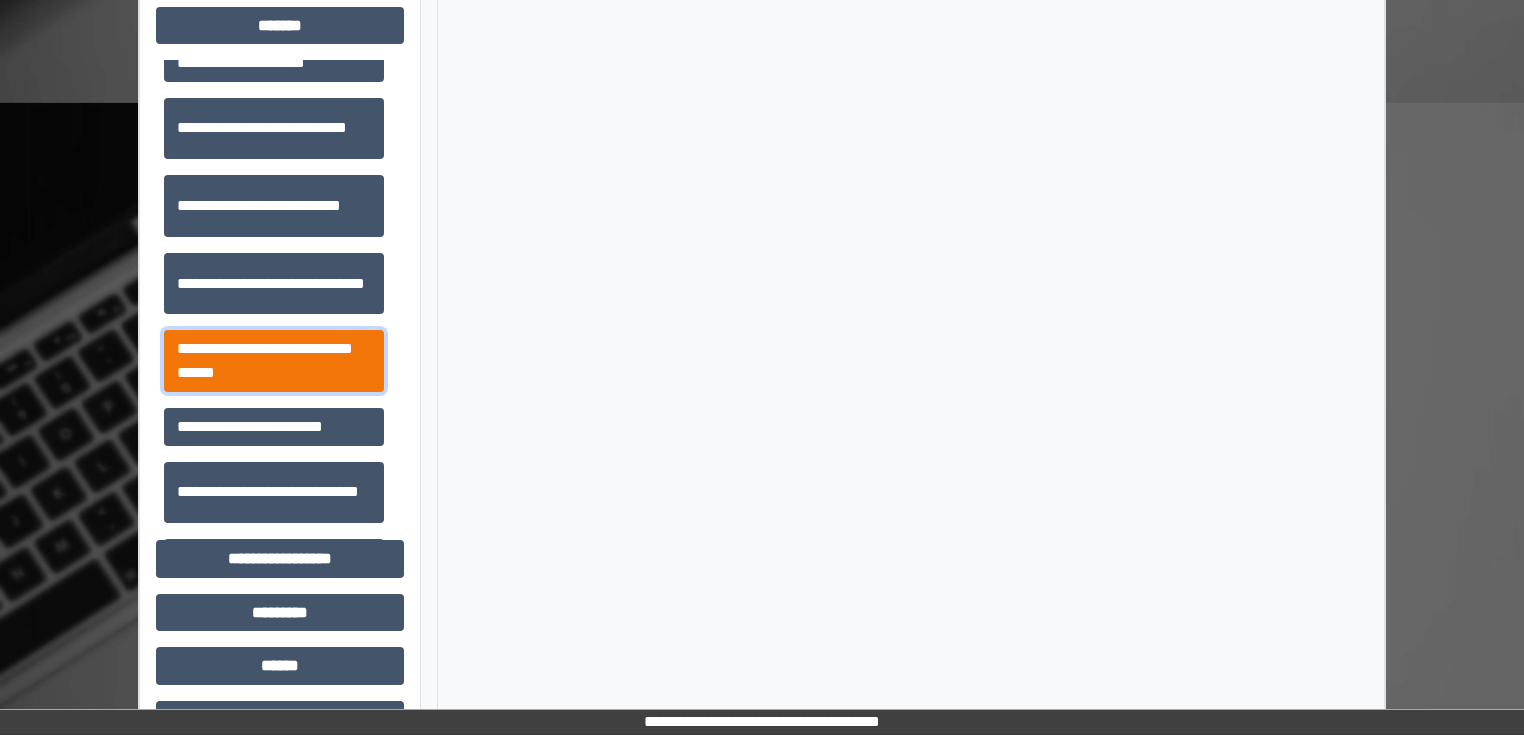 click on "**********" at bounding box center (274, 361) 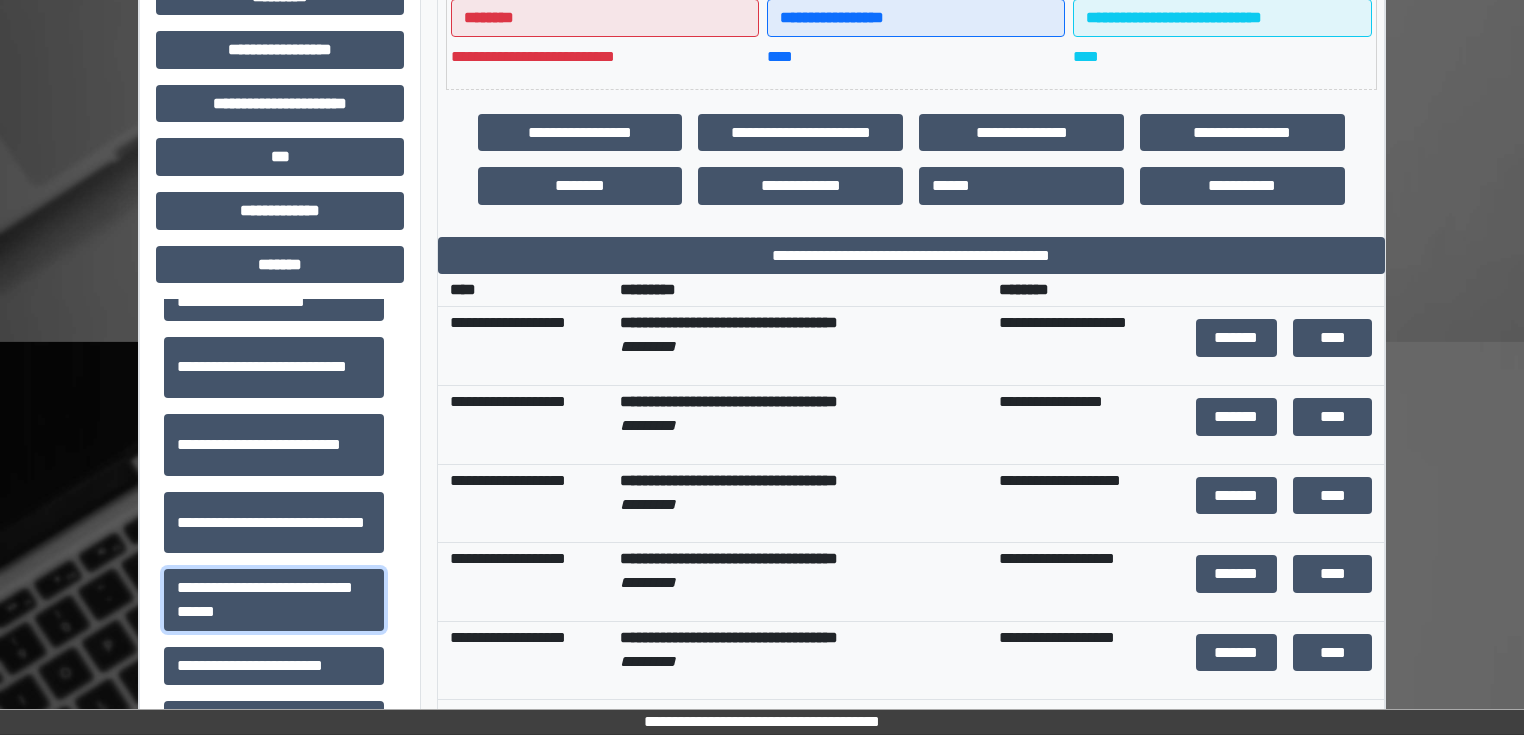 scroll, scrollTop: 431, scrollLeft: 0, axis: vertical 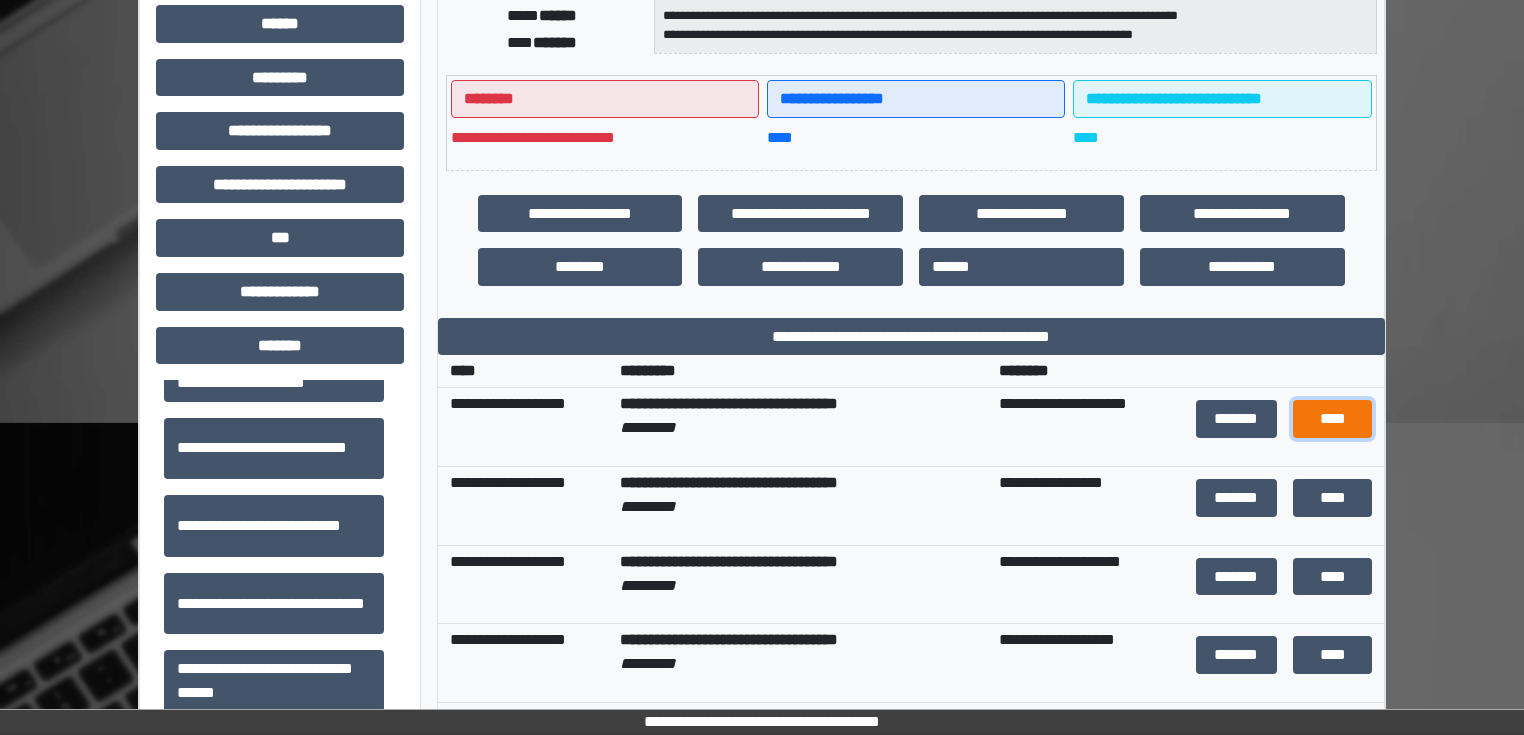 click on "****" at bounding box center [1332, 419] 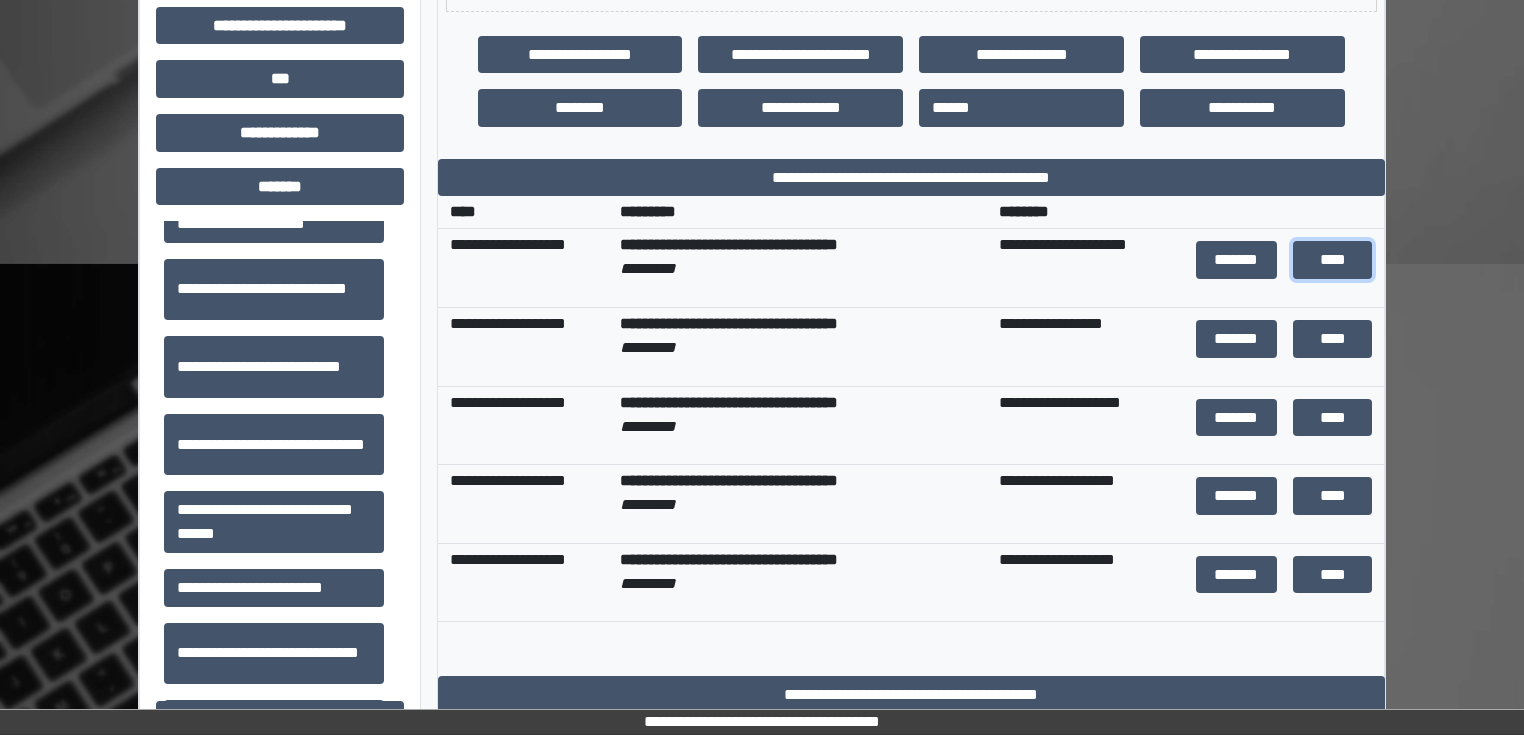 scroll, scrollTop: 591, scrollLeft: 0, axis: vertical 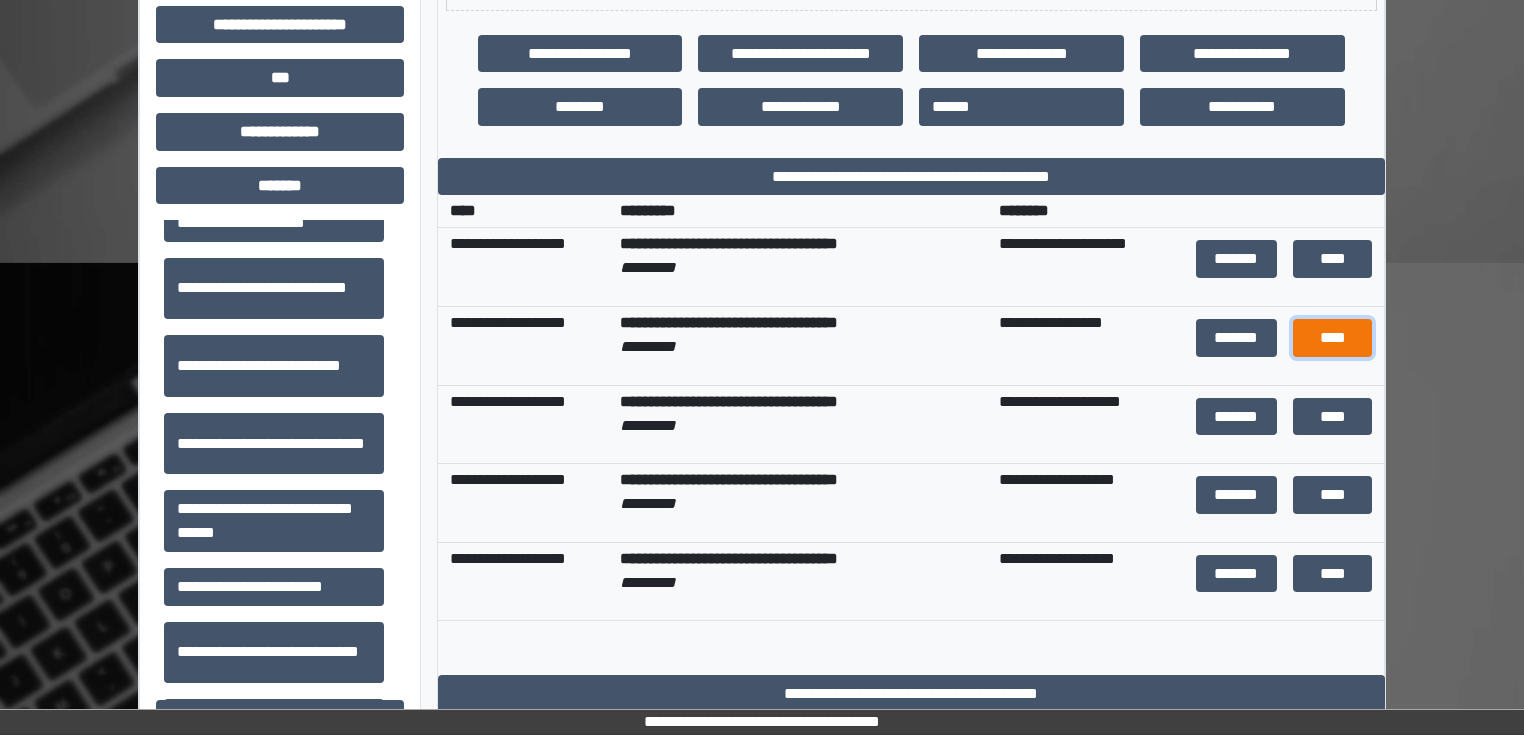 click on "****" at bounding box center [1332, 338] 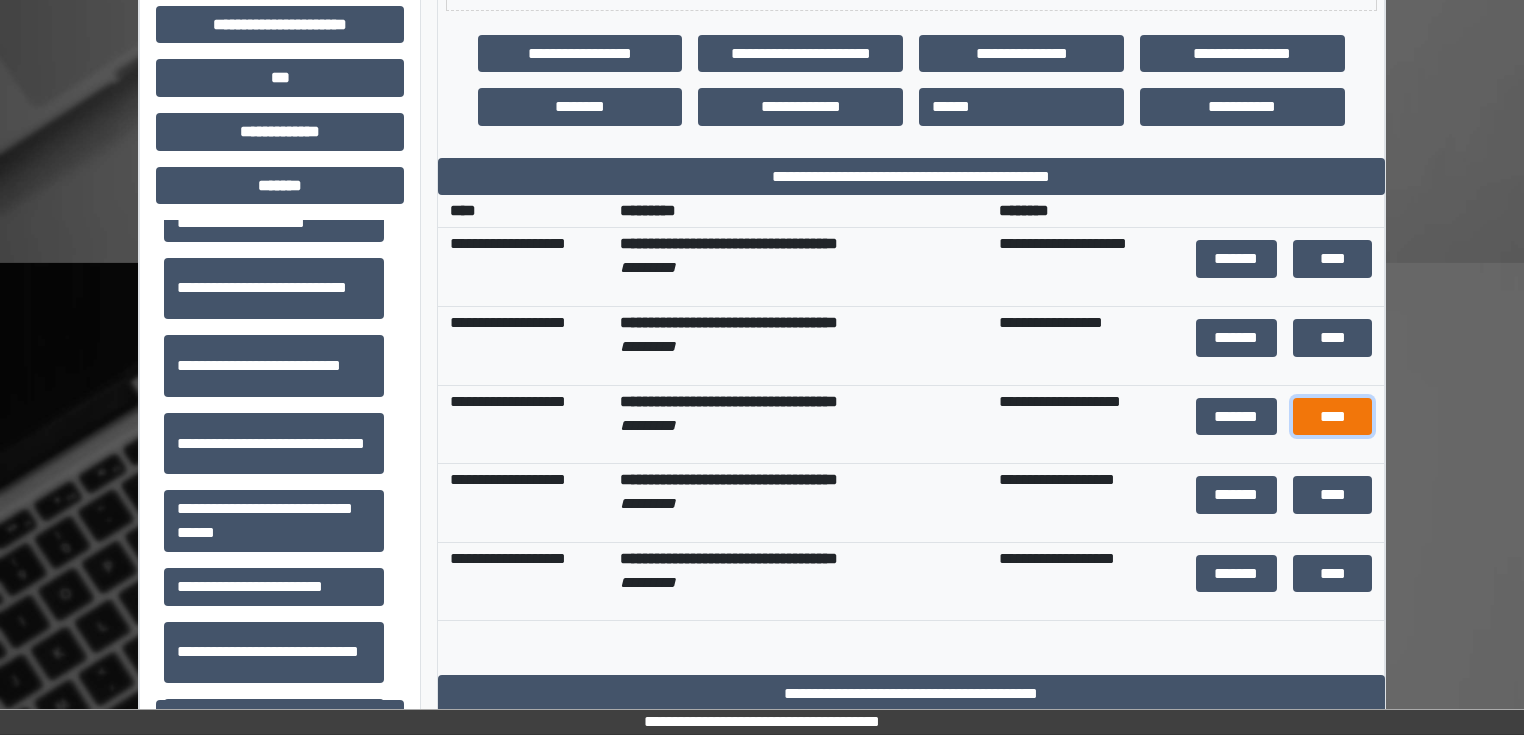 click on "****" at bounding box center (1332, 417) 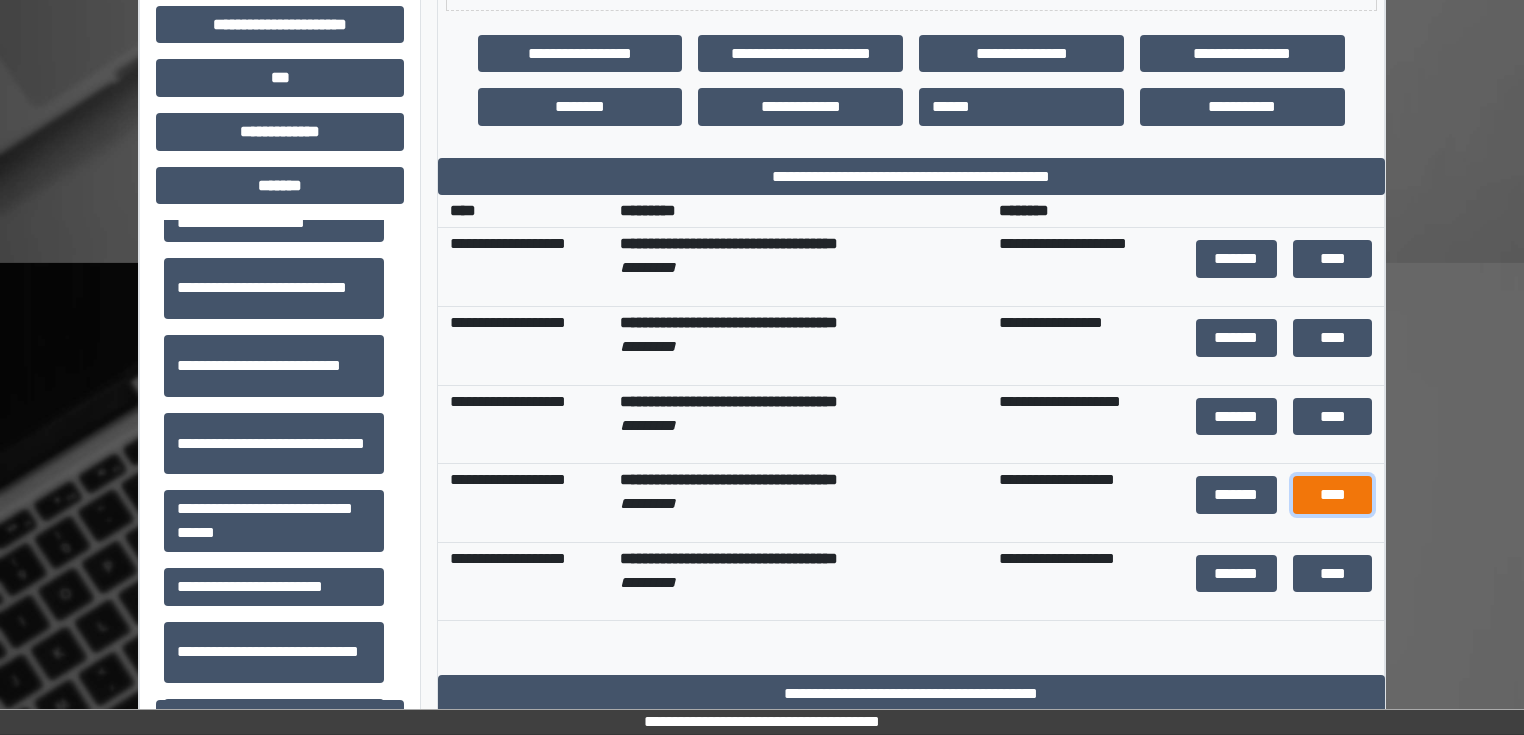click on "****" at bounding box center (1332, 495) 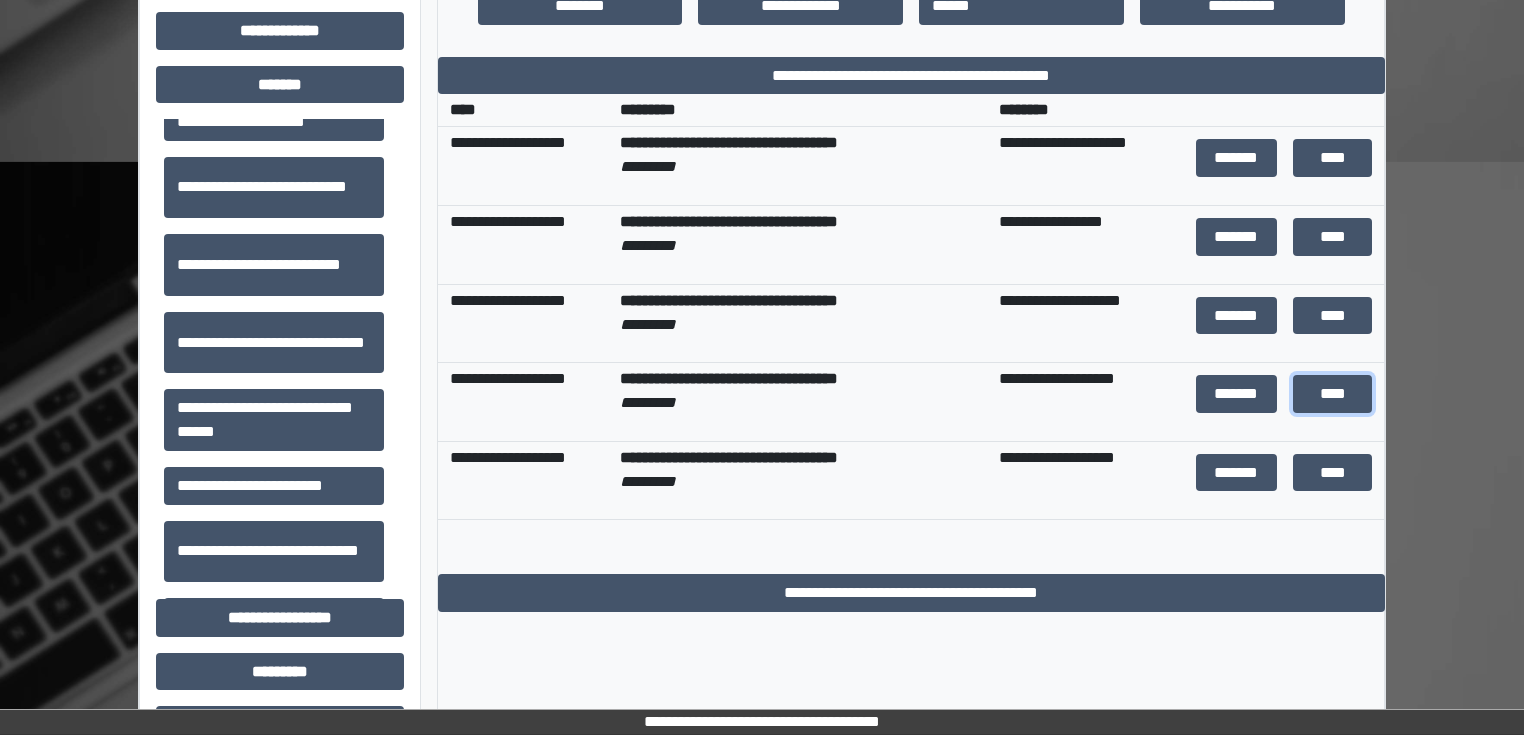 scroll, scrollTop: 831, scrollLeft: 0, axis: vertical 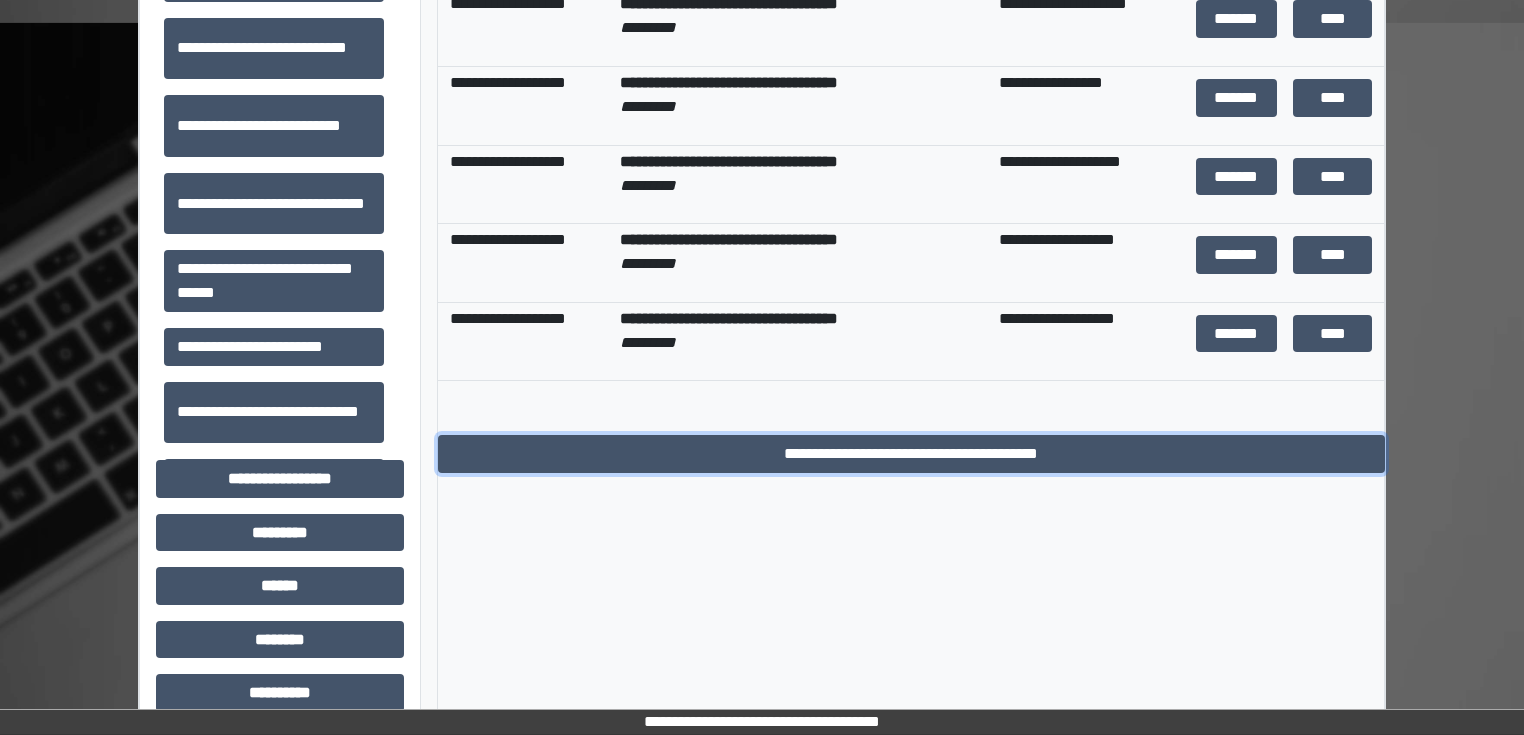click on "**********" at bounding box center [911, 454] 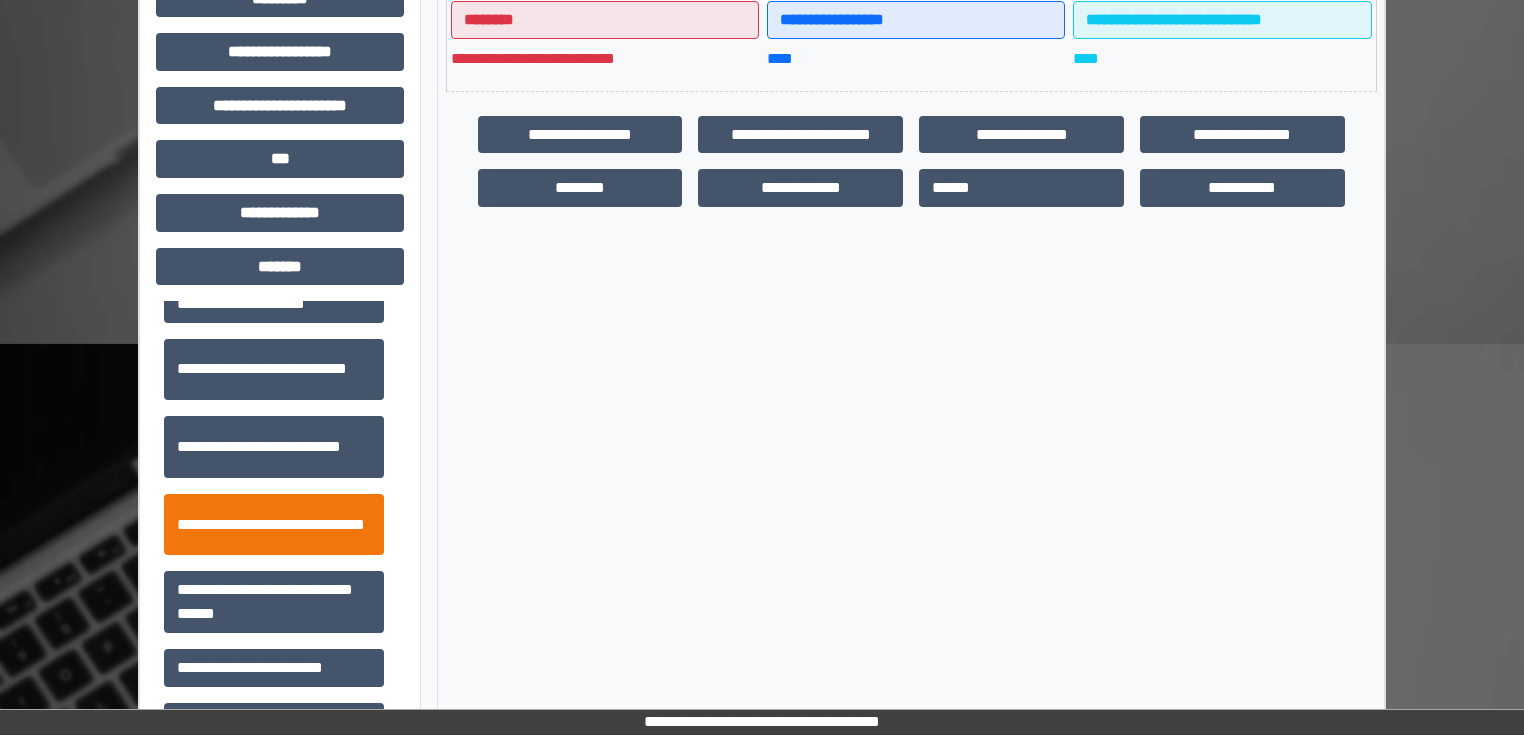 scroll, scrollTop: 511, scrollLeft: 0, axis: vertical 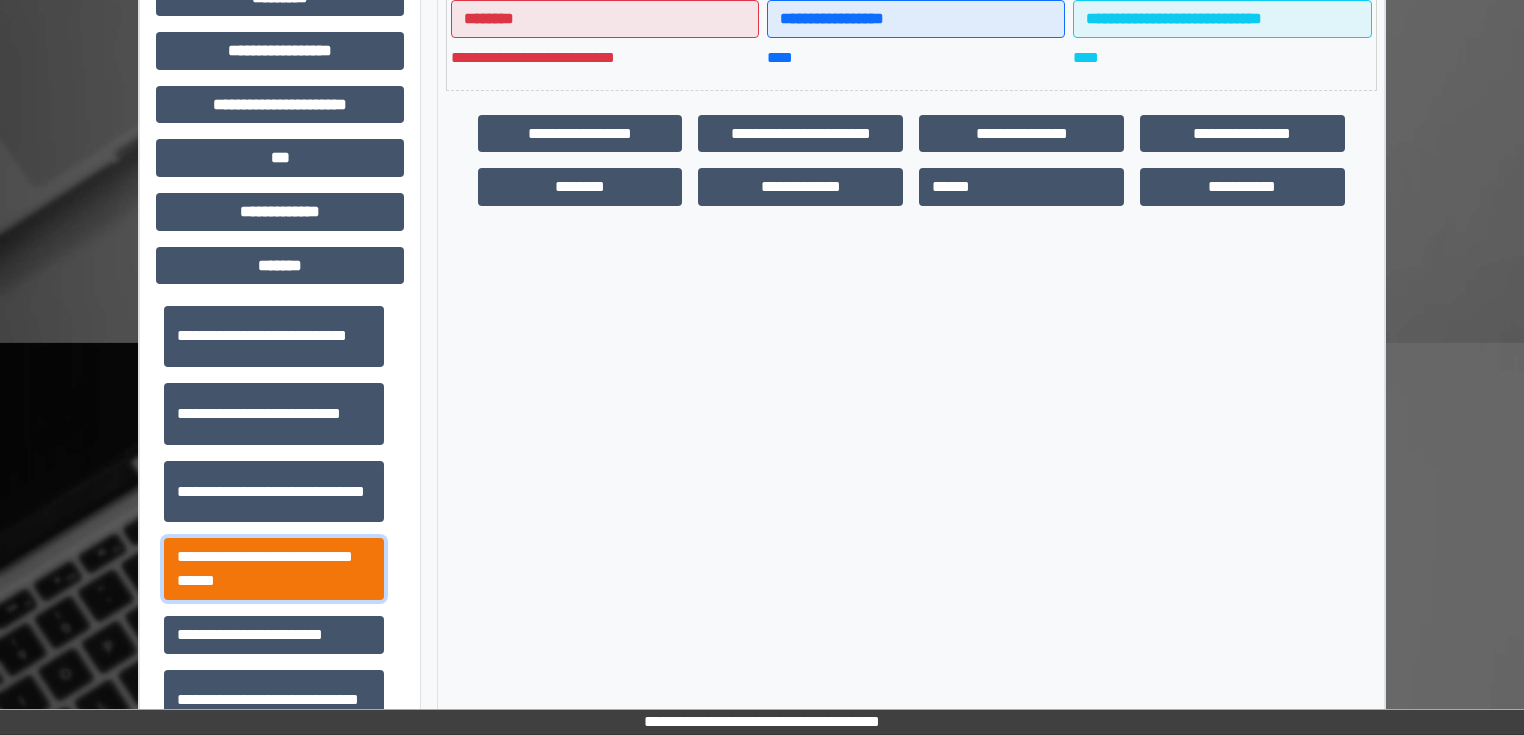 click on "**********" at bounding box center (274, 569) 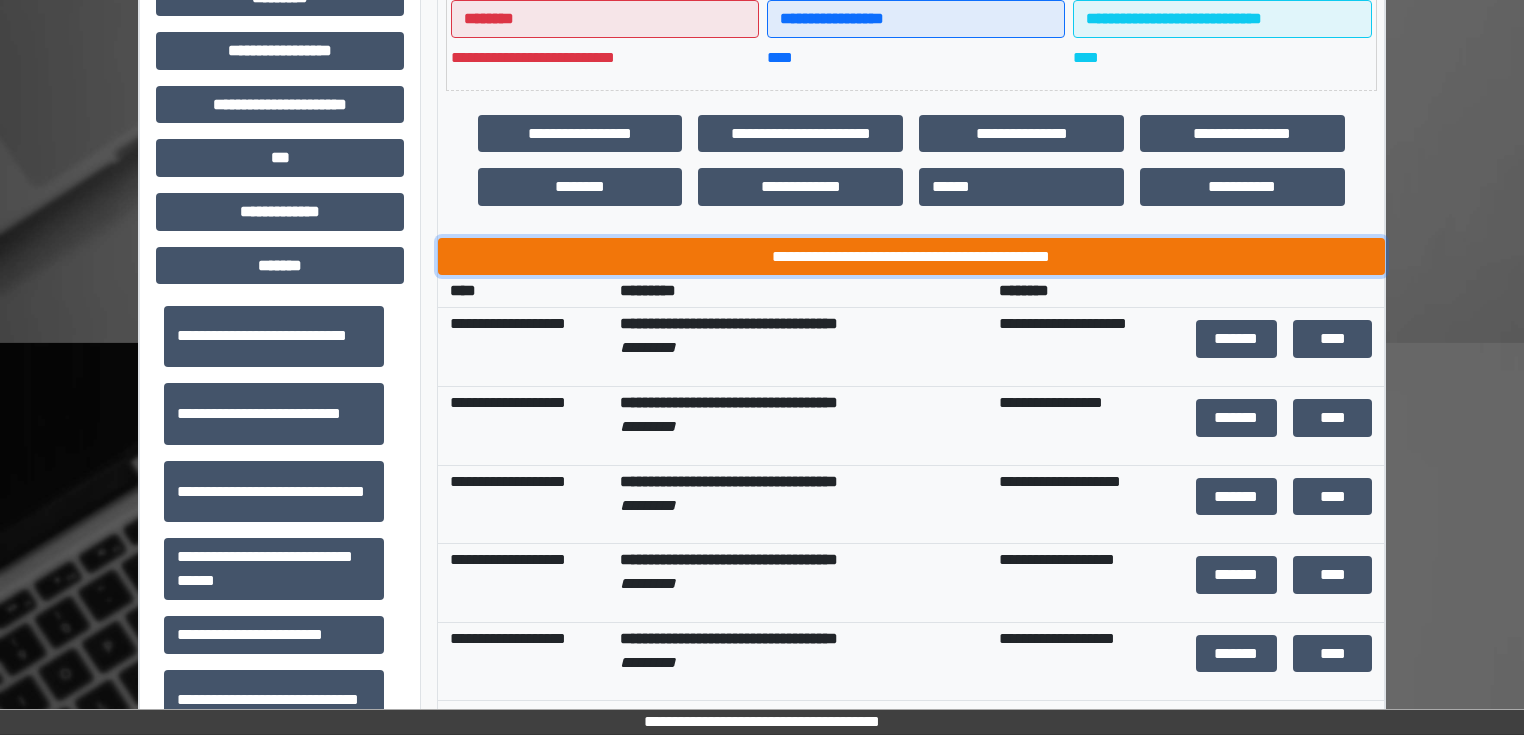 click on "**********" at bounding box center (911, 257) 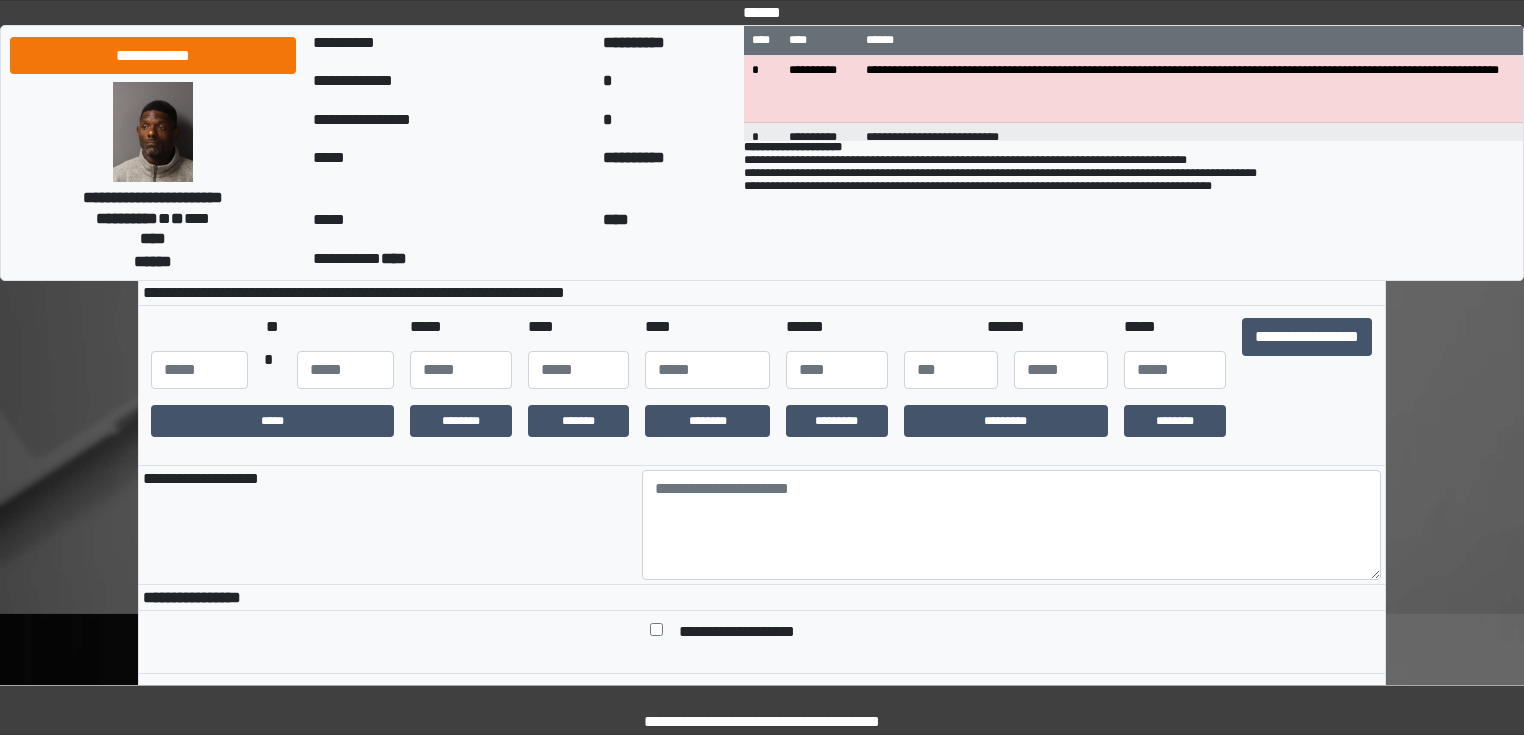 scroll, scrollTop: 80, scrollLeft: 0, axis: vertical 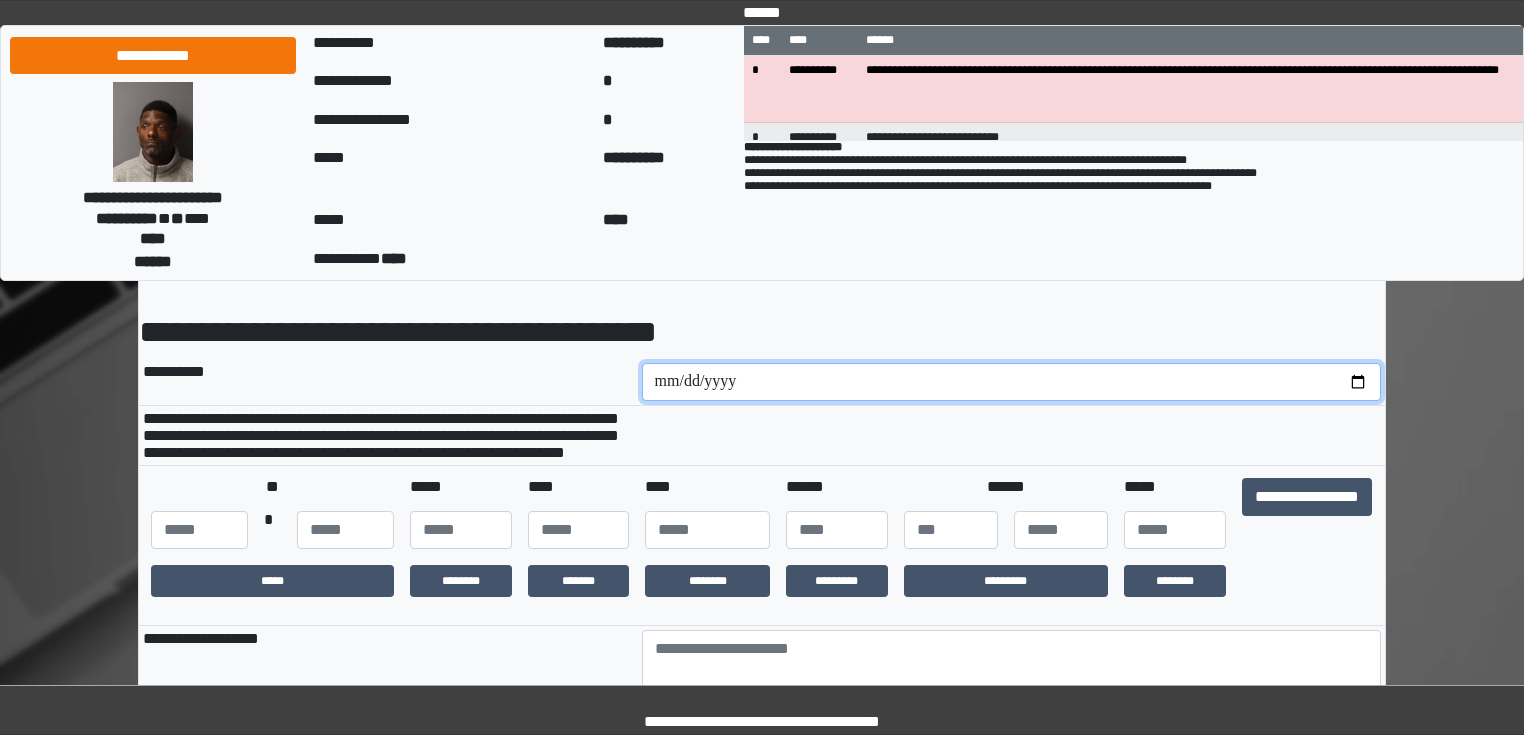 click at bounding box center (1012, 382) 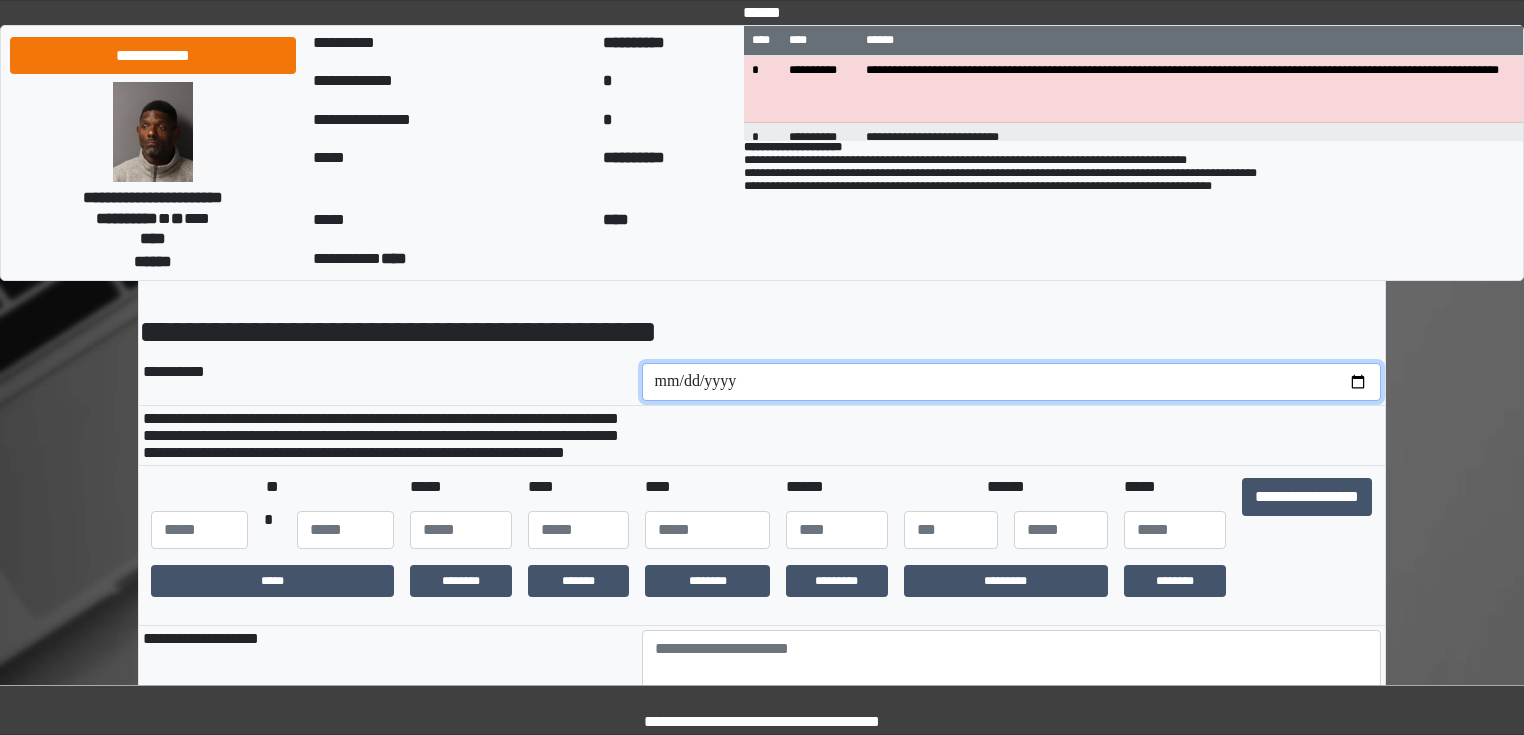 type on "**********" 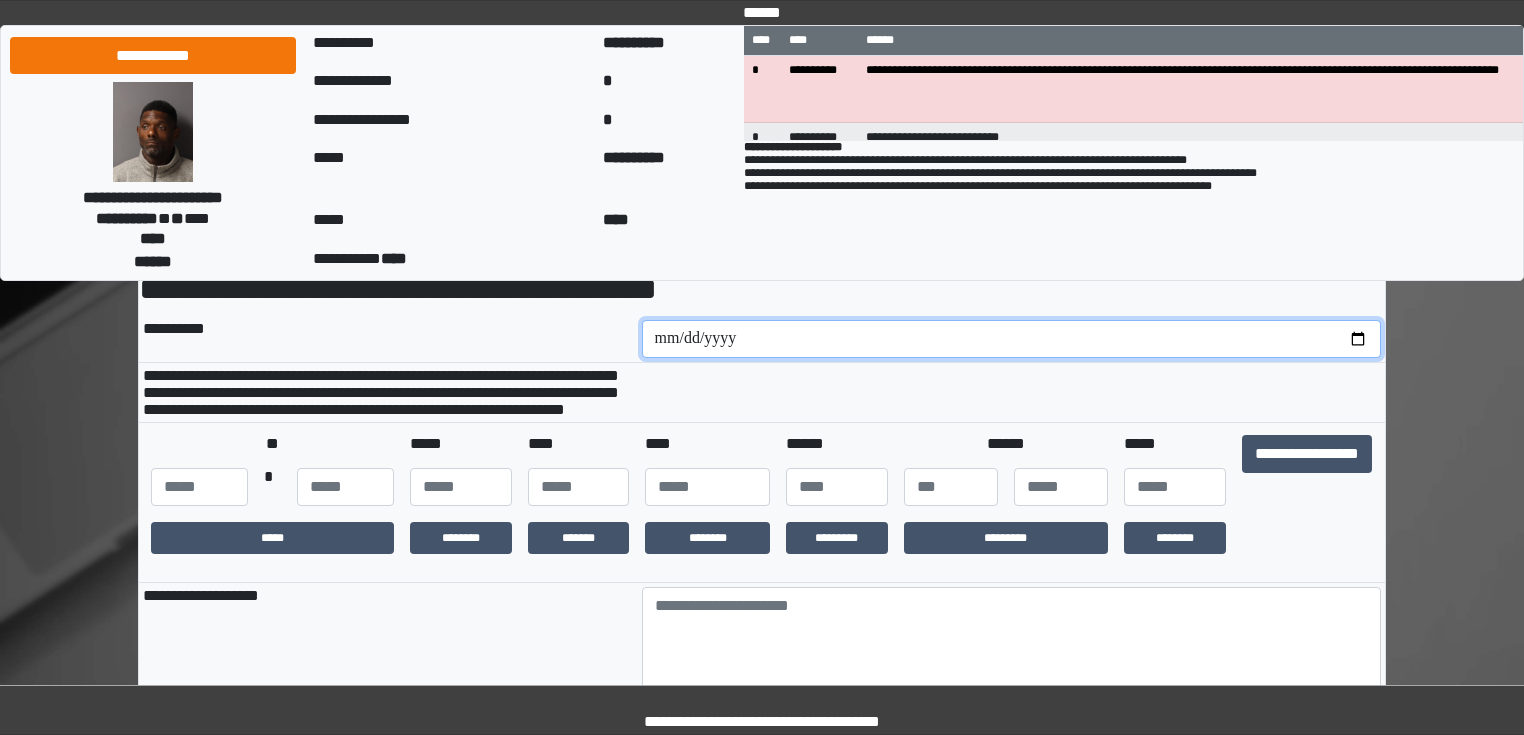 scroll, scrollTop: 160, scrollLeft: 0, axis: vertical 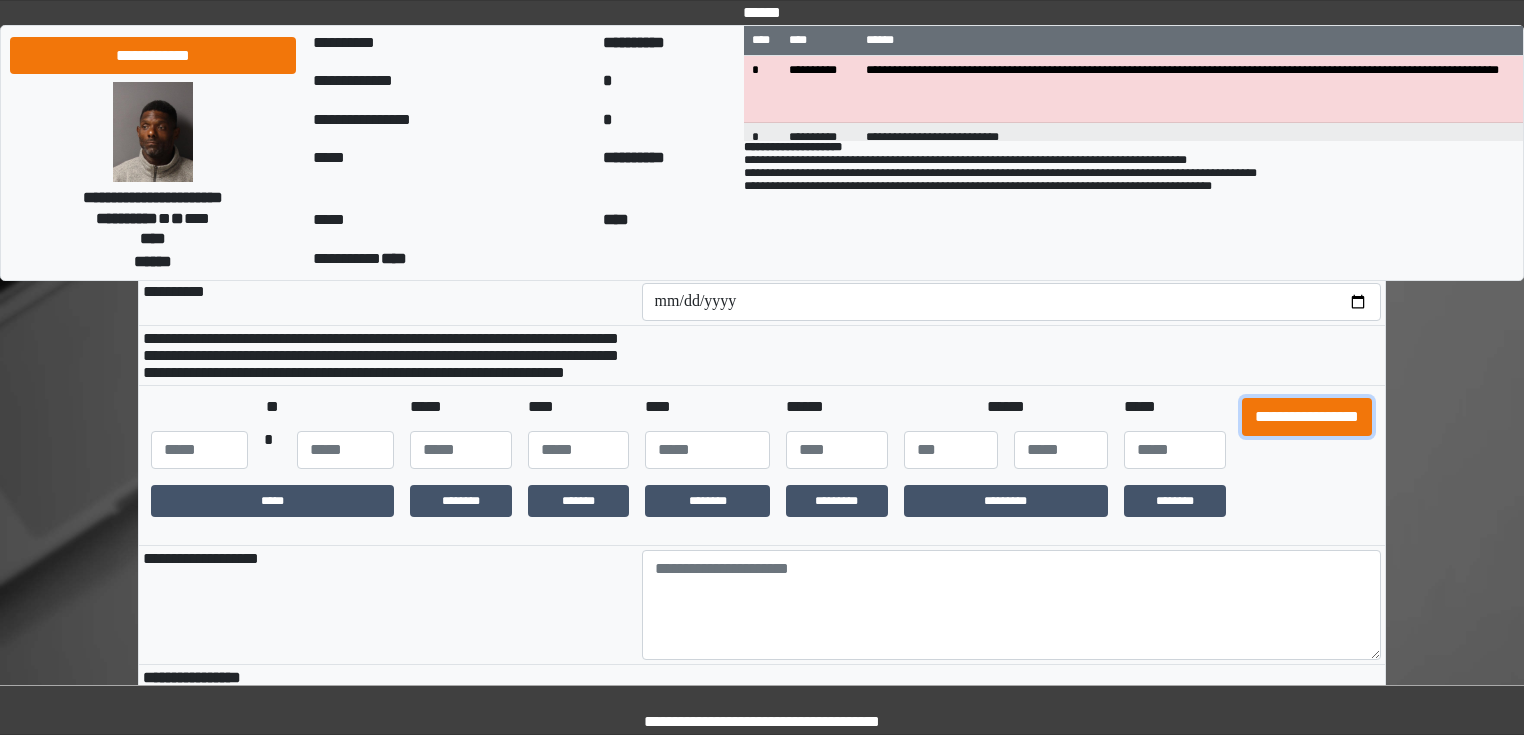 click on "**********" at bounding box center (1307, 417) 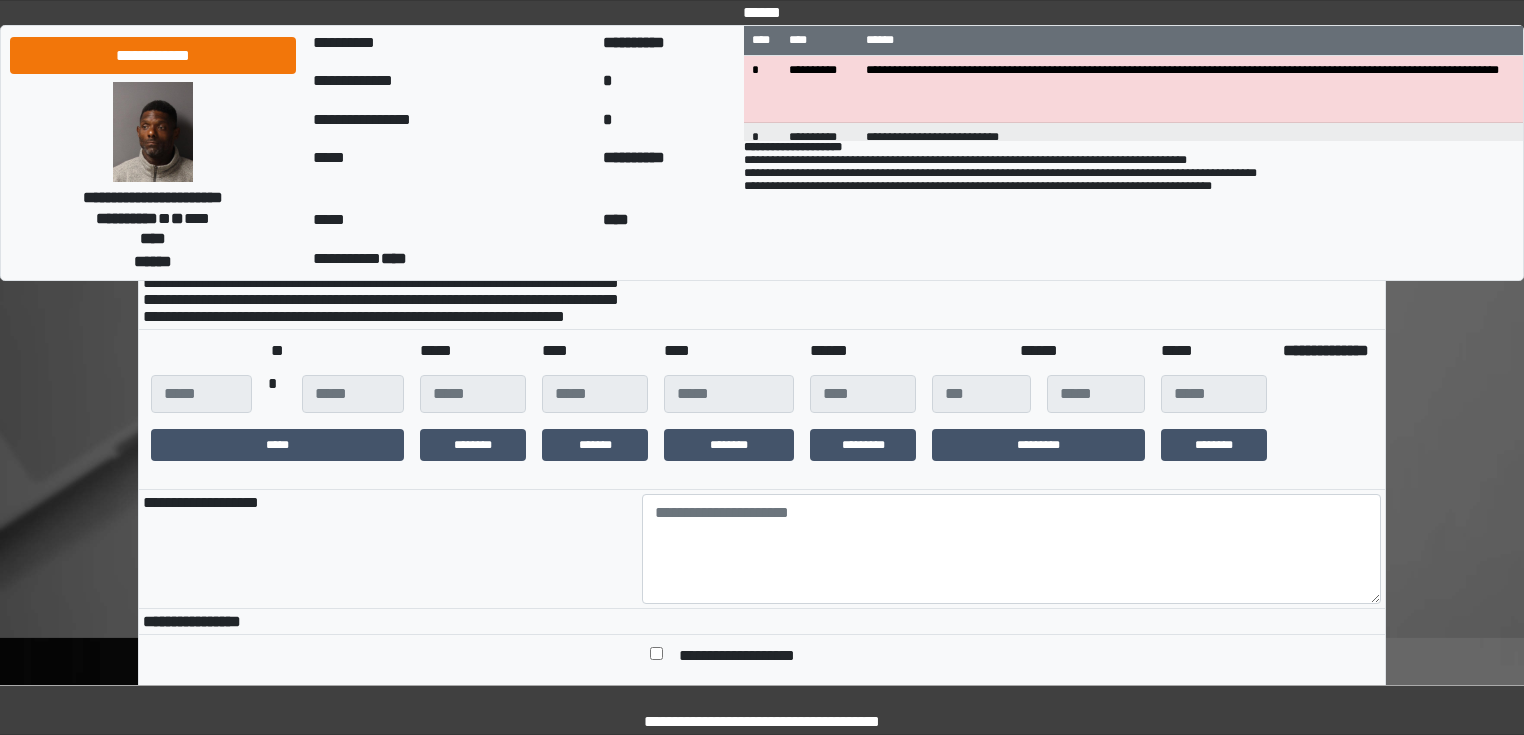 scroll, scrollTop: 400, scrollLeft: 0, axis: vertical 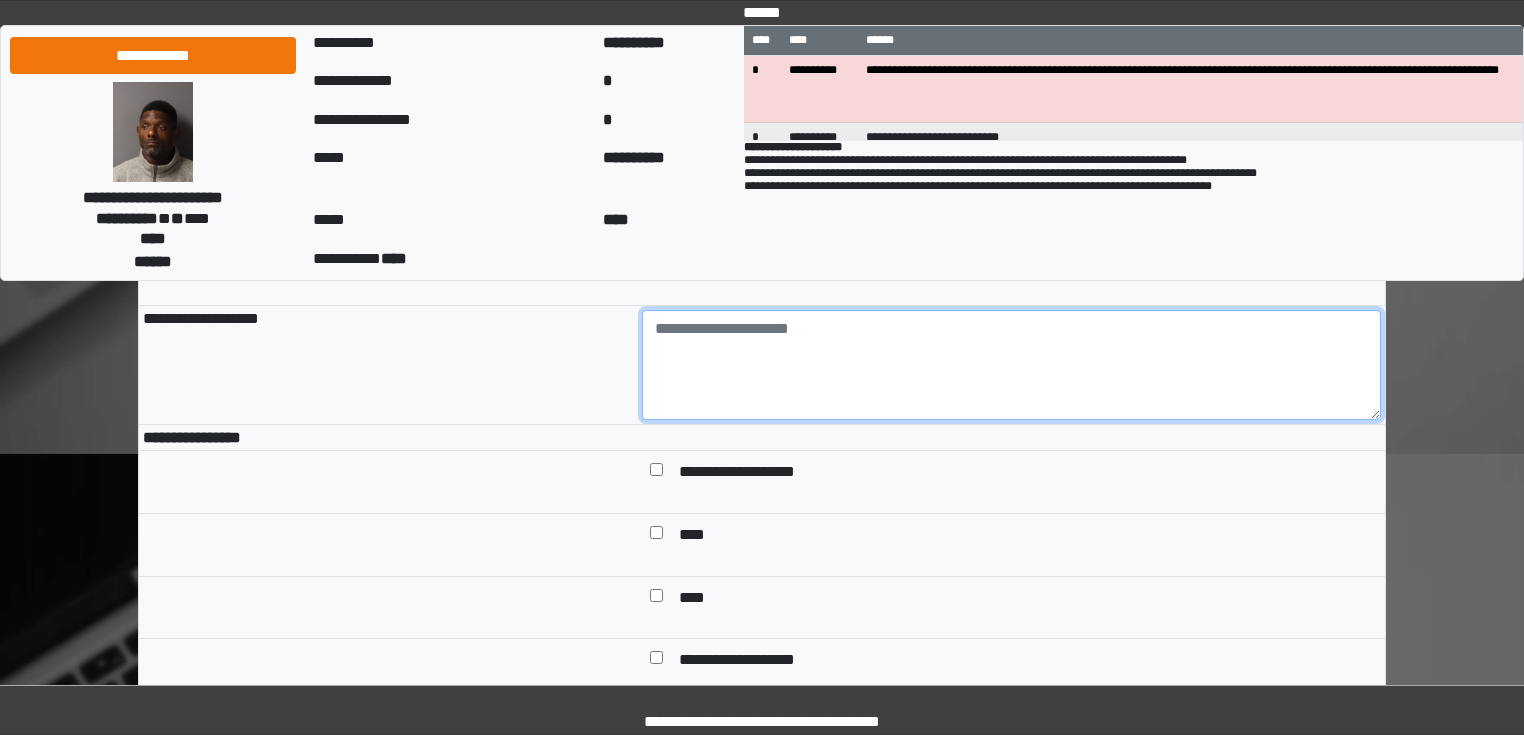 click at bounding box center [1012, 365] 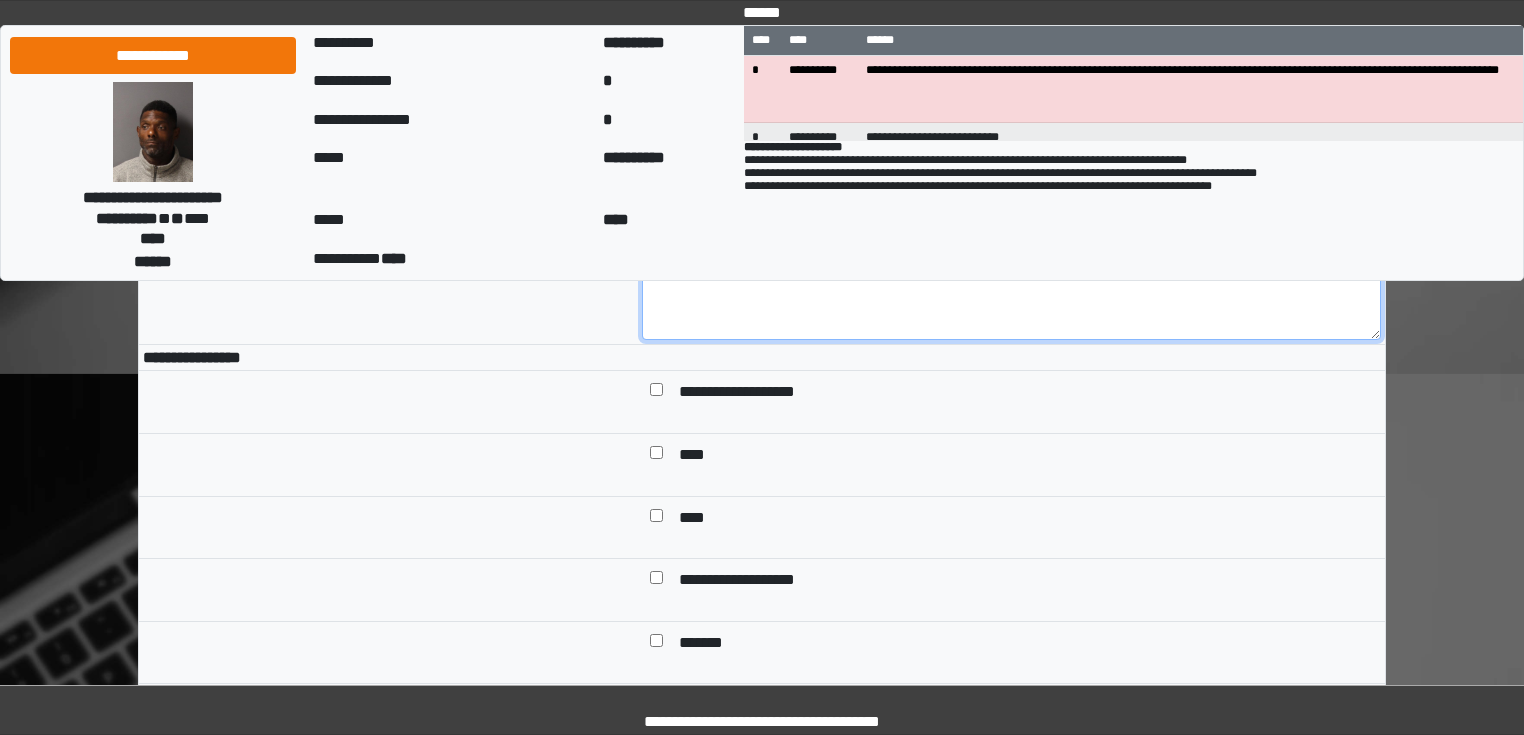 scroll, scrollTop: 560, scrollLeft: 0, axis: vertical 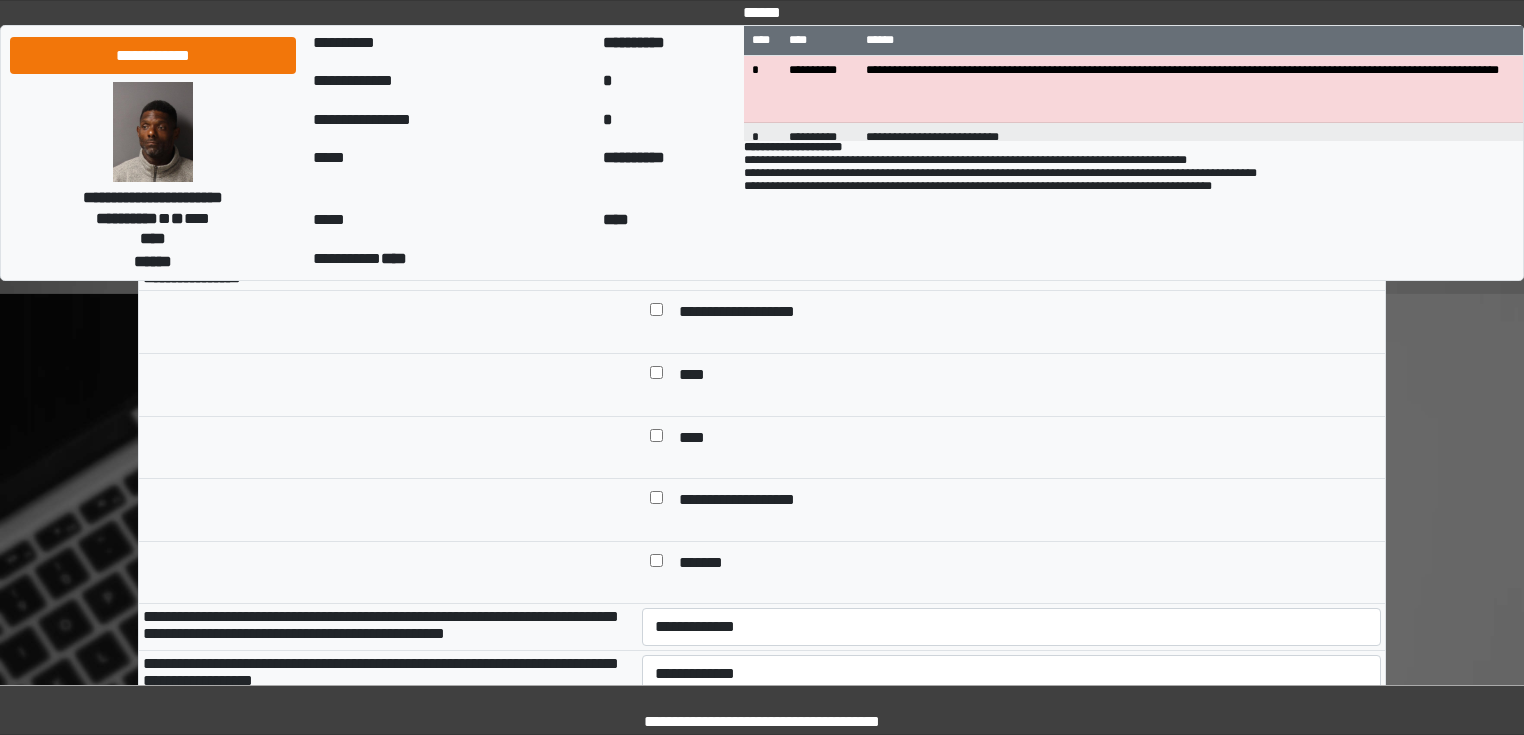 type on "**********" 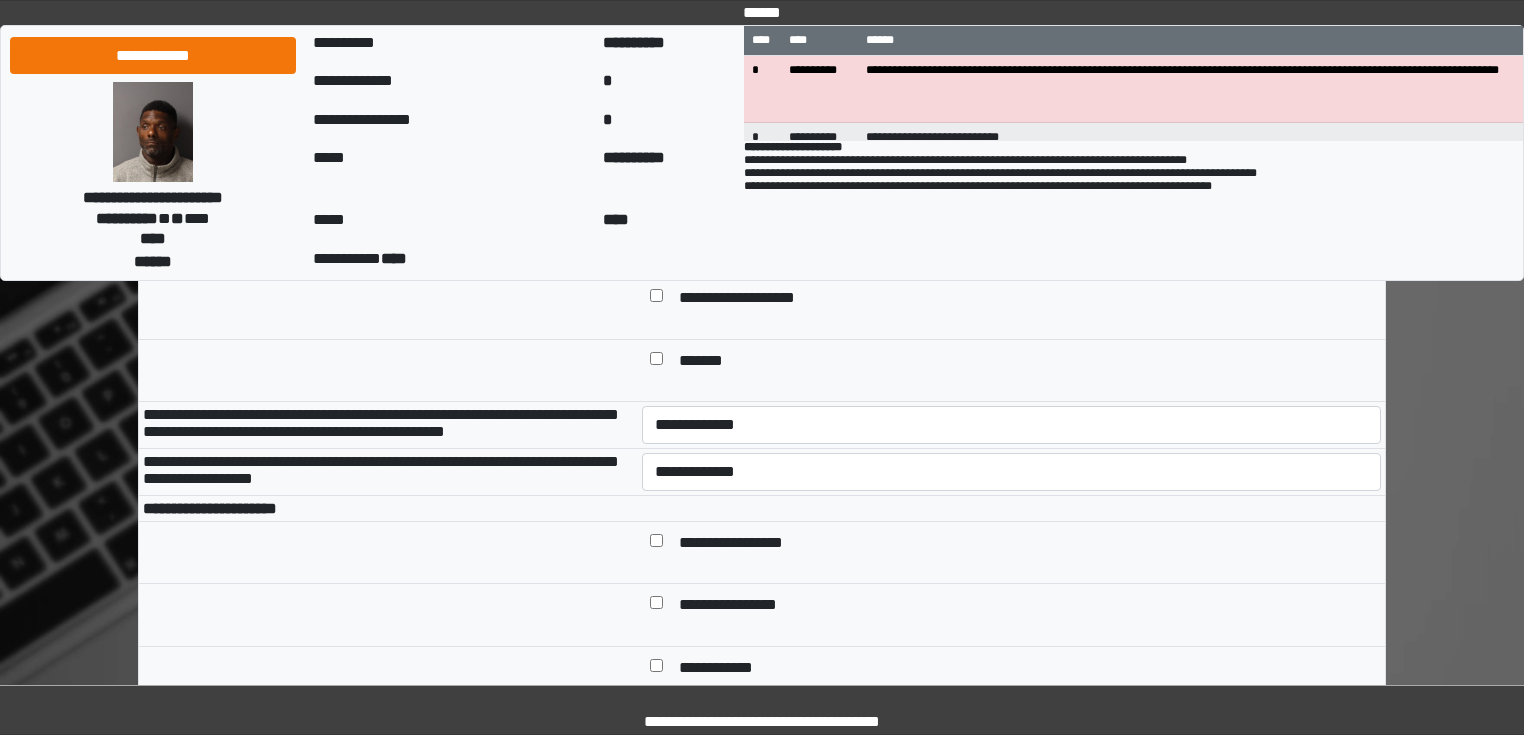 scroll, scrollTop: 800, scrollLeft: 0, axis: vertical 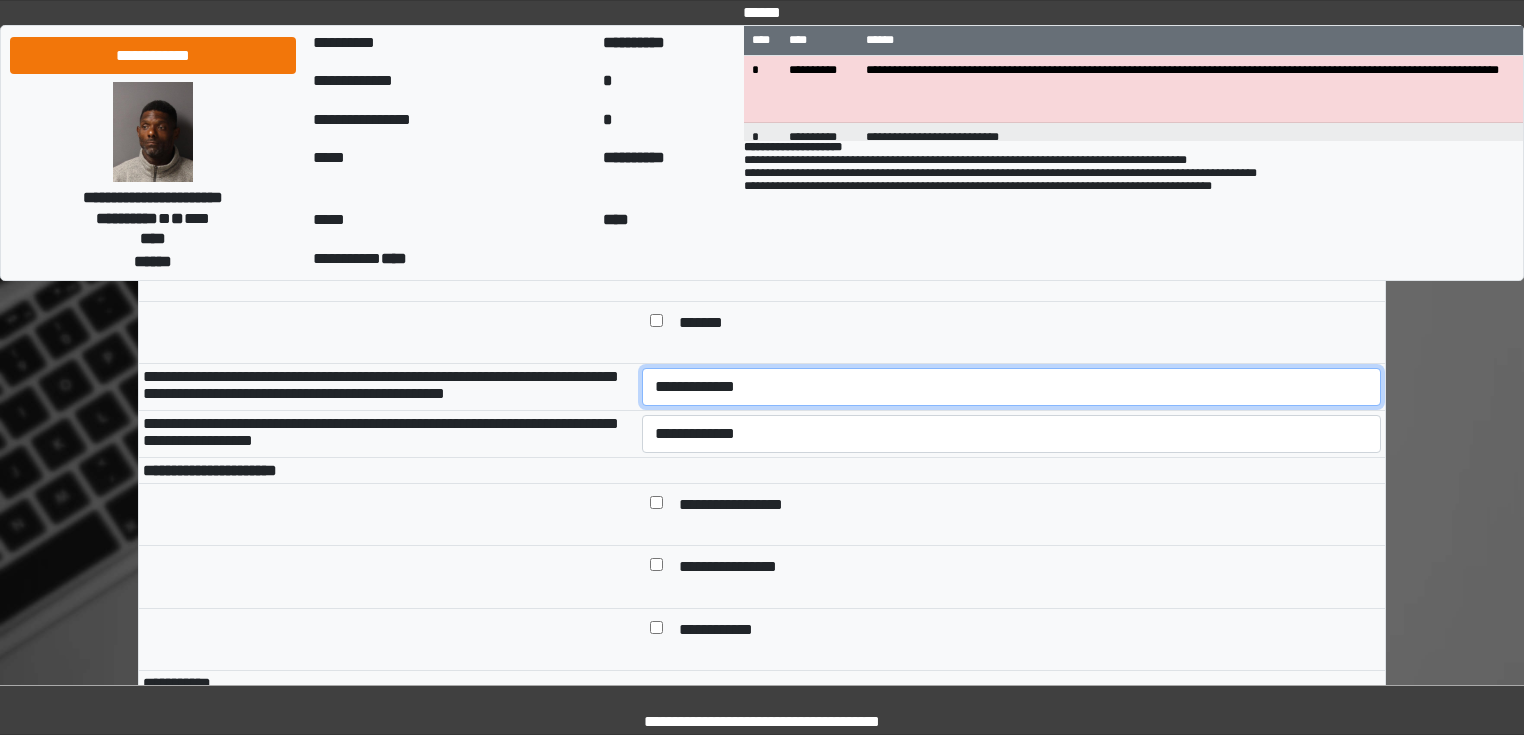 click on "**********" at bounding box center (1012, 387) 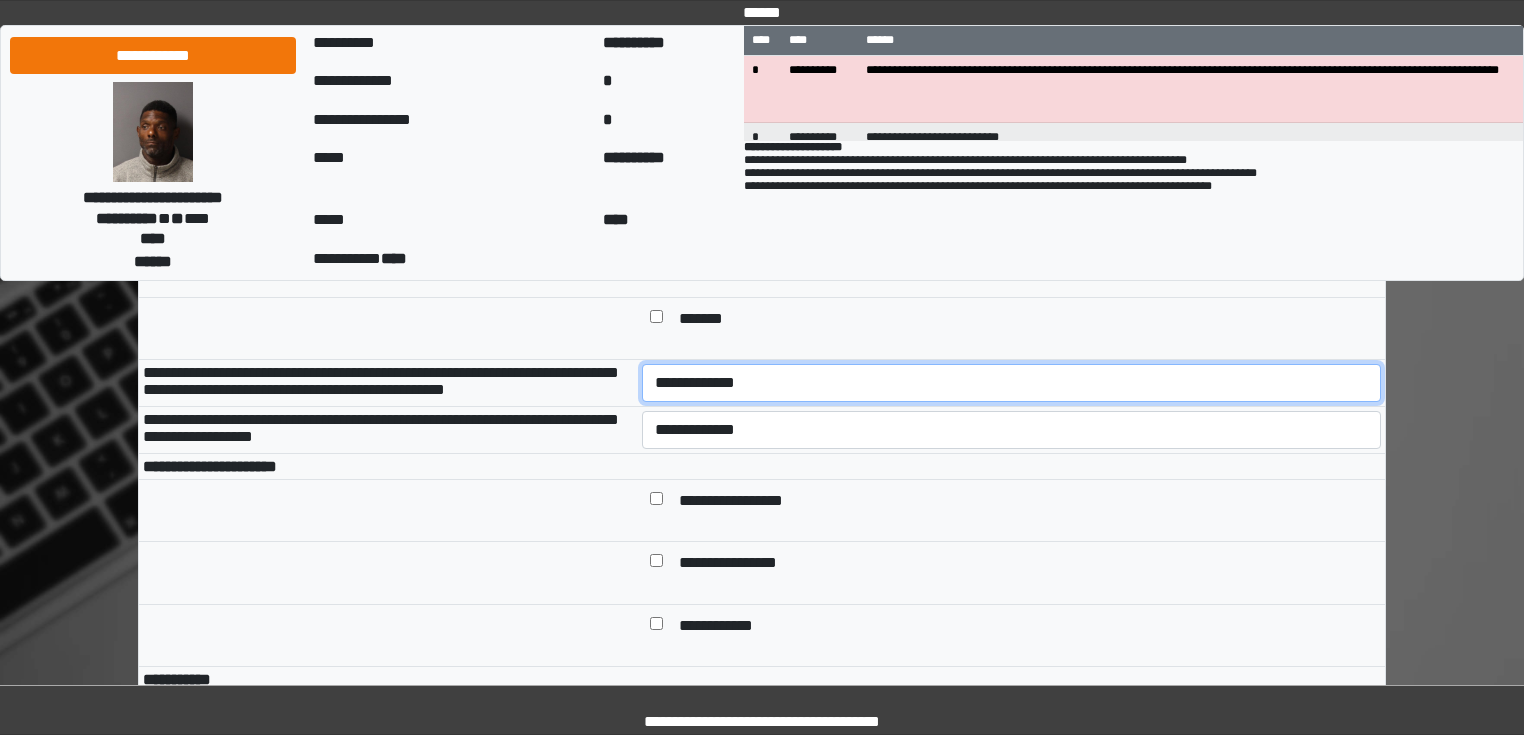 scroll, scrollTop: 880, scrollLeft: 0, axis: vertical 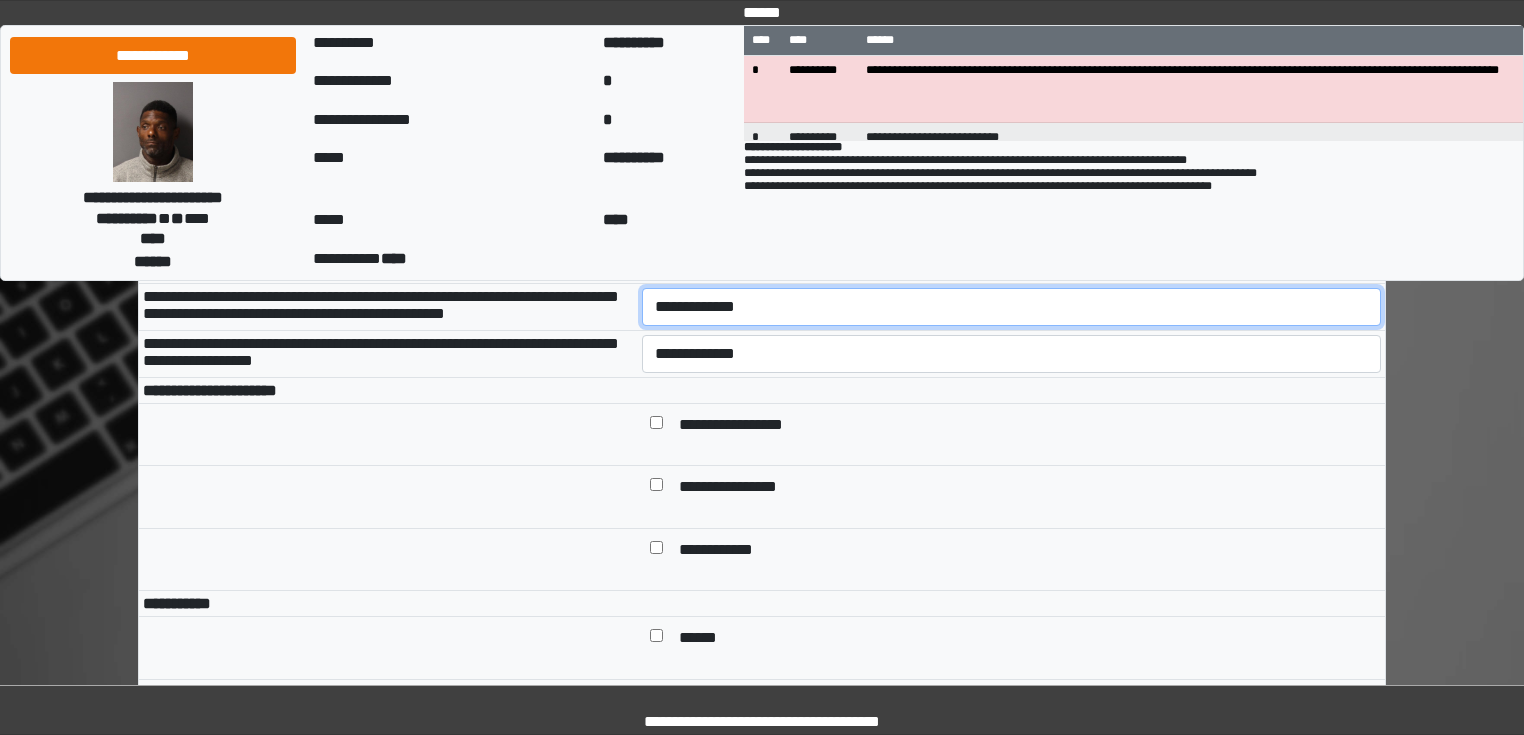 click on "**********" at bounding box center [1012, 307] 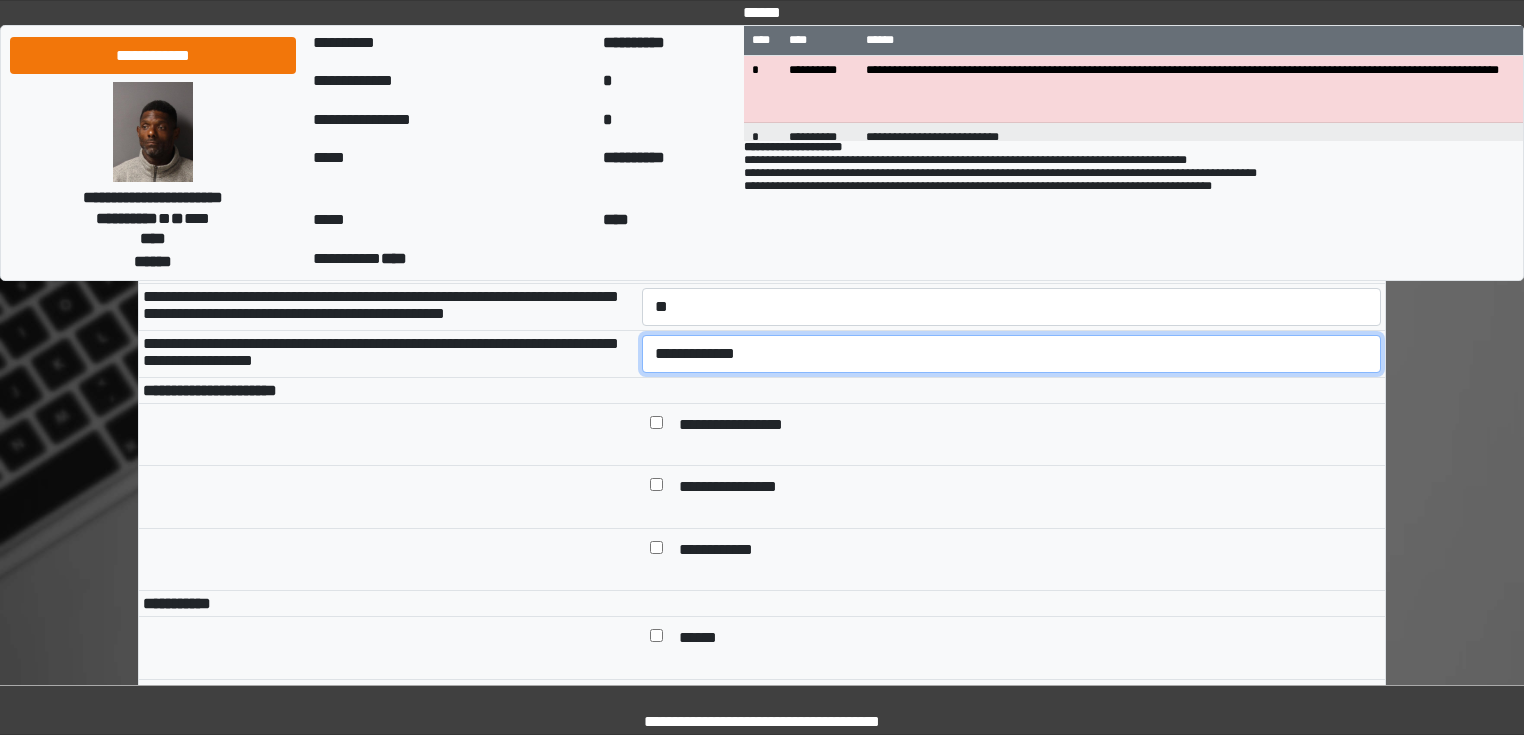 click on "**********" at bounding box center (1012, 354) 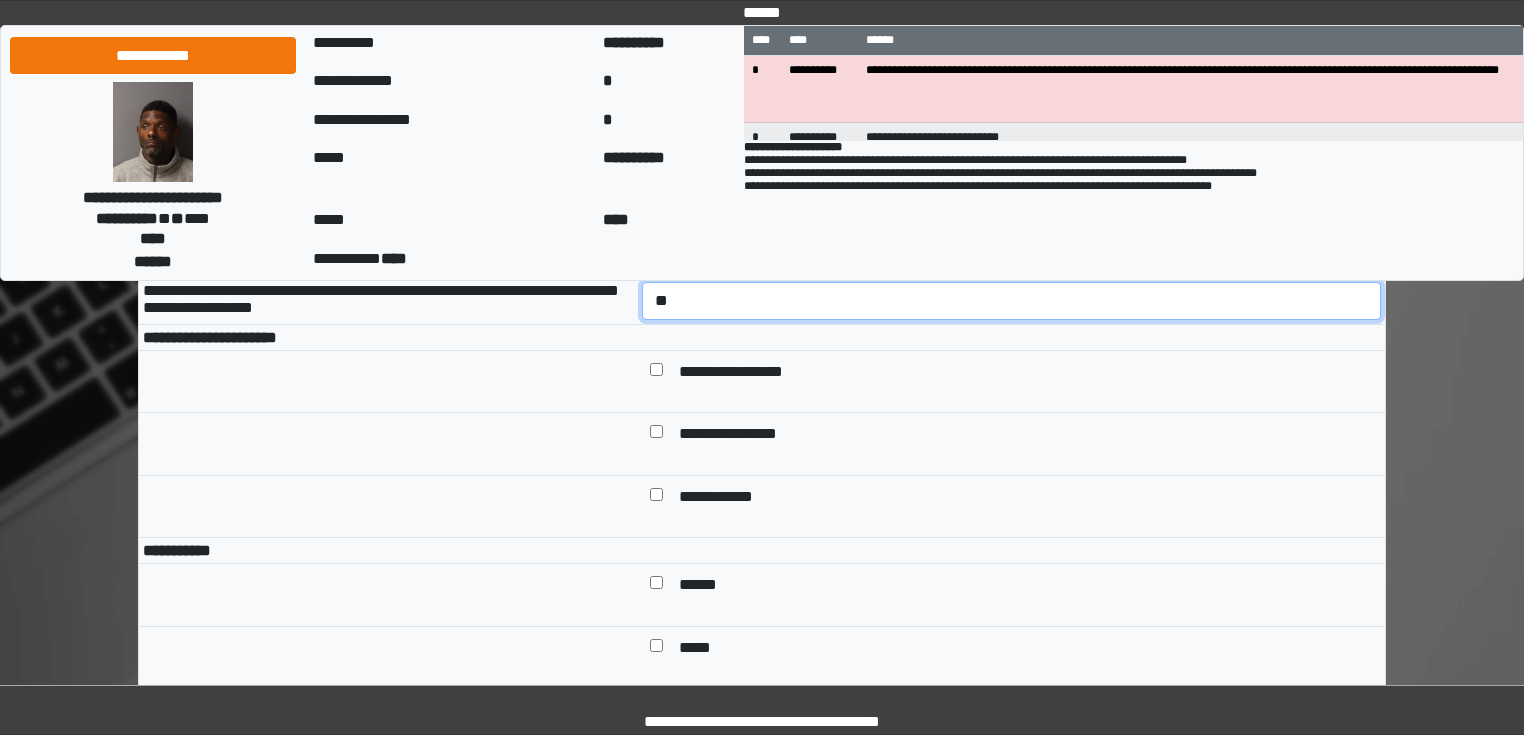 scroll, scrollTop: 960, scrollLeft: 0, axis: vertical 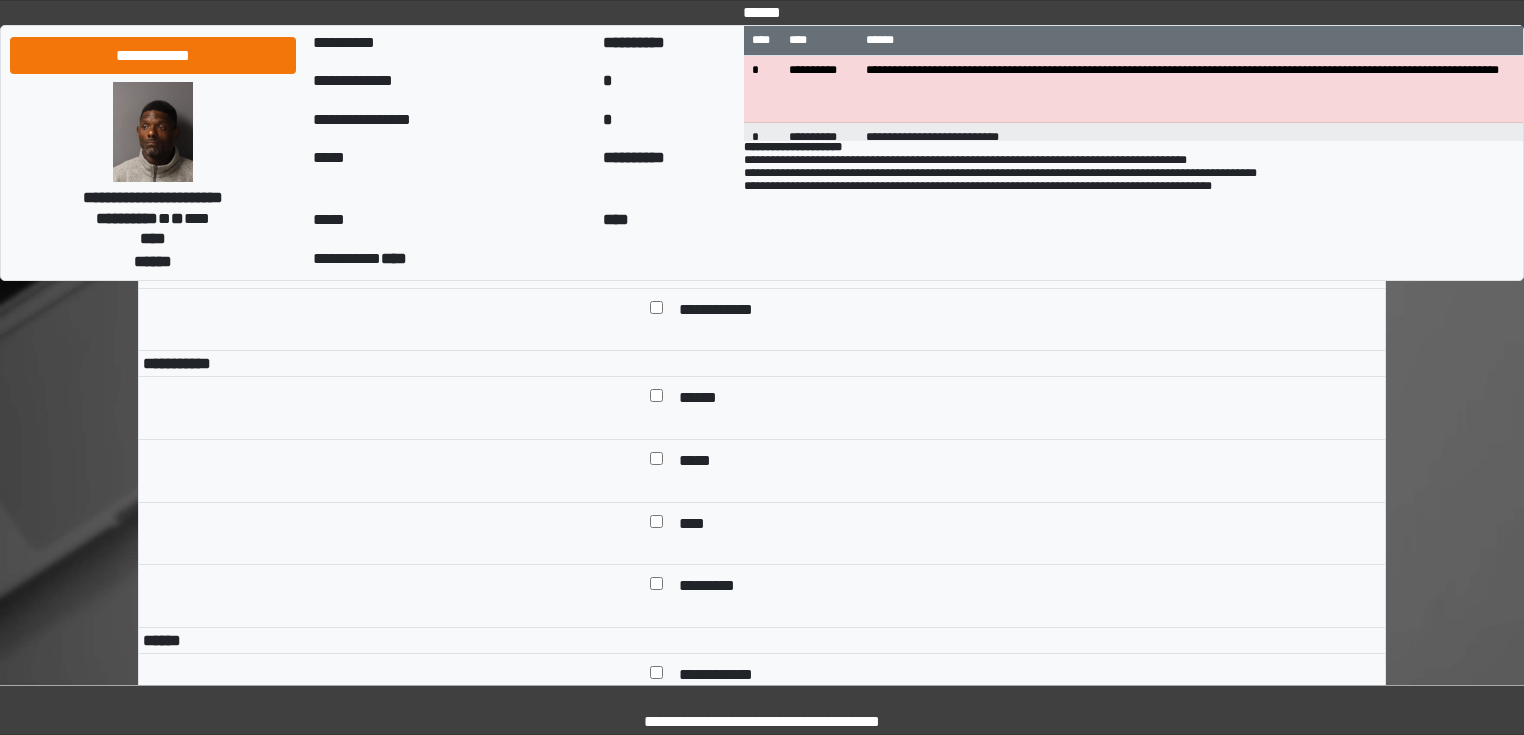 click at bounding box center (656, 526) 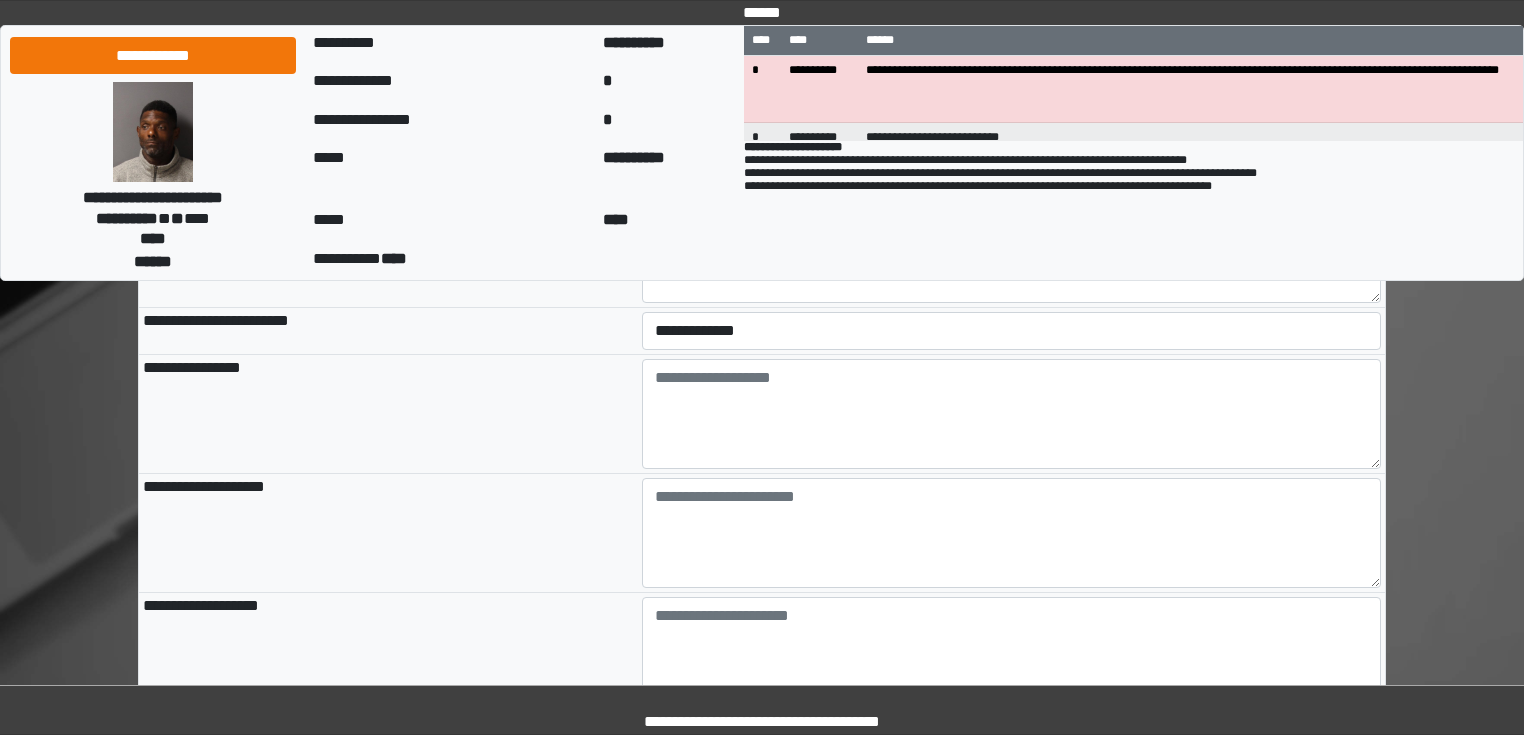 scroll, scrollTop: 2080, scrollLeft: 0, axis: vertical 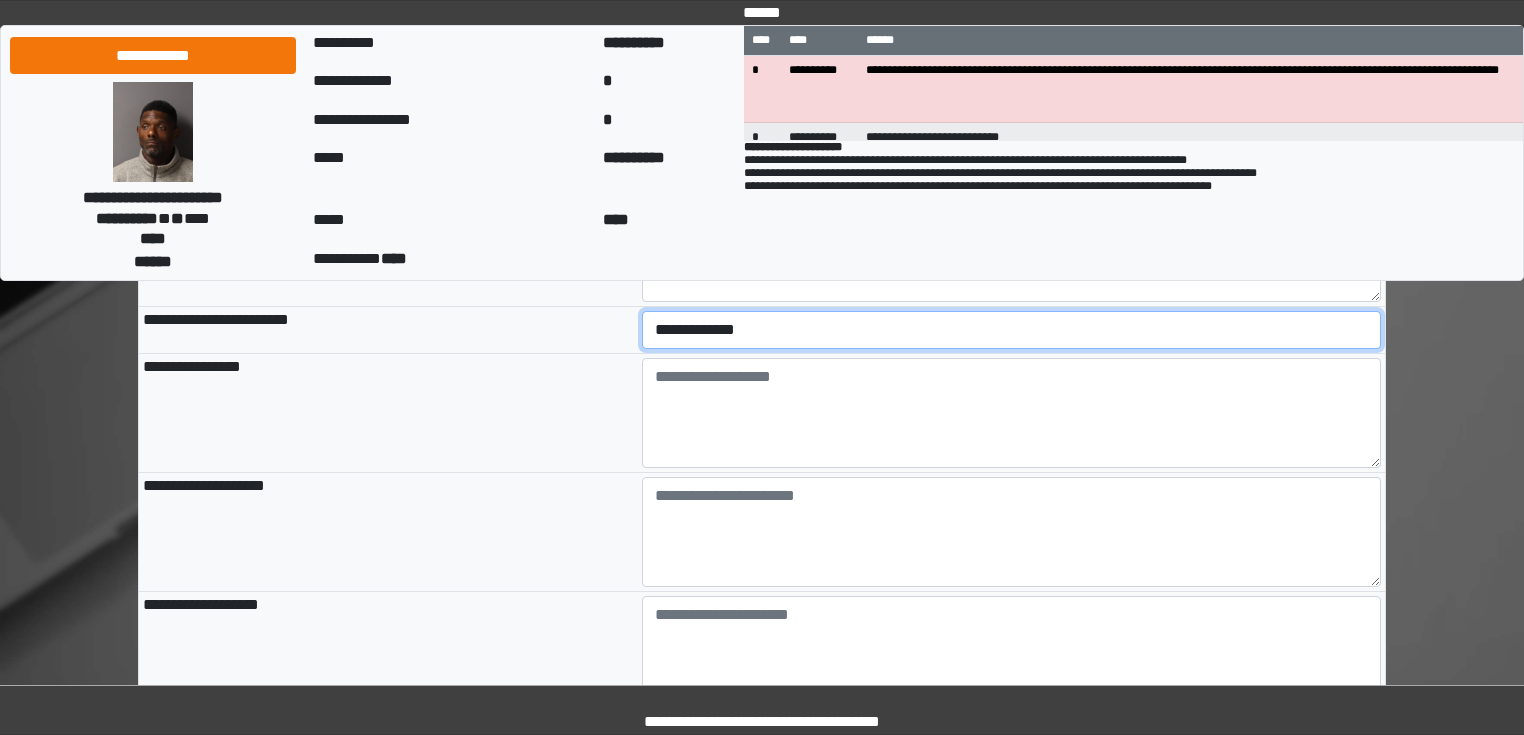 click on "**********" at bounding box center [1012, 330] 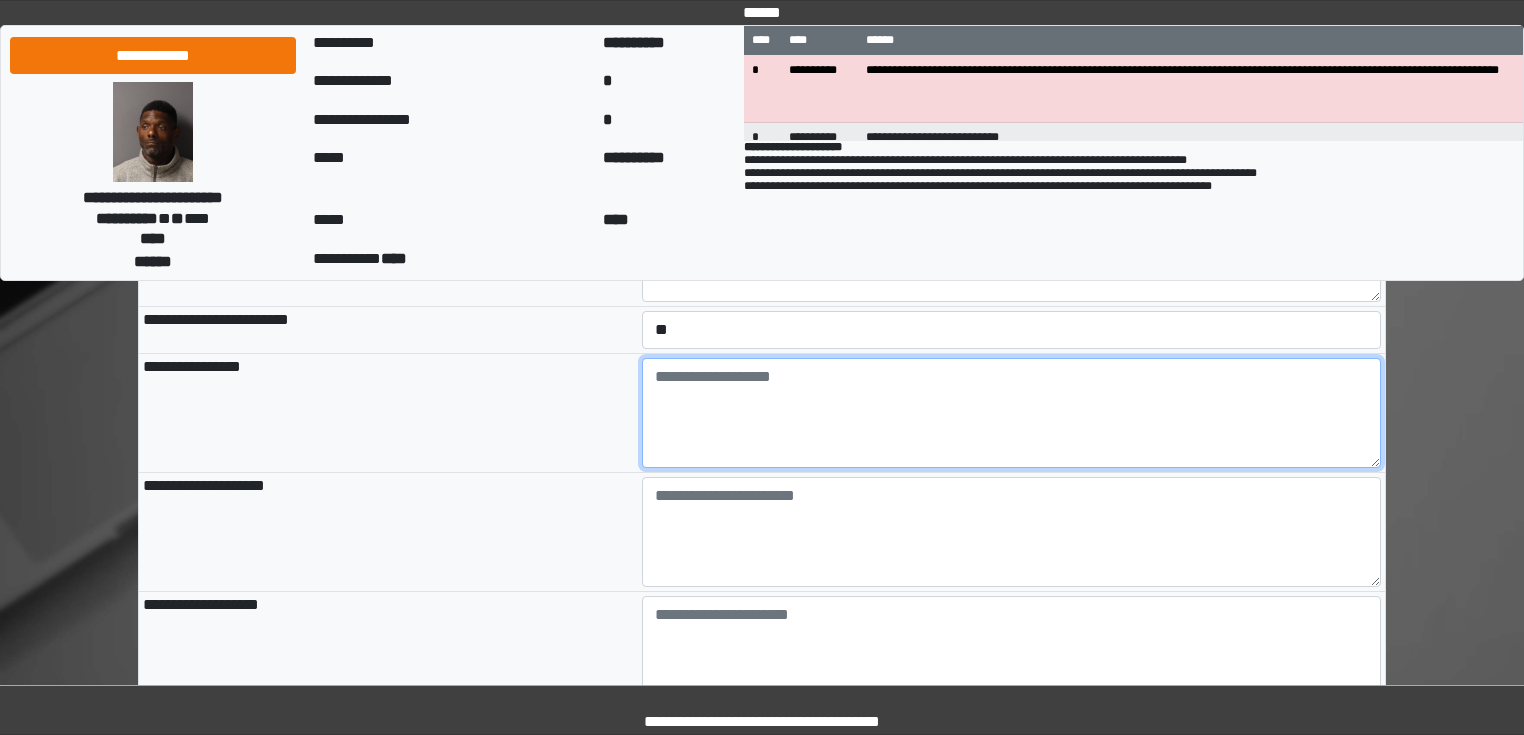 click at bounding box center [1012, 413] 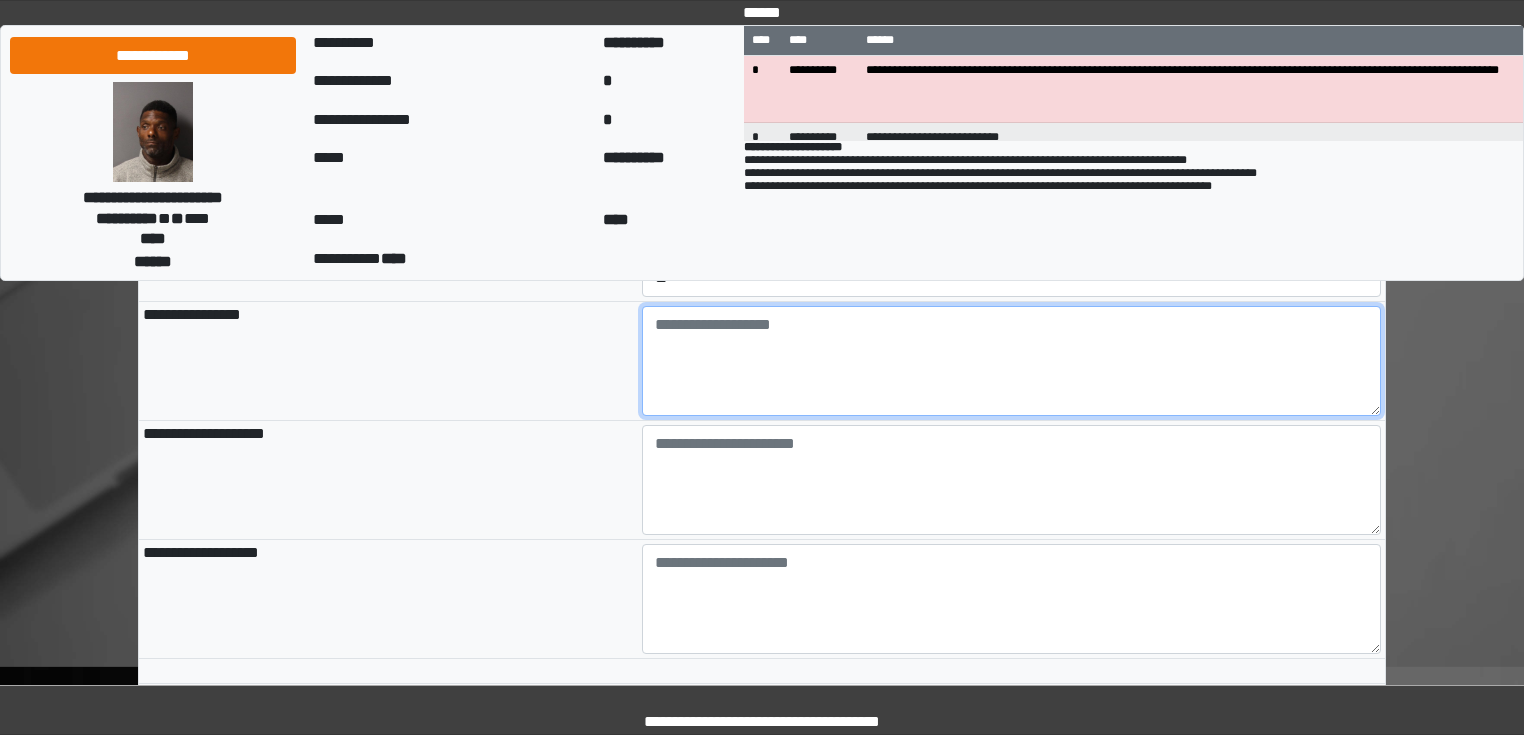 scroll, scrollTop: 2160, scrollLeft: 0, axis: vertical 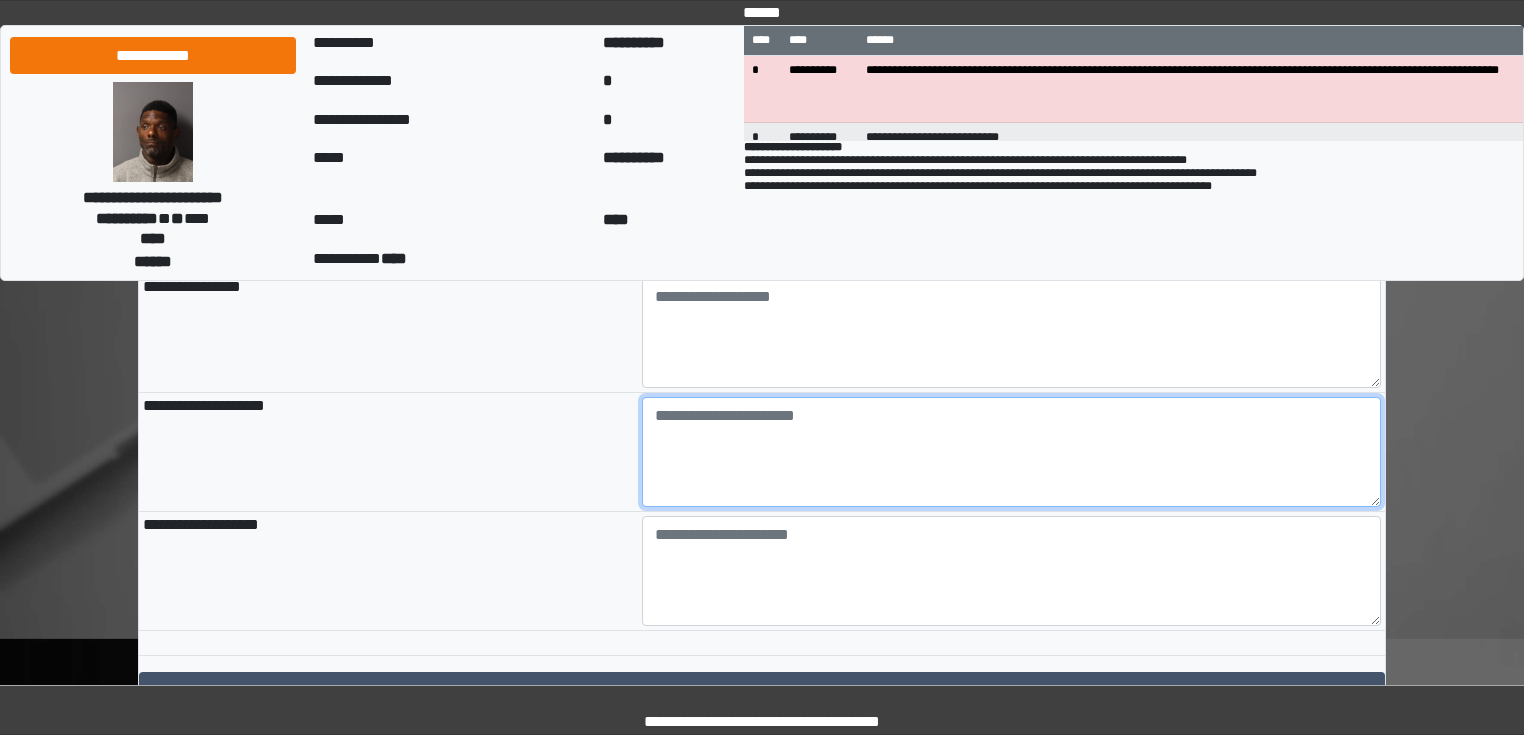 drag, startPoint x: 728, startPoint y: 528, endPoint x: 701, endPoint y: 535, distance: 27.89265 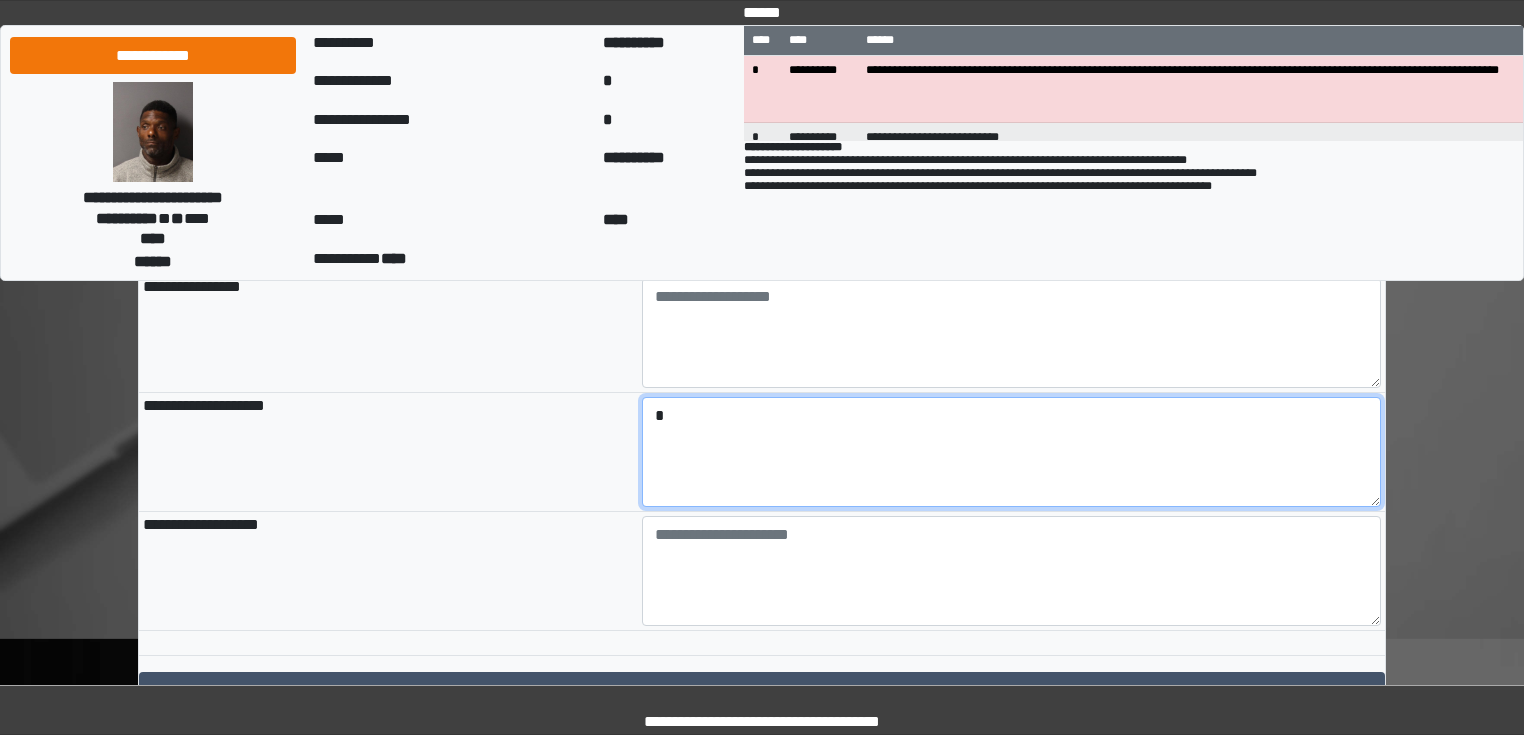 click on "*" at bounding box center (1012, 452) 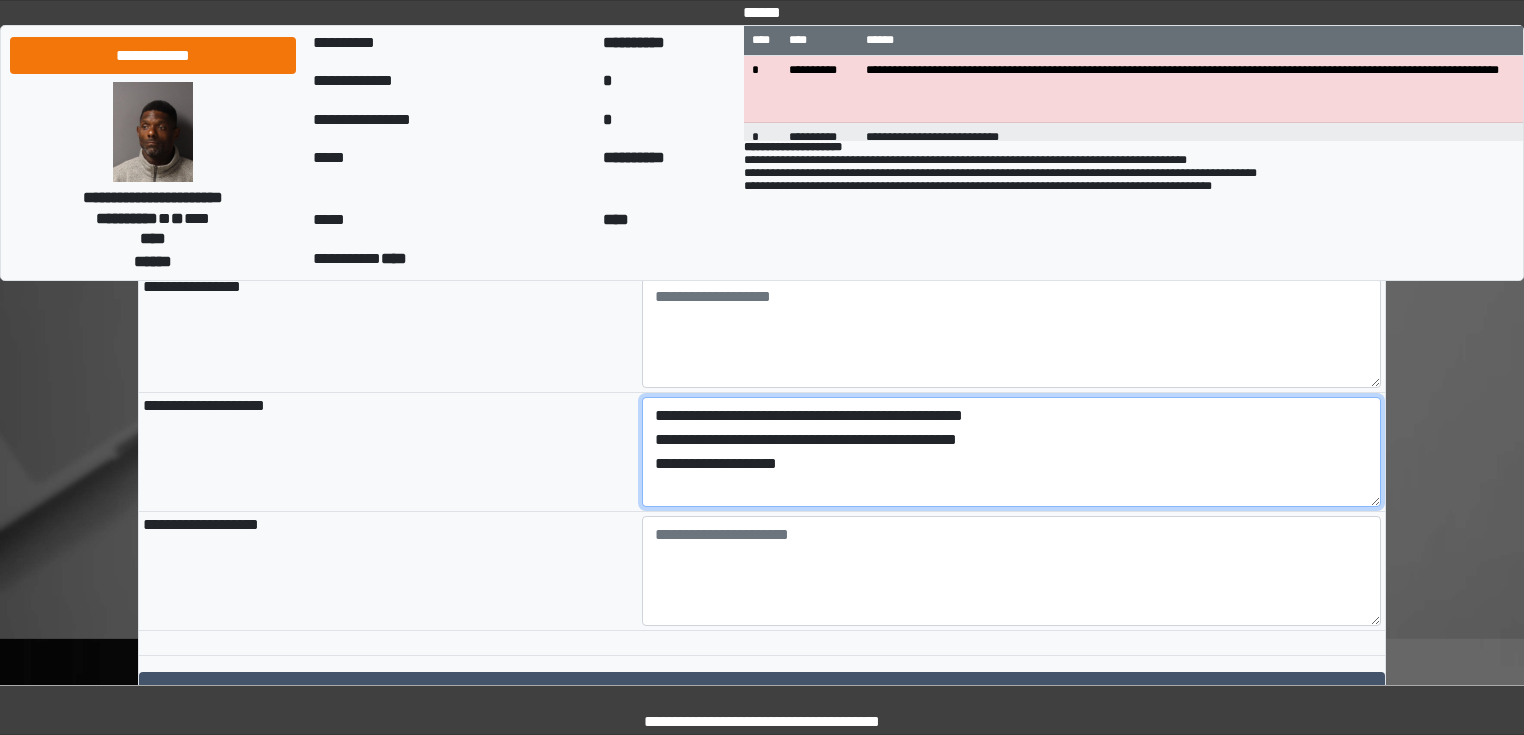 click on "**********" at bounding box center (1012, 452) 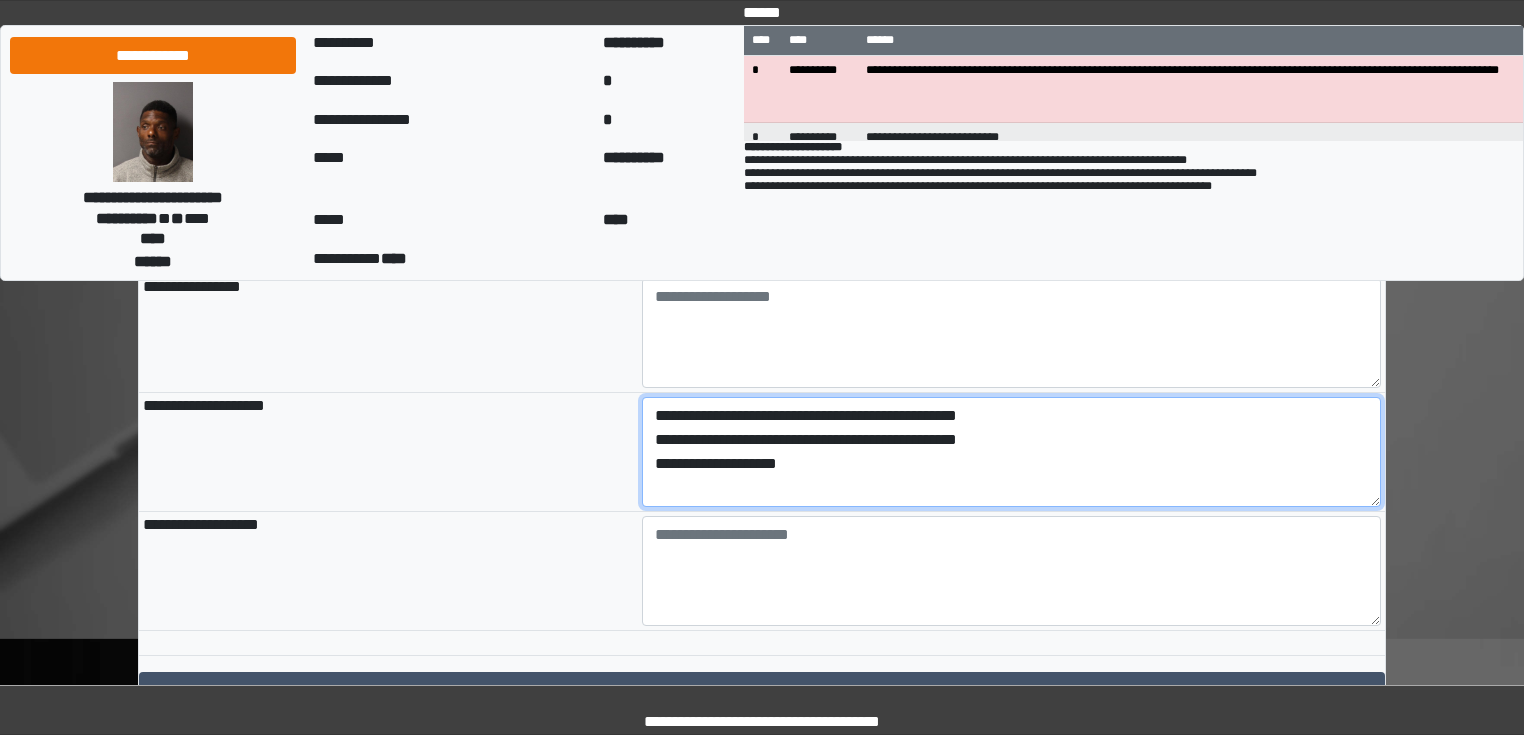 drag, startPoint x: 820, startPoint y: 476, endPoint x: 616, endPoint y: 480, distance: 204.03922 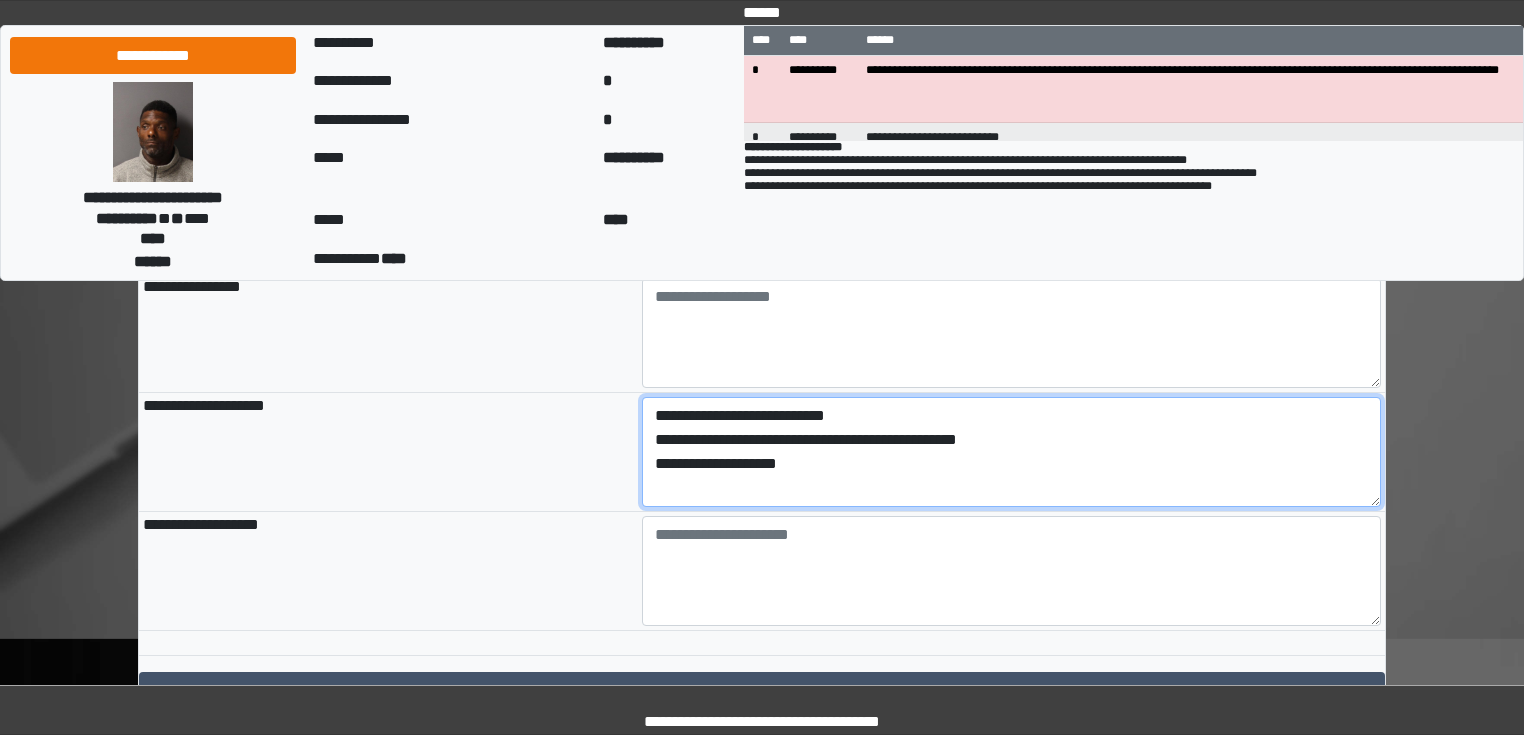 click on "**********" at bounding box center [1012, 452] 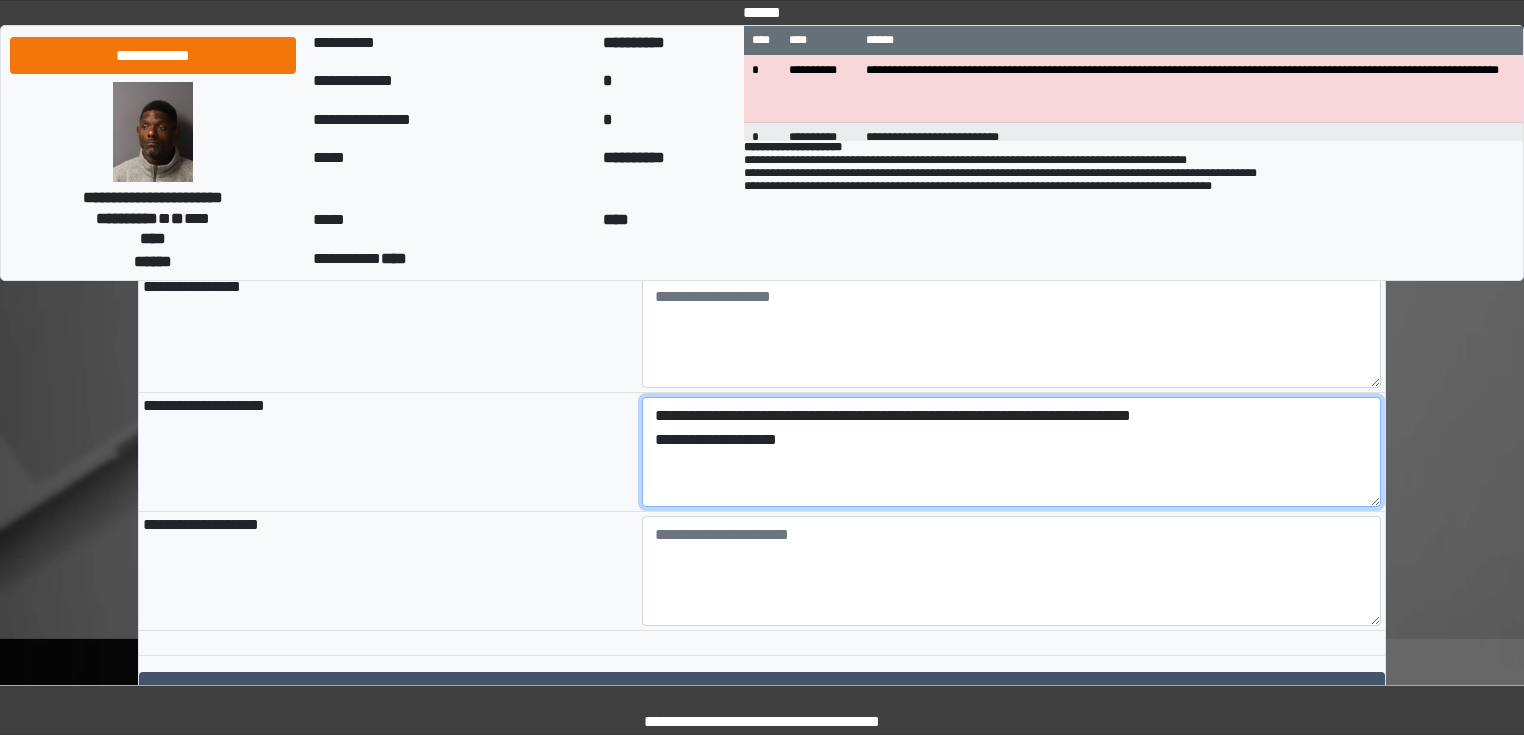 click on "**********" at bounding box center [1012, 452] 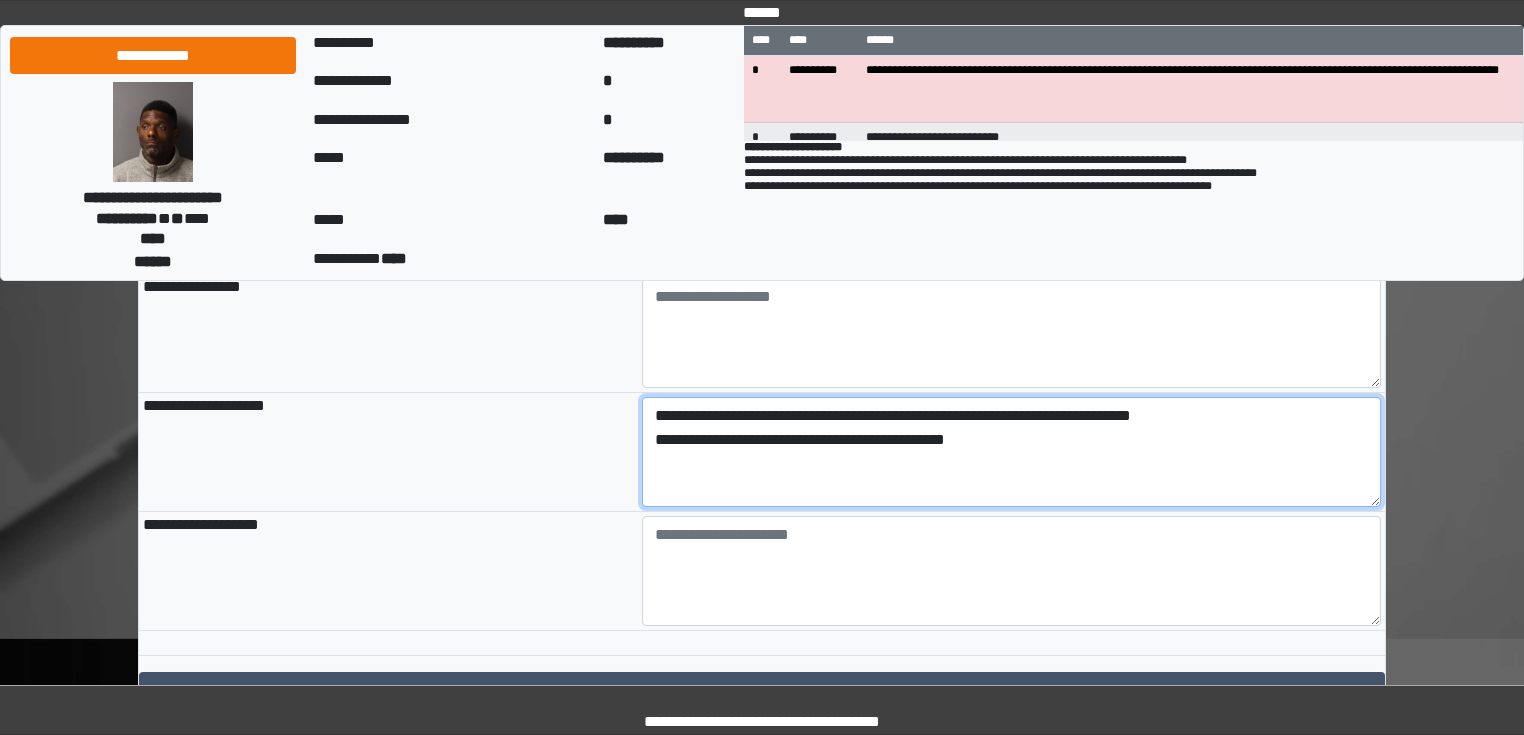 click on "**********" at bounding box center (1012, 452) 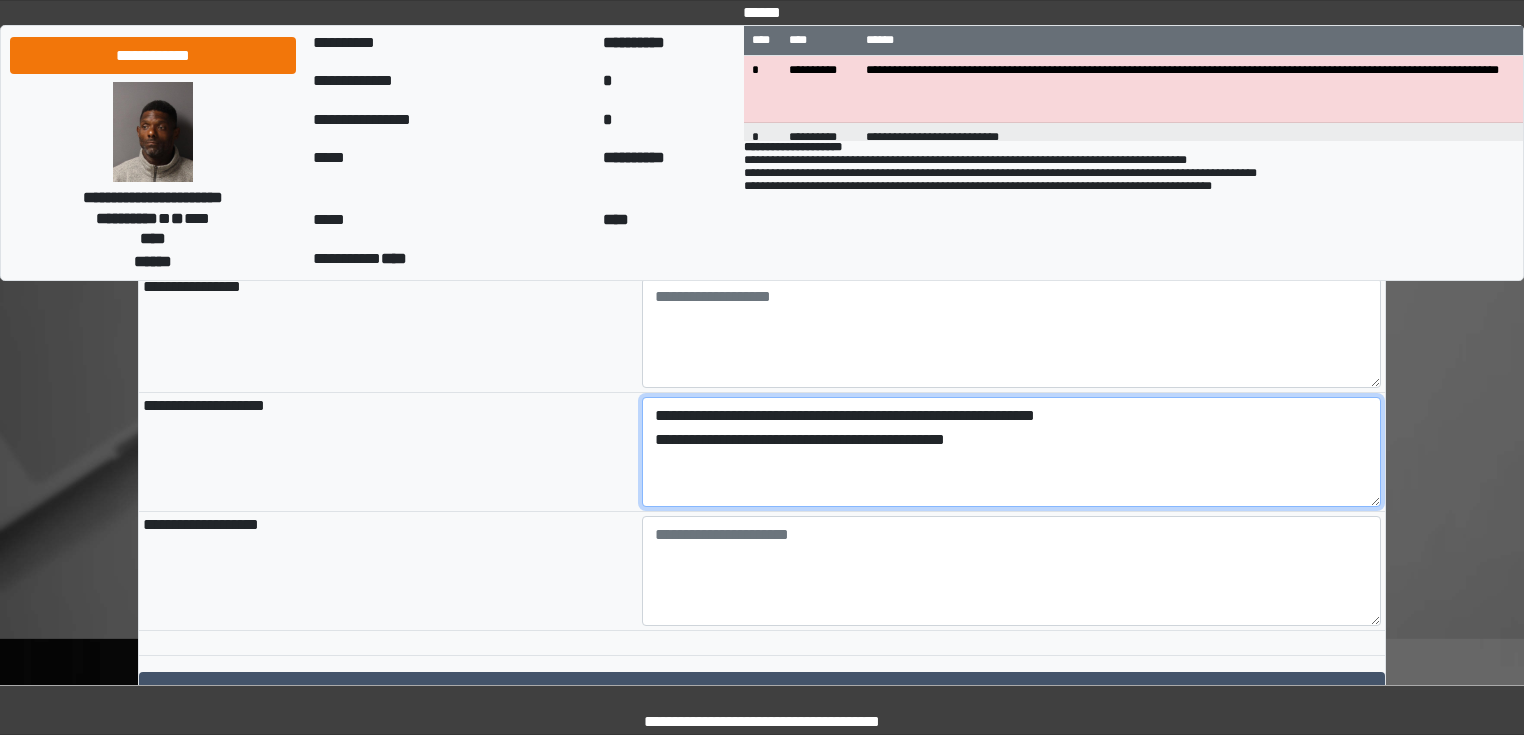 drag, startPoint x: 991, startPoint y: 508, endPoint x: 839, endPoint y: 507, distance: 152.0033 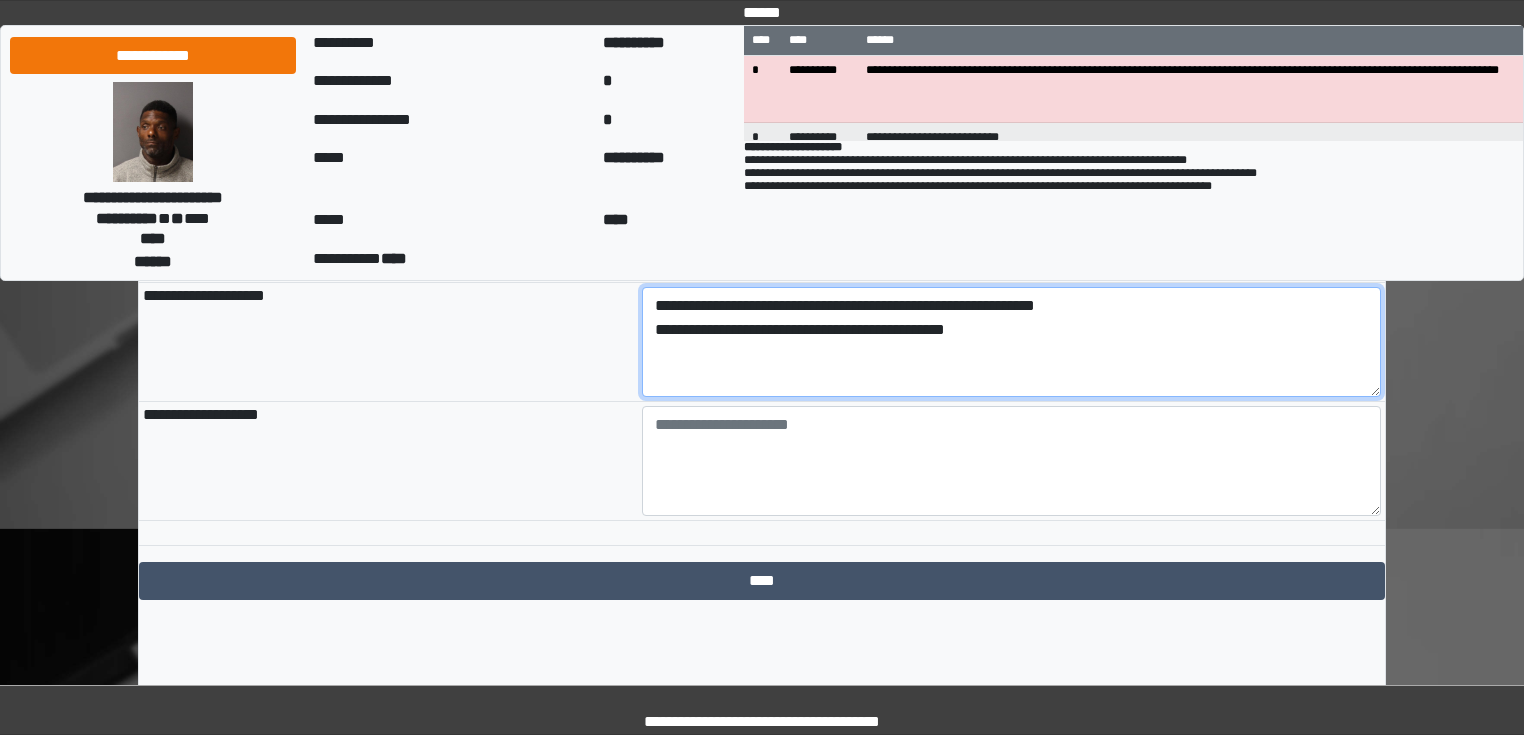 scroll, scrollTop: 2322, scrollLeft: 0, axis: vertical 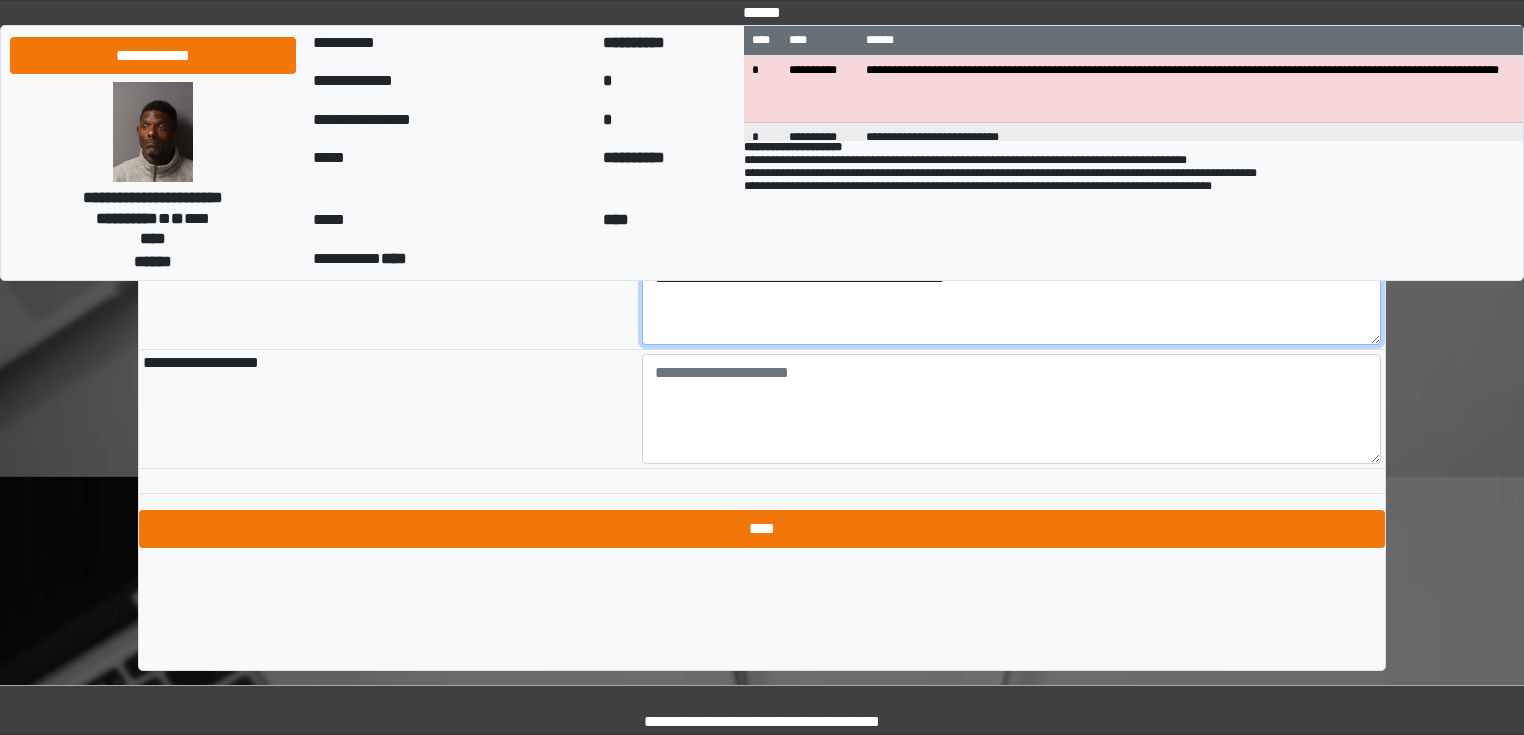 type on "**********" 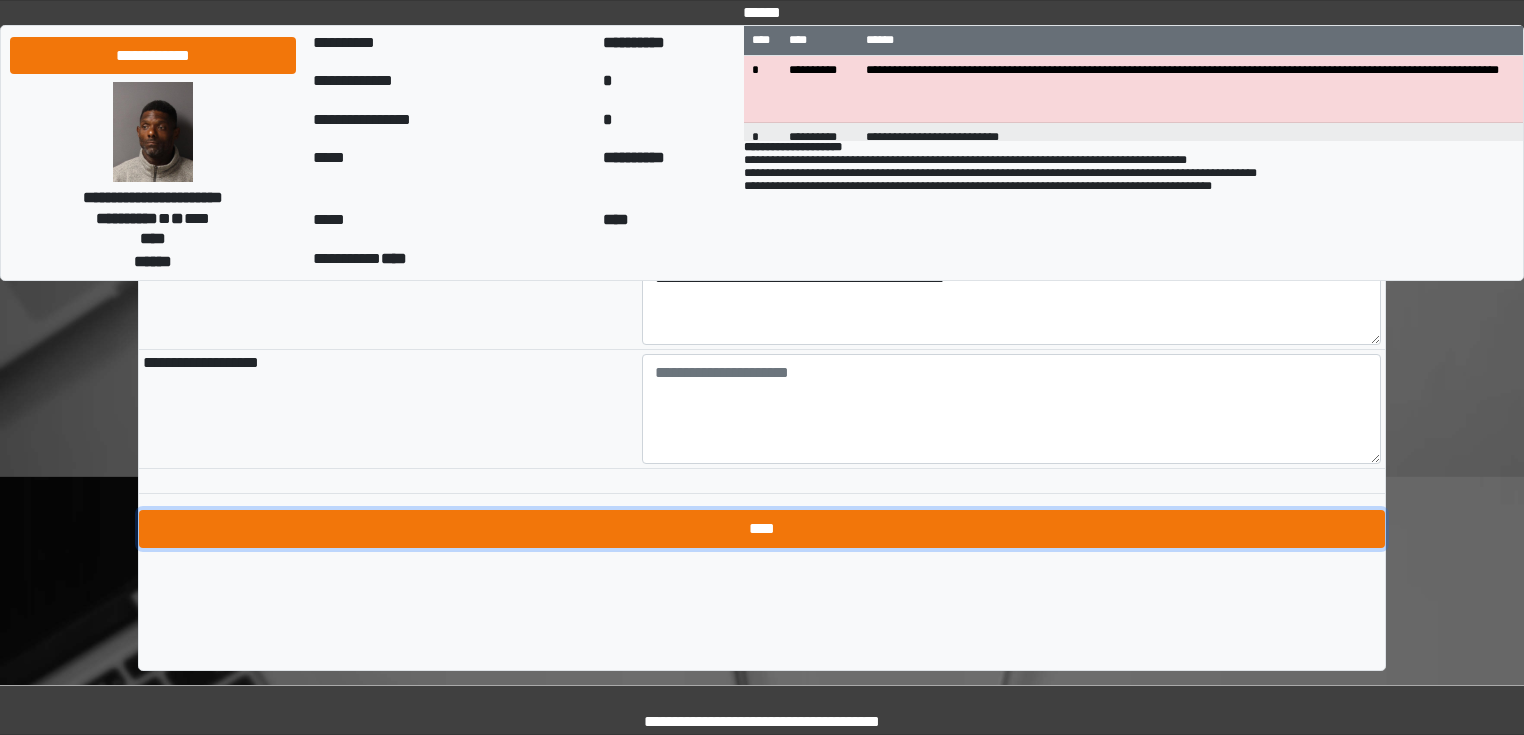 click on "****" at bounding box center (762, 529) 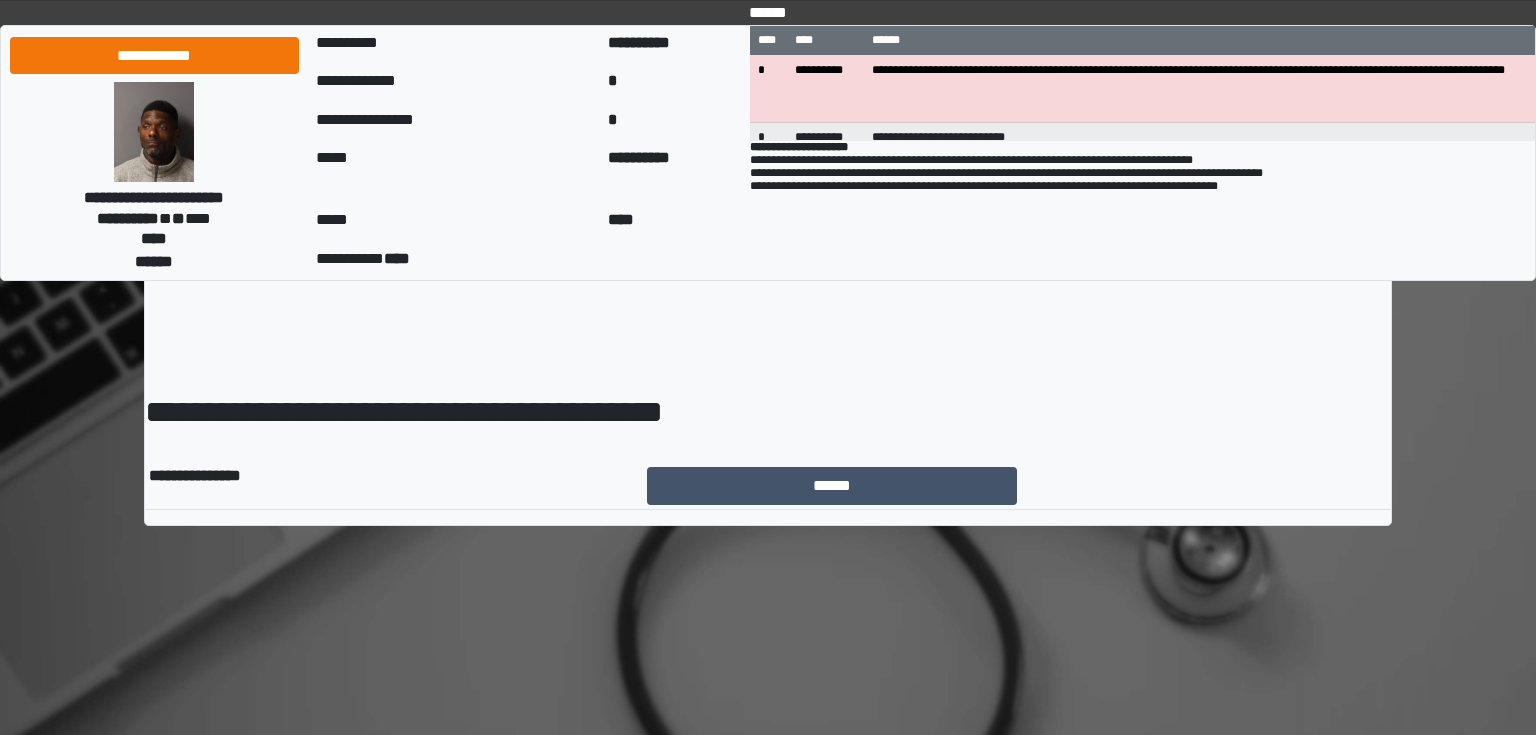 scroll, scrollTop: 0, scrollLeft: 0, axis: both 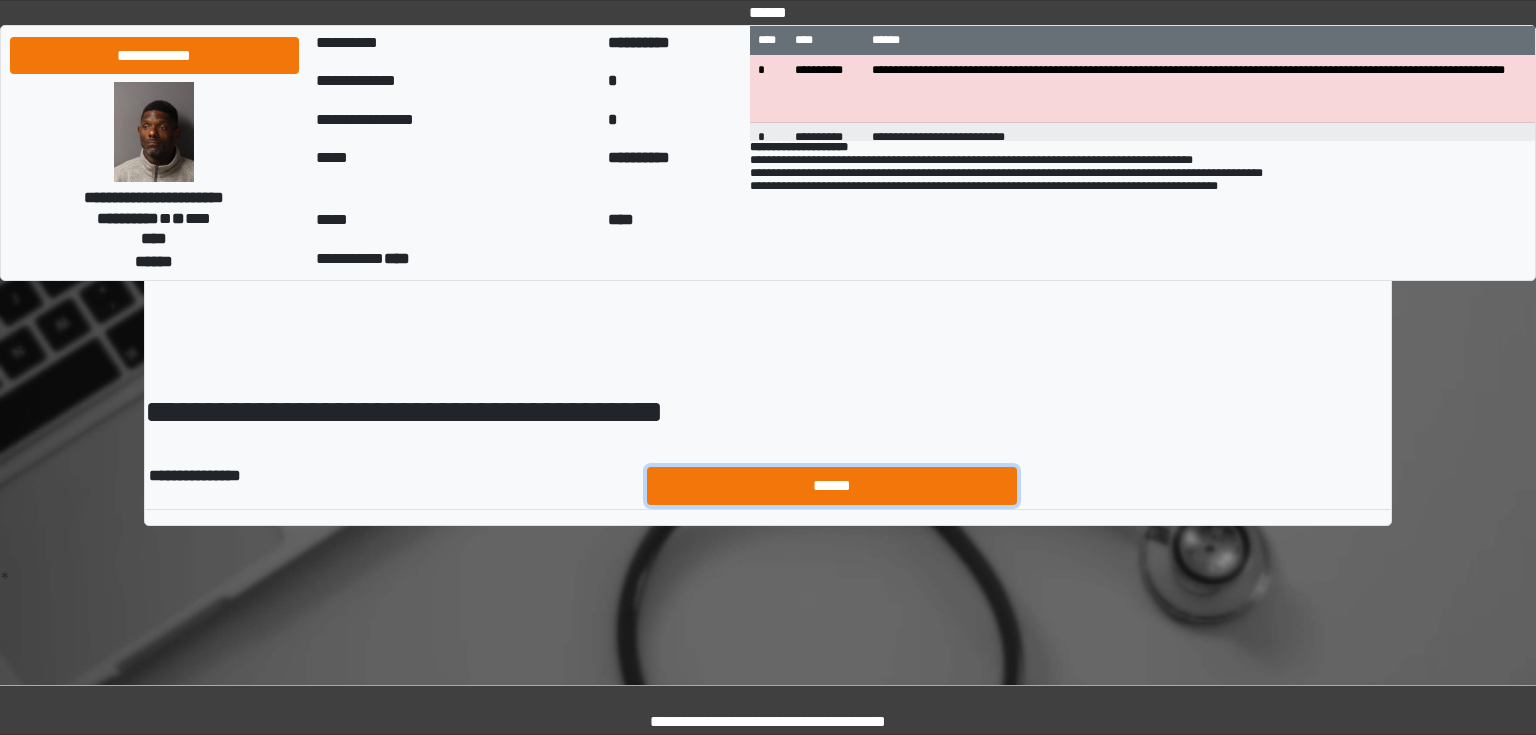 click on "******" at bounding box center (832, 486) 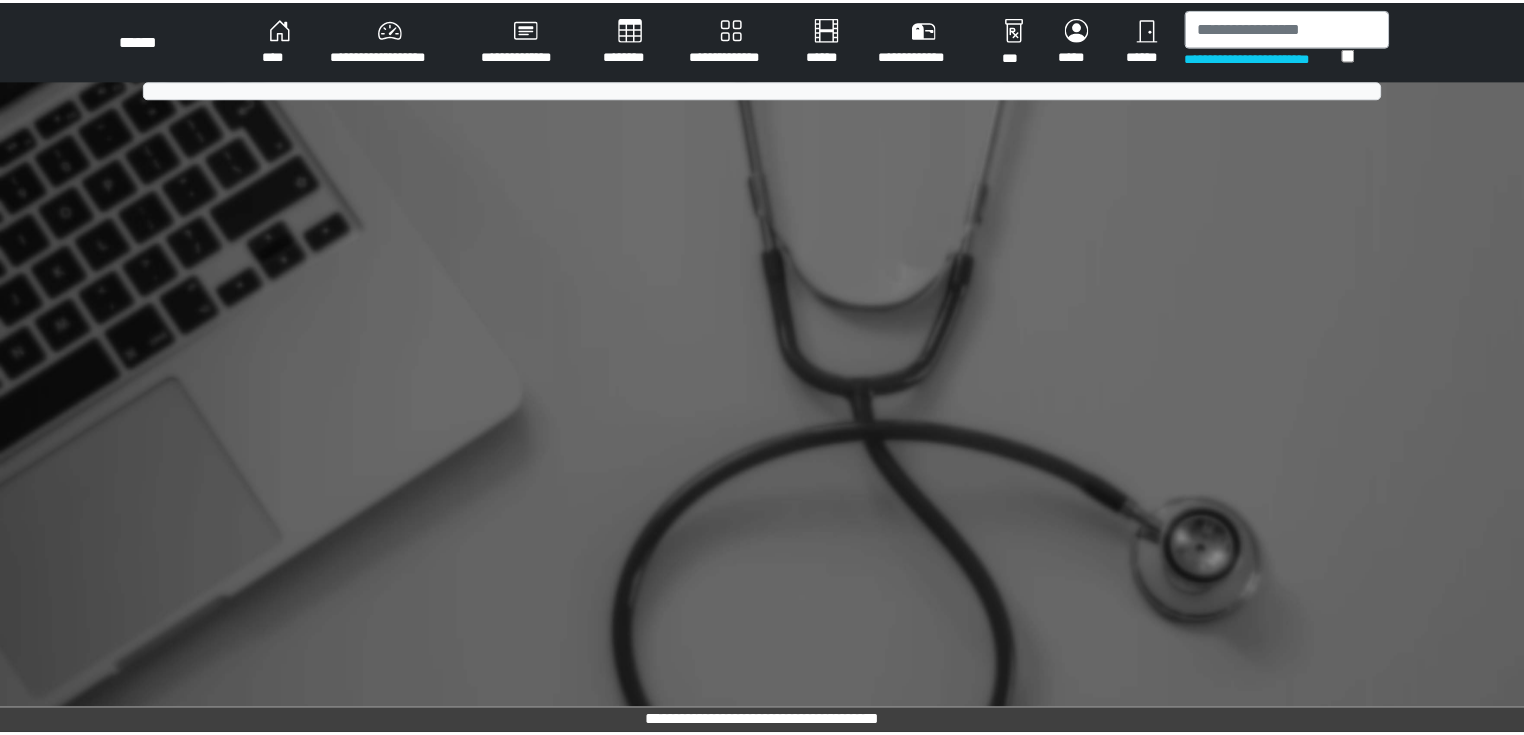 scroll, scrollTop: 0, scrollLeft: 0, axis: both 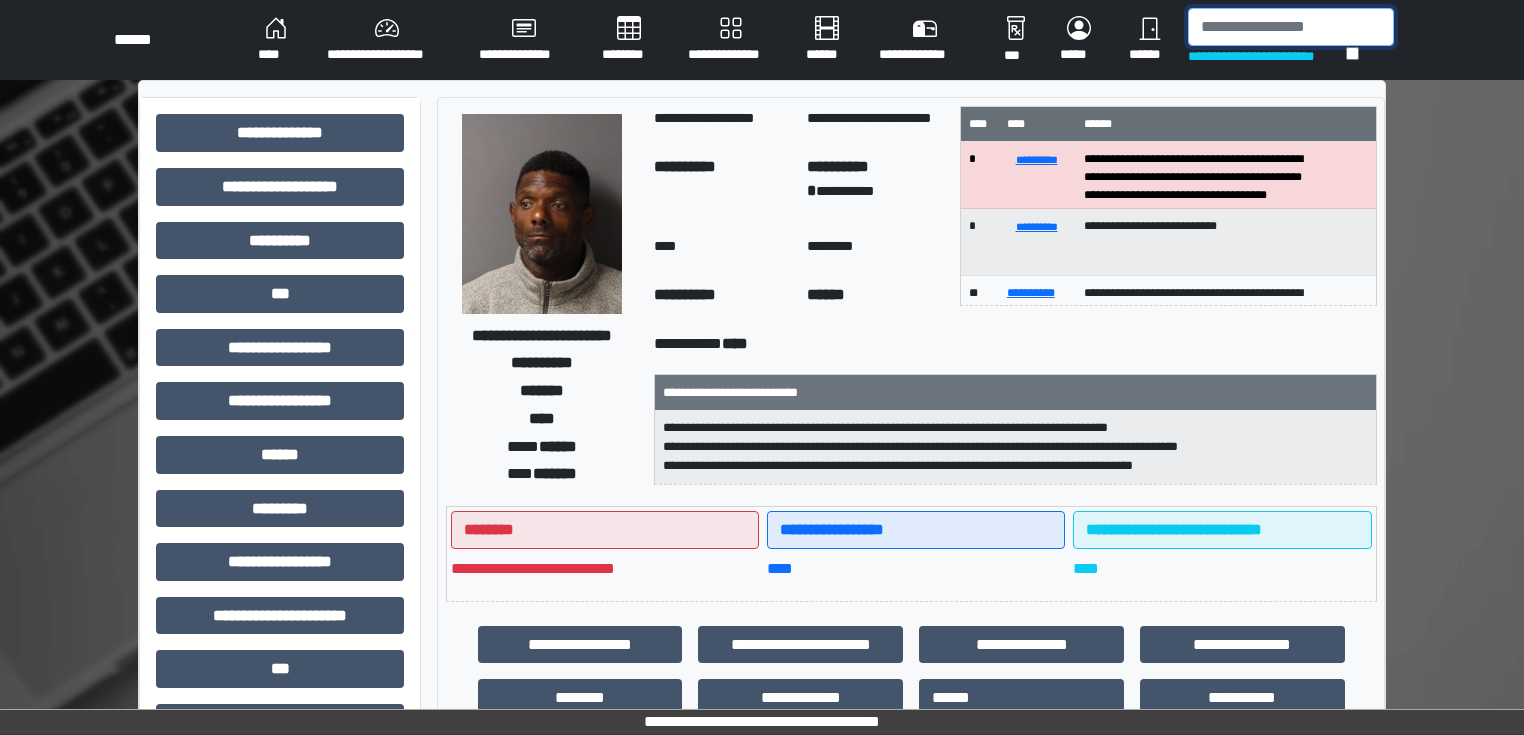 click at bounding box center (1291, 27) 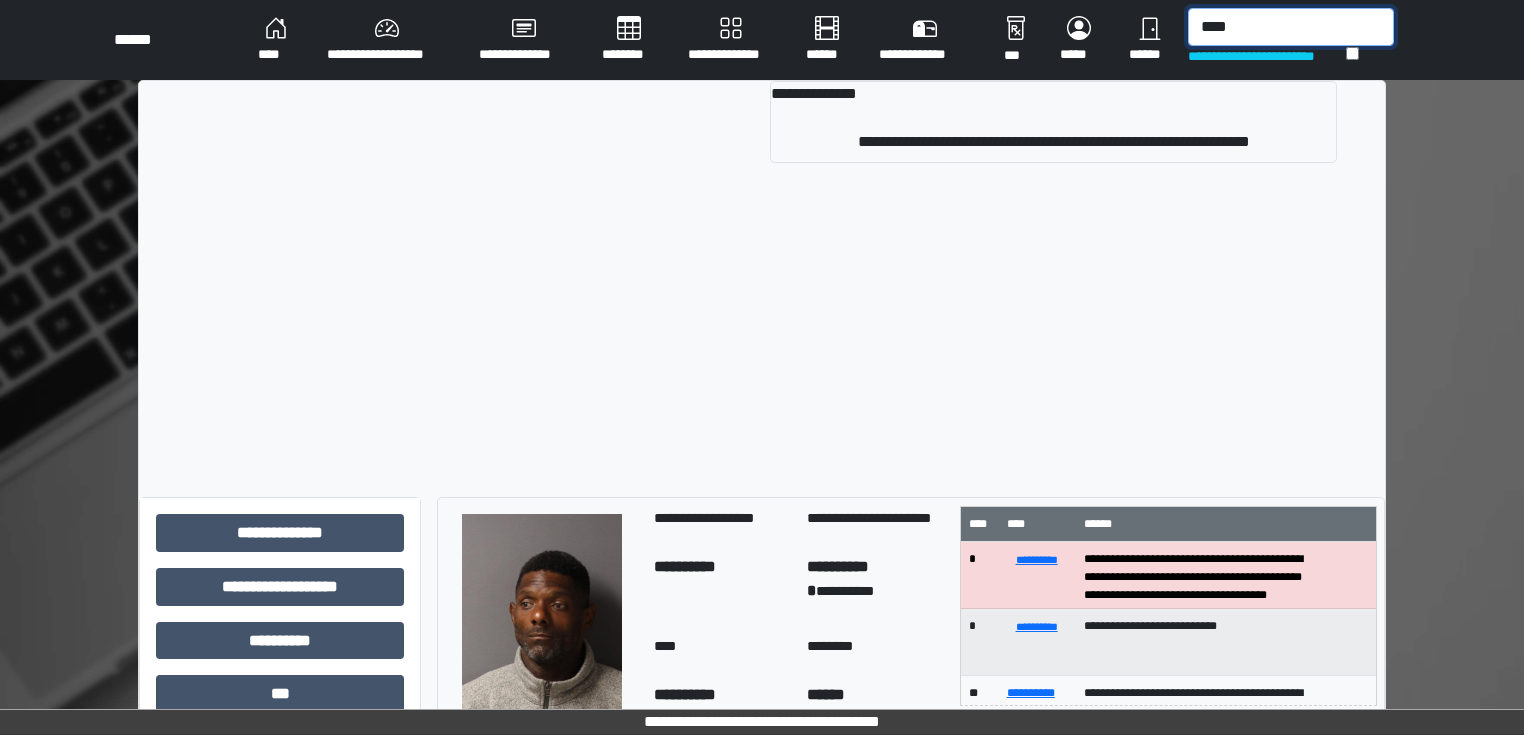 type on "****" 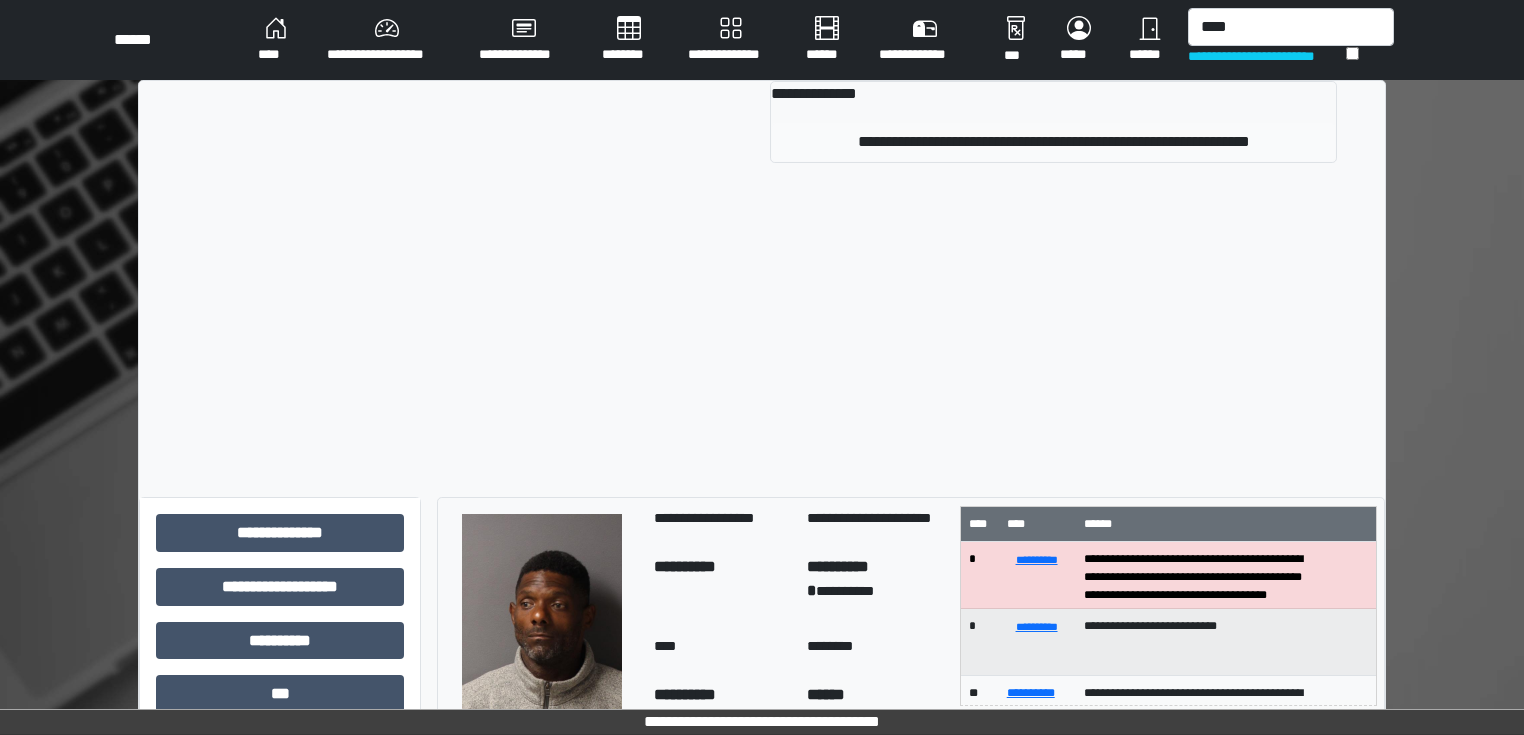 drag, startPoint x: 1288, startPoint y: 117, endPoint x: 1249, endPoint y: 137, distance: 43.829212 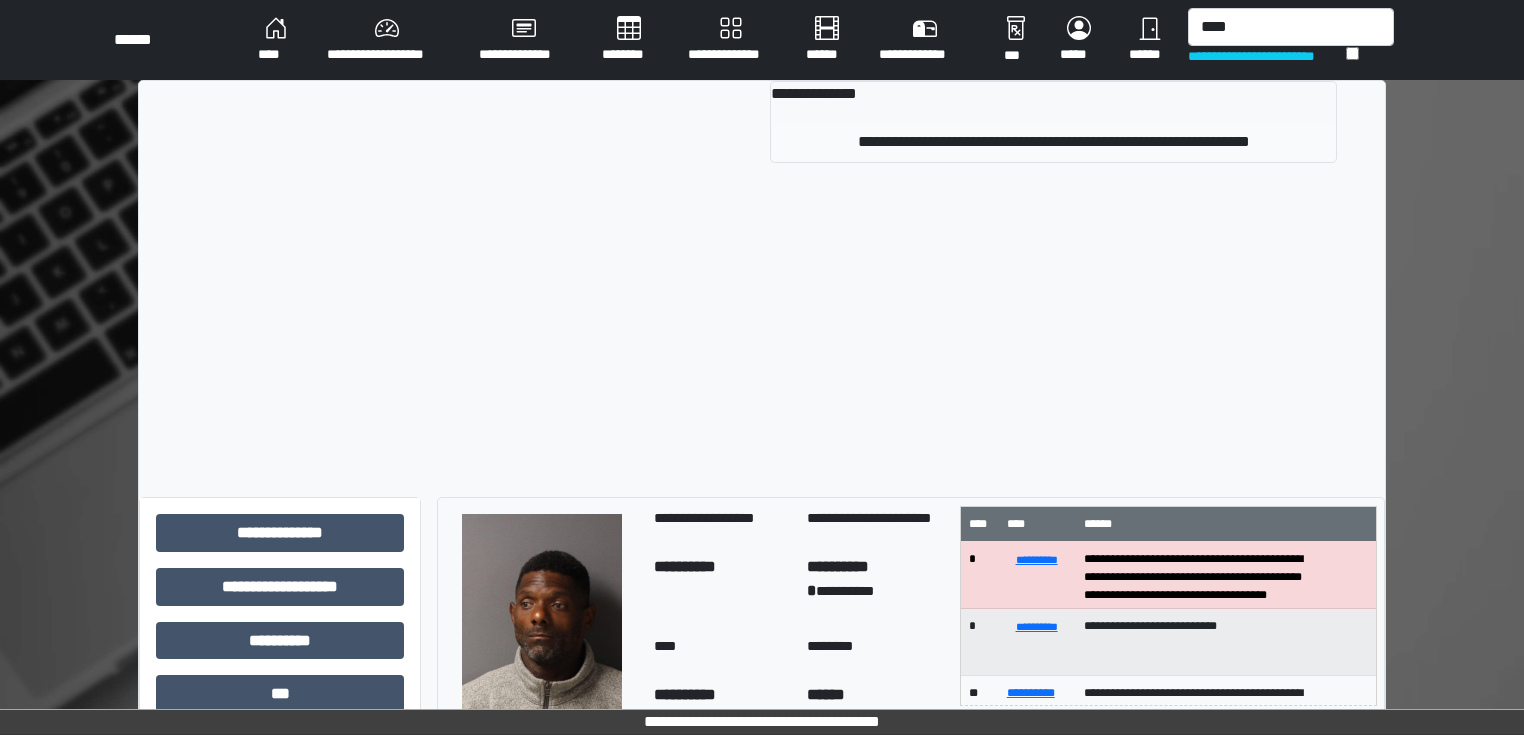 click on "**********" at bounding box center (1053, 121) 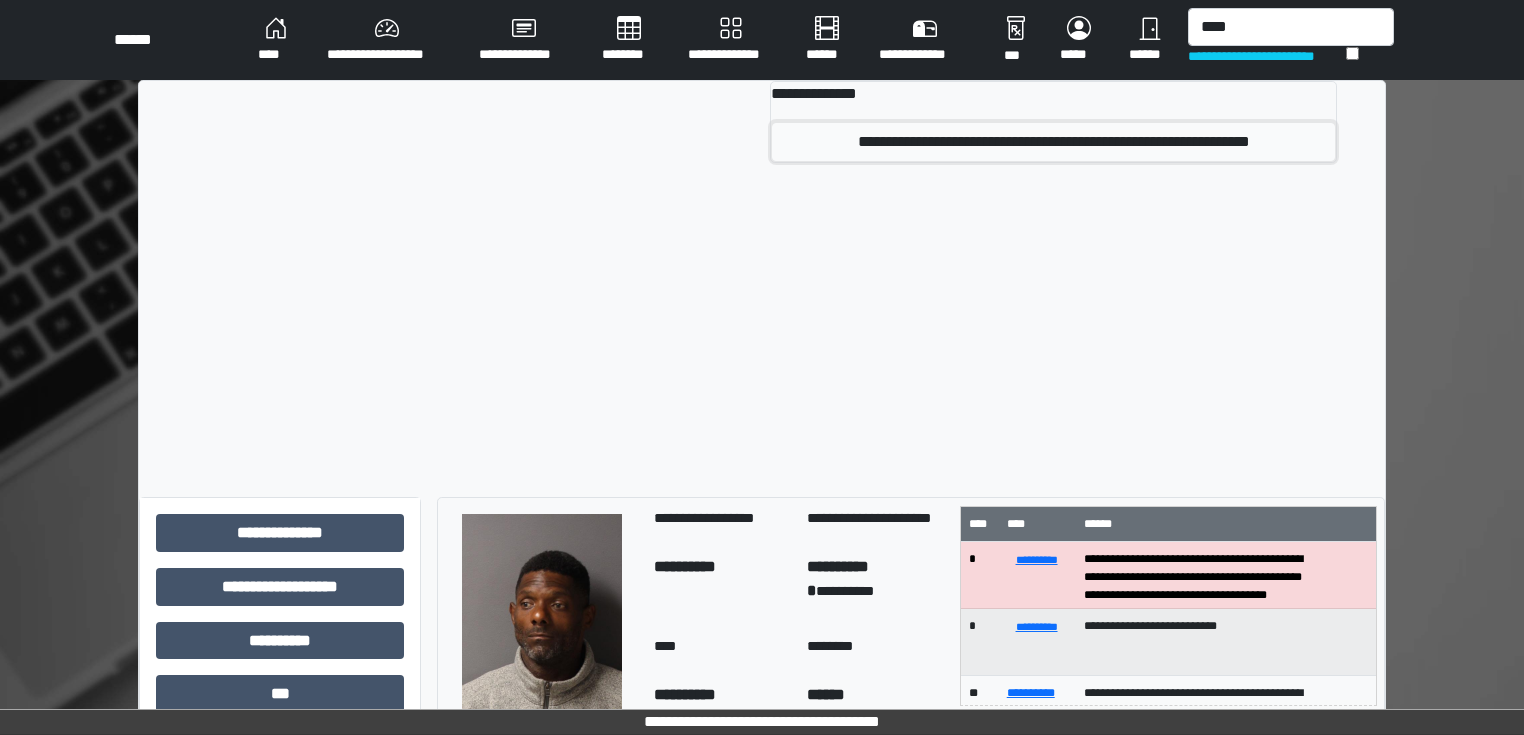 click on "**********" at bounding box center (1053, 142) 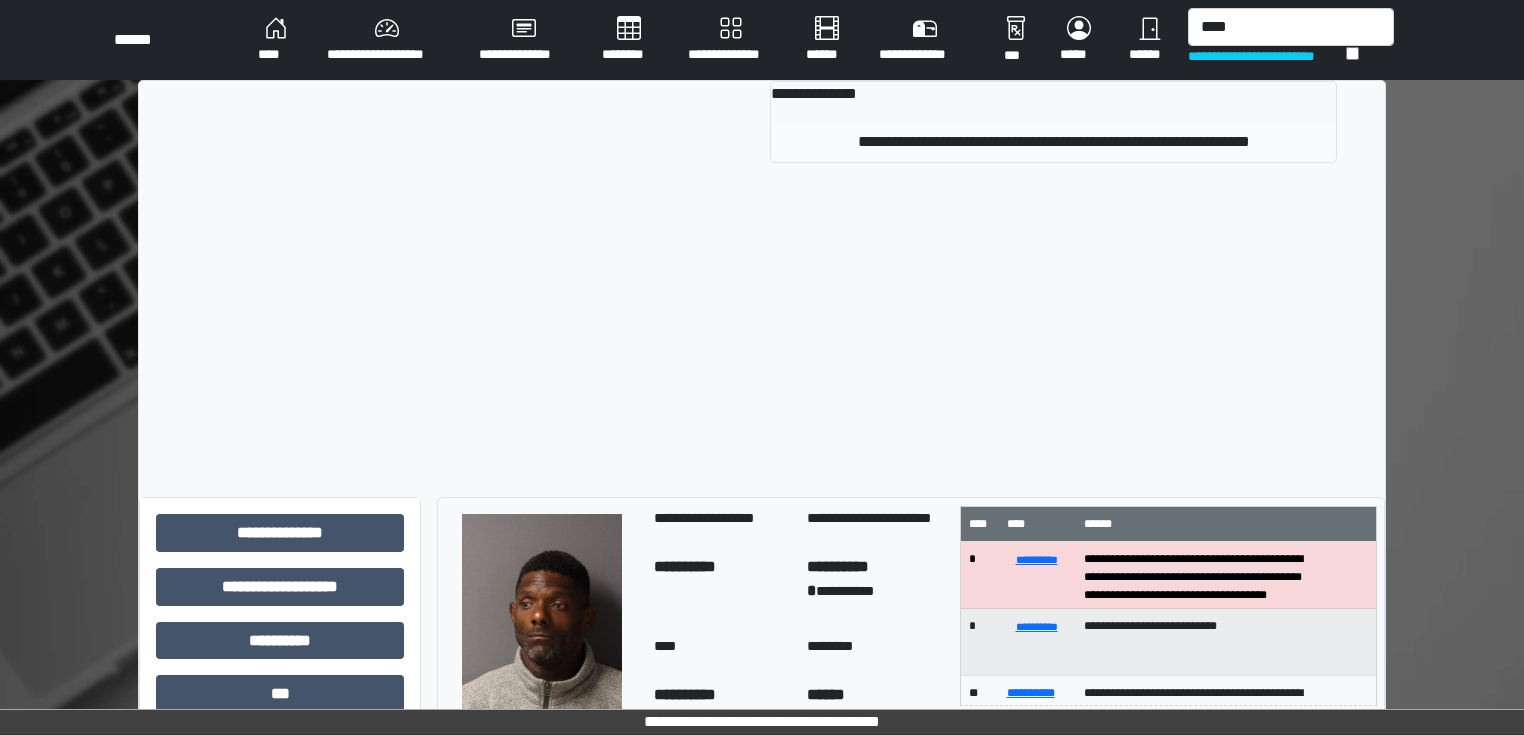 type 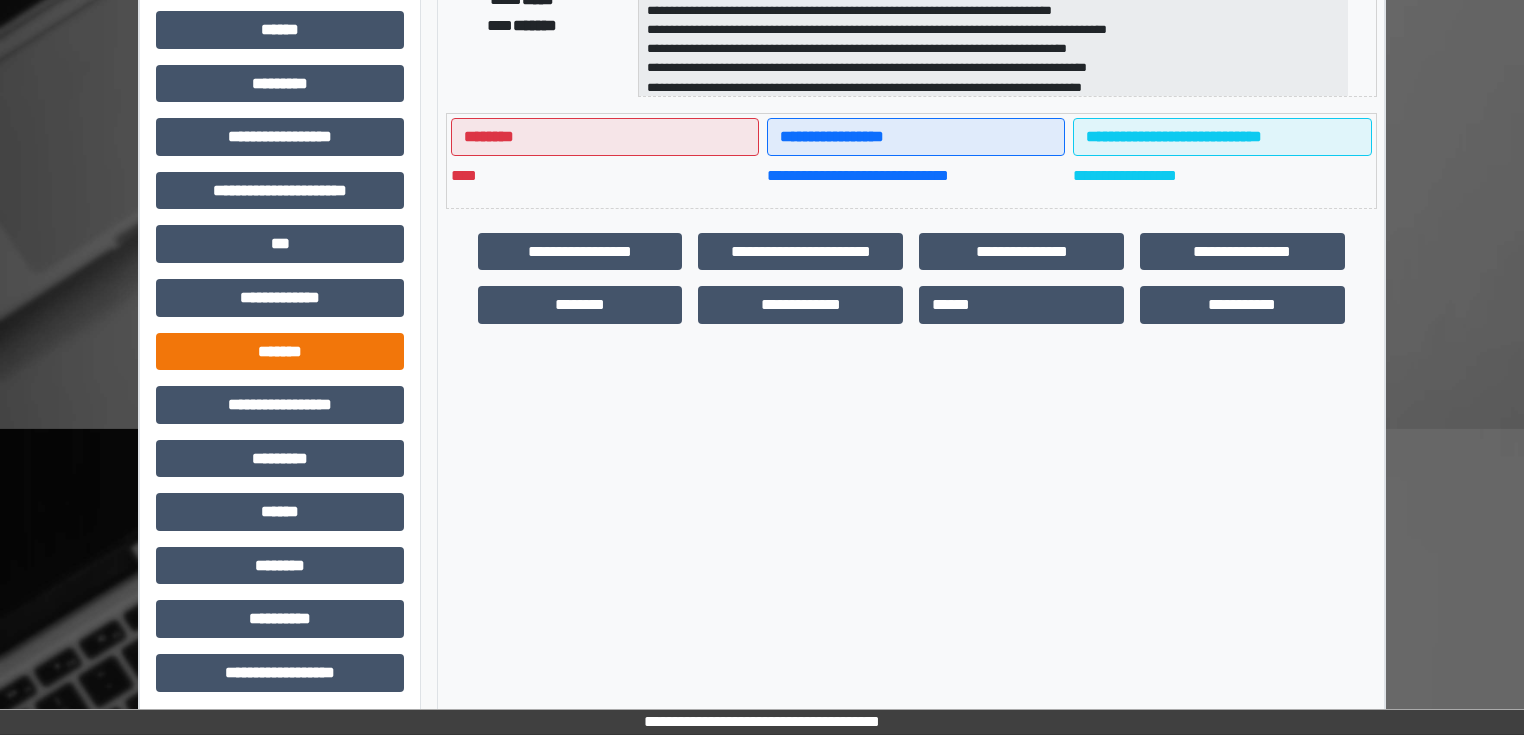 scroll, scrollTop: 431, scrollLeft: 0, axis: vertical 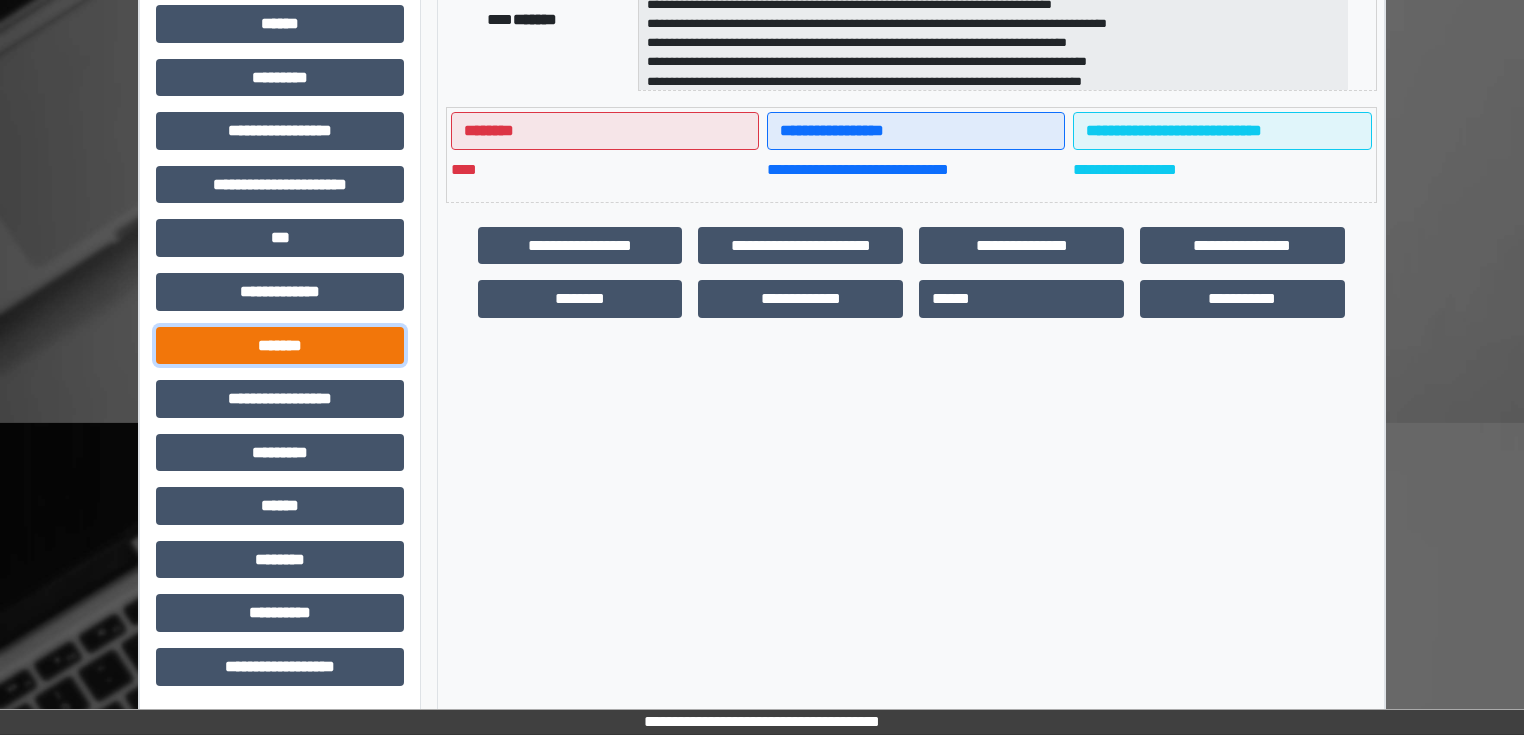click on "*******" at bounding box center [280, 346] 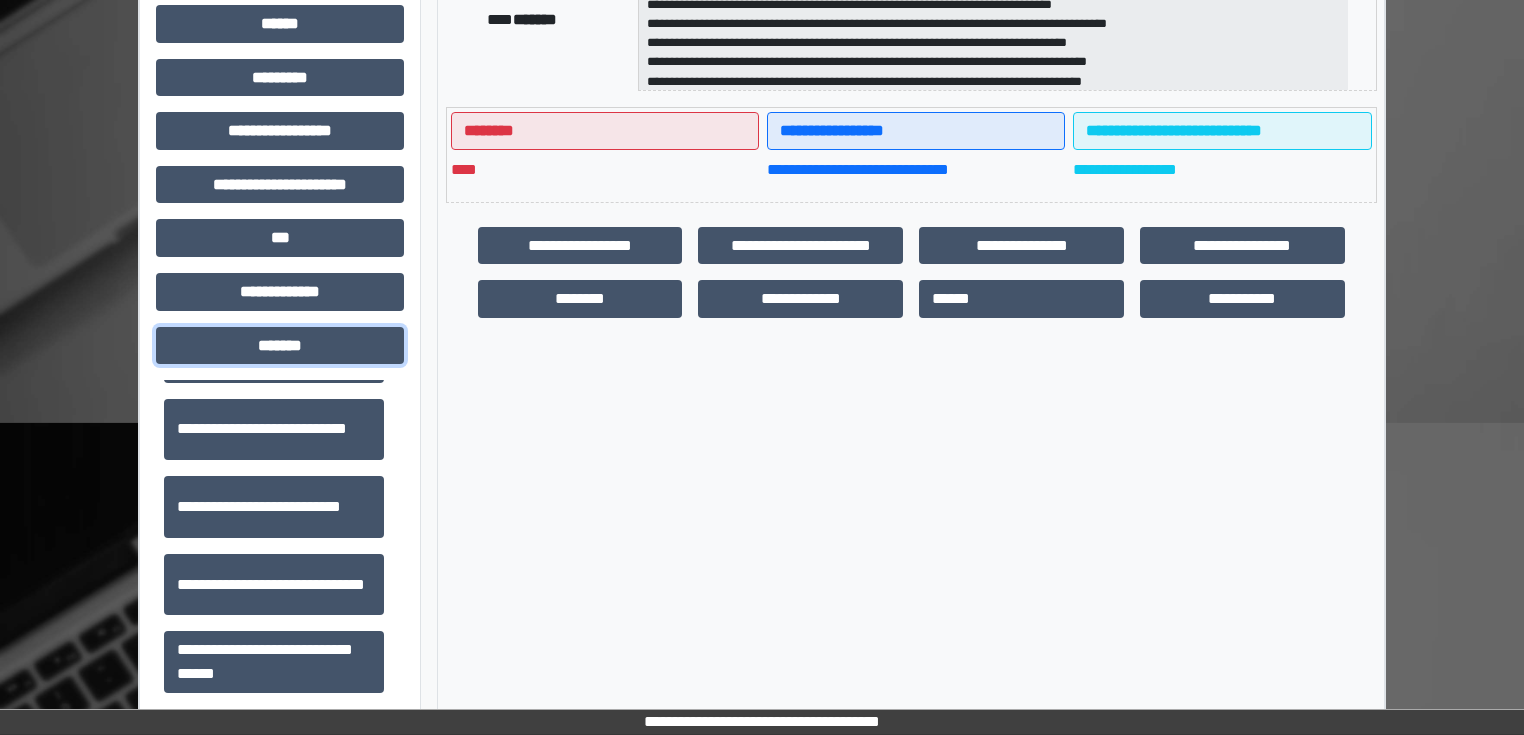 scroll, scrollTop: 720, scrollLeft: 0, axis: vertical 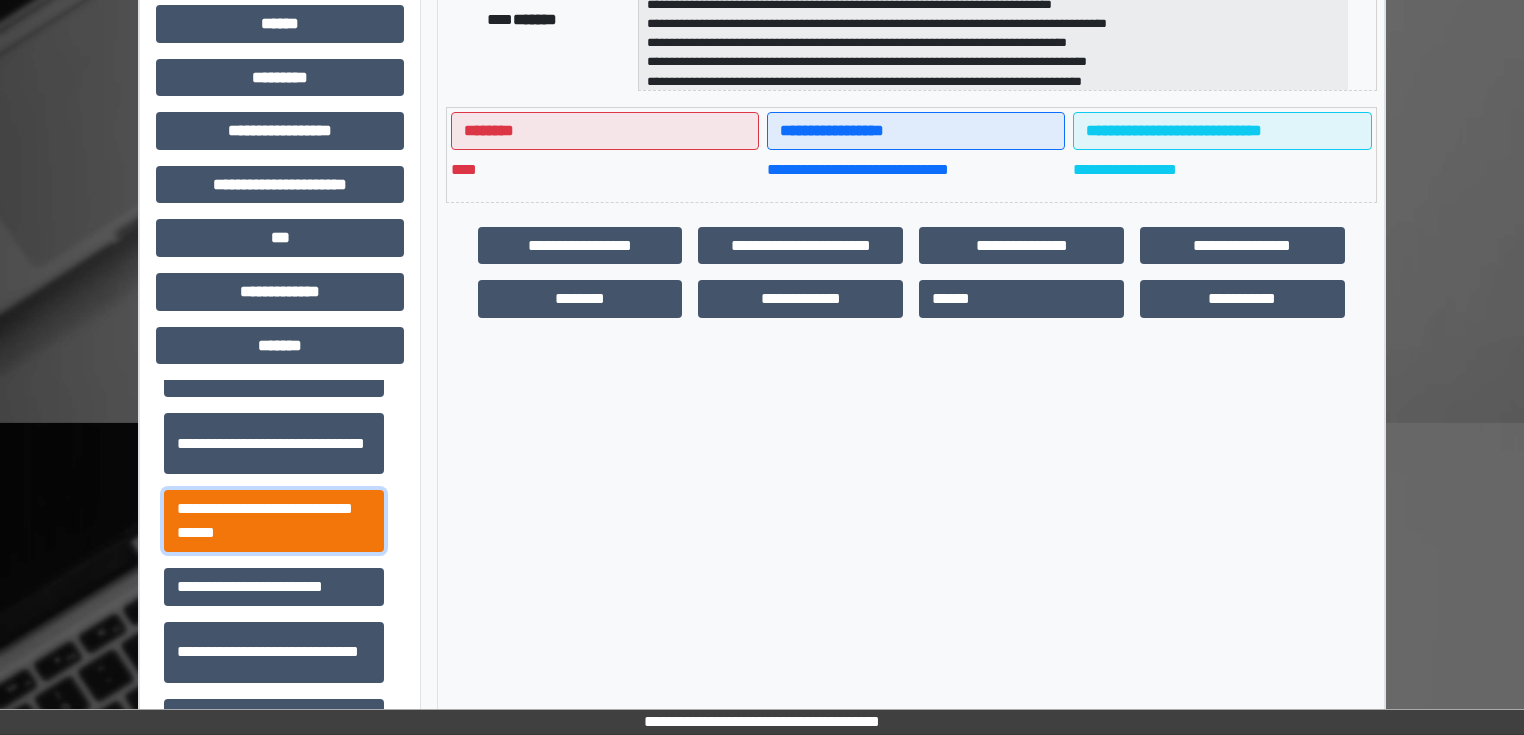 click on "**********" at bounding box center (274, 521) 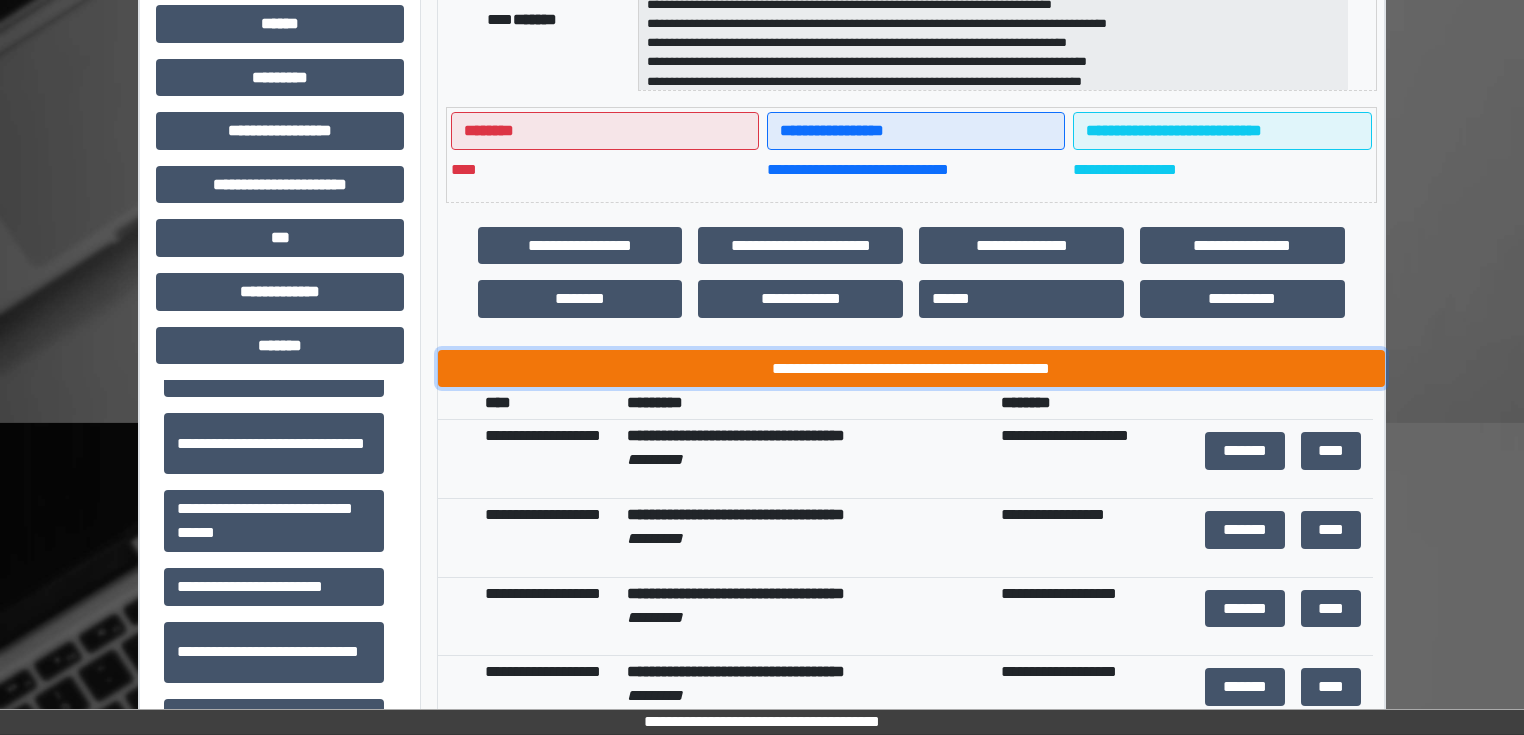 click on "**********" at bounding box center (911, 369) 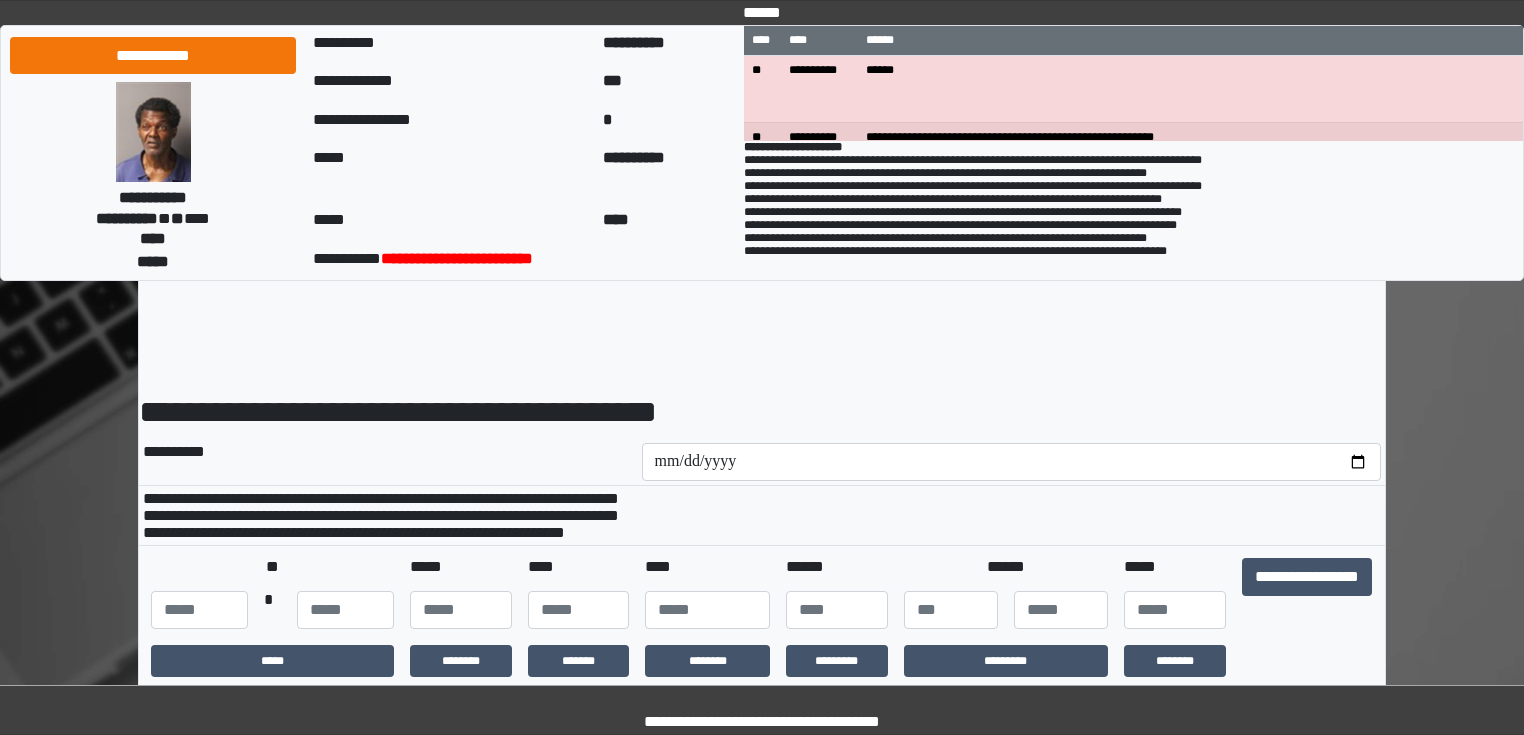 scroll, scrollTop: 0, scrollLeft: 0, axis: both 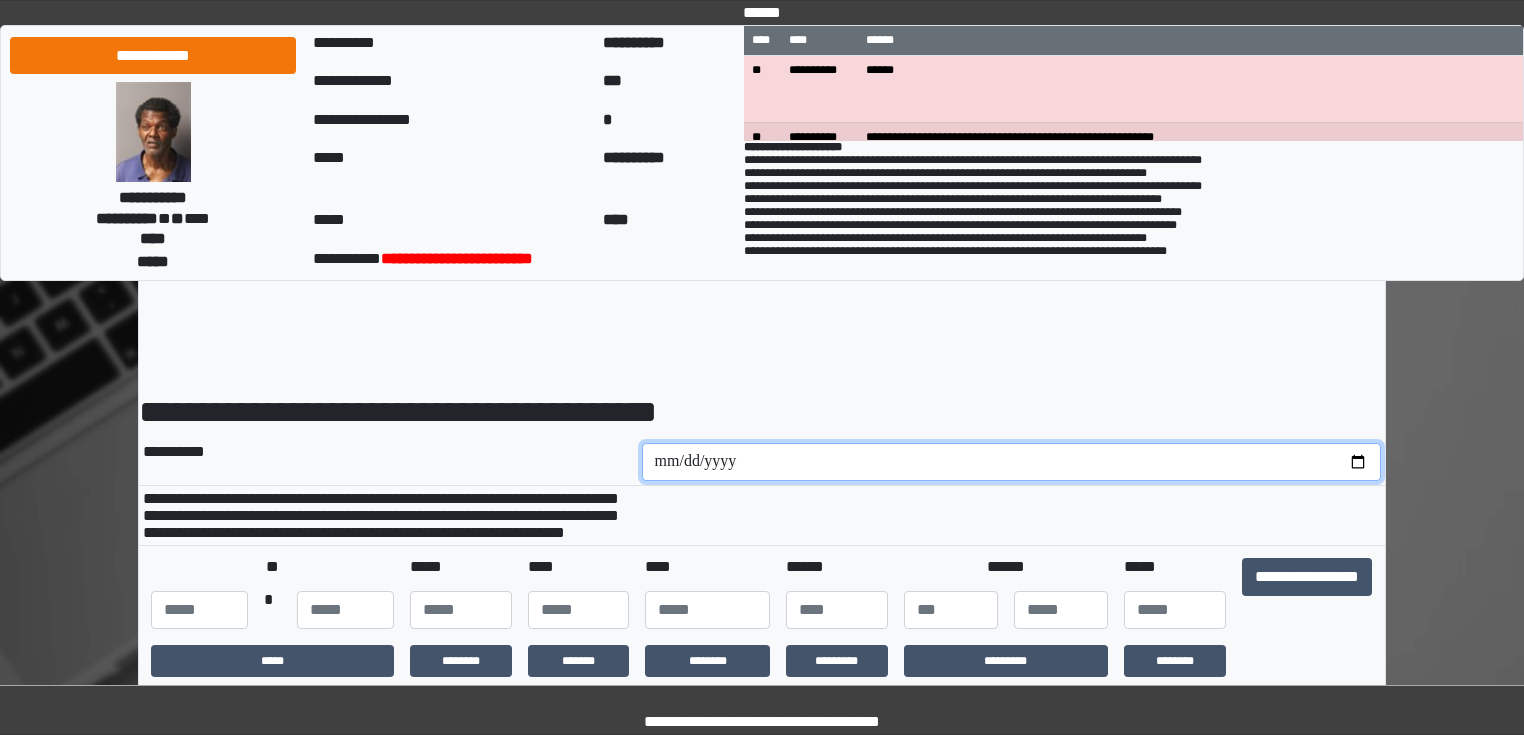 click at bounding box center (1012, 462) 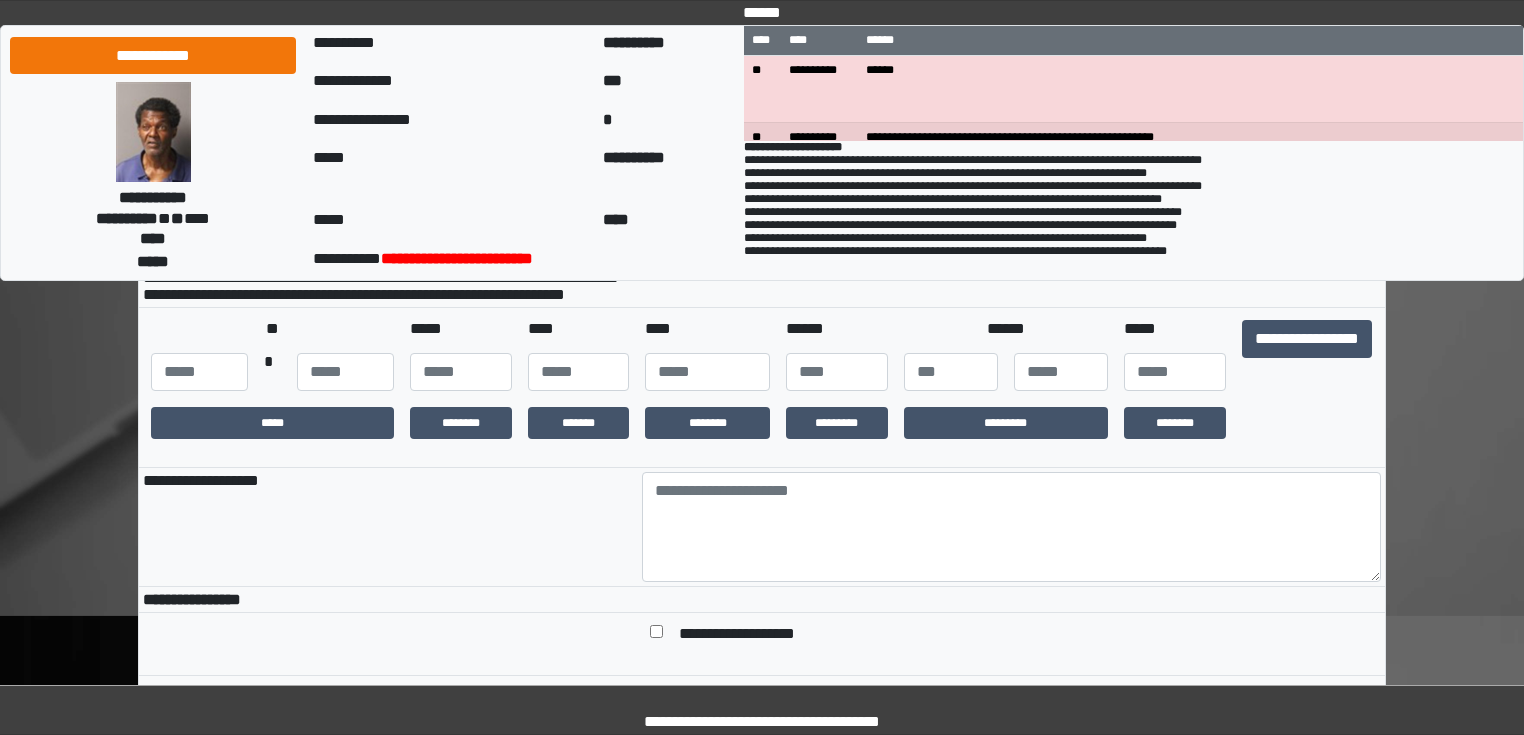 scroll, scrollTop: 240, scrollLeft: 0, axis: vertical 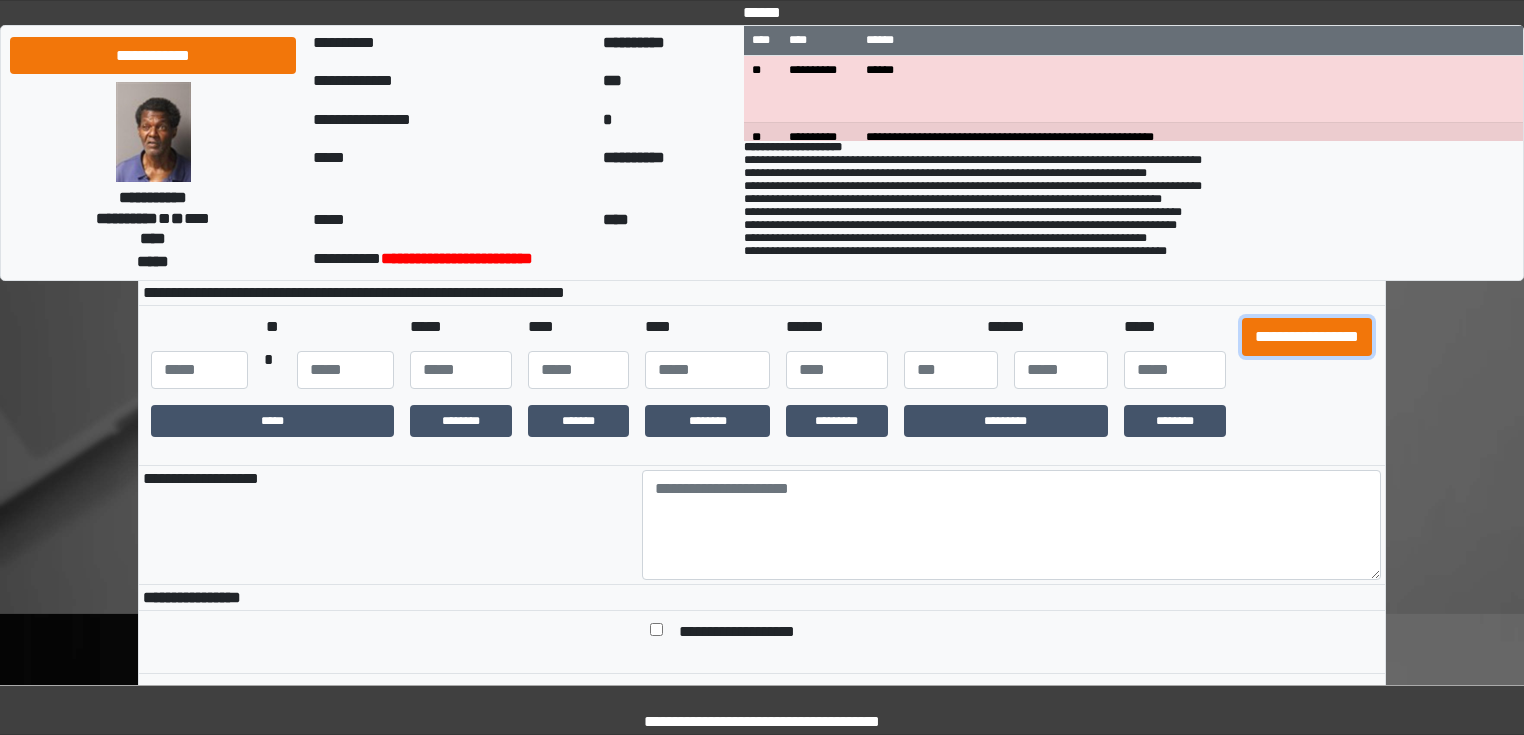 click on "**********" at bounding box center (1307, 337) 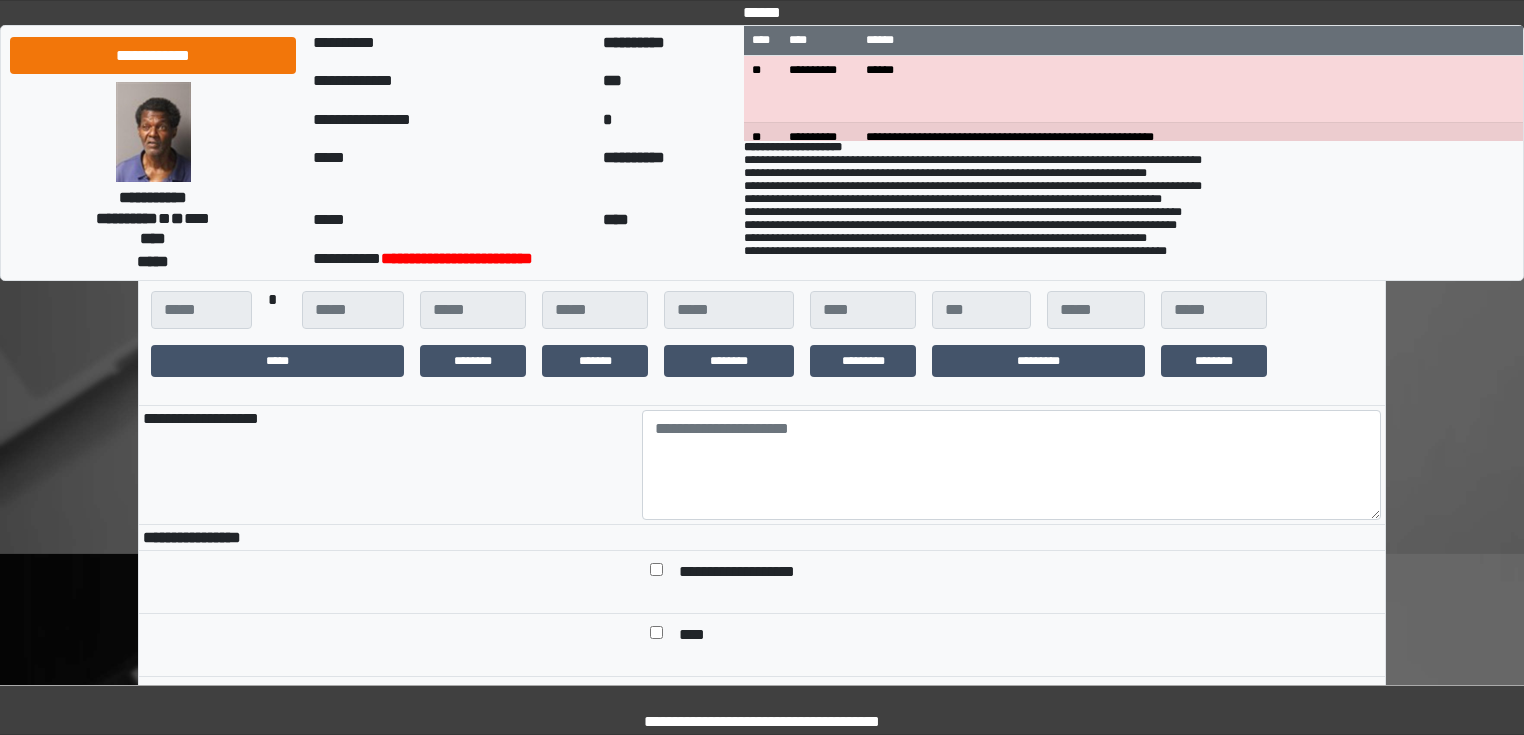 scroll, scrollTop: 400, scrollLeft: 0, axis: vertical 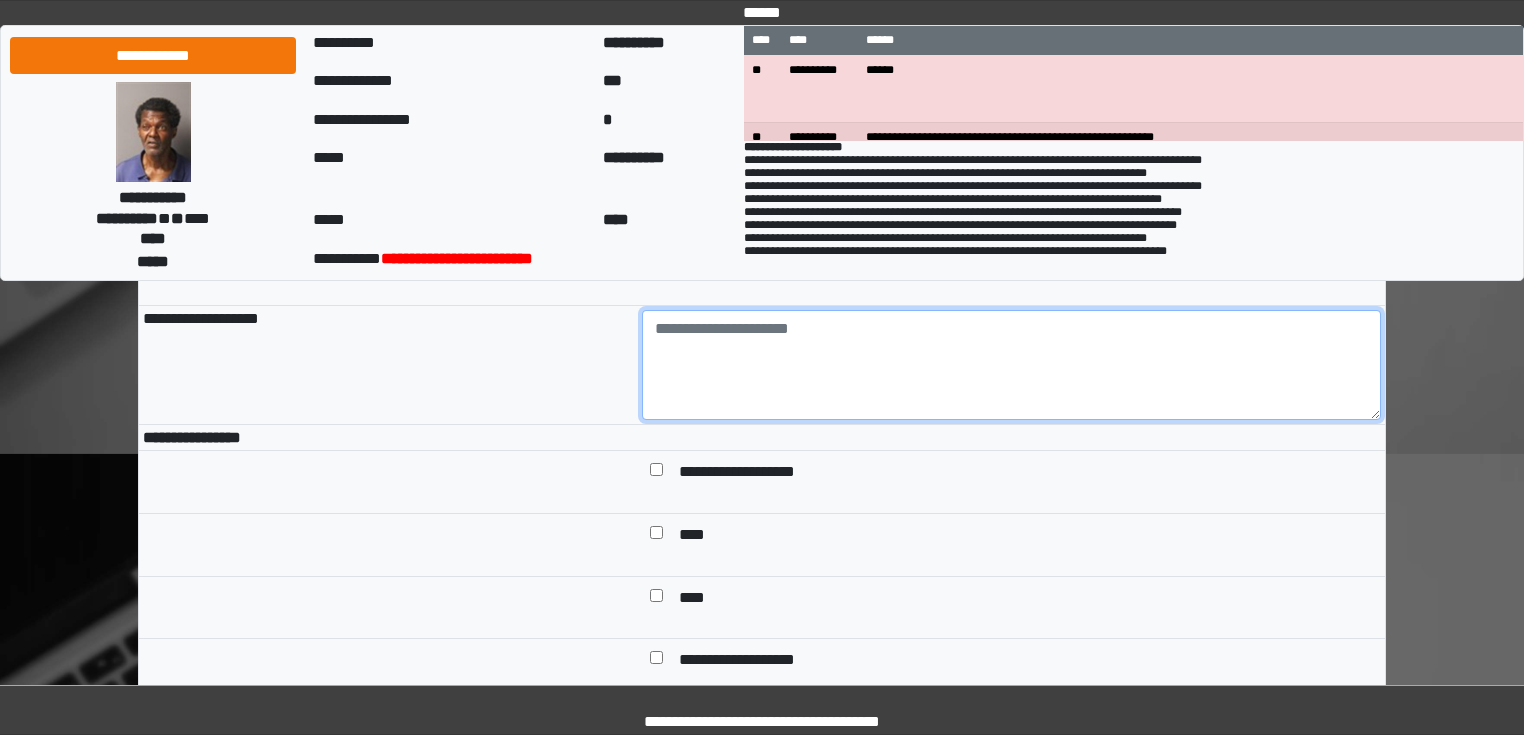 click at bounding box center (1012, 365) 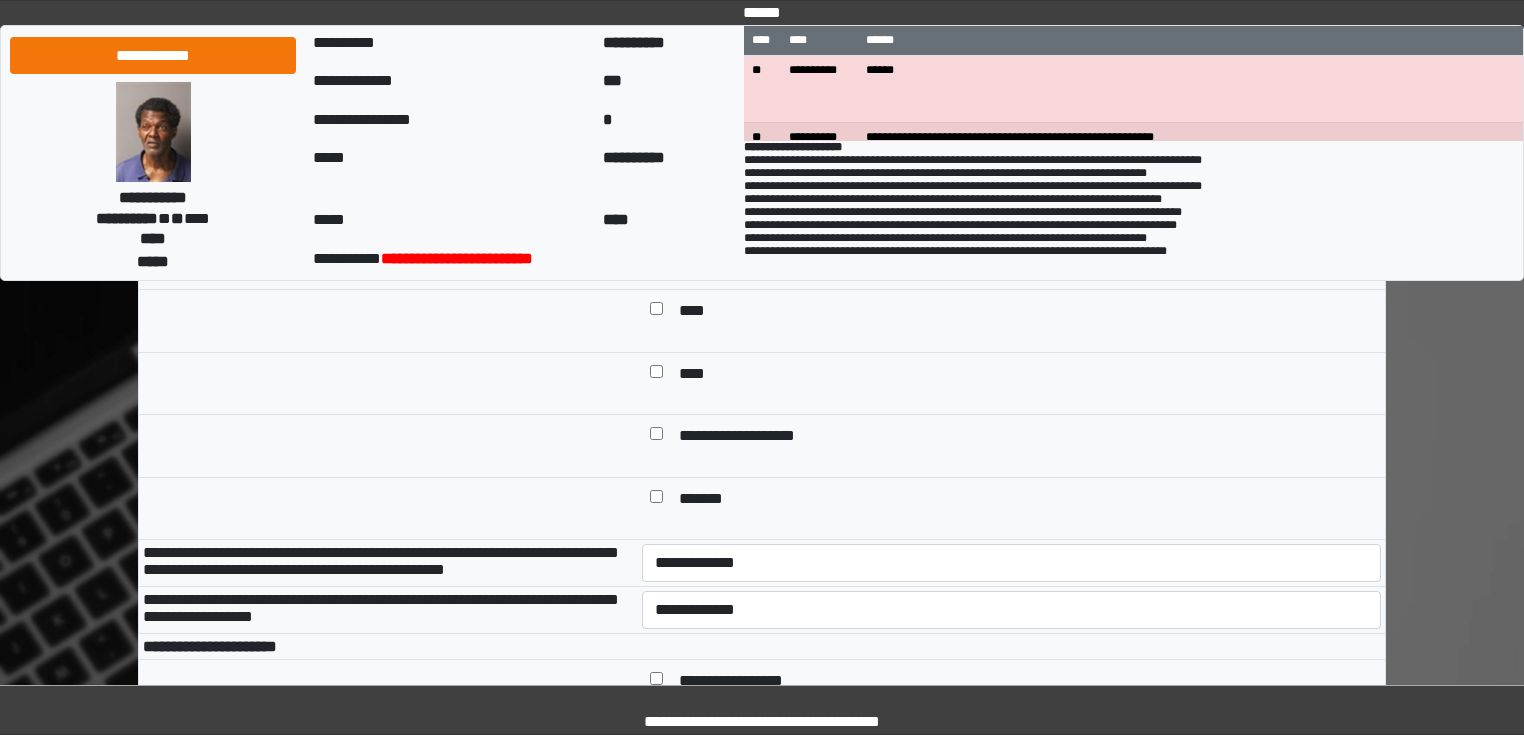 scroll, scrollTop: 640, scrollLeft: 0, axis: vertical 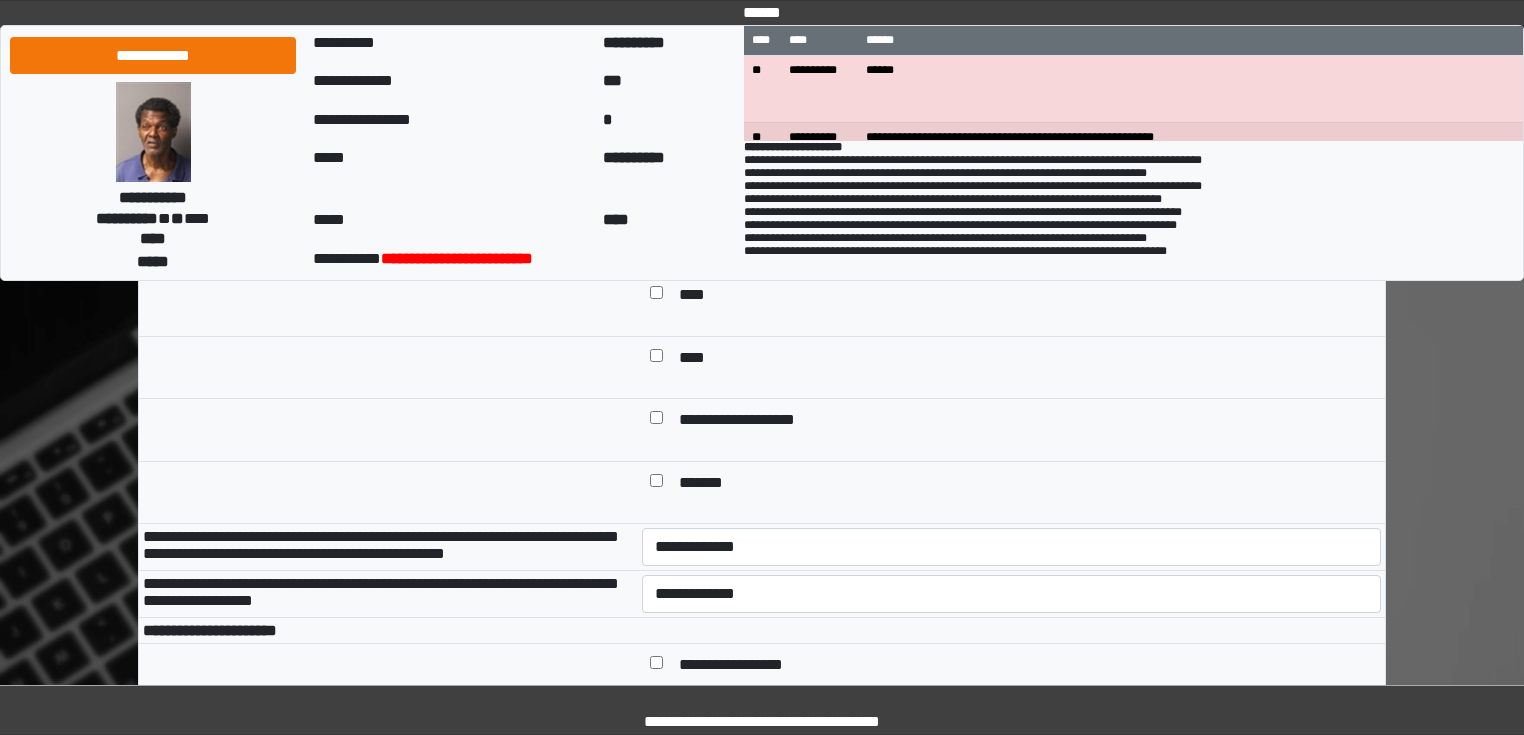 type on "**********" 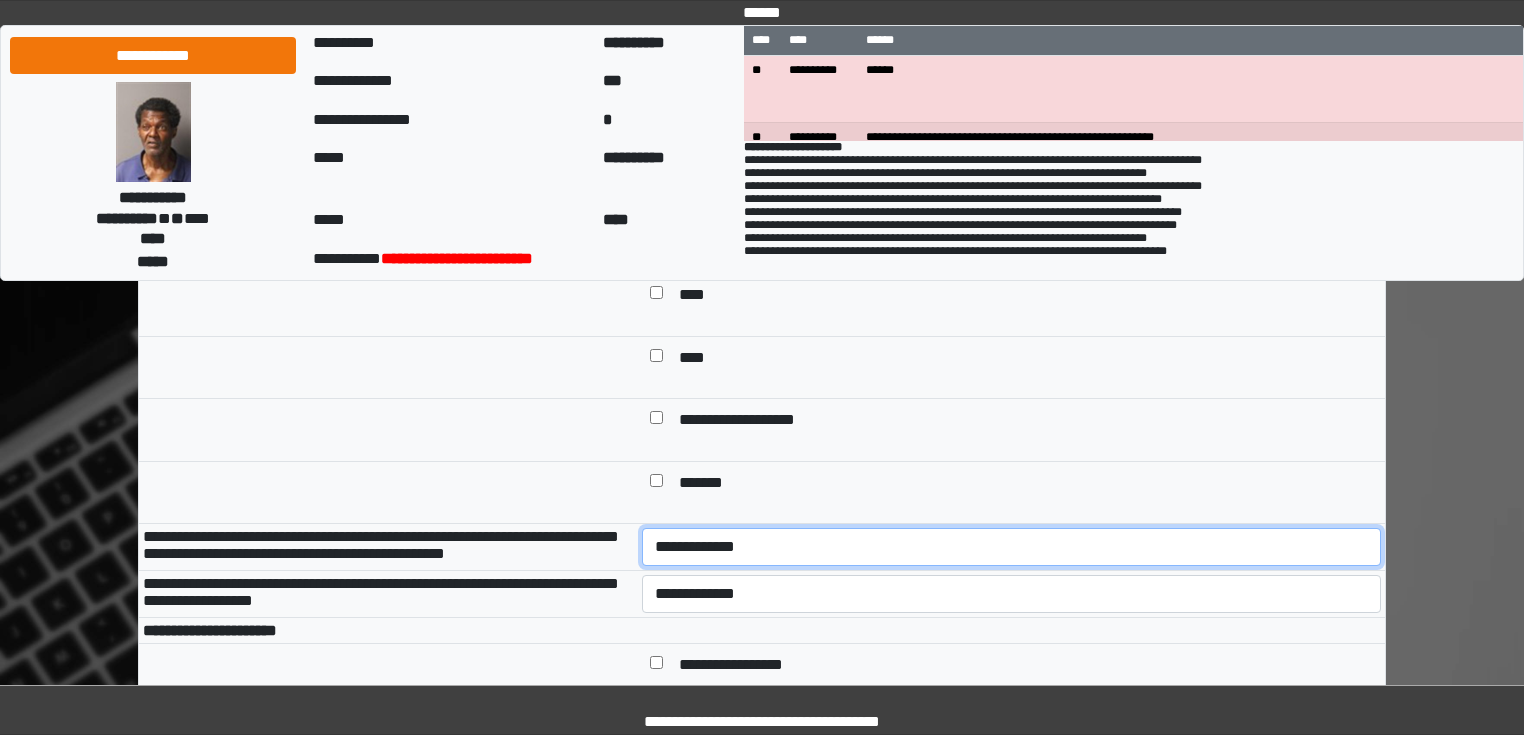 click on "**********" at bounding box center [1012, 547] 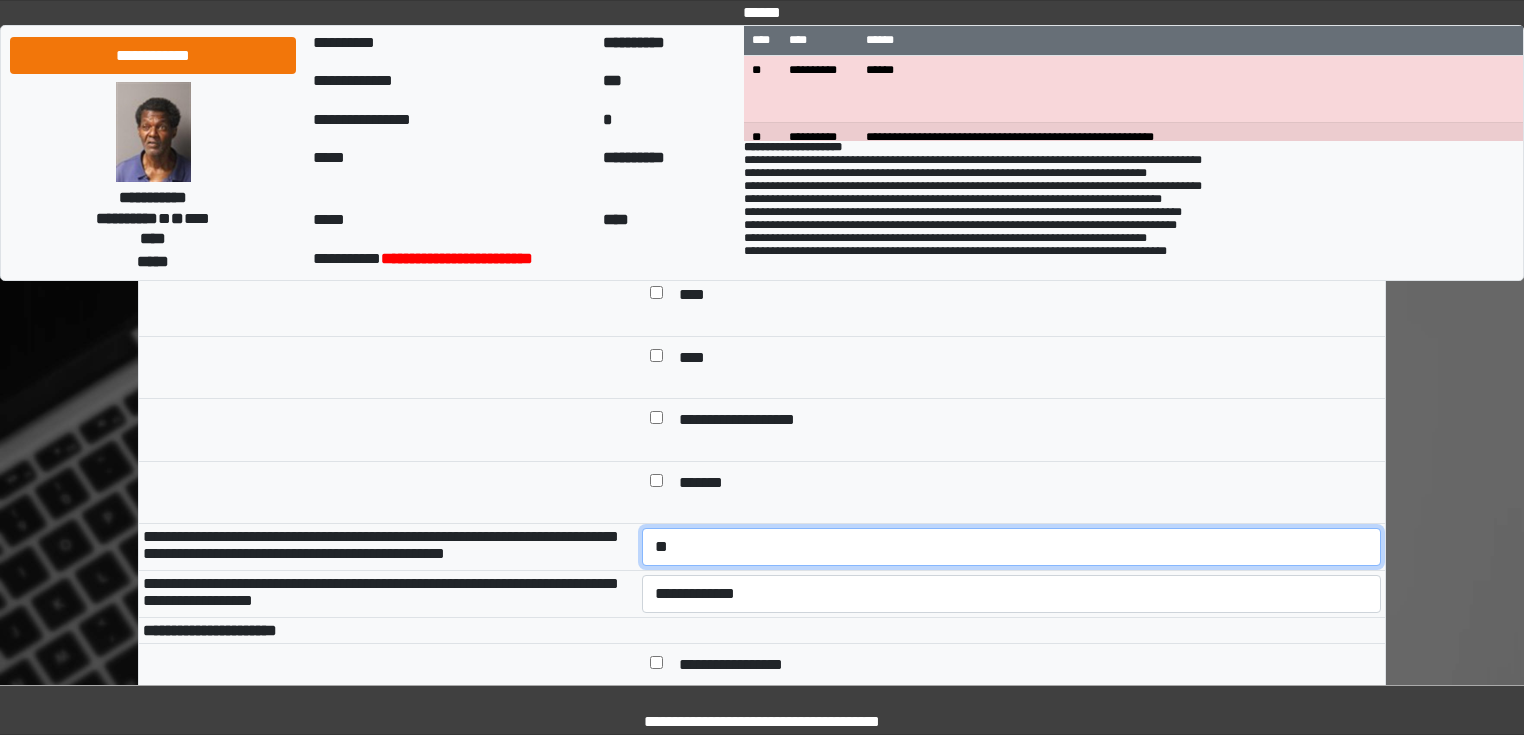 click on "**********" at bounding box center (1012, 547) 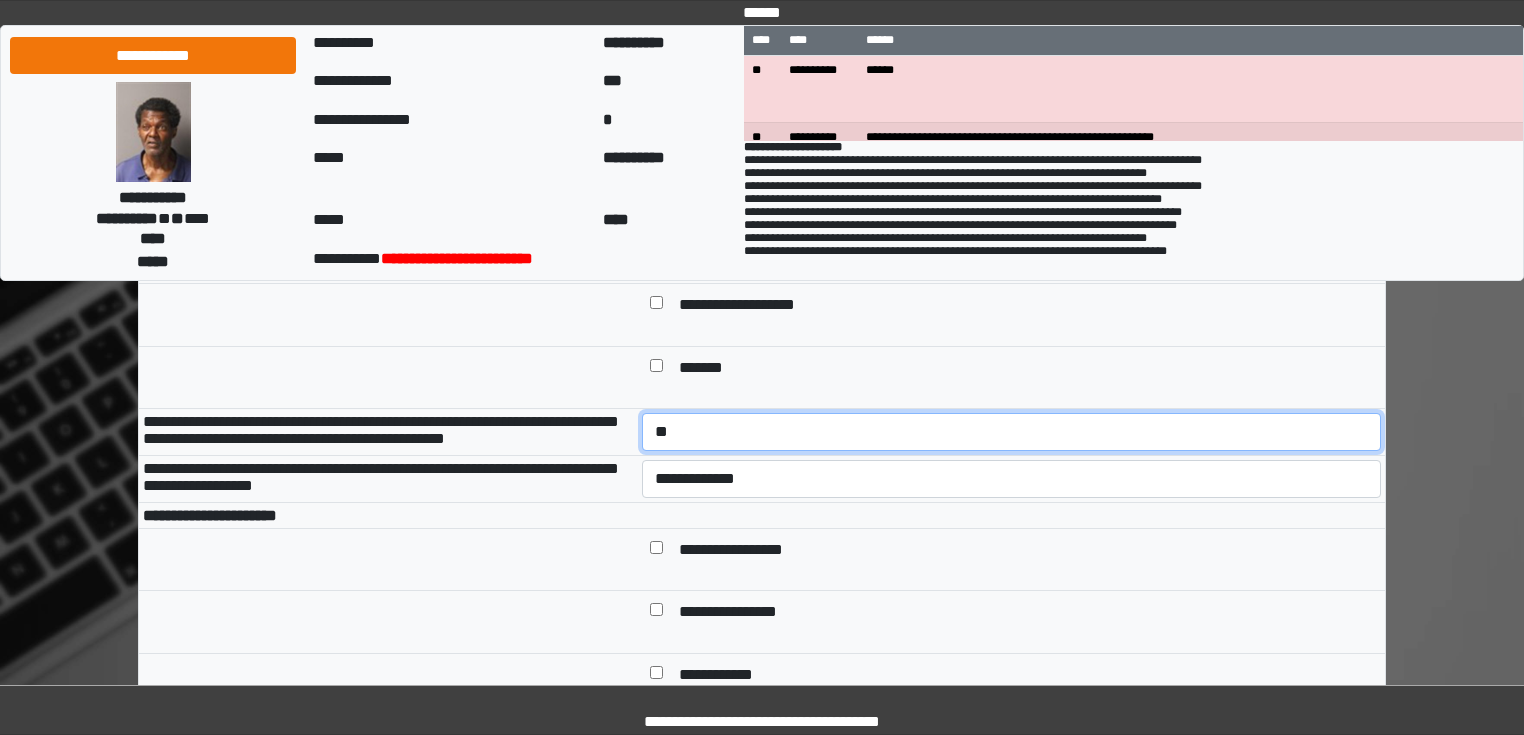 scroll, scrollTop: 800, scrollLeft: 0, axis: vertical 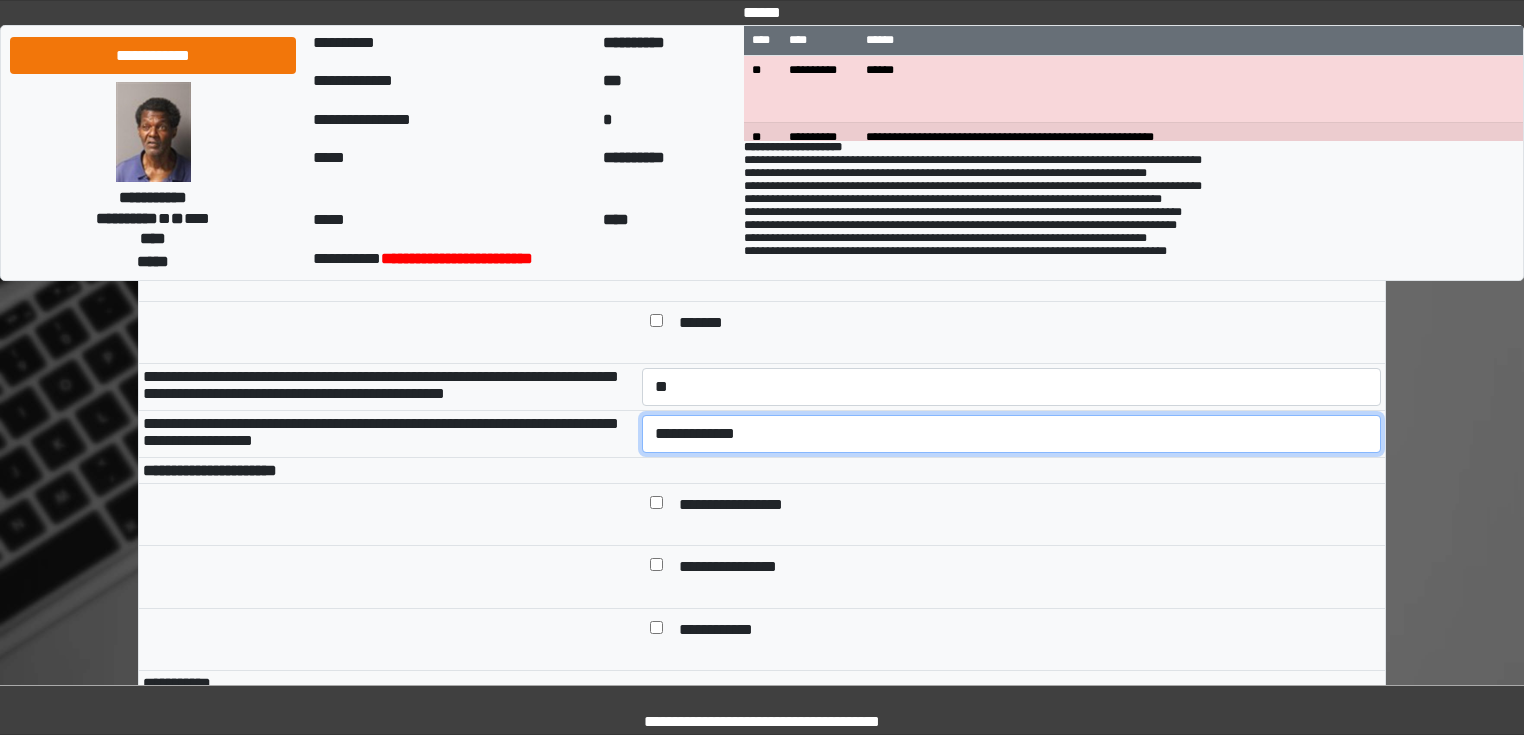 click on "**********" at bounding box center (1012, 434) 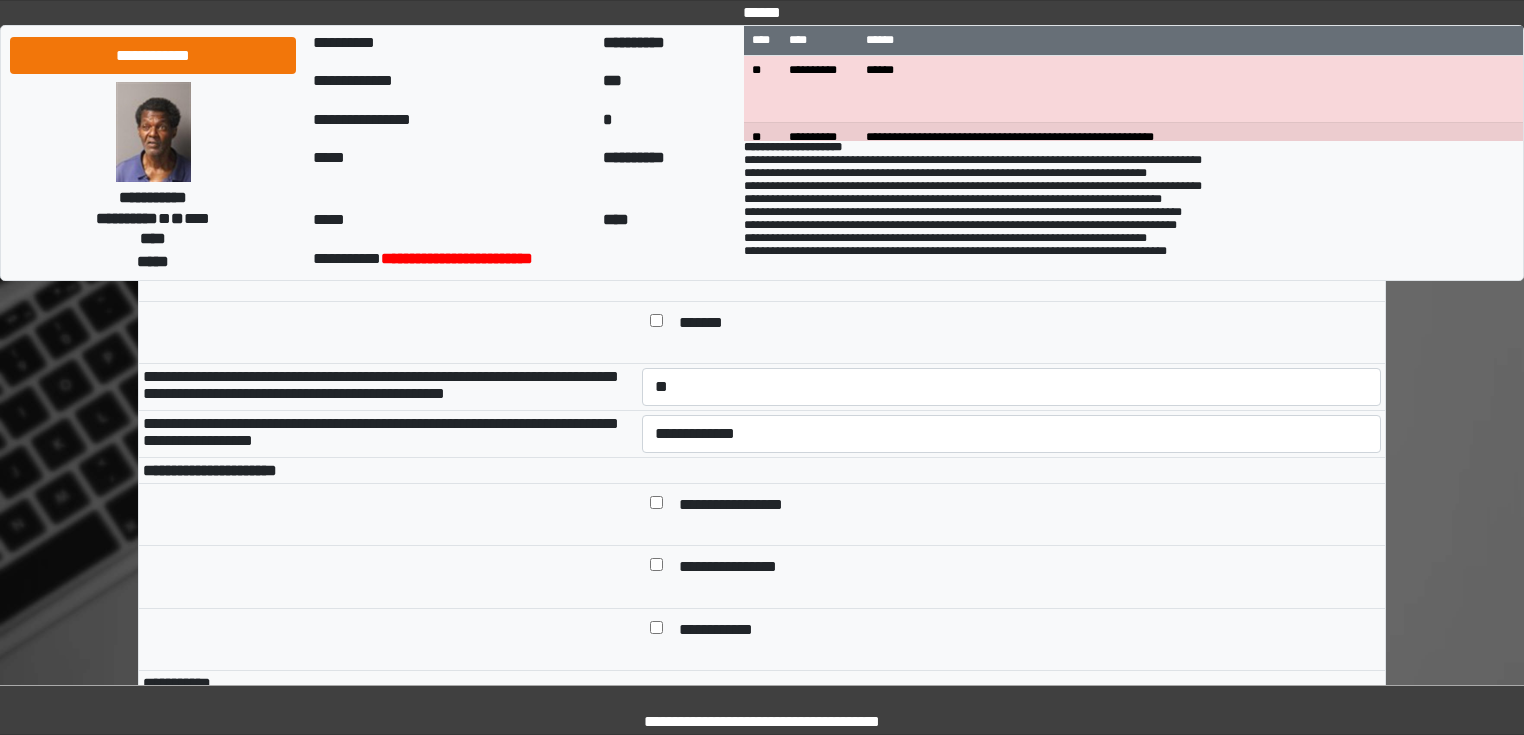 click on "**********" at bounding box center [1012, 433] 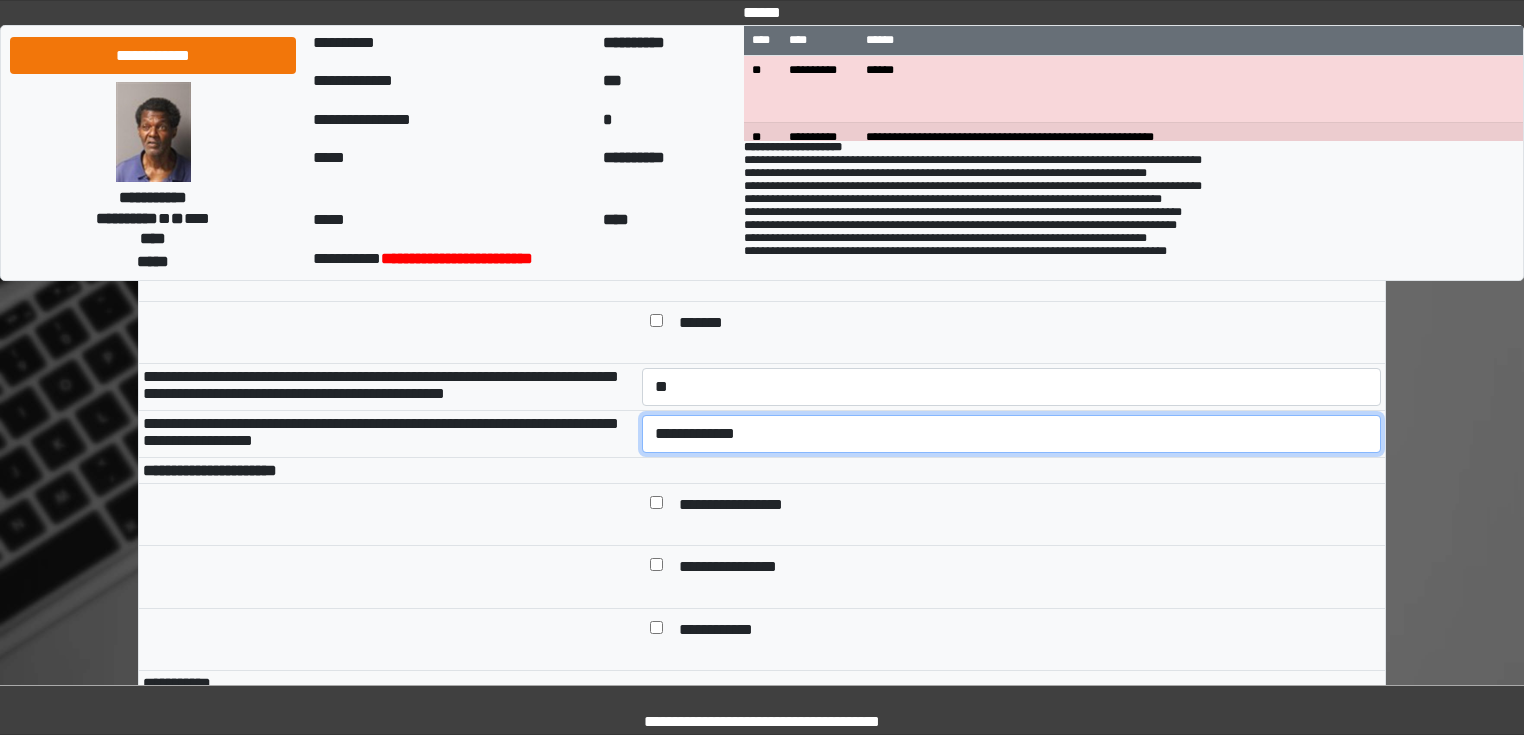 click on "**********" at bounding box center [1012, 434] 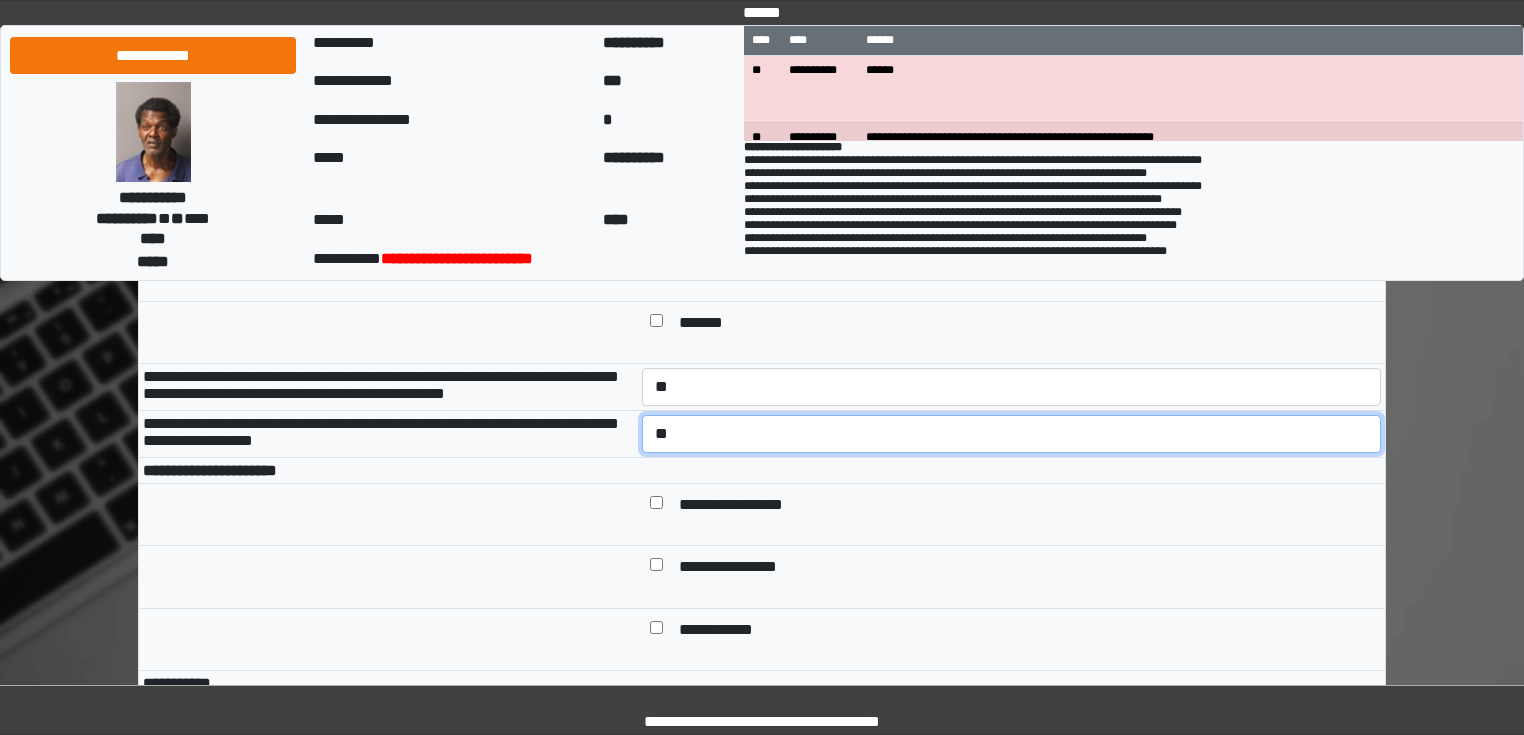 click on "**********" at bounding box center (1012, 434) 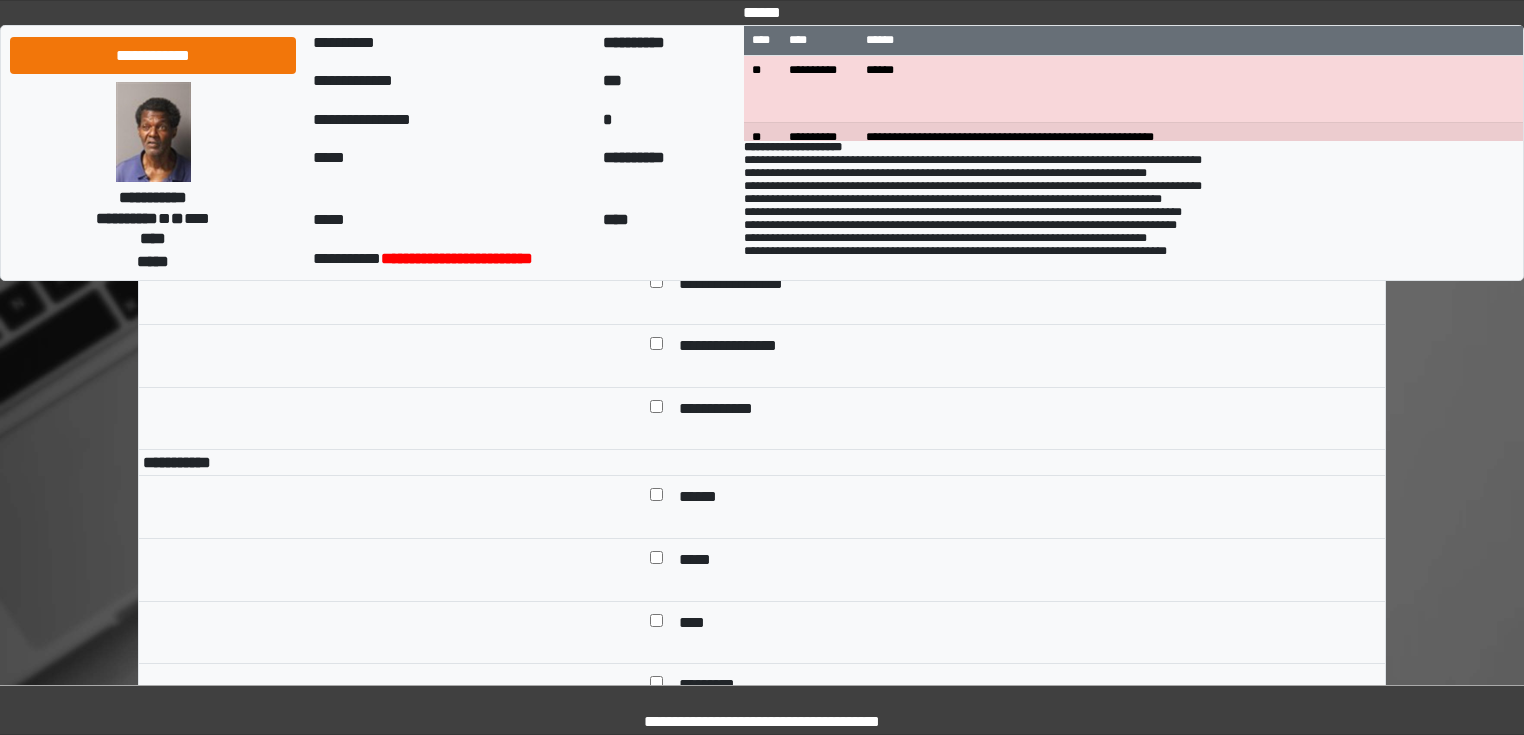 scroll, scrollTop: 1040, scrollLeft: 0, axis: vertical 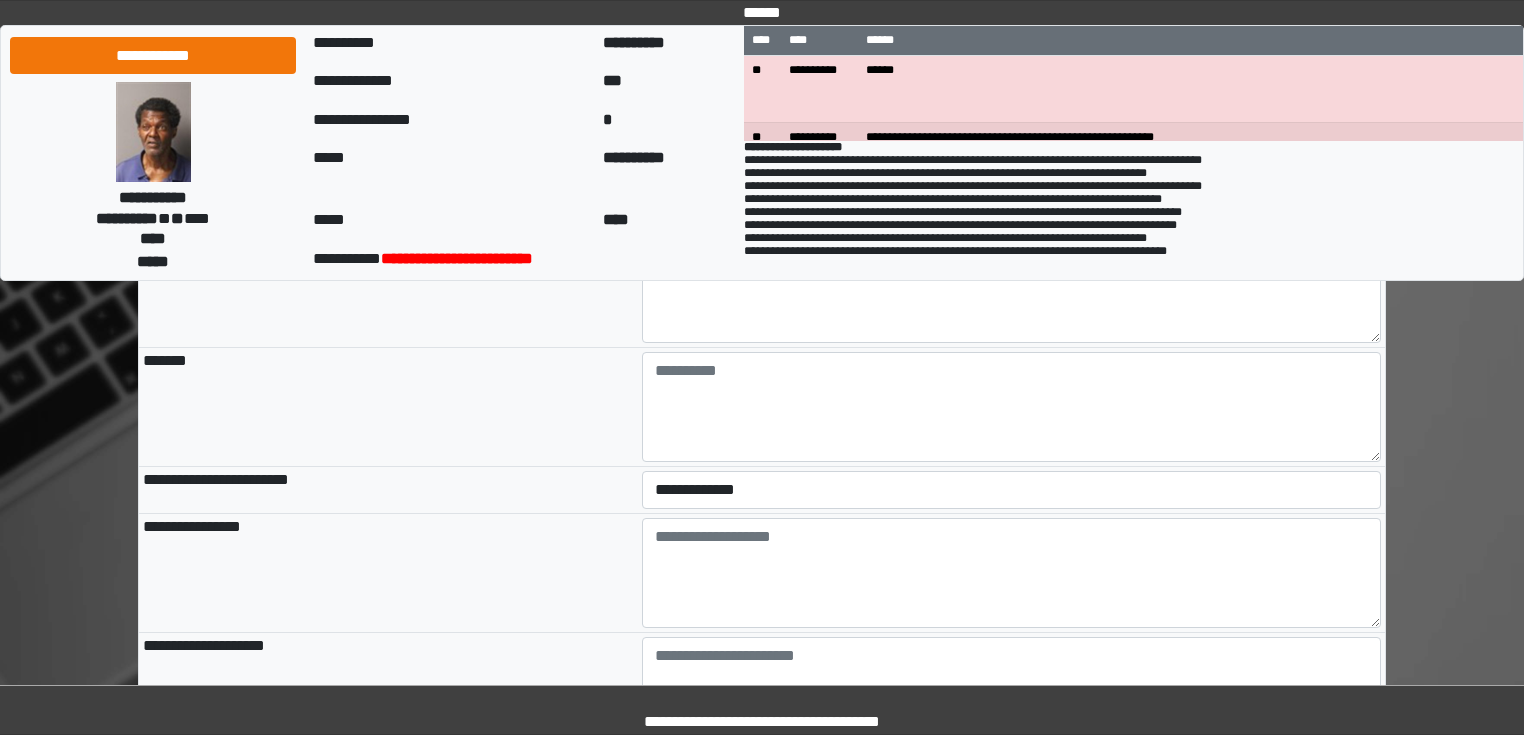 click on "**********" at bounding box center [1012, 490] 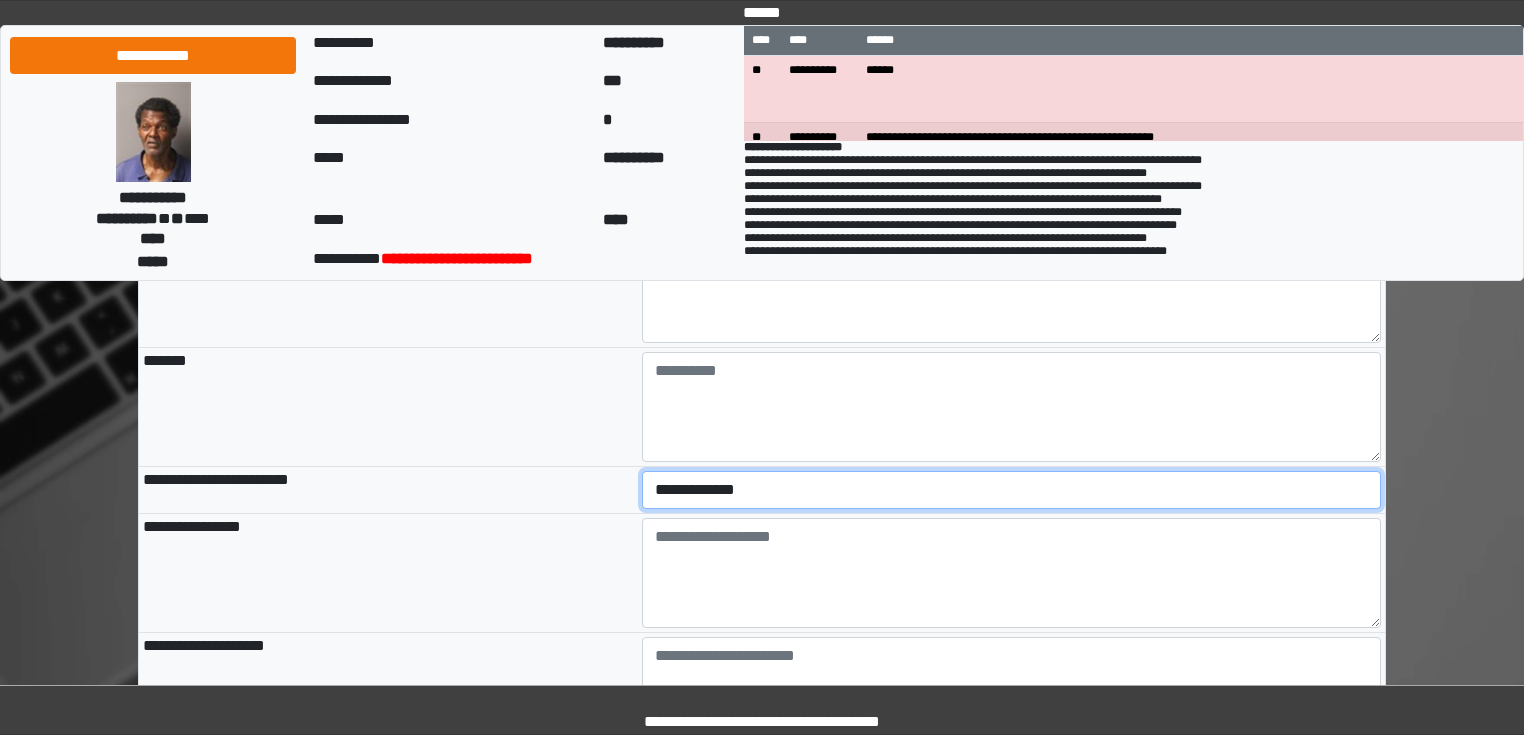 click on "**********" at bounding box center [1012, 490] 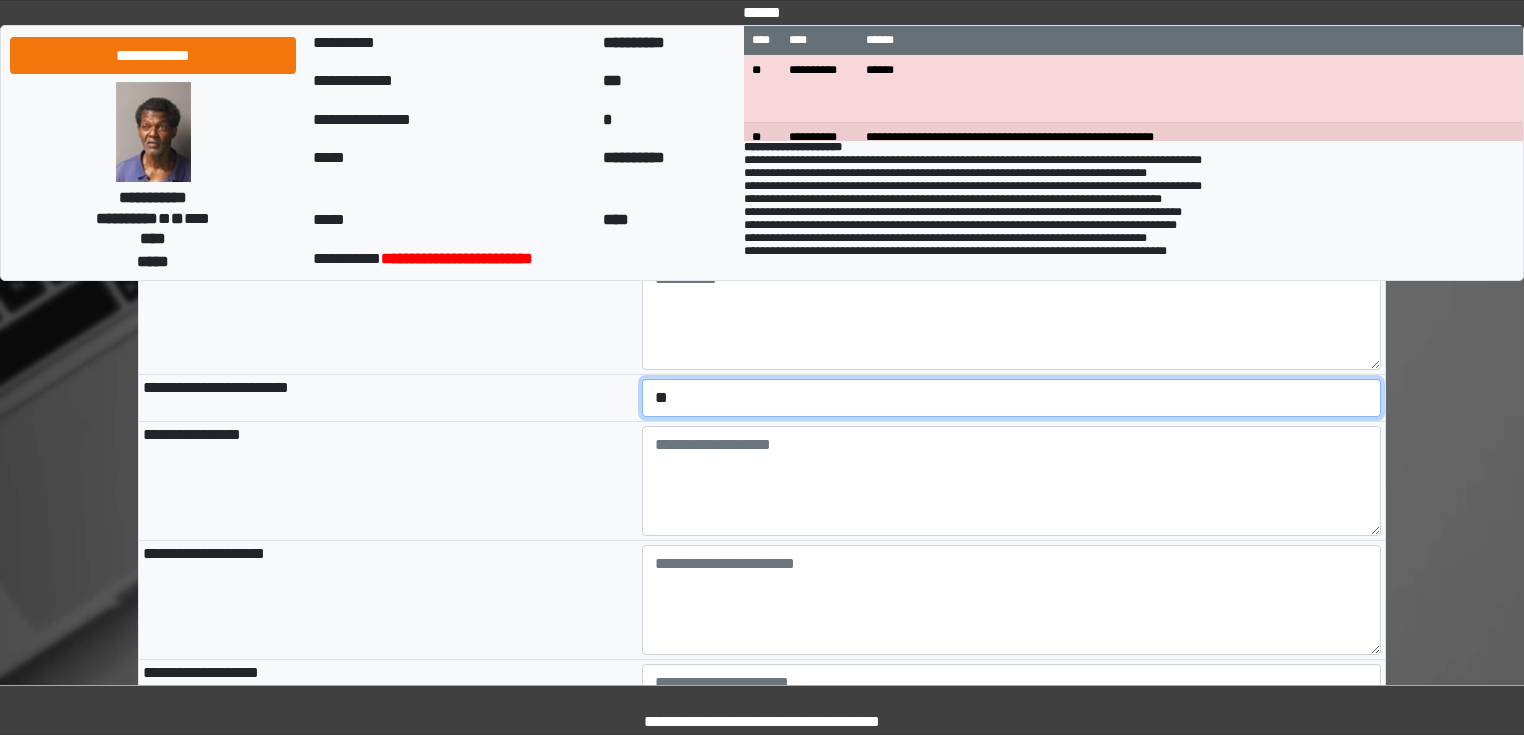 scroll, scrollTop: 2160, scrollLeft: 0, axis: vertical 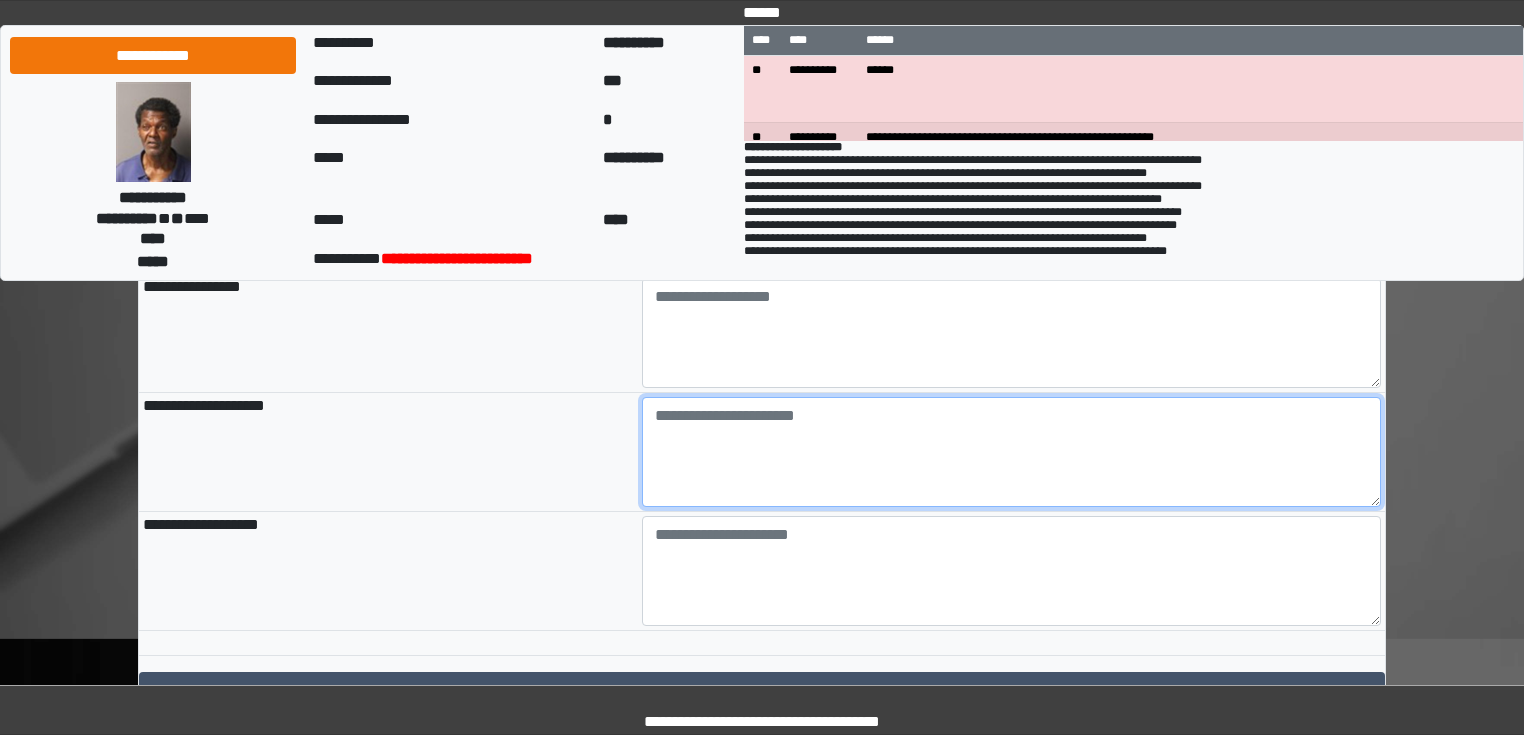click at bounding box center [1012, 452] 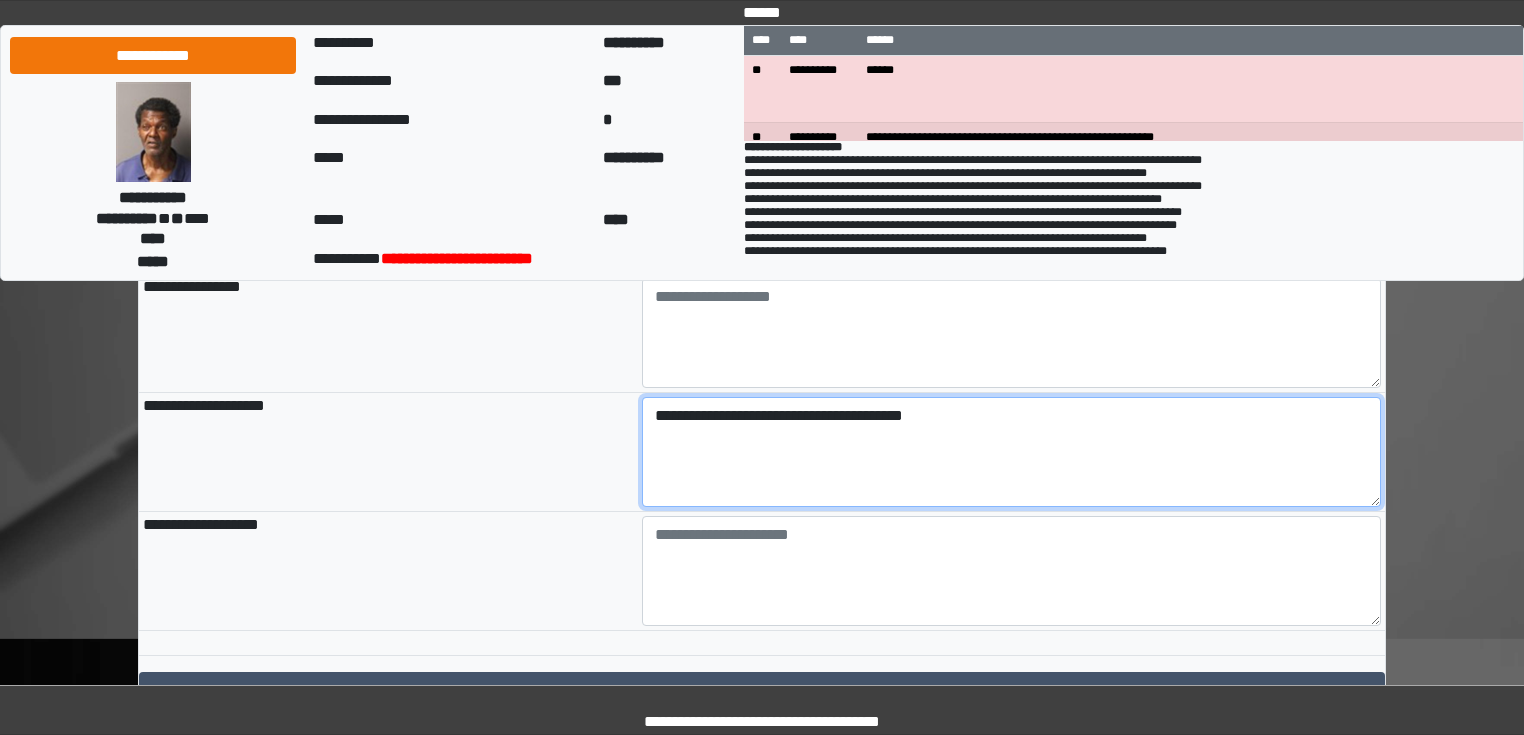 paste on "**********" 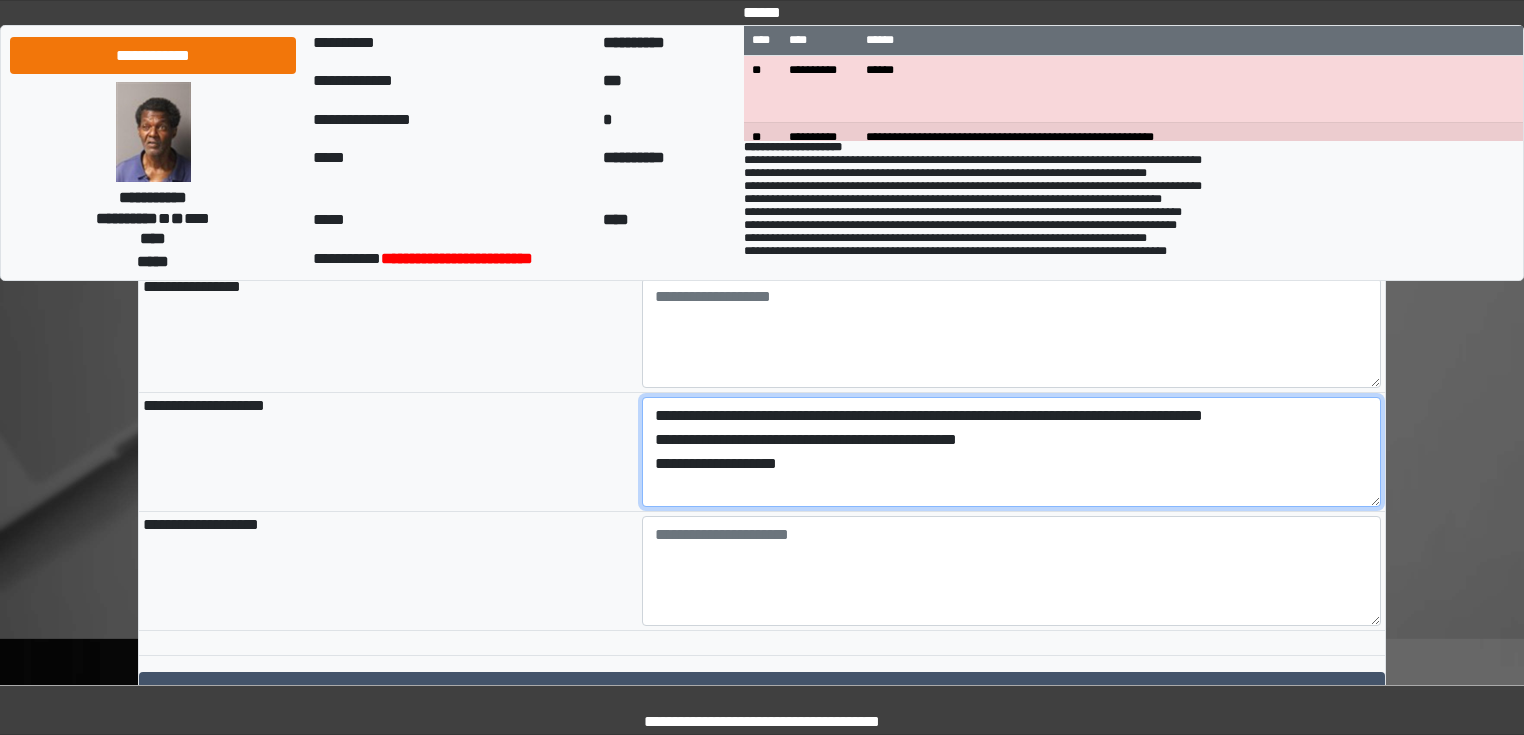 drag, startPoint x: 807, startPoint y: 502, endPoint x: 945, endPoint y: 468, distance: 142.12671 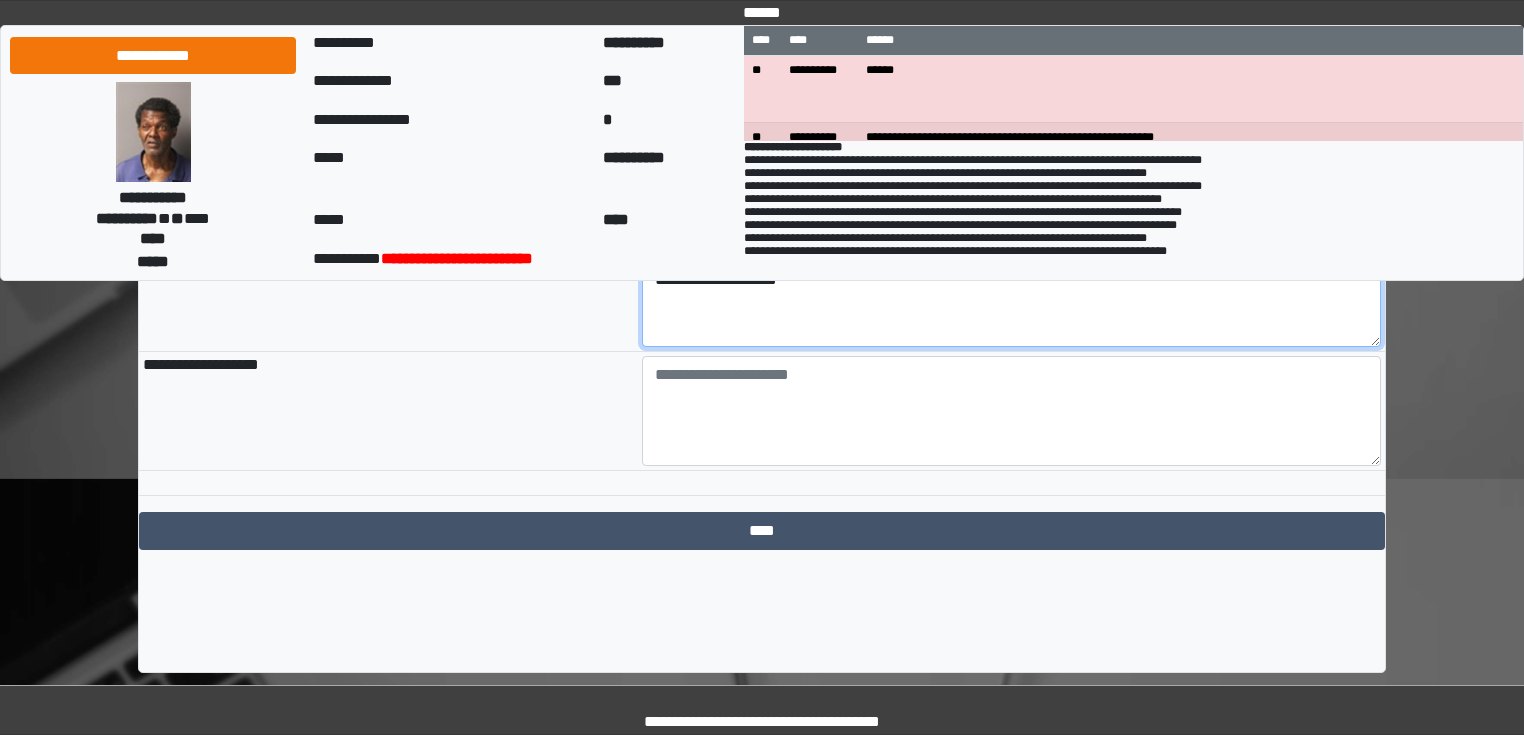 scroll, scrollTop: 2322, scrollLeft: 0, axis: vertical 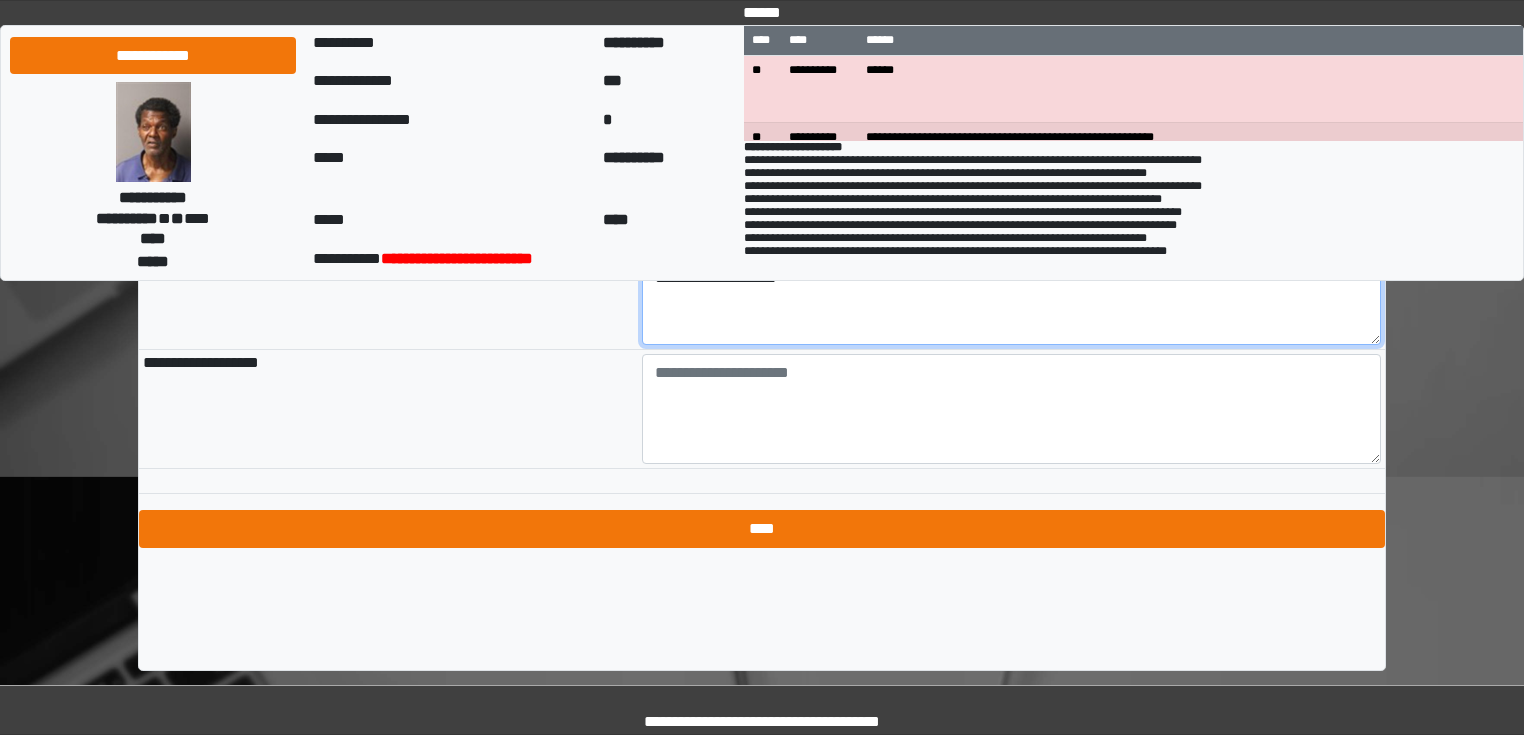 type on "**********" 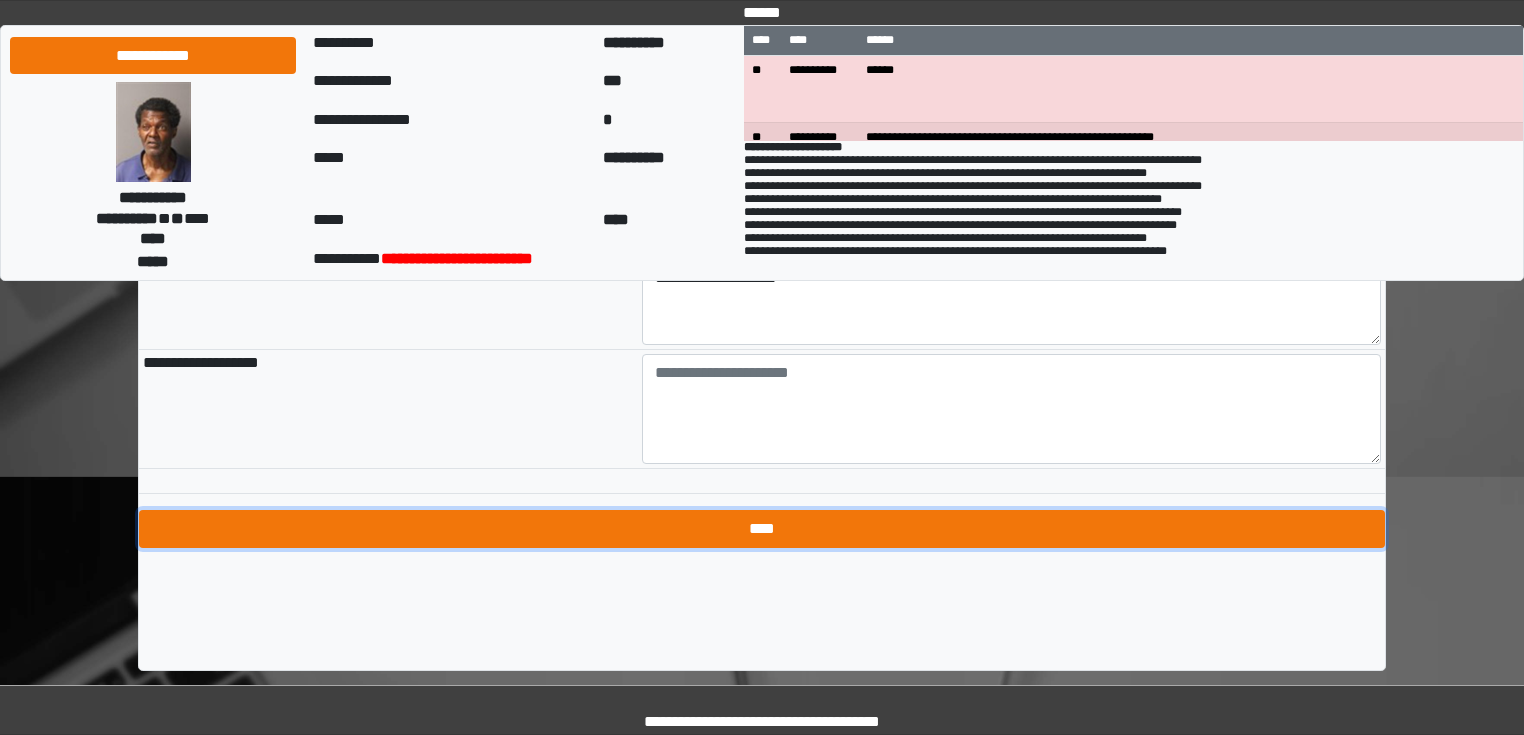 click on "****" at bounding box center [762, 529] 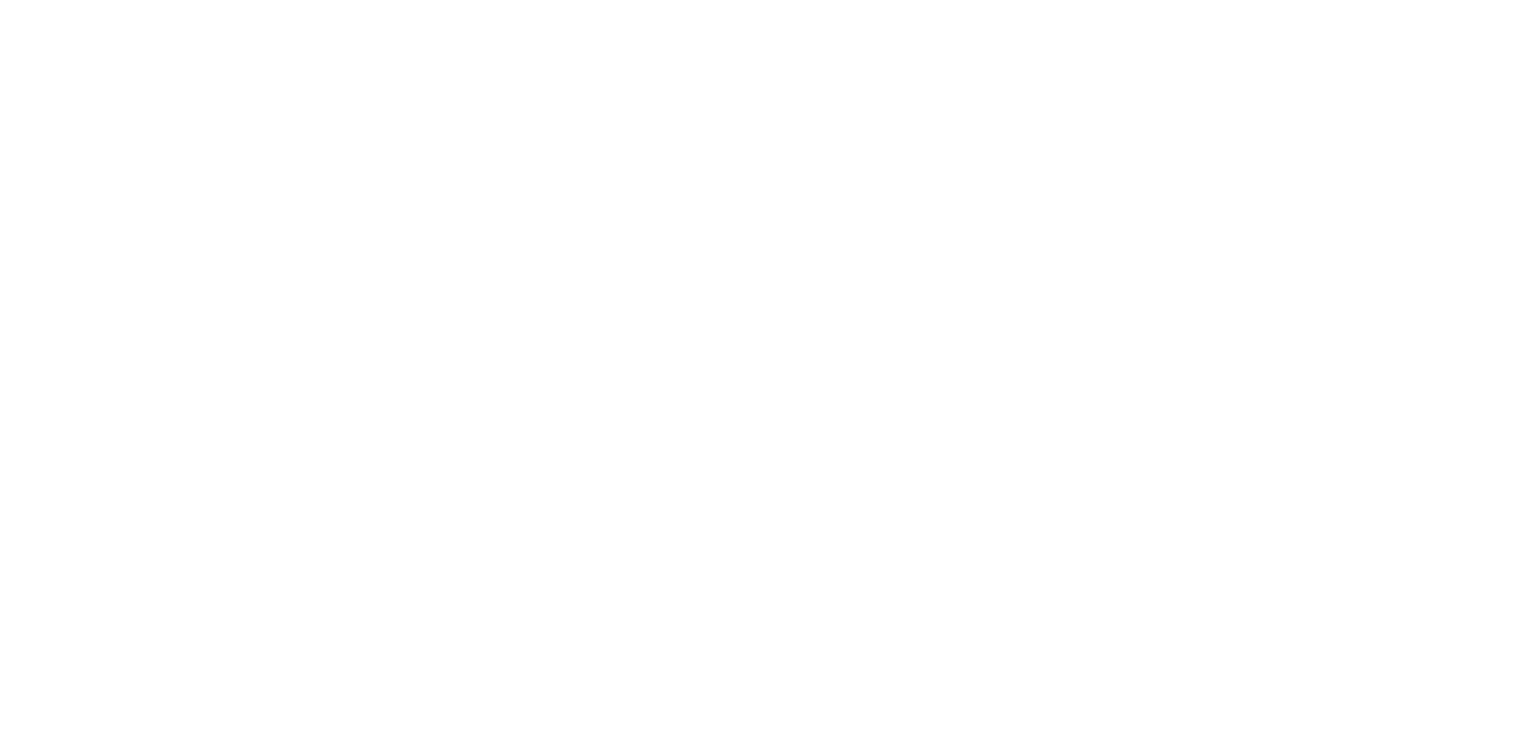 scroll, scrollTop: 0, scrollLeft: 0, axis: both 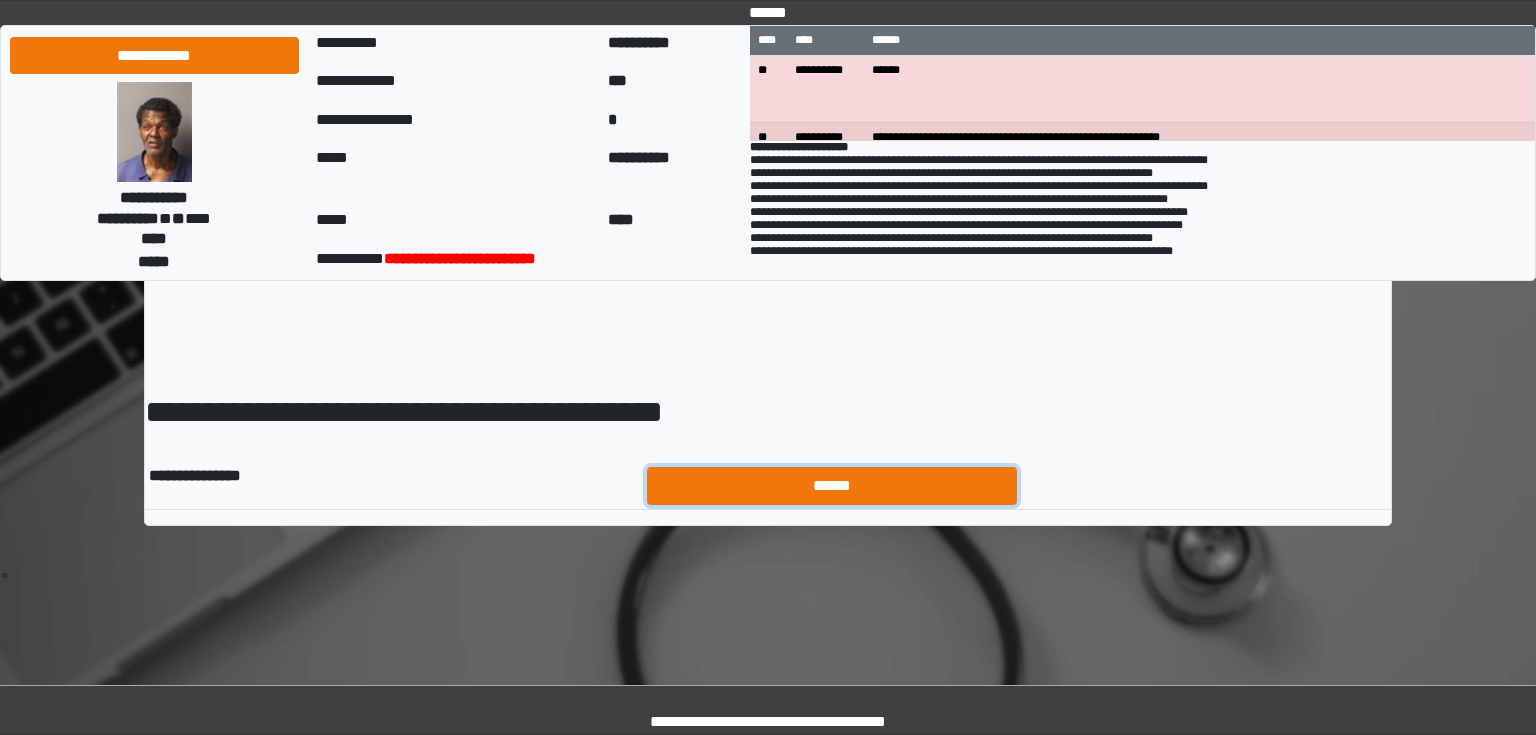 click on "******" at bounding box center [832, 486] 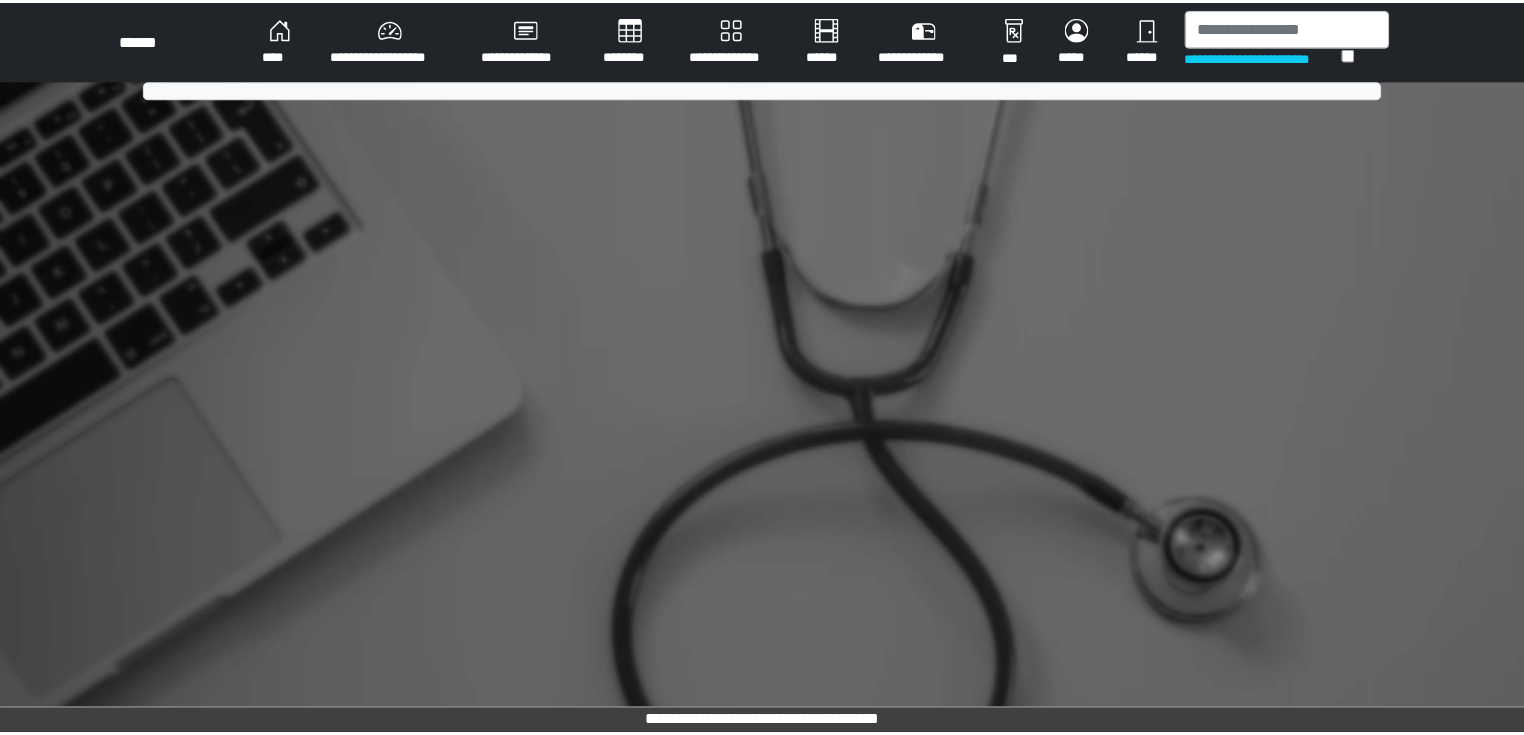 scroll, scrollTop: 0, scrollLeft: 0, axis: both 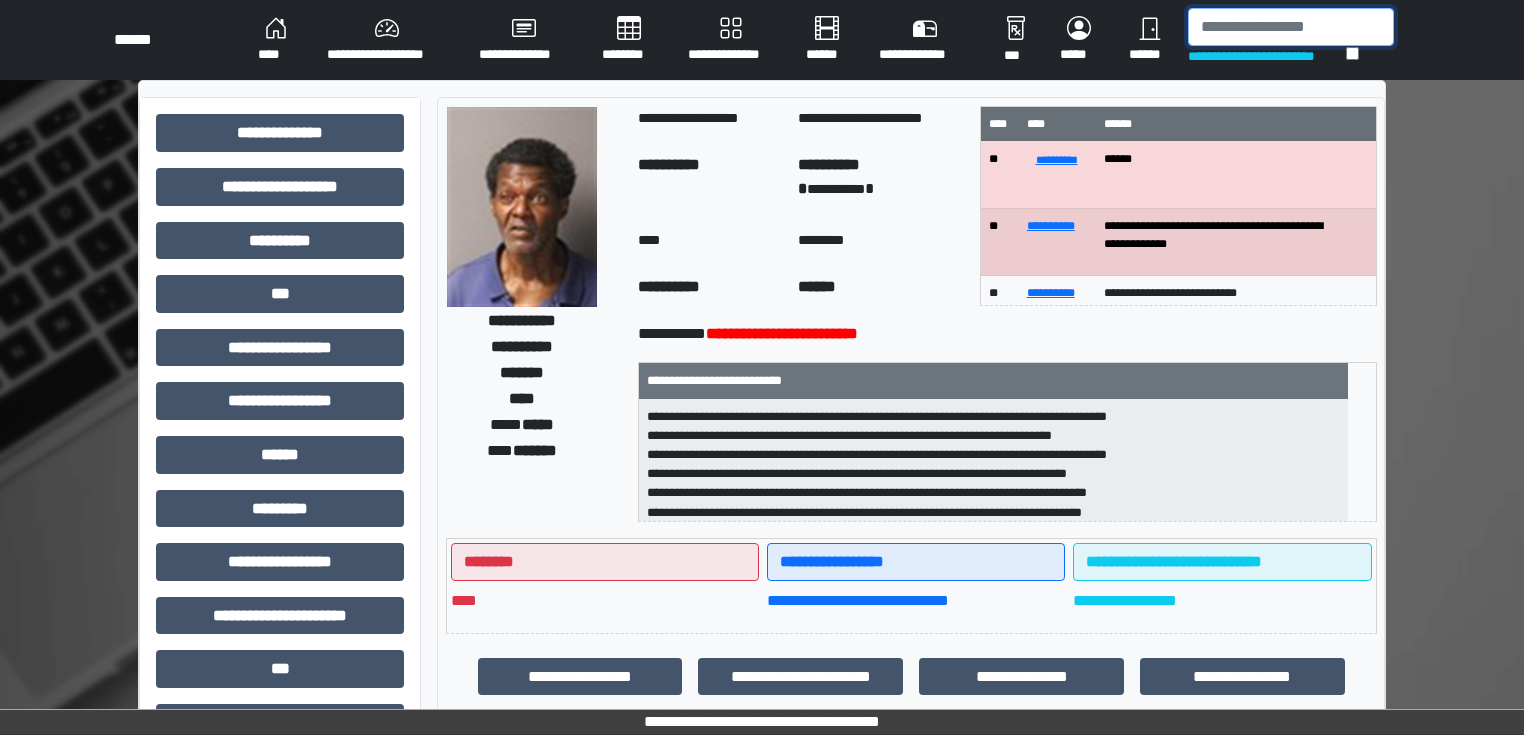click at bounding box center [1291, 27] 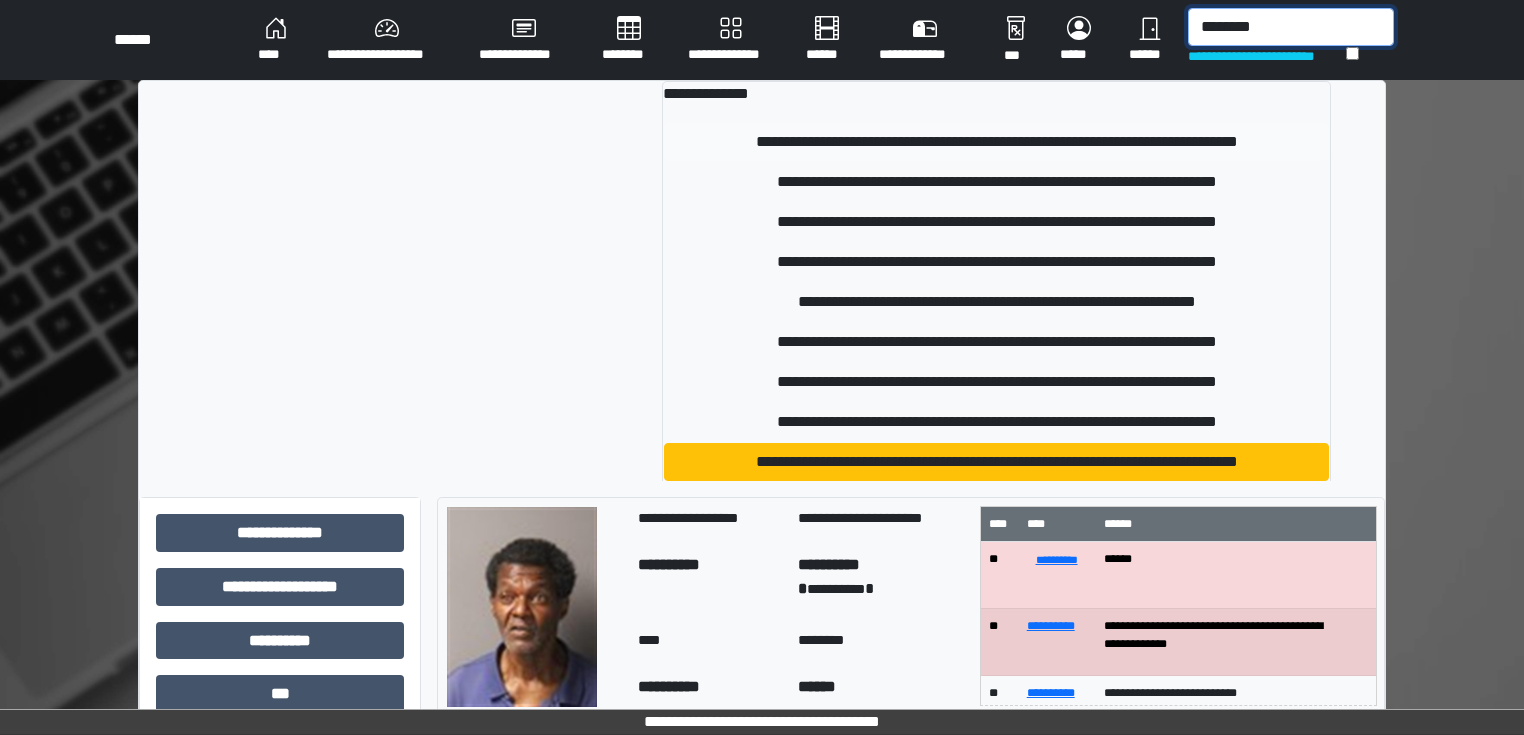 type on "********" 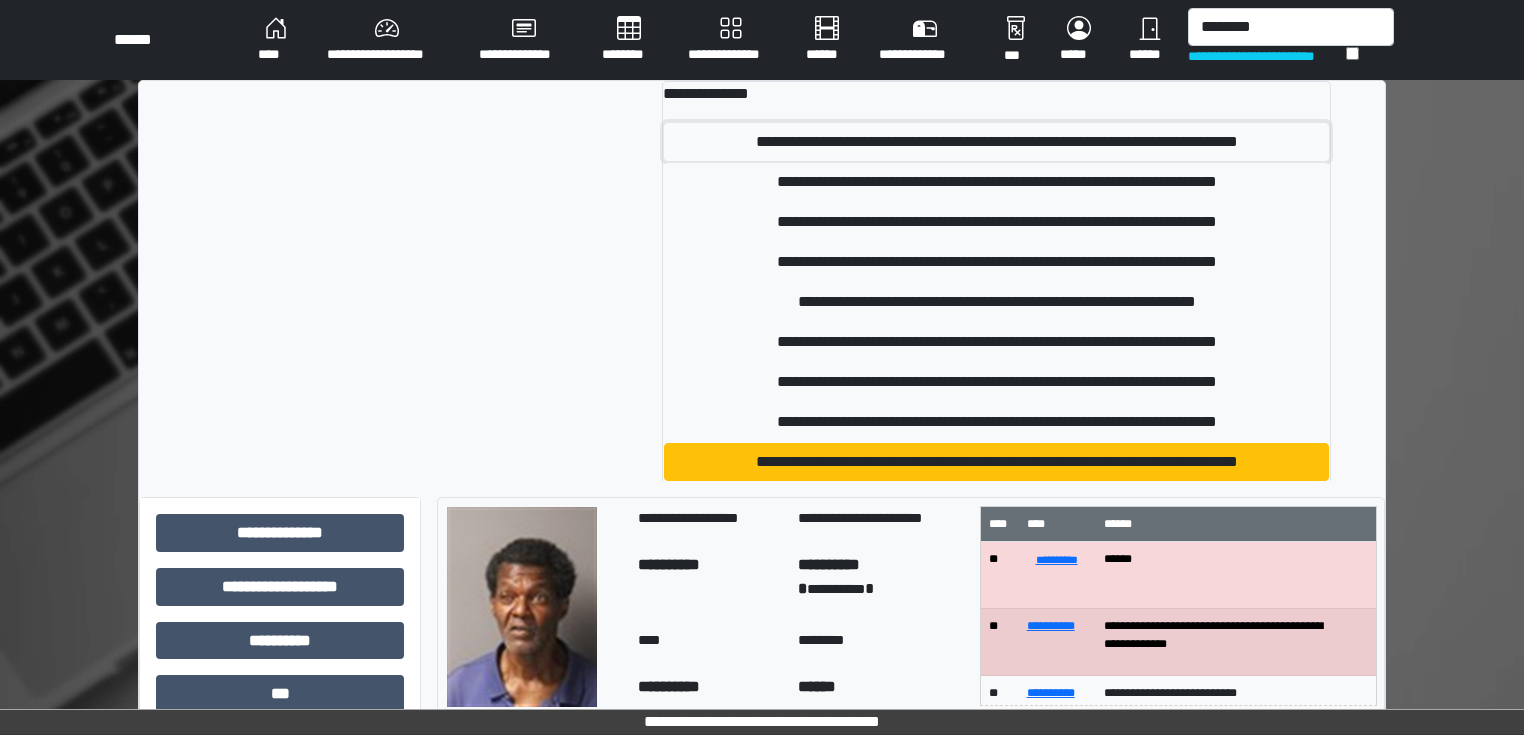 click on "**********" at bounding box center (996, 142) 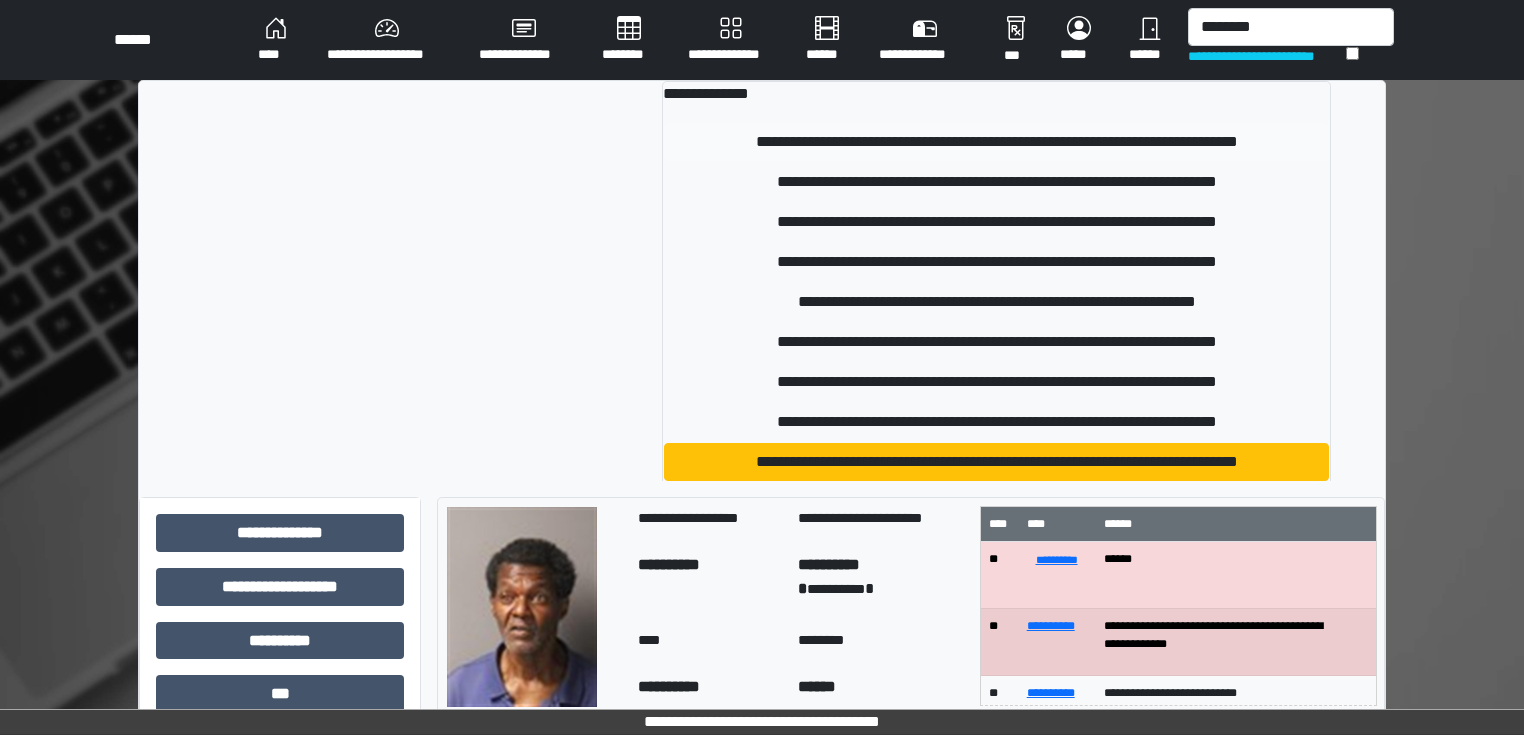 type 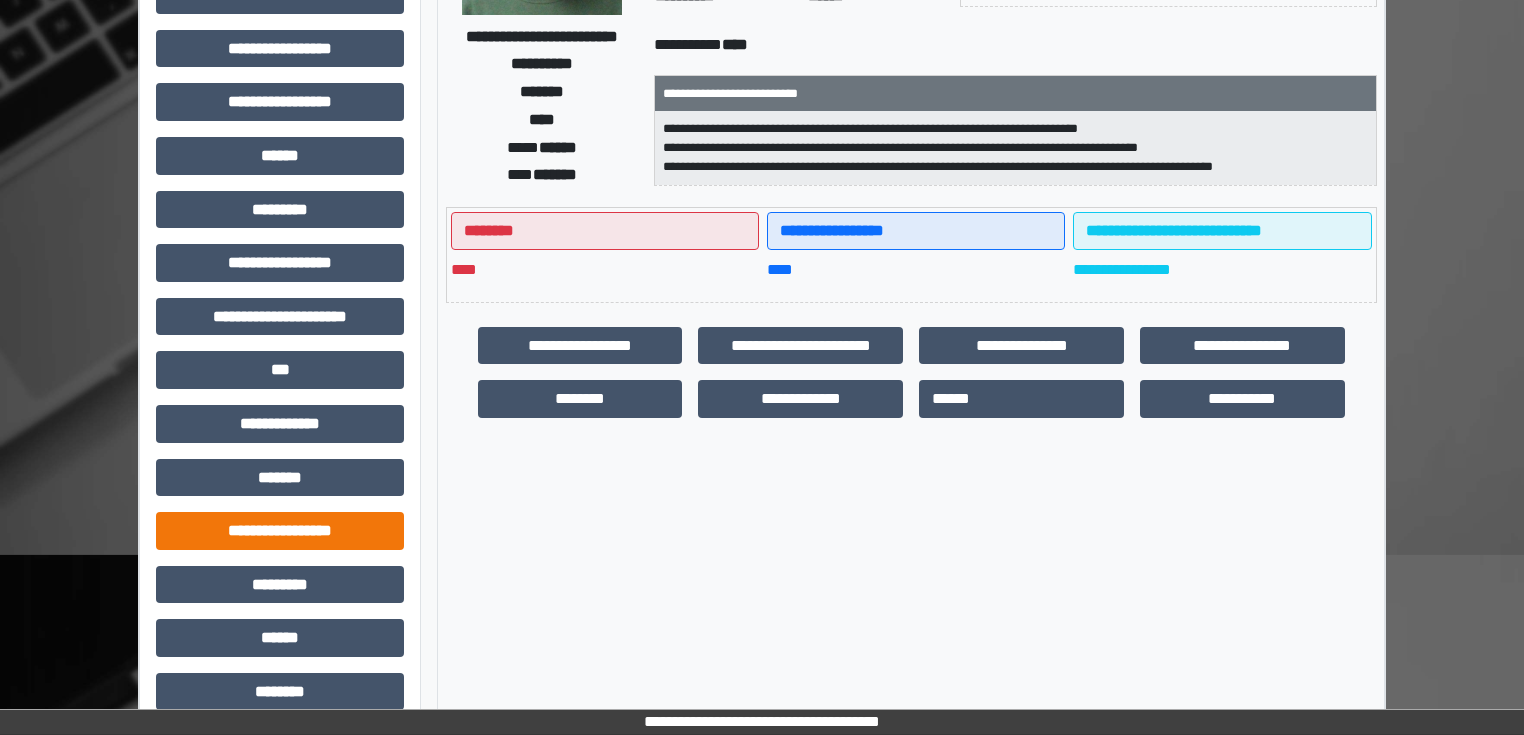scroll, scrollTop: 400, scrollLeft: 0, axis: vertical 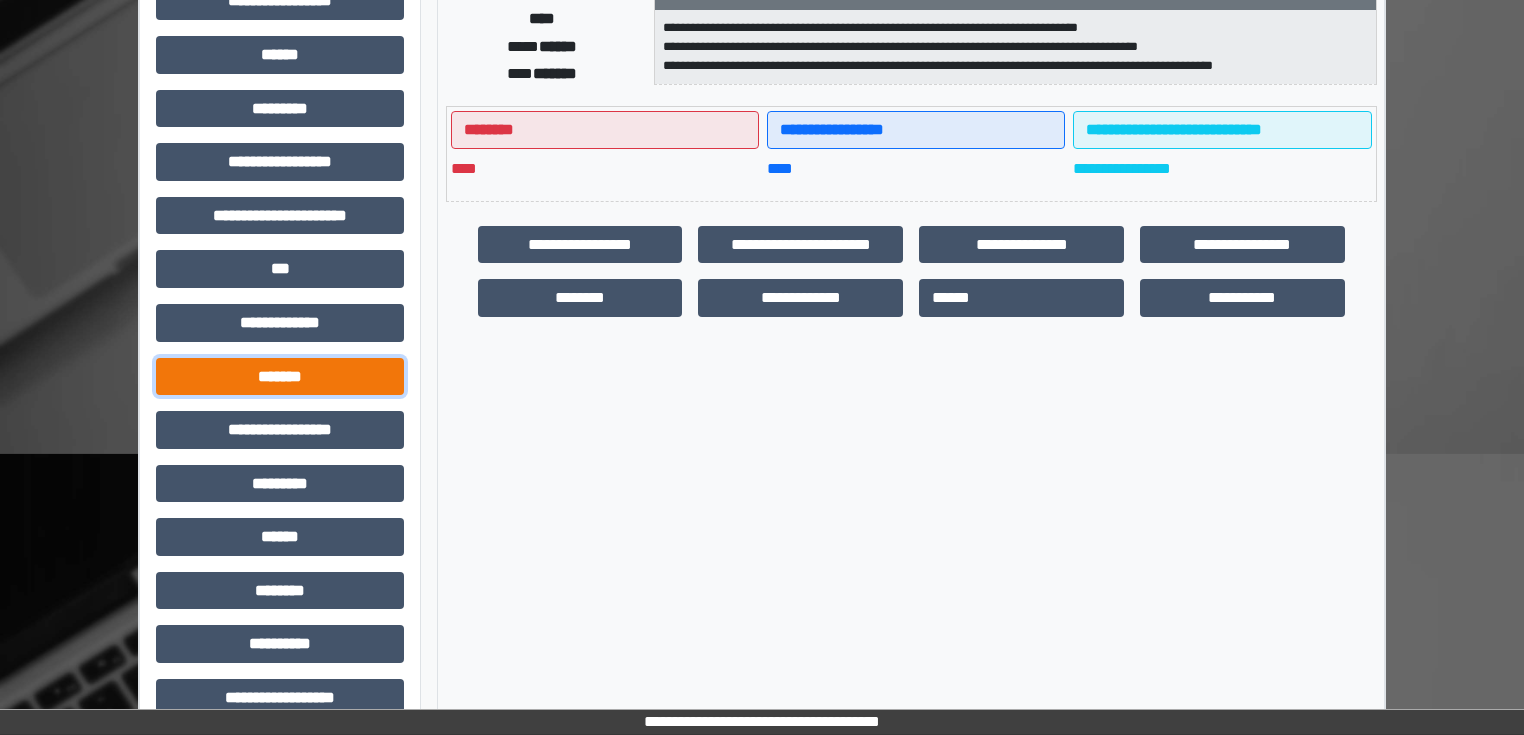 click on "*******" at bounding box center (280, 377) 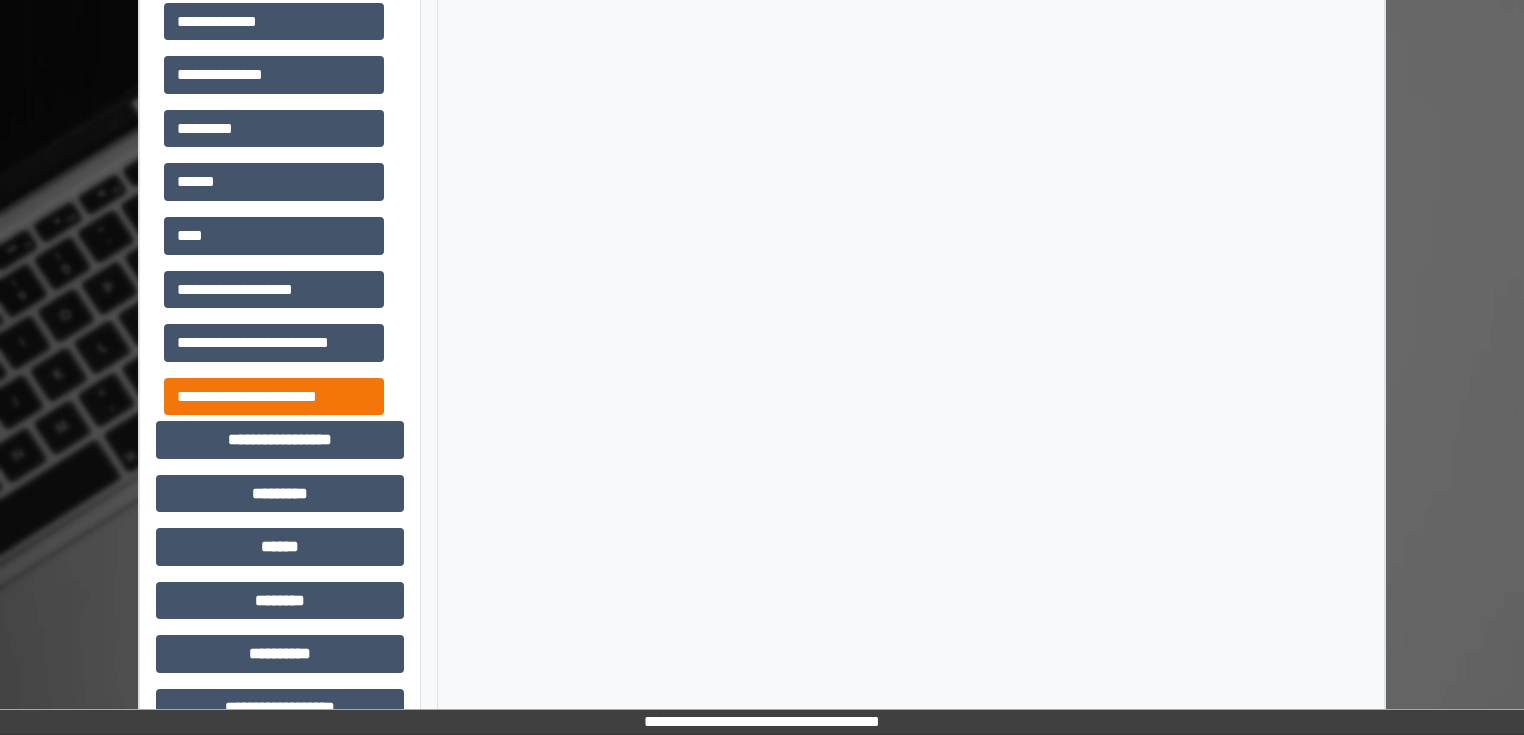 scroll, scrollTop: 880, scrollLeft: 0, axis: vertical 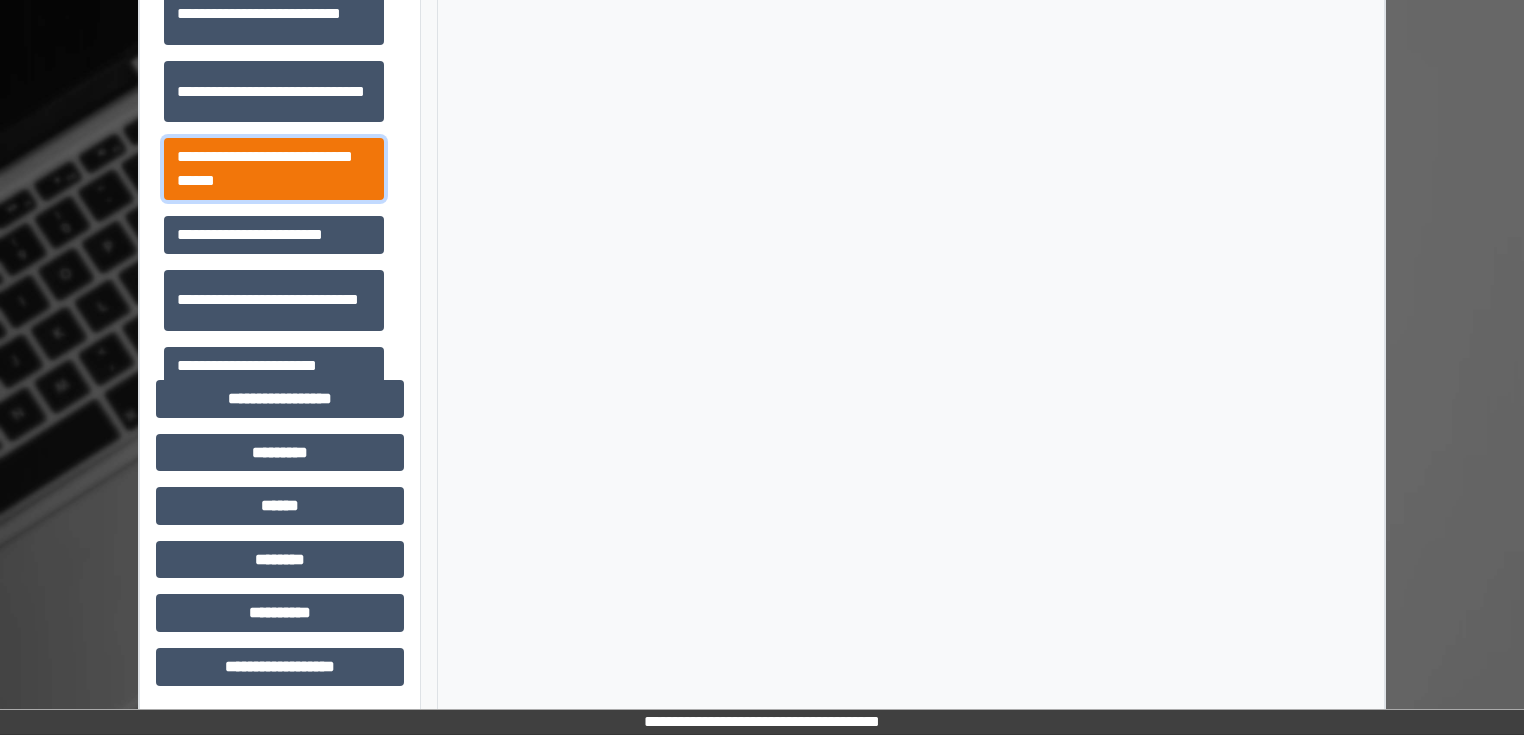 click on "**********" at bounding box center (274, 169) 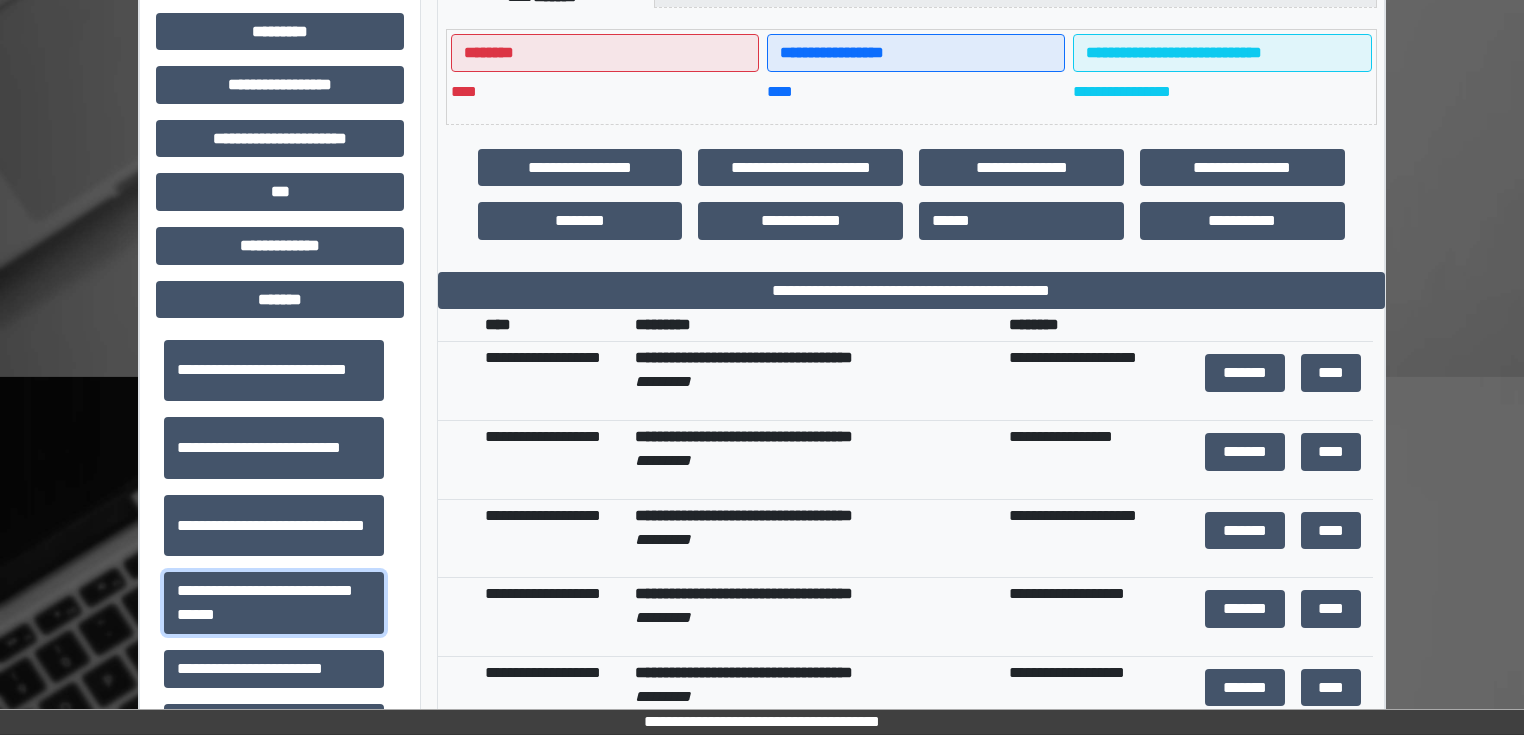 scroll, scrollTop: 431, scrollLeft: 0, axis: vertical 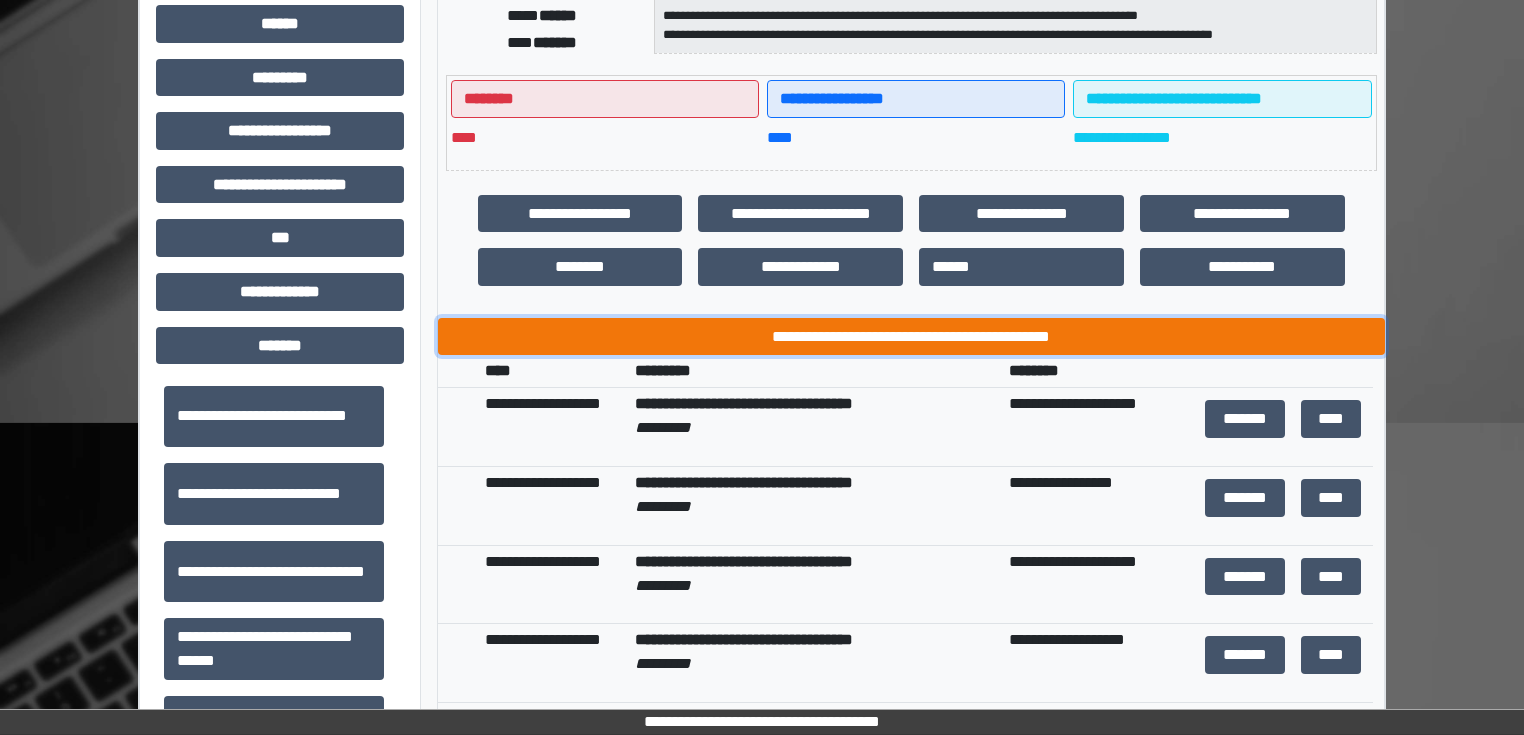 click on "**********" at bounding box center [911, 337] 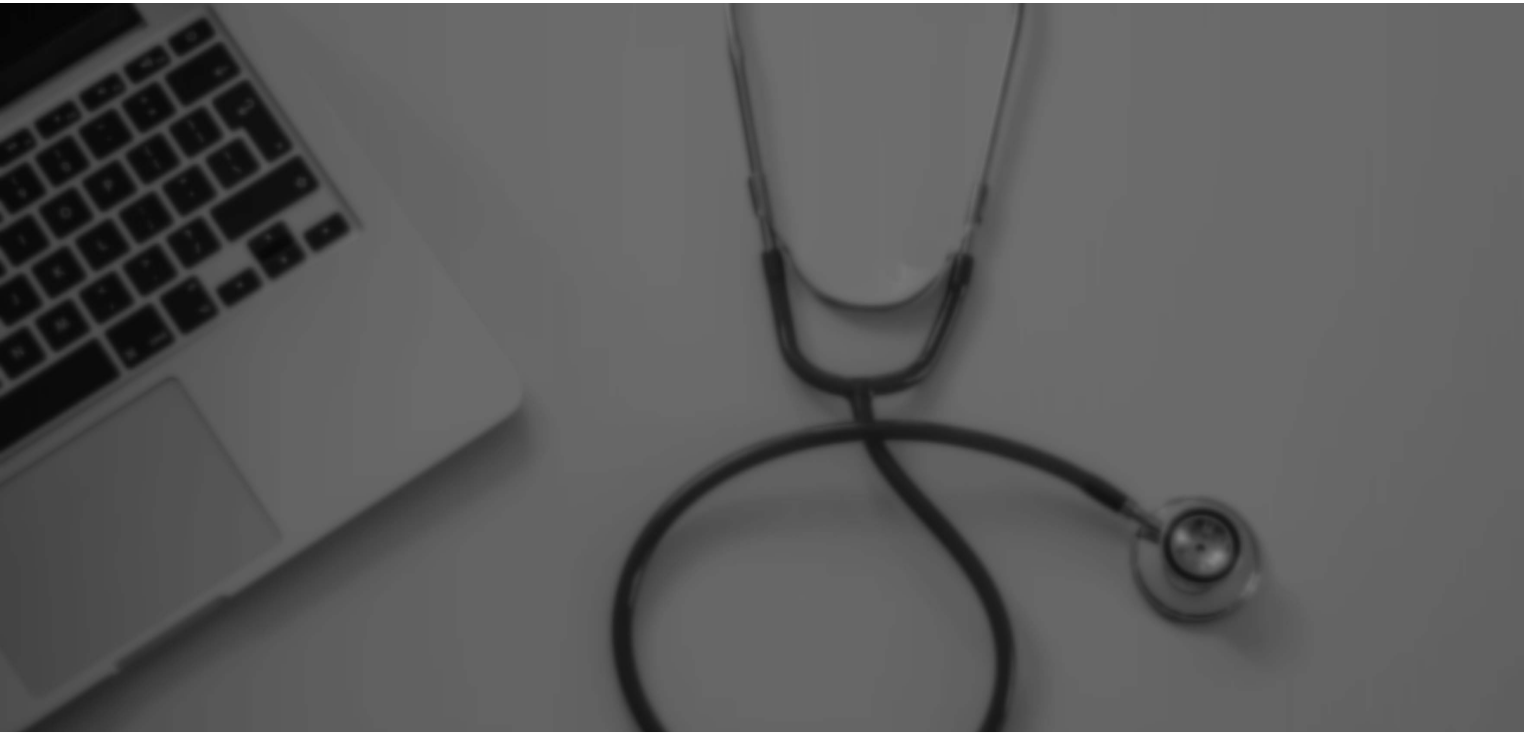 scroll, scrollTop: 0, scrollLeft: 0, axis: both 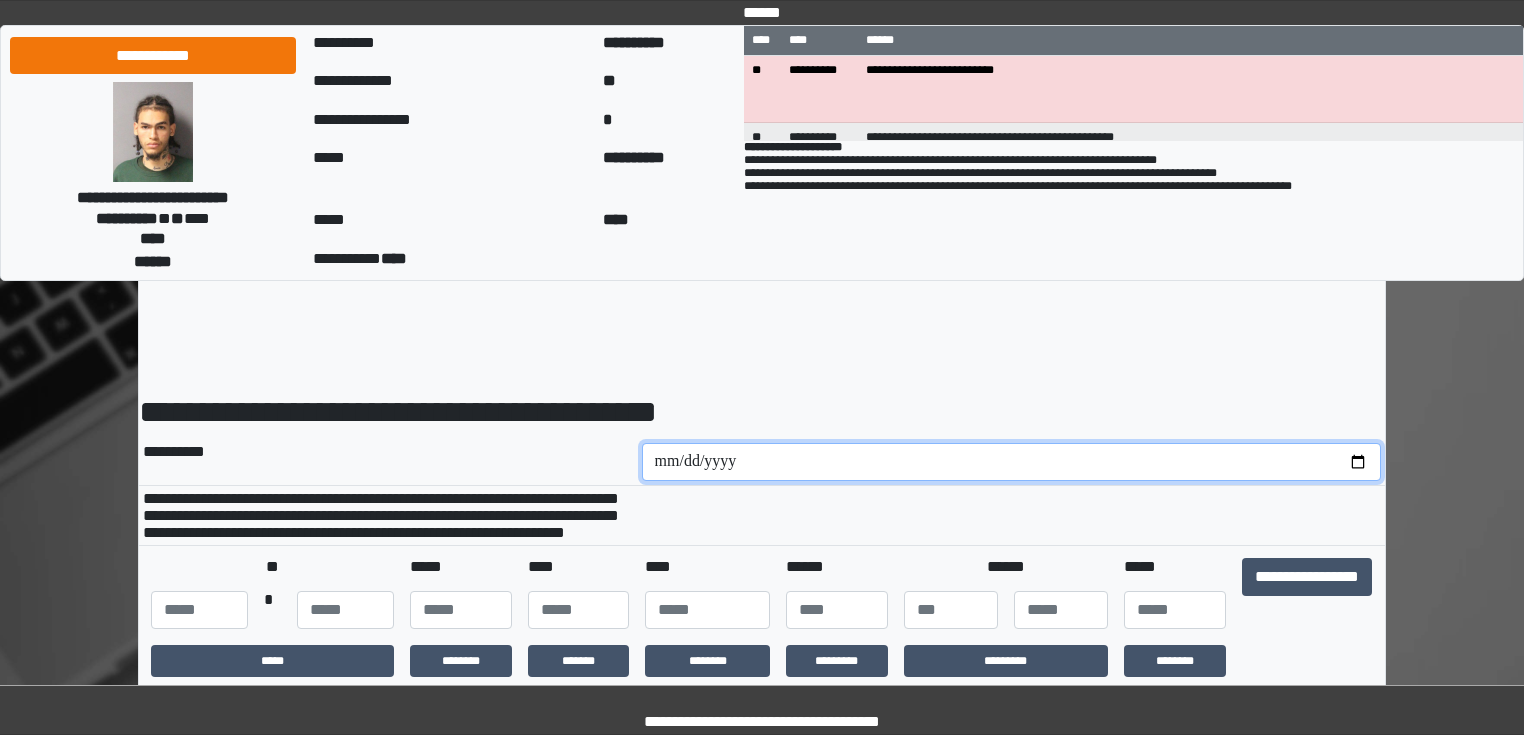 click at bounding box center (1012, 462) 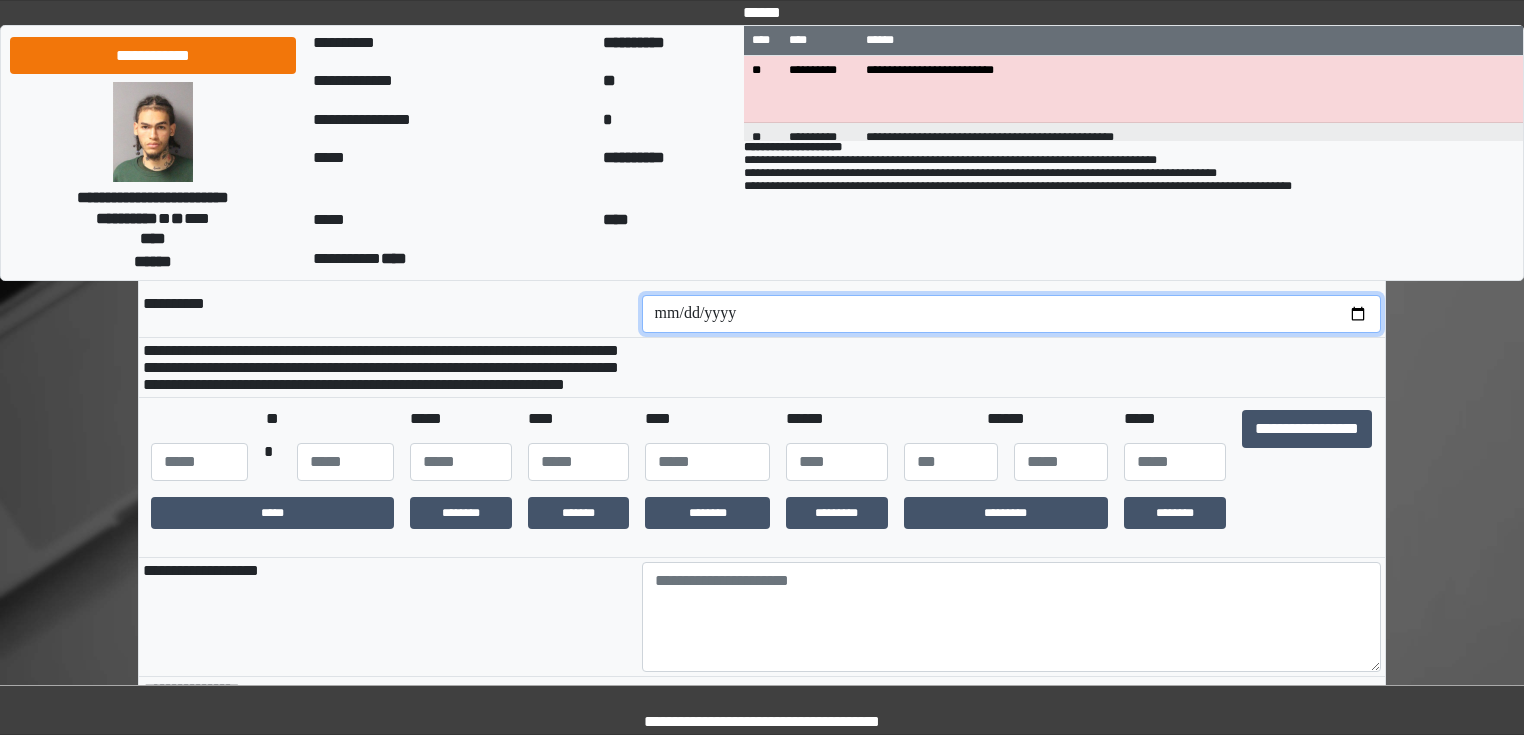 scroll, scrollTop: 160, scrollLeft: 0, axis: vertical 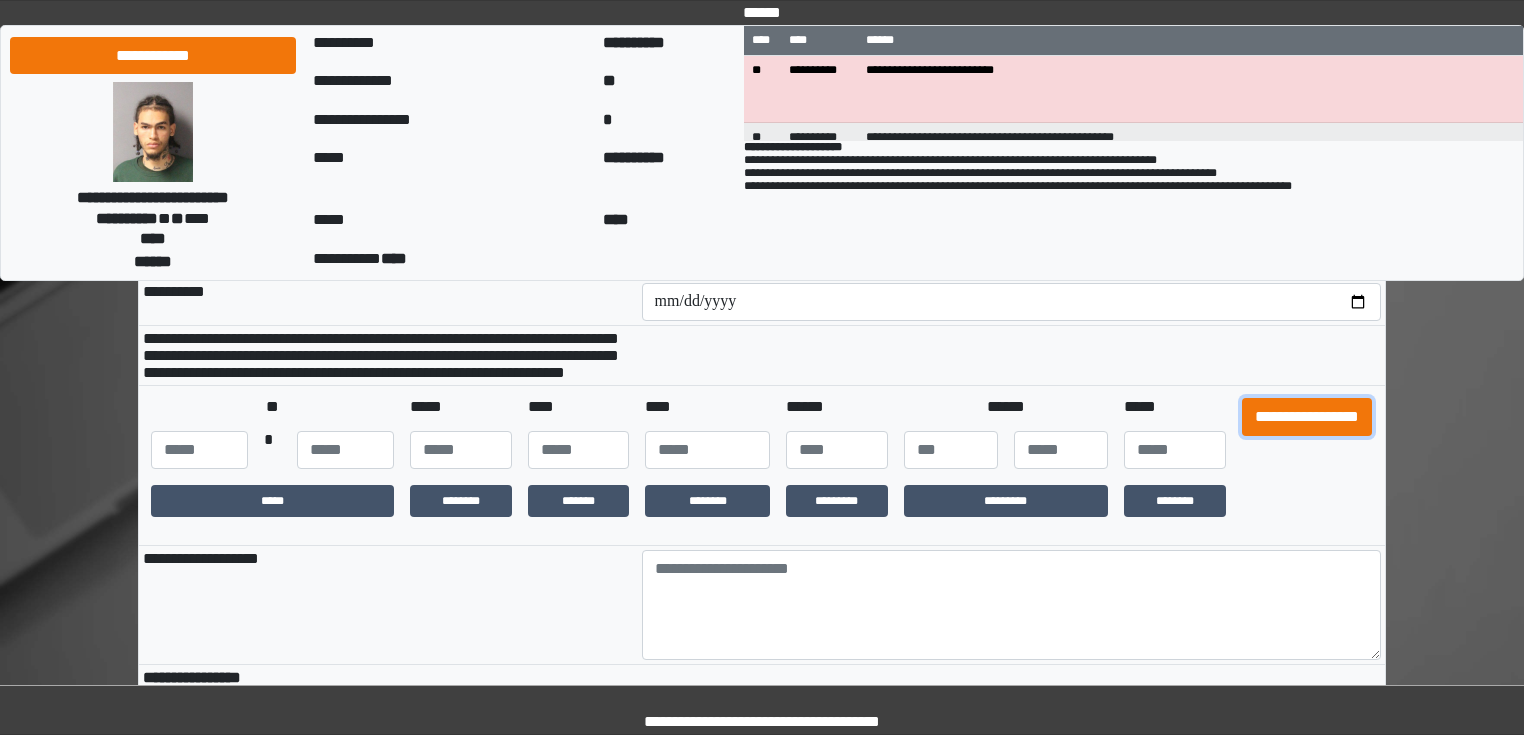 click on "**********" at bounding box center (1307, 417) 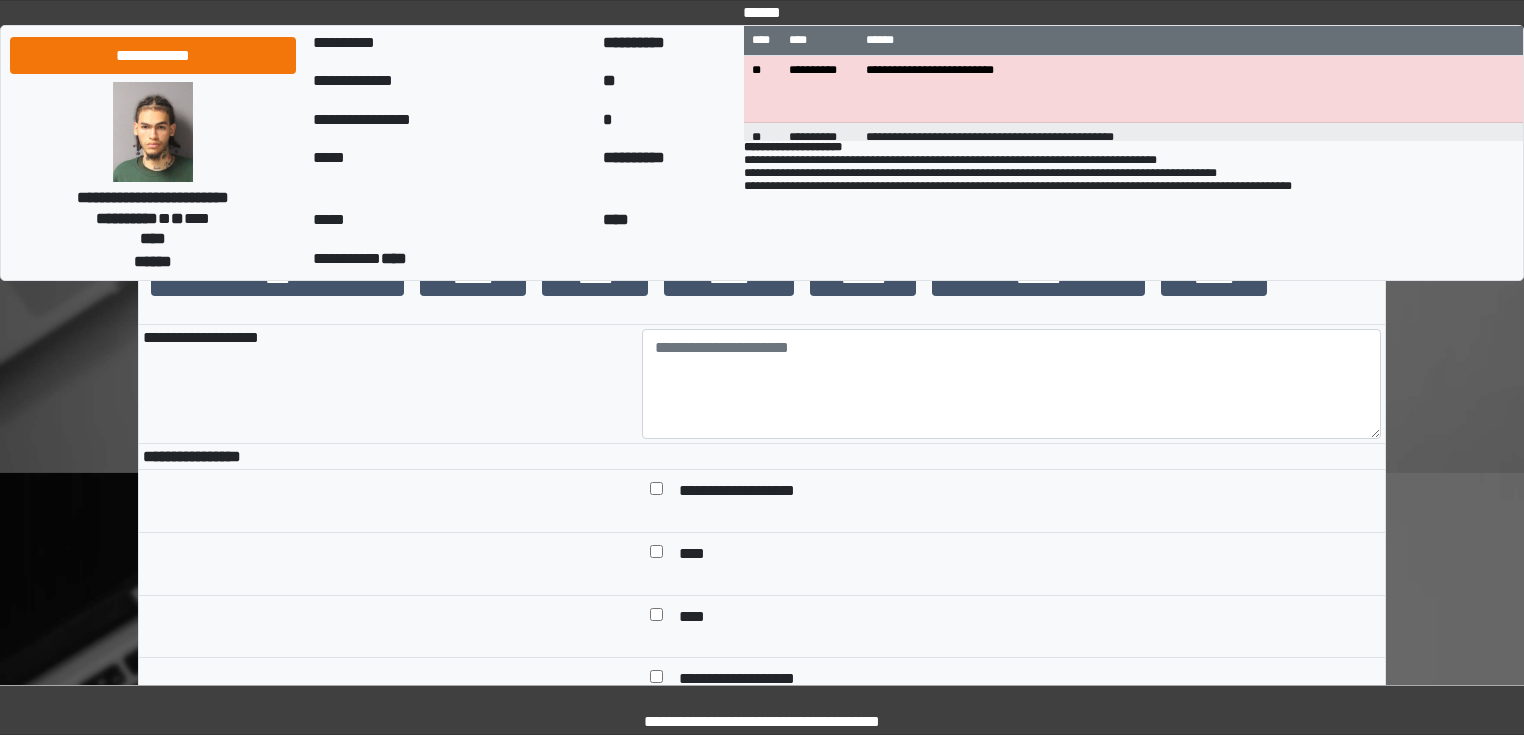 scroll, scrollTop: 400, scrollLeft: 0, axis: vertical 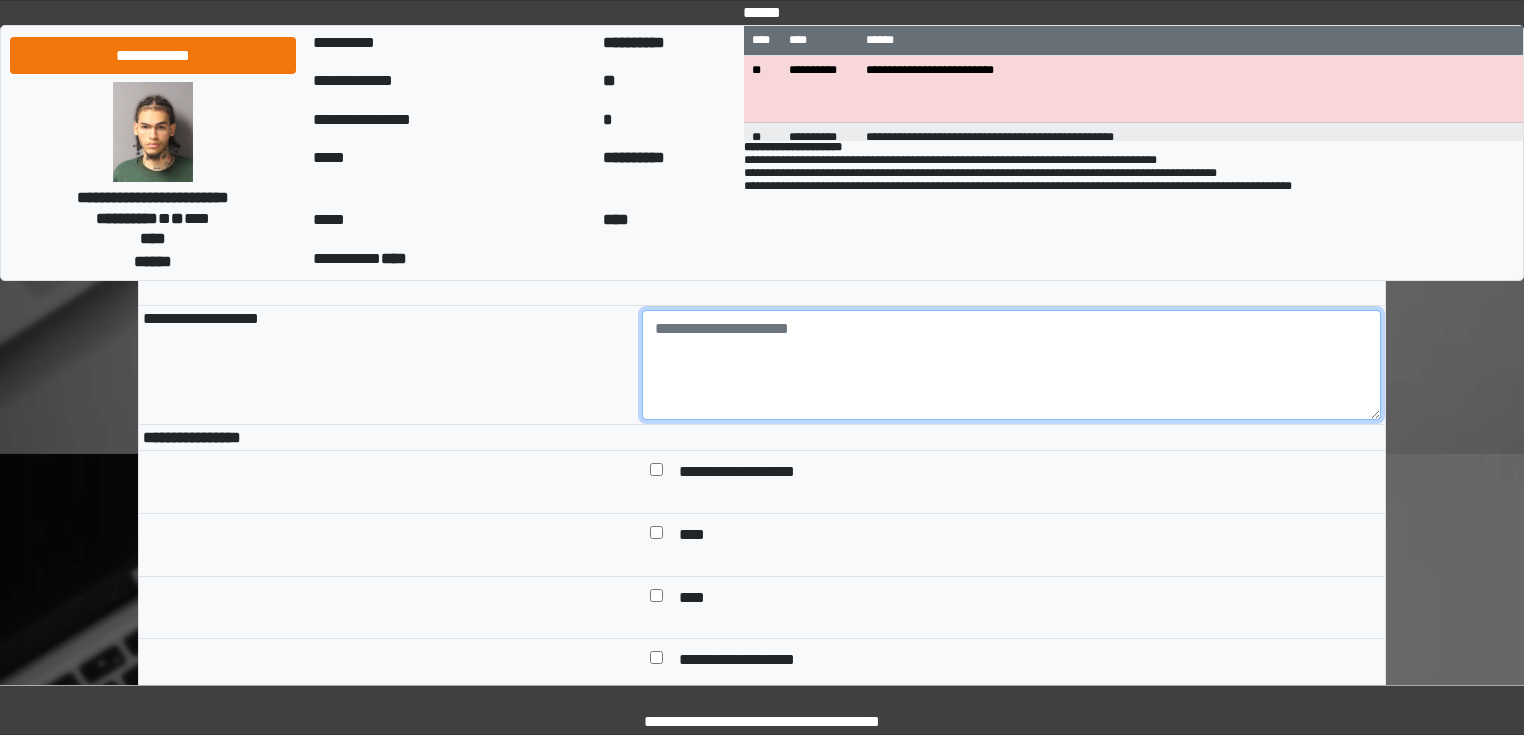 click at bounding box center [1012, 365] 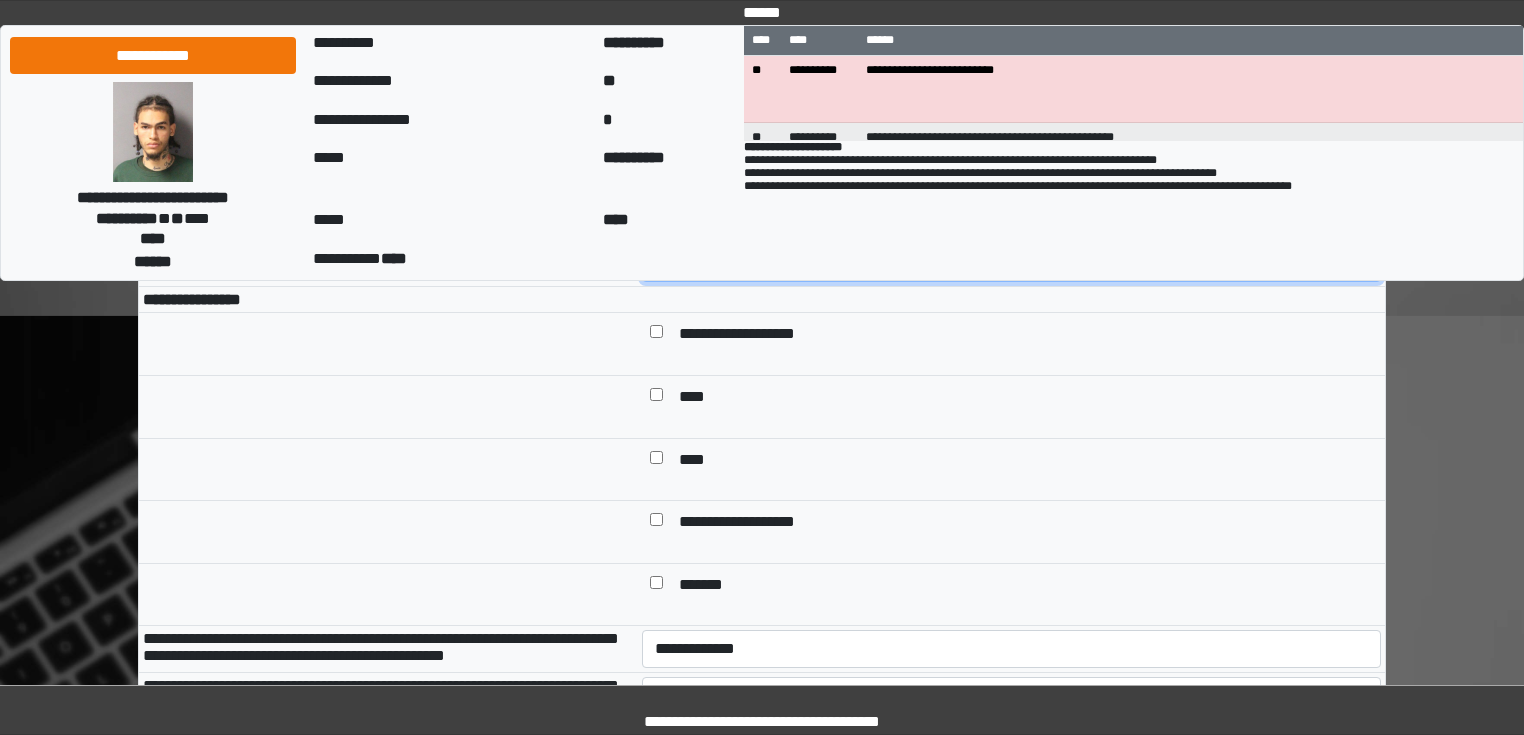 scroll, scrollTop: 640, scrollLeft: 0, axis: vertical 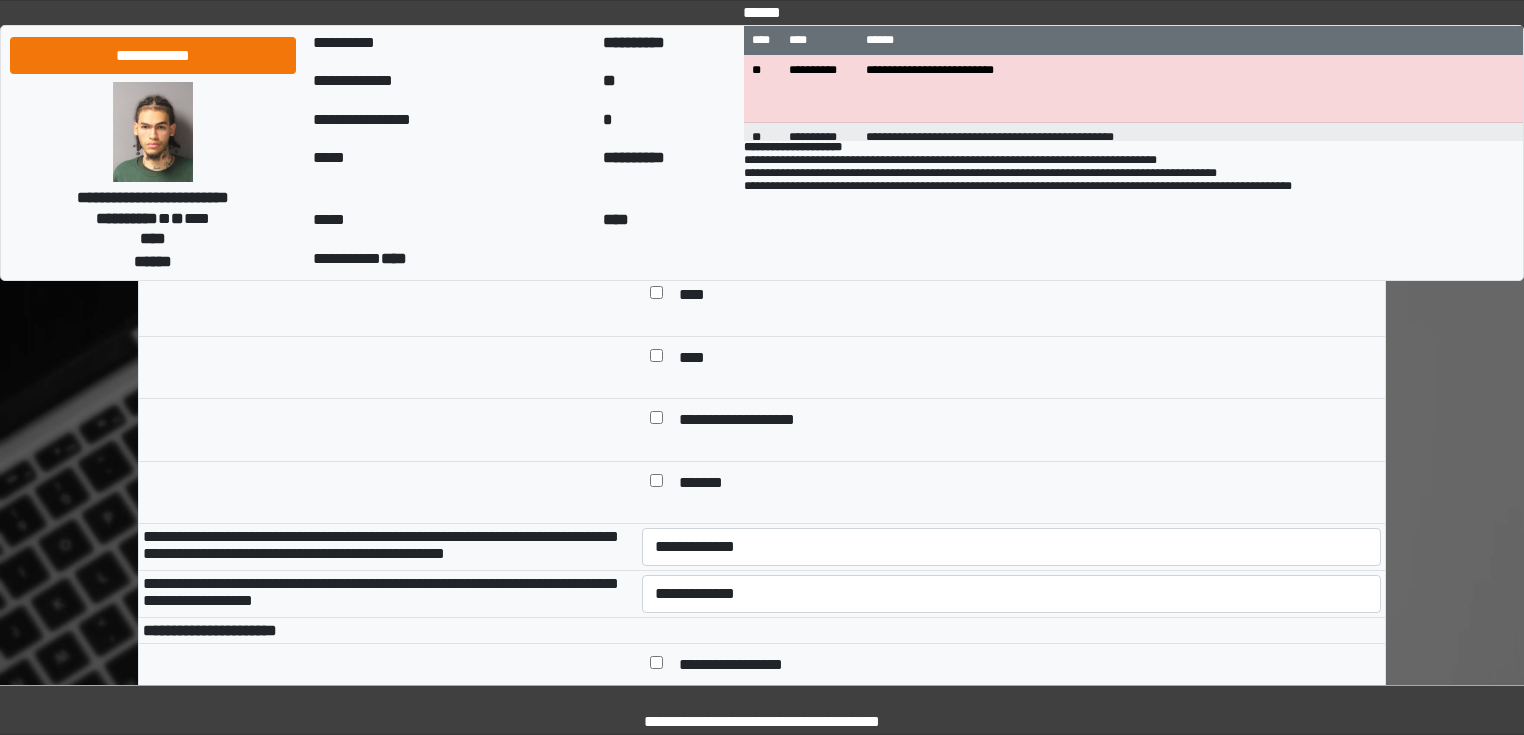 type on "**********" 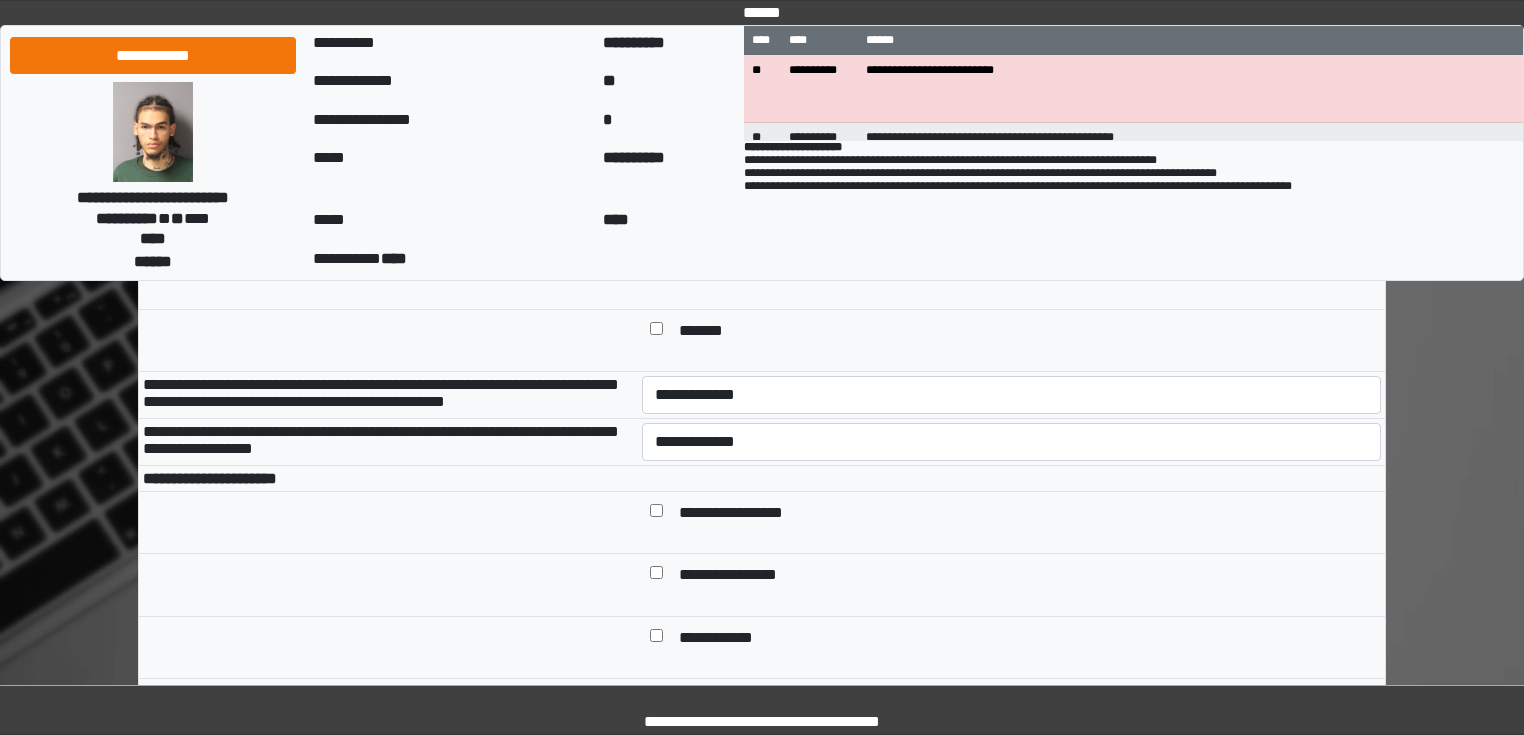 scroll, scrollTop: 800, scrollLeft: 0, axis: vertical 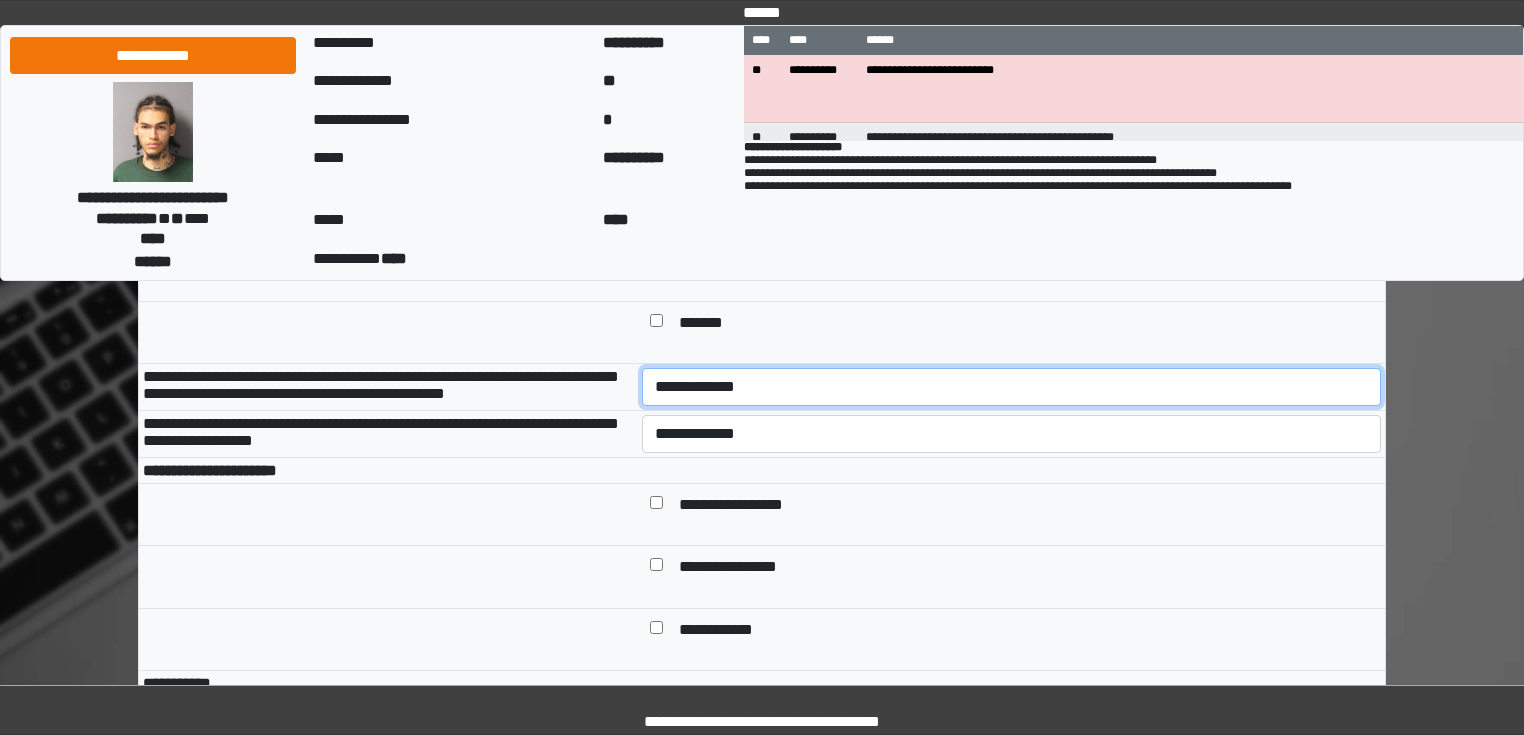 click on "**********" at bounding box center (1012, 387) 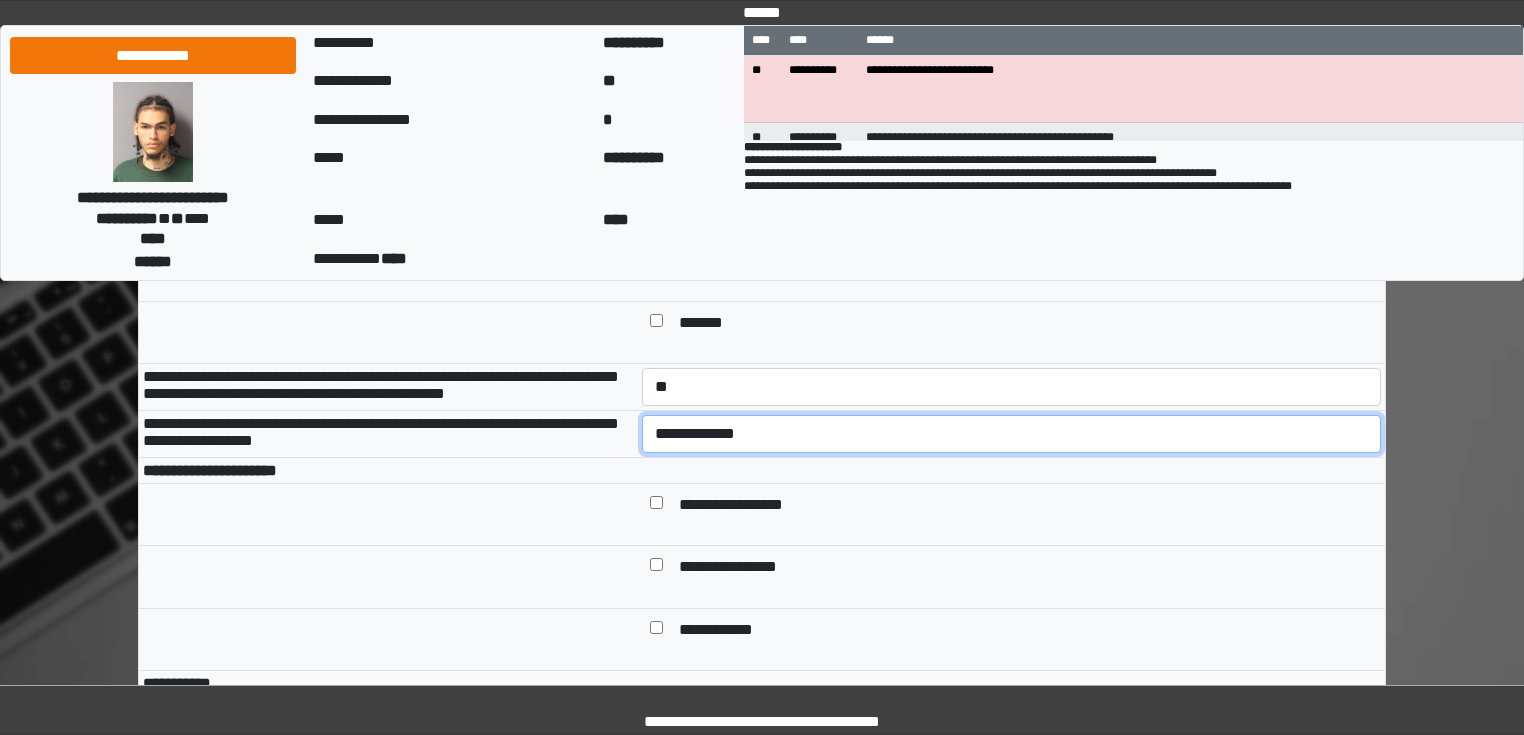 drag, startPoint x: 687, startPoint y: 482, endPoint x: 691, endPoint y: 496, distance: 14.56022 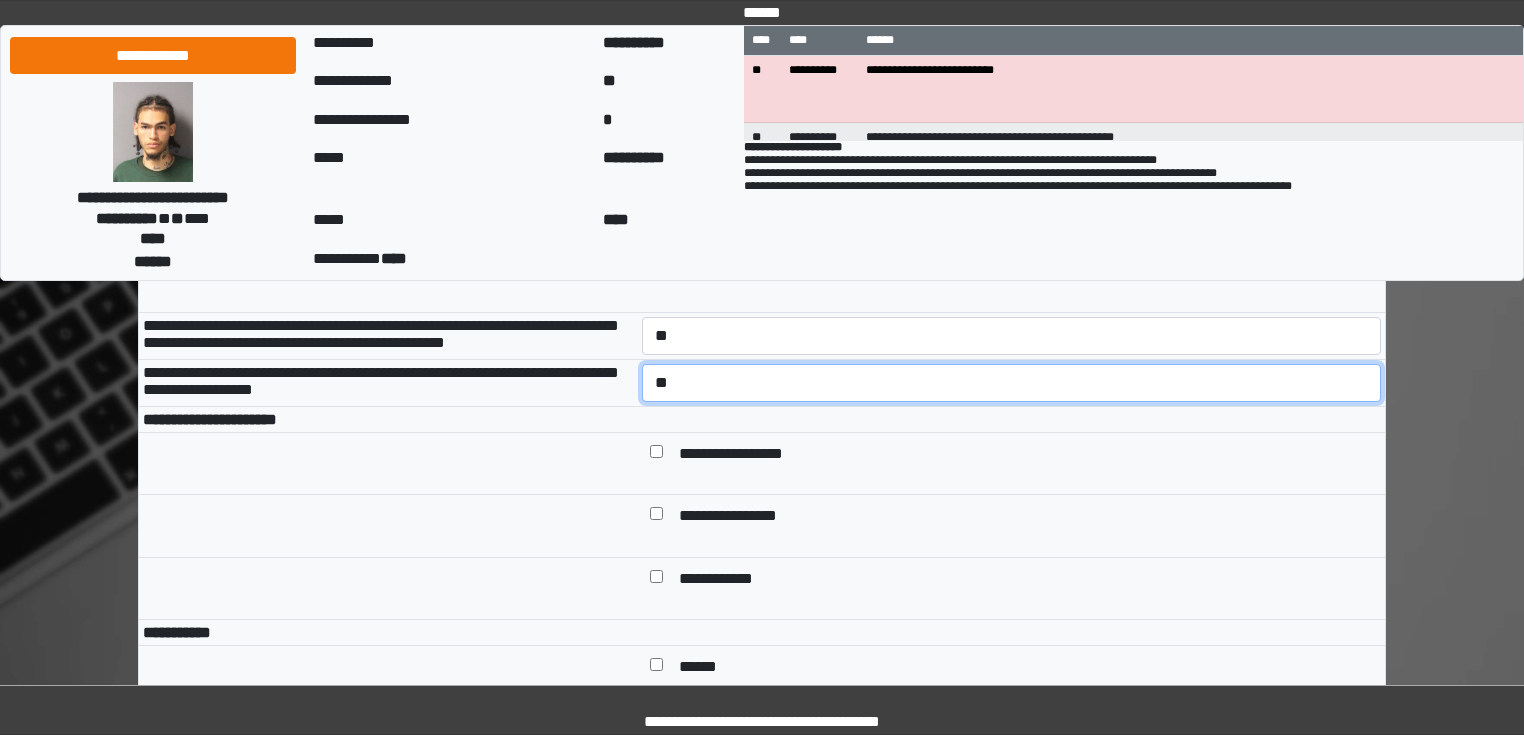 scroll, scrollTop: 880, scrollLeft: 0, axis: vertical 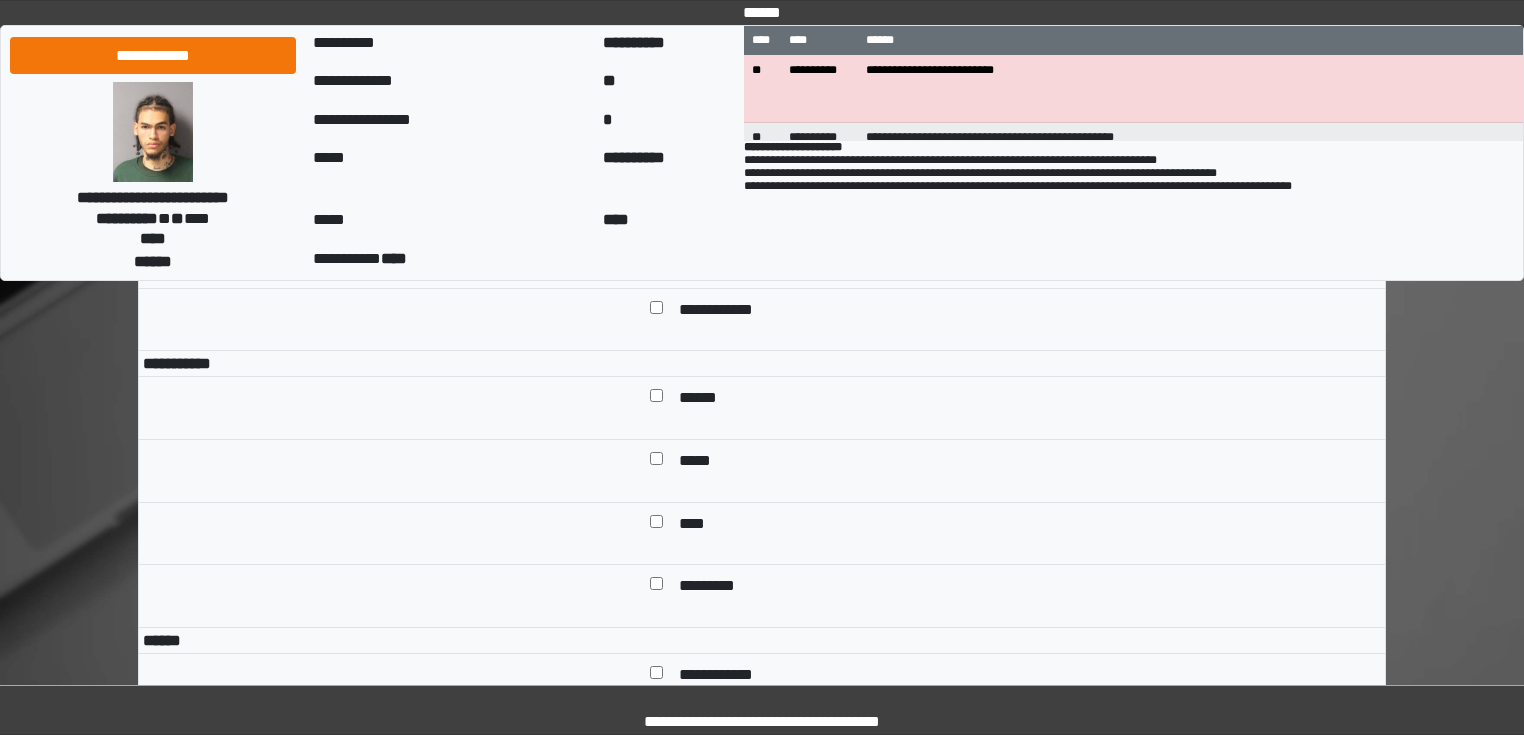 click at bounding box center (656, 526) 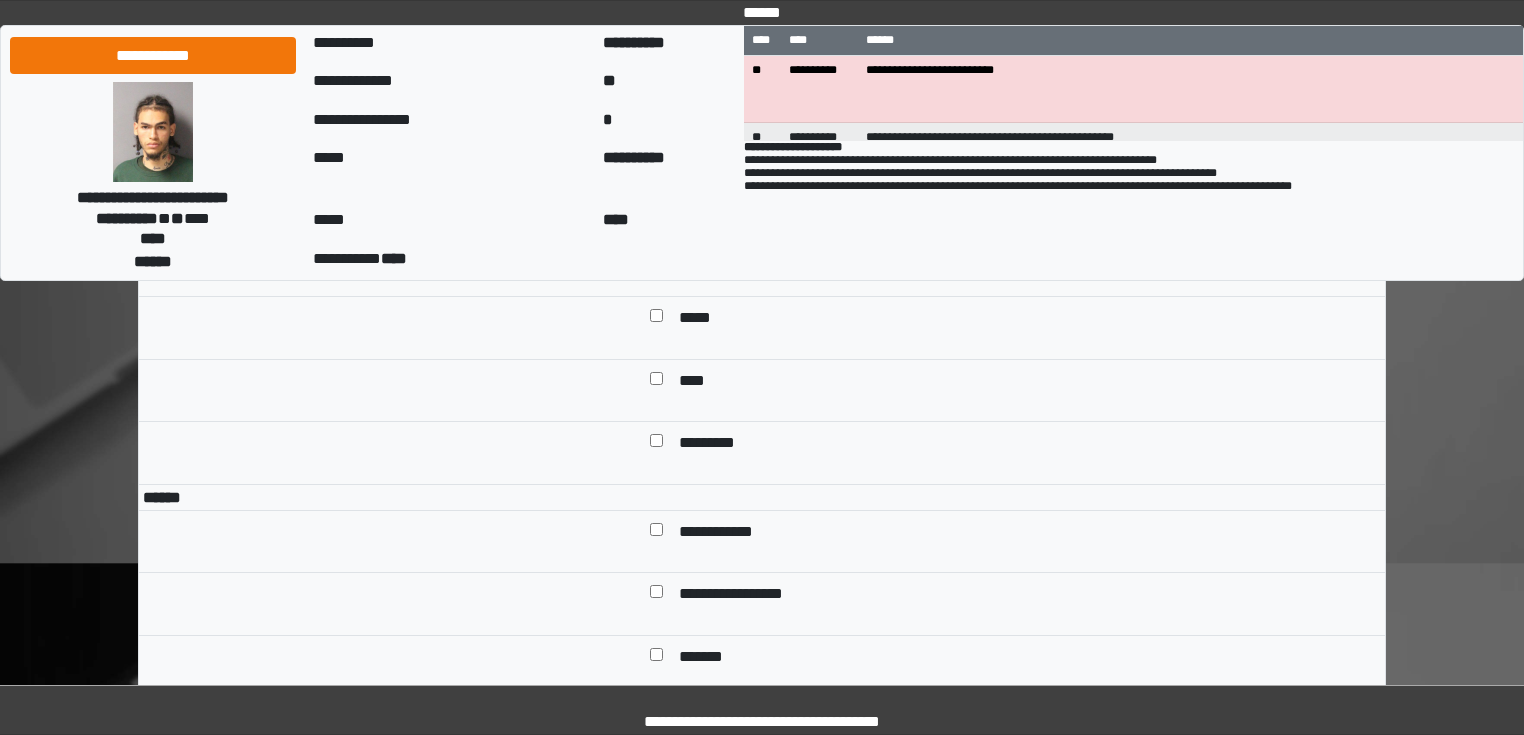 scroll, scrollTop: 1280, scrollLeft: 0, axis: vertical 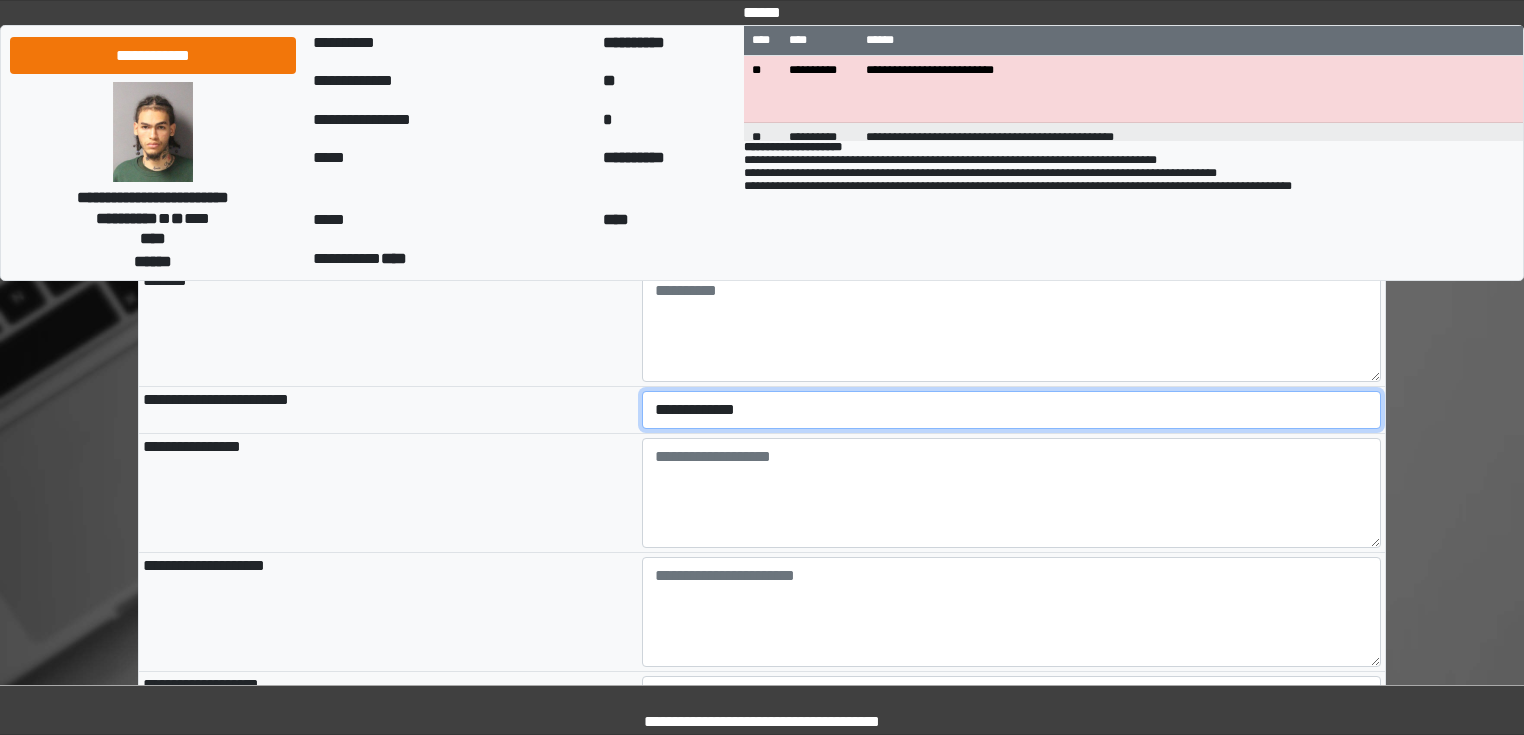 click on "**********" at bounding box center (1012, 410) 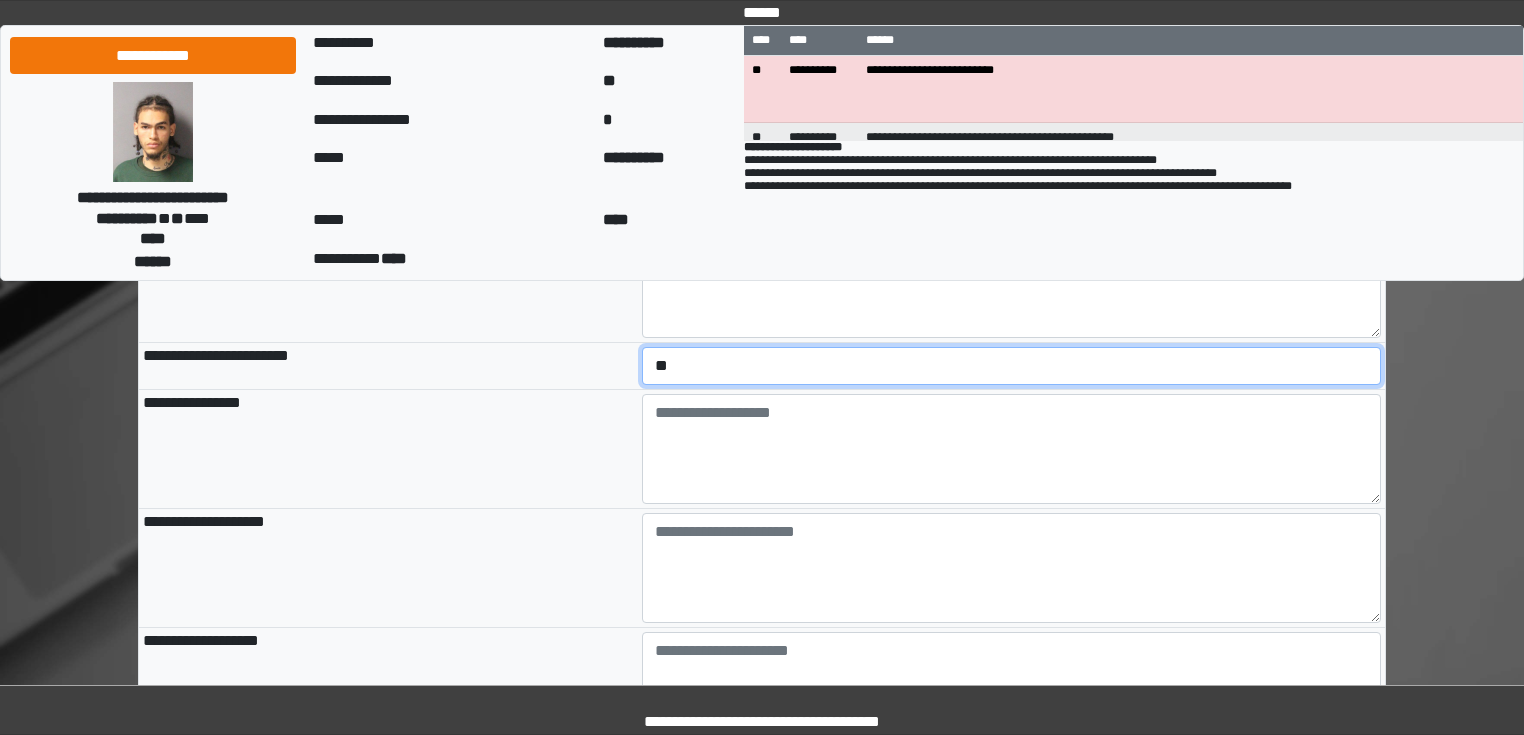 scroll, scrollTop: 2160, scrollLeft: 0, axis: vertical 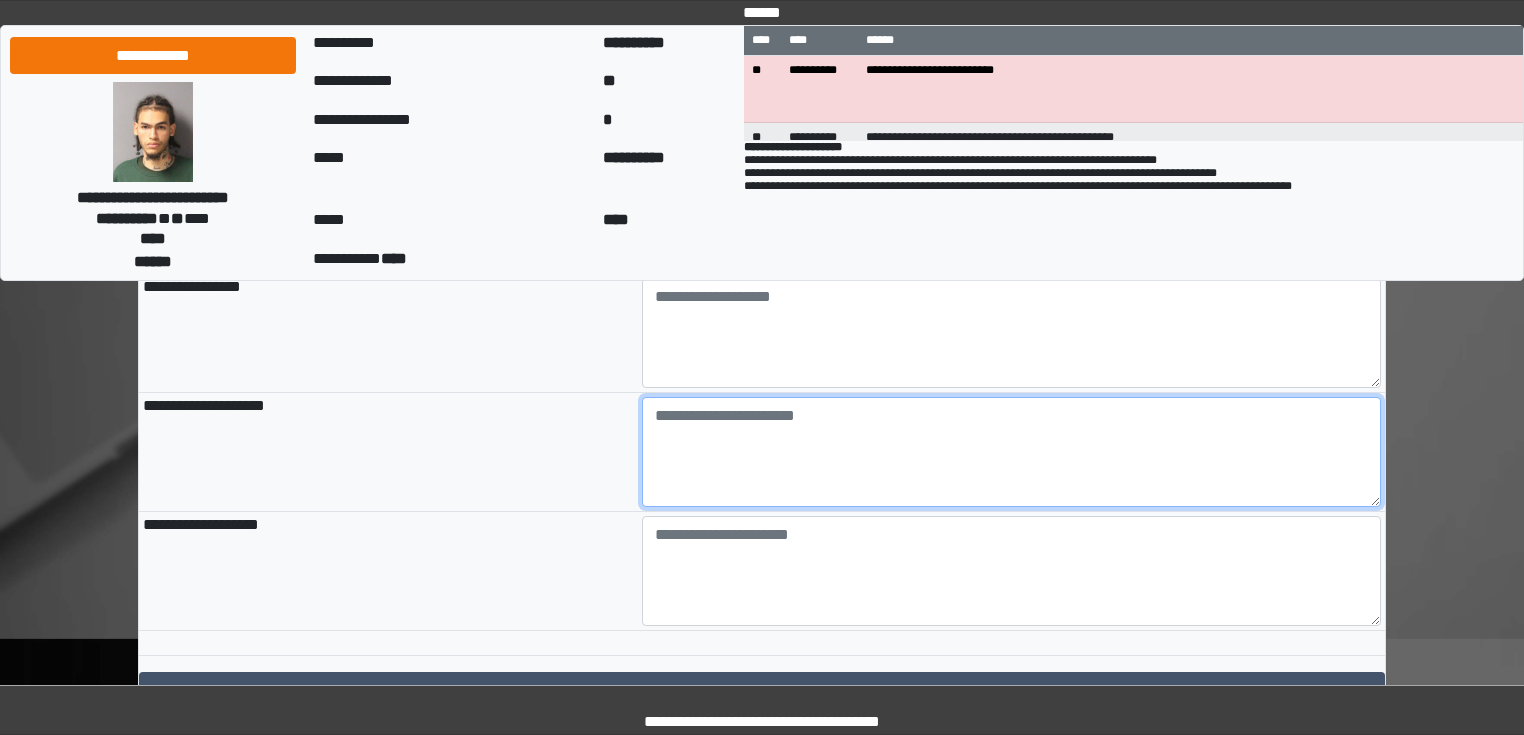 drag, startPoint x: 700, startPoint y: 534, endPoint x: 711, endPoint y: 518, distance: 19.416489 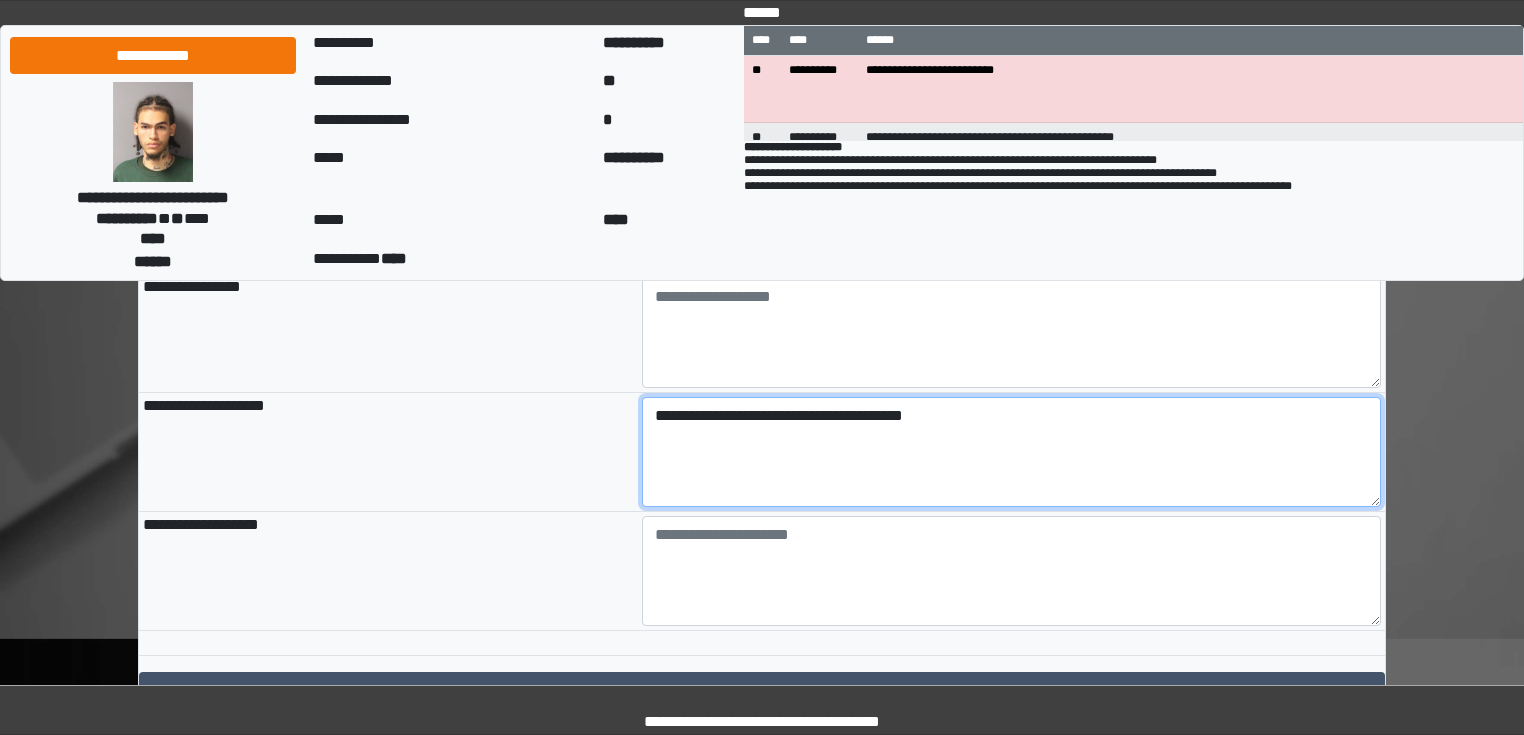 paste on "**********" 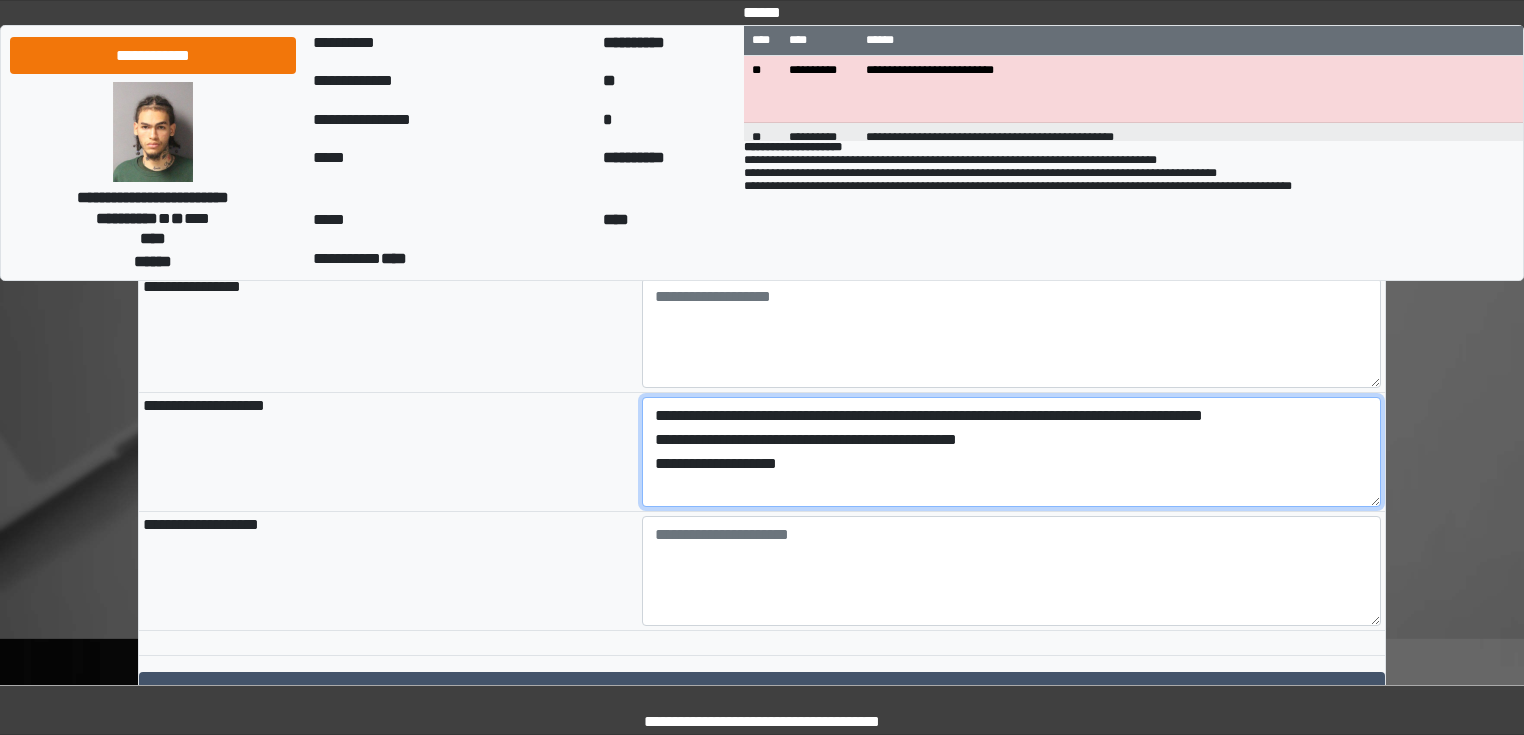 drag, startPoint x: 807, startPoint y: 501, endPoint x: 946, endPoint y: 464, distance: 143.8402 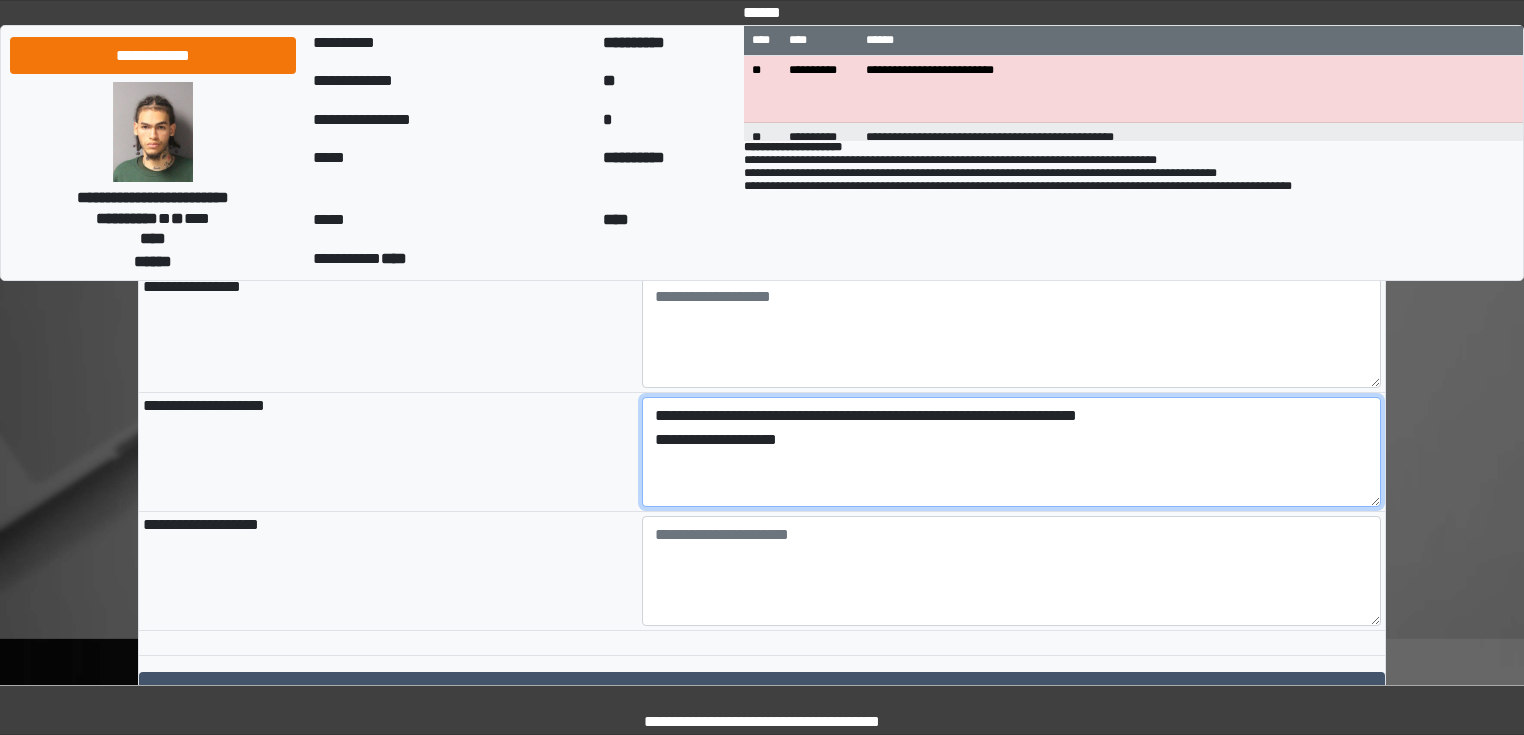 click on "**********" at bounding box center (1012, 452) 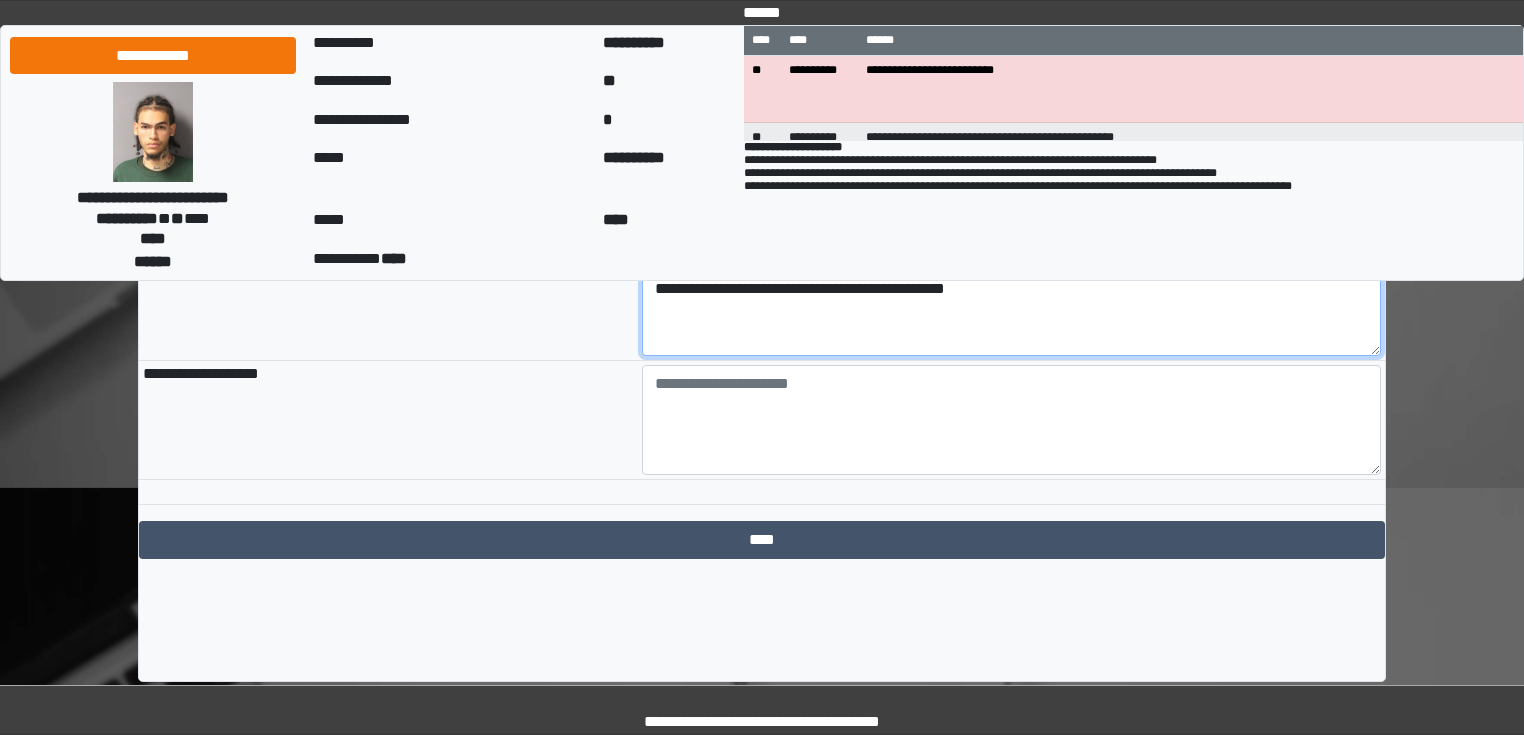 scroll, scrollTop: 2322, scrollLeft: 0, axis: vertical 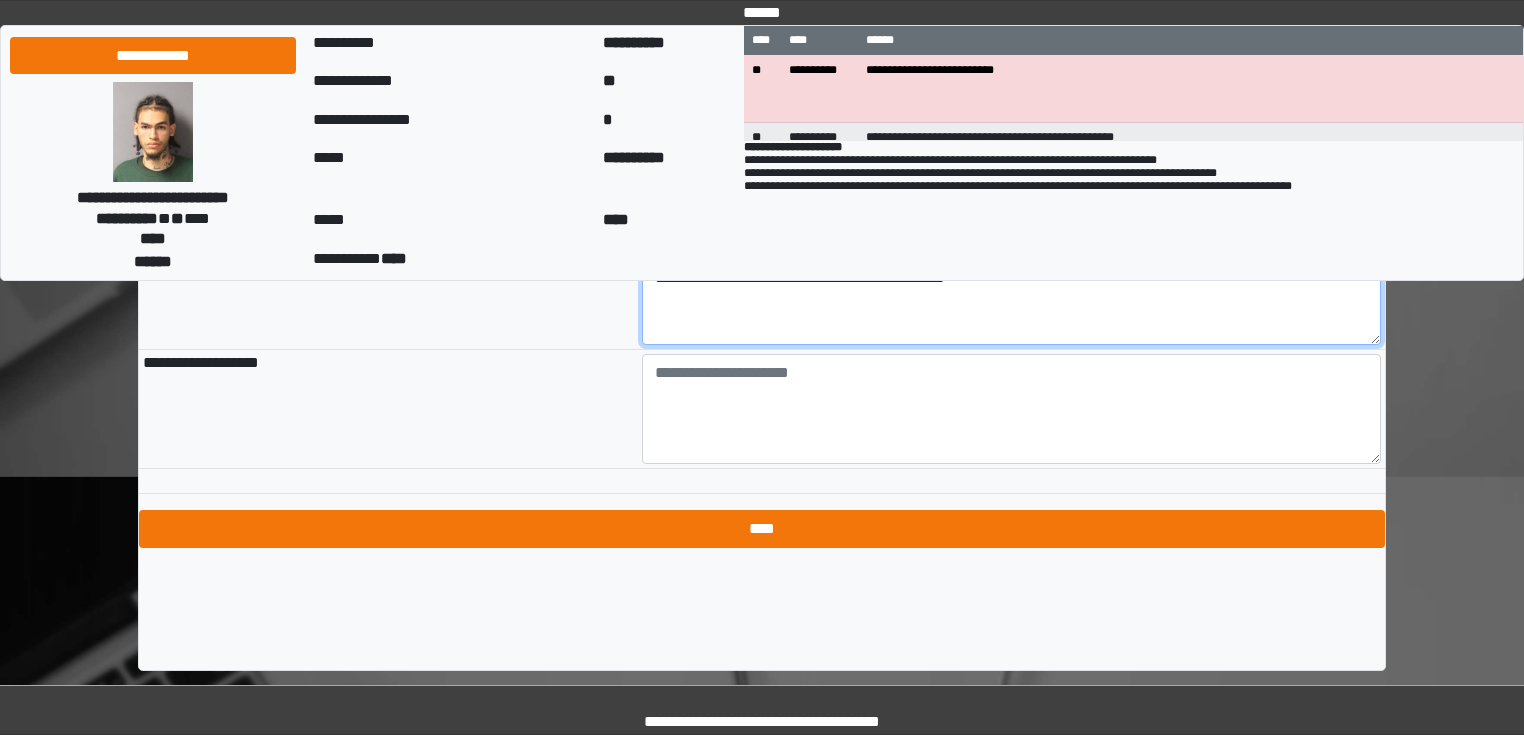 type on "**********" 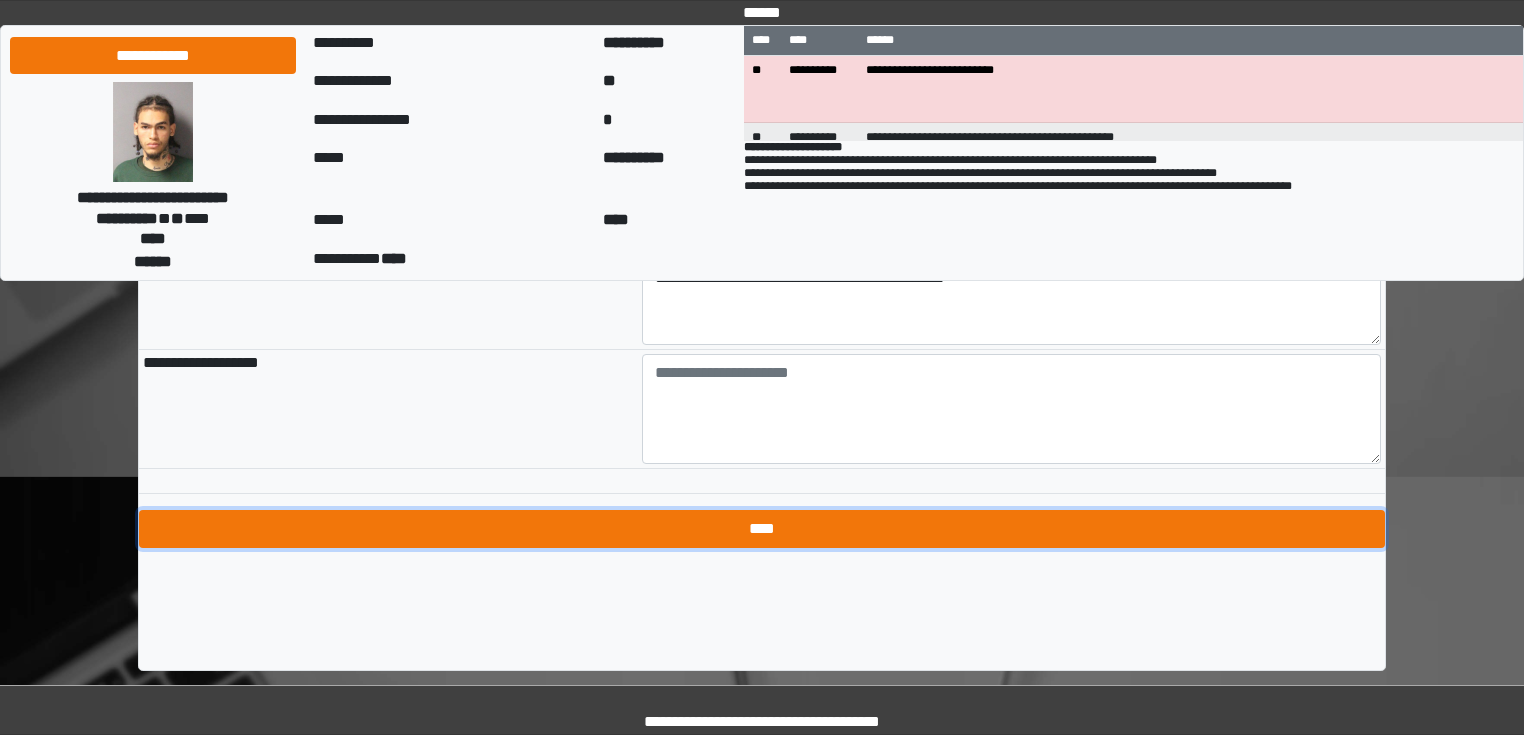 click on "****" at bounding box center (762, 529) 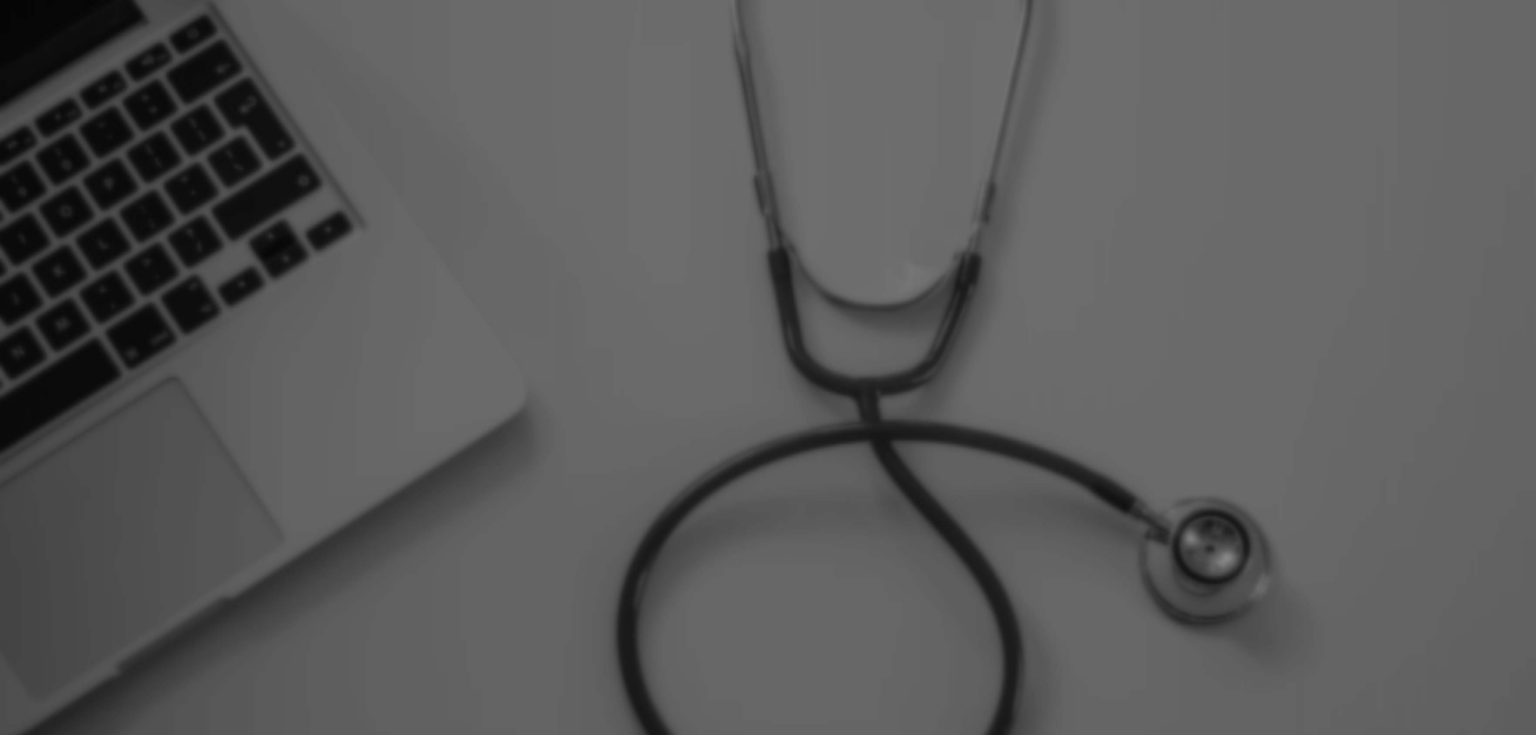 scroll, scrollTop: 0, scrollLeft: 0, axis: both 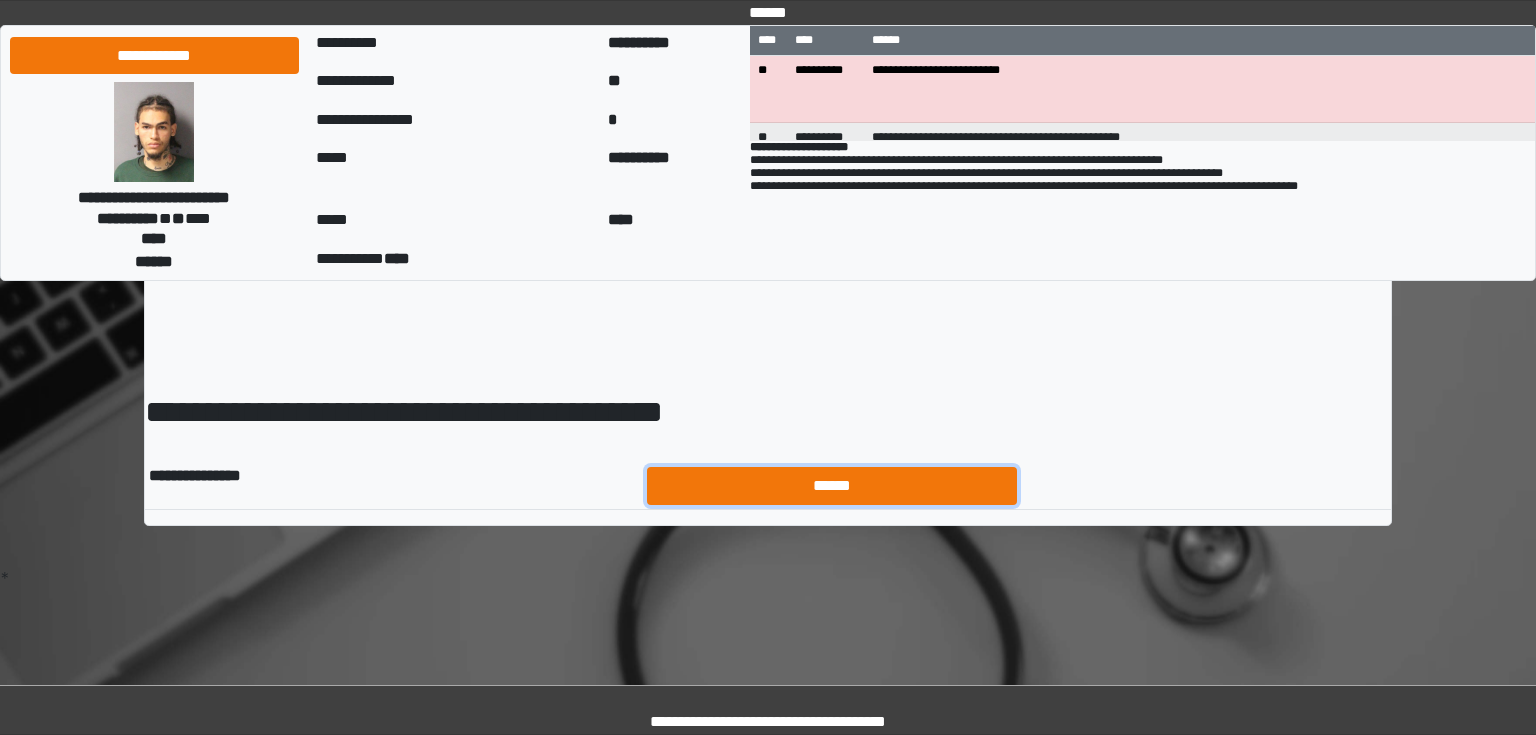 click on "******" at bounding box center (832, 486) 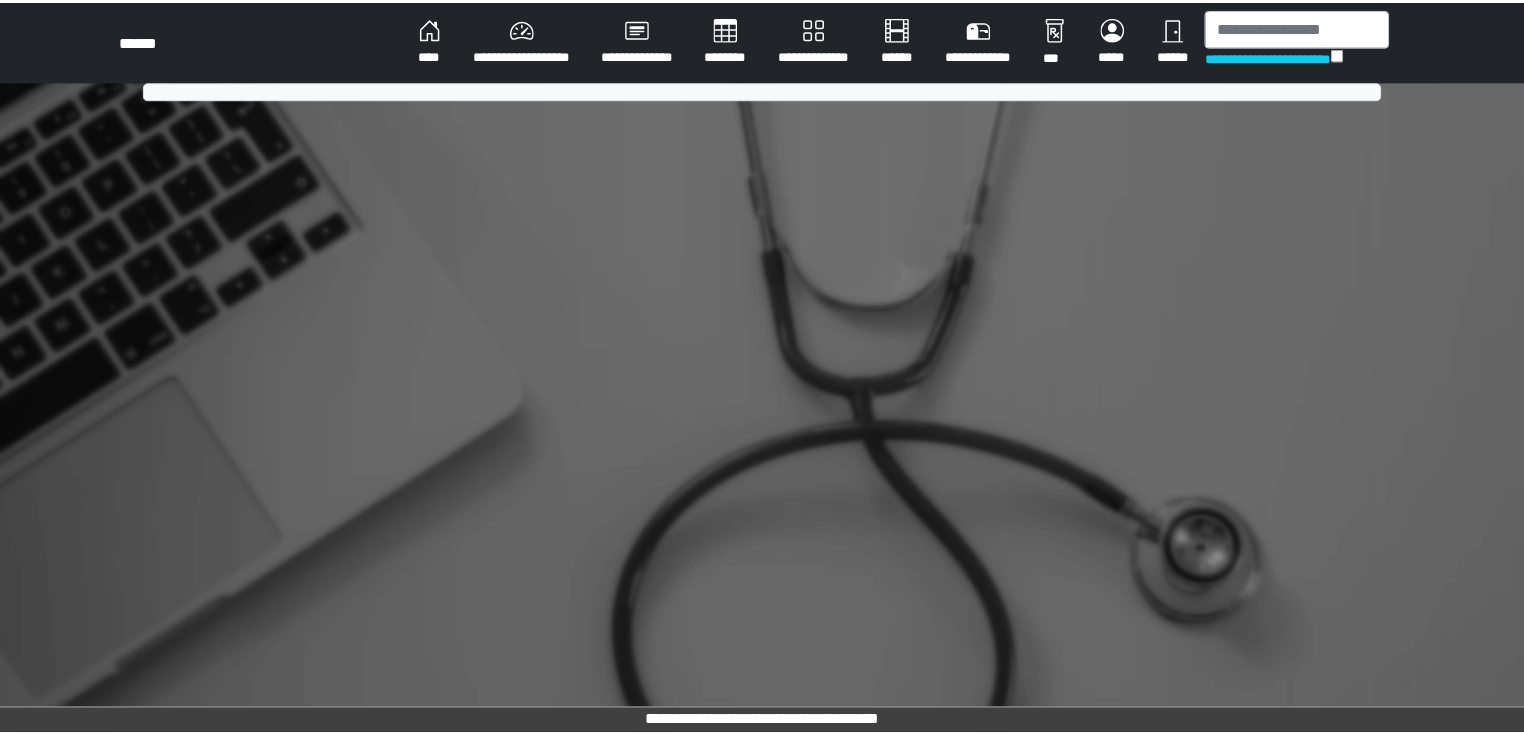 scroll, scrollTop: 0, scrollLeft: 0, axis: both 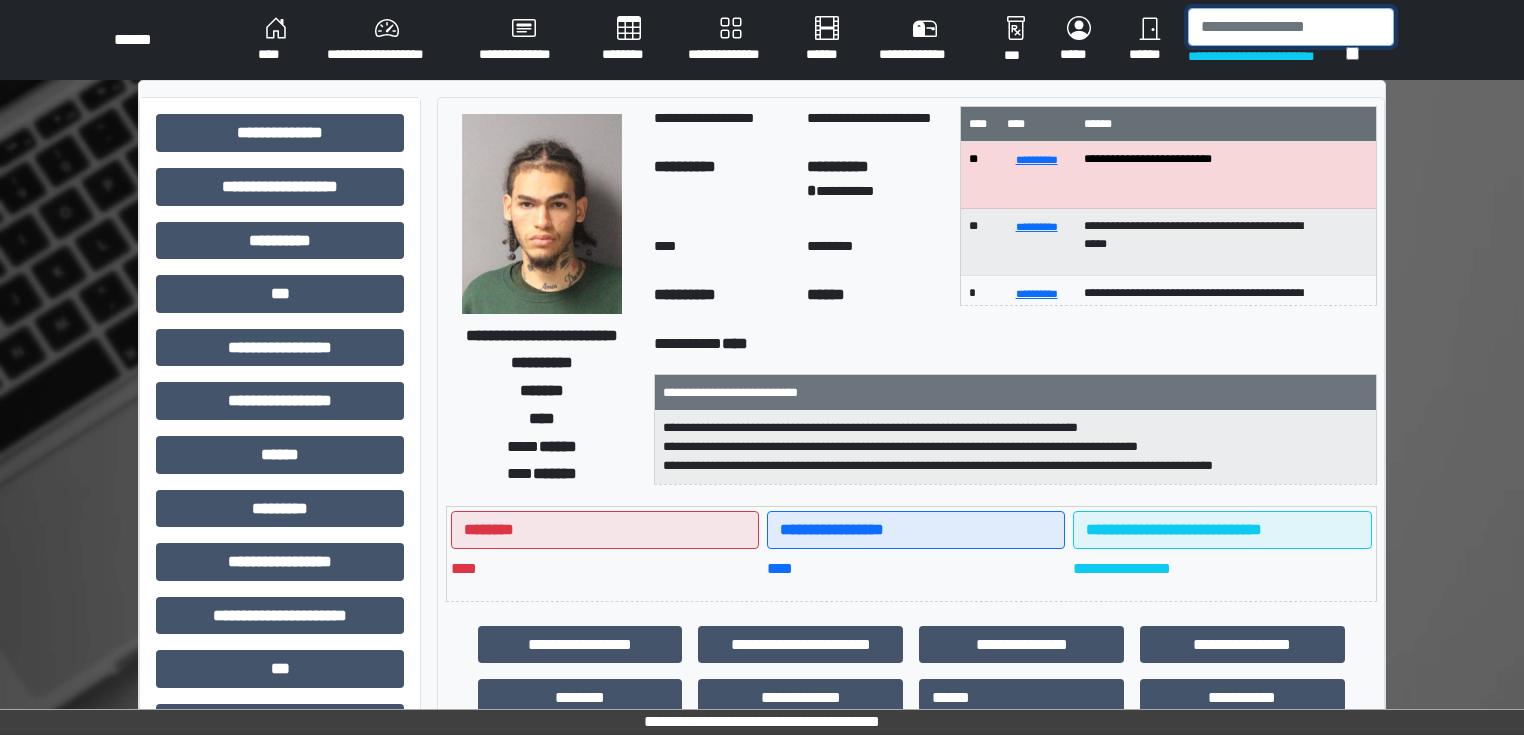 click at bounding box center (1291, 27) 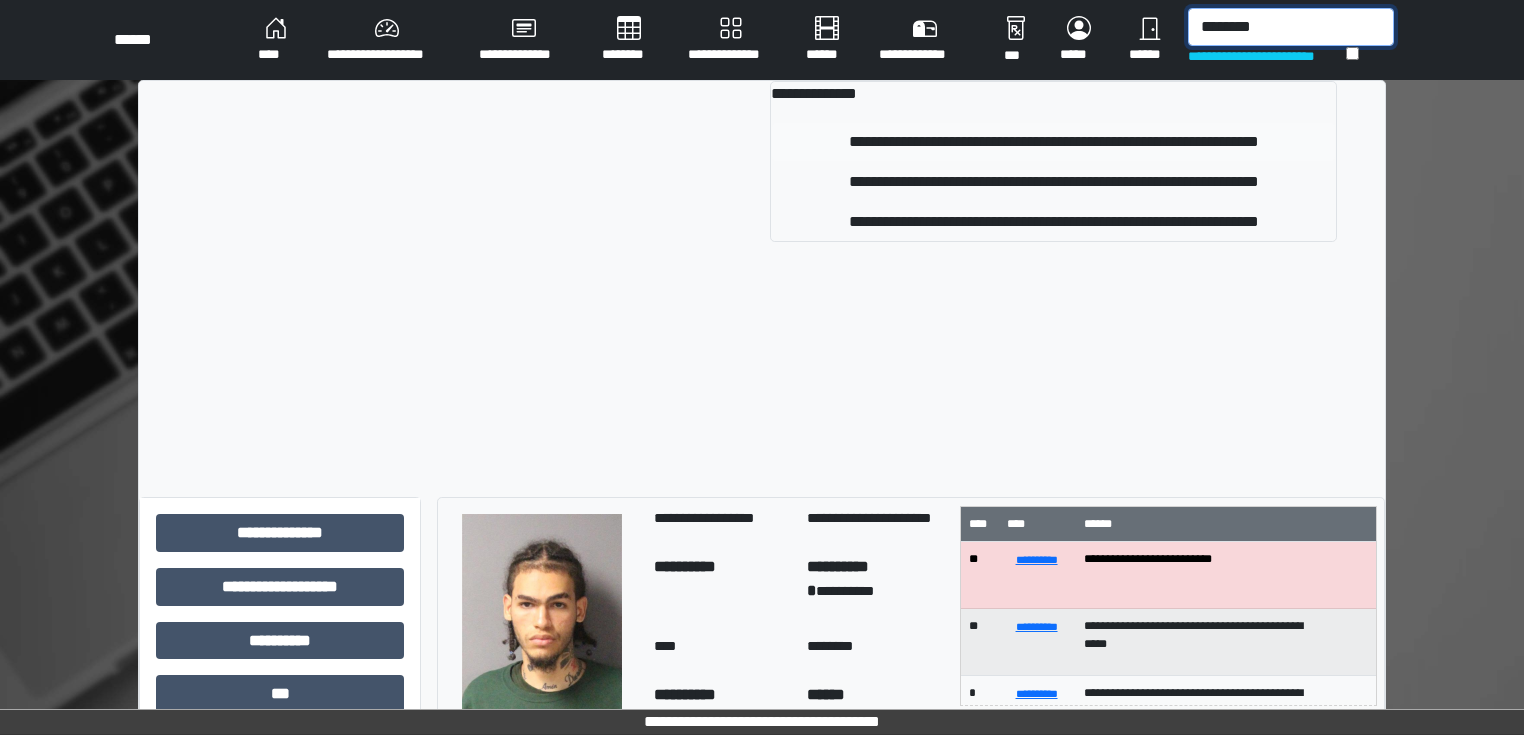 type on "********" 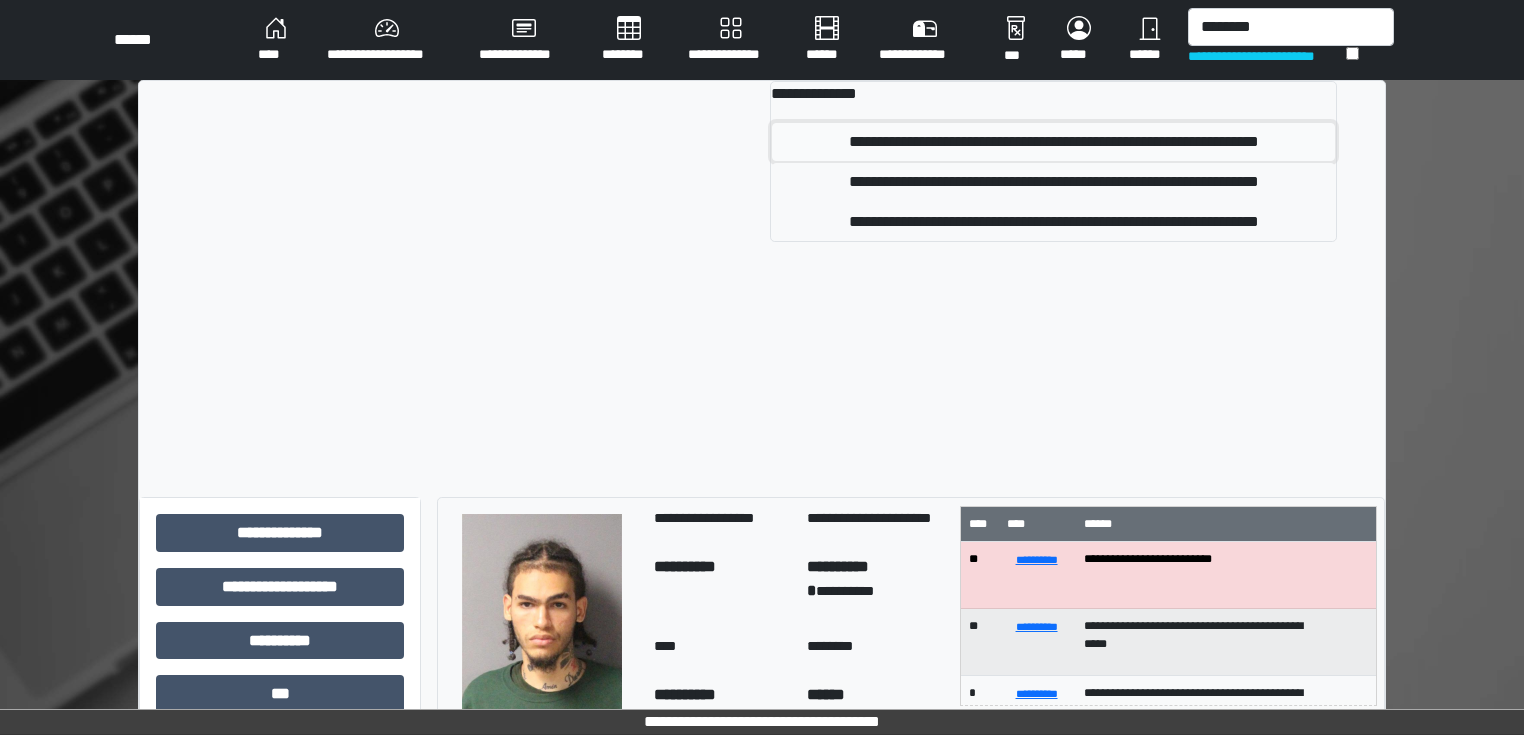 click on "**********" at bounding box center [1053, 142] 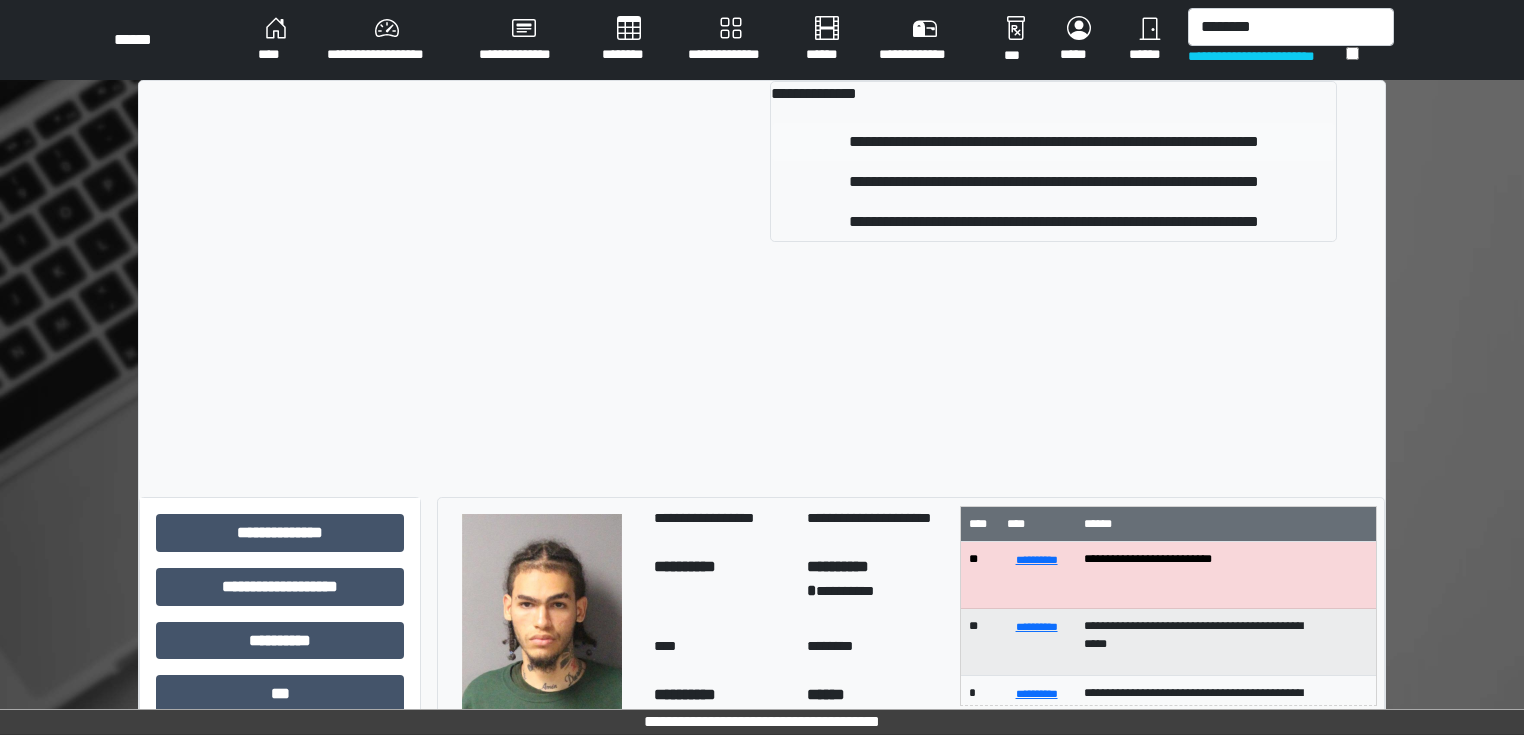 type 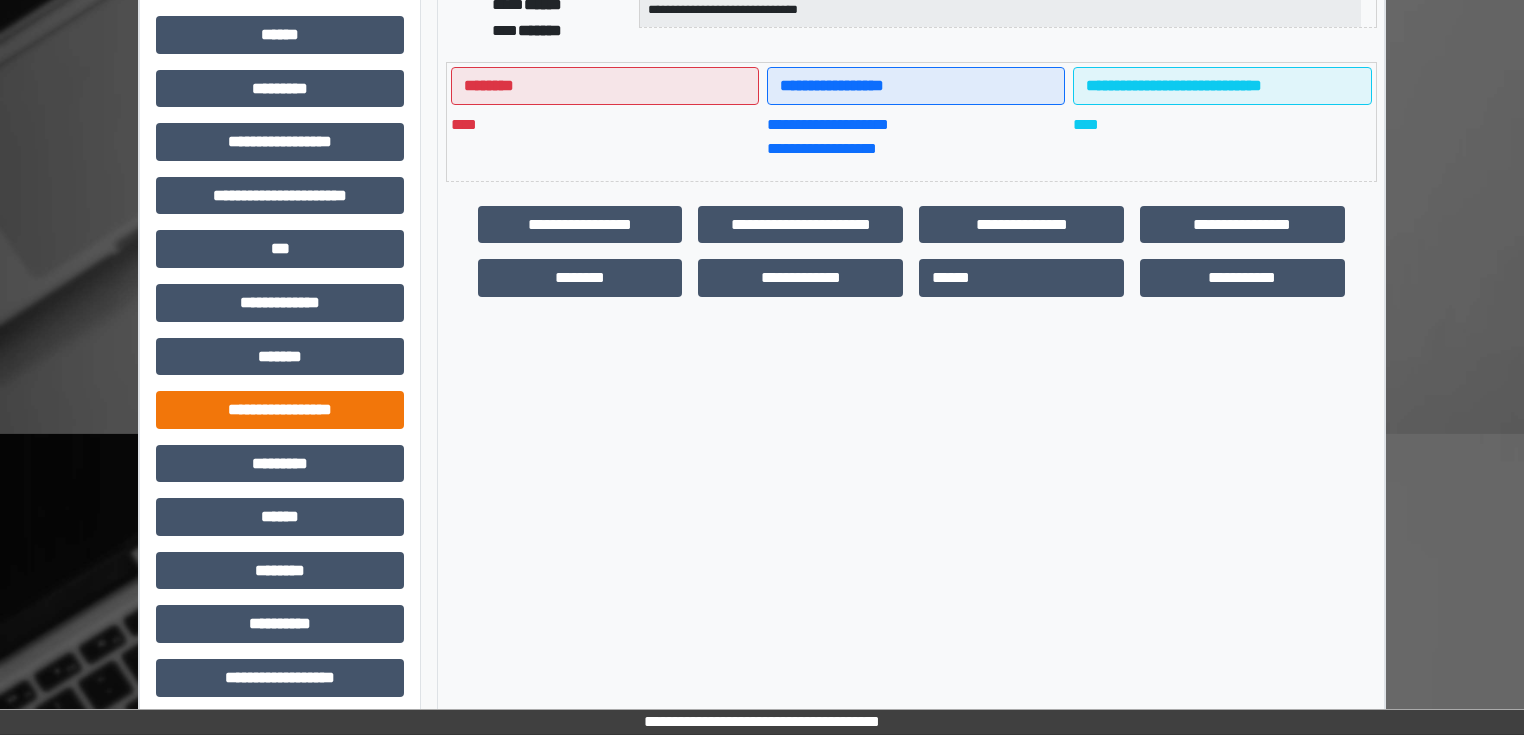 scroll, scrollTop: 431, scrollLeft: 0, axis: vertical 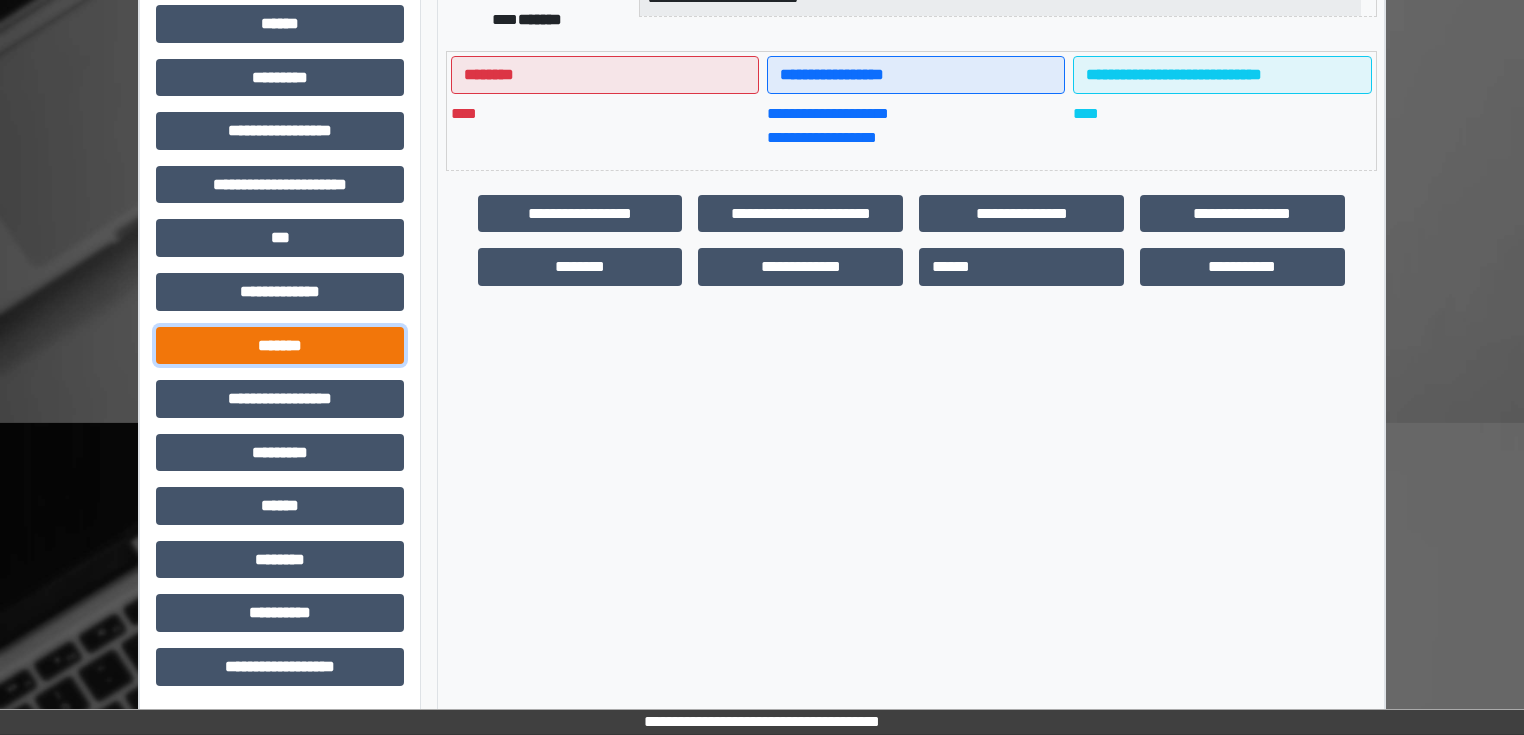 click on "*******" at bounding box center (280, 346) 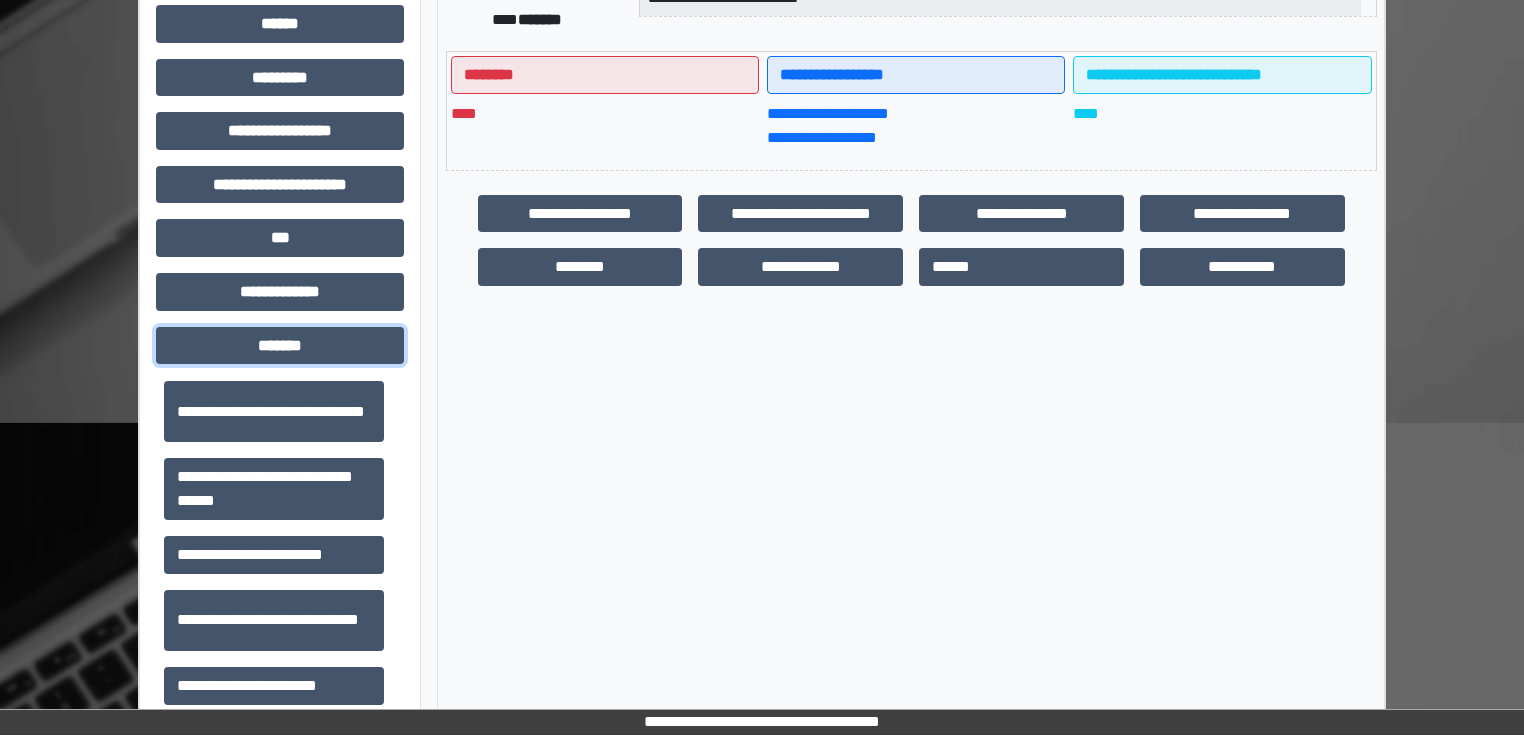 scroll, scrollTop: 720, scrollLeft: 0, axis: vertical 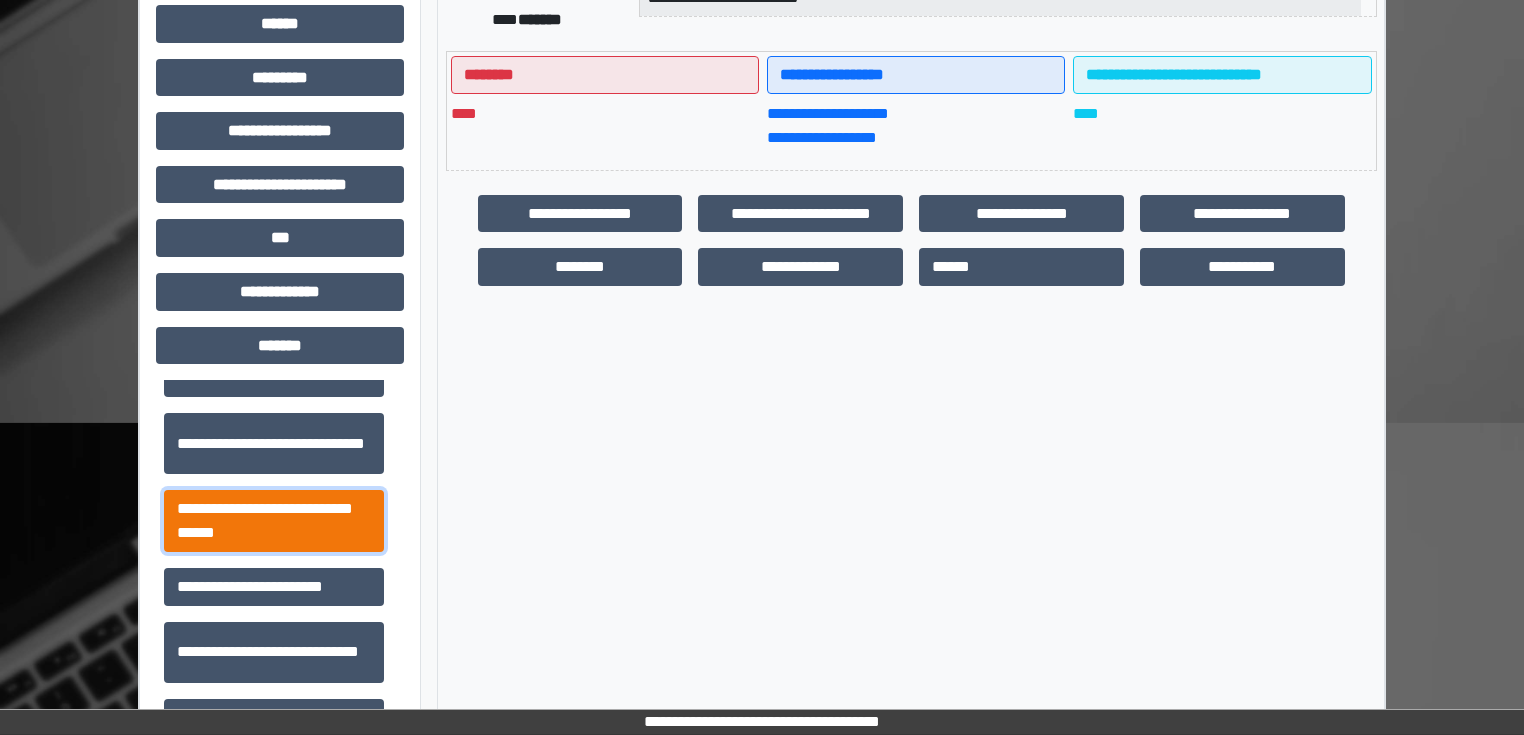 click on "**********" at bounding box center [274, 521] 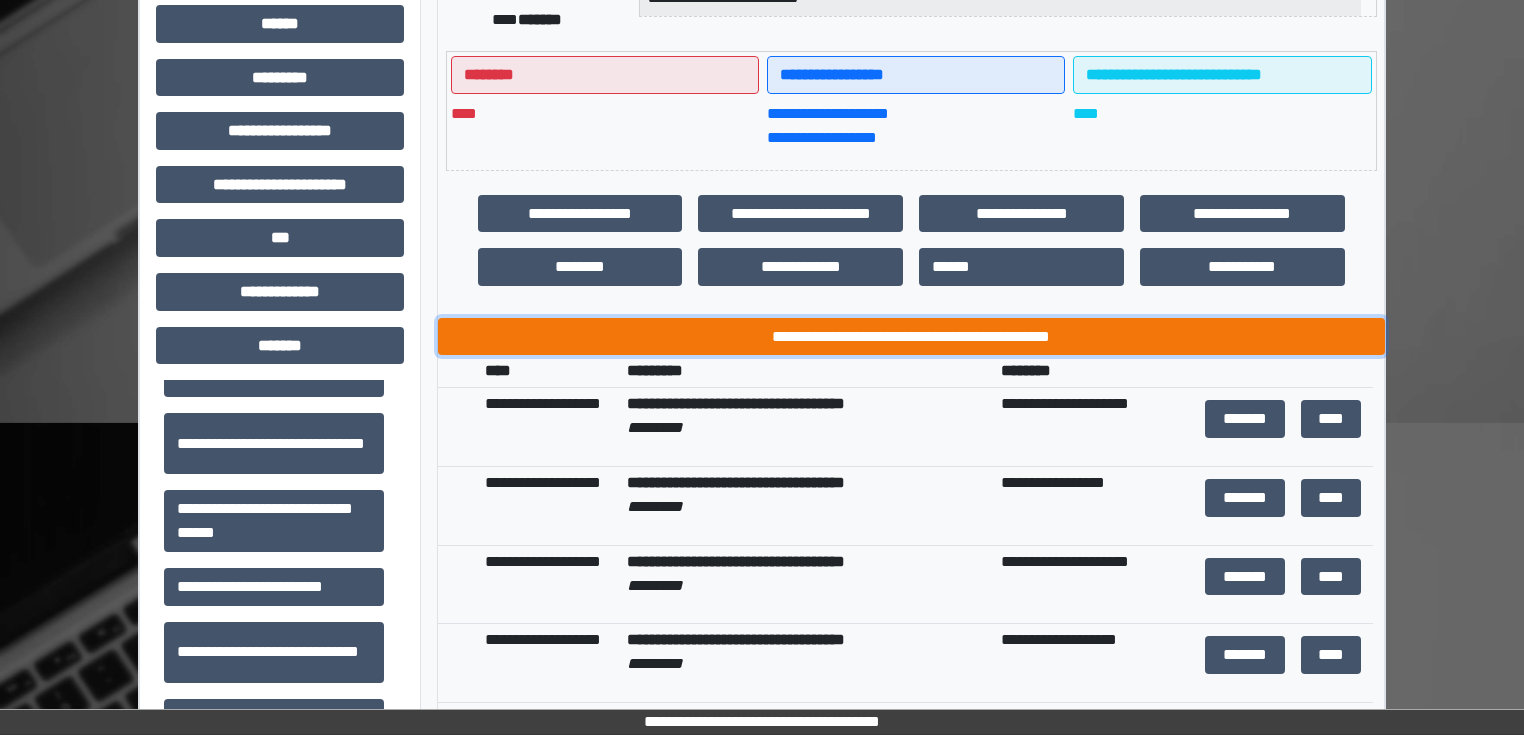 click on "**********" at bounding box center (911, 337) 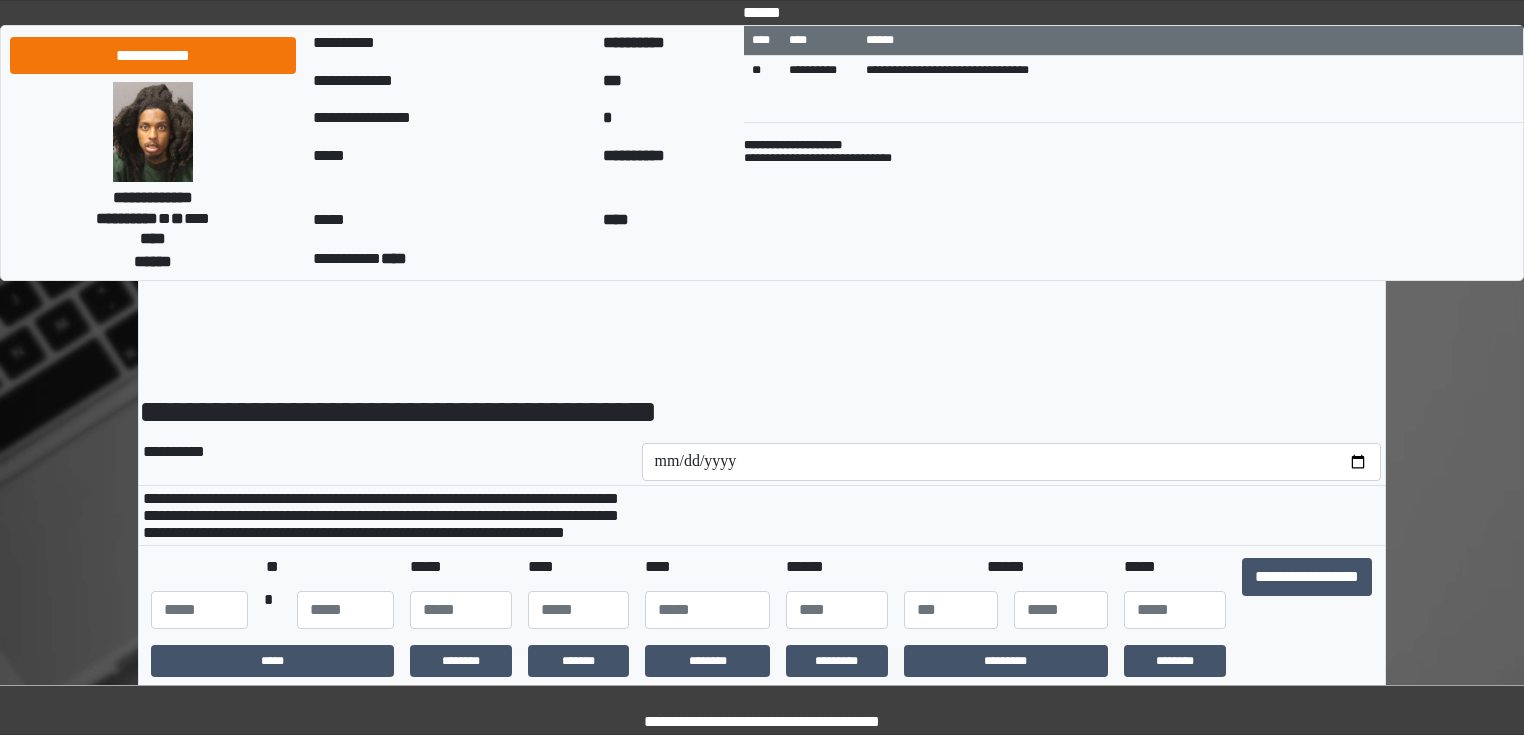 scroll, scrollTop: 0, scrollLeft: 0, axis: both 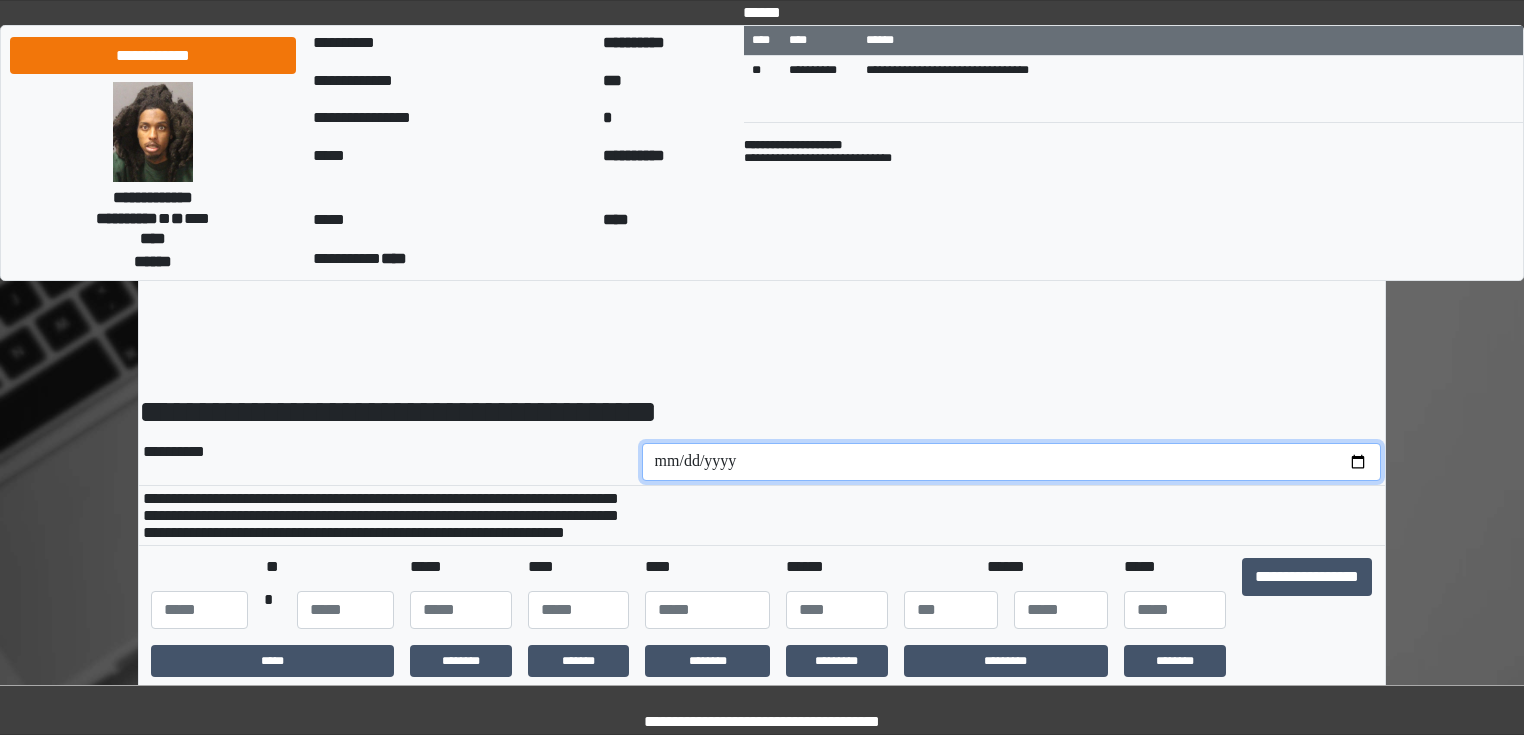 click at bounding box center [1012, 462] 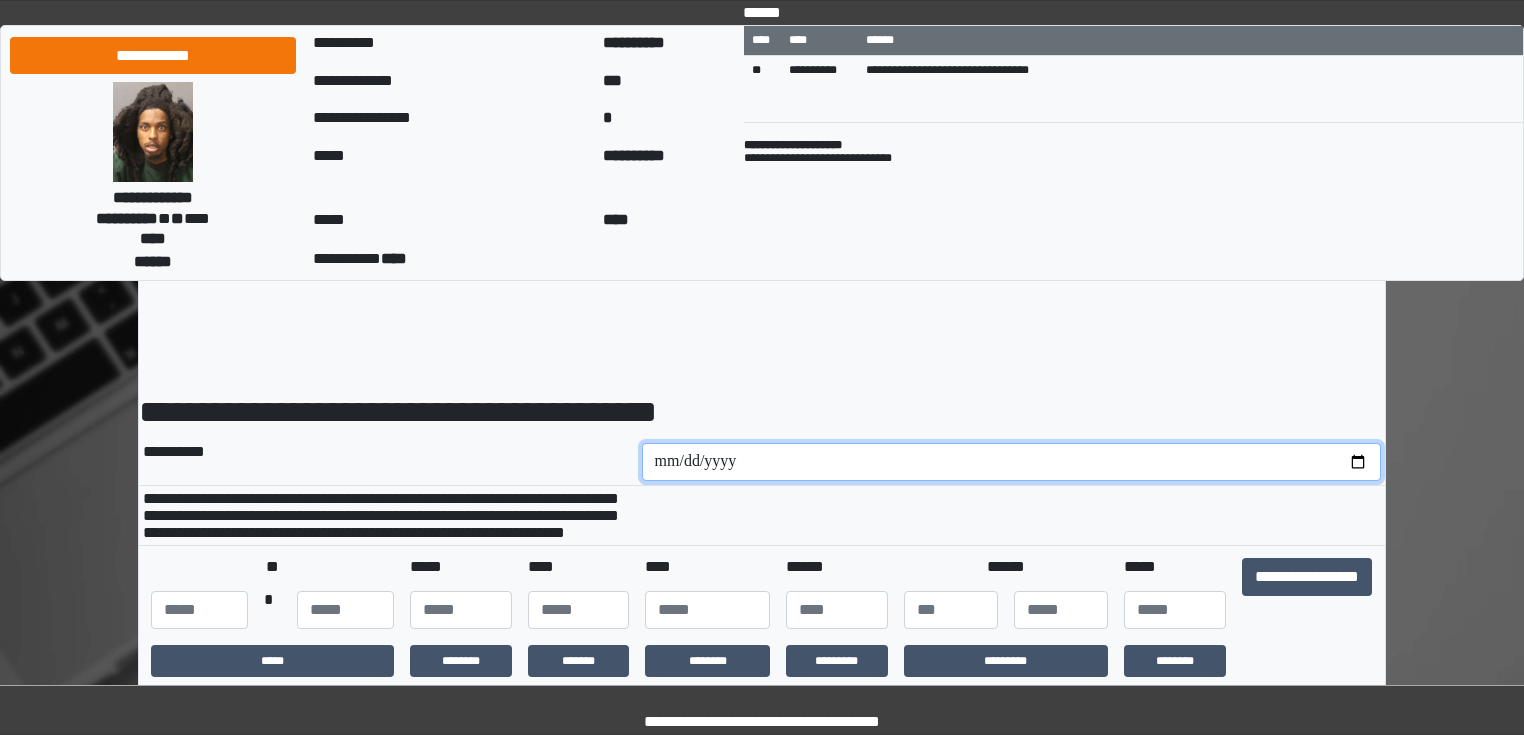 type on "**********" 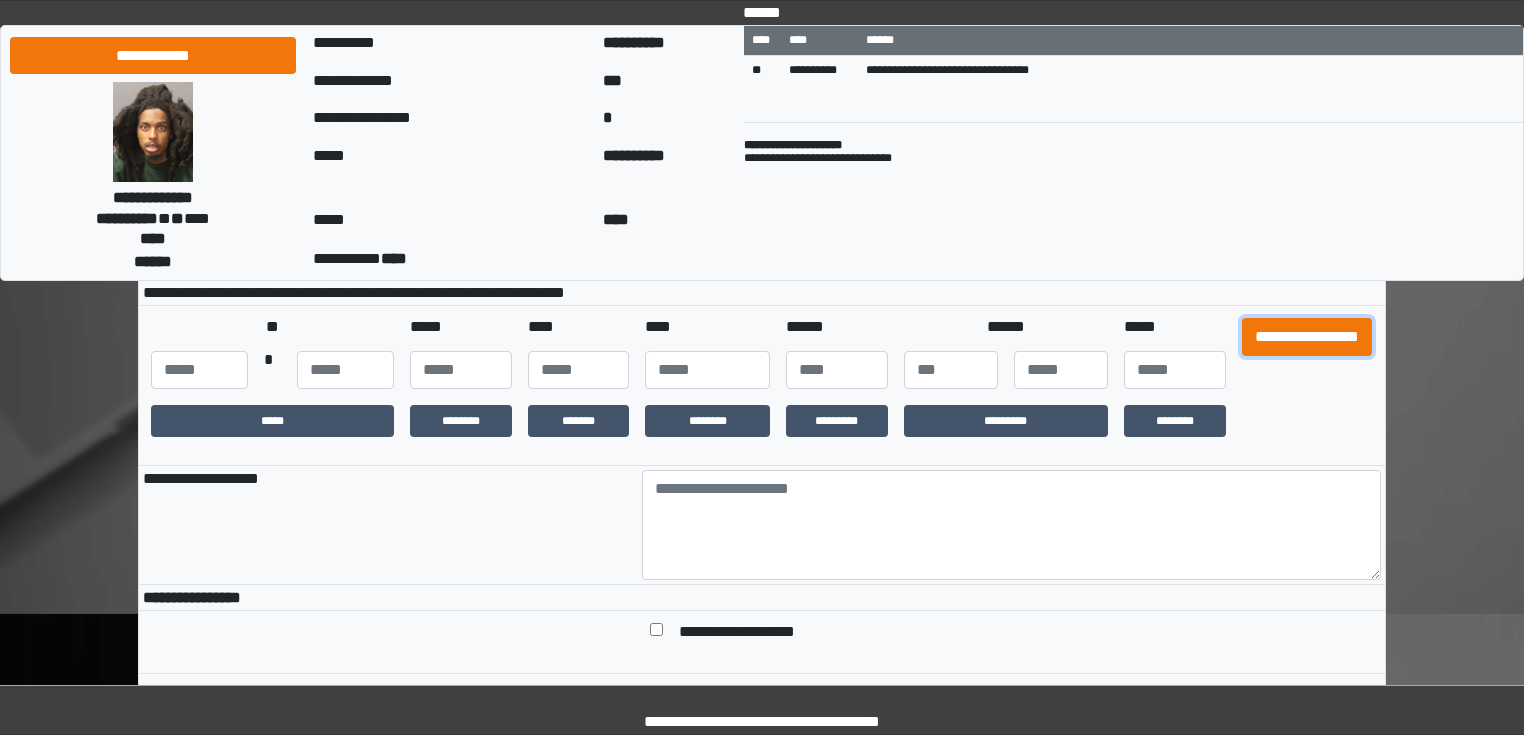 click on "**********" at bounding box center [1307, 337] 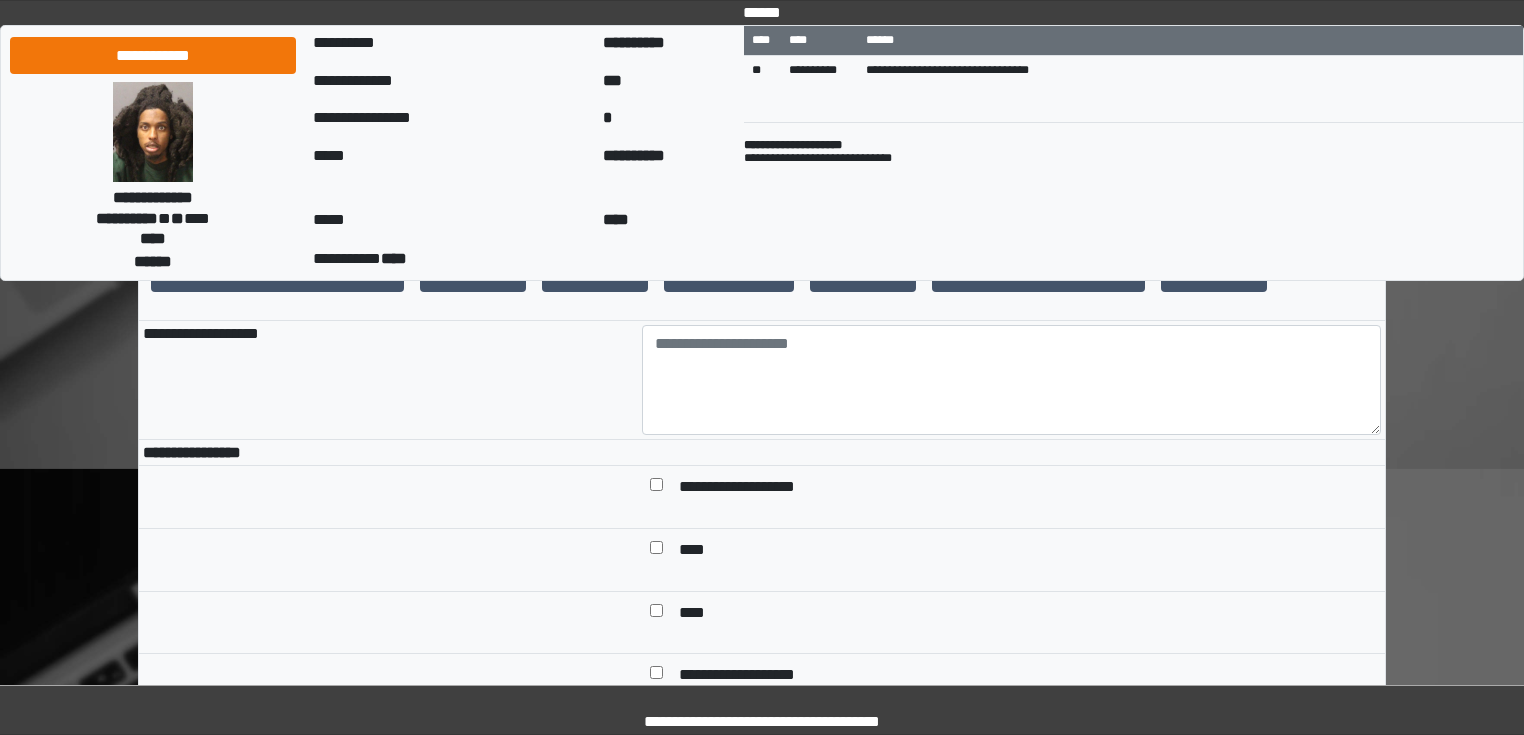 scroll, scrollTop: 480, scrollLeft: 0, axis: vertical 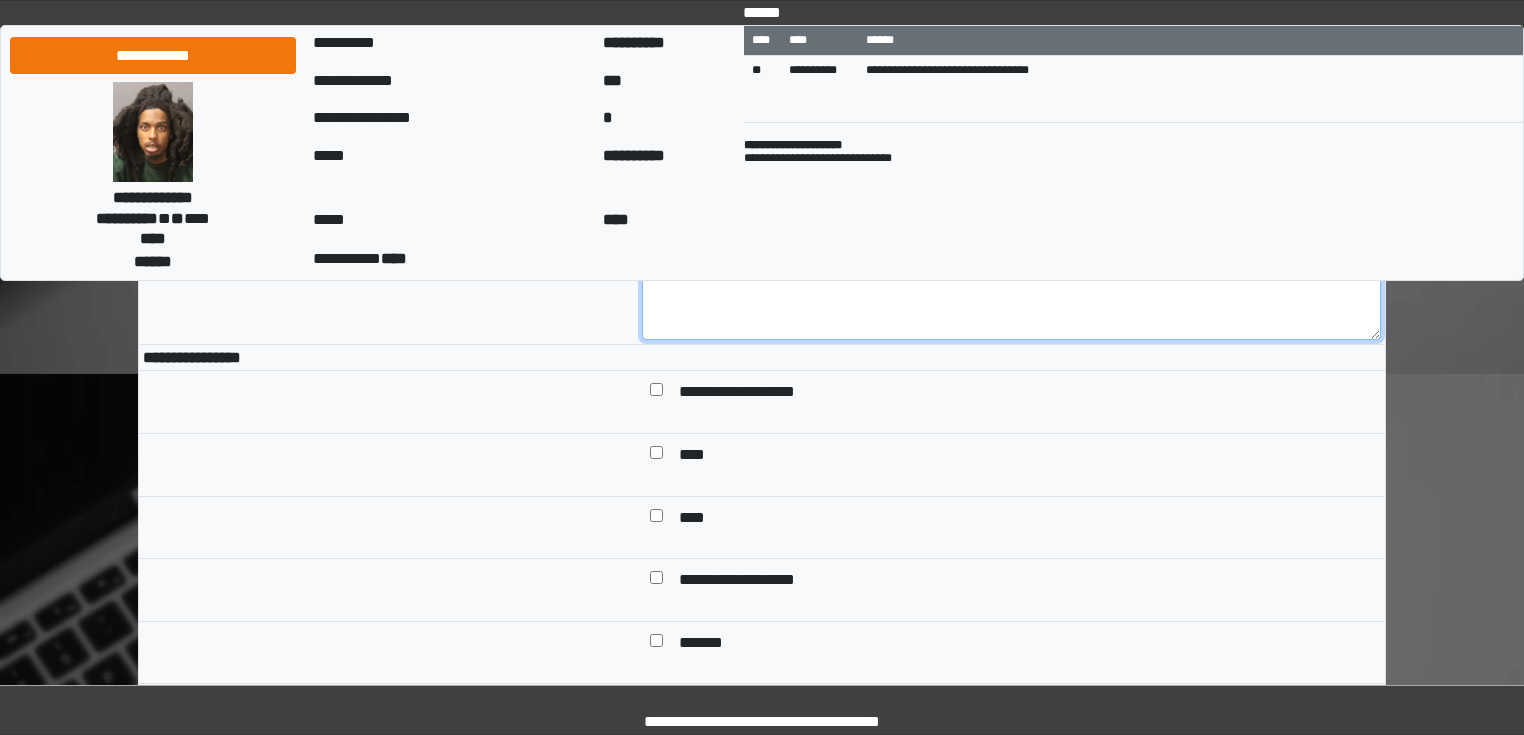 drag, startPoint x: 757, startPoint y: 320, endPoint x: 788, endPoint y: 359, distance: 49.819675 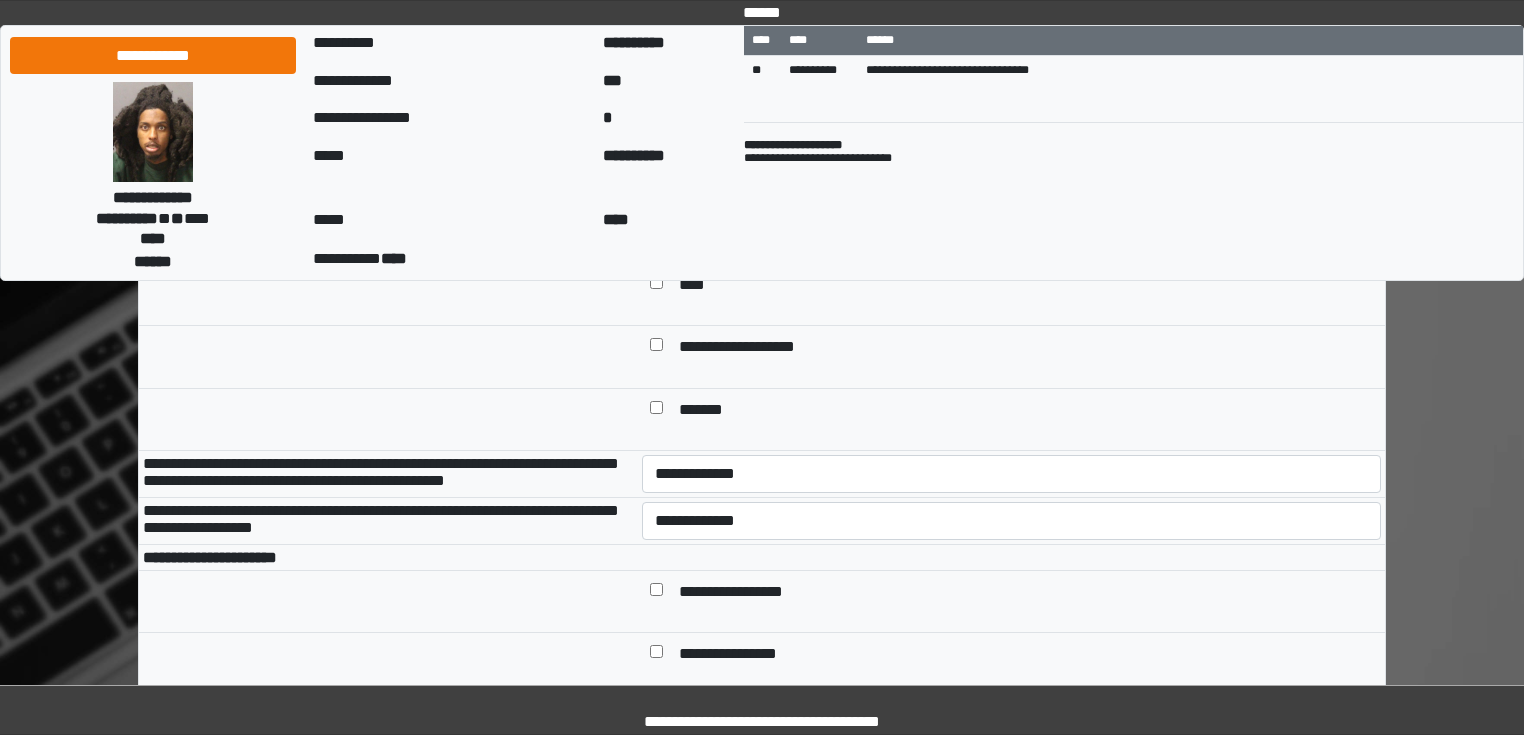scroll, scrollTop: 720, scrollLeft: 0, axis: vertical 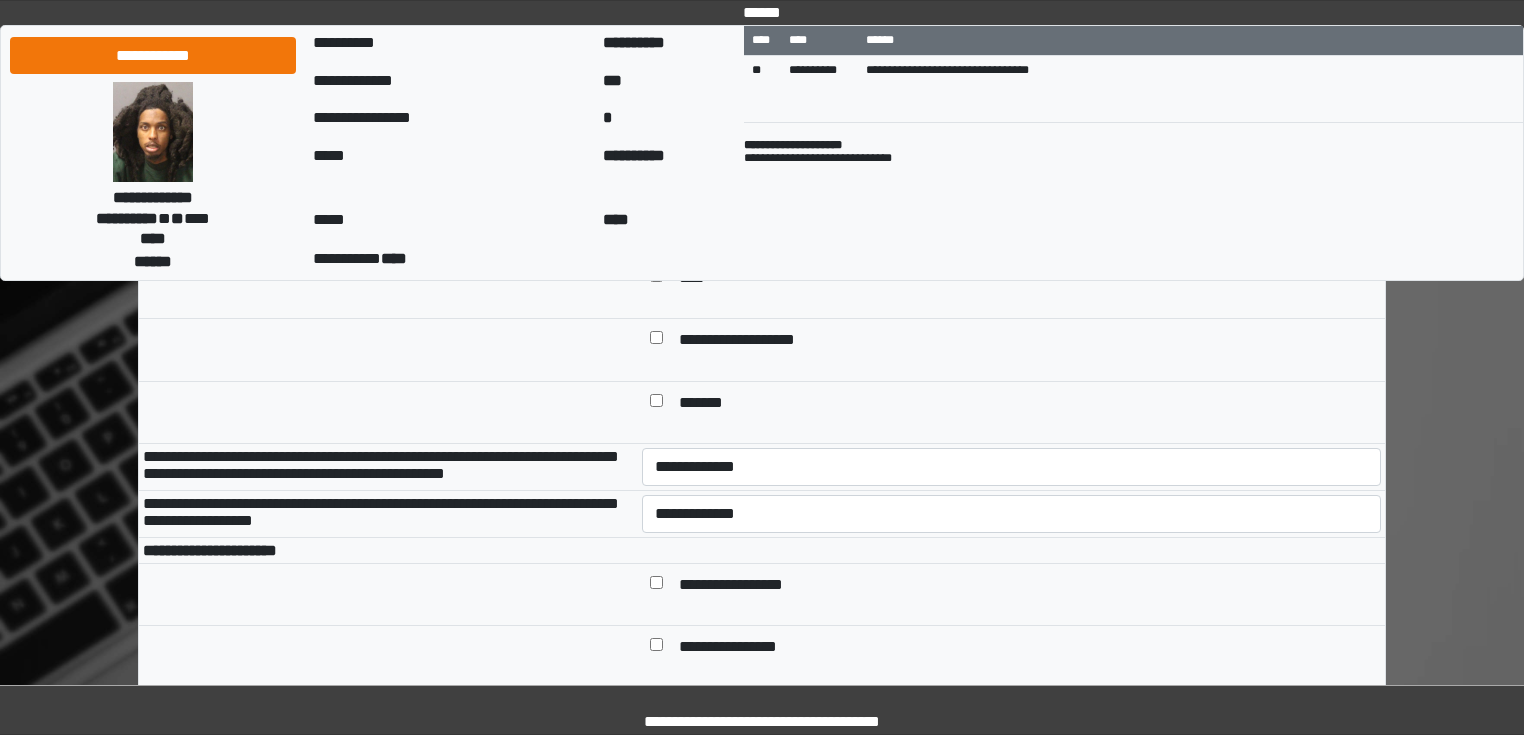 type on "**********" 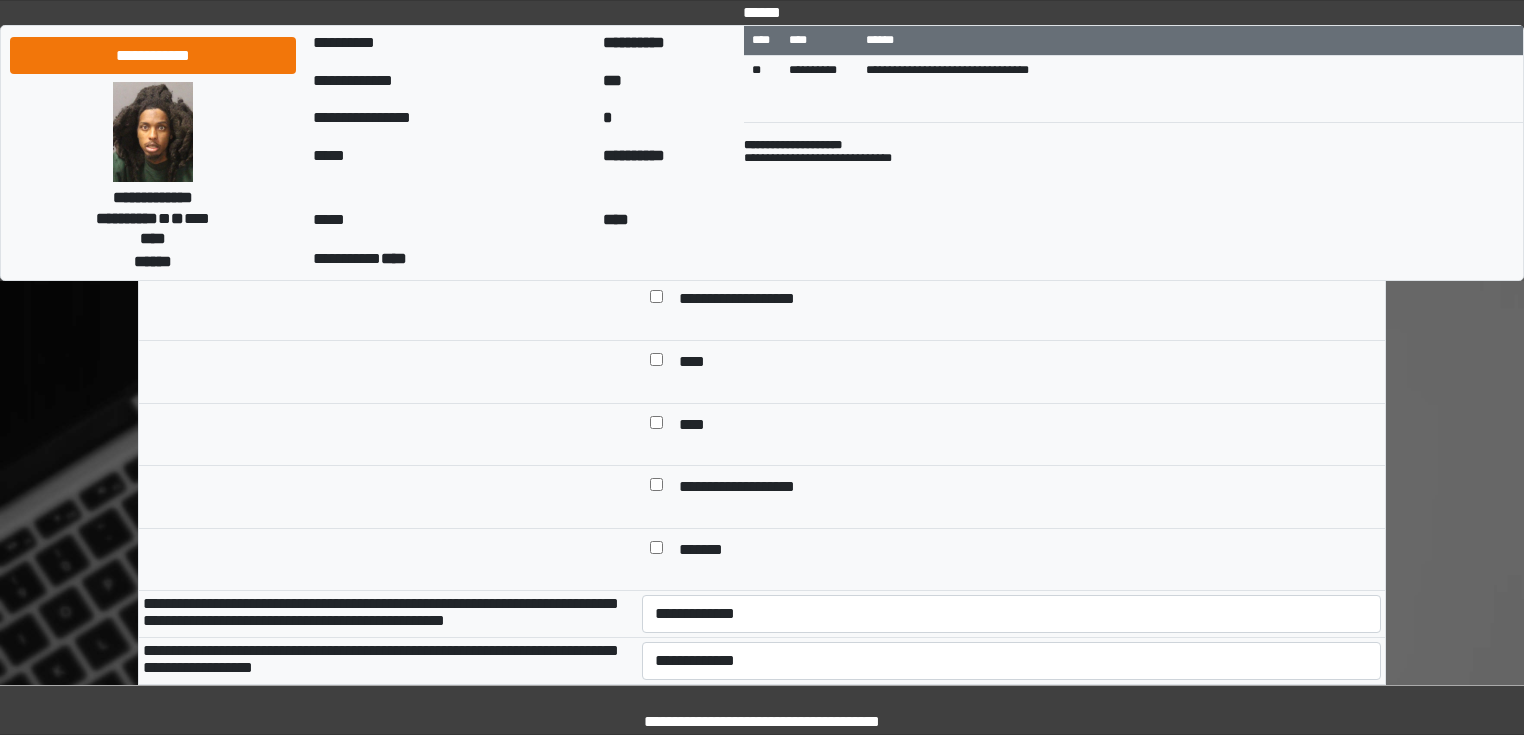 scroll, scrollTop: 560, scrollLeft: 0, axis: vertical 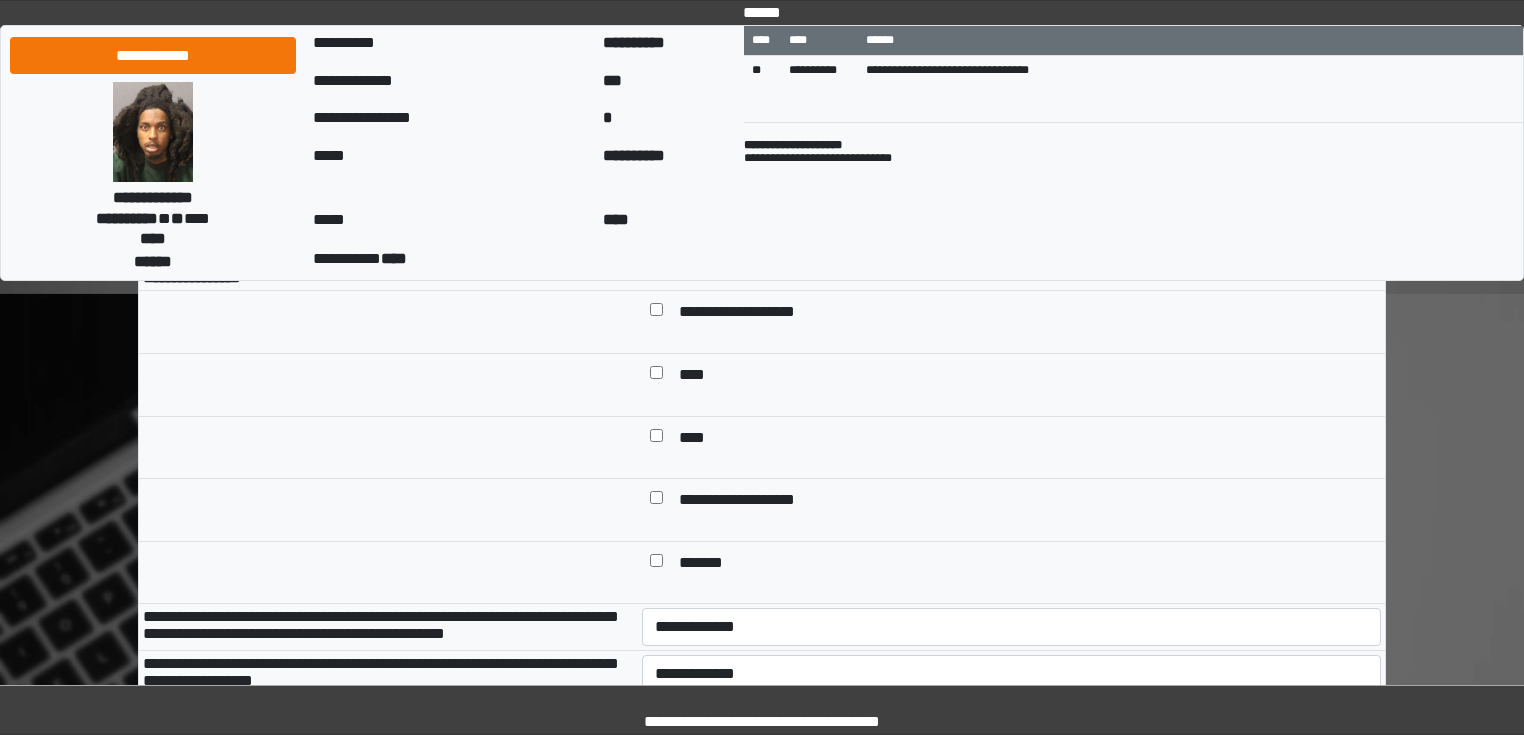 click at bounding box center [656, 502] 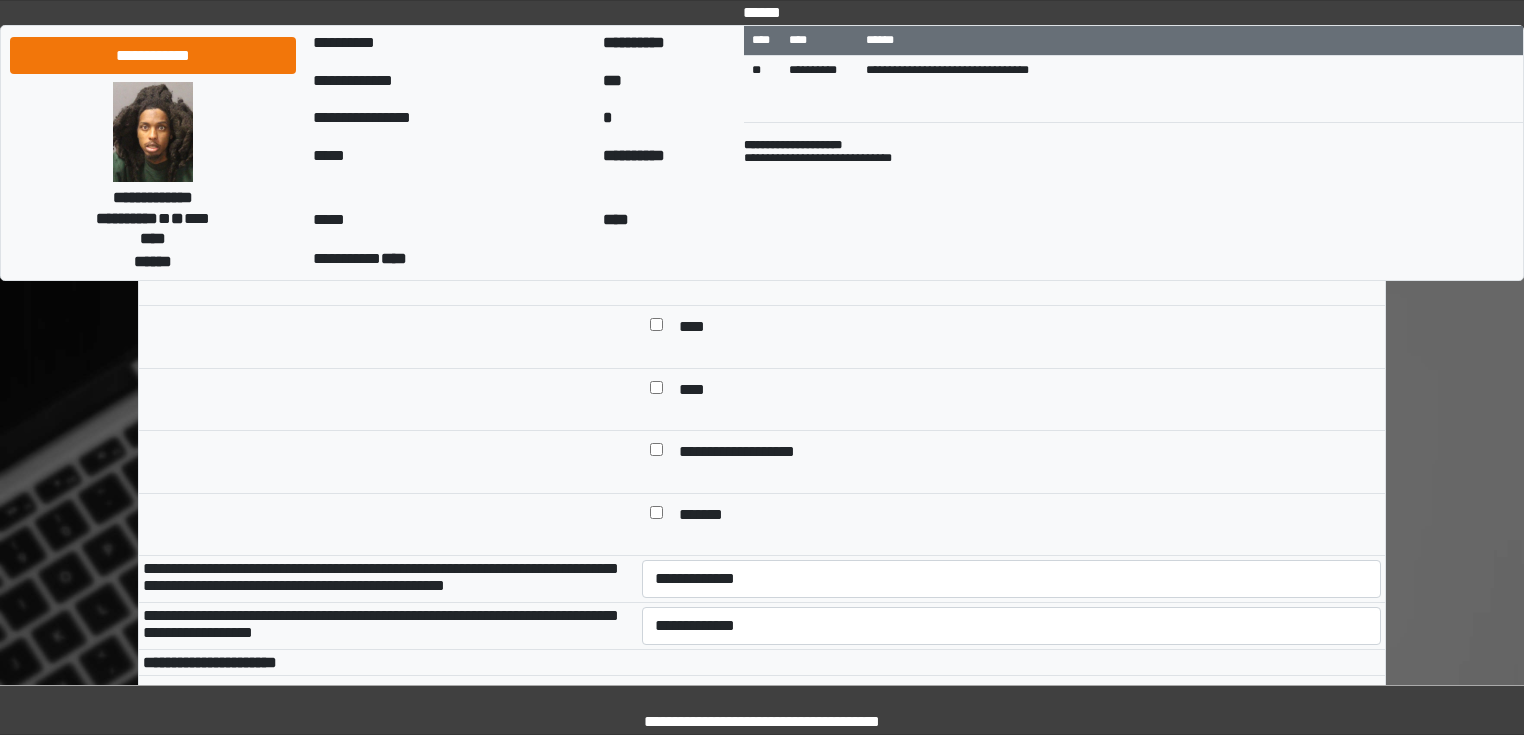 scroll, scrollTop: 800, scrollLeft: 0, axis: vertical 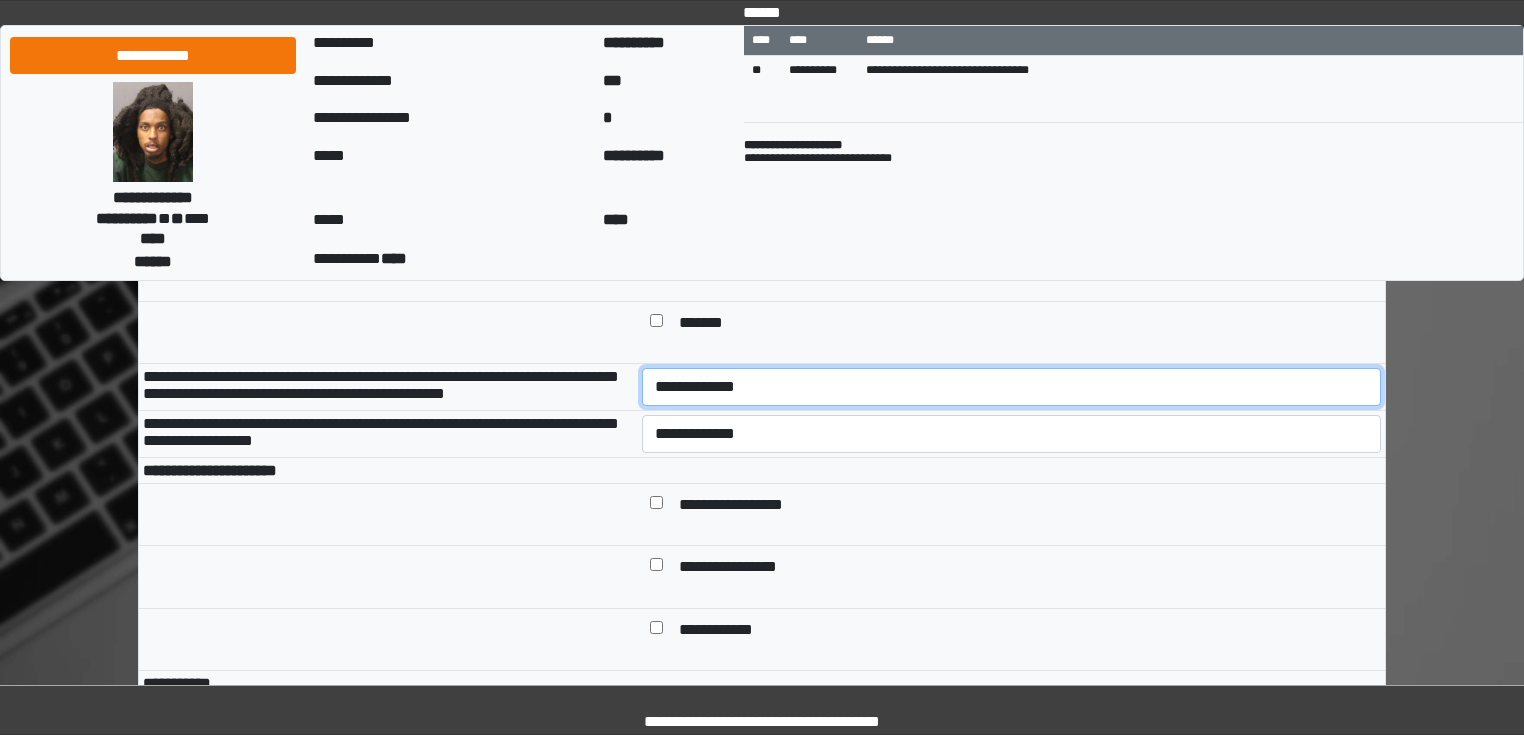click on "**********" at bounding box center [1012, 387] 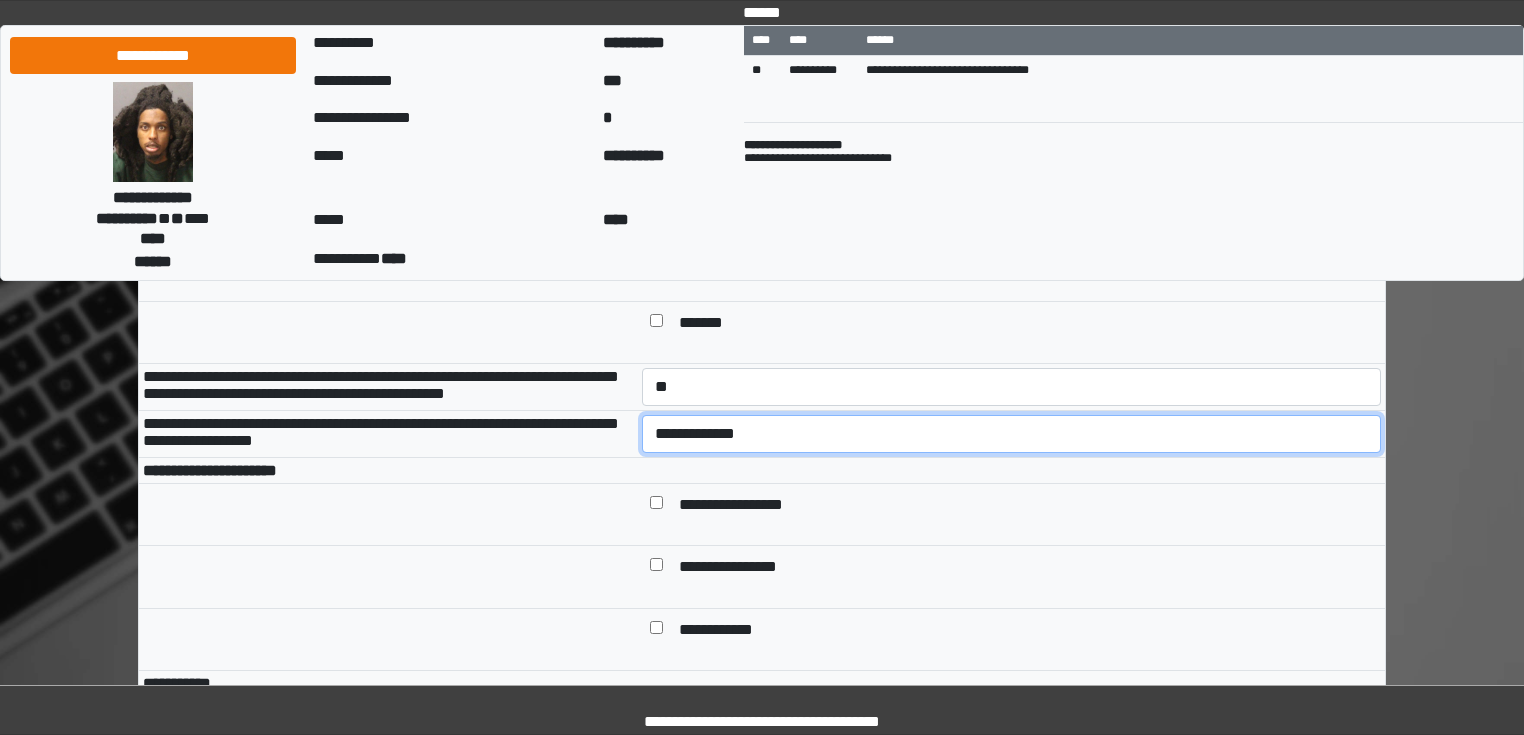 drag, startPoint x: 686, startPoint y: 473, endPoint x: 682, endPoint y: 485, distance: 12.649111 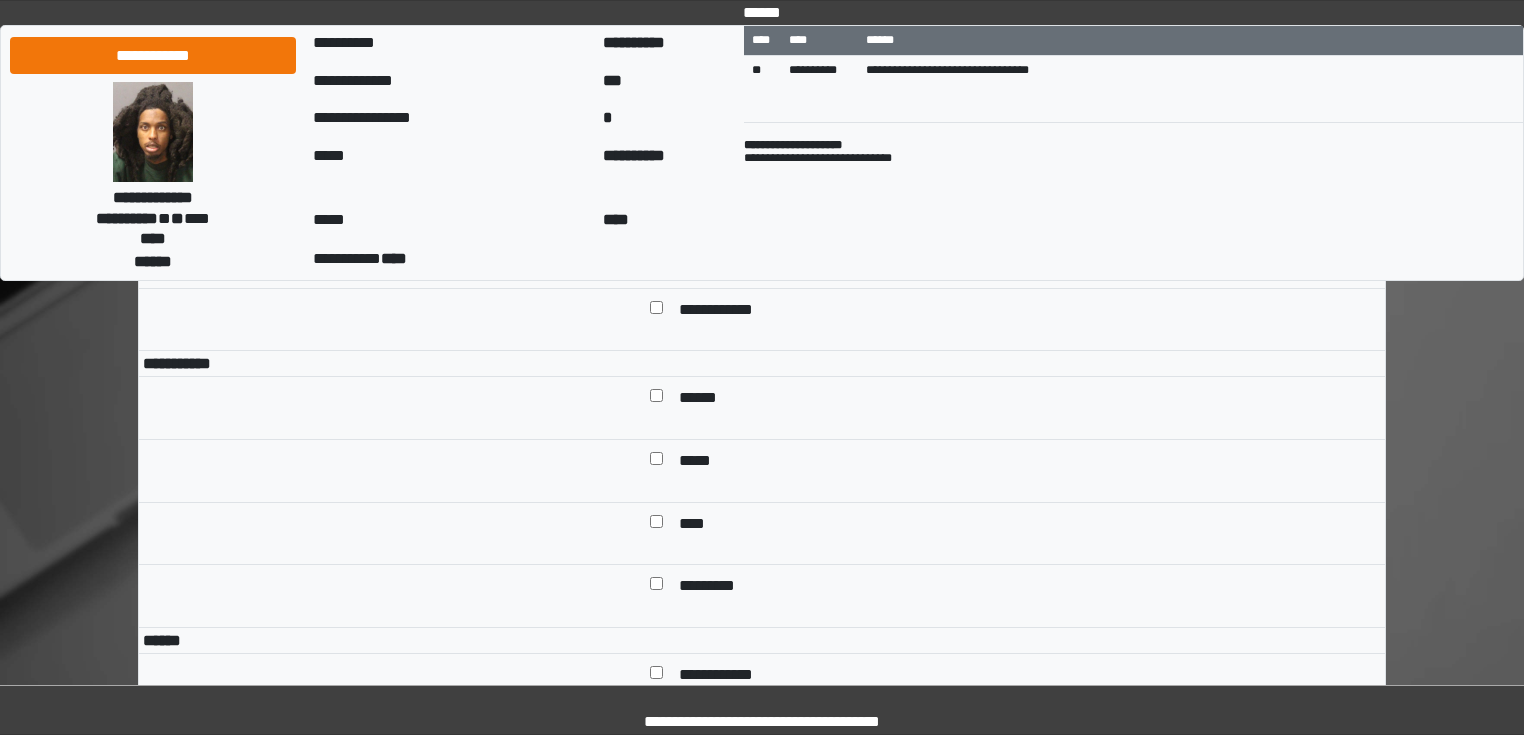 scroll, scrollTop: 1040, scrollLeft: 0, axis: vertical 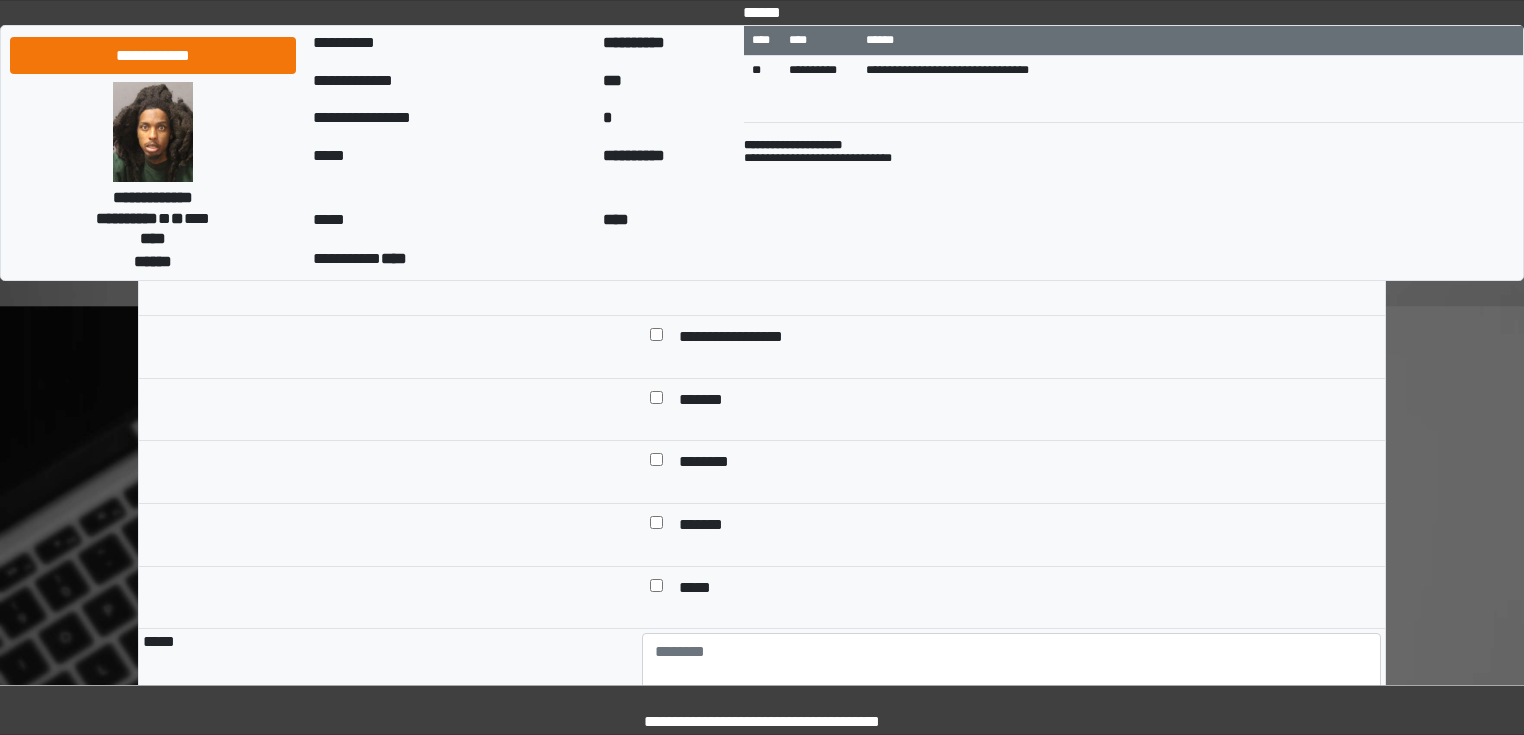 click at bounding box center [656, 277] 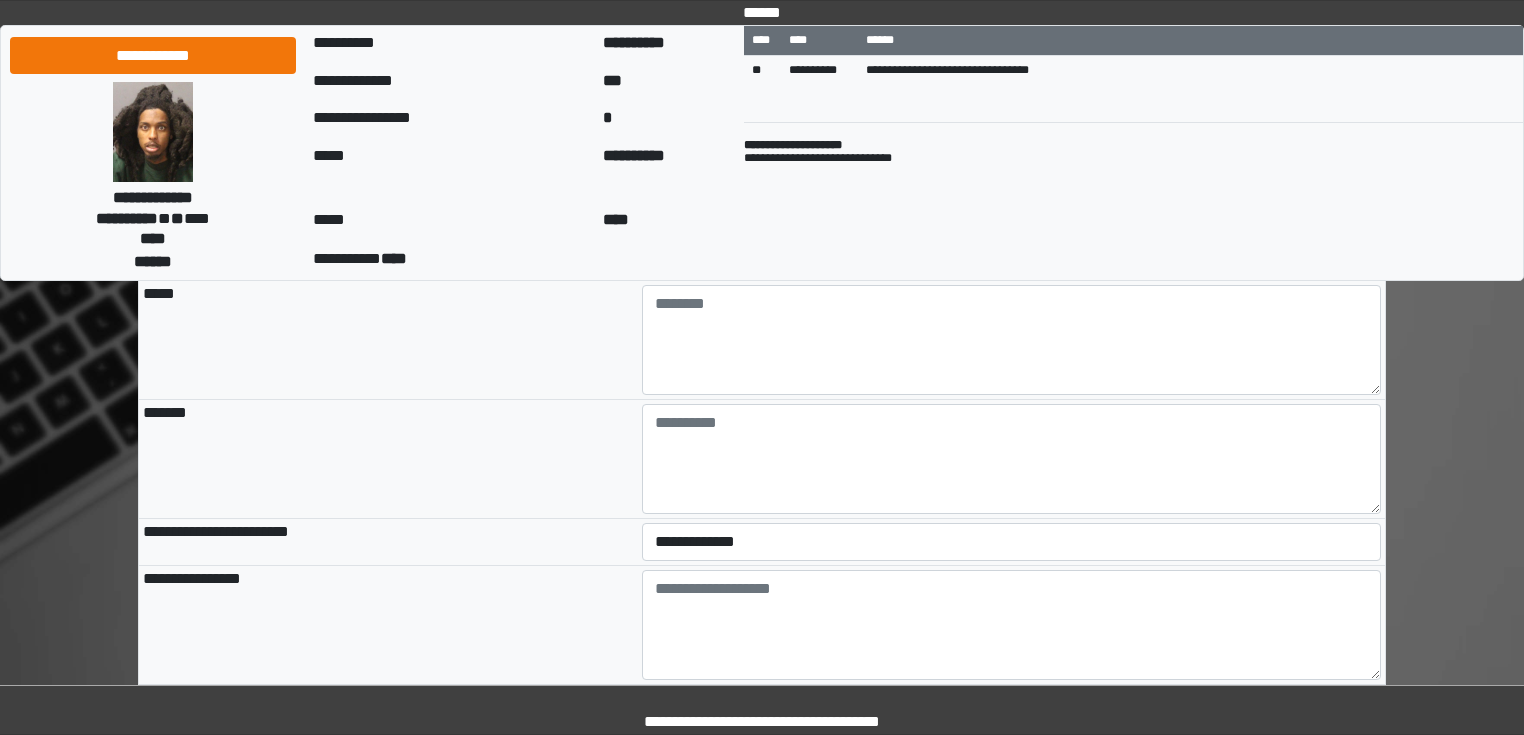 scroll, scrollTop: 2080, scrollLeft: 0, axis: vertical 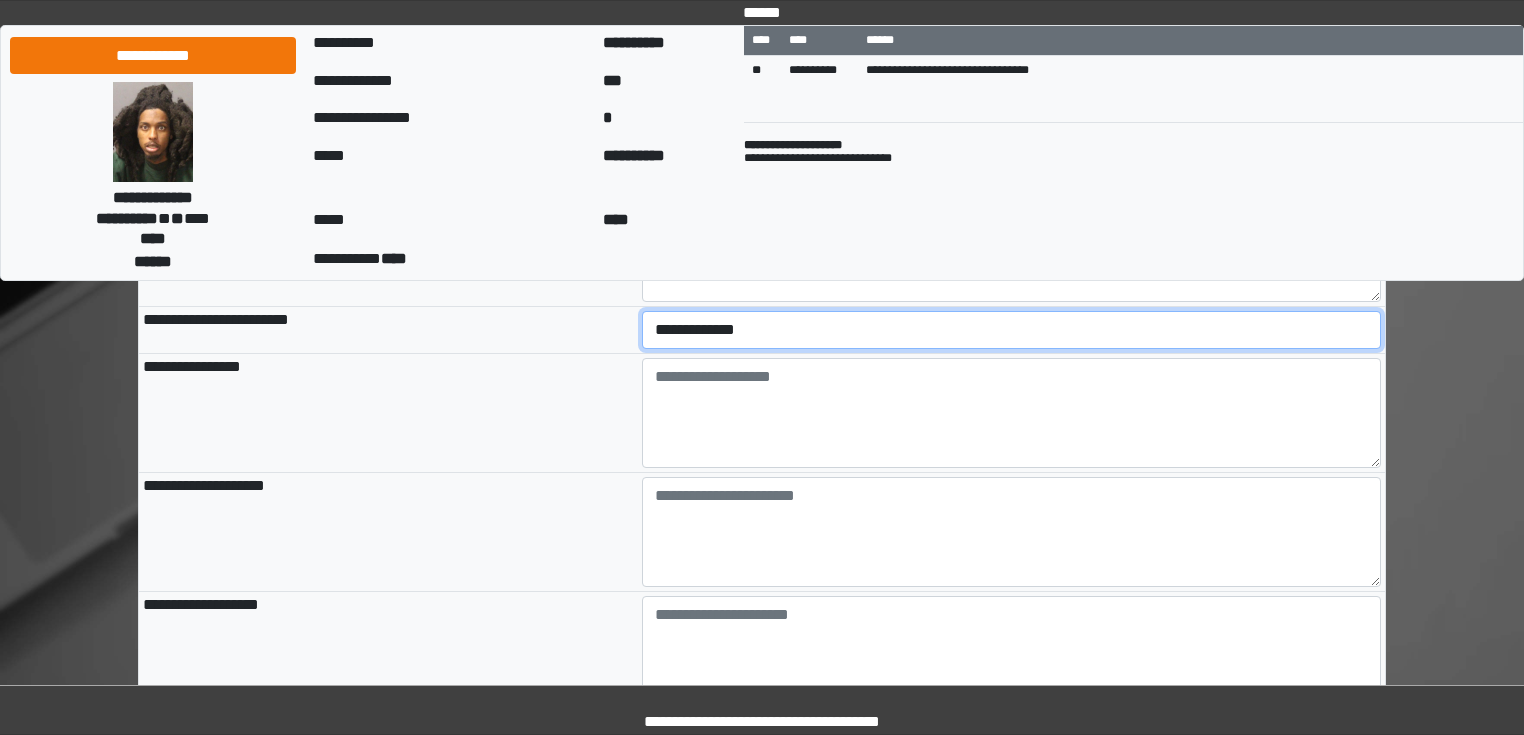 click on "**********" at bounding box center (1012, 330) 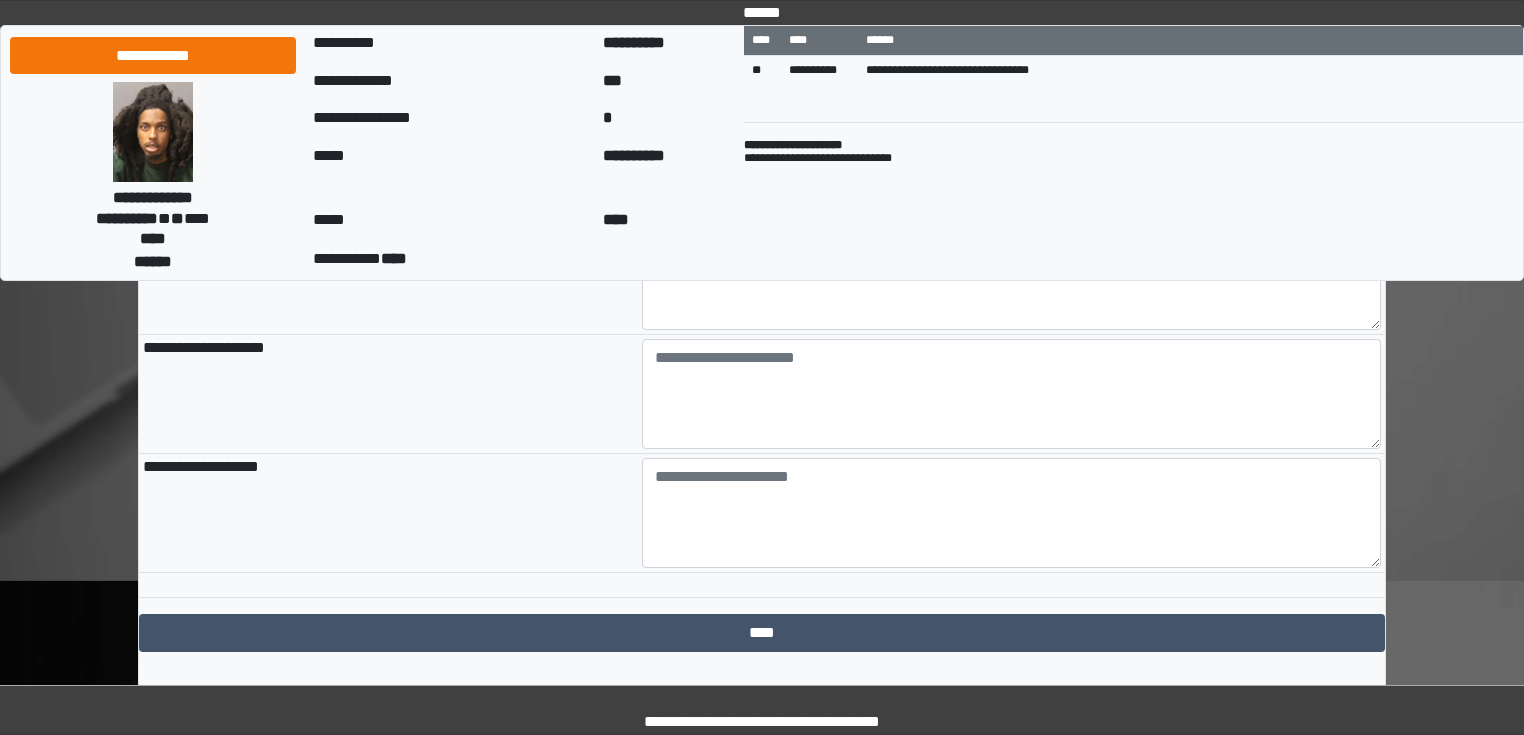 scroll, scrollTop: 2240, scrollLeft: 0, axis: vertical 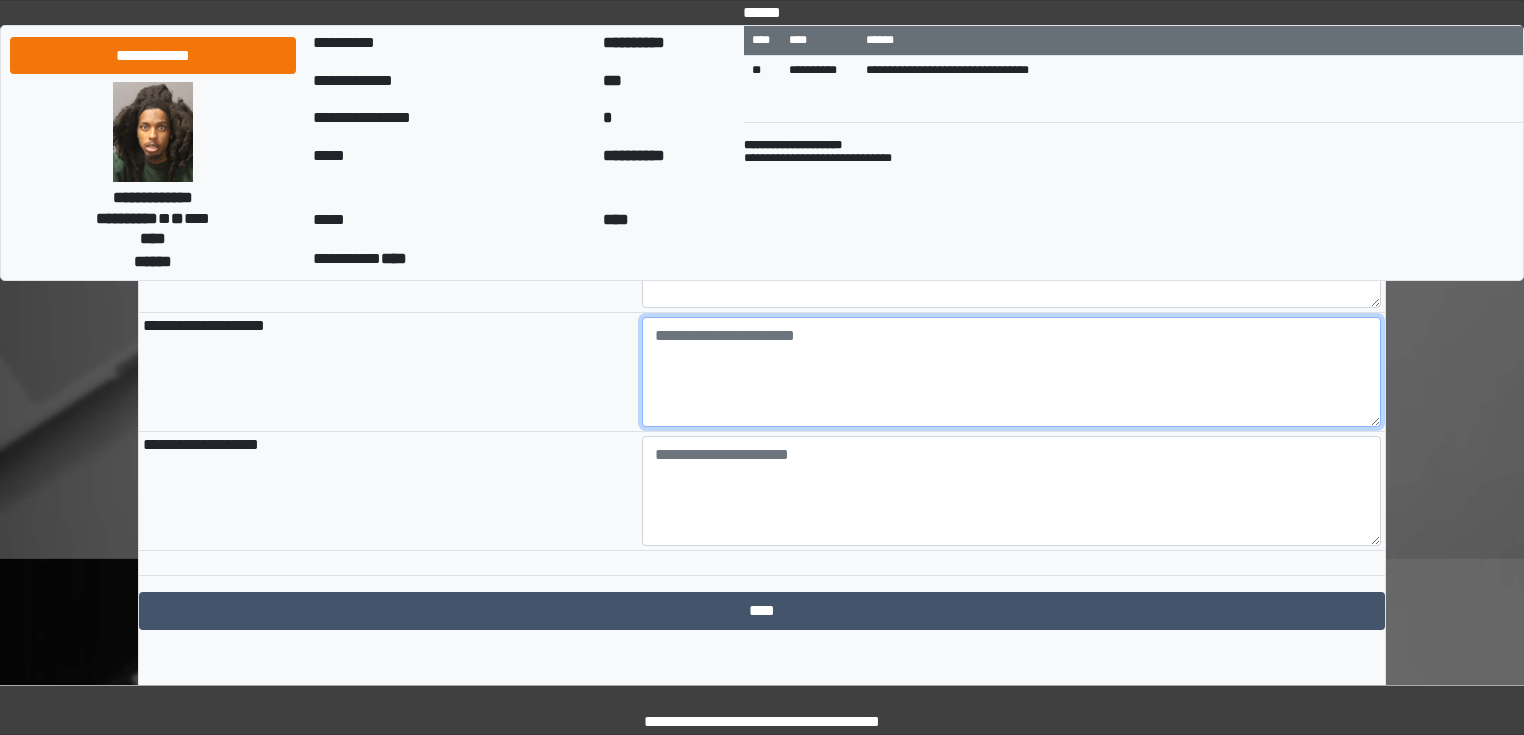 click at bounding box center (1012, 372) 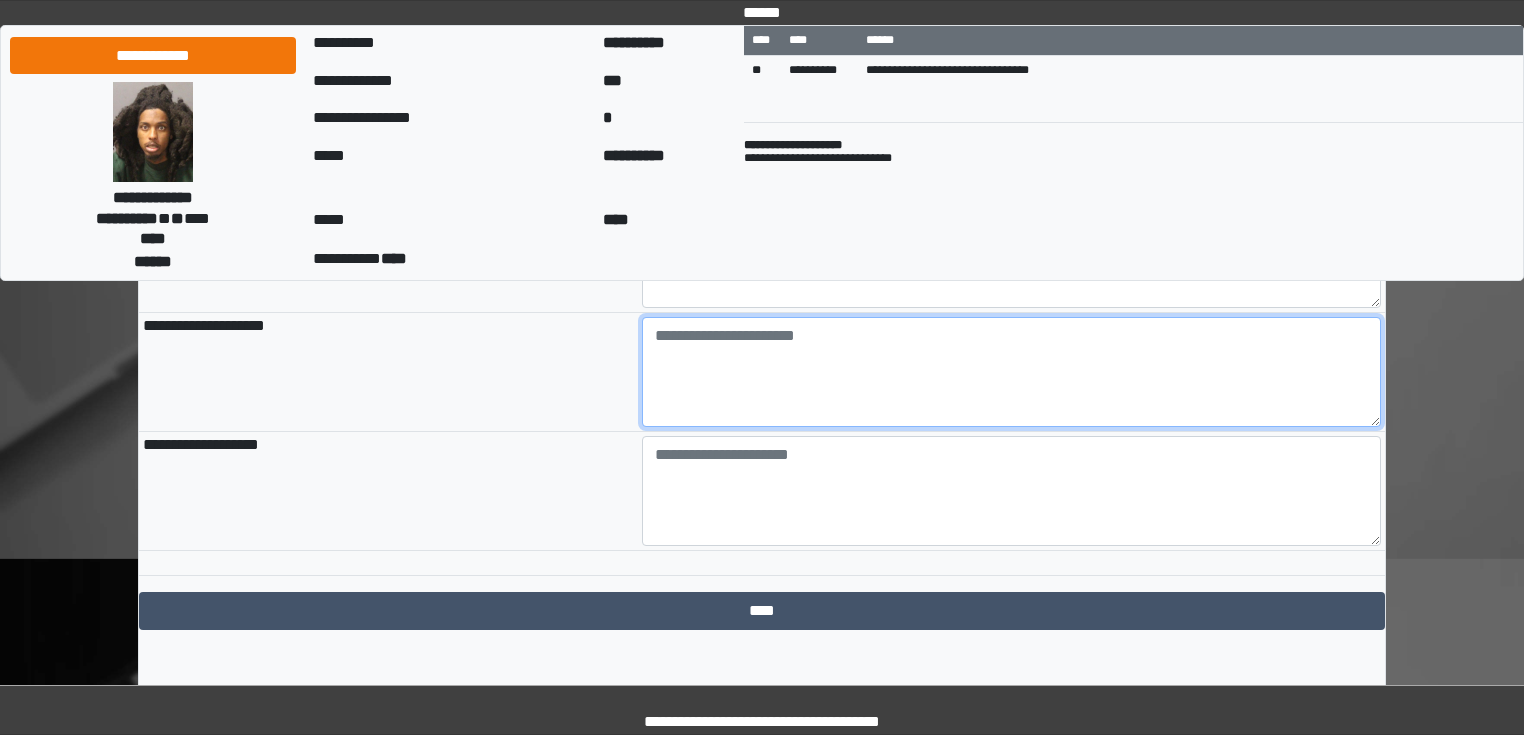 paste on "**********" 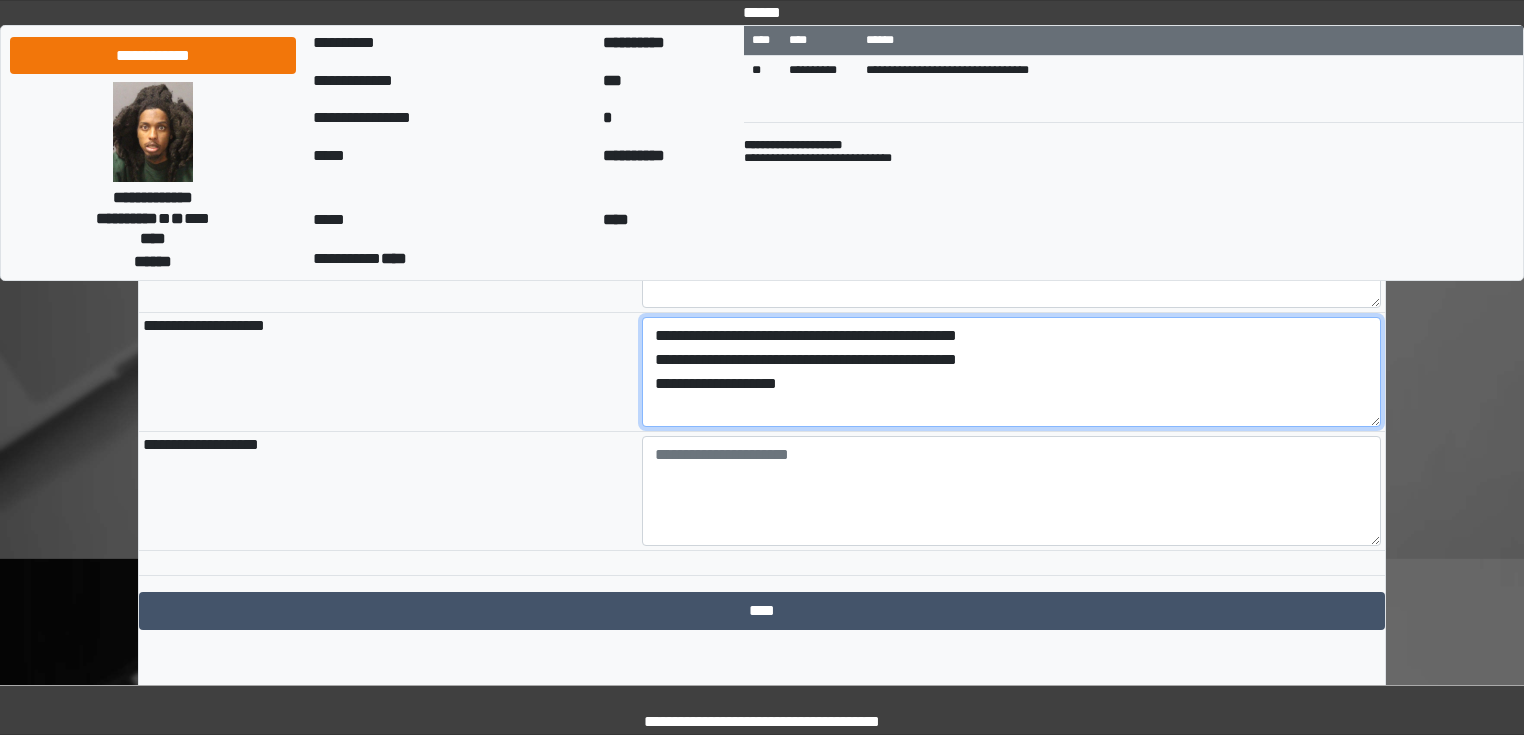 drag, startPoint x: 819, startPoint y: 396, endPoint x: 153, endPoint y: 377, distance: 666.271 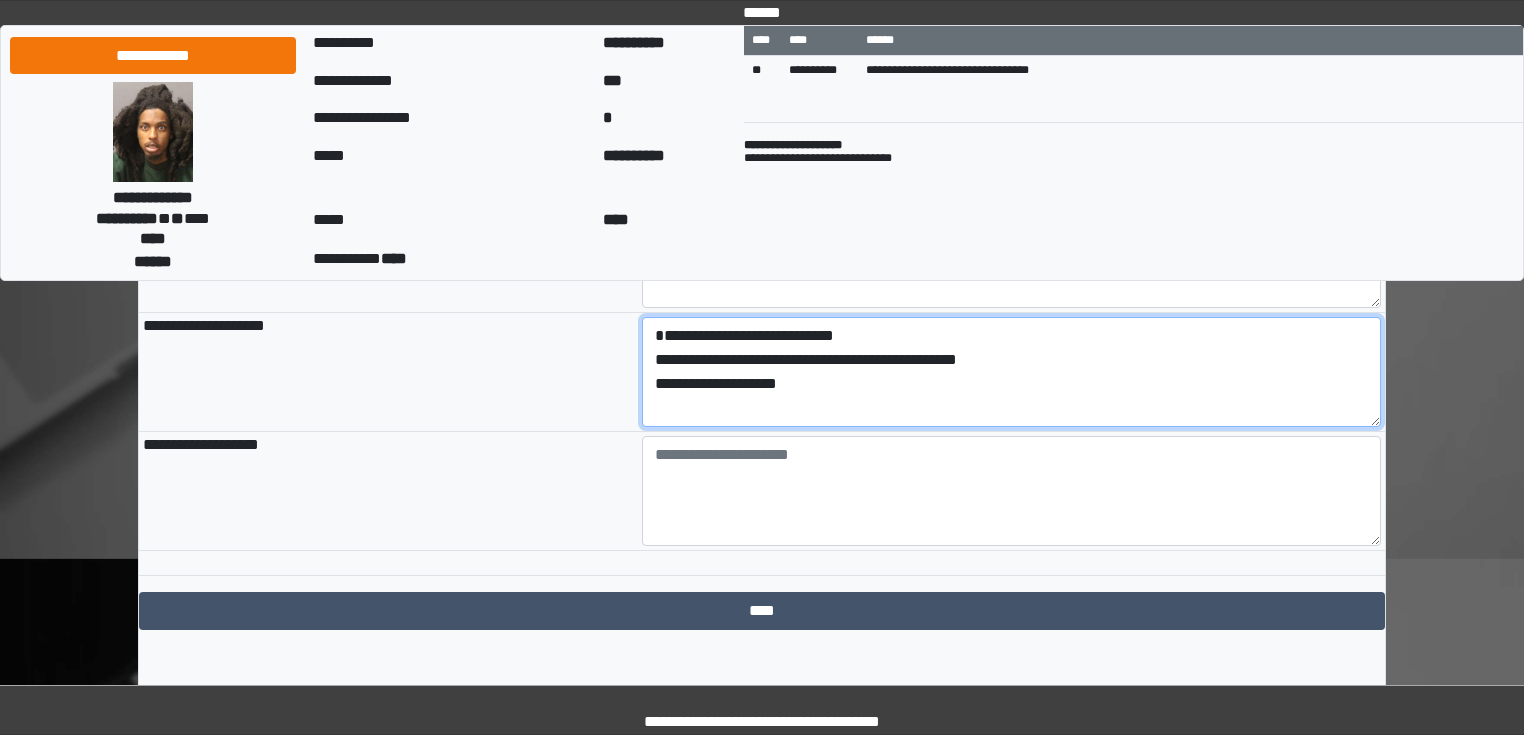 click on "**********" at bounding box center (1012, 372) 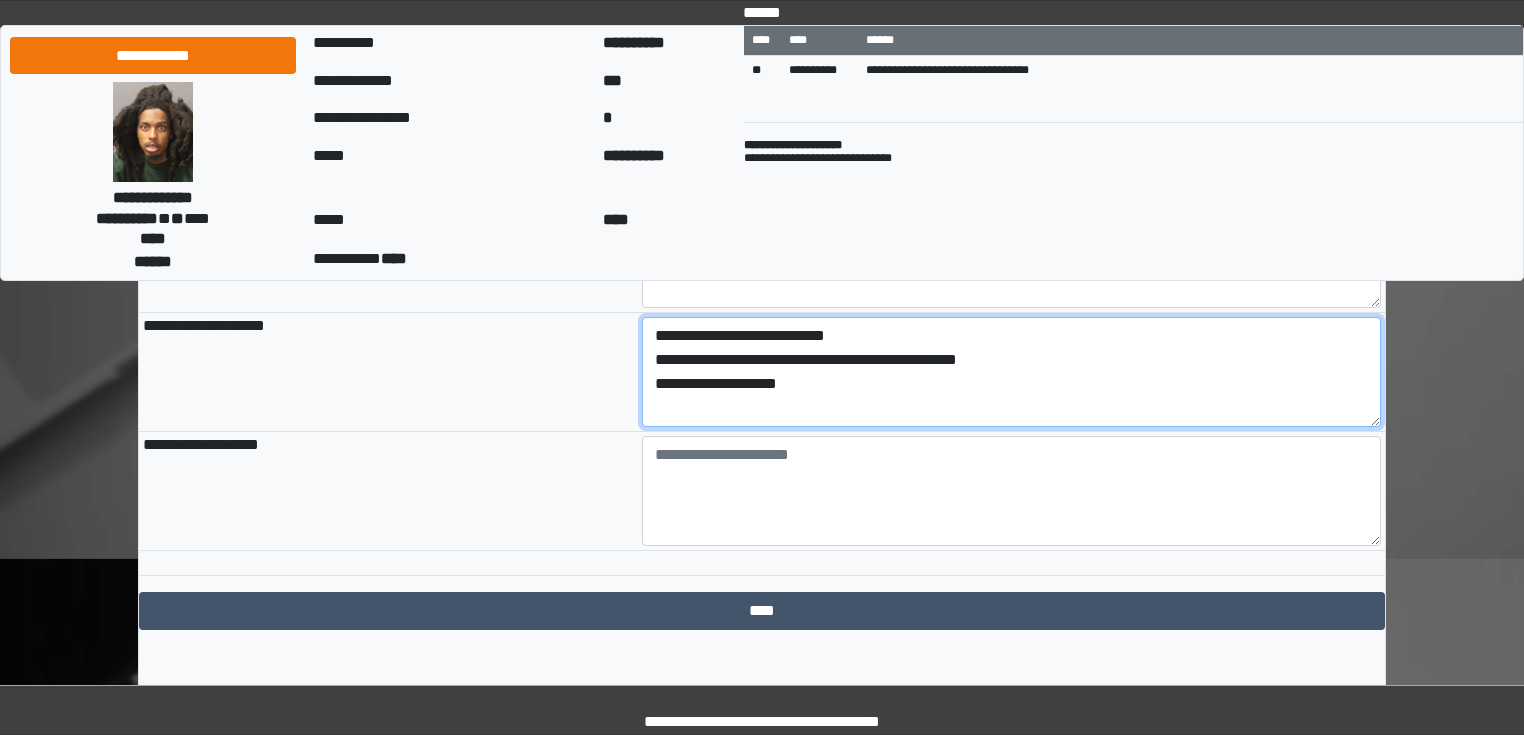 drag, startPoint x: 804, startPoint y: 421, endPoint x: 788, endPoint y: 387, distance: 37.576588 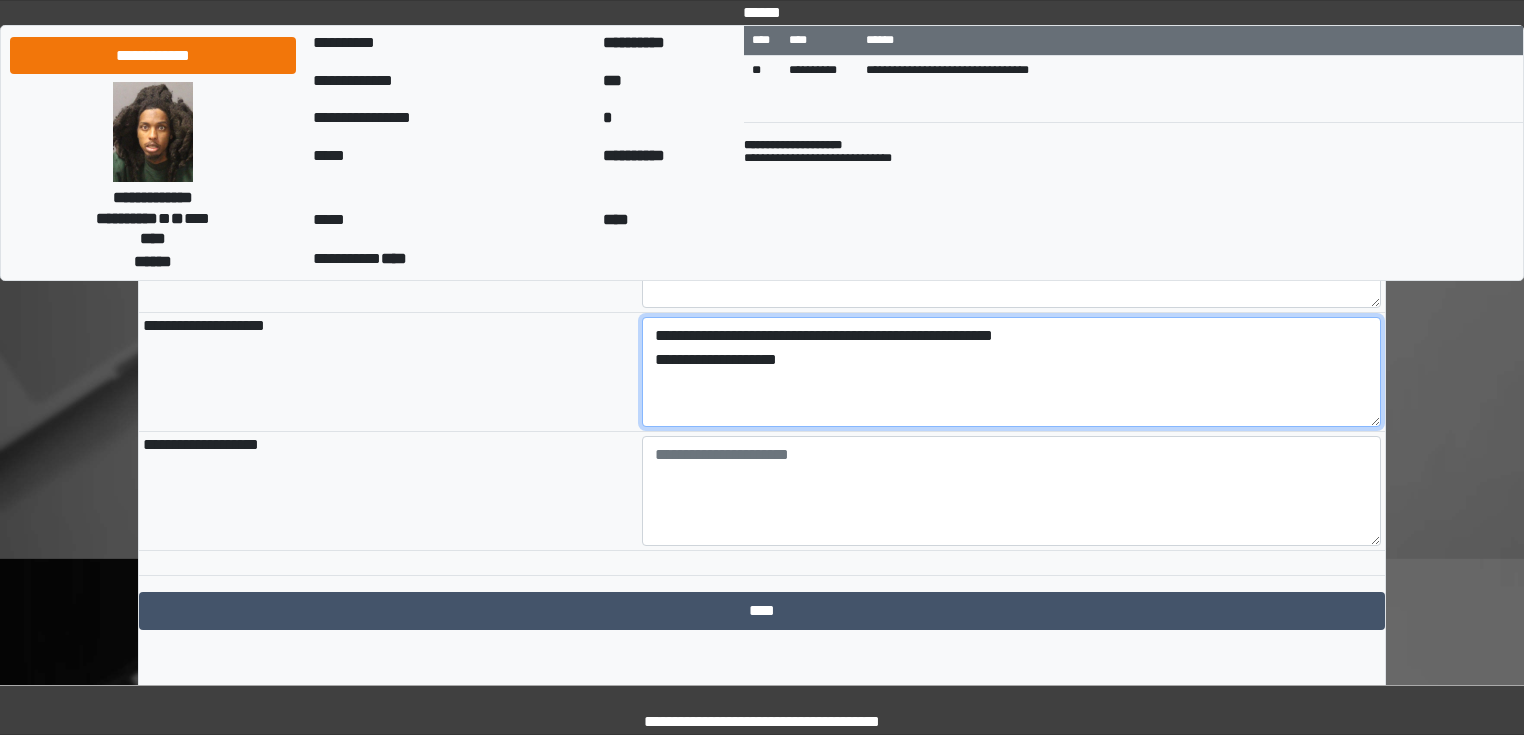 click on "**********" at bounding box center (1012, 372) 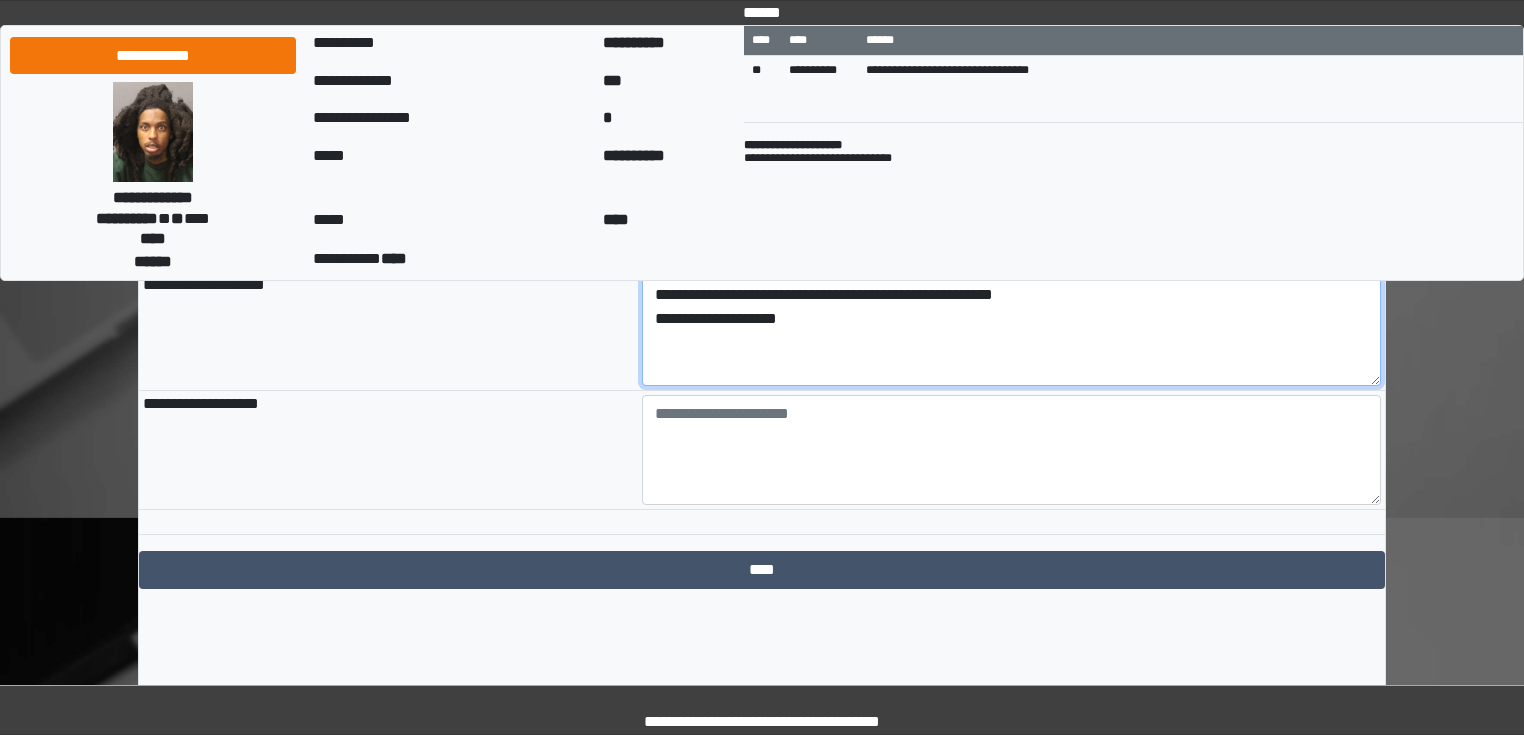 scroll, scrollTop: 2322, scrollLeft: 0, axis: vertical 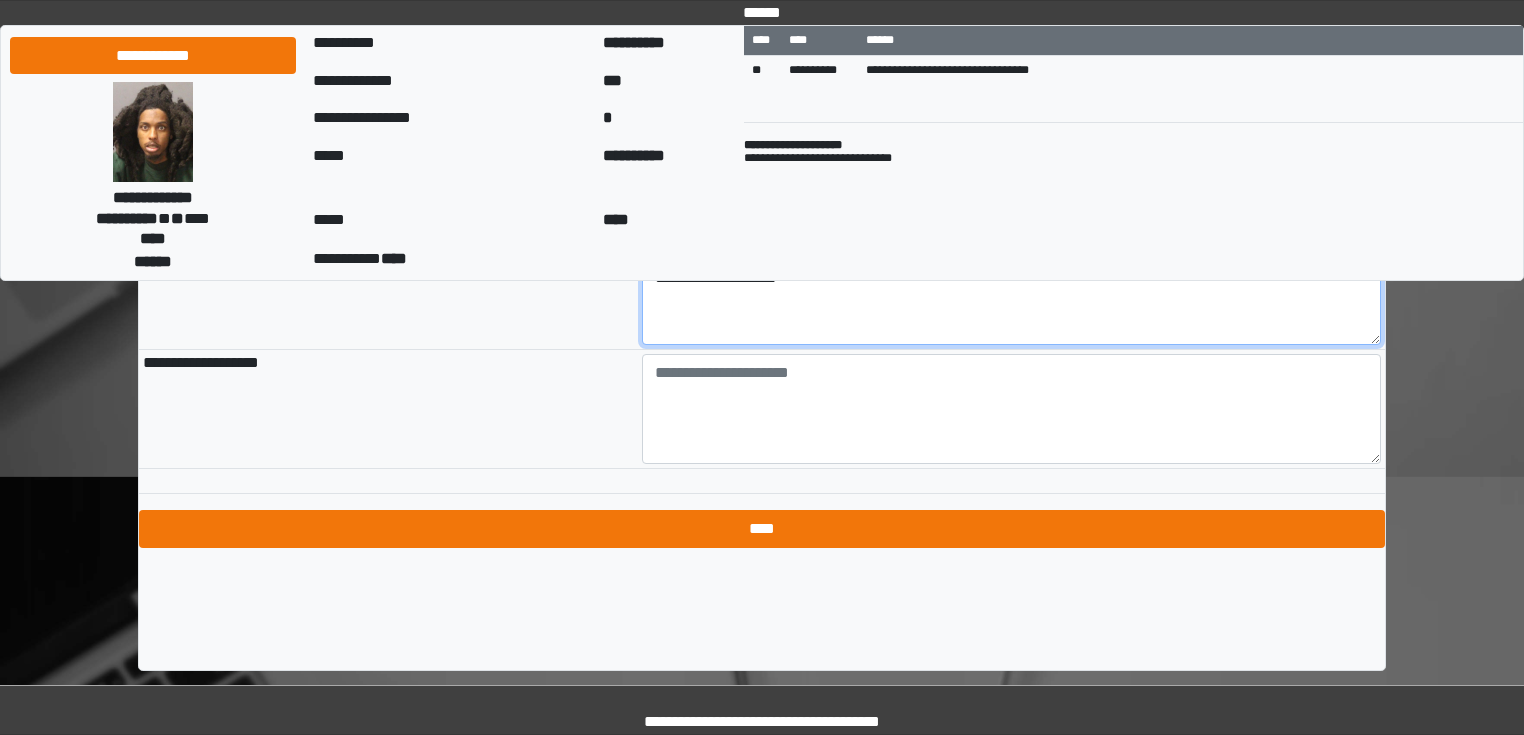 type on "**********" 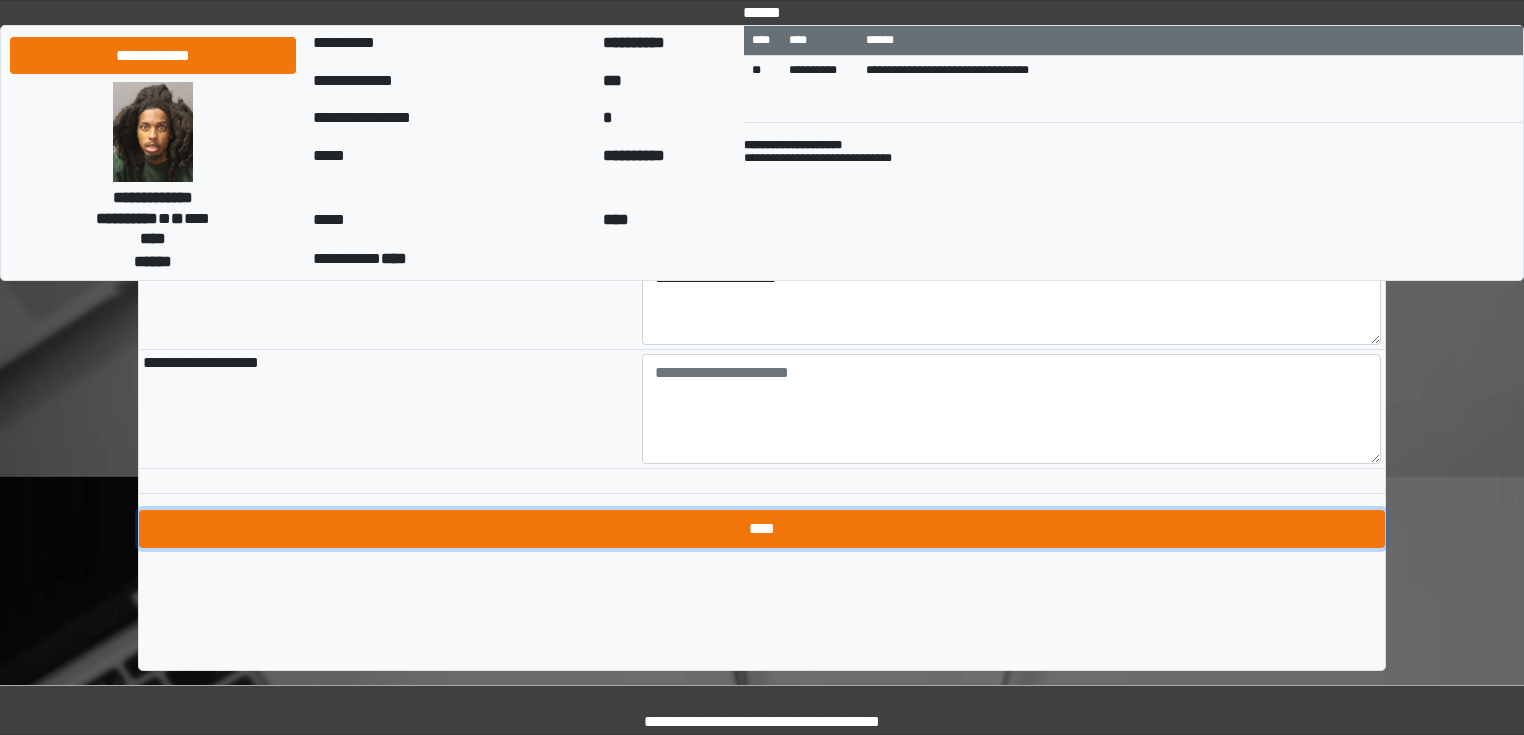 click on "****" at bounding box center [762, 529] 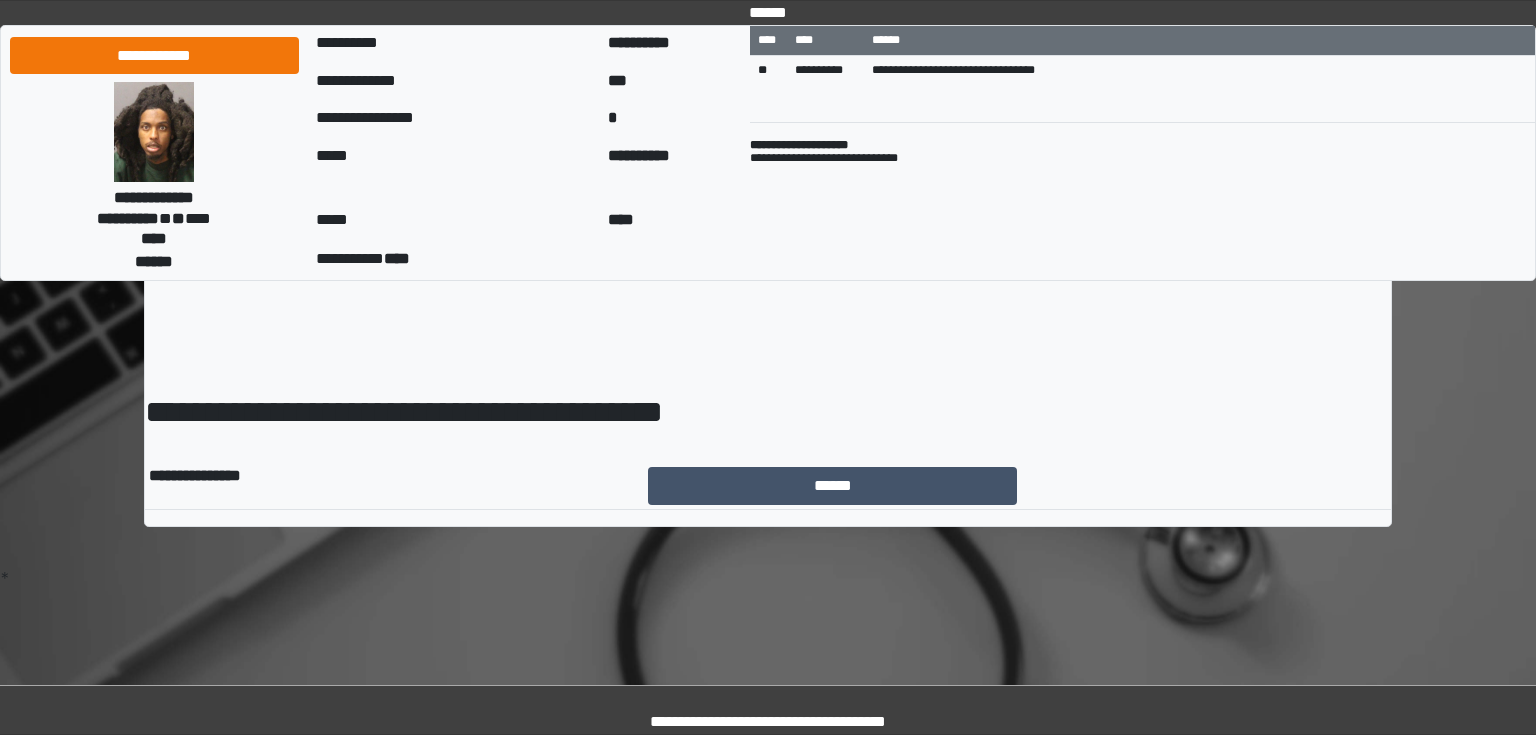 scroll, scrollTop: 0, scrollLeft: 0, axis: both 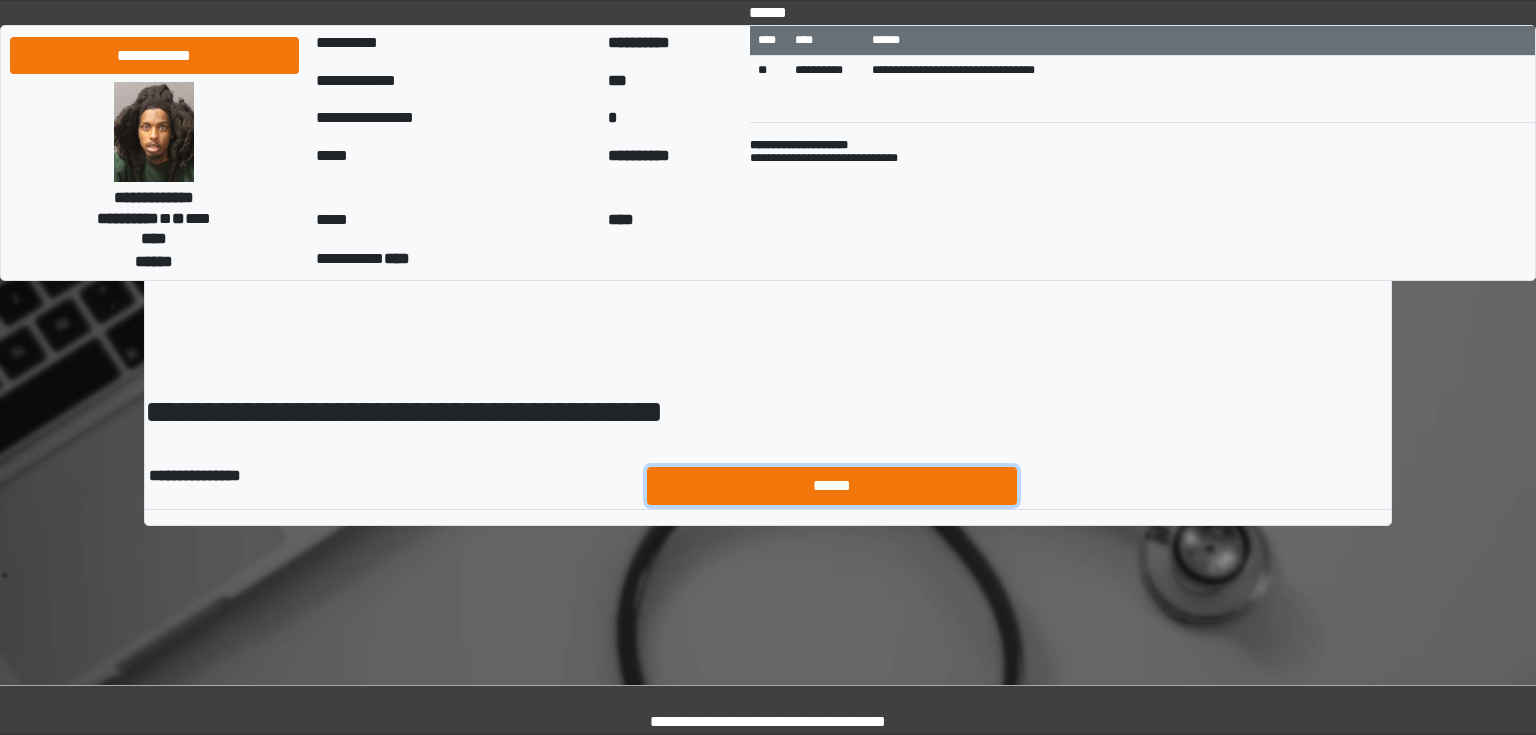 click on "******" at bounding box center (832, 486) 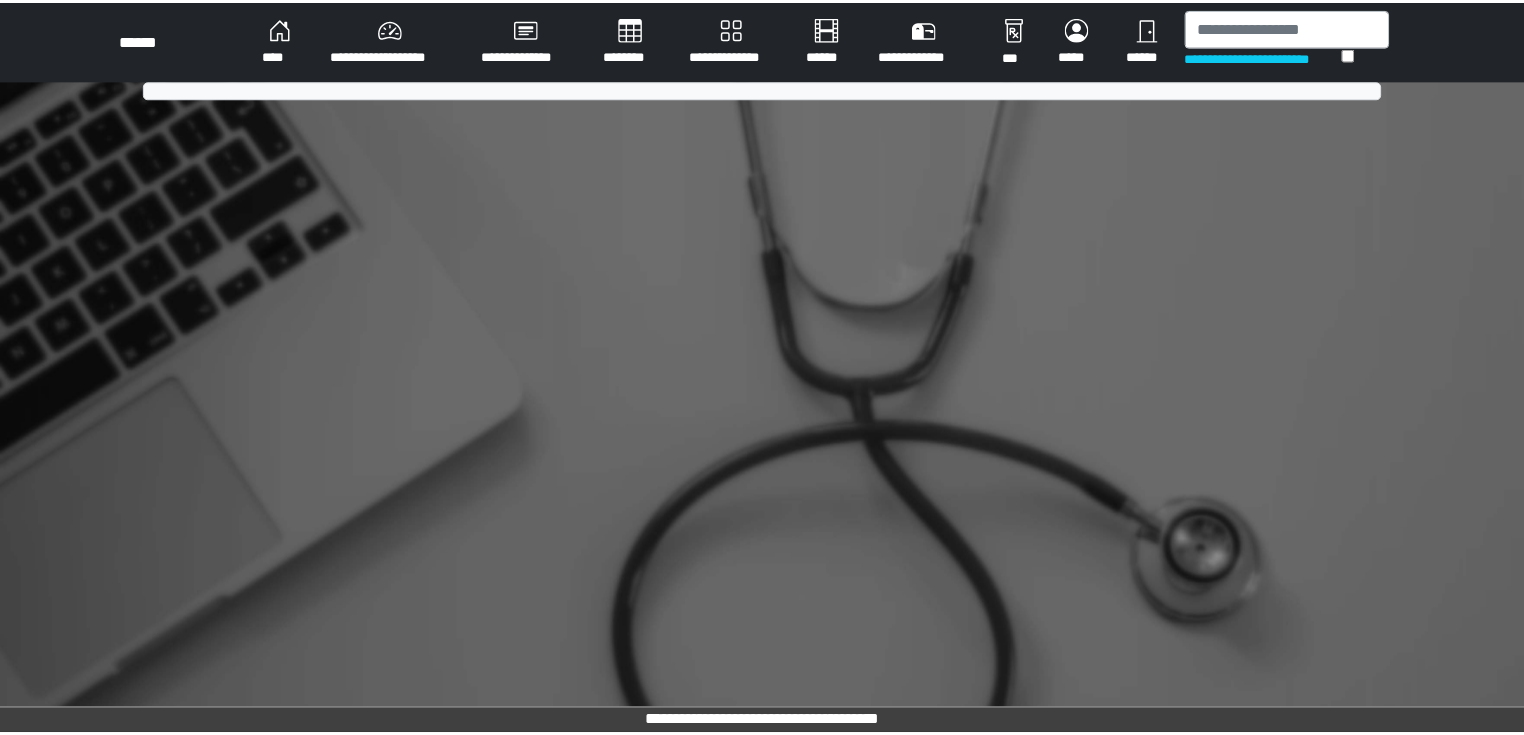 scroll, scrollTop: 0, scrollLeft: 0, axis: both 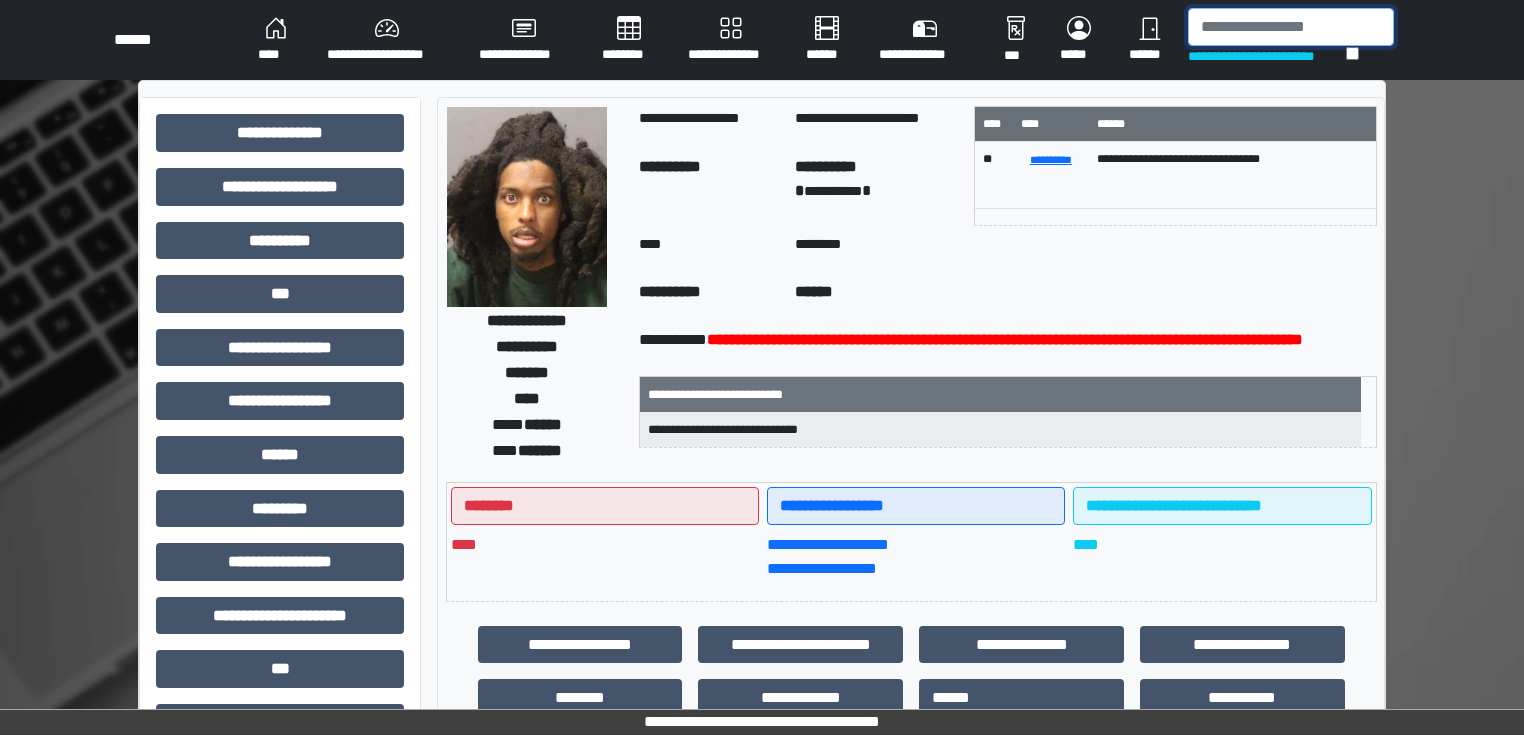 drag, startPoint x: 1244, startPoint y: 34, endPoint x: 1236, endPoint y: 46, distance: 14.422205 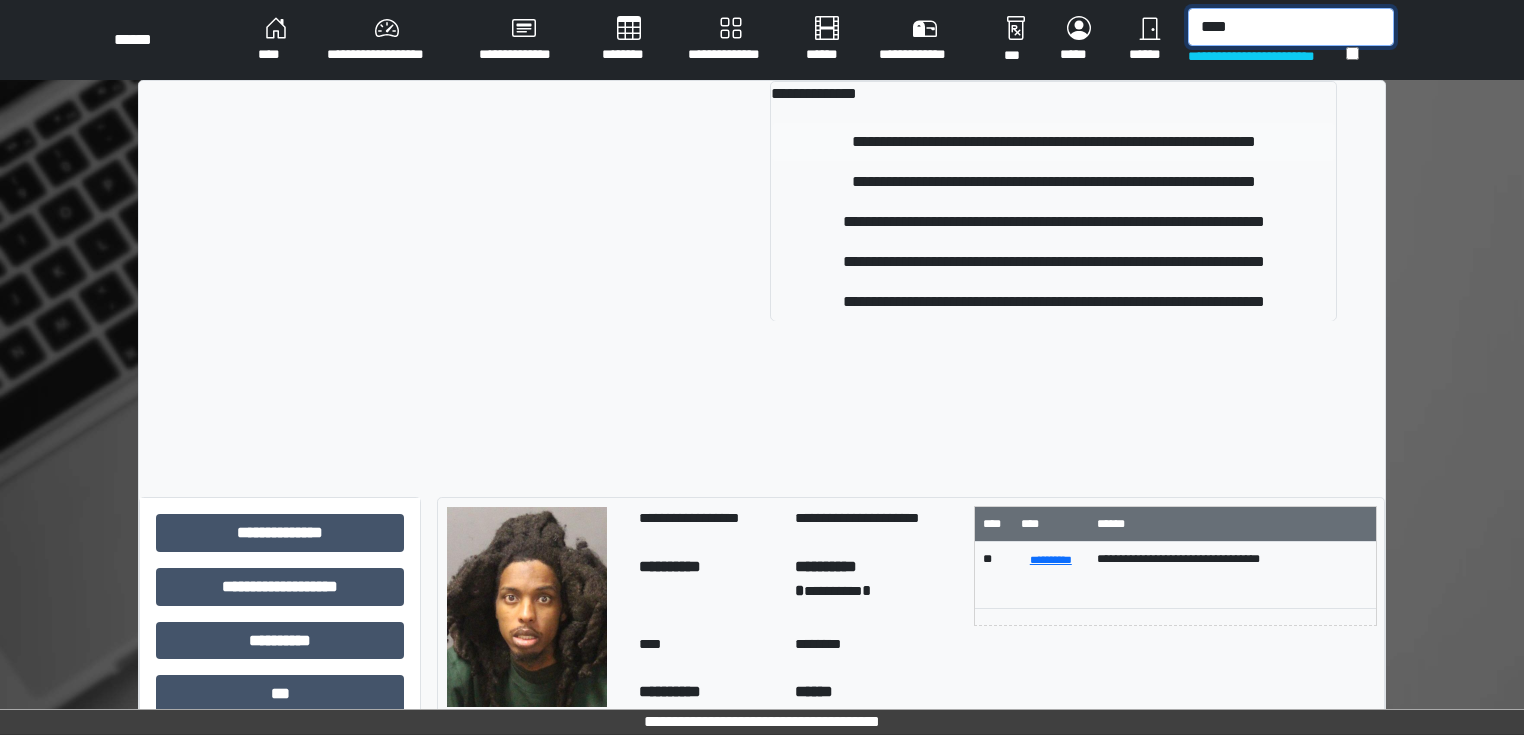 type on "****" 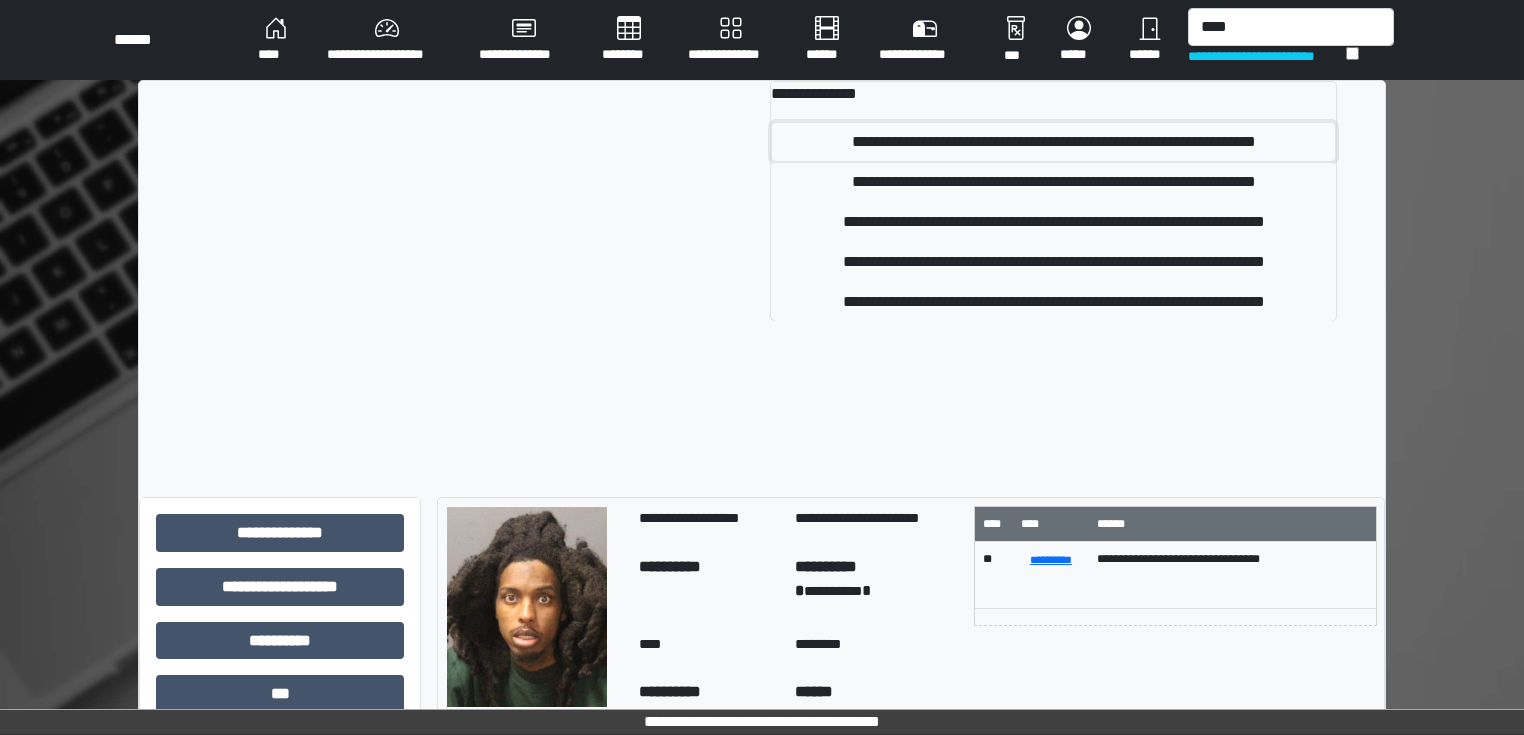click on "**********" at bounding box center (1053, 142) 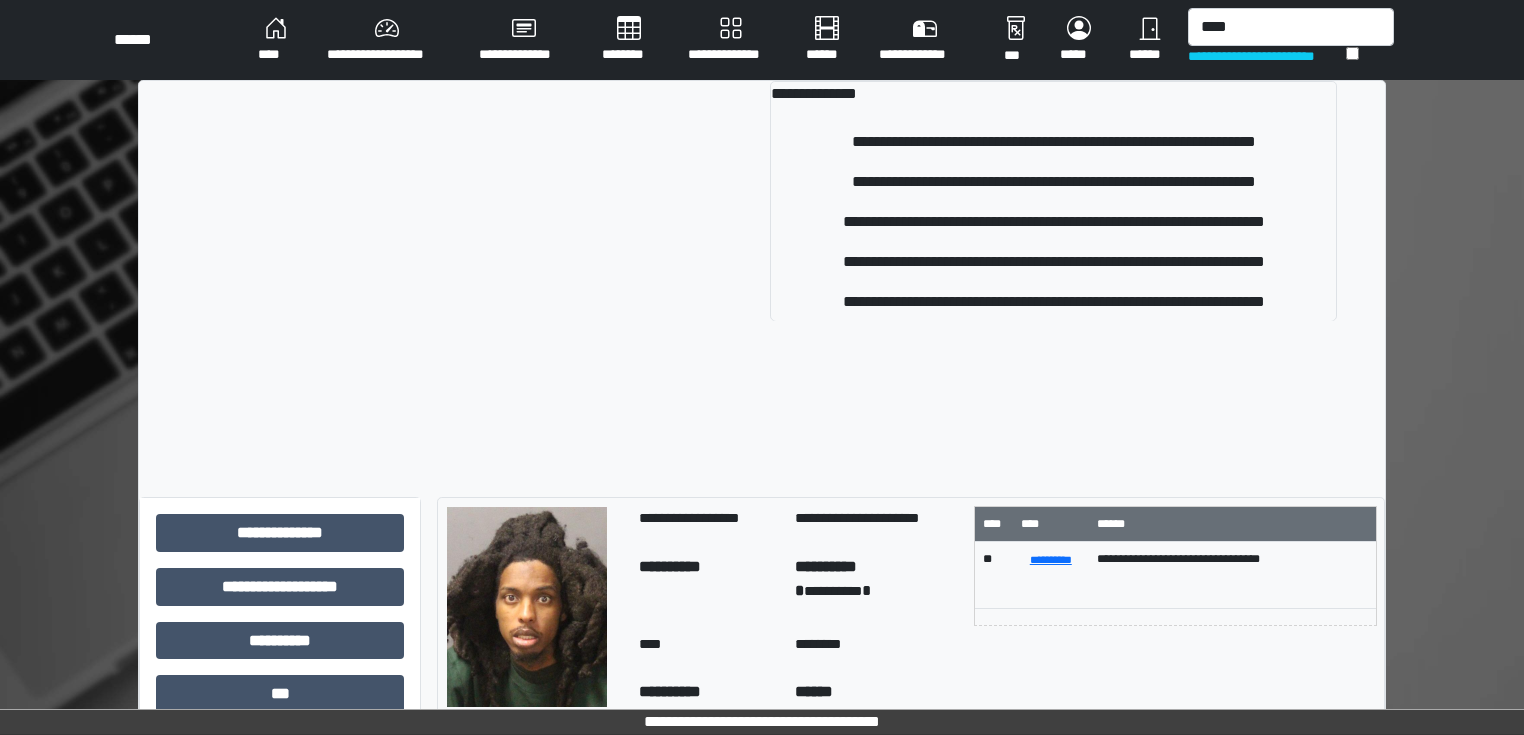 type 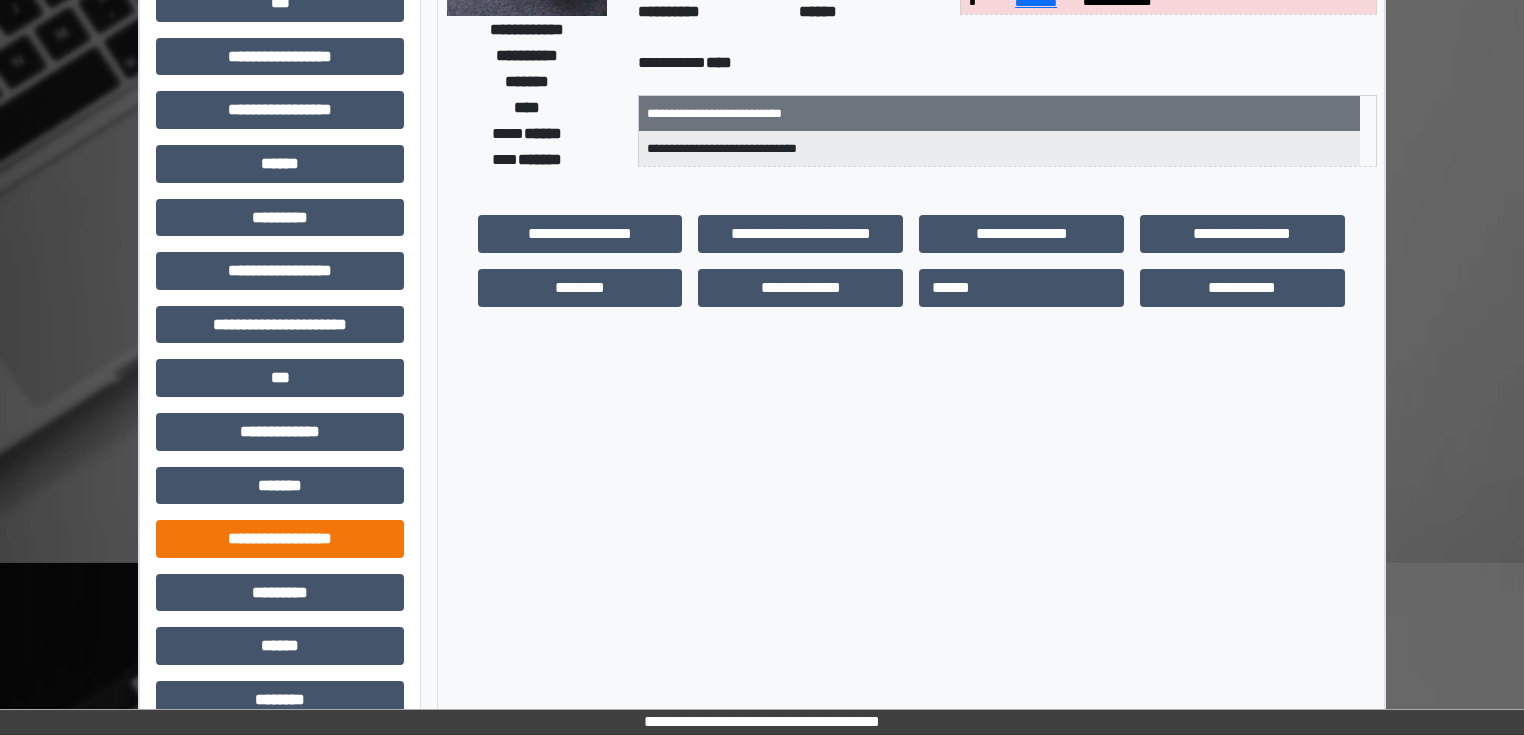 scroll, scrollTop: 400, scrollLeft: 0, axis: vertical 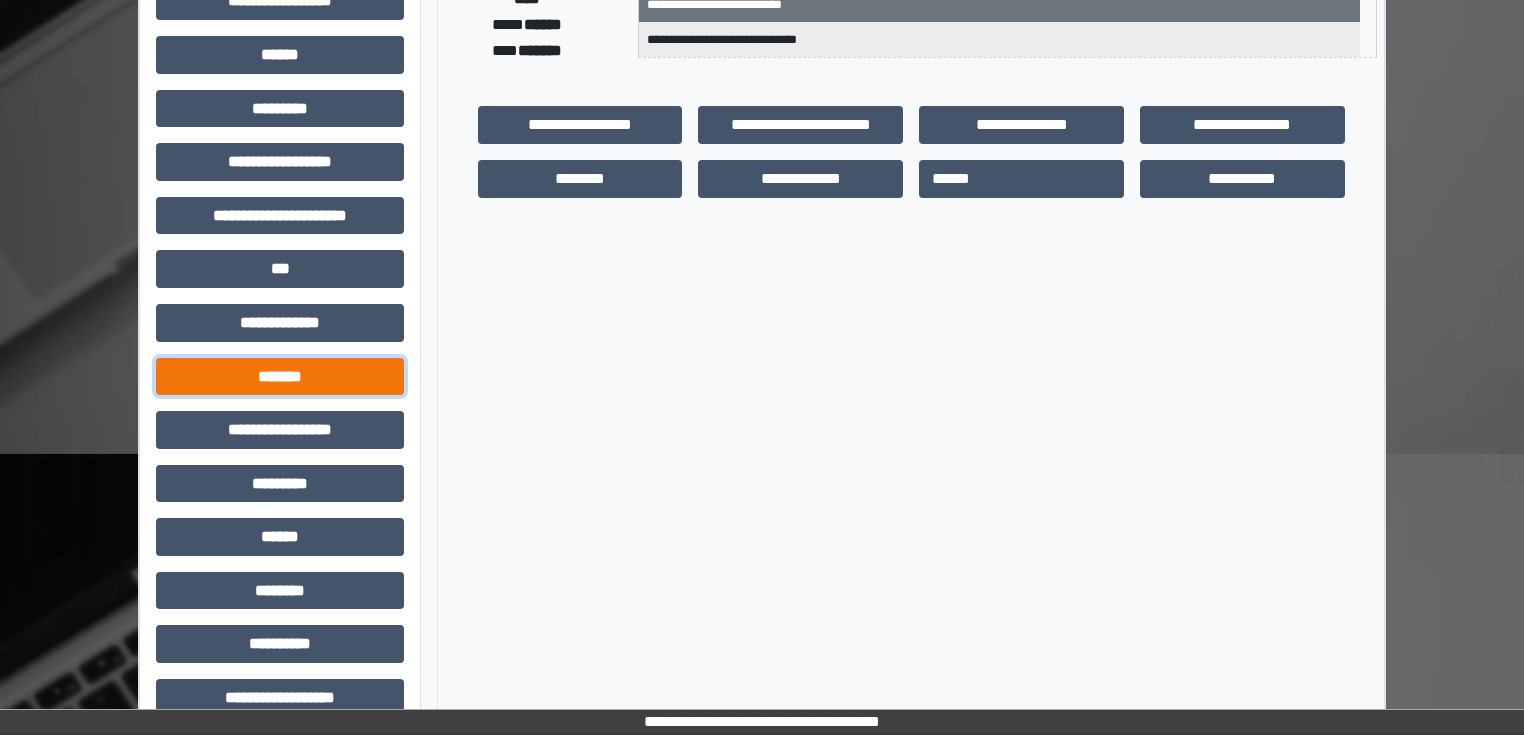 click on "*******" at bounding box center [280, 377] 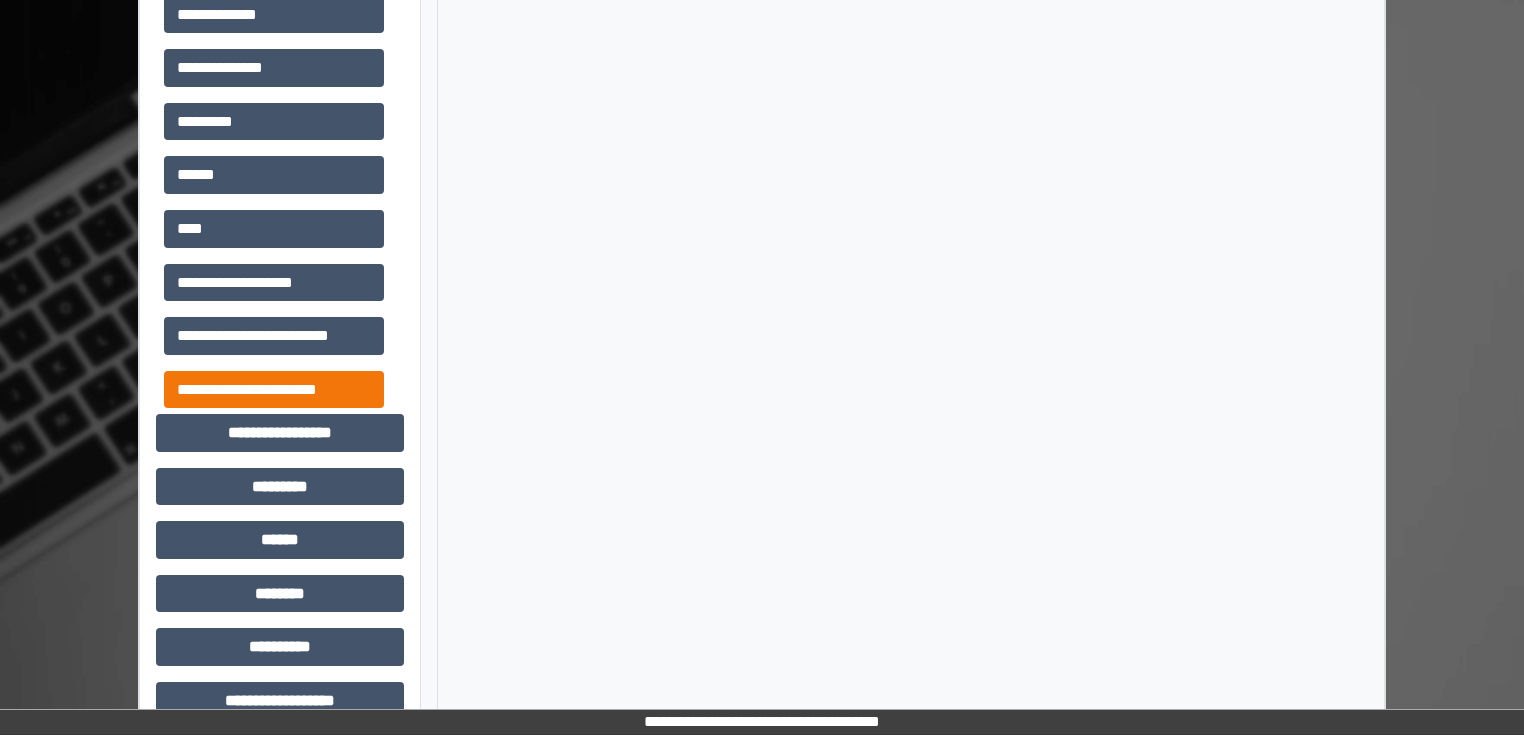 scroll, scrollTop: 880, scrollLeft: 0, axis: vertical 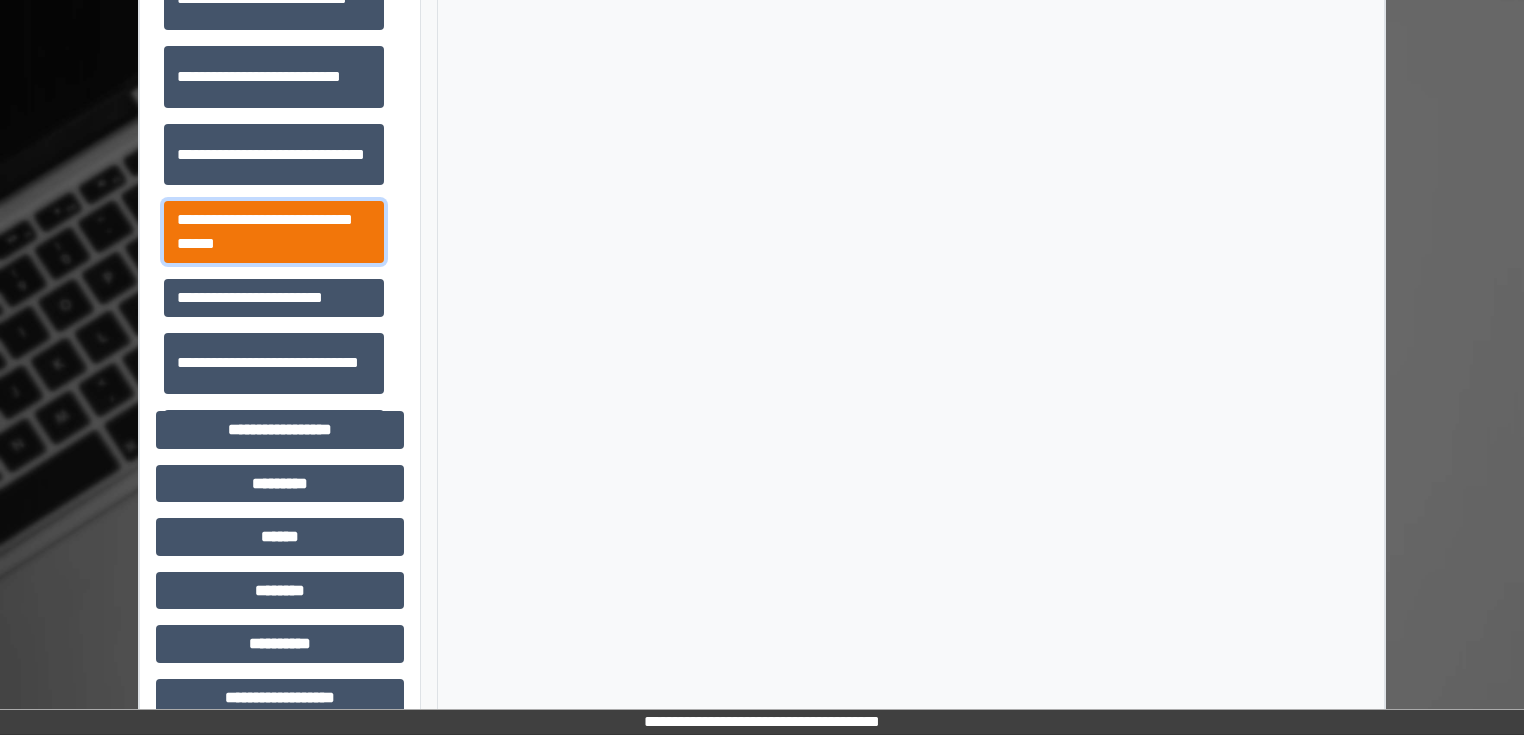 click on "**********" at bounding box center (274, 232) 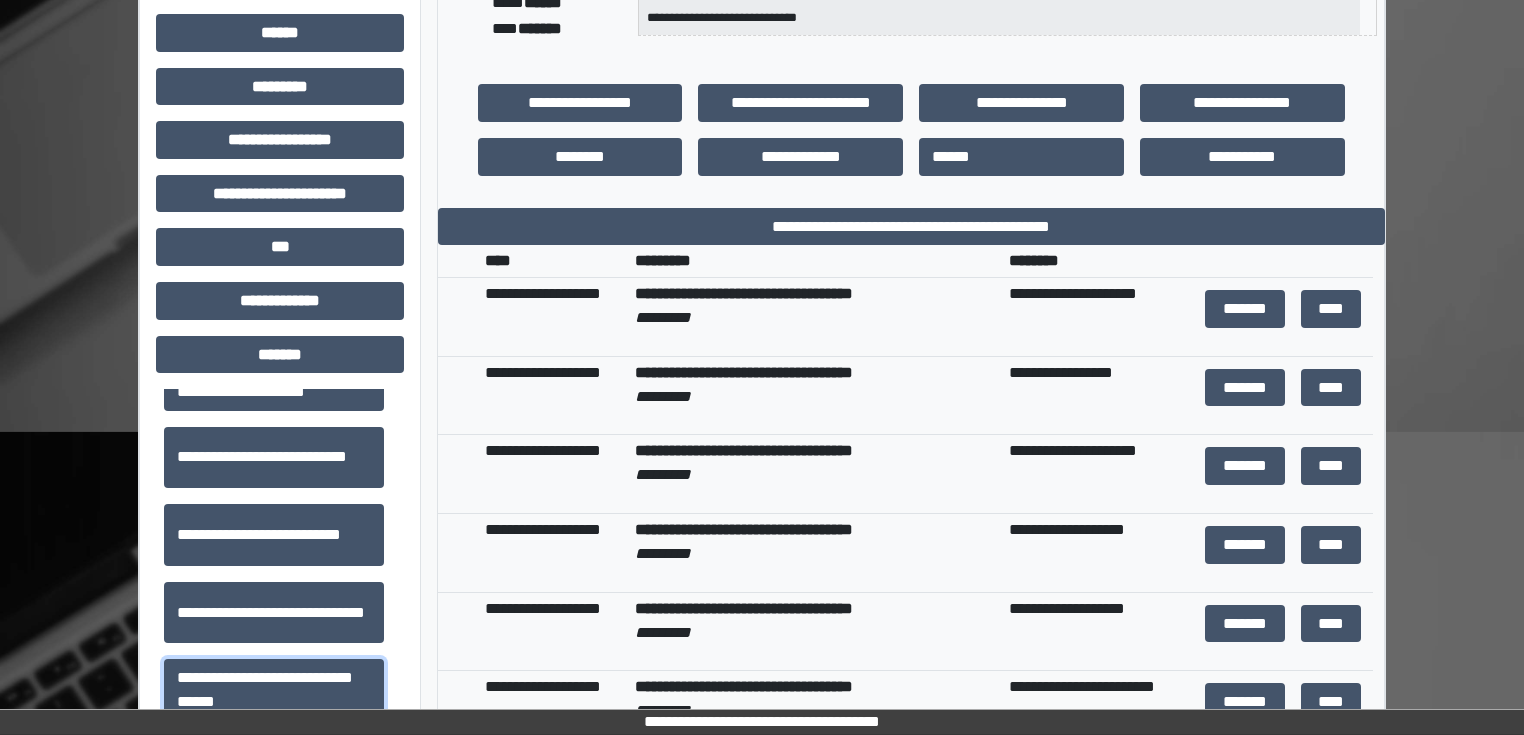 scroll, scrollTop: 320, scrollLeft: 0, axis: vertical 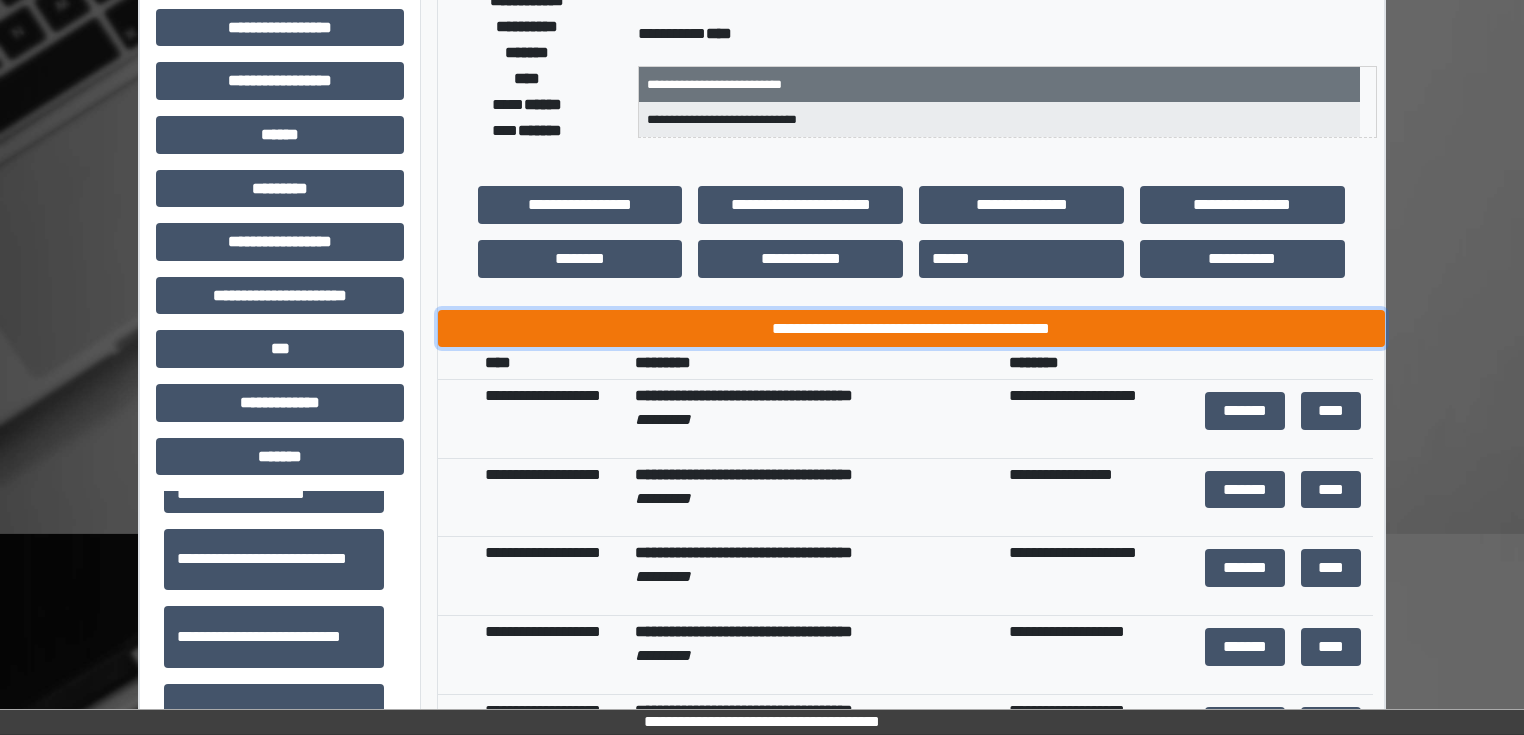 click on "**********" at bounding box center [911, 329] 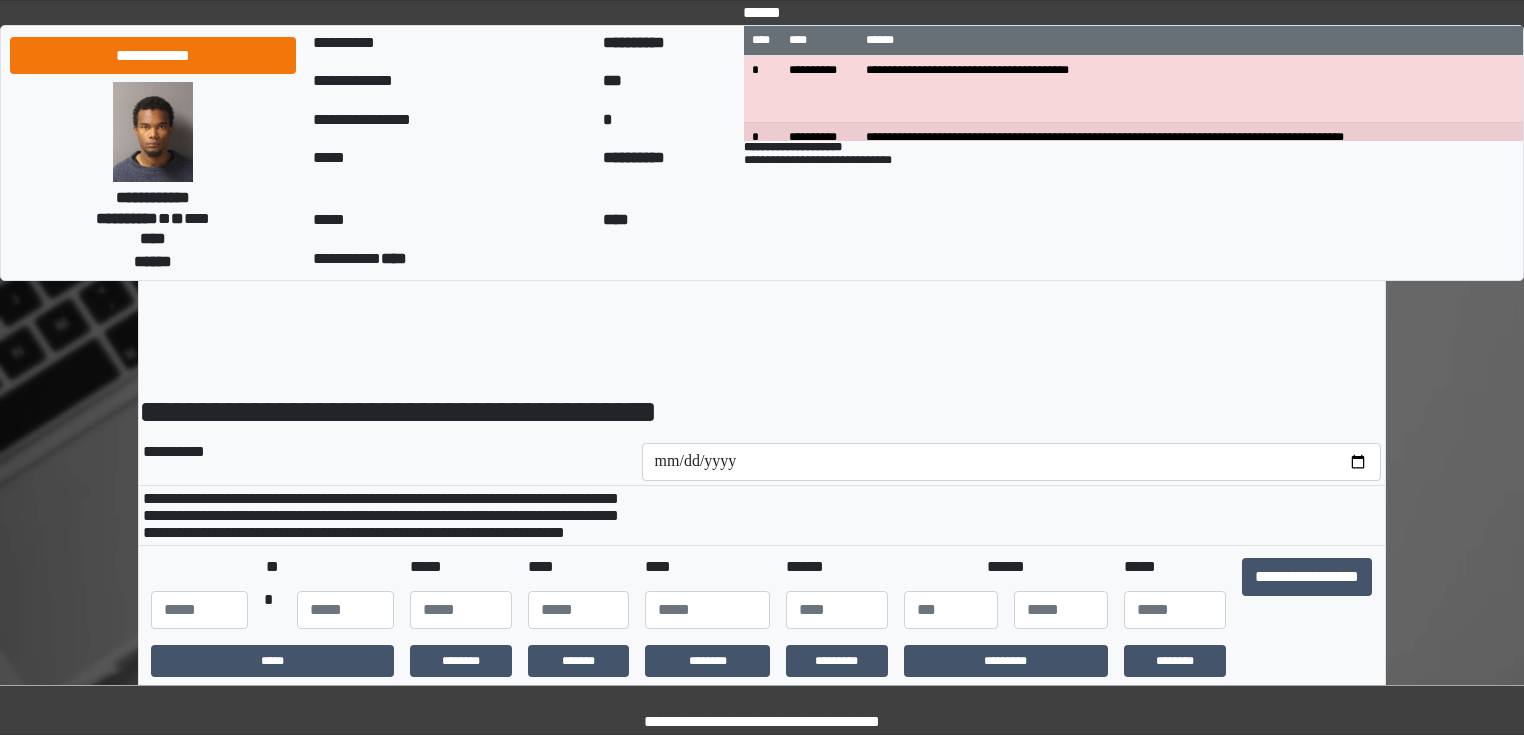scroll, scrollTop: 0, scrollLeft: 0, axis: both 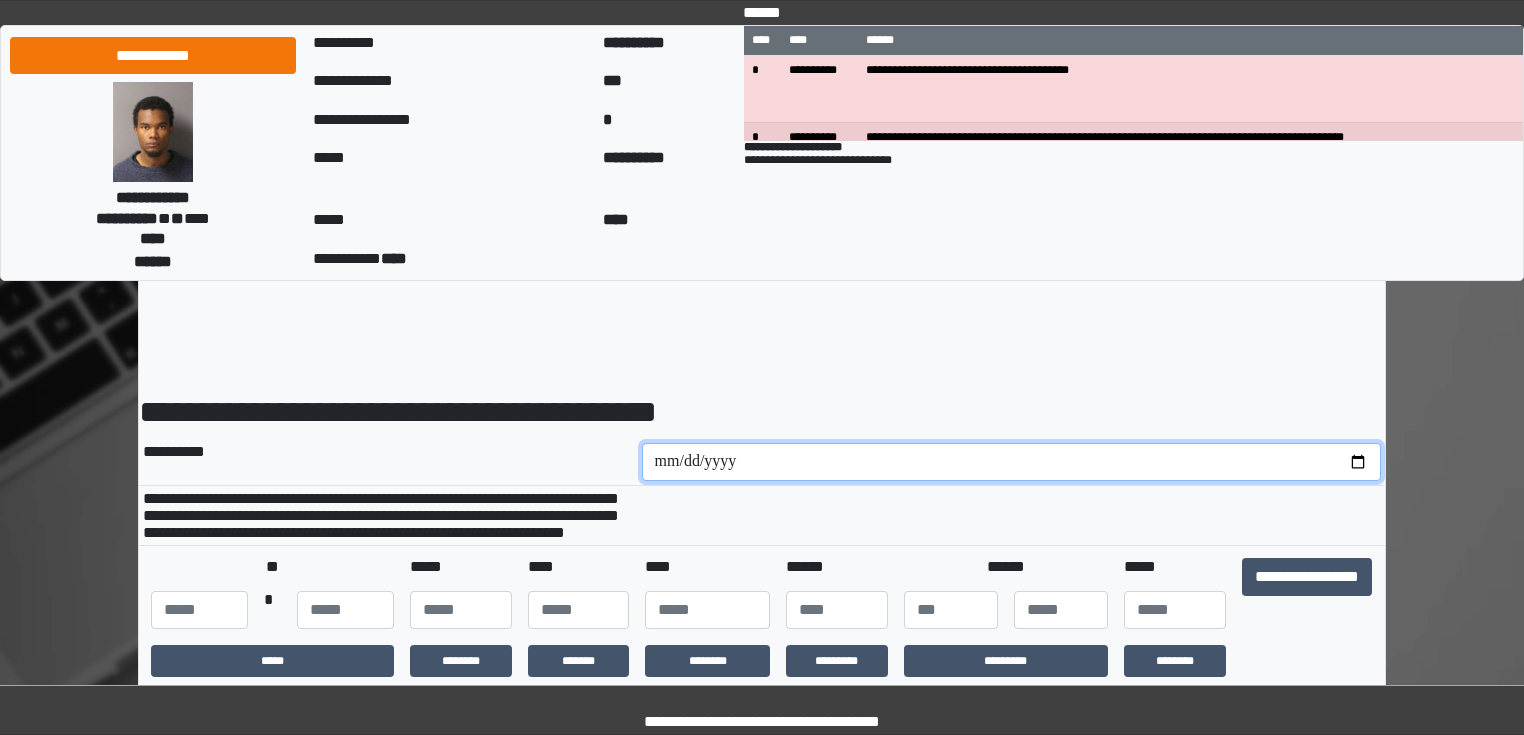 click at bounding box center (1012, 462) 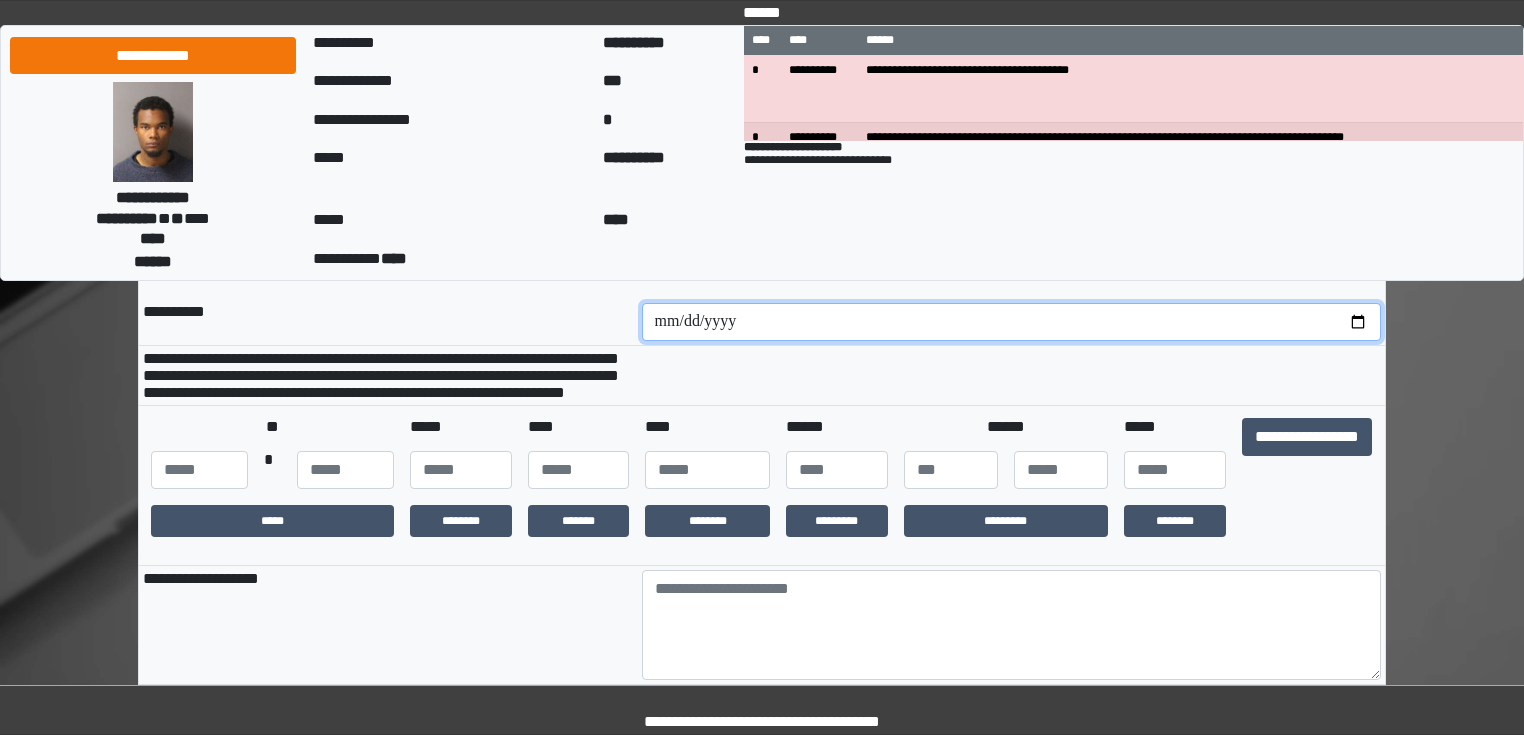 scroll, scrollTop: 160, scrollLeft: 0, axis: vertical 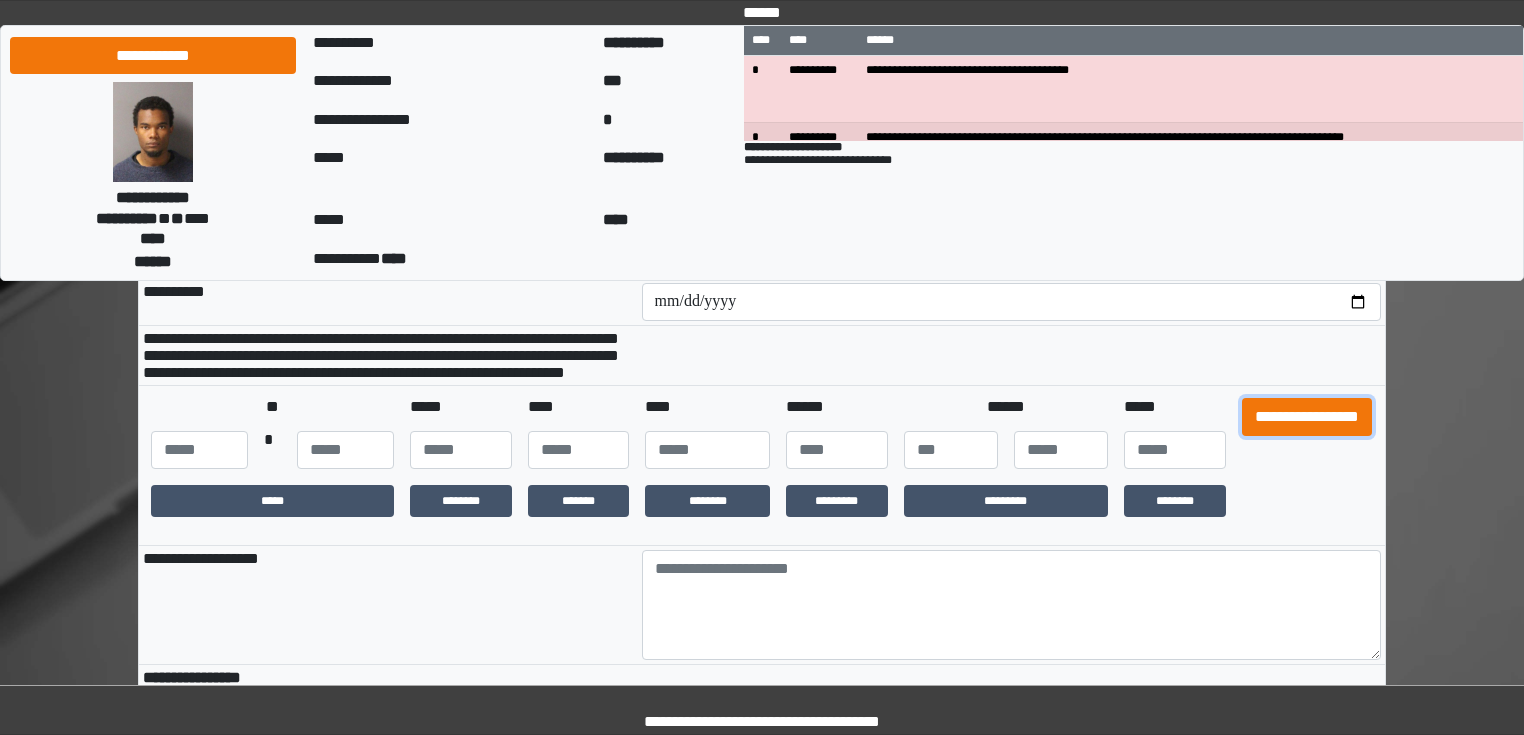 click on "**********" at bounding box center (1307, 417) 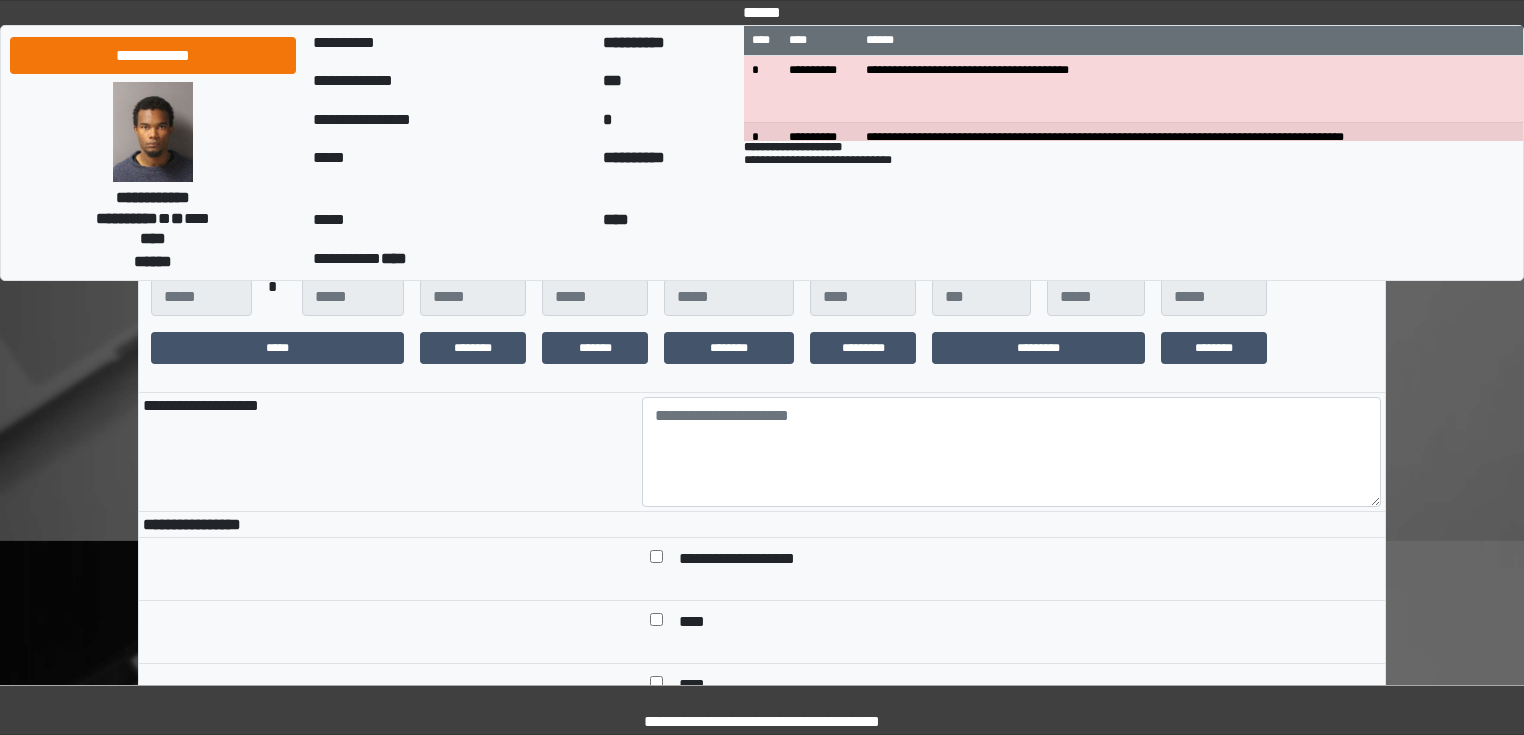 scroll, scrollTop: 320, scrollLeft: 0, axis: vertical 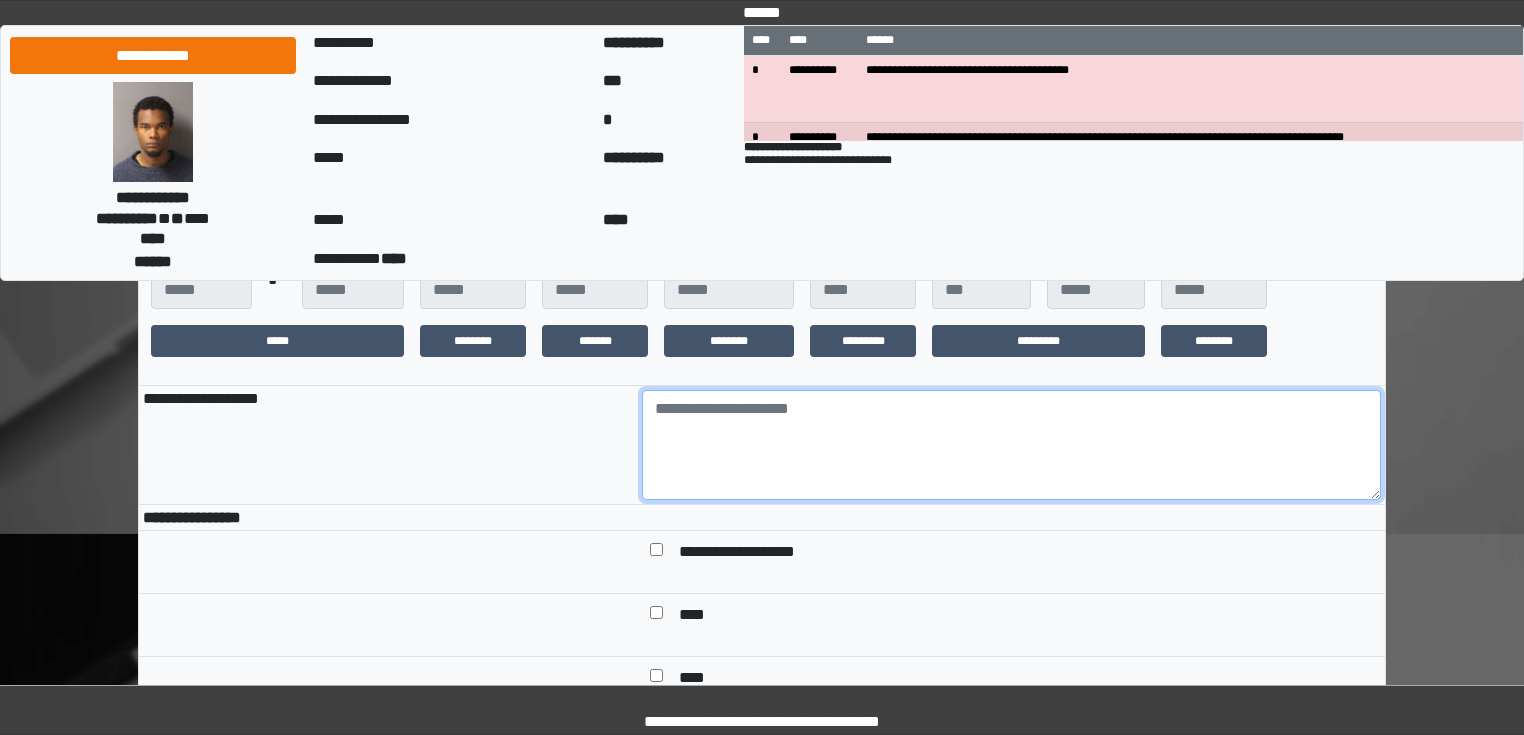click at bounding box center [1012, 445] 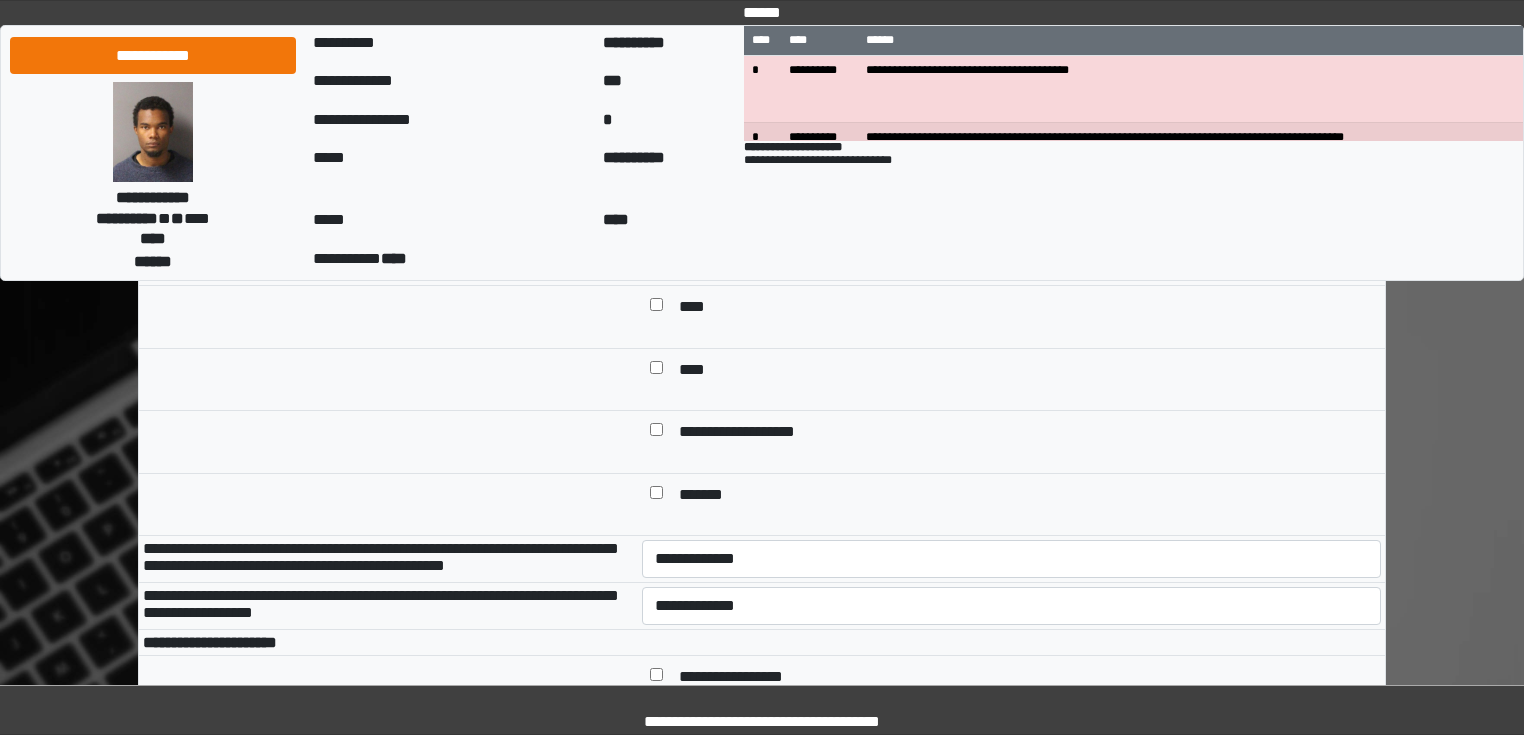 scroll, scrollTop: 720, scrollLeft: 0, axis: vertical 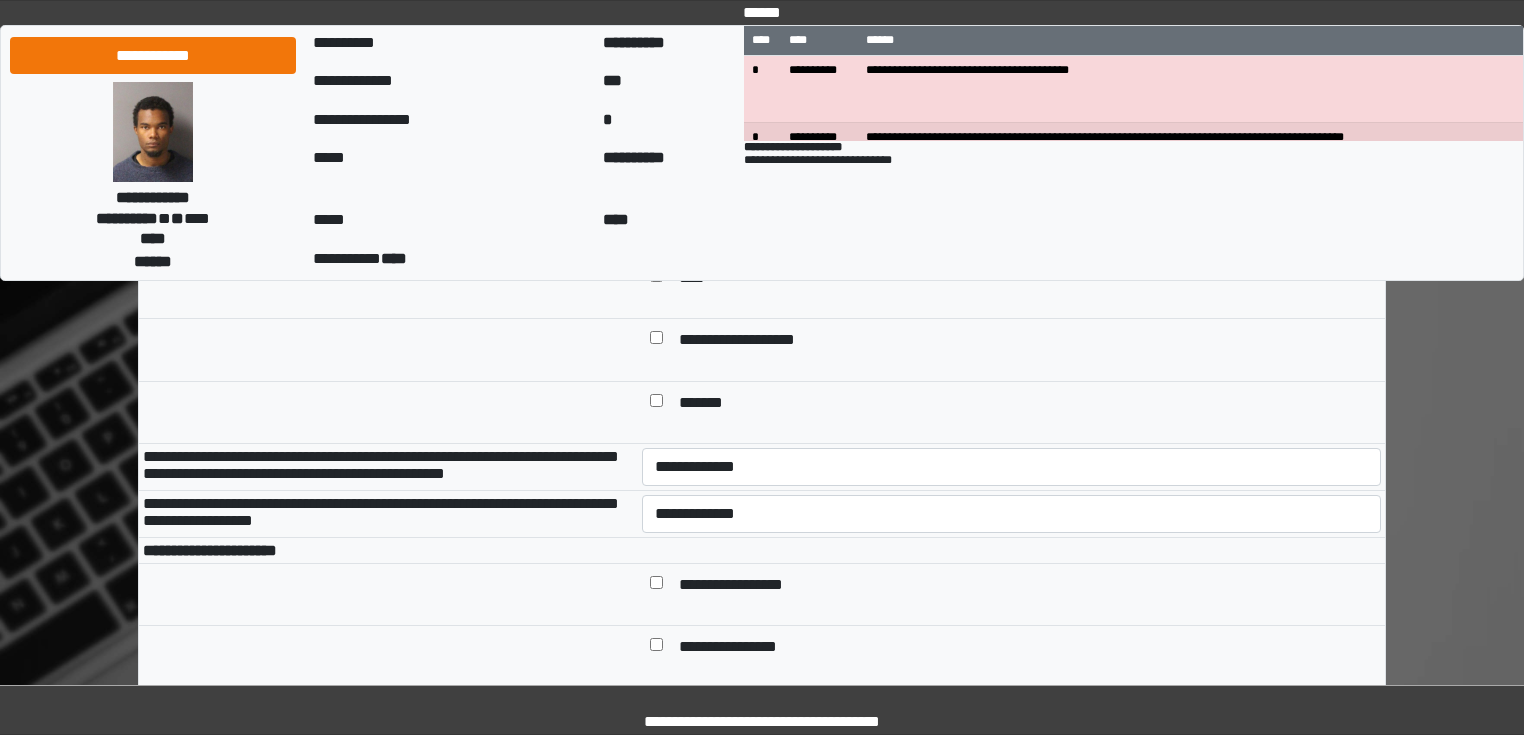 type on "**********" 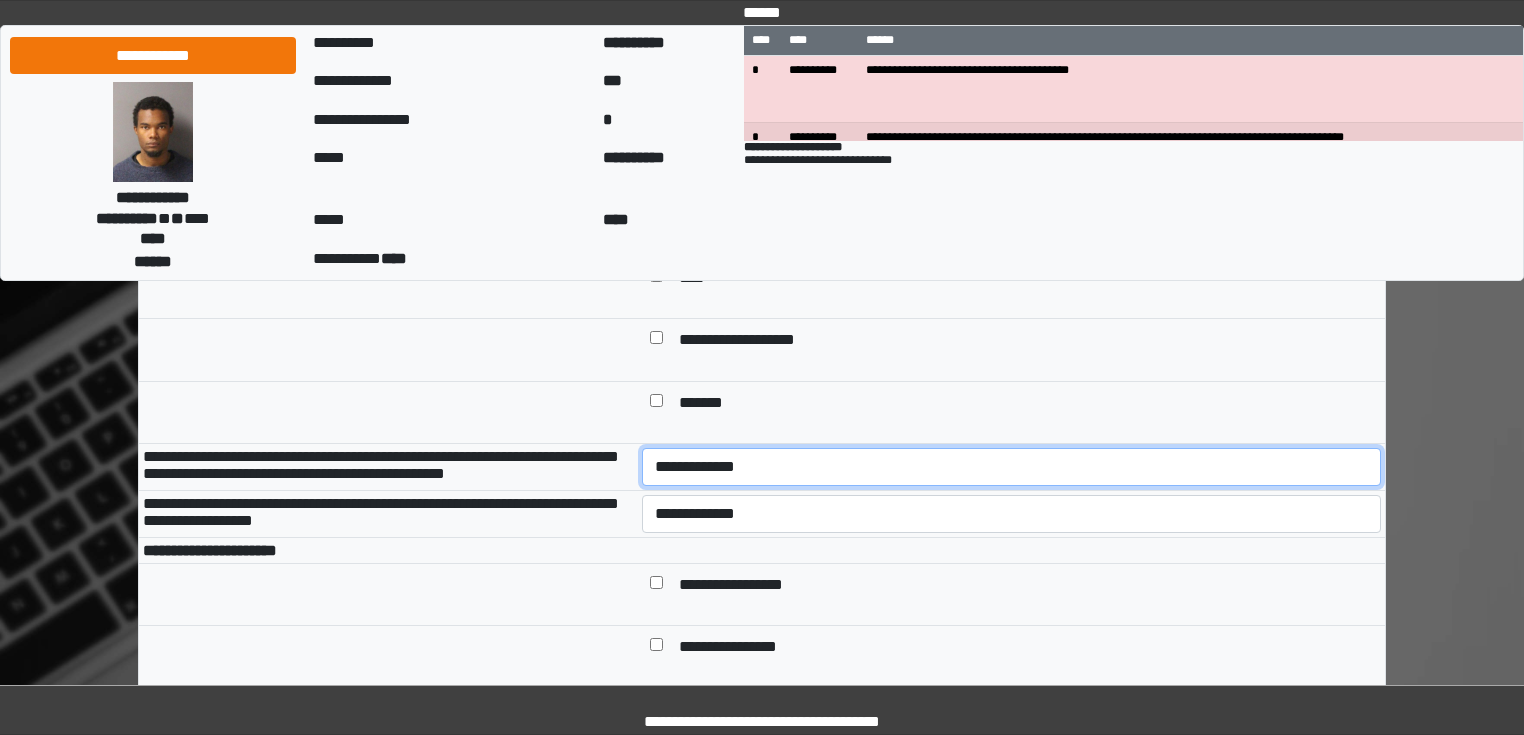 click on "**********" at bounding box center (1012, 467) 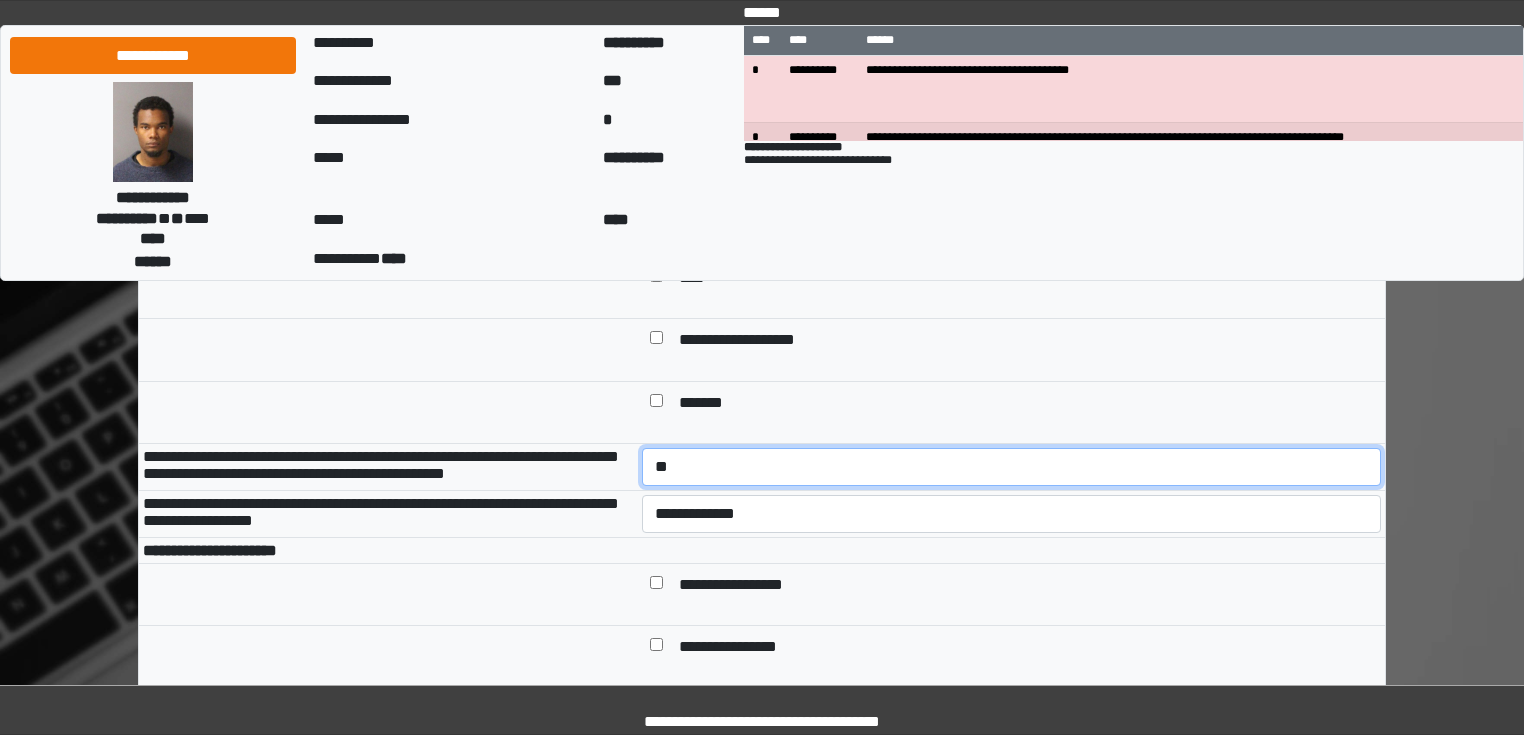 click on "**********" at bounding box center [1012, 467] 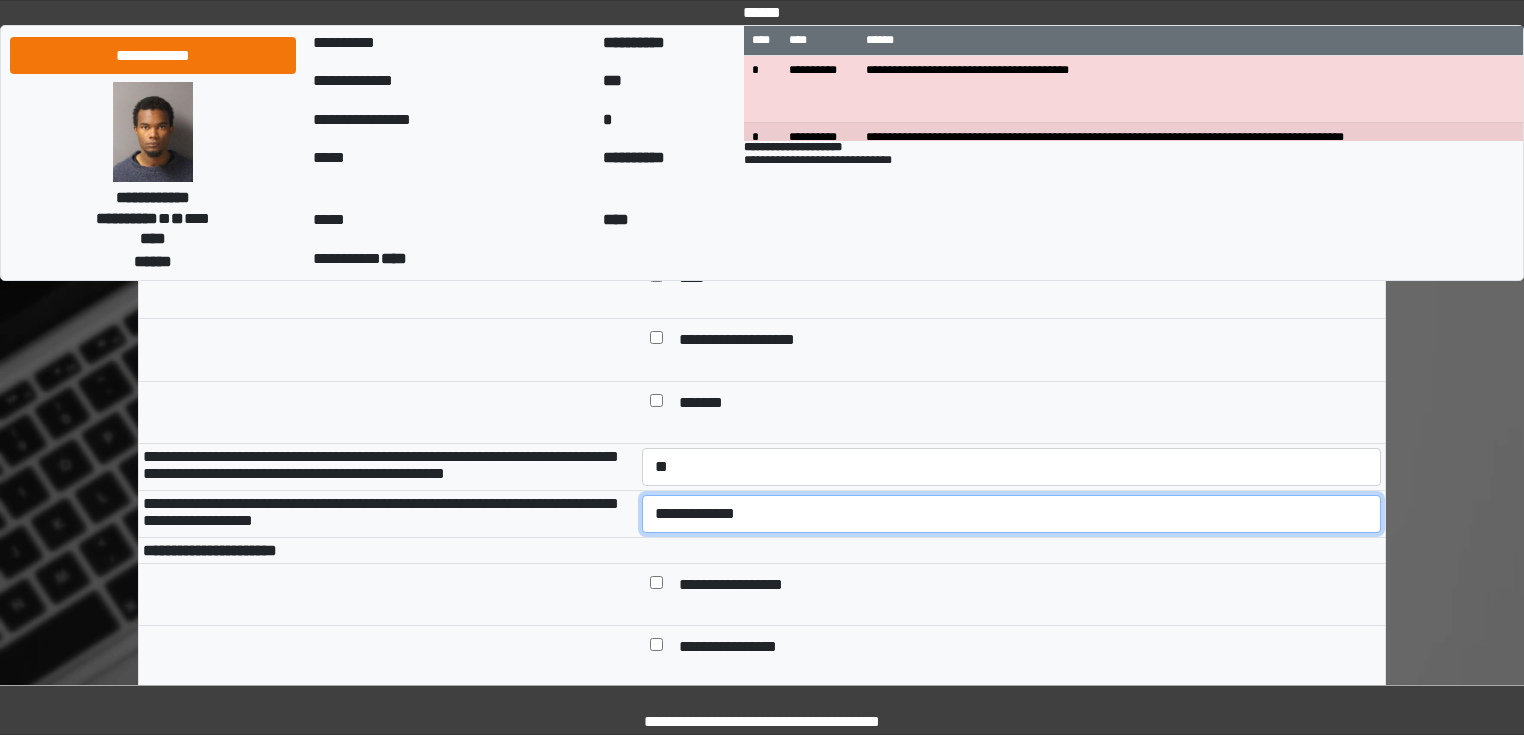 drag, startPoint x: 670, startPoint y: 556, endPoint x: 679, endPoint y: 576, distance: 21.931713 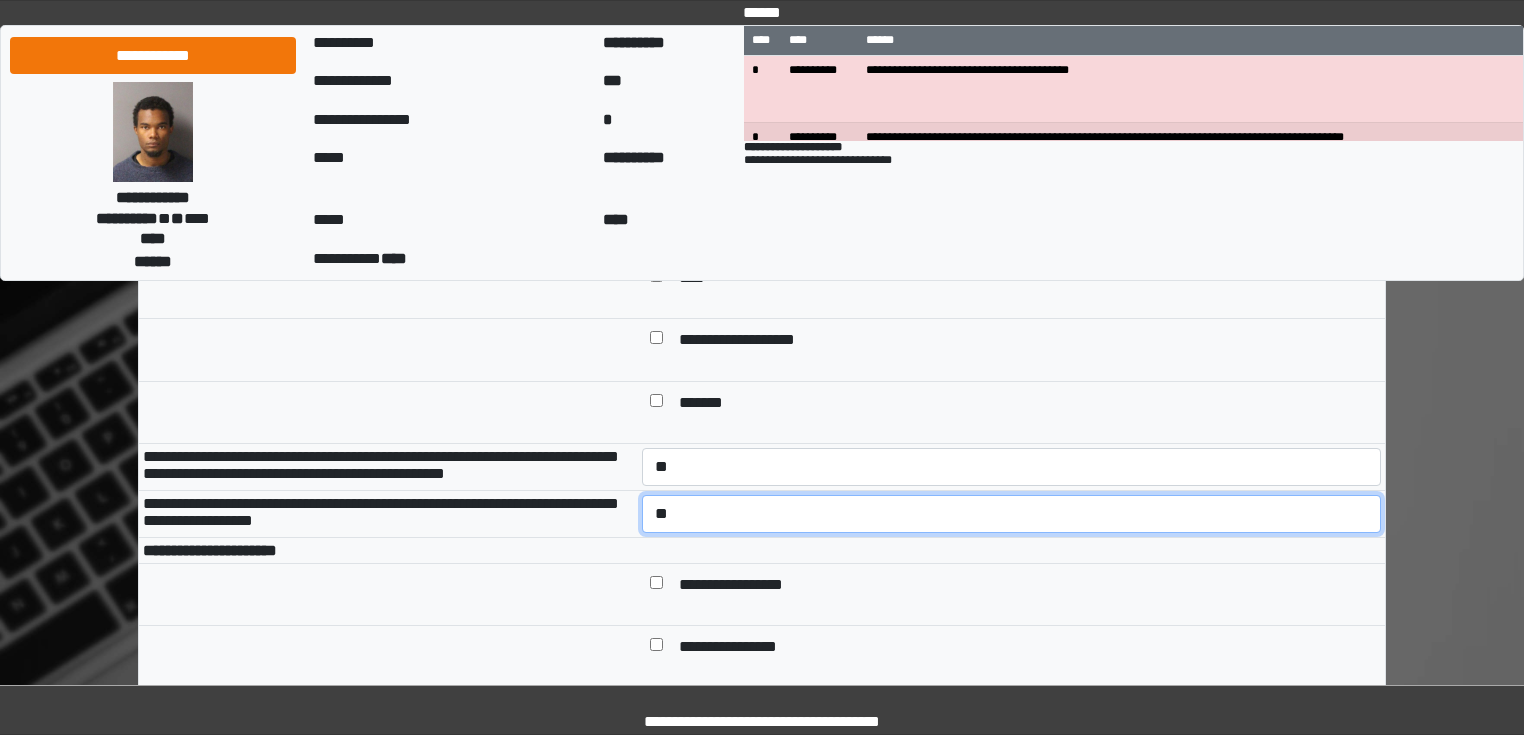 click on "**********" at bounding box center (1012, 514) 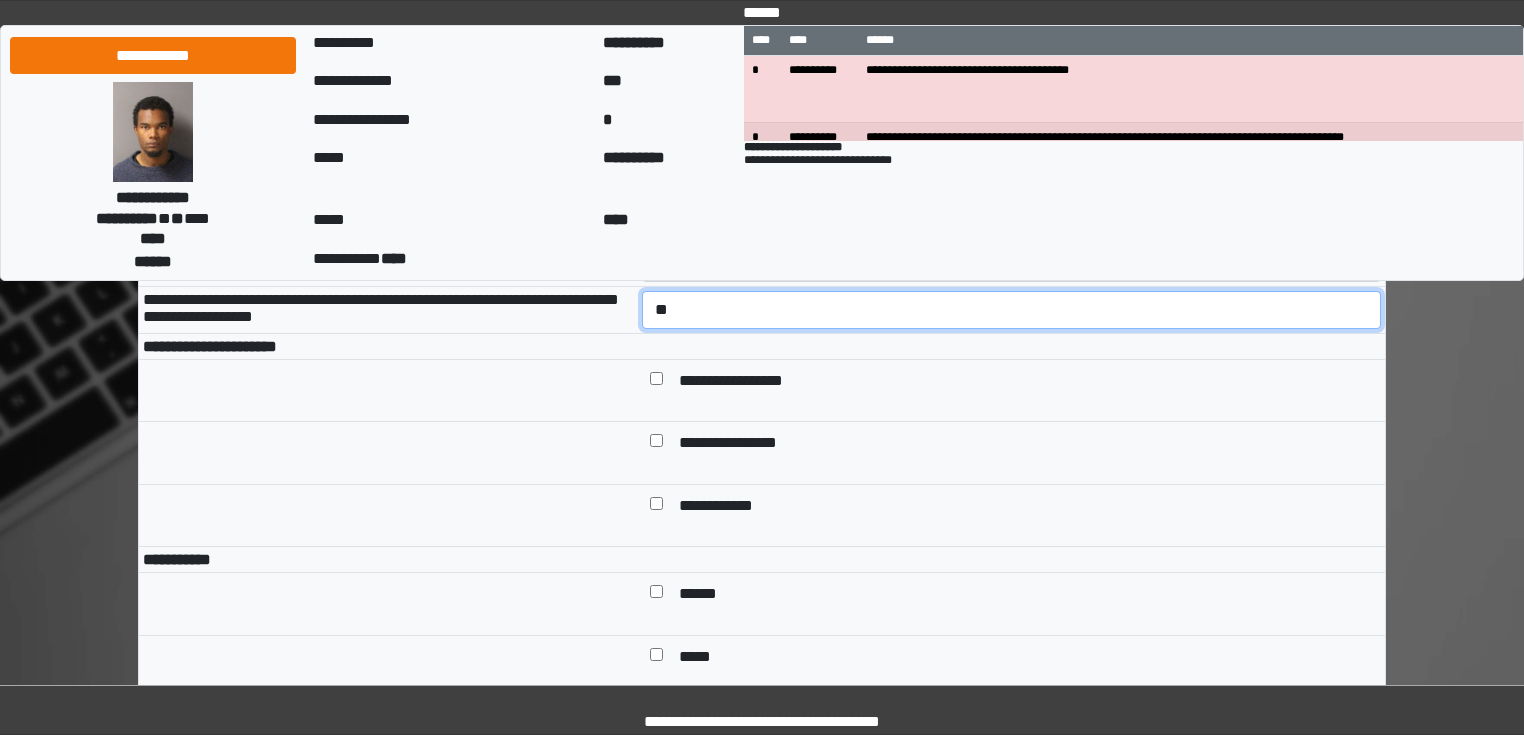 scroll, scrollTop: 960, scrollLeft: 0, axis: vertical 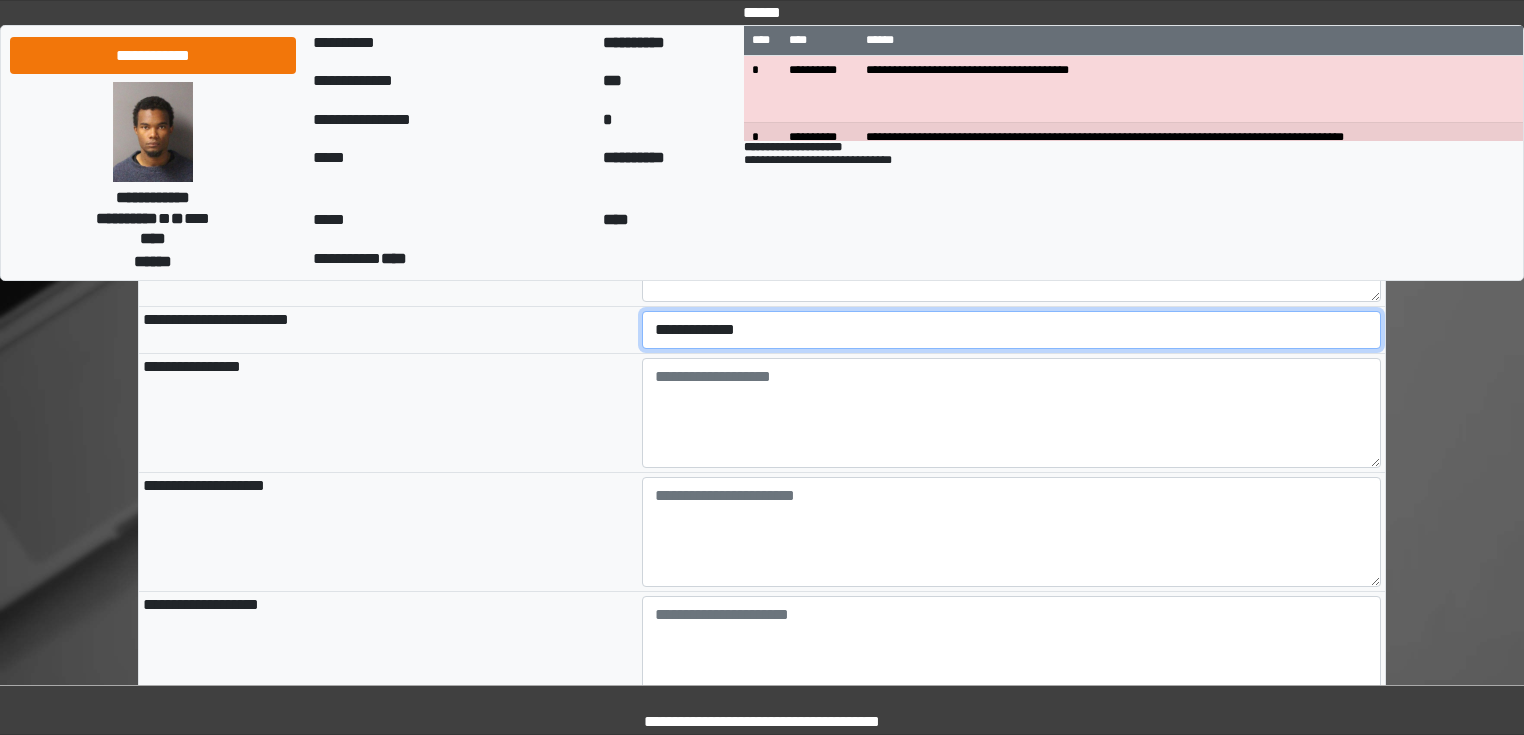 click on "**********" at bounding box center [1012, 330] 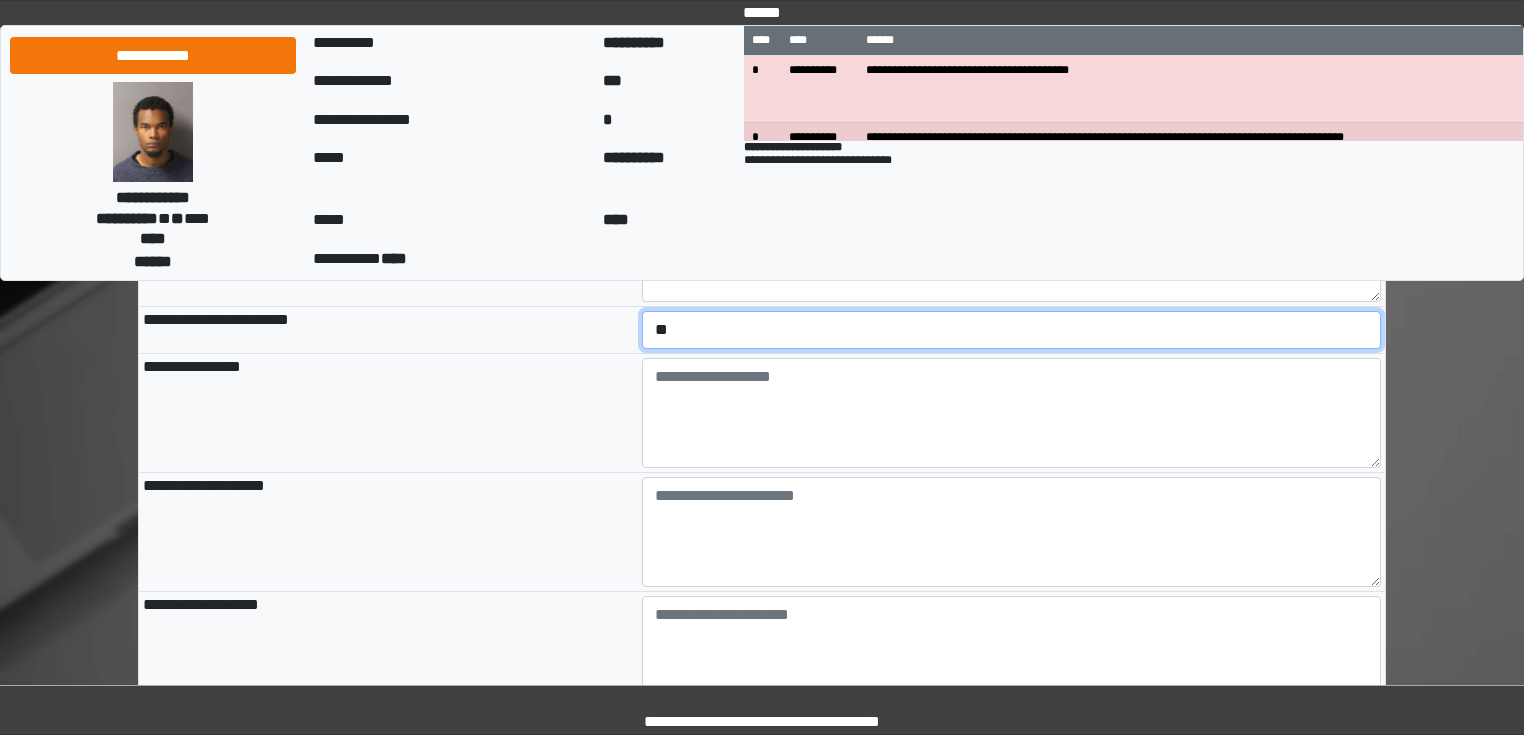 click on "**********" at bounding box center (1012, 330) 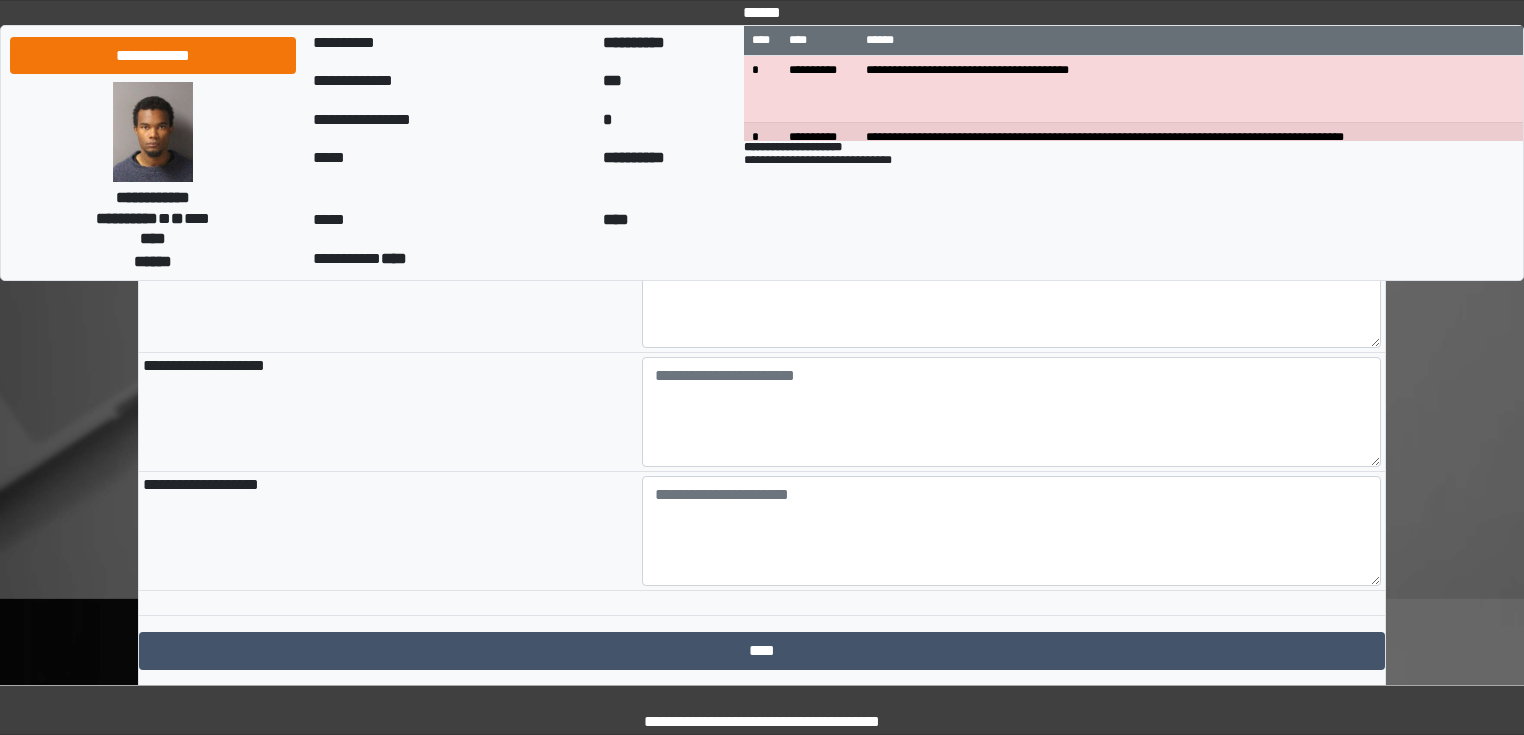 scroll, scrollTop: 2240, scrollLeft: 0, axis: vertical 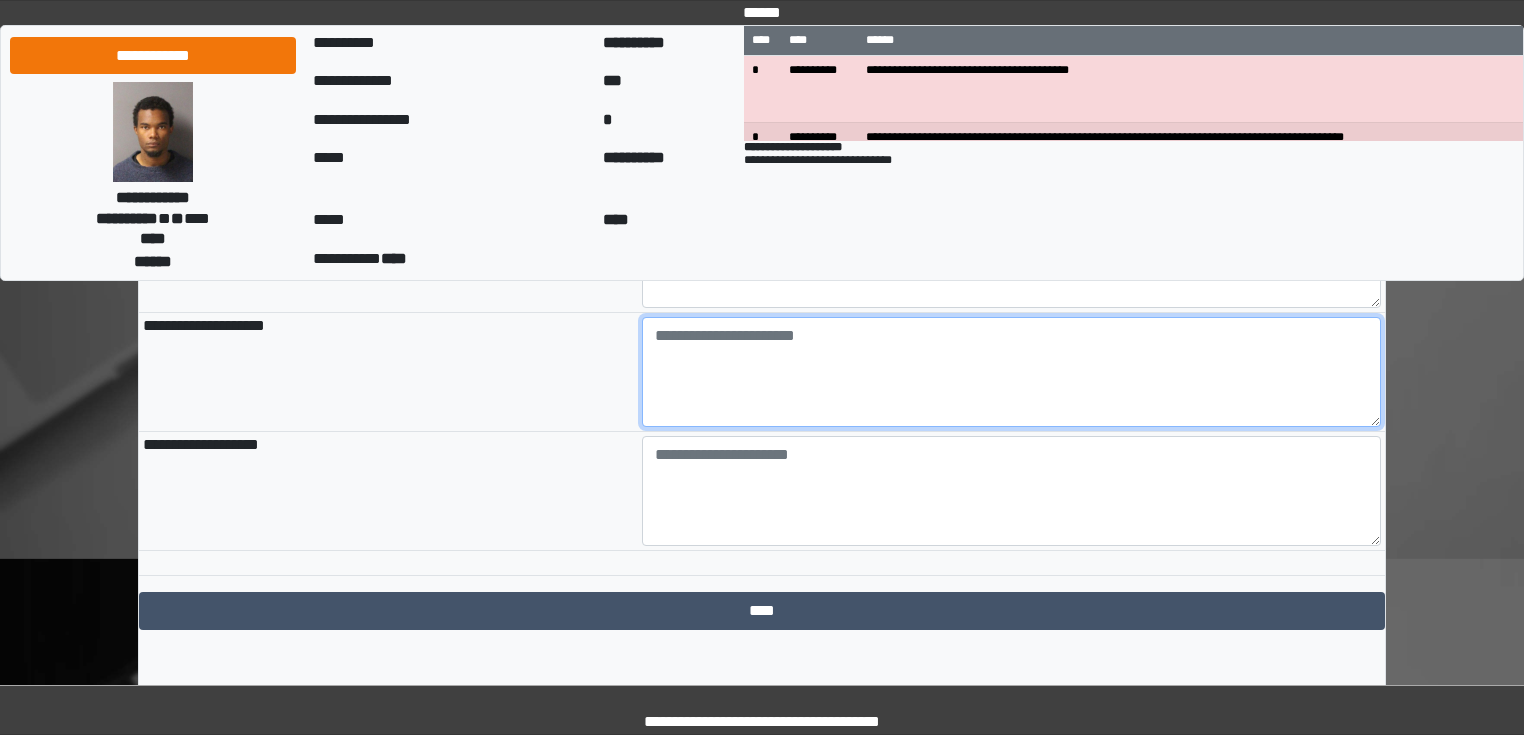 click at bounding box center (1012, 372) 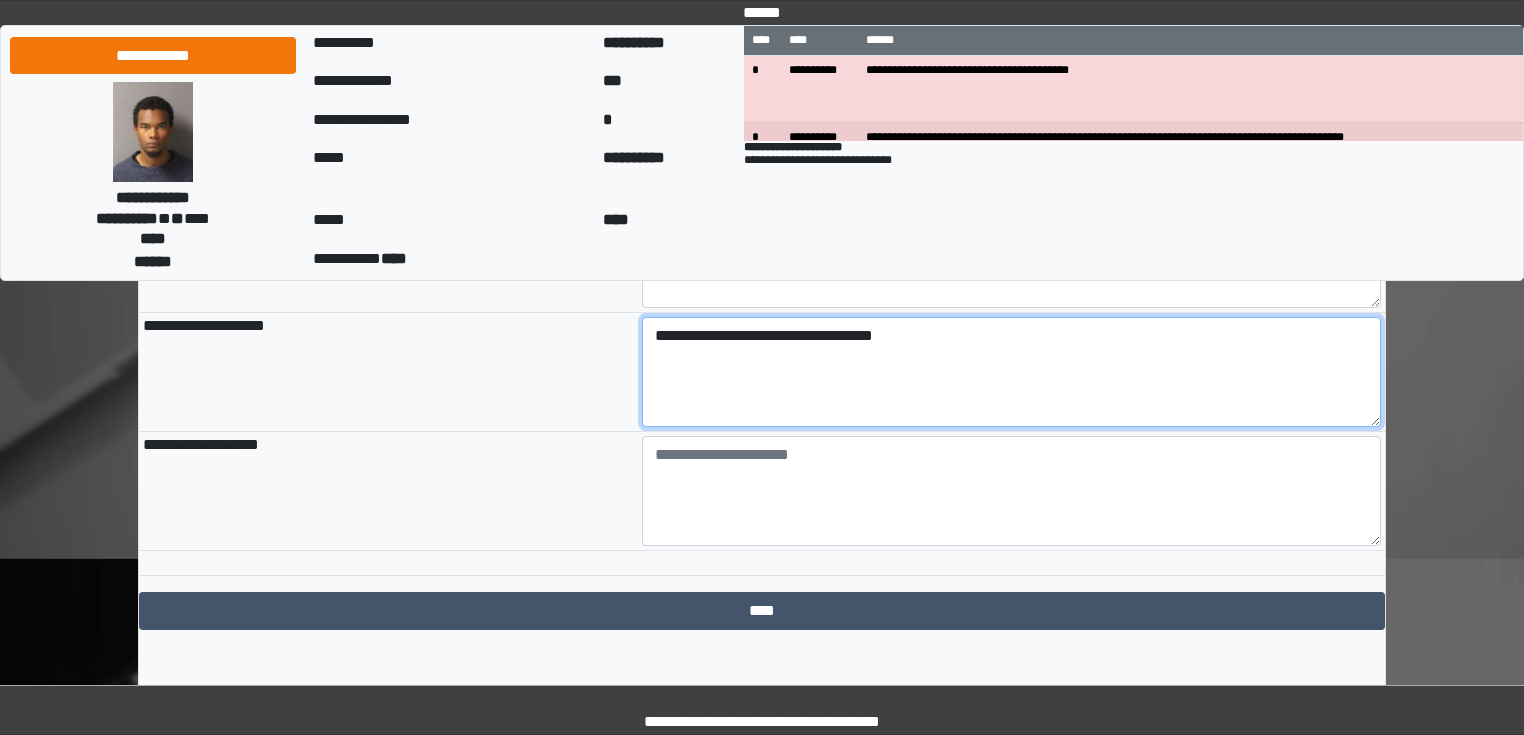 click on "**********" at bounding box center [1012, 372] 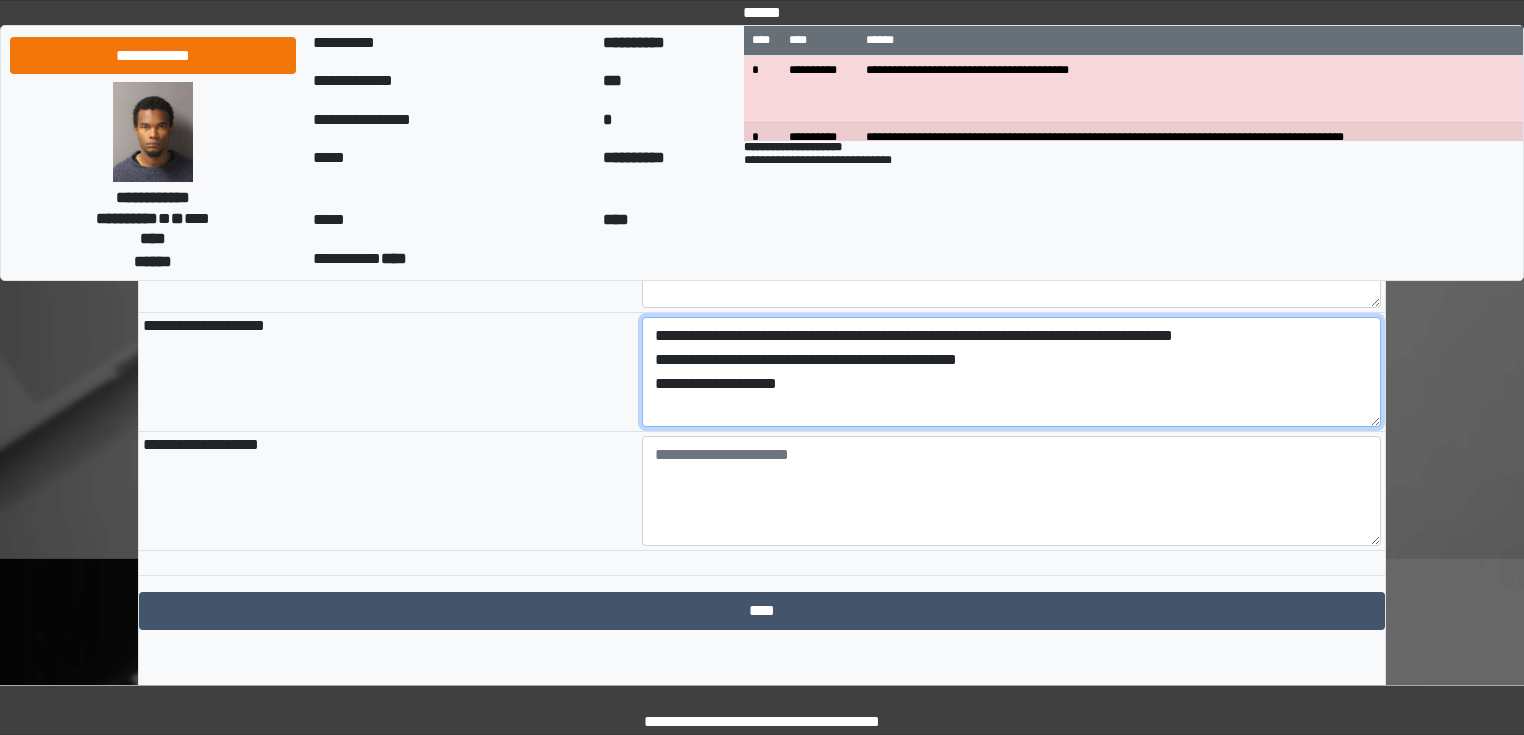 drag, startPoint x: 899, startPoint y: 398, endPoint x: 1065, endPoint y: 388, distance: 166.30093 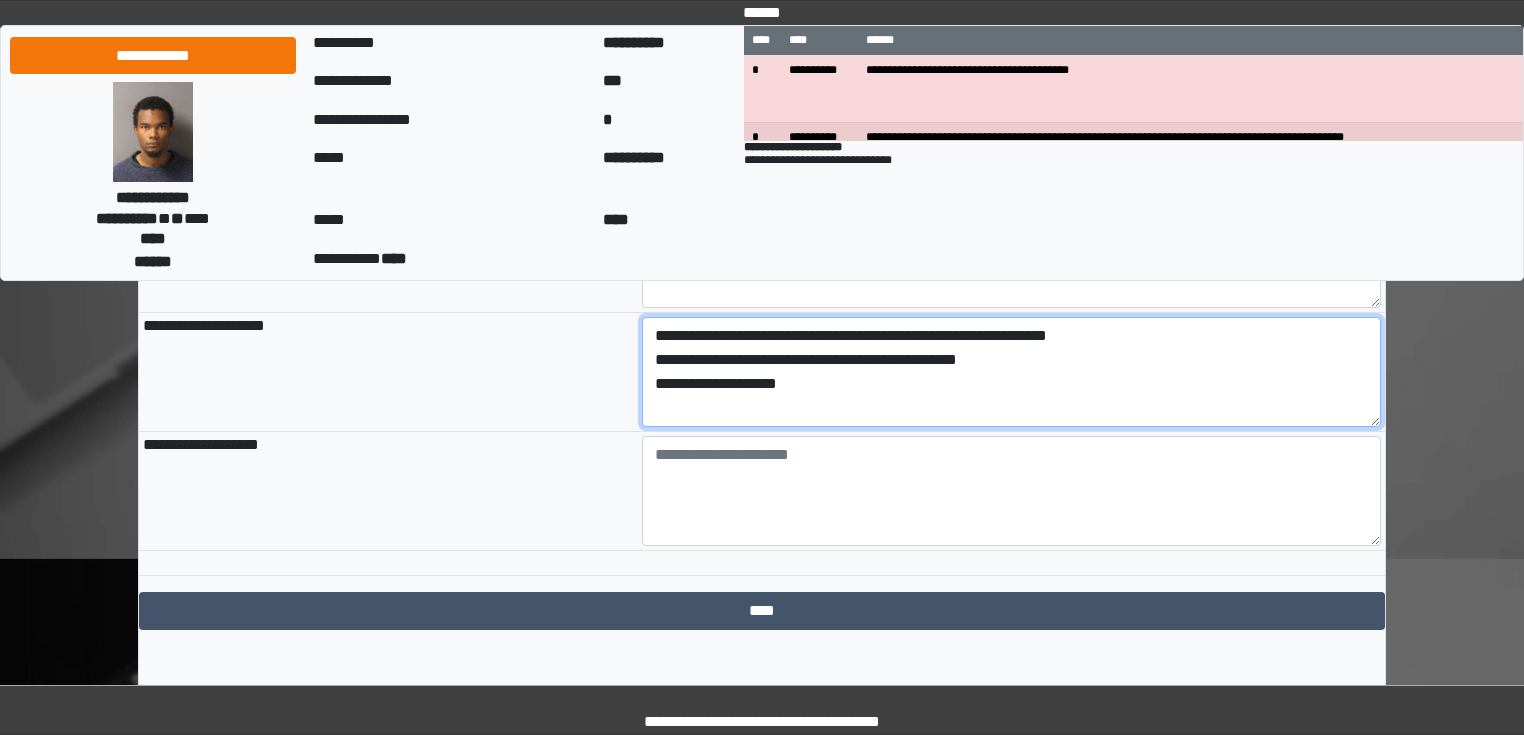 drag, startPoint x: 805, startPoint y: 417, endPoint x: 906, endPoint y: 368, distance: 112.25863 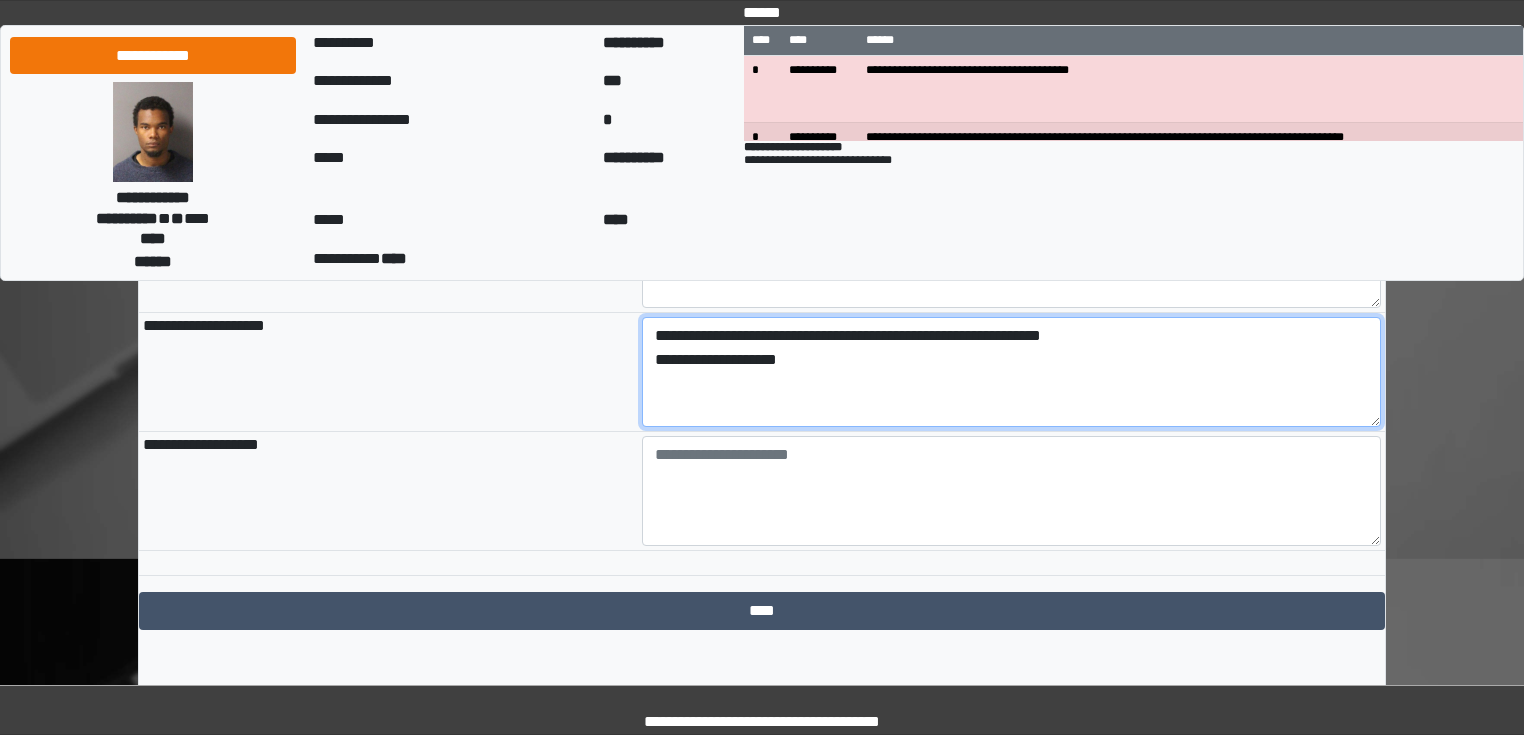 click on "**********" at bounding box center (1012, 372) 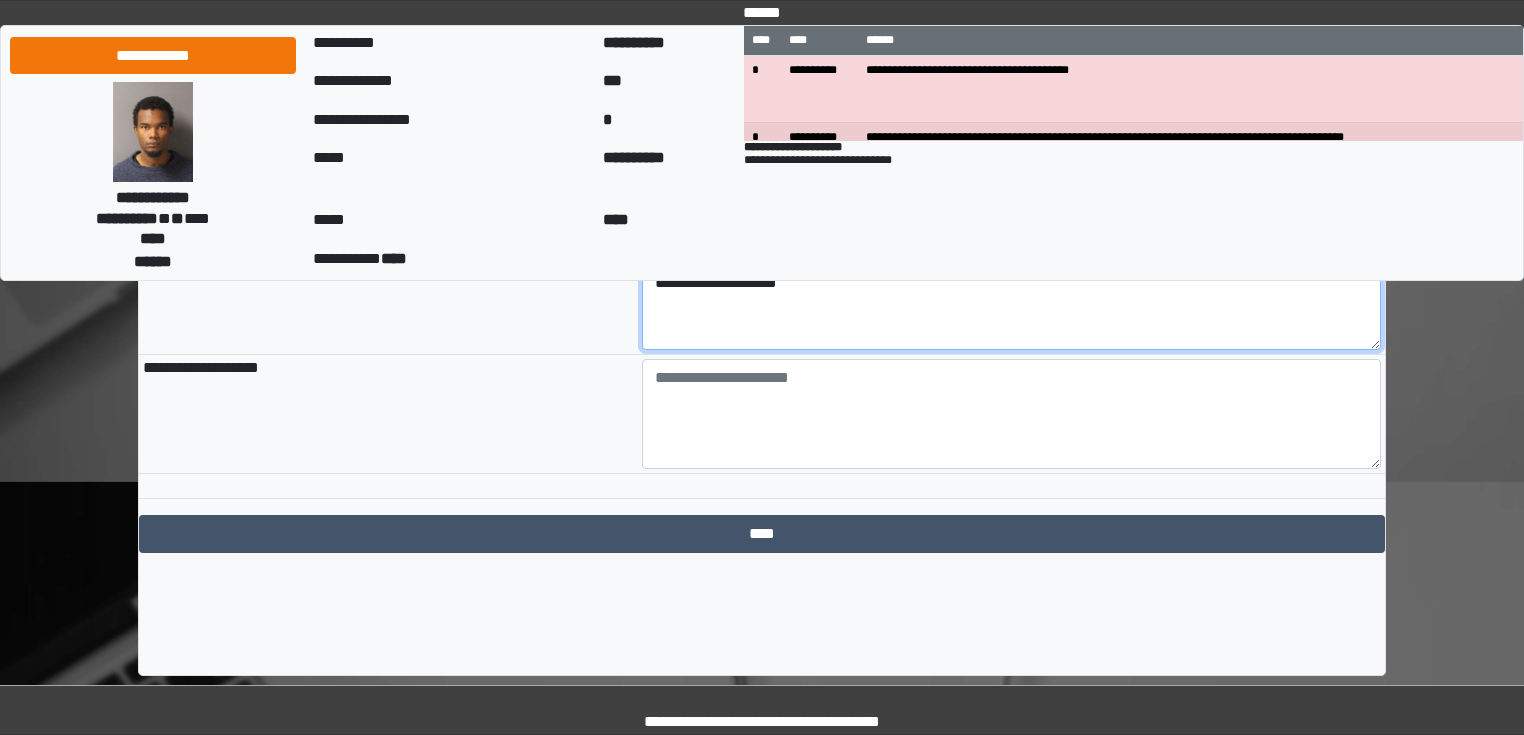 scroll, scrollTop: 2322, scrollLeft: 0, axis: vertical 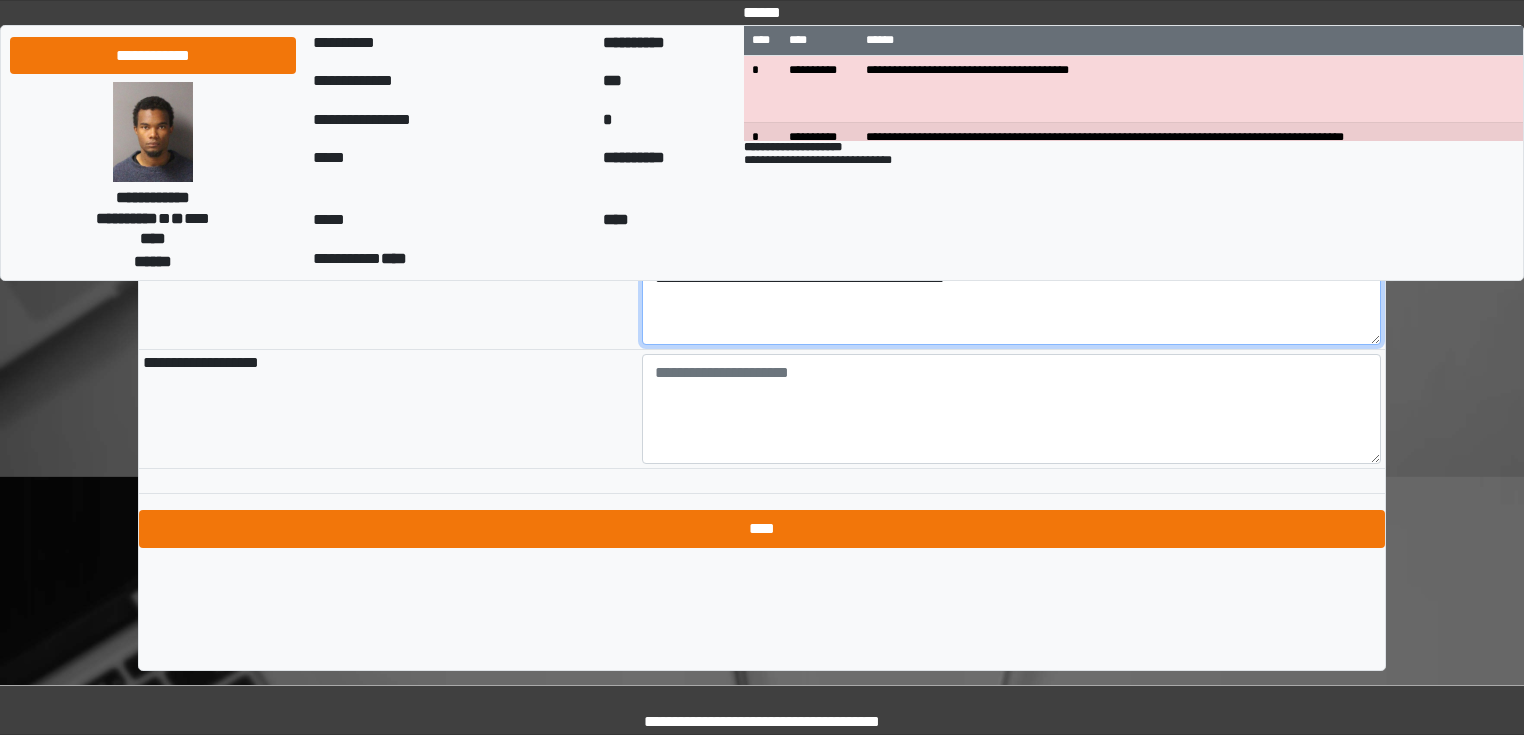 type on "**********" 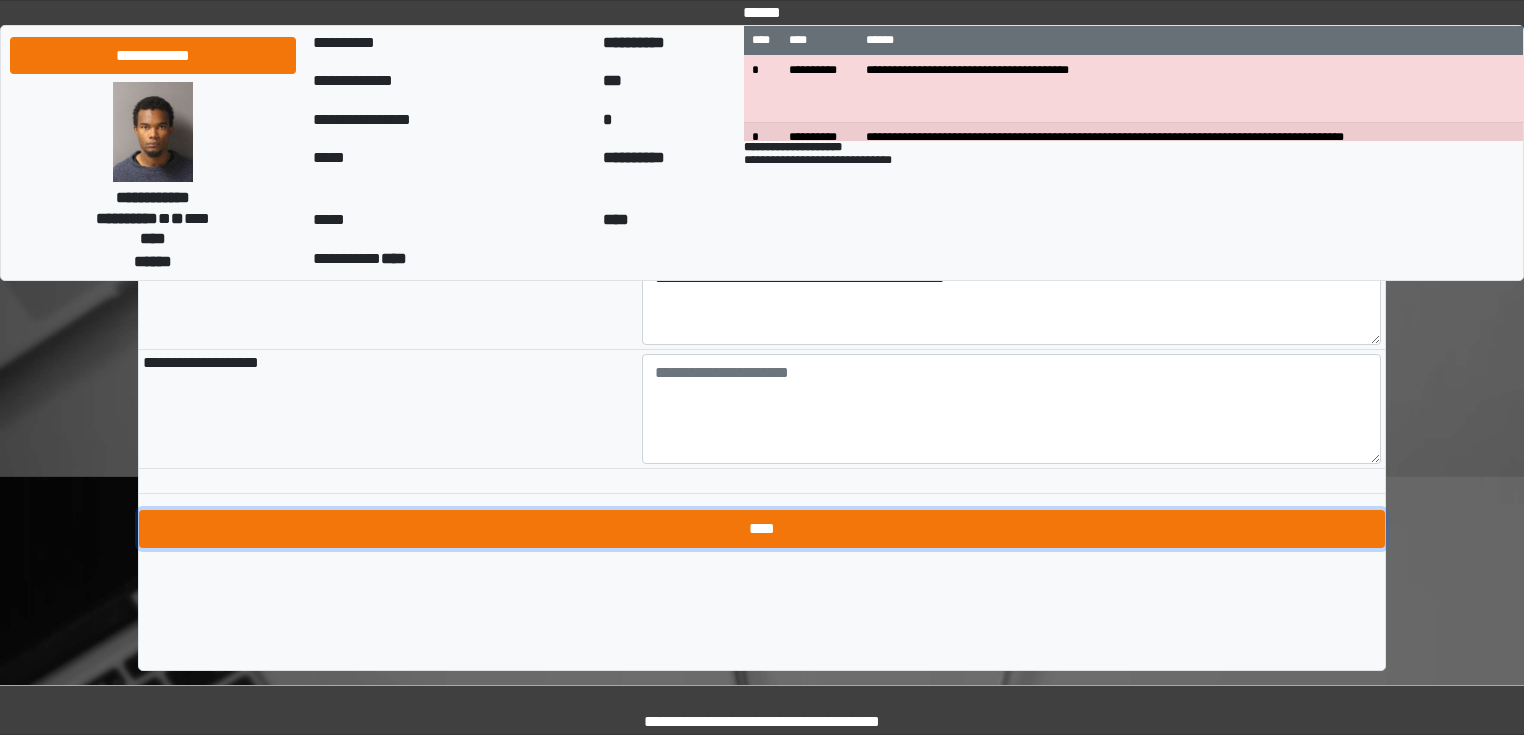 click on "****" at bounding box center (762, 529) 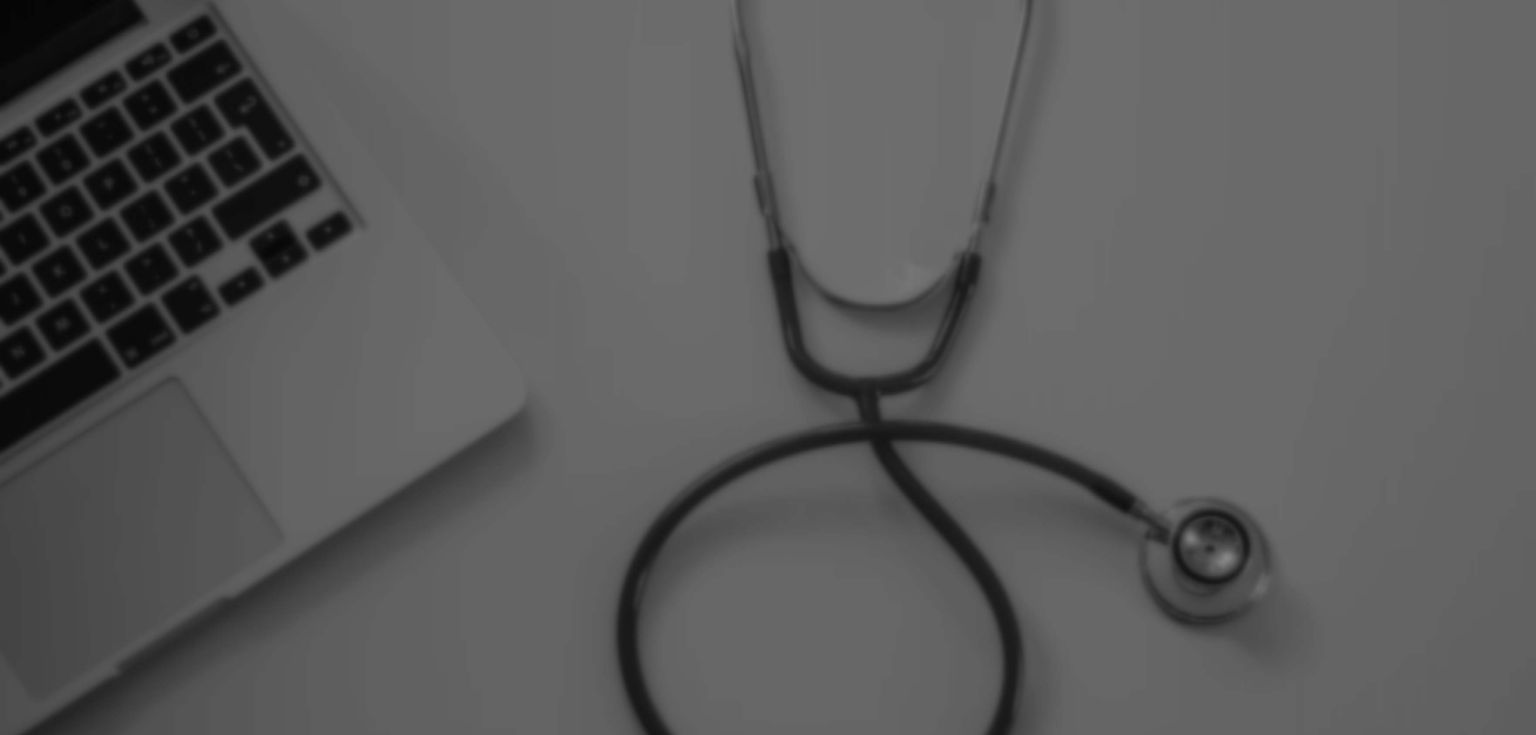 scroll, scrollTop: 0, scrollLeft: 0, axis: both 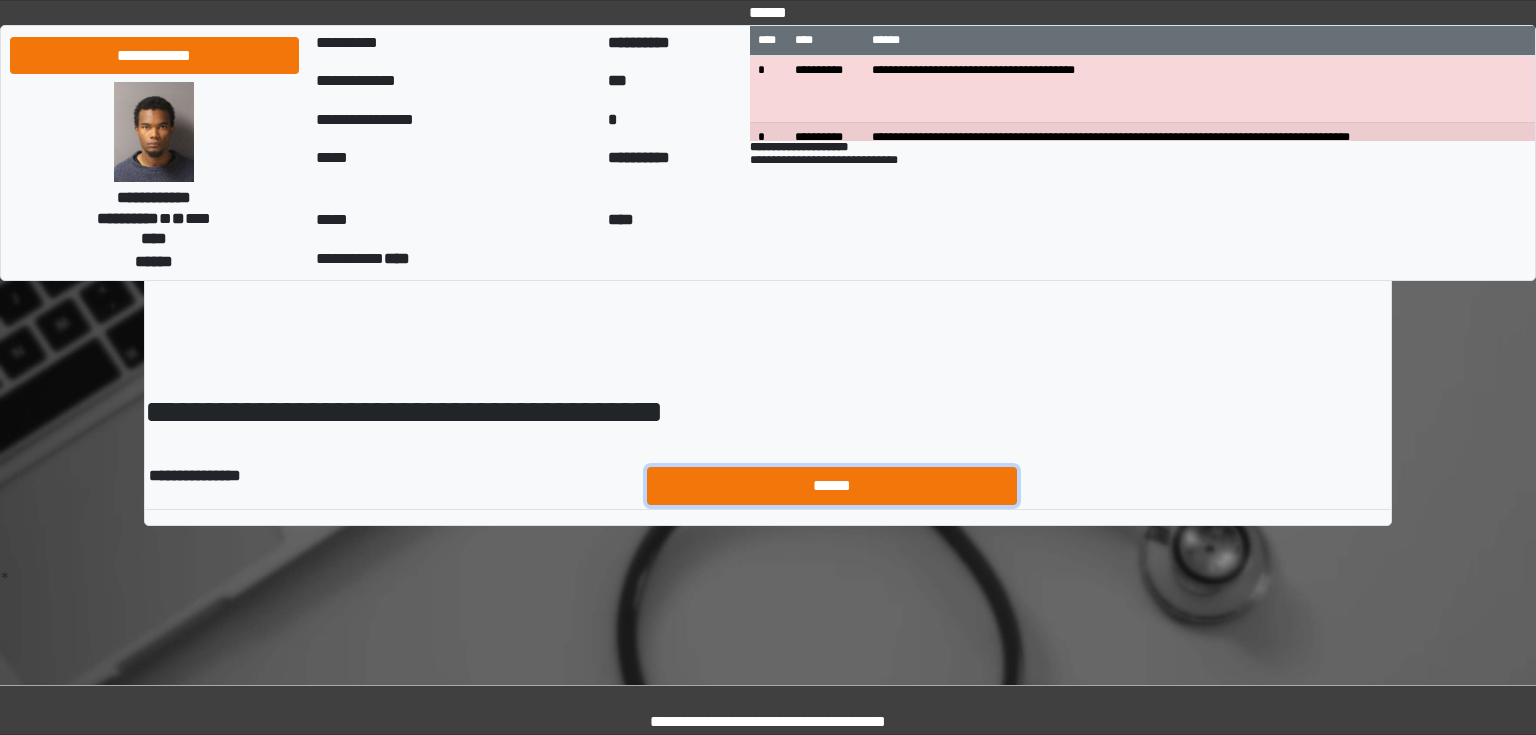 click on "******" at bounding box center (832, 486) 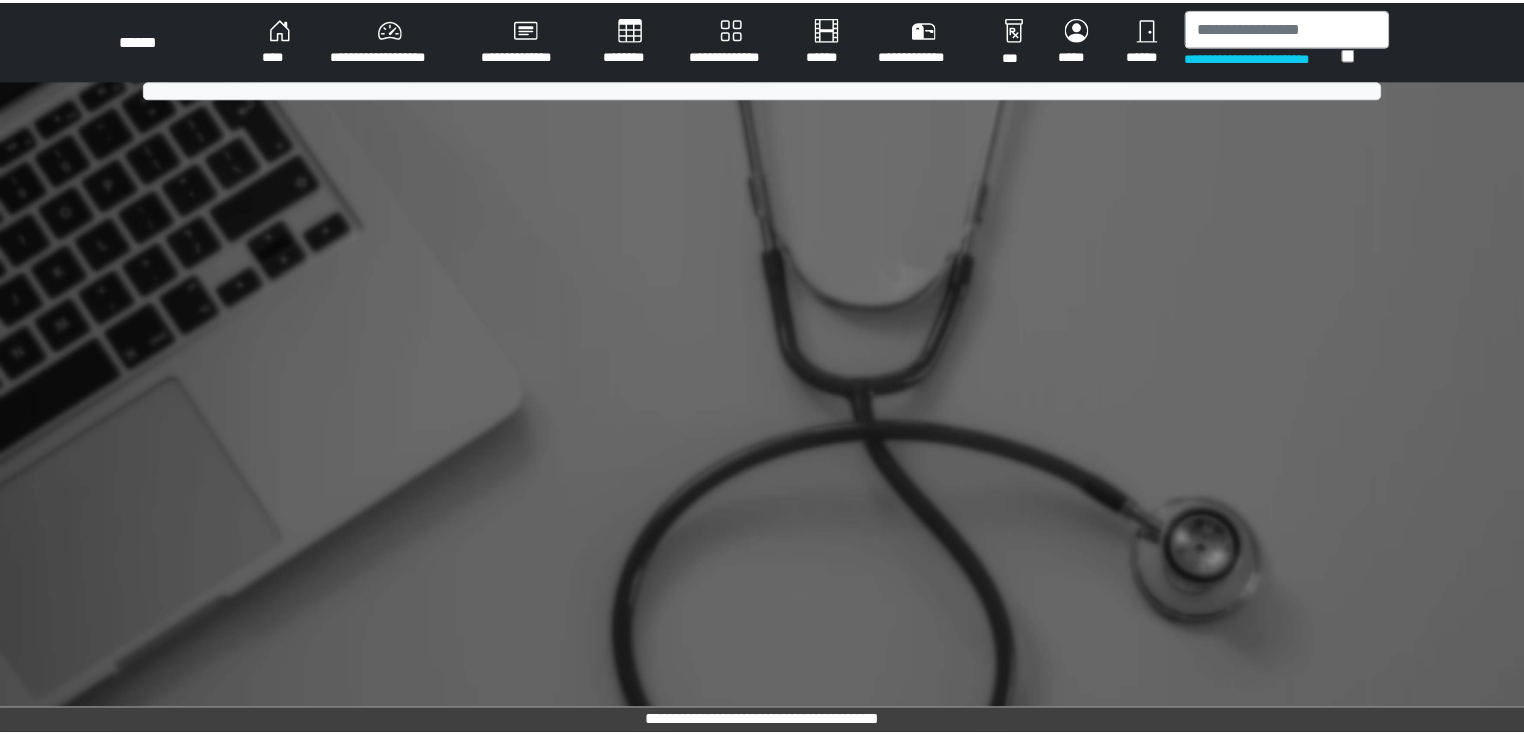 scroll, scrollTop: 0, scrollLeft: 0, axis: both 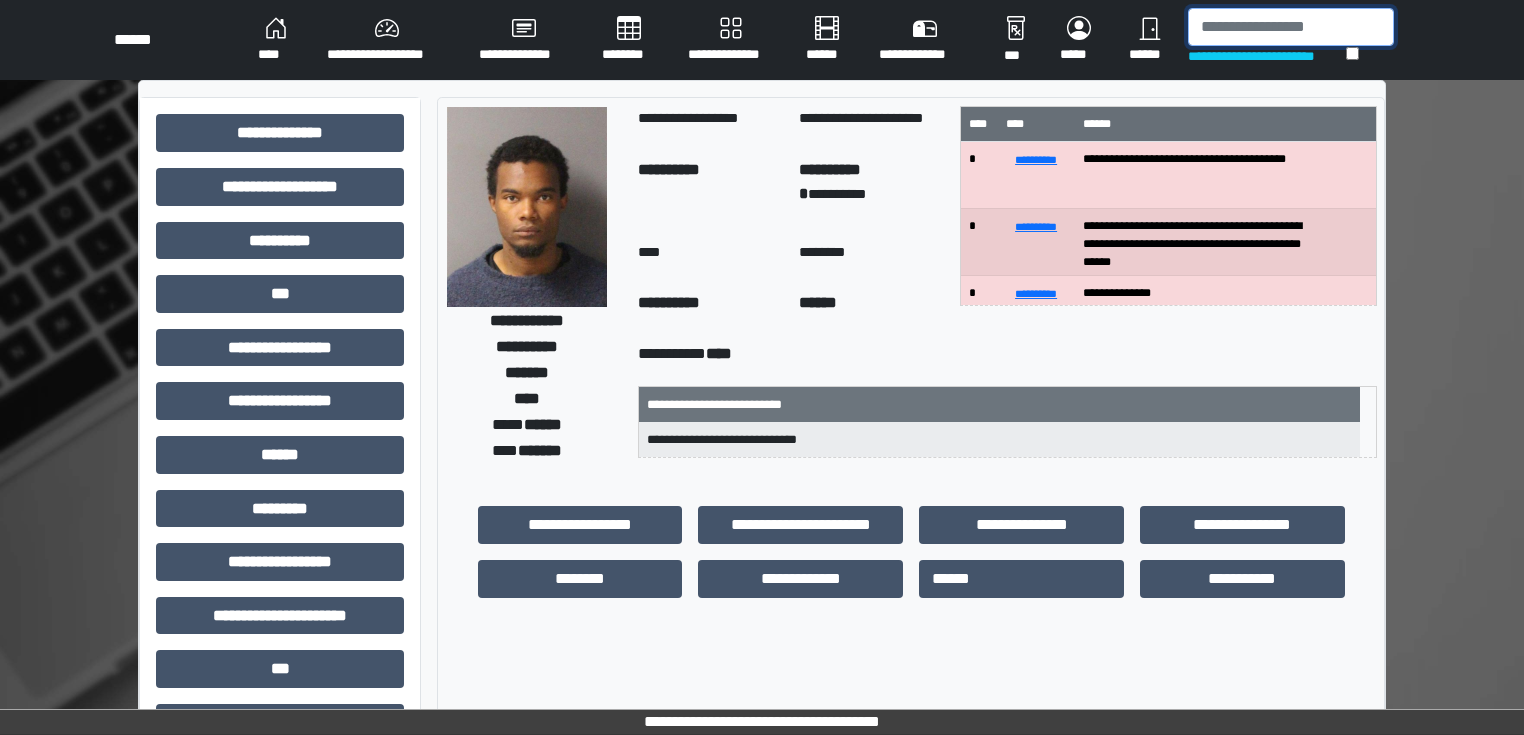 click at bounding box center (1291, 27) 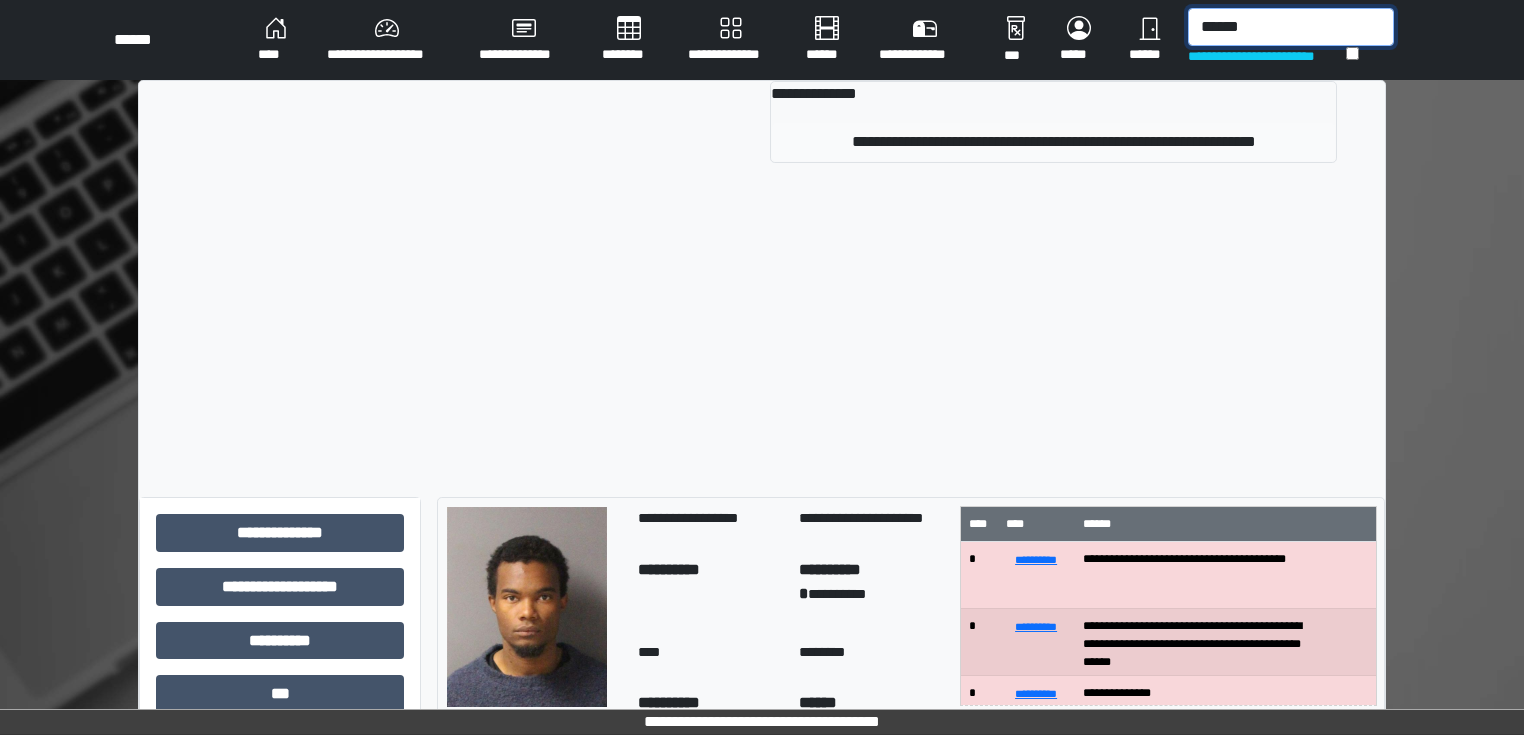 type on "******" 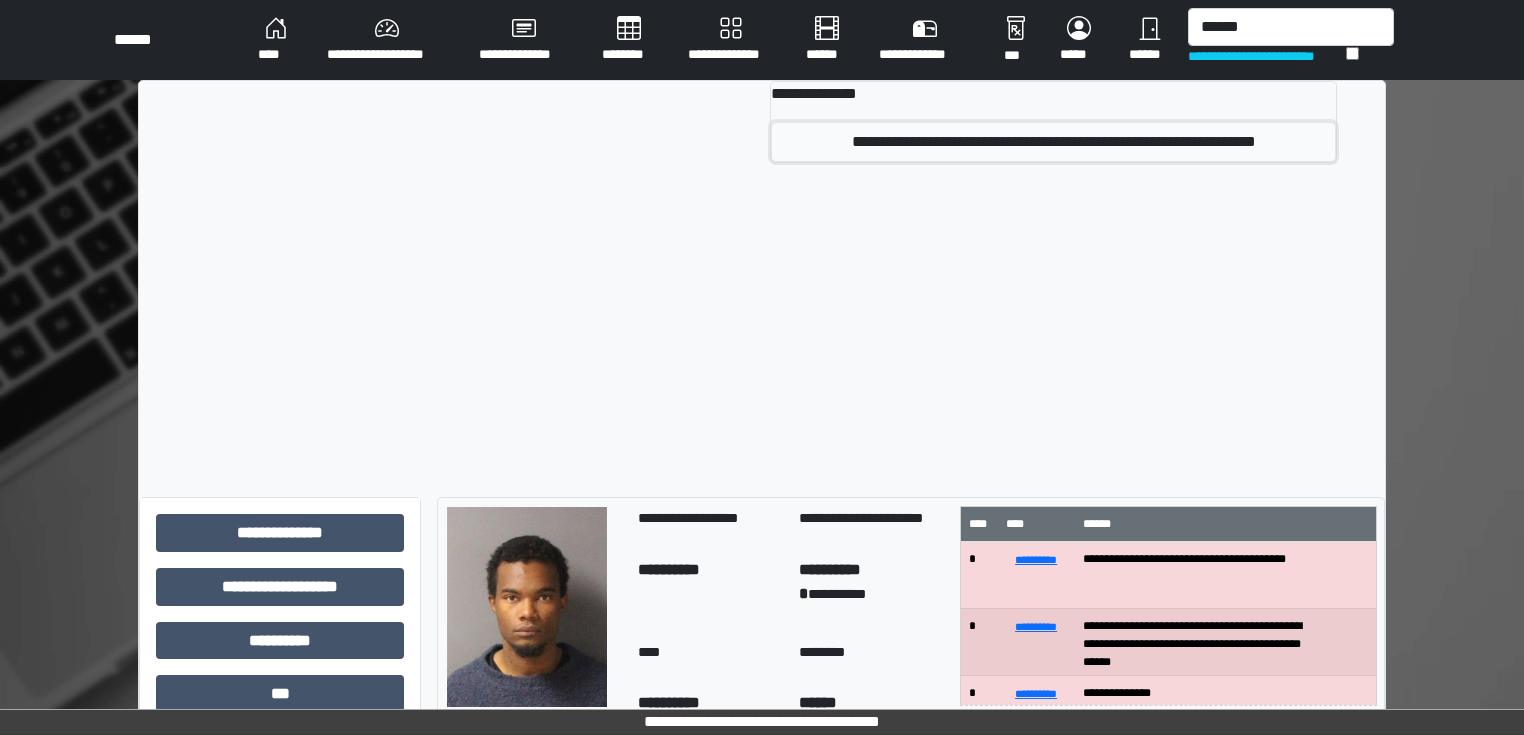 click on "**********" at bounding box center [1053, 142] 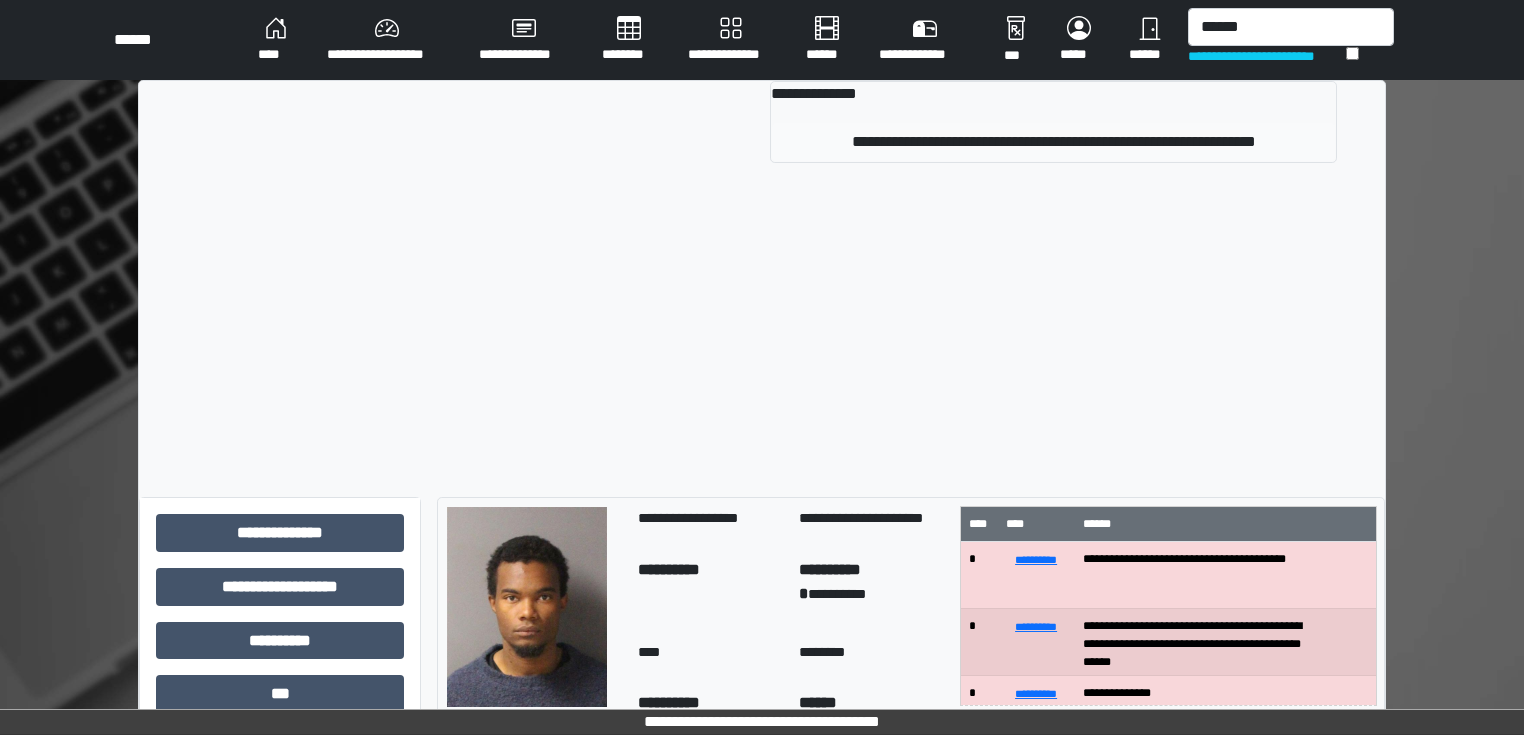 type 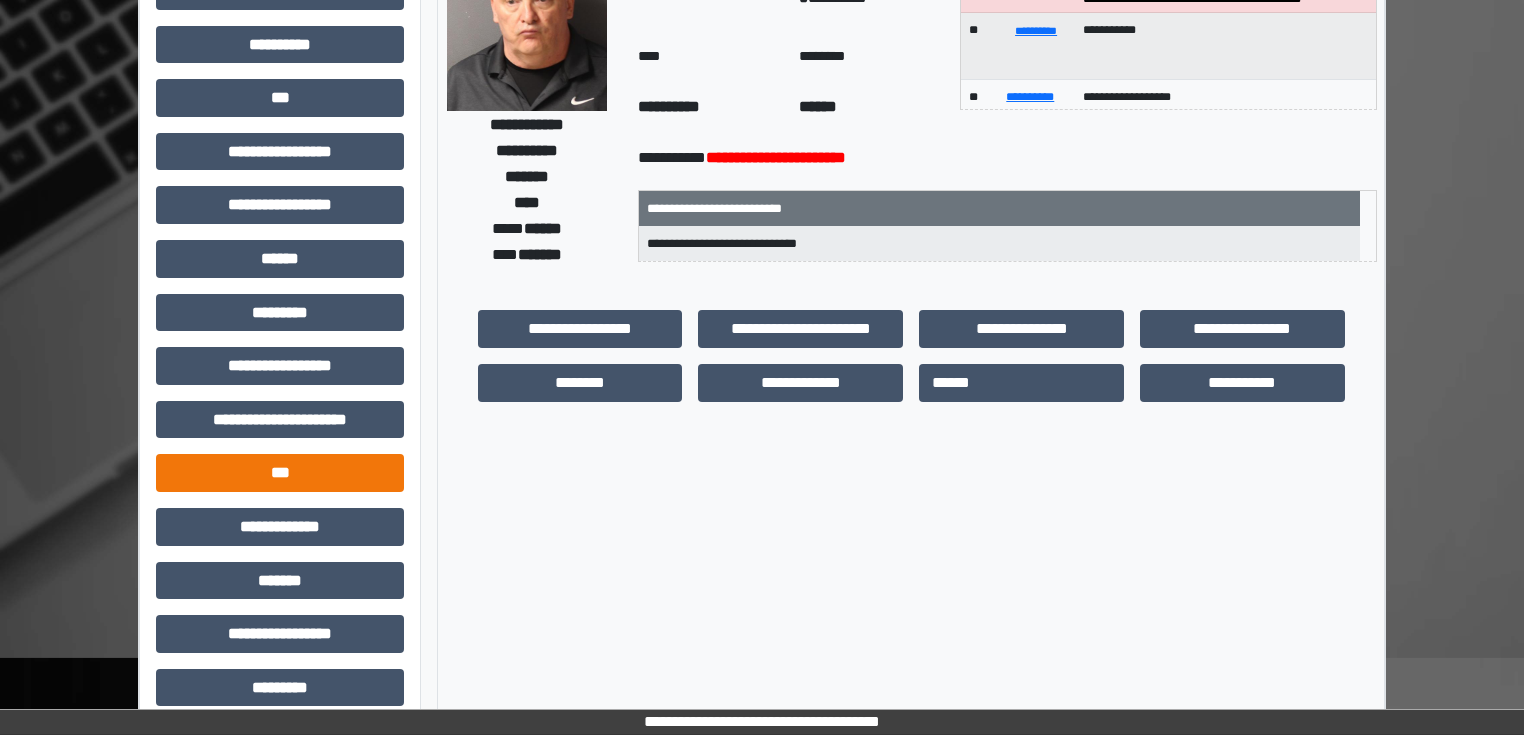 scroll, scrollTop: 191, scrollLeft: 0, axis: vertical 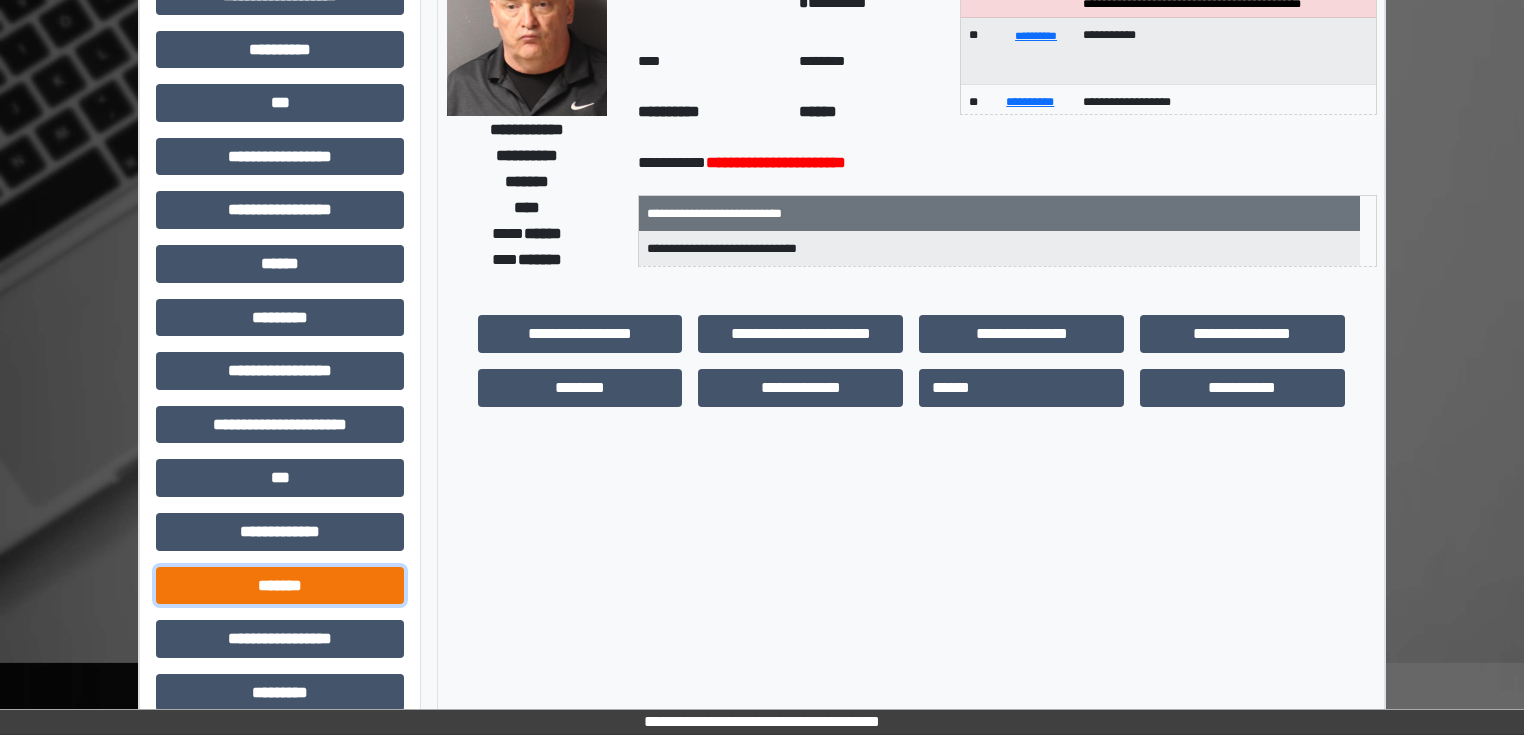 click on "*******" at bounding box center (280, 586) 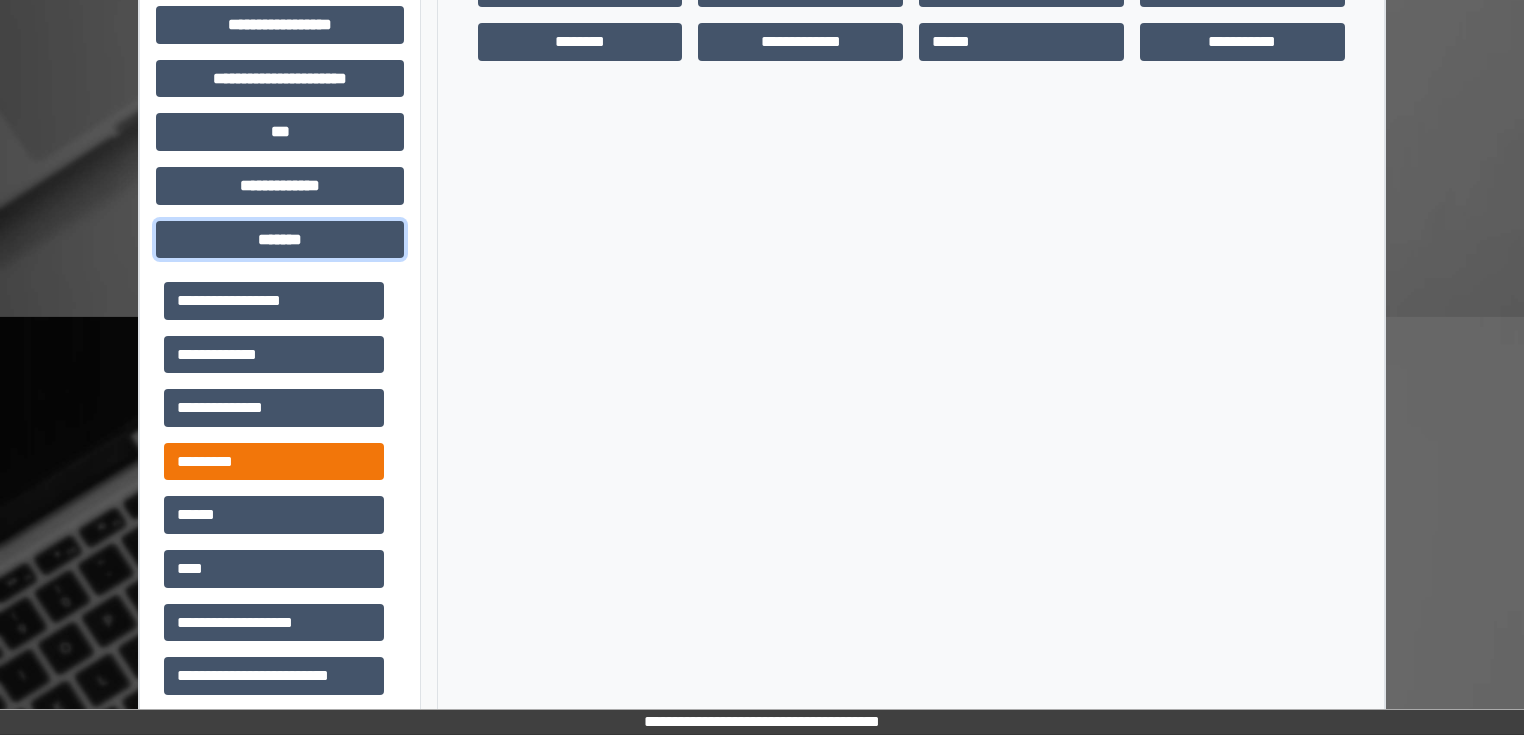 scroll, scrollTop: 591, scrollLeft: 0, axis: vertical 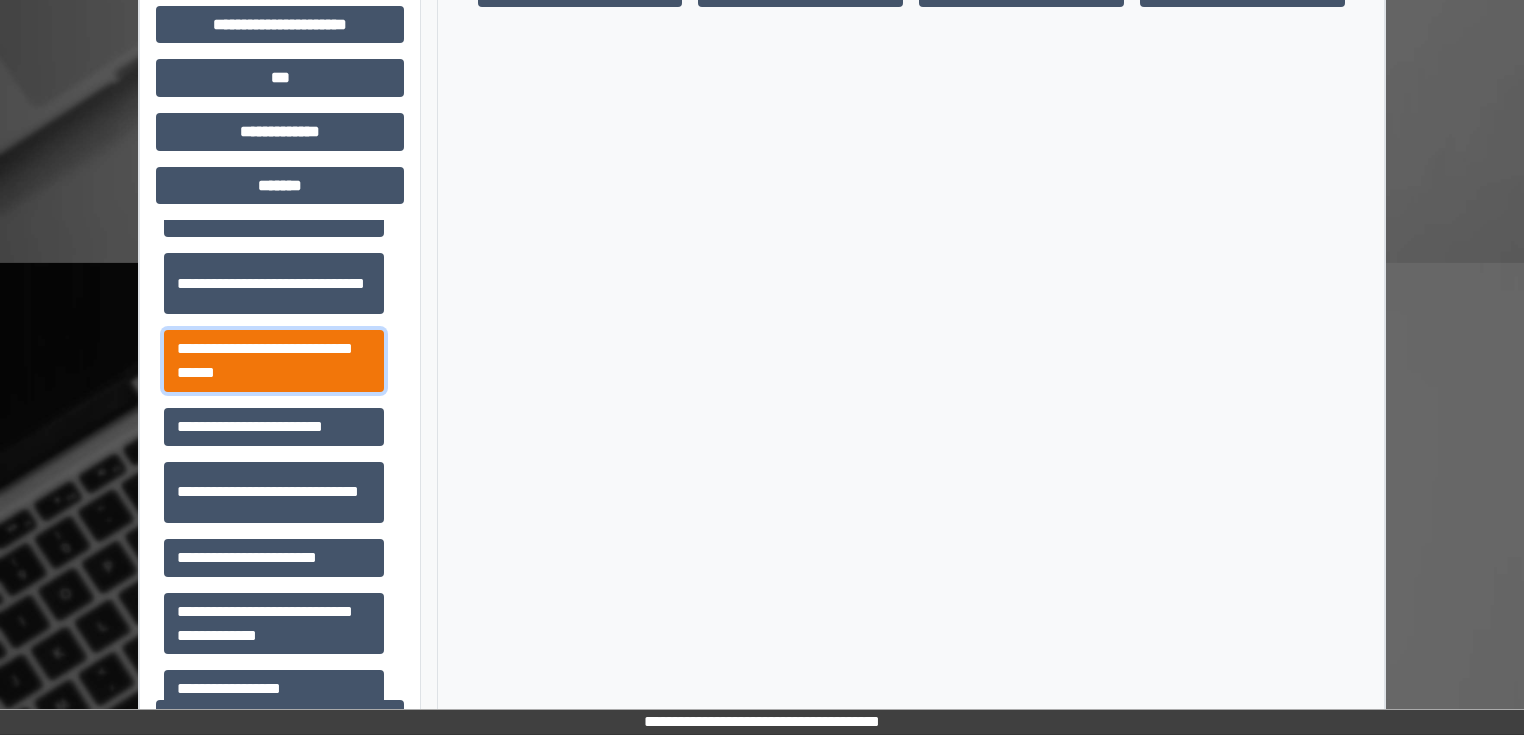 click on "**********" at bounding box center [274, 361] 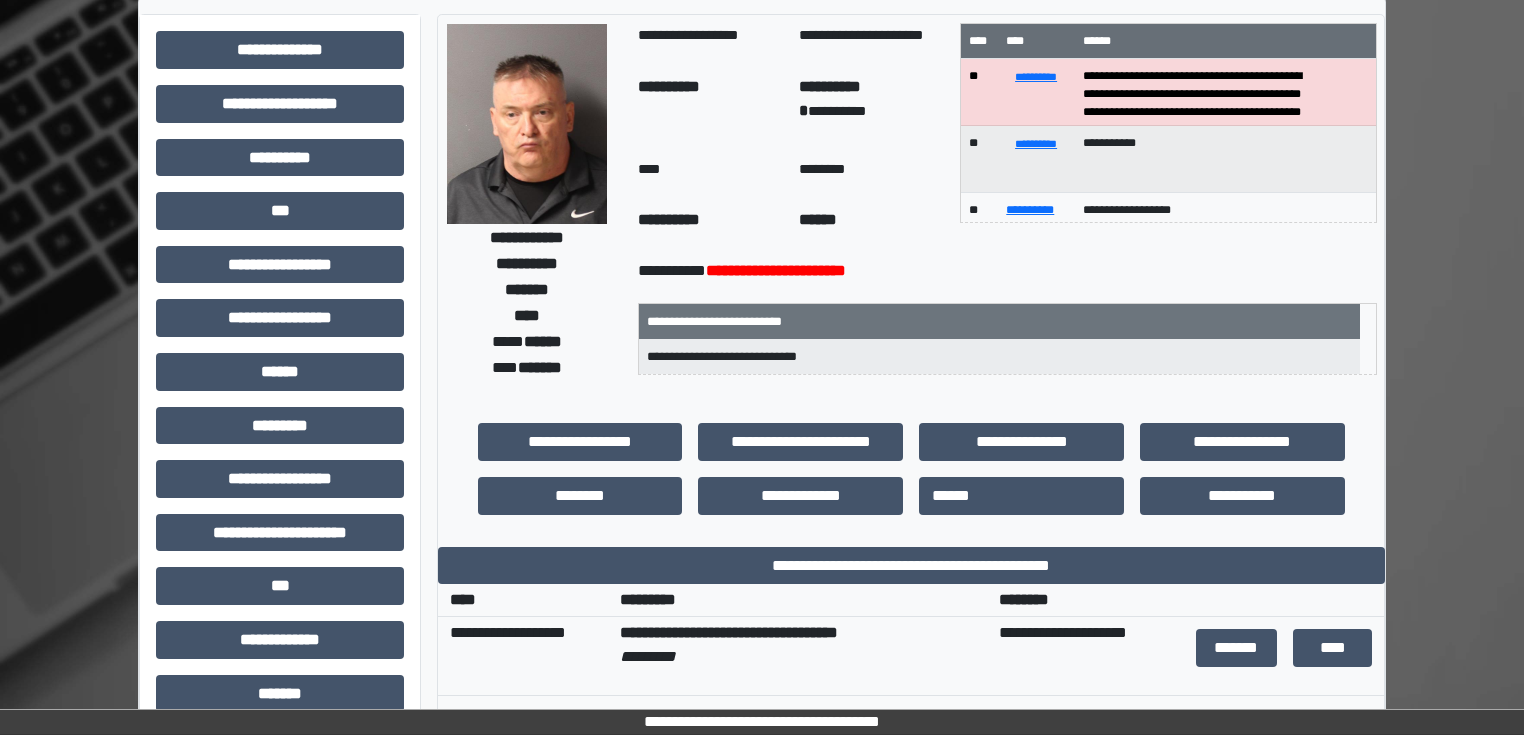 scroll, scrollTop: 111, scrollLeft: 0, axis: vertical 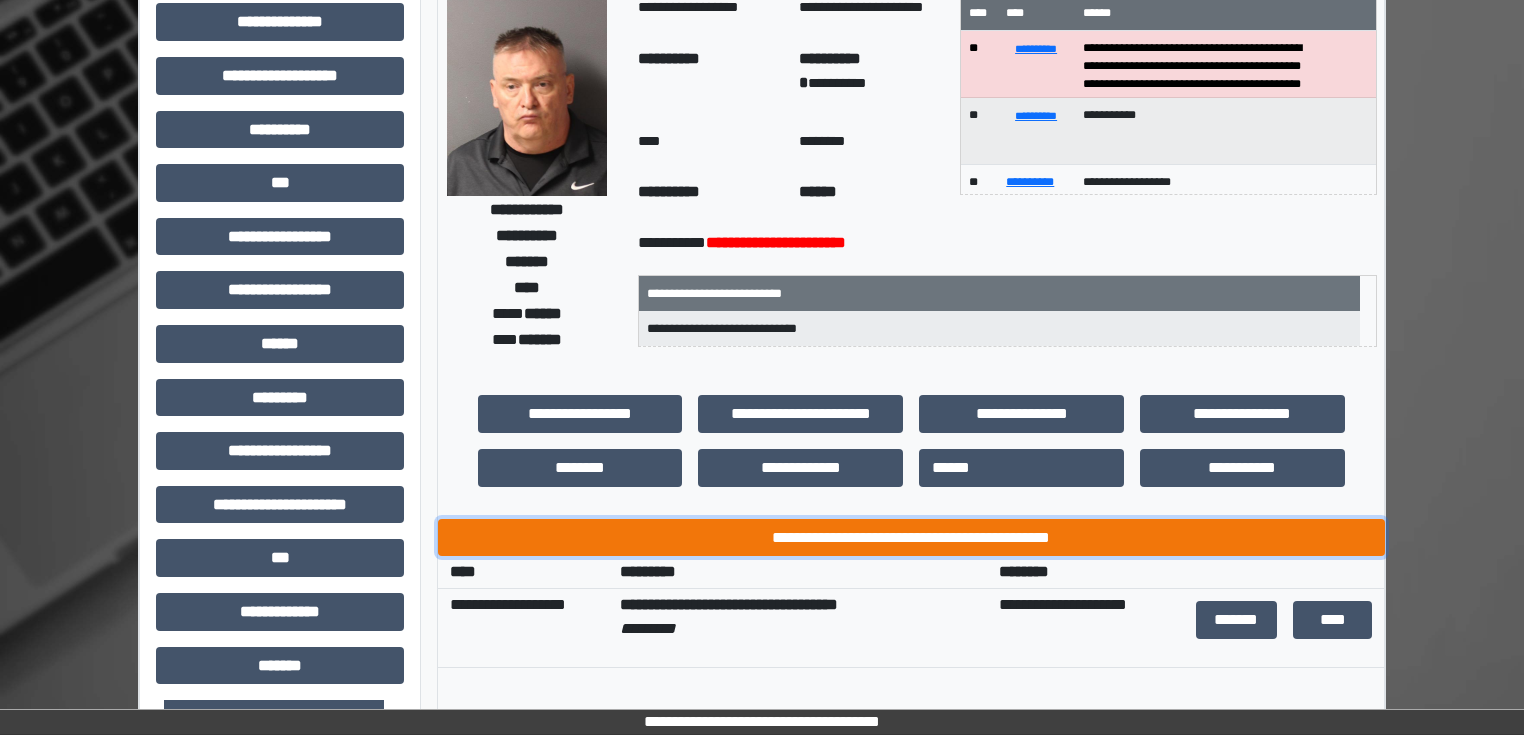click on "**********" at bounding box center (911, 538) 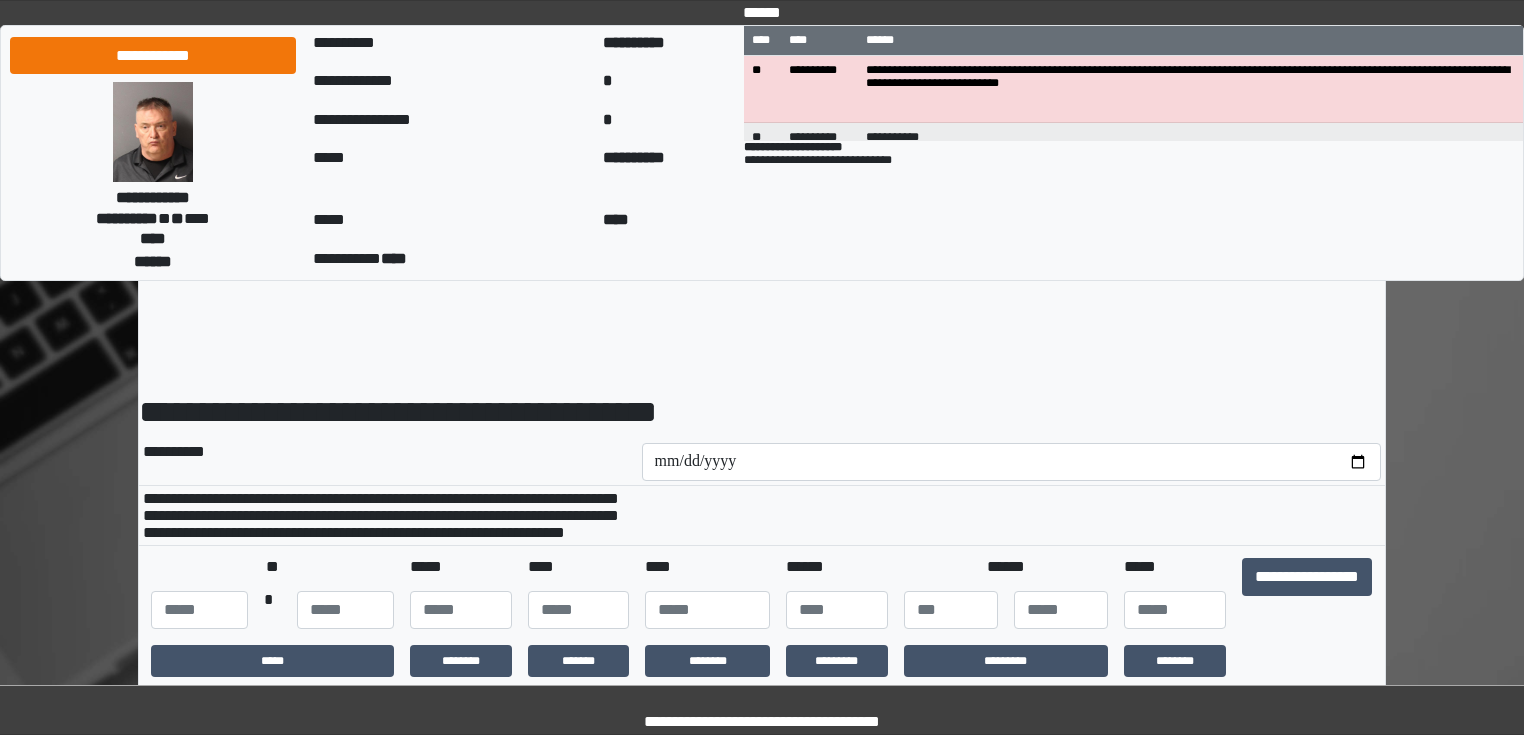 scroll, scrollTop: 0, scrollLeft: 0, axis: both 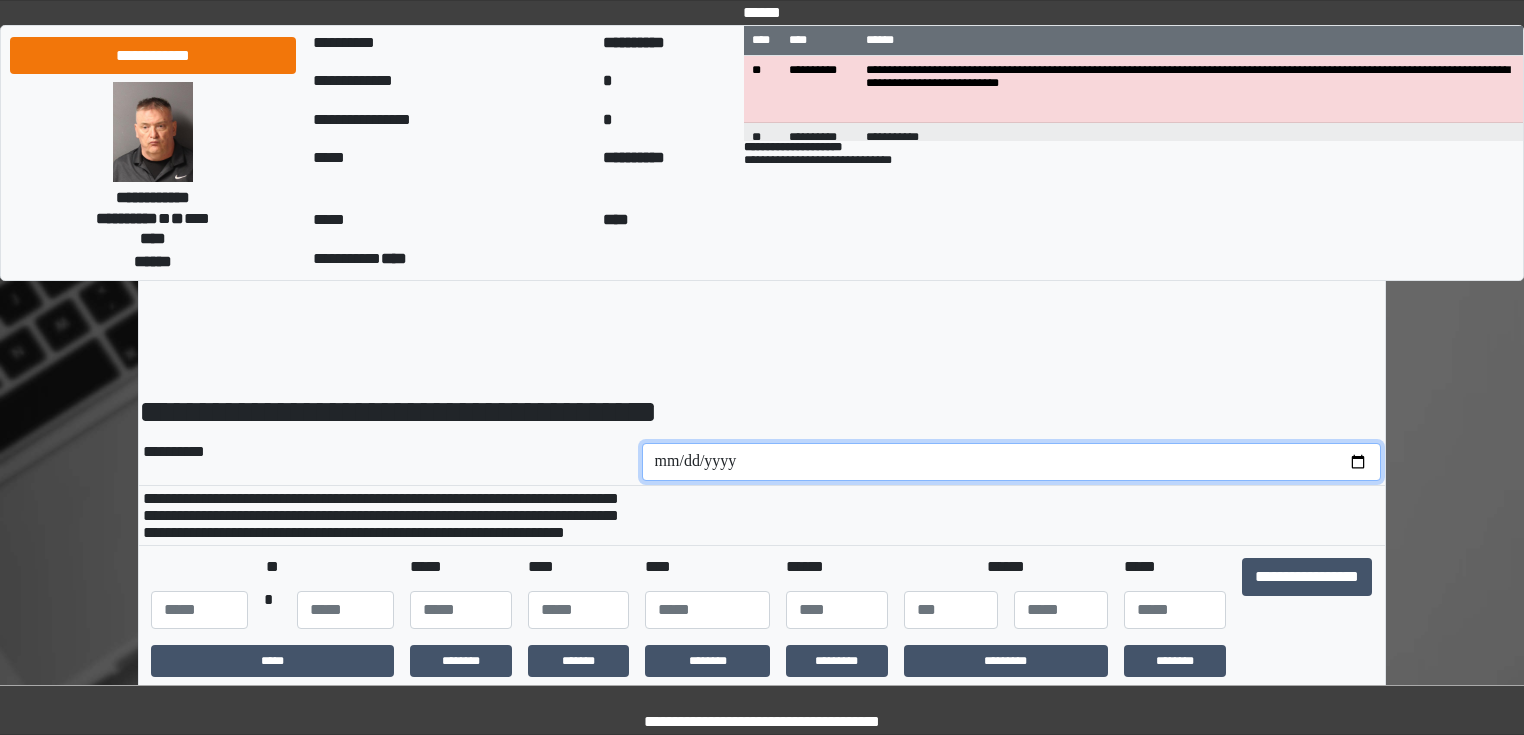 click at bounding box center [1012, 462] 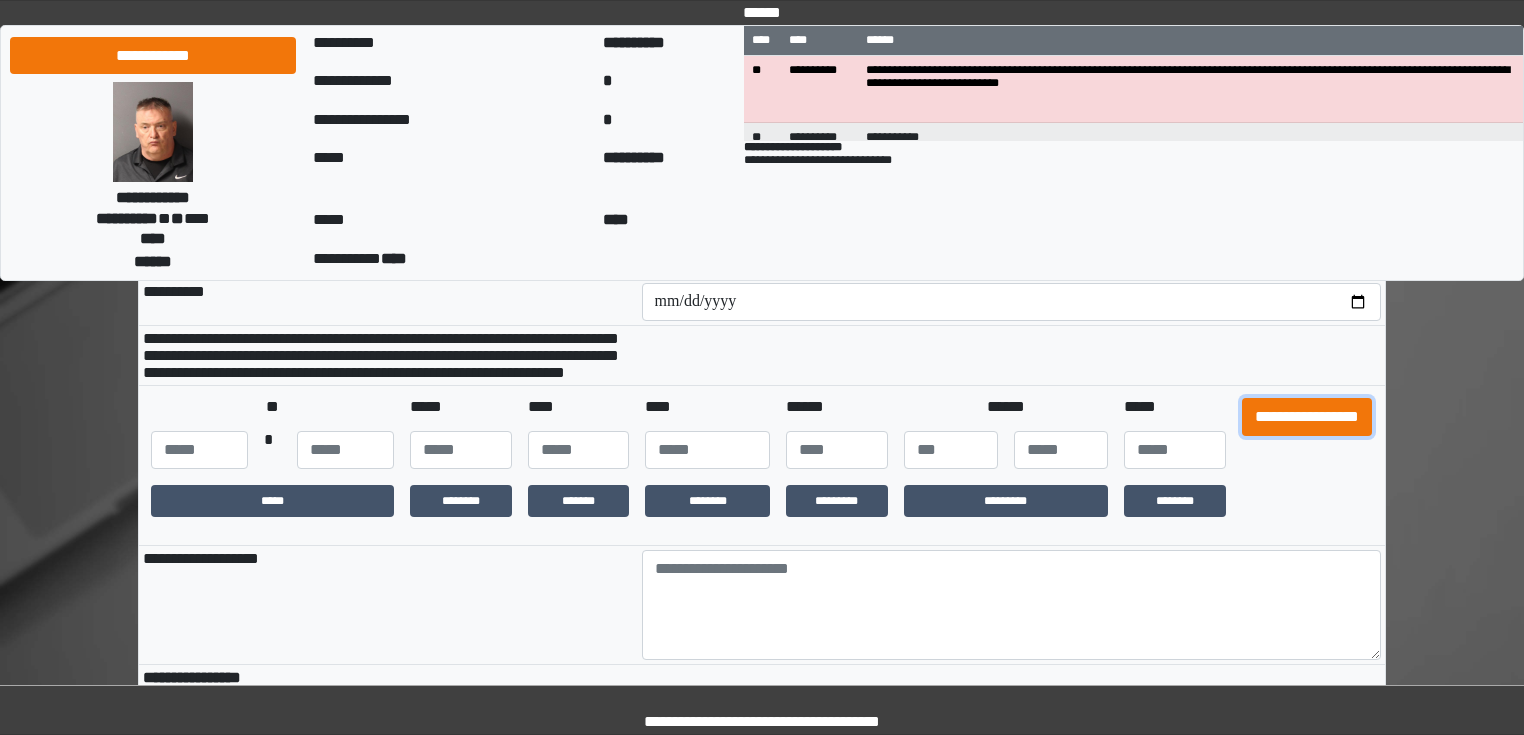 click on "**********" at bounding box center [1307, 417] 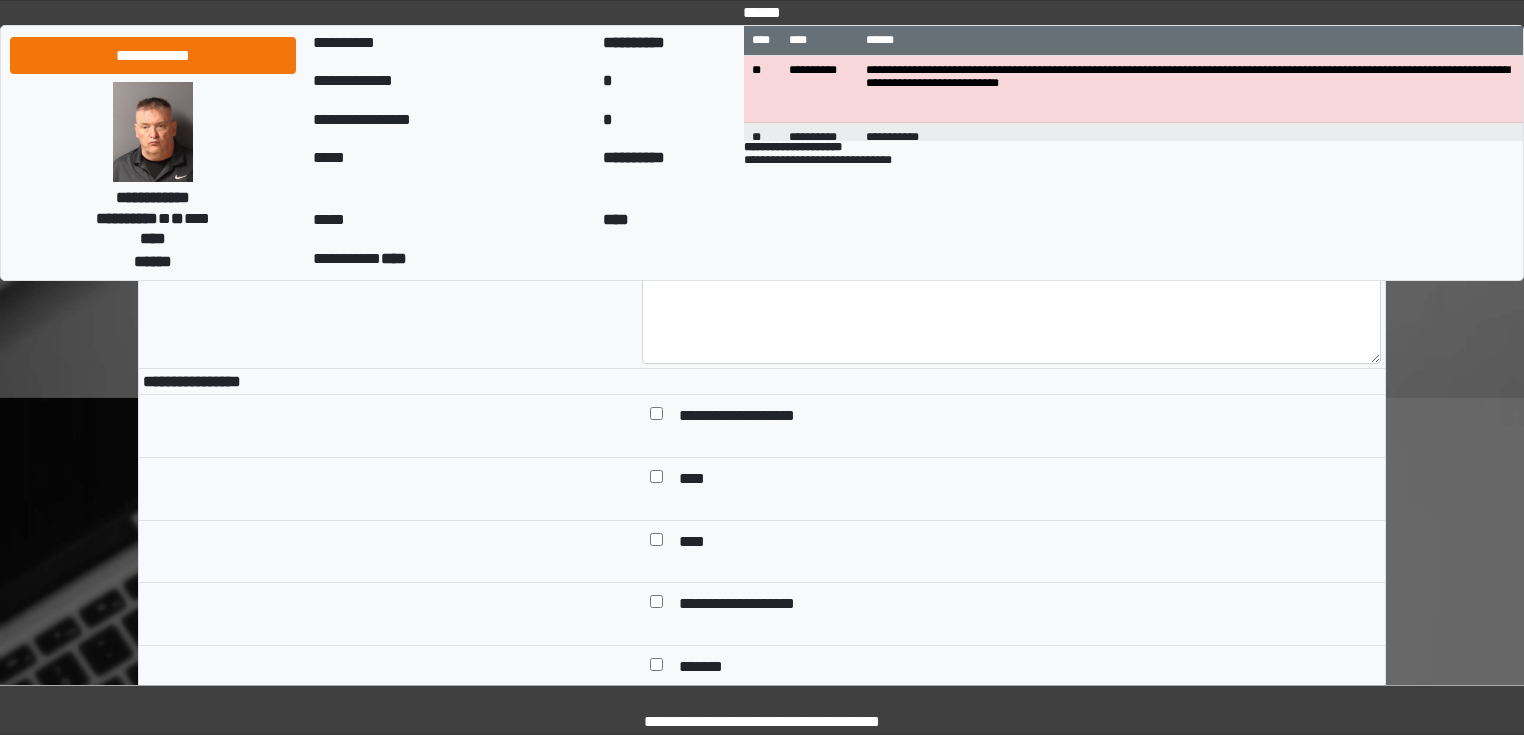 scroll, scrollTop: 480, scrollLeft: 0, axis: vertical 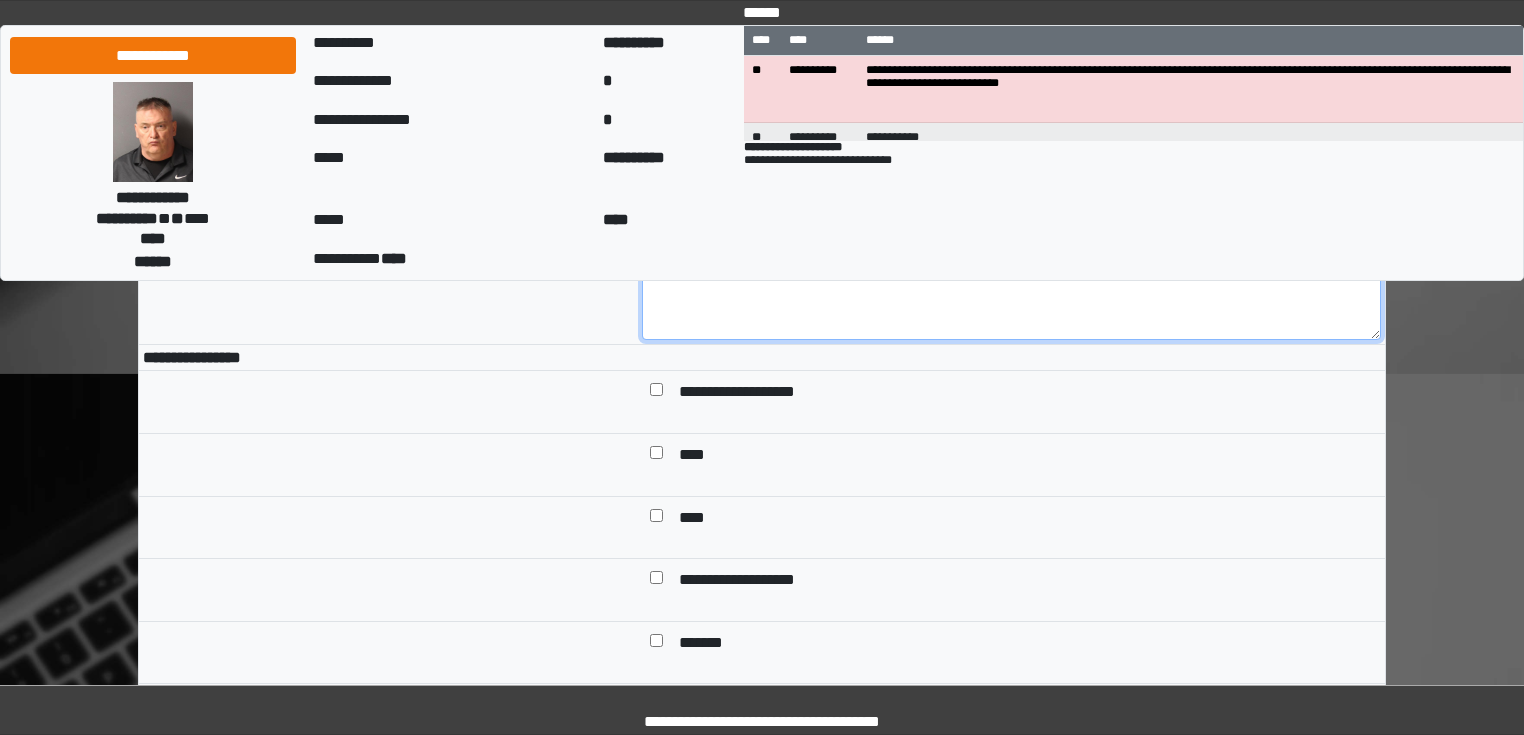 click at bounding box center [1012, 285] 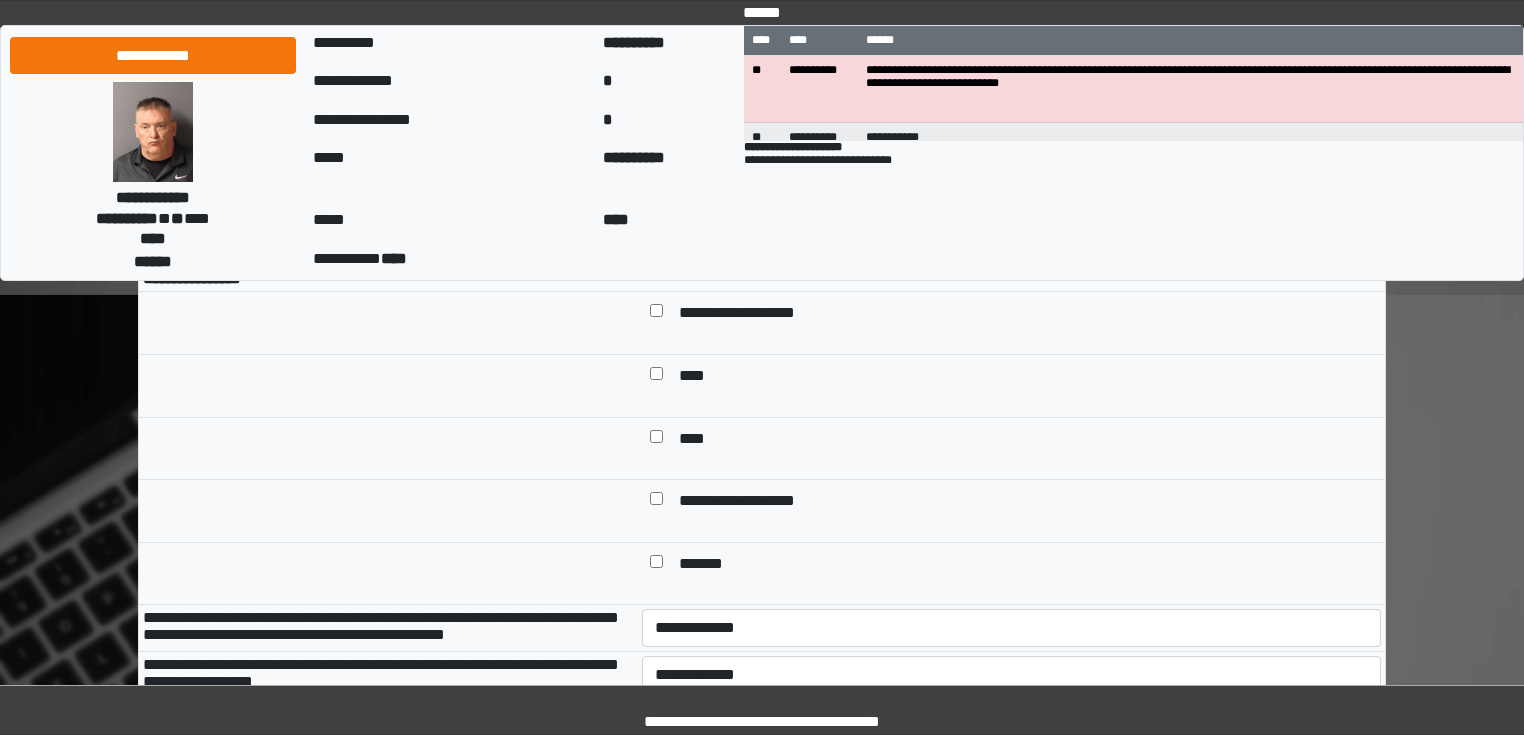 scroll, scrollTop: 560, scrollLeft: 0, axis: vertical 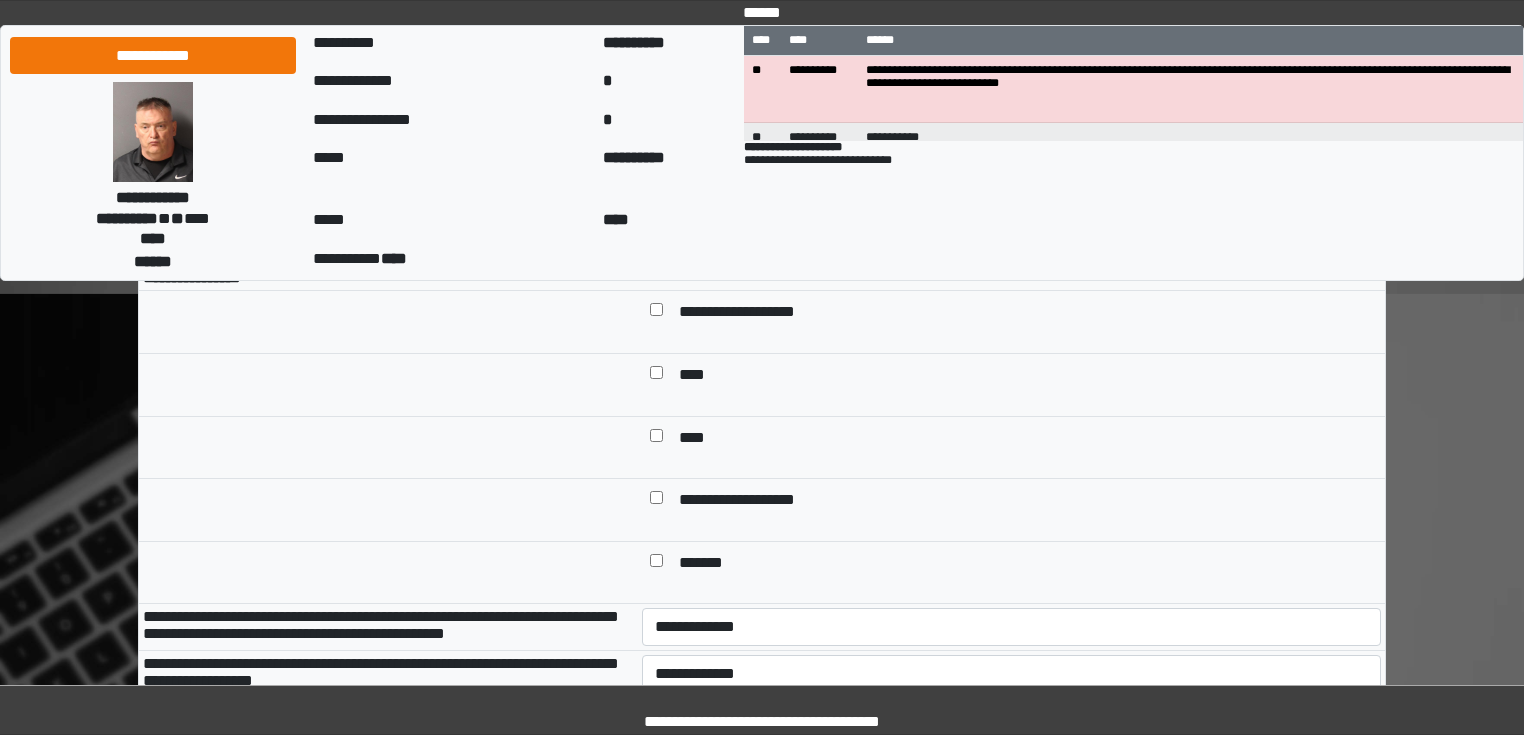 type on "**********" 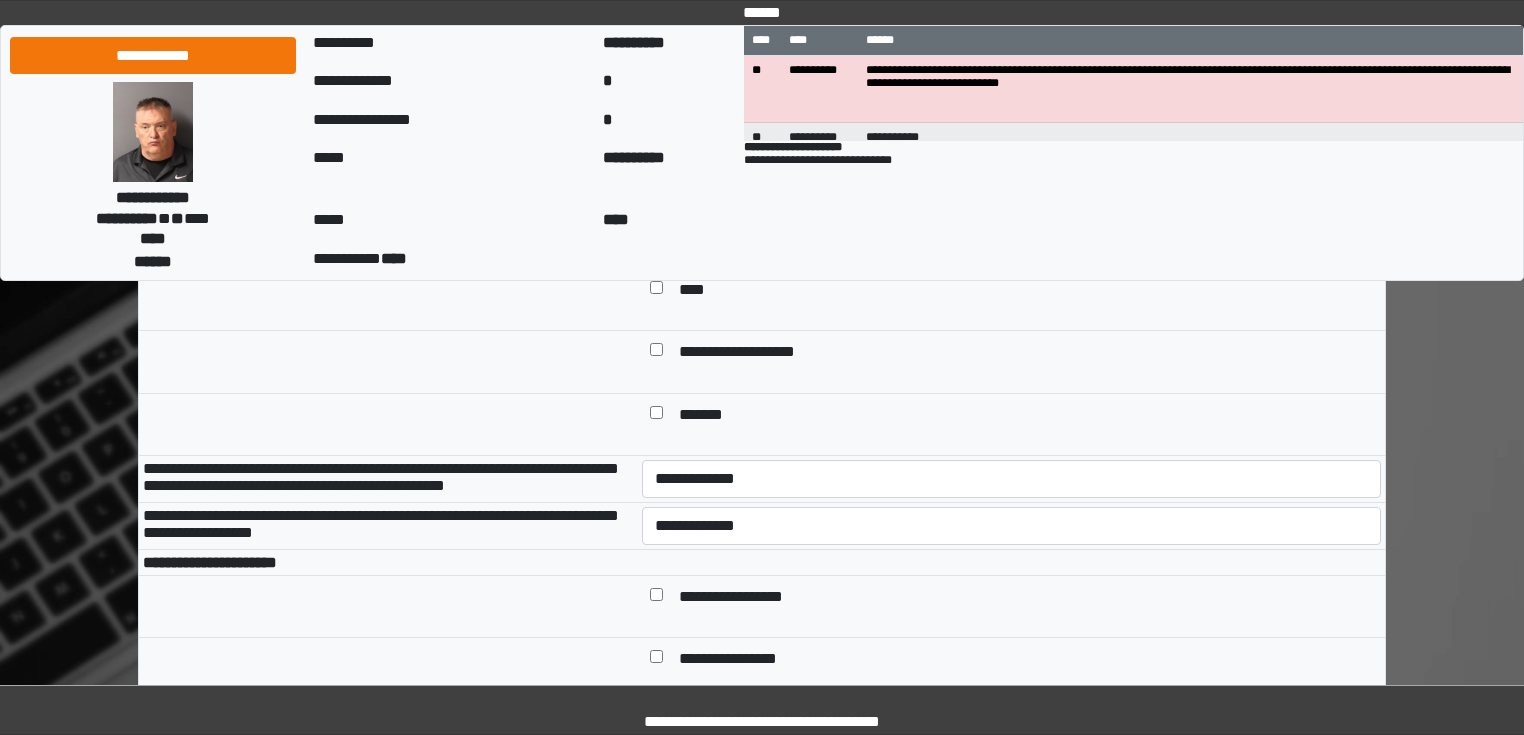scroll, scrollTop: 720, scrollLeft: 0, axis: vertical 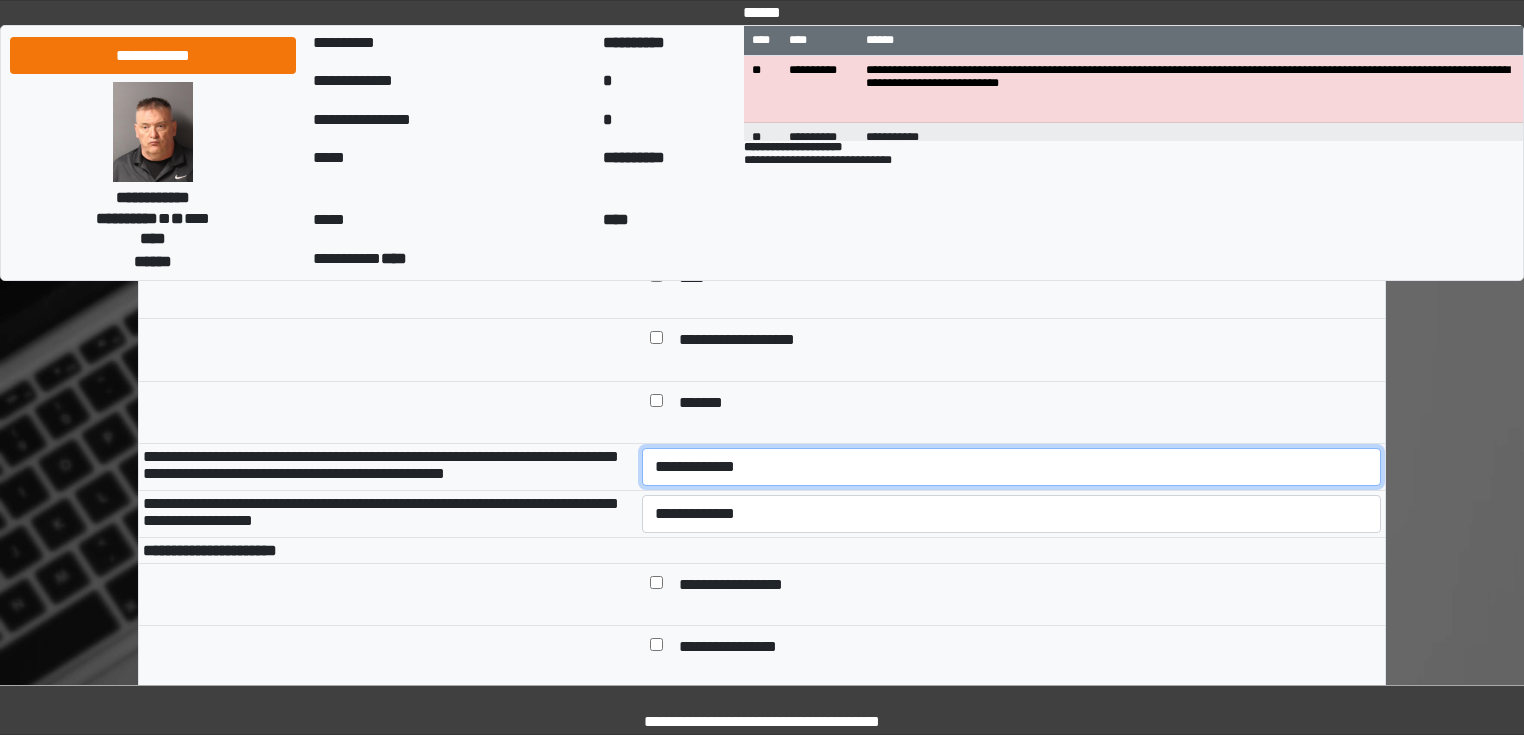 click on "**********" at bounding box center (1012, 467) 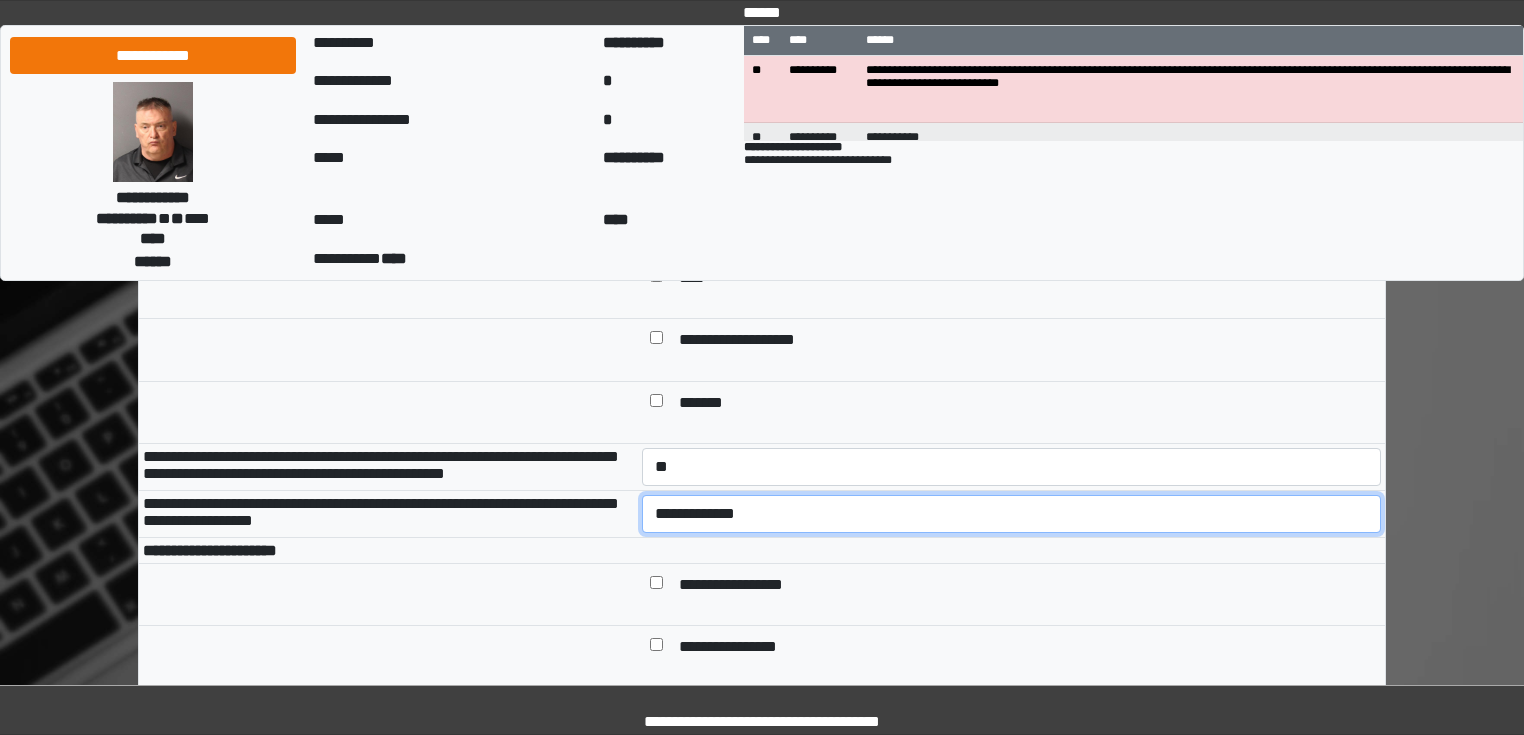 click on "**********" at bounding box center [1012, 514] 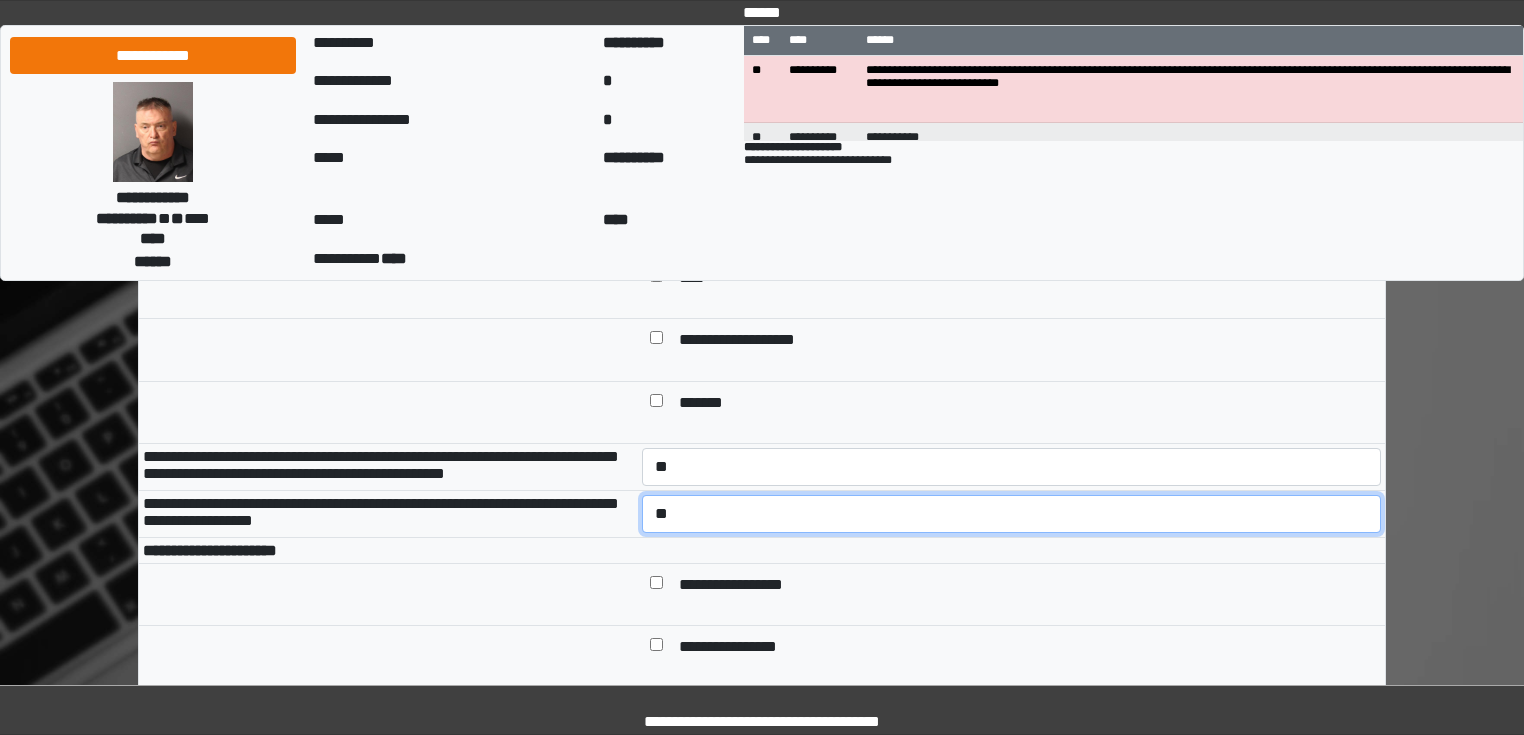 click on "**********" at bounding box center (1012, 514) 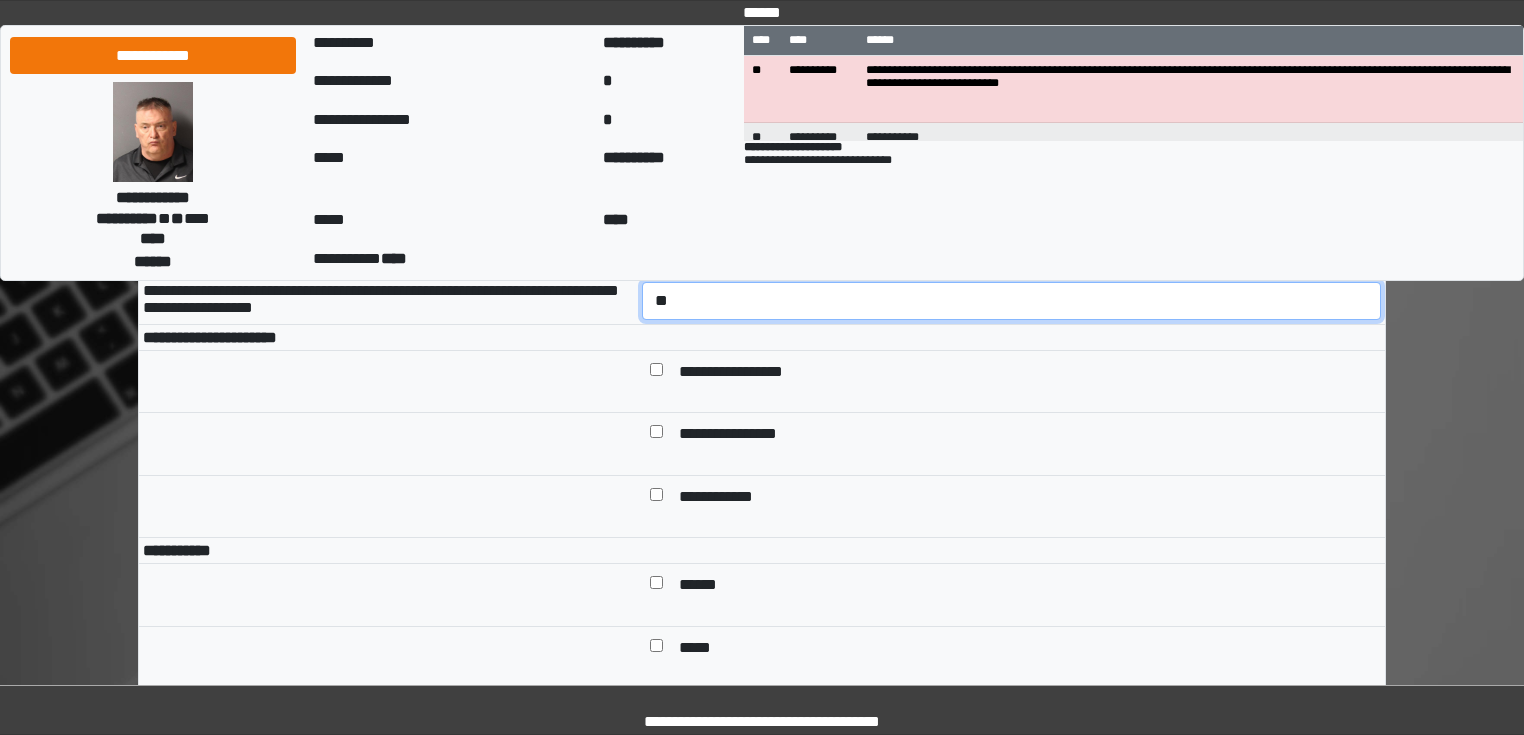 scroll, scrollTop: 880, scrollLeft: 0, axis: vertical 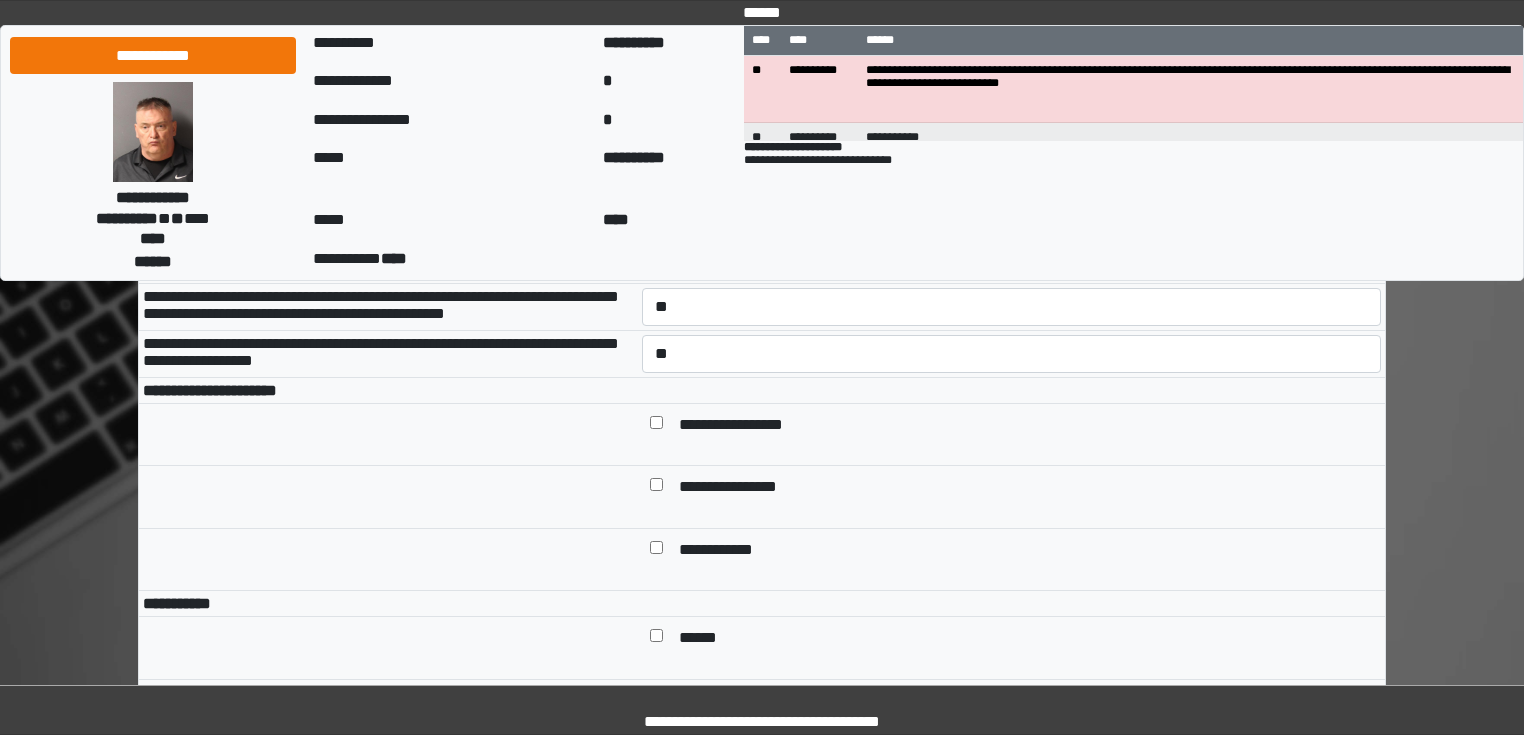 click at bounding box center (656, 427) 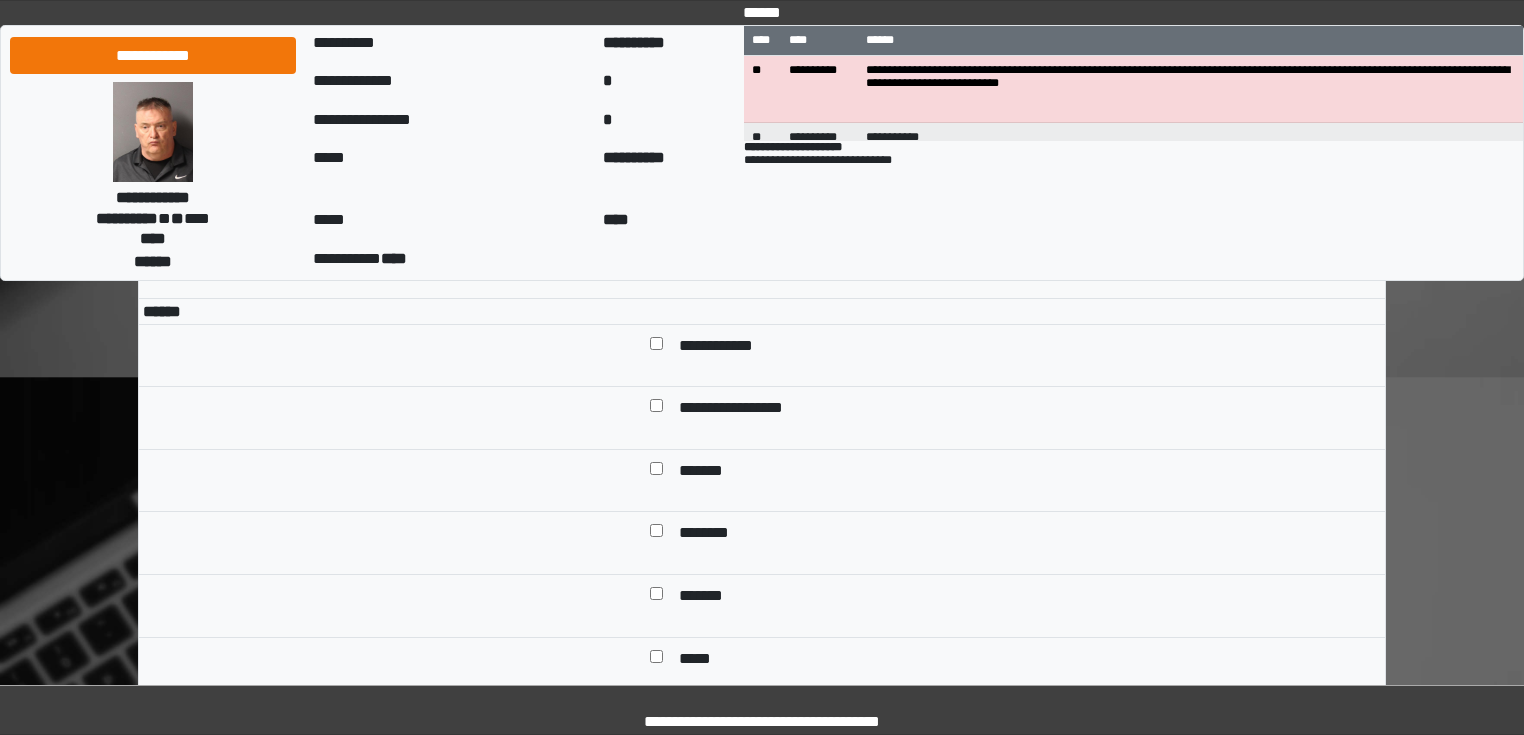 scroll, scrollTop: 1520, scrollLeft: 0, axis: vertical 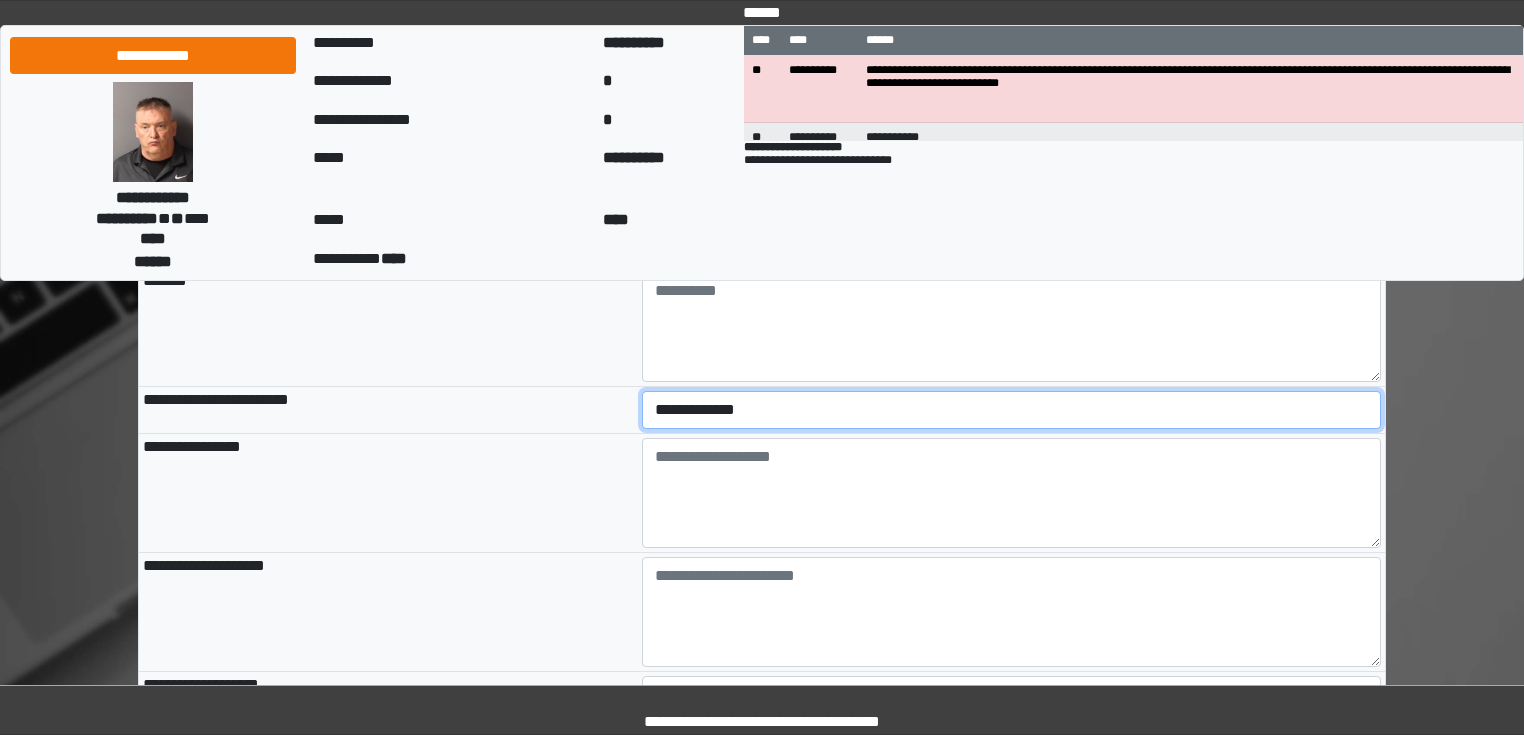 drag, startPoint x: 678, startPoint y: 470, endPoint x: 697, endPoint y: 471, distance: 19.026299 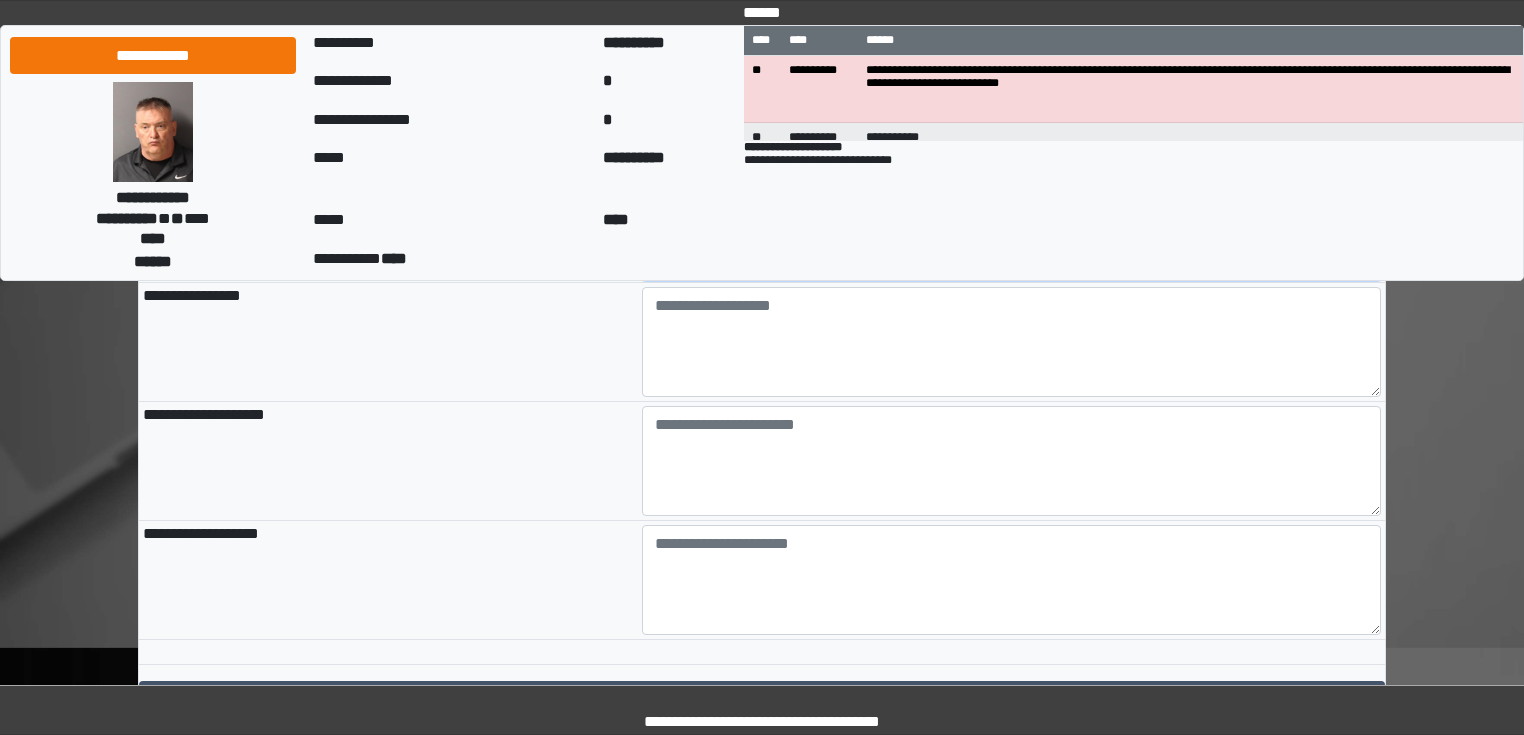 scroll, scrollTop: 2160, scrollLeft: 0, axis: vertical 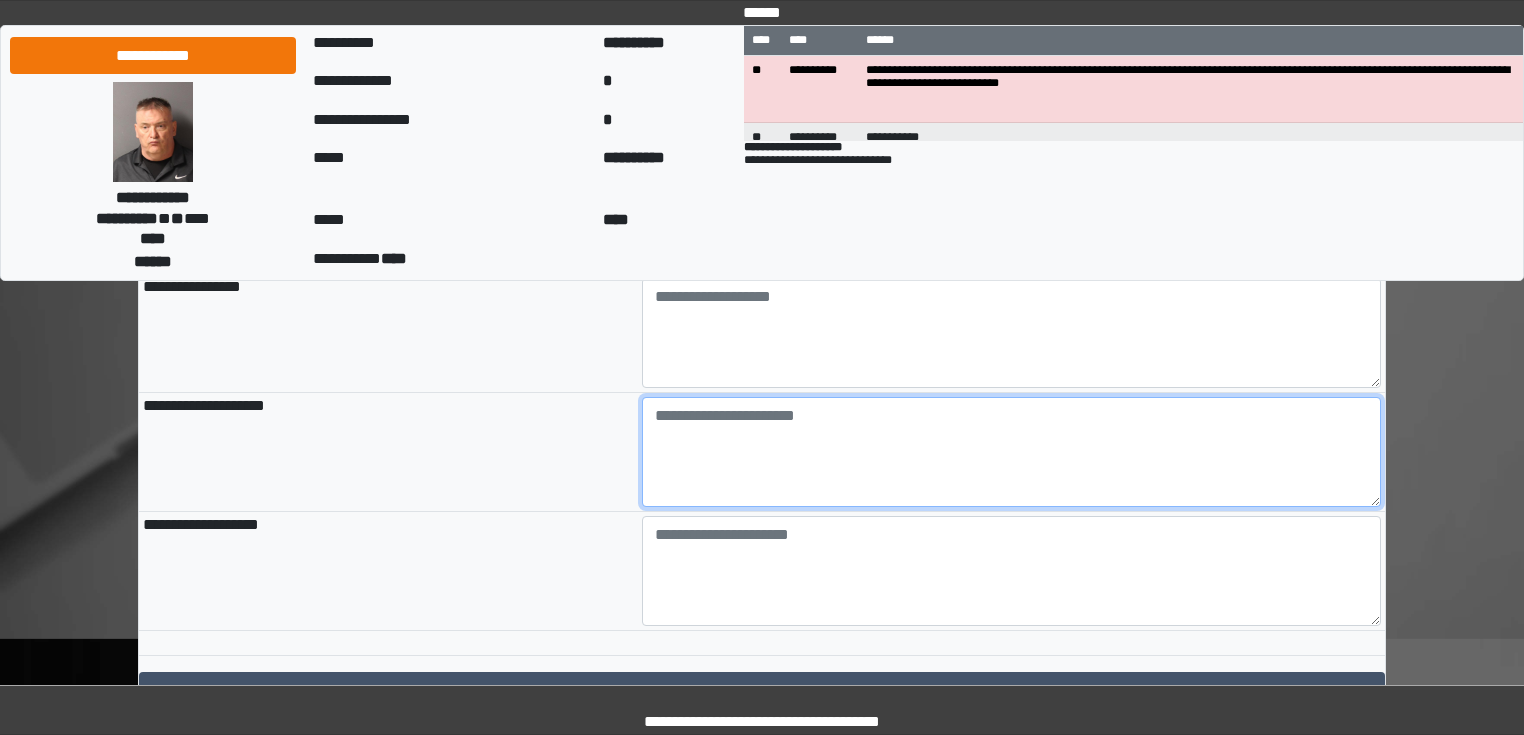 click at bounding box center [1012, 452] 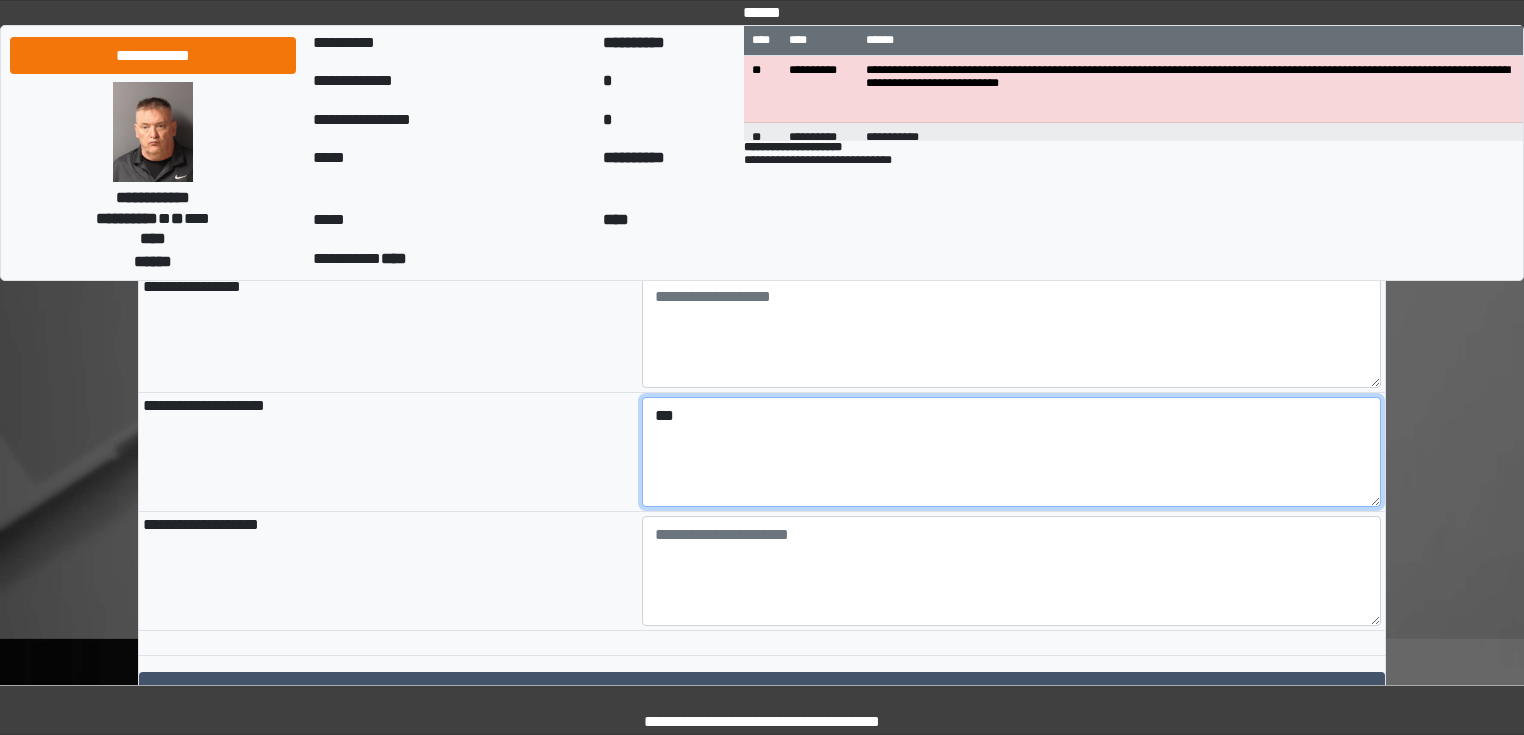 paste on "**********" 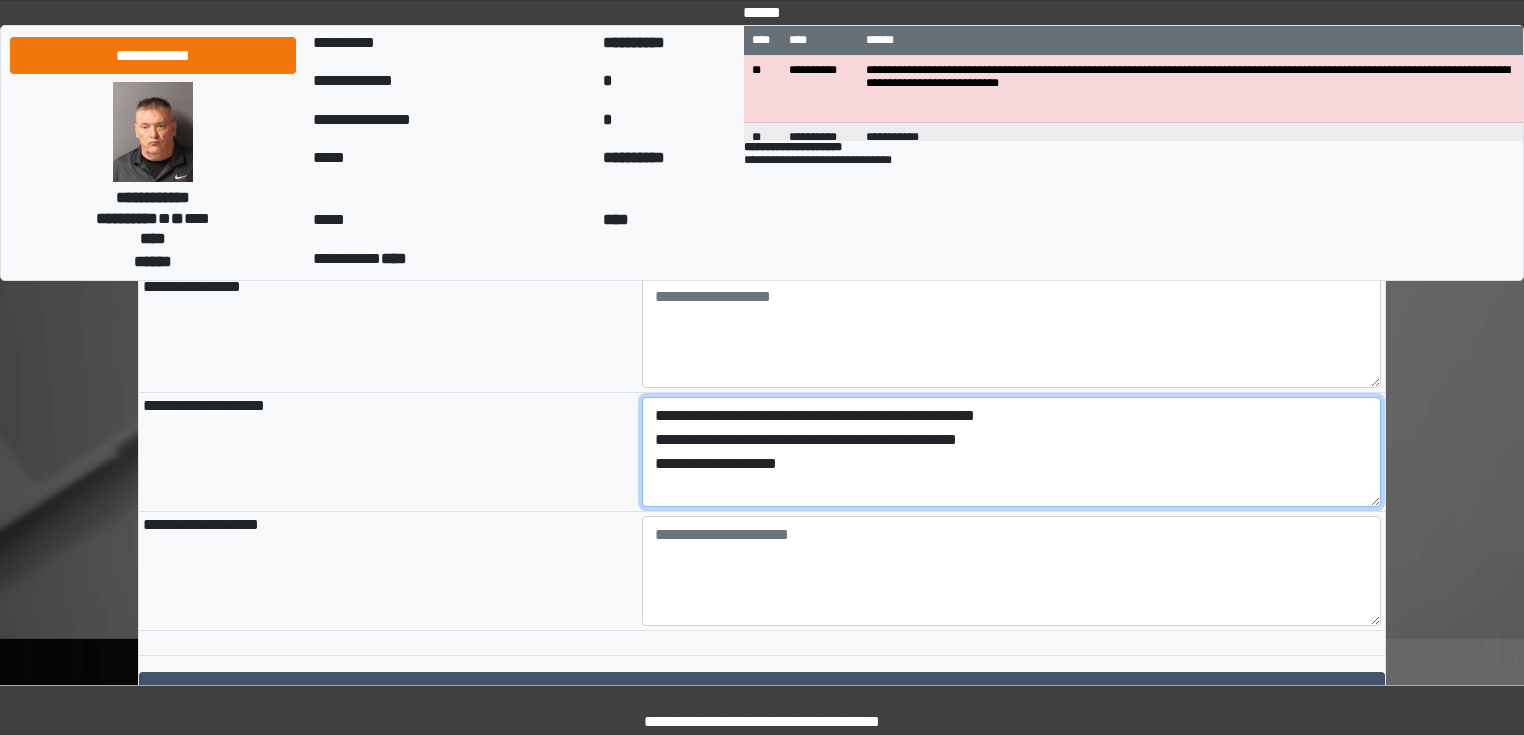 drag, startPoint x: 839, startPoint y: 478, endPoint x: 573, endPoint y: 501, distance: 266.99252 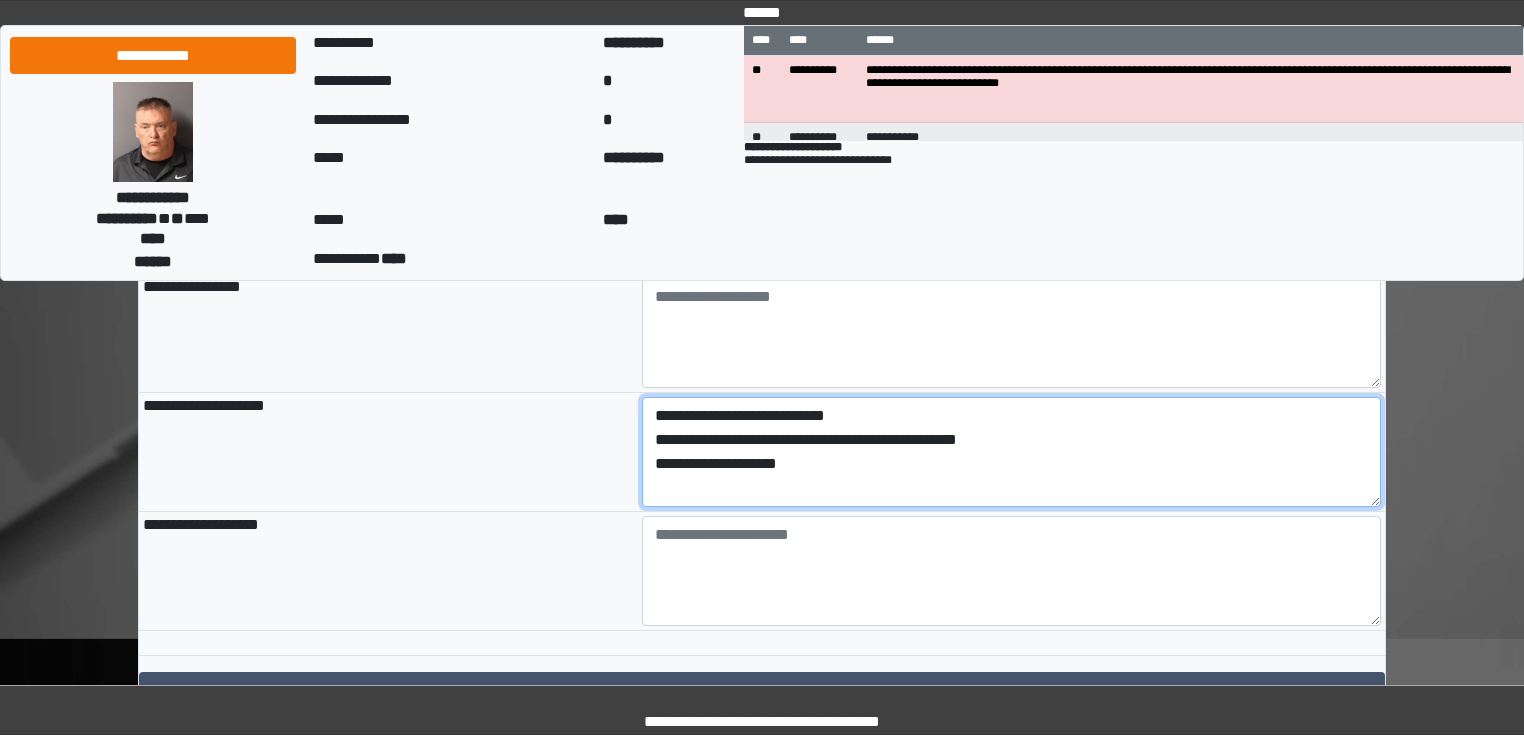 click on "**********" at bounding box center (1012, 452) 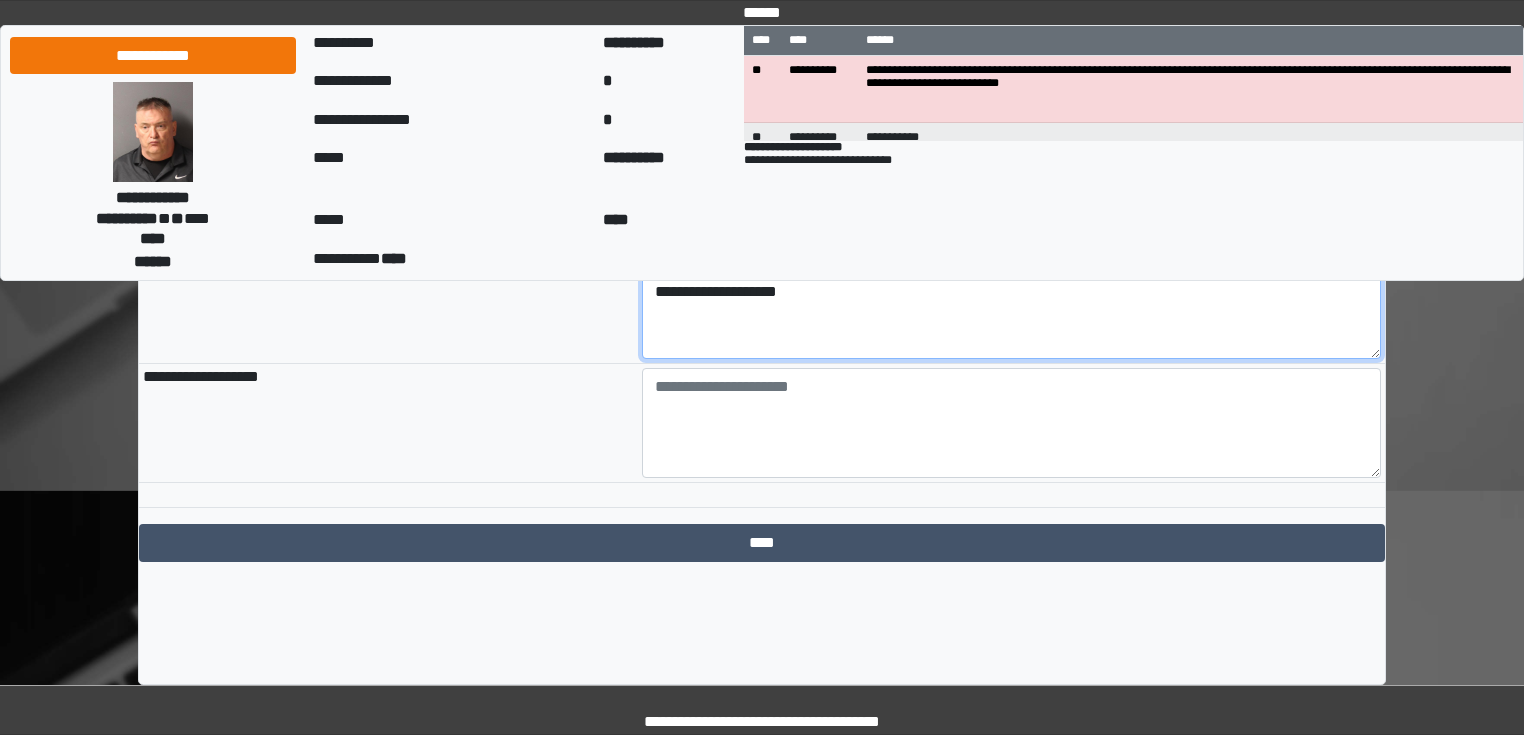 scroll, scrollTop: 2322, scrollLeft: 0, axis: vertical 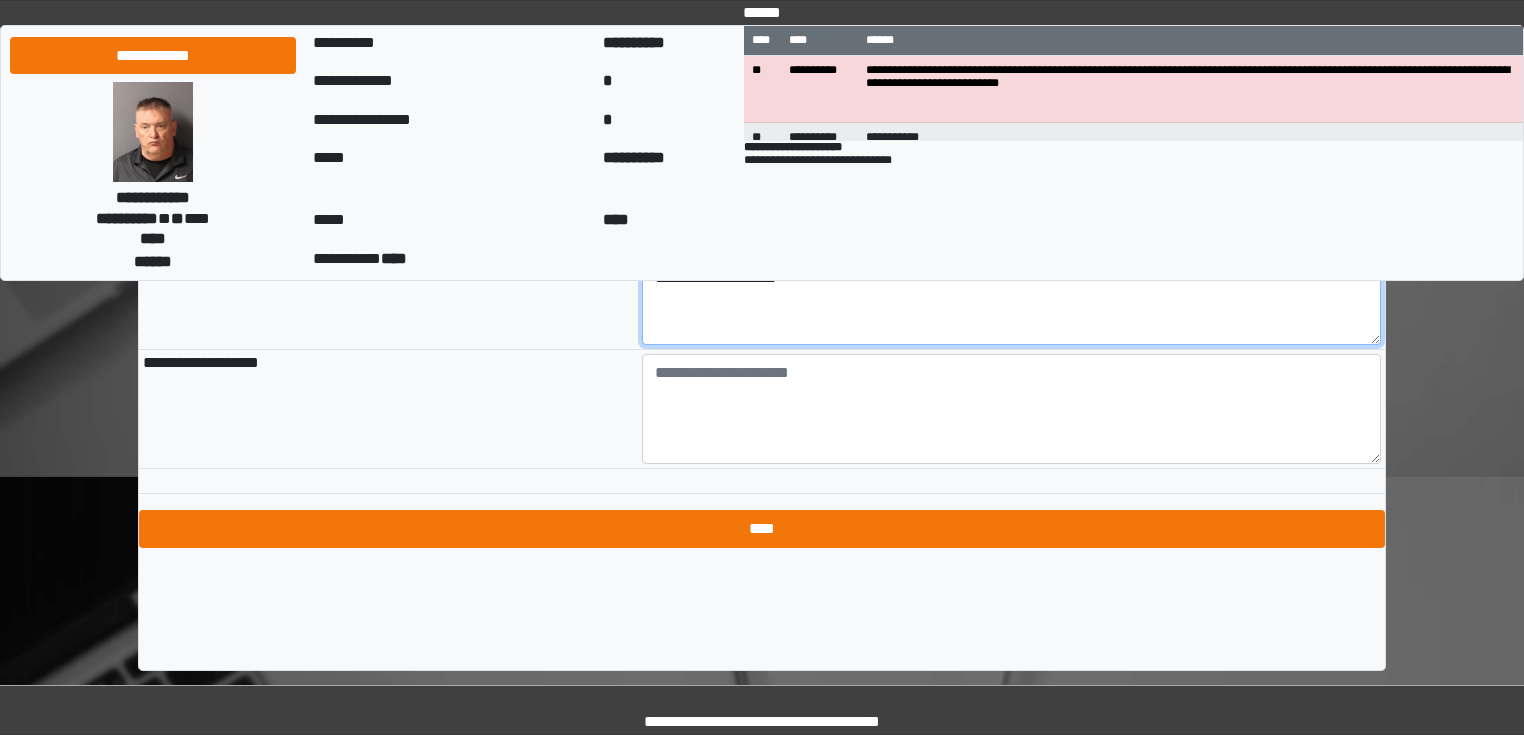 type on "**********" 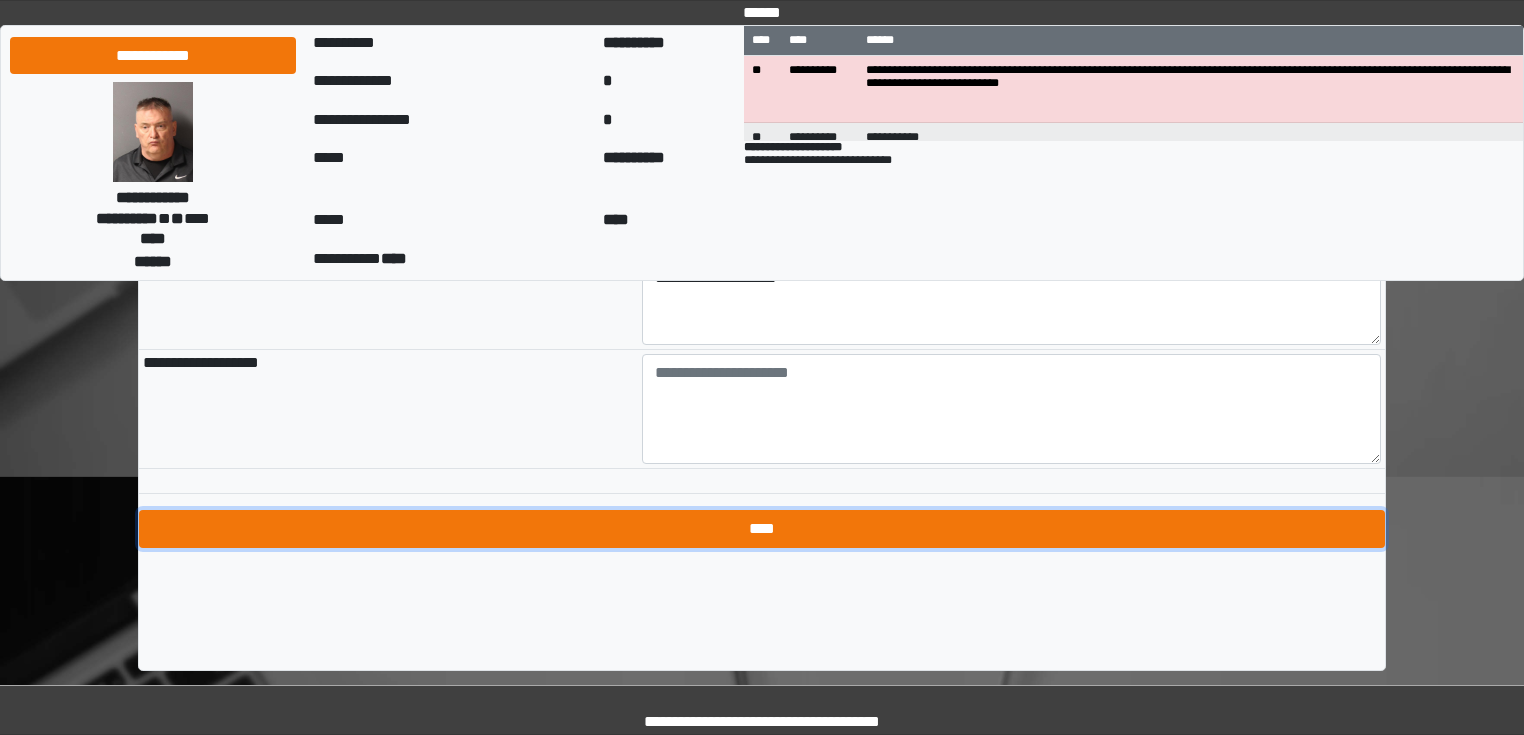 click on "****" at bounding box center (762, 529) 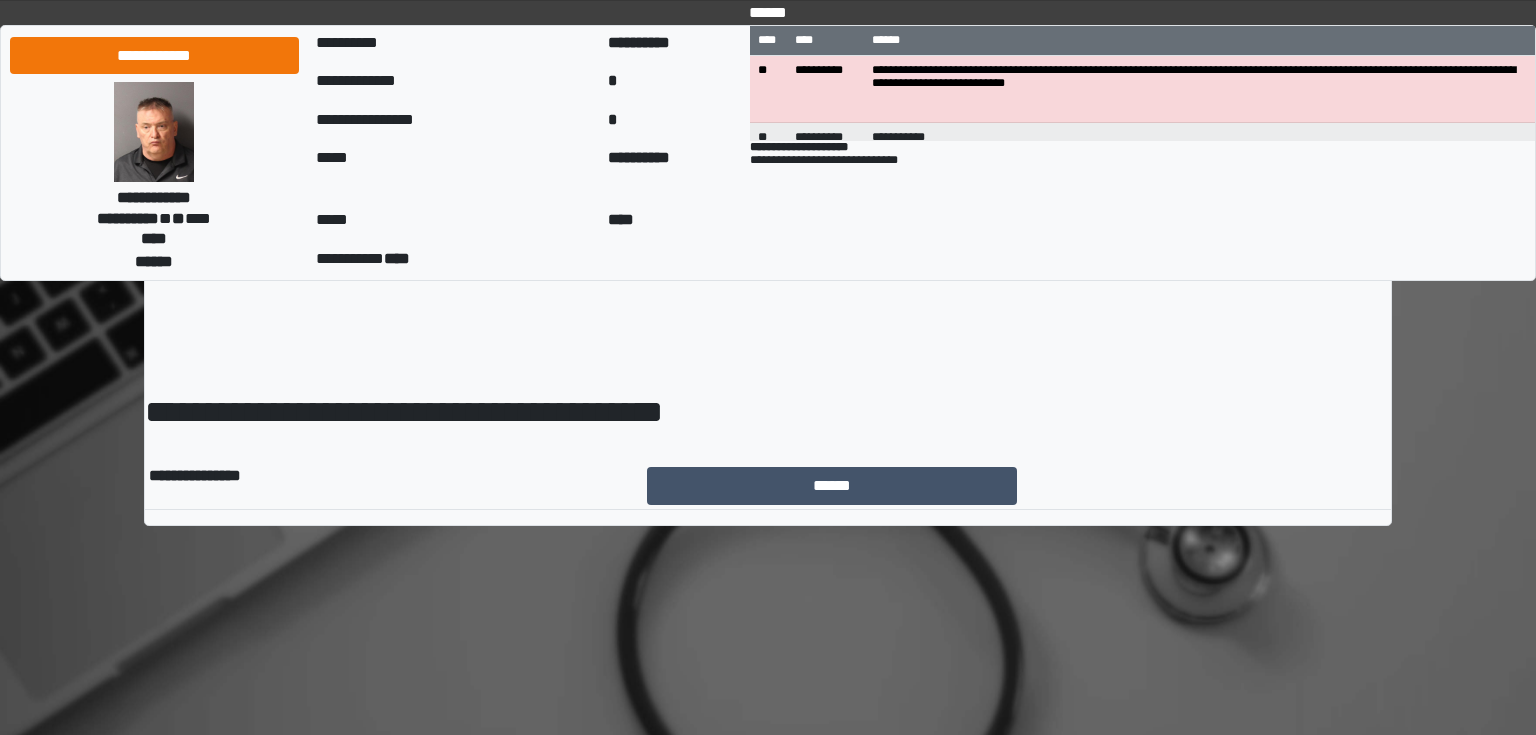 scroll, scrollTop: 0, scrollLeft: 0, axis: both 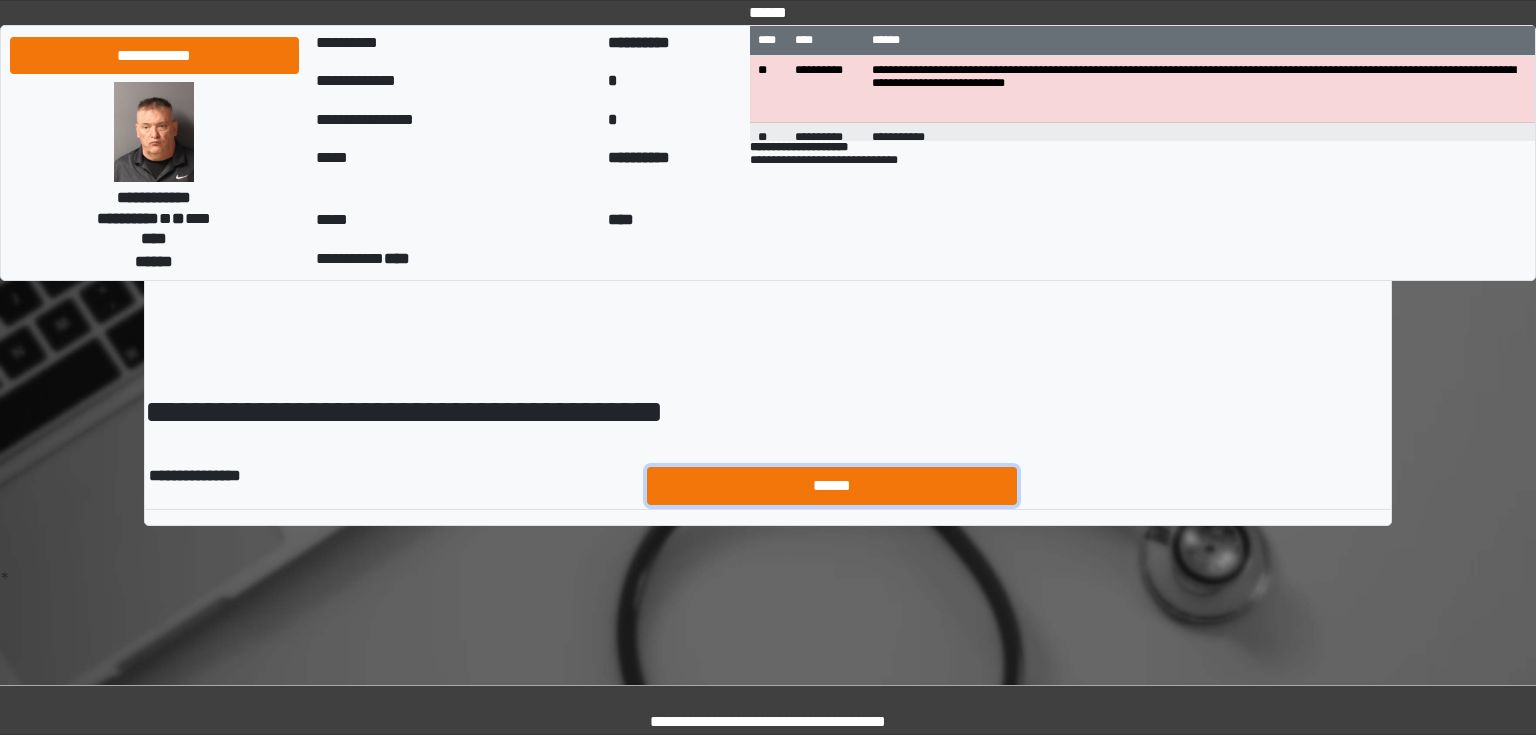 click on "******" at bounding box center [832, 486] 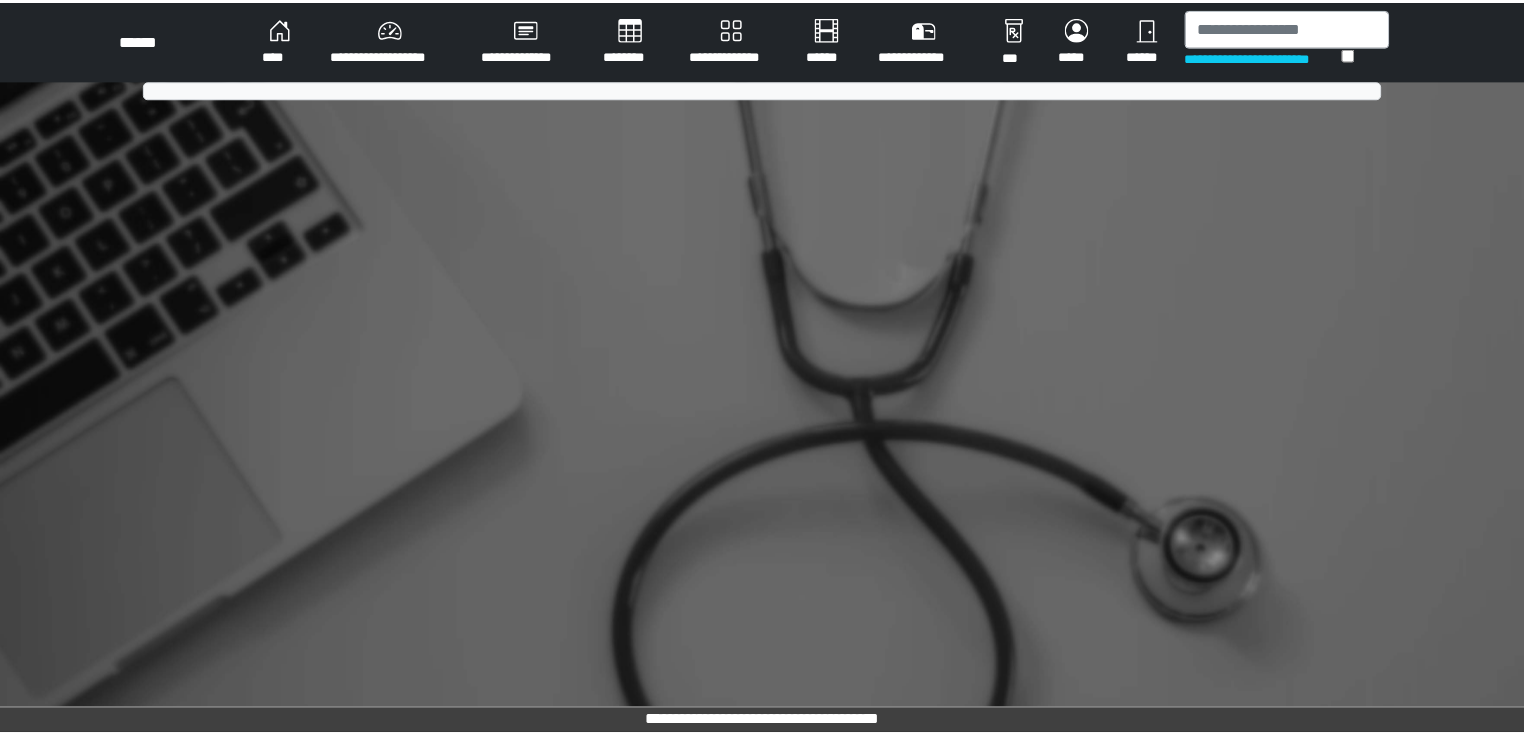 scroll, scrollTop: 0, scrollLeft: 0, axis: both 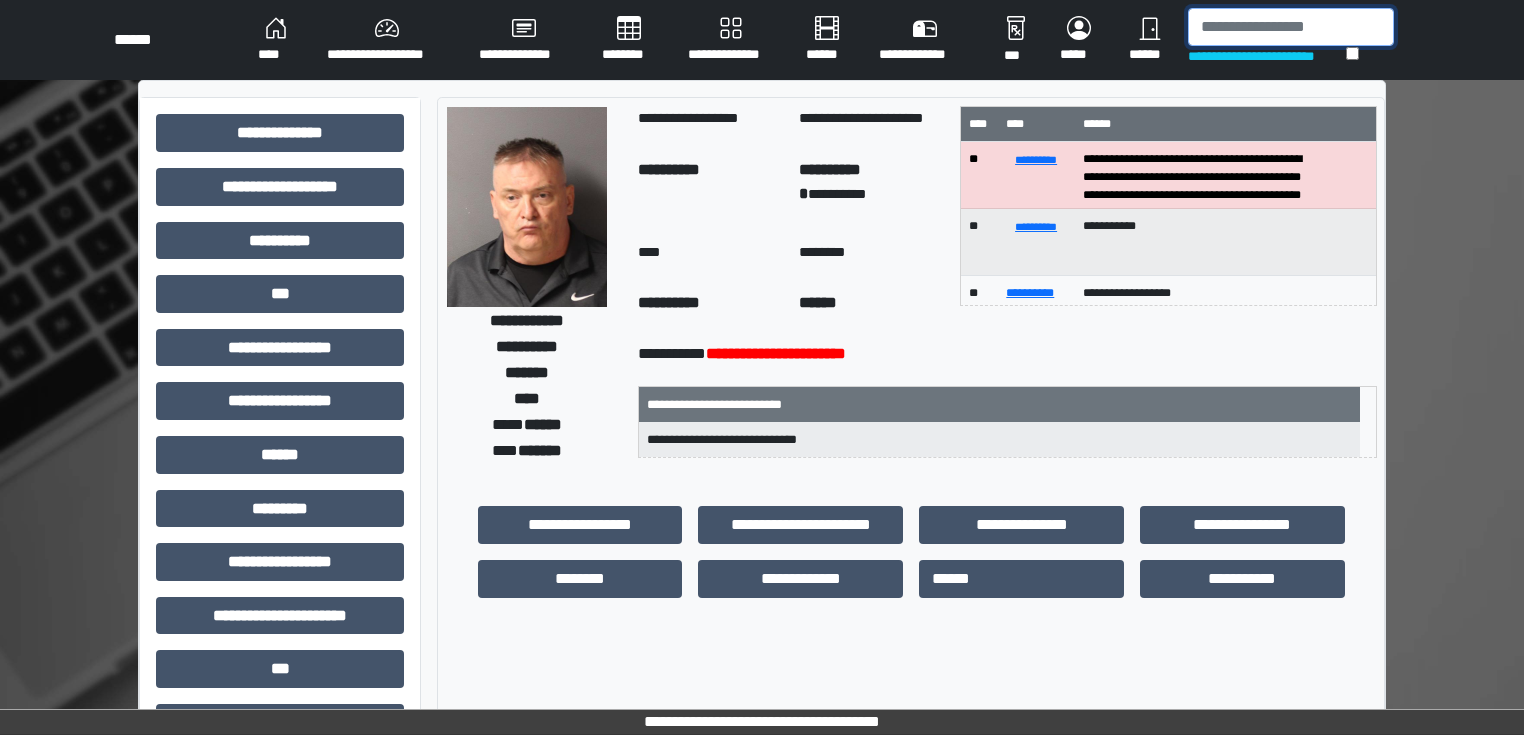 click at bounding box center (1291, 27) 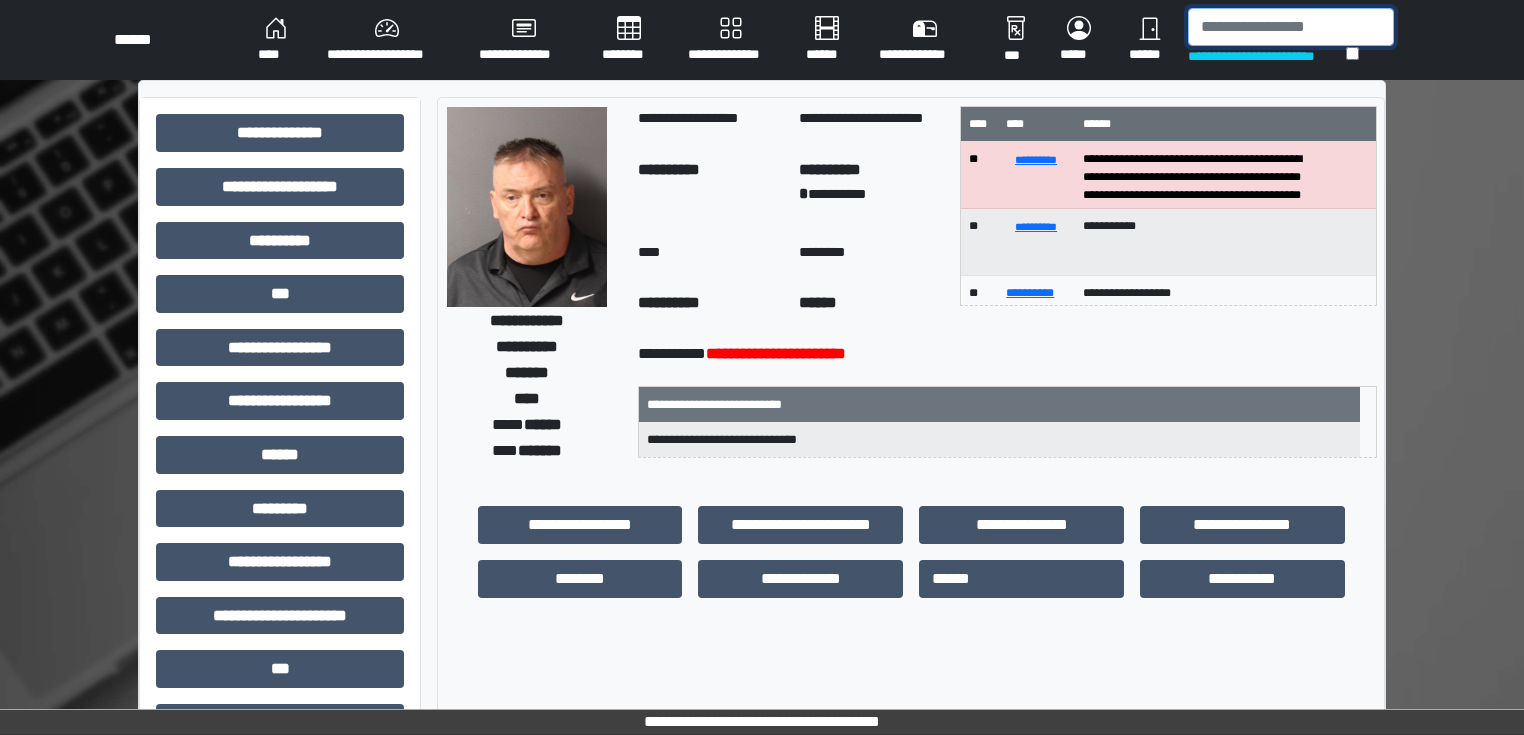 click at bounding box center [1291, 27] 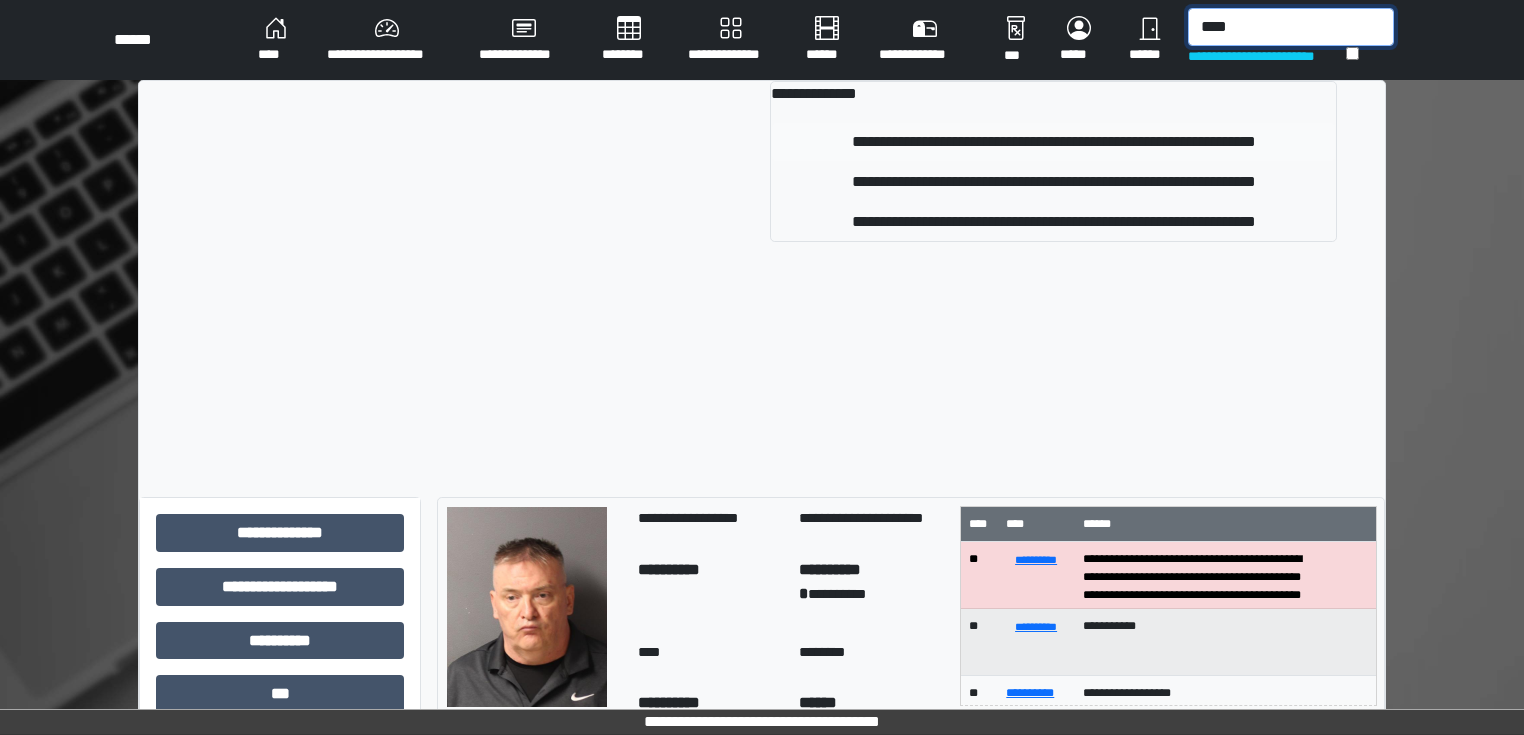 type on "****" 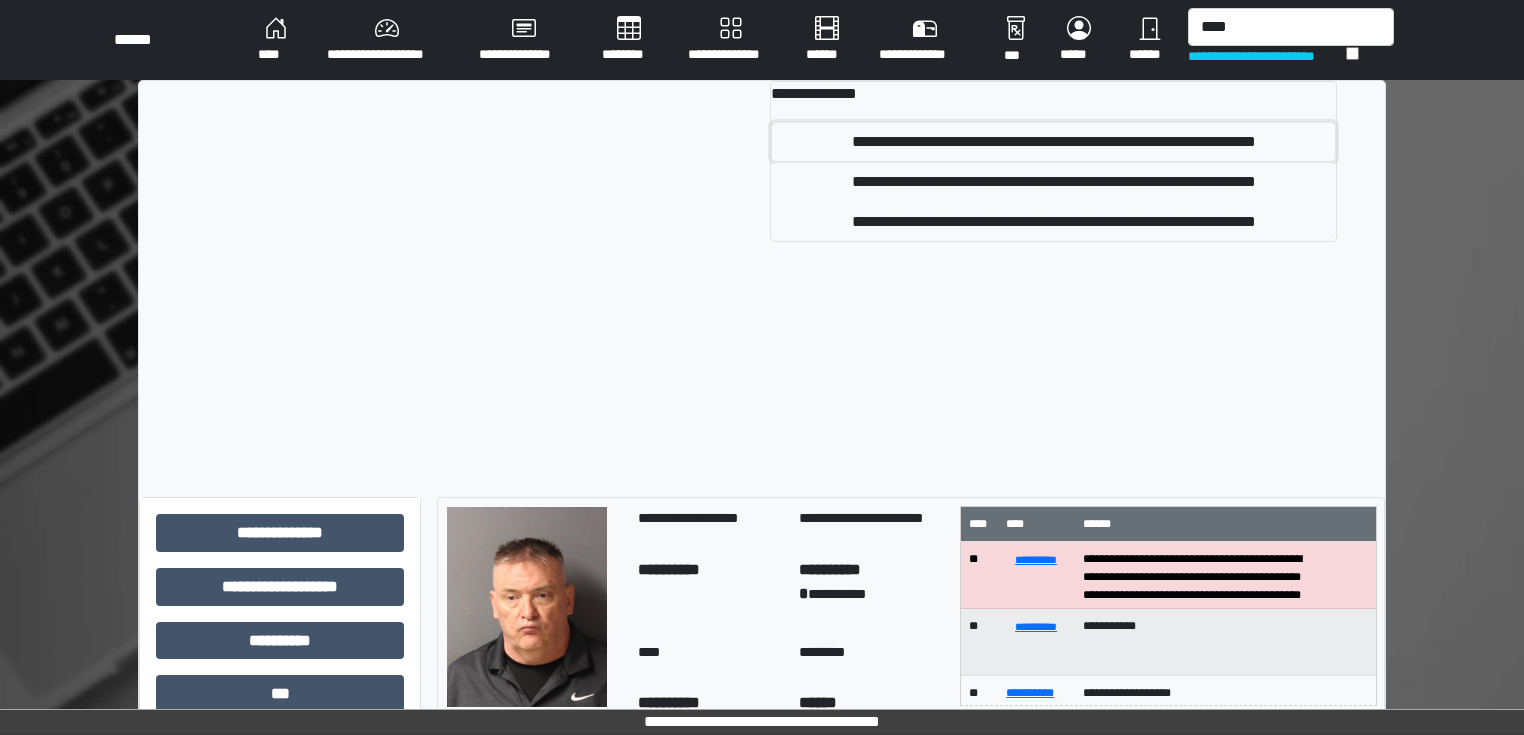 click on "**********" at bounding box center (1053, 142) 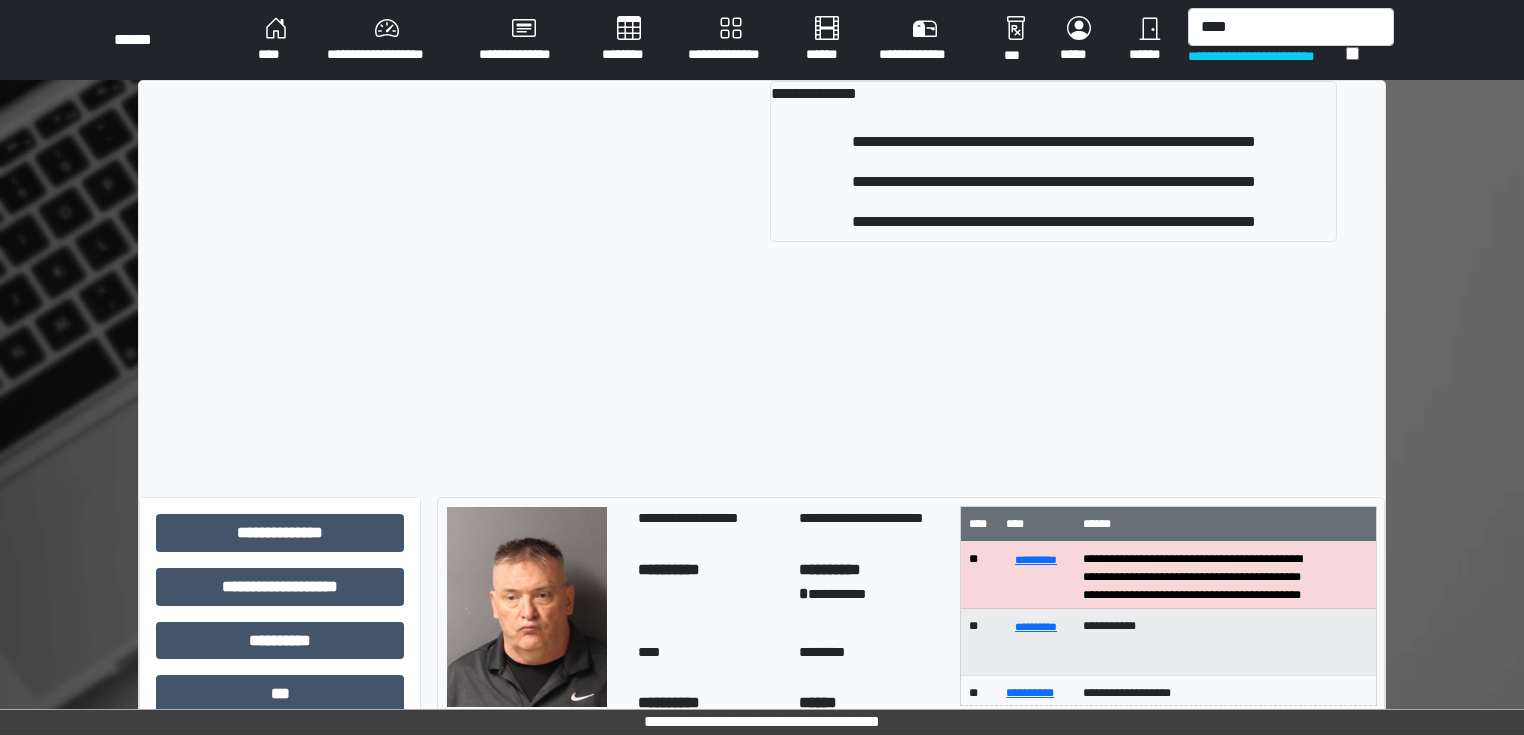type 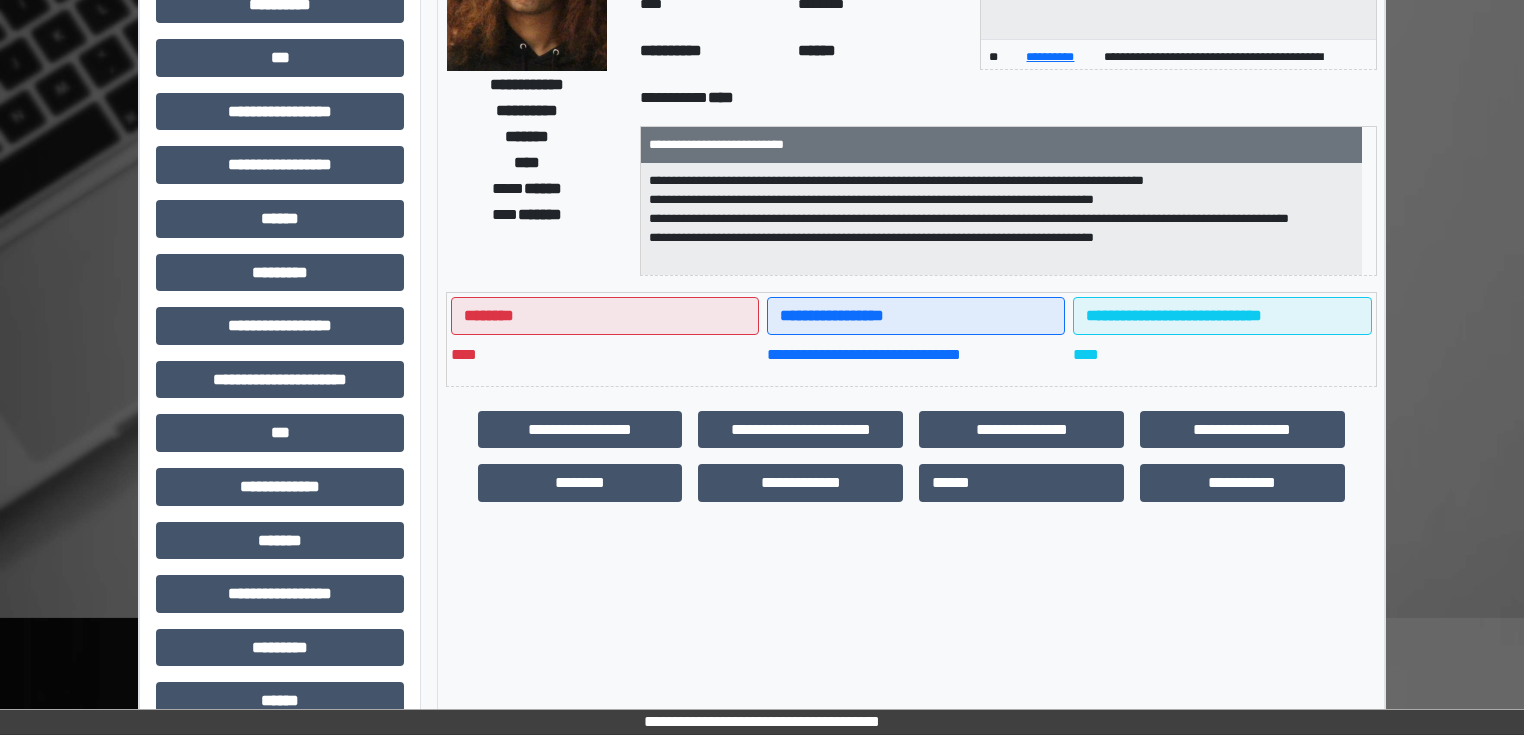 scroll, scrollTop: 240, scrollLeft: 0, axis: vertical 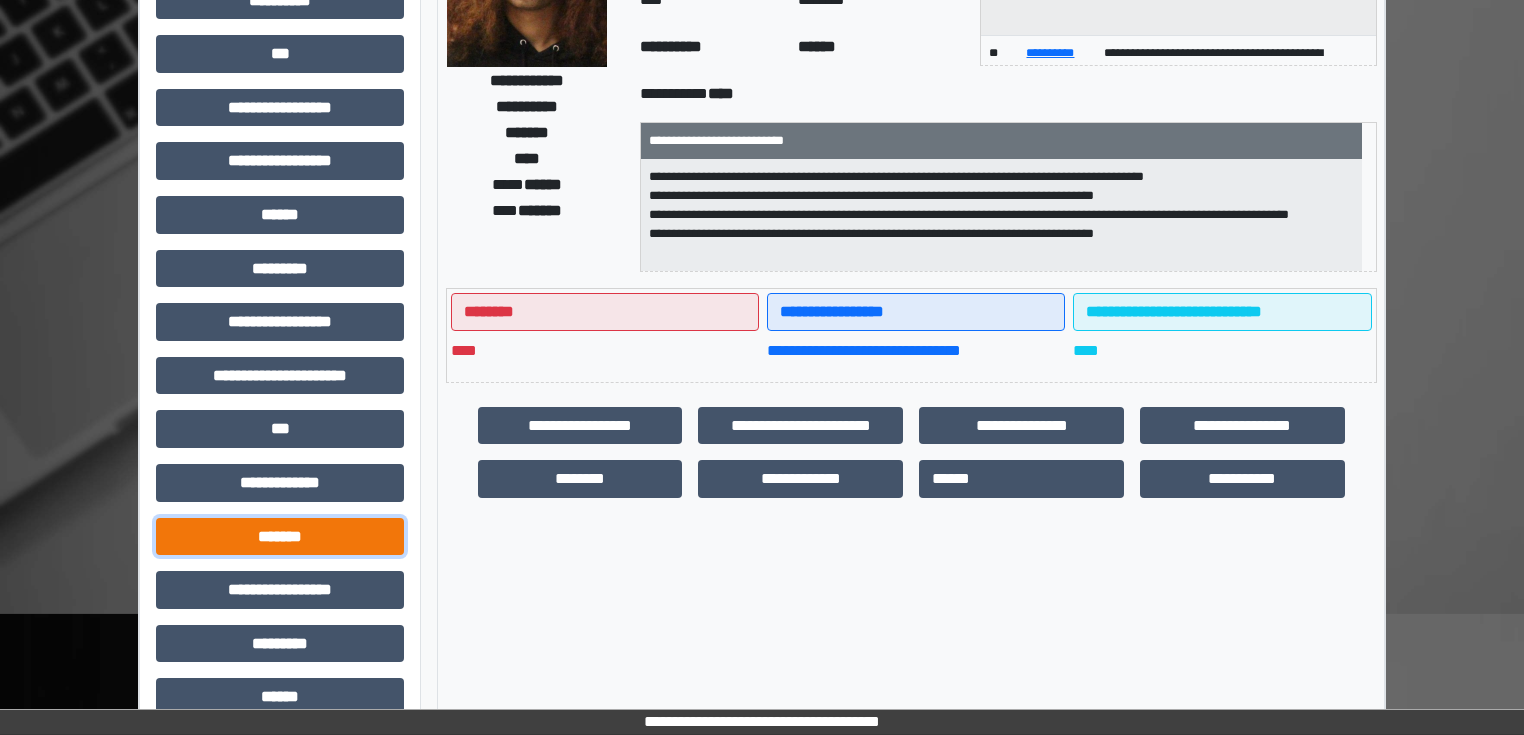 click on "*******" at bounding box center (280, 537) 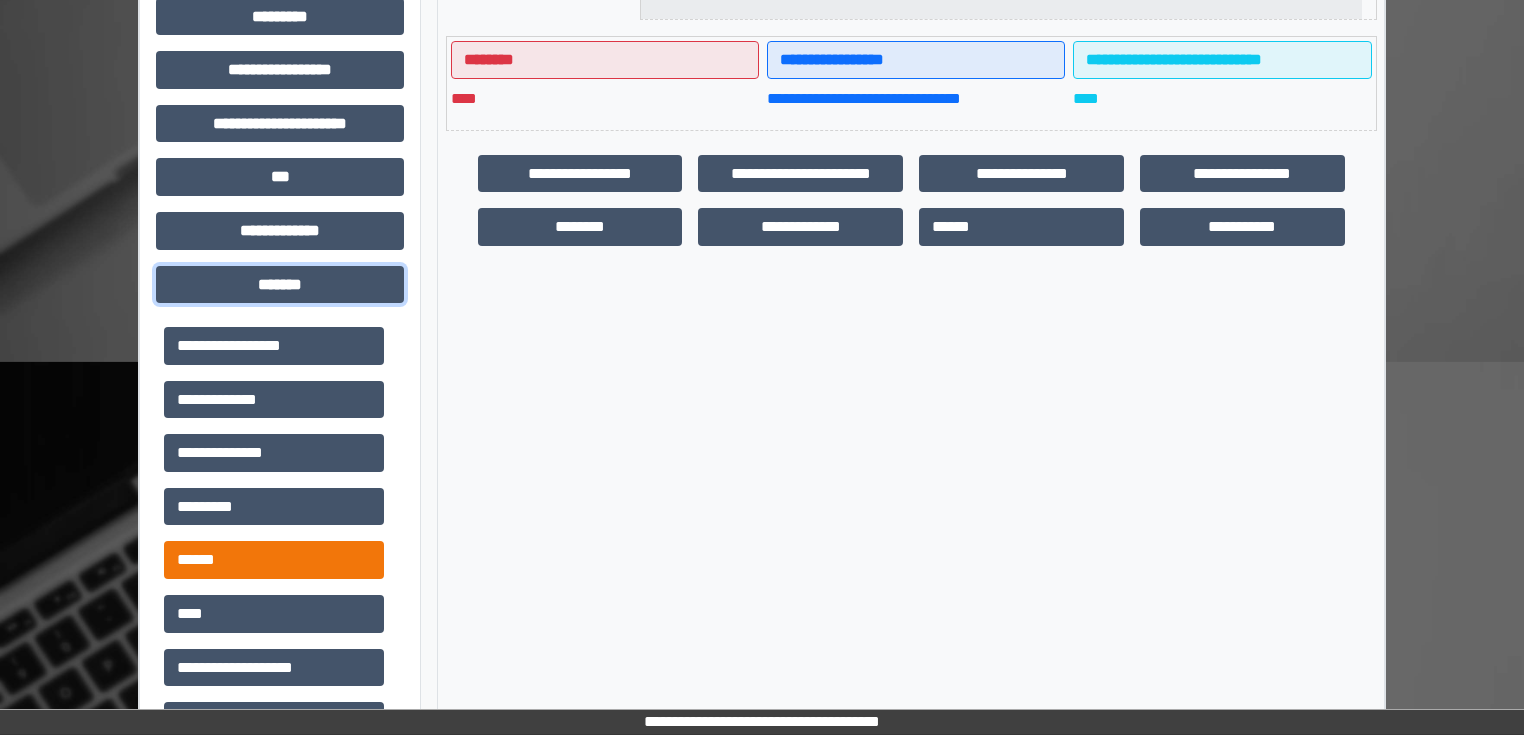 scroll, scrollTop: 560, scrollLeft: 0, axis: vertical 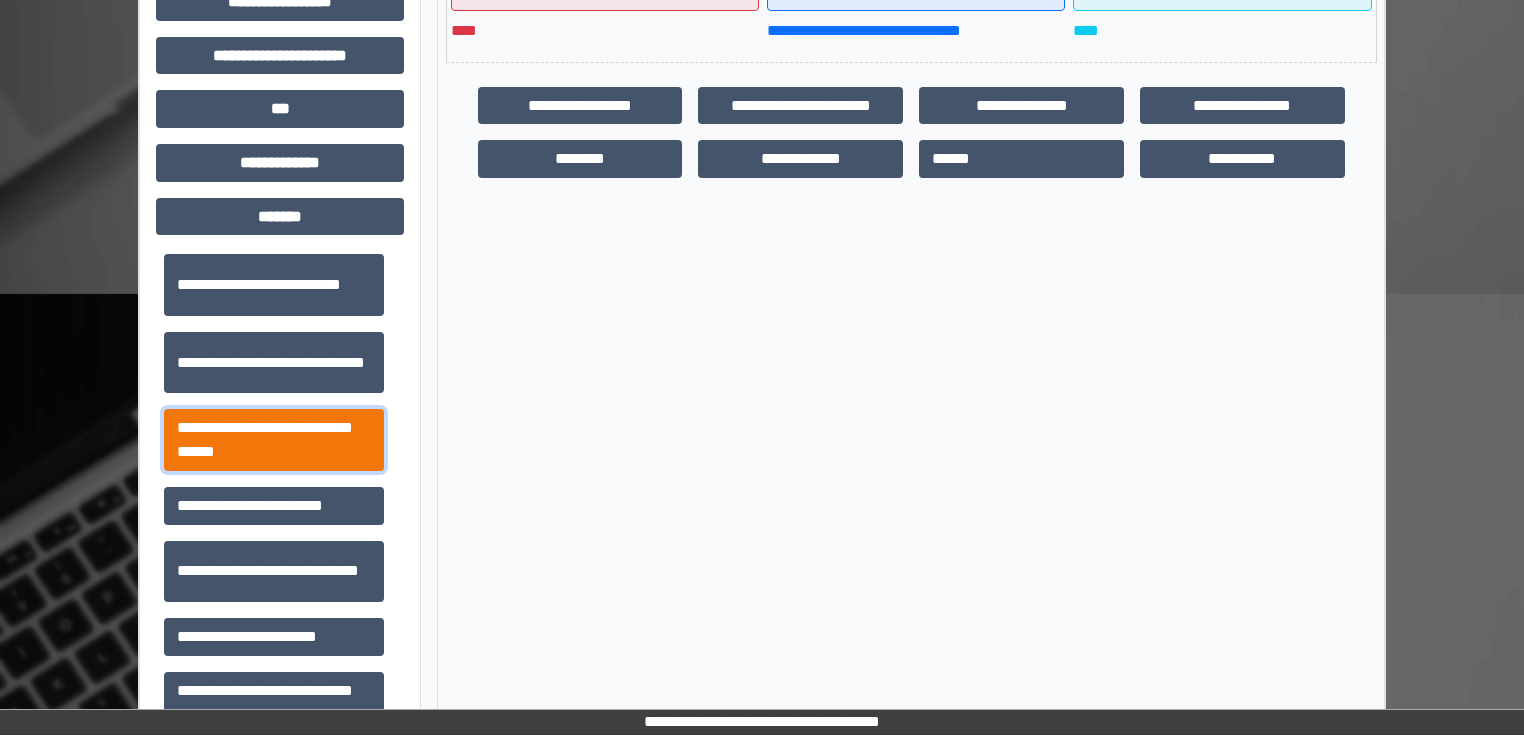 click on "**********" at bounding box center [274, 440] 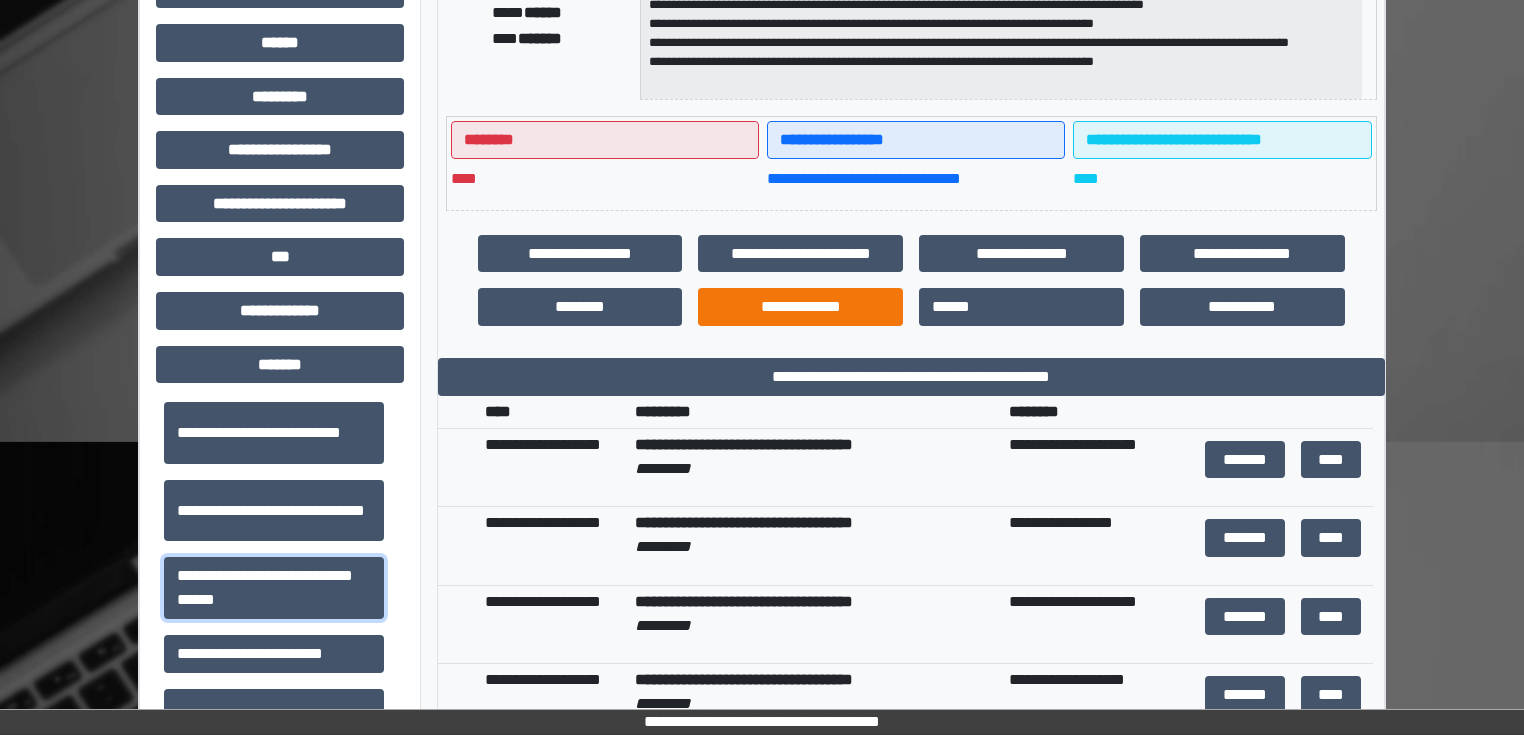 scroll, scrollTop: 400, scrollLeft: 0, axis: vertical 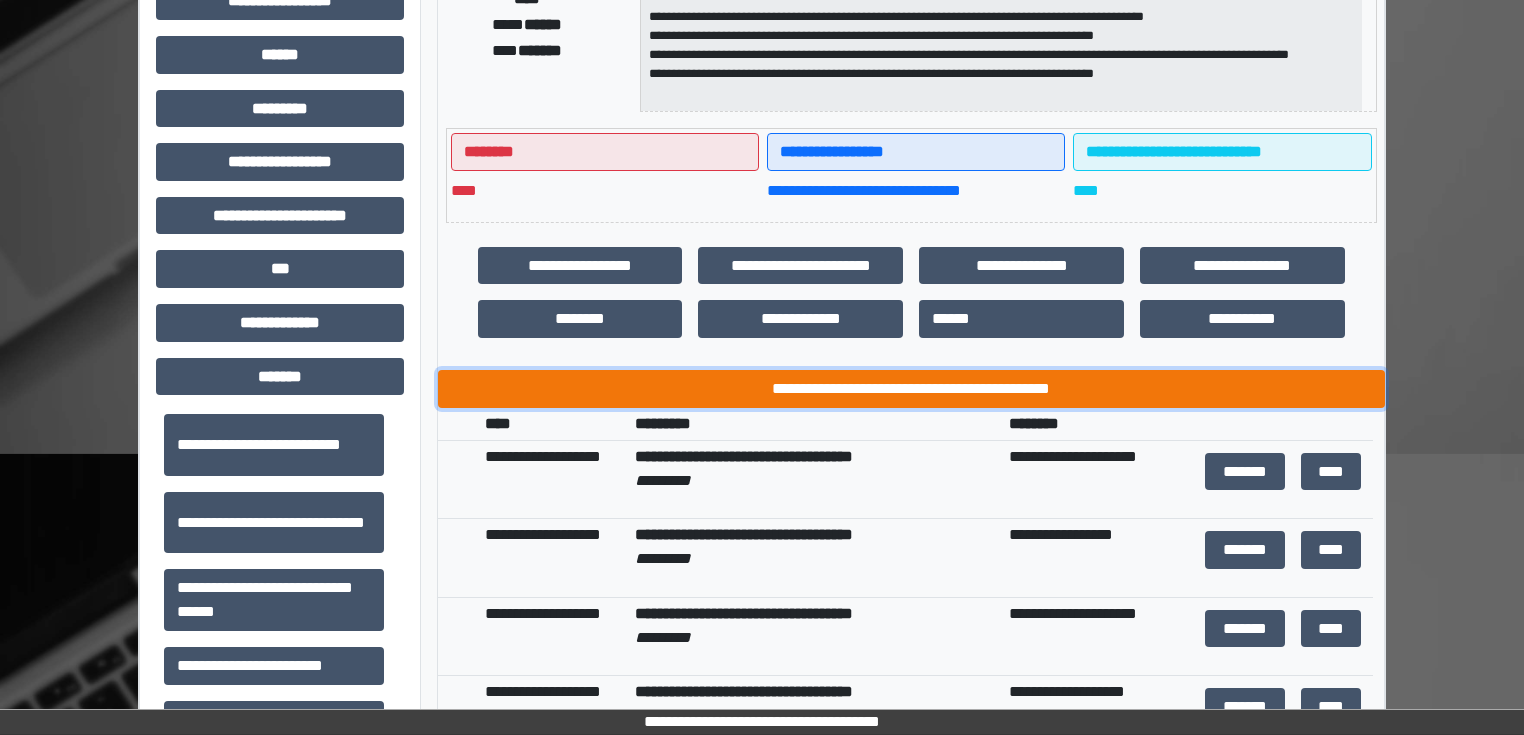 click on "**********" at bounding box center [911, 389] 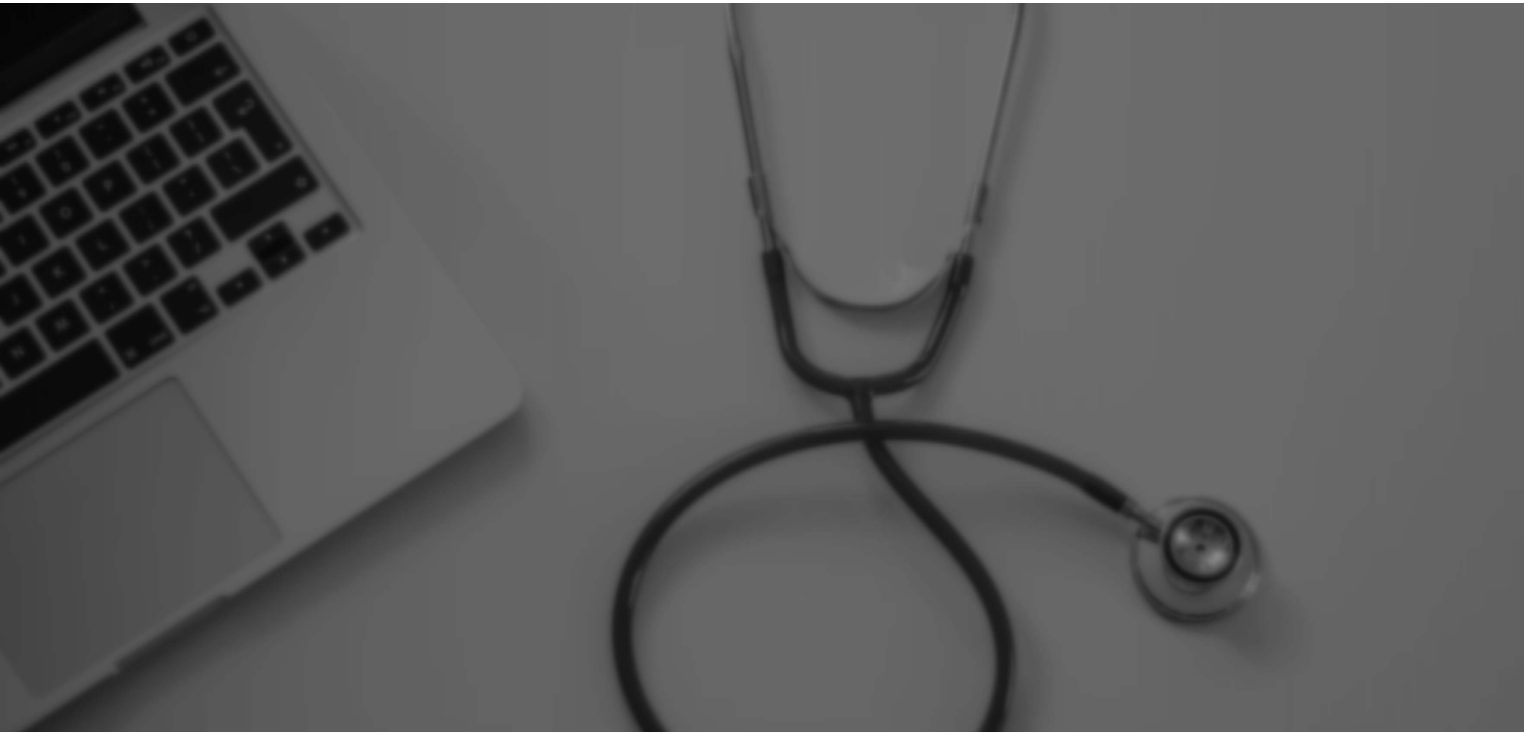 scroll, scrollTop: 0, scrollLeft: 0, axis: both 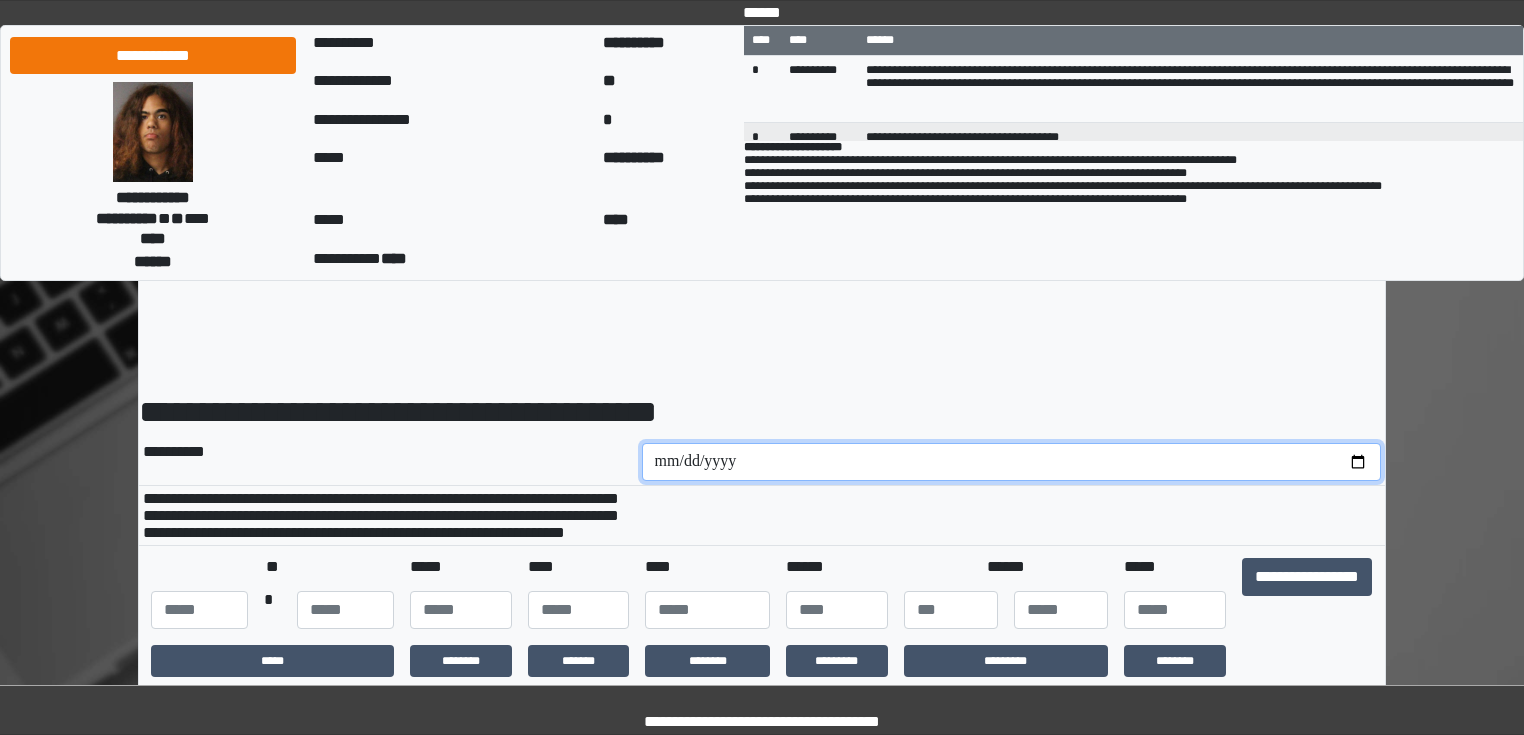 click at bounding box center [1012, 462] 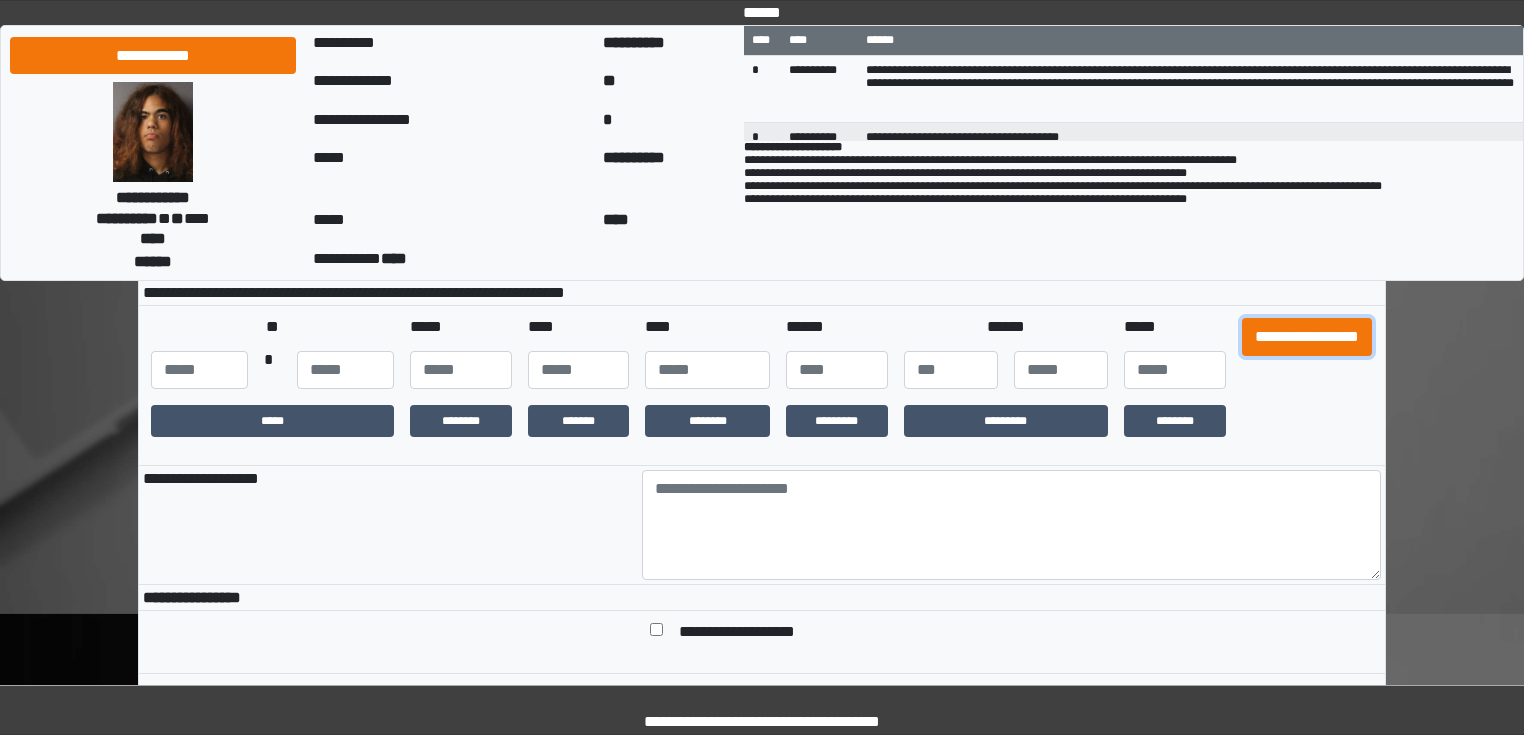 click on "**********" at bounding box center (1307, 337) 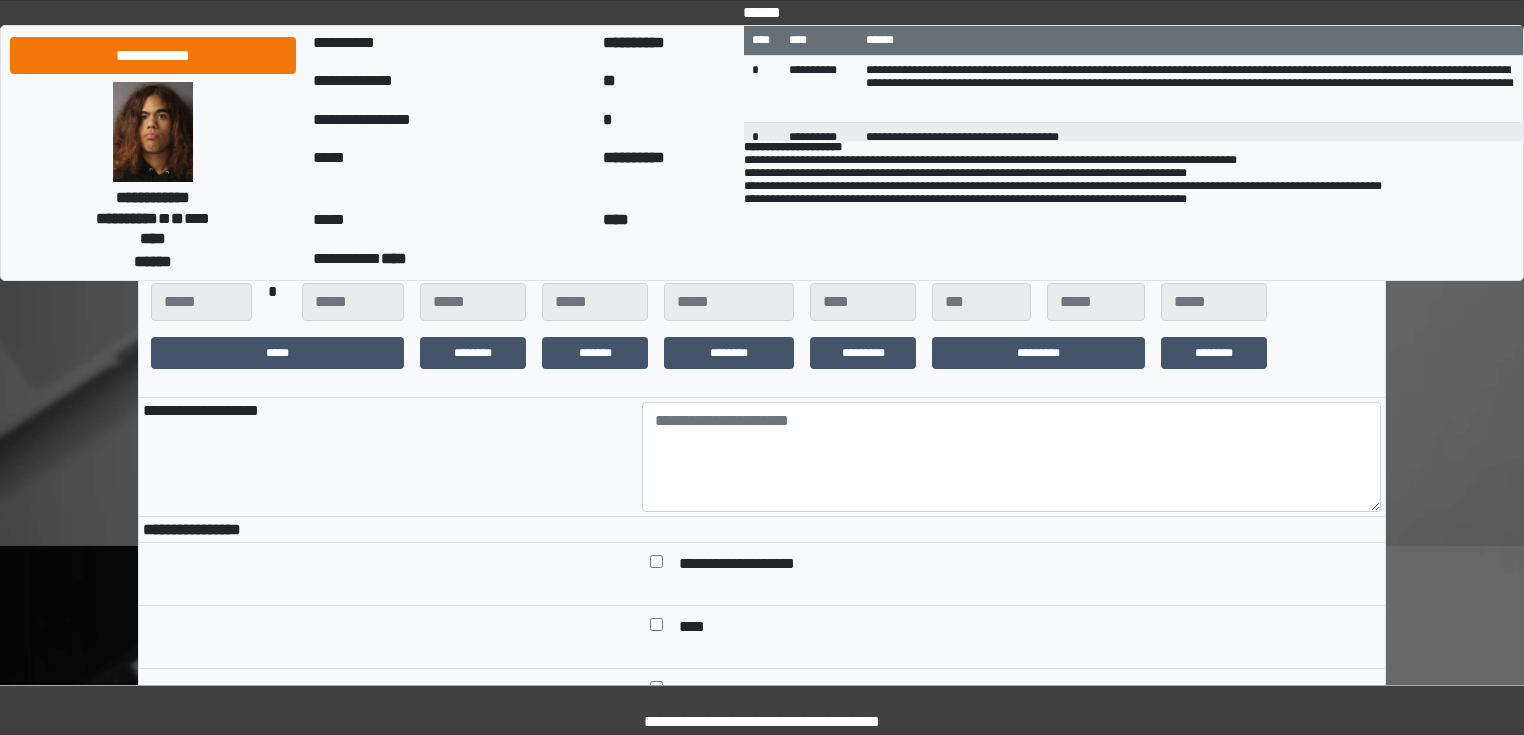 scroll, scrollTop: 400, scrollLeft: 0, axis: vertical 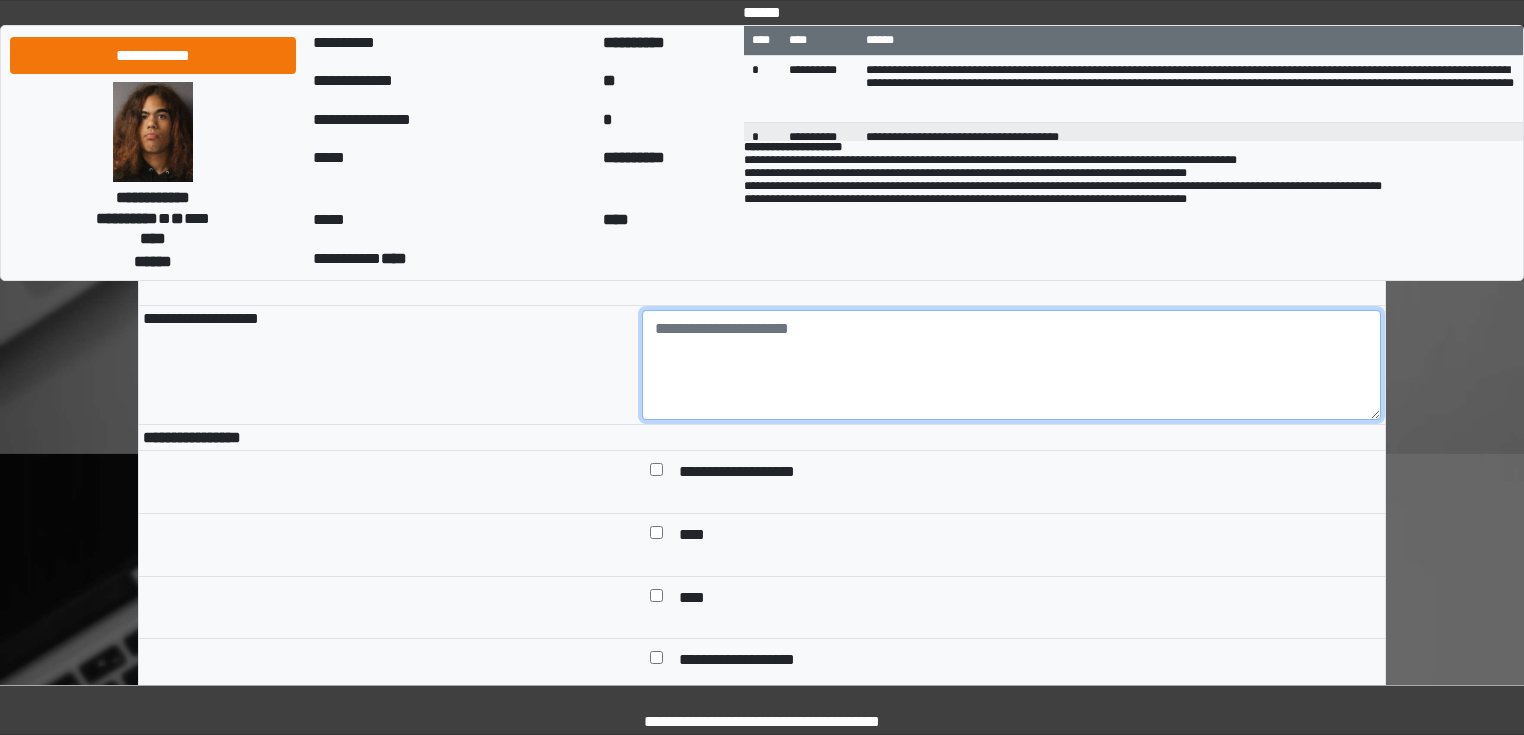 click at bounding box center [1012, 365] 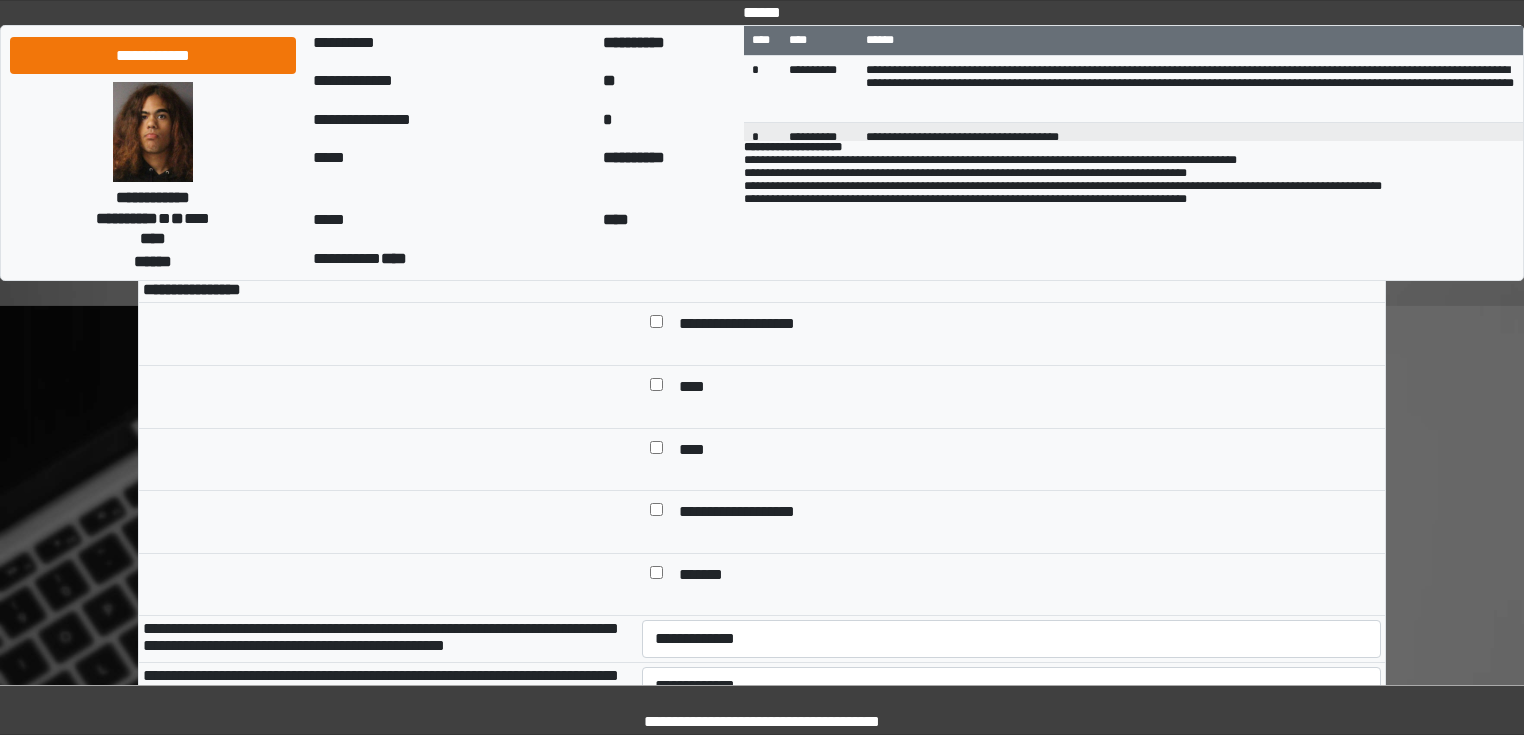 scroll, scrollTop: 560, scrollLeft: 0, axis: vertical 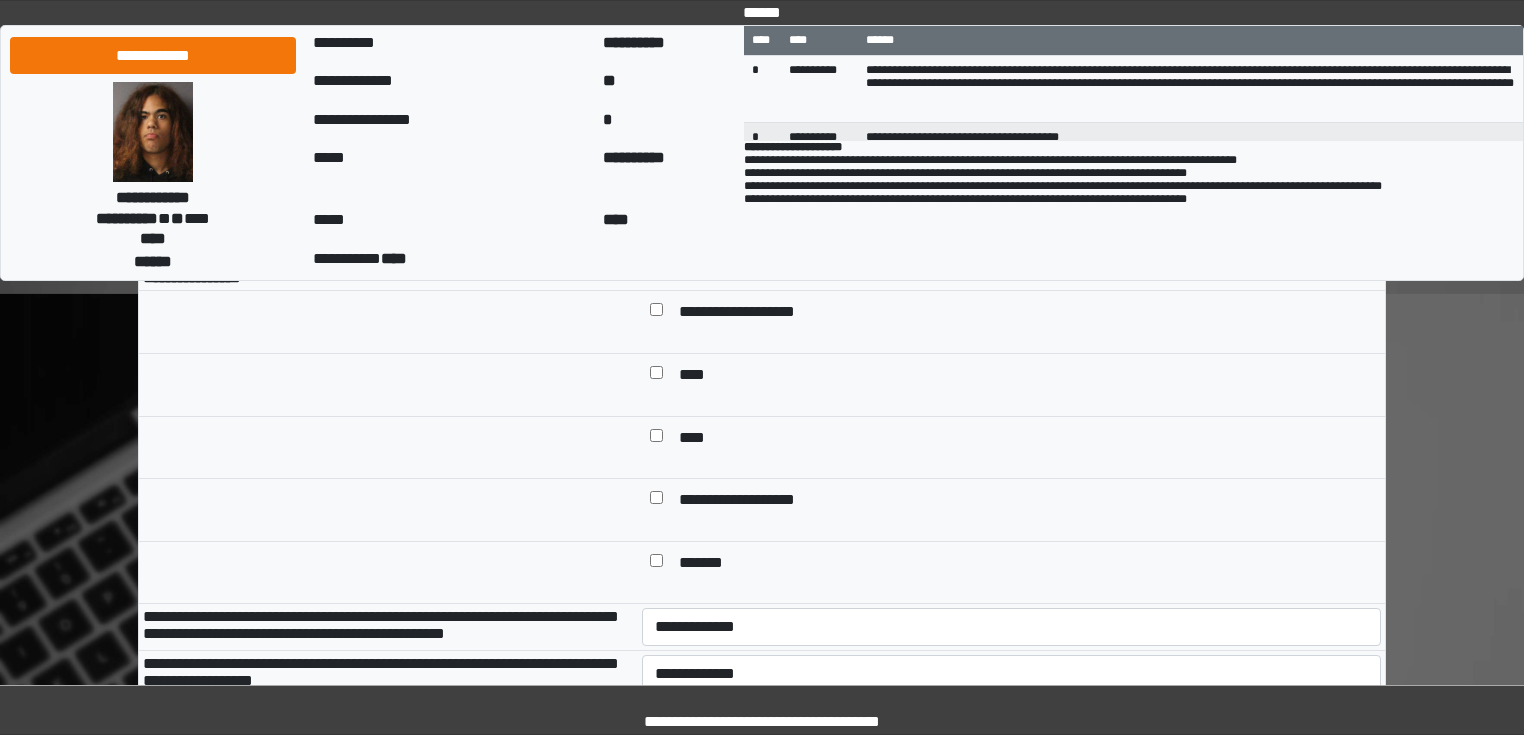 type on "**********" 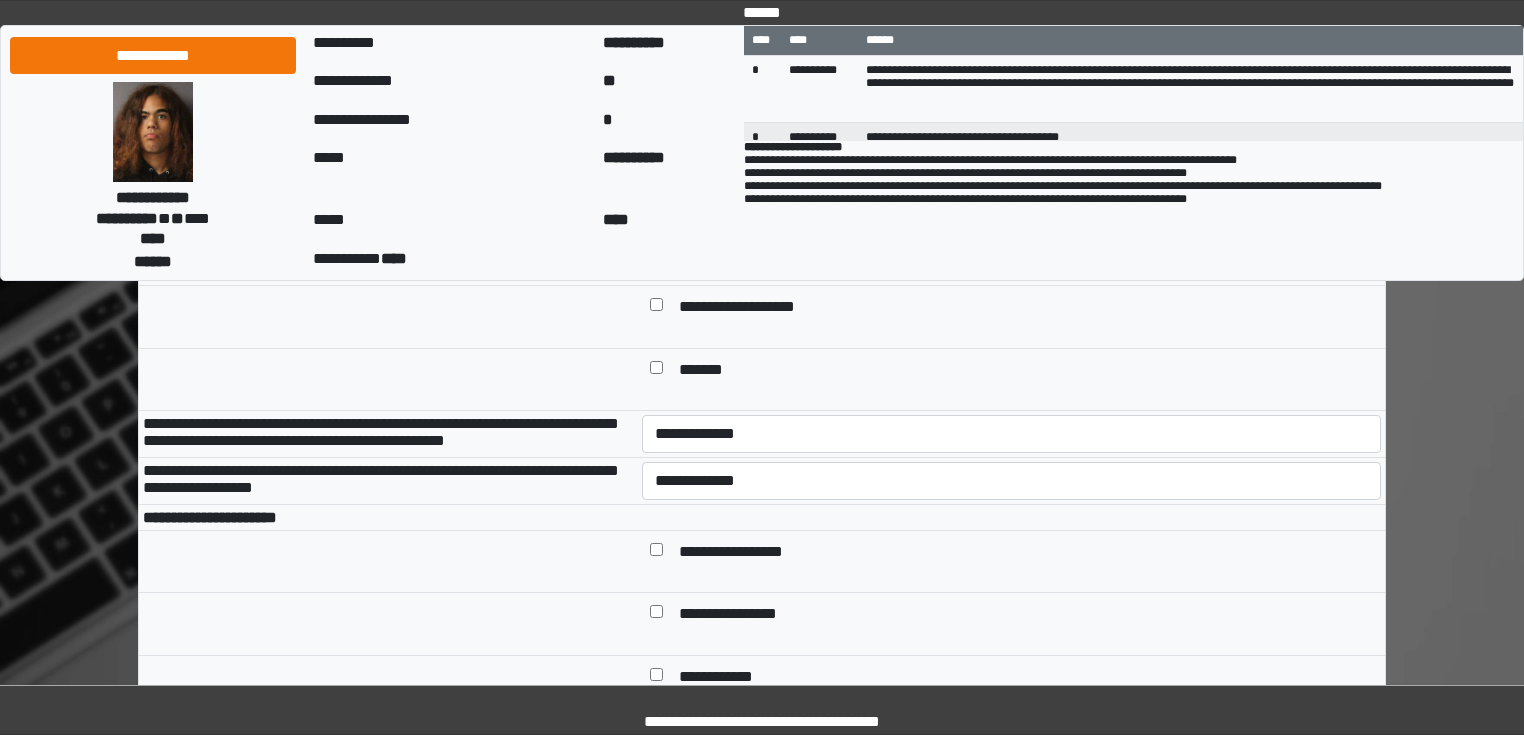 scroll, scrollTop: 800, scrollLeft: 0, axis: vertical 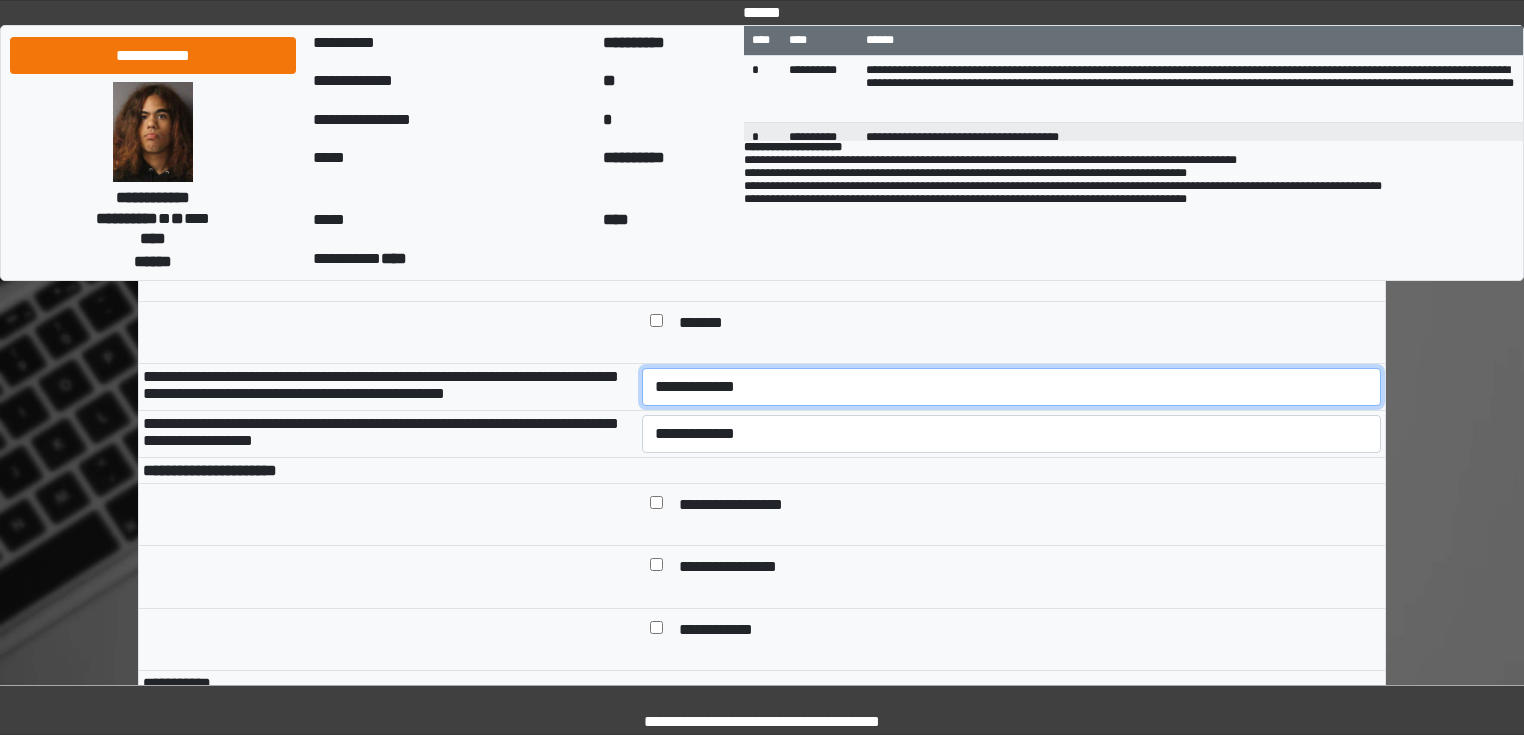 click on "**********" at bounding box center (1012, 387) 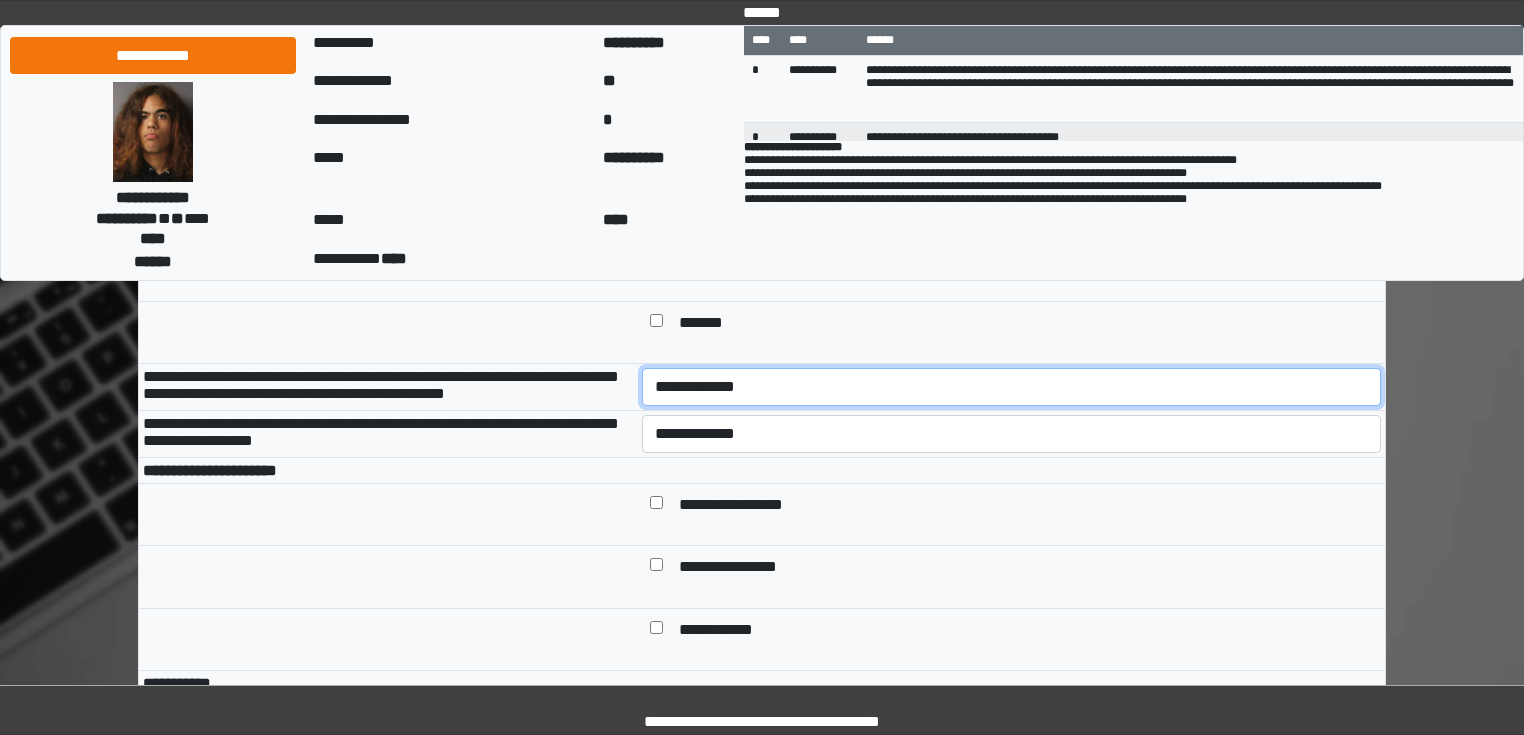 select on "*" 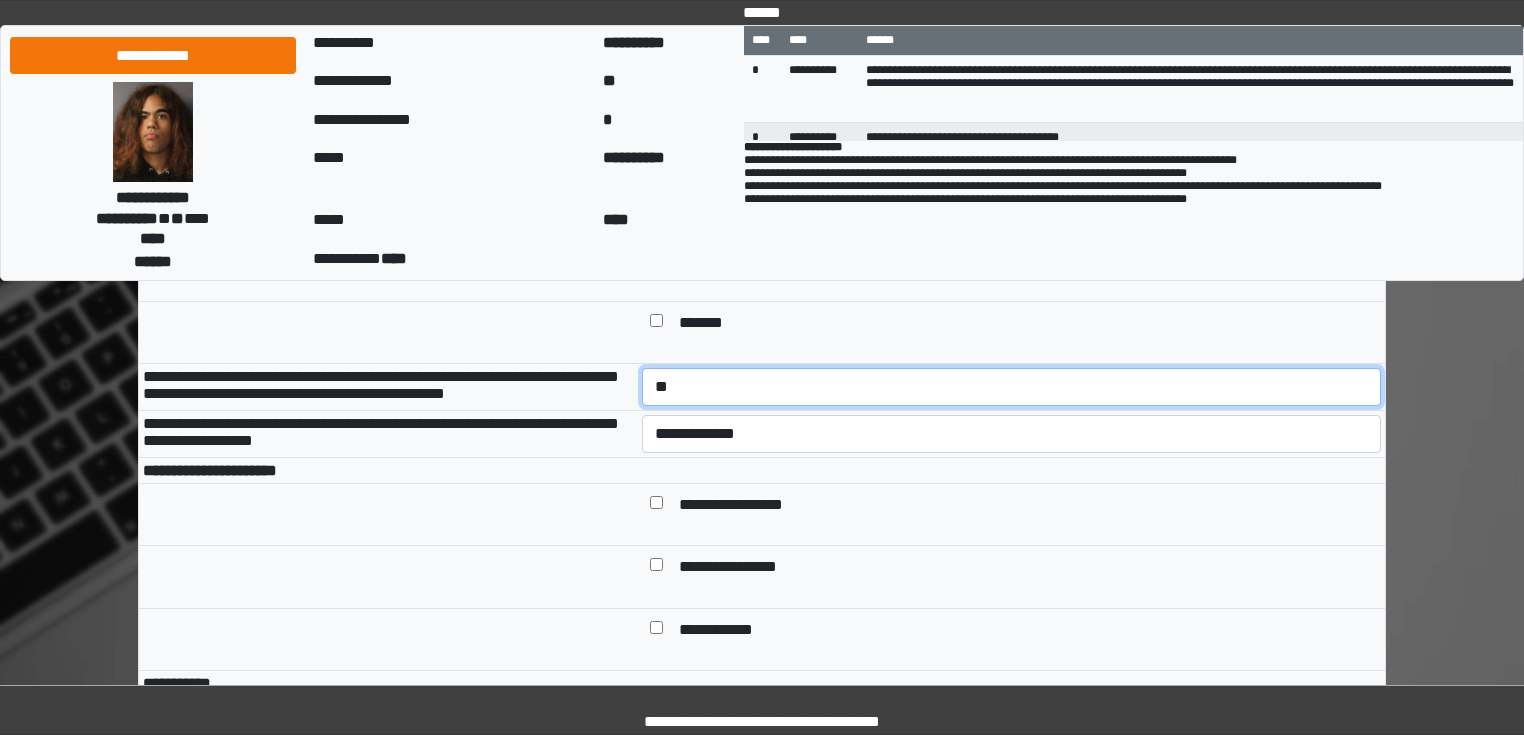 click on "**********" at bounding box center (1012, 387) 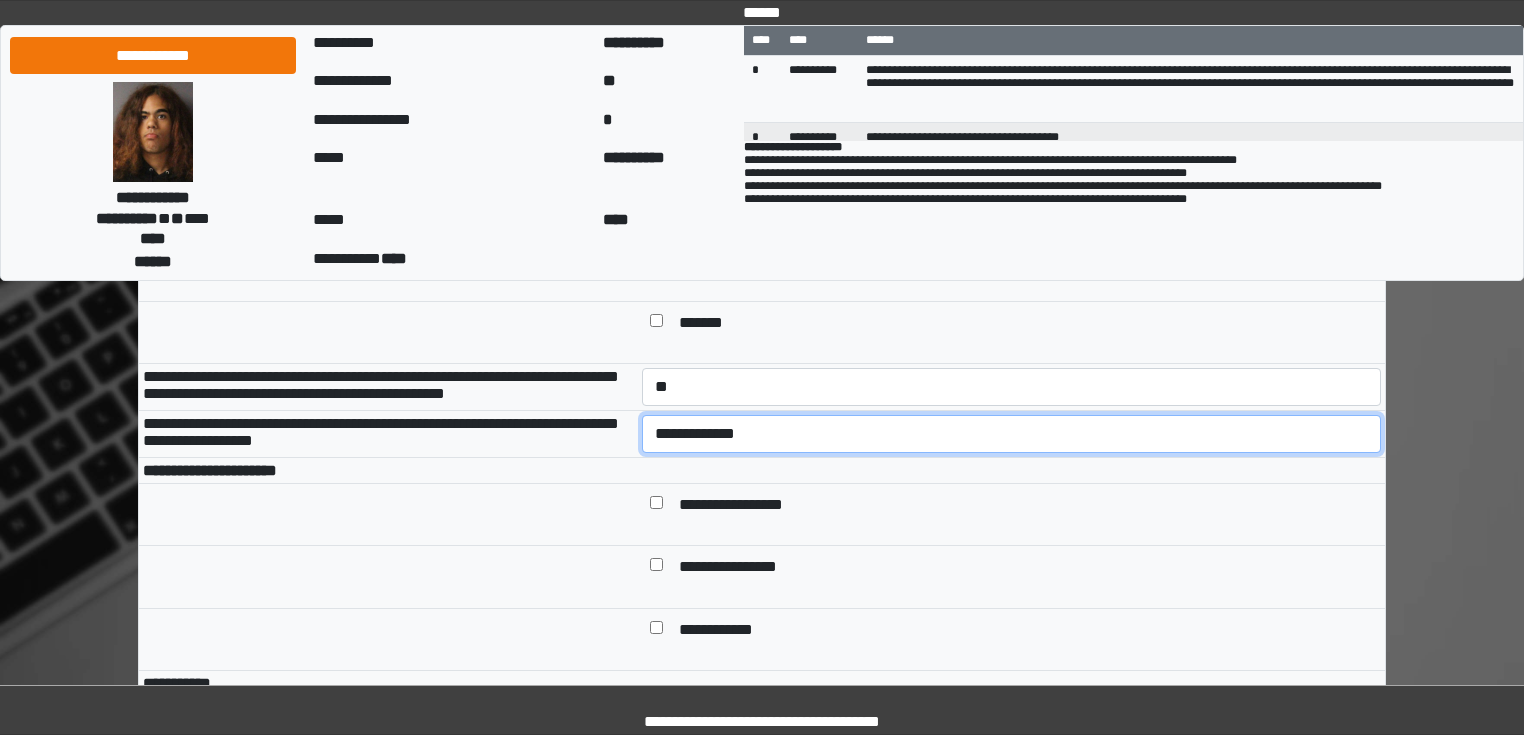 click on "**********" at bounding box center [1012, 434] 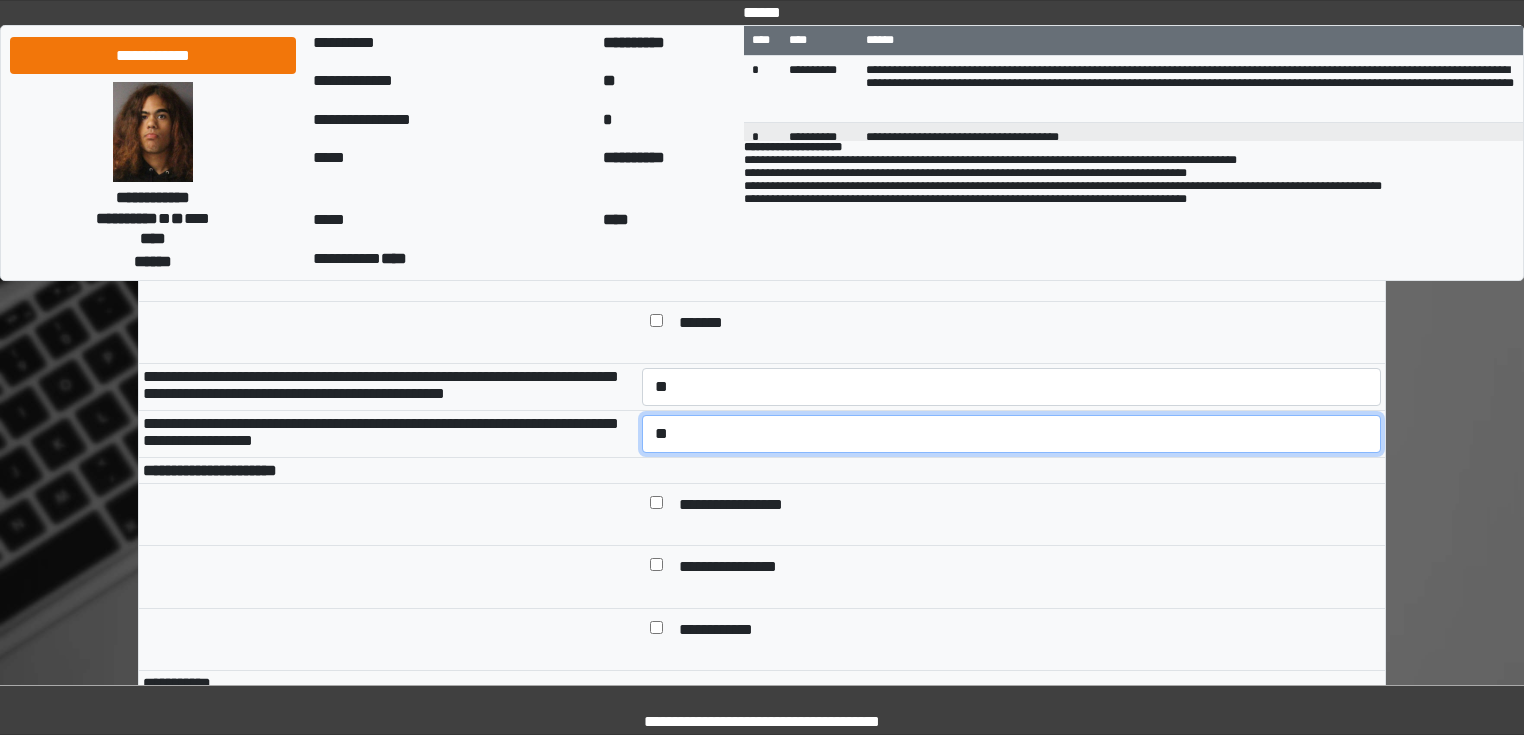 click on "**********" at bounding box center (1012, 434) 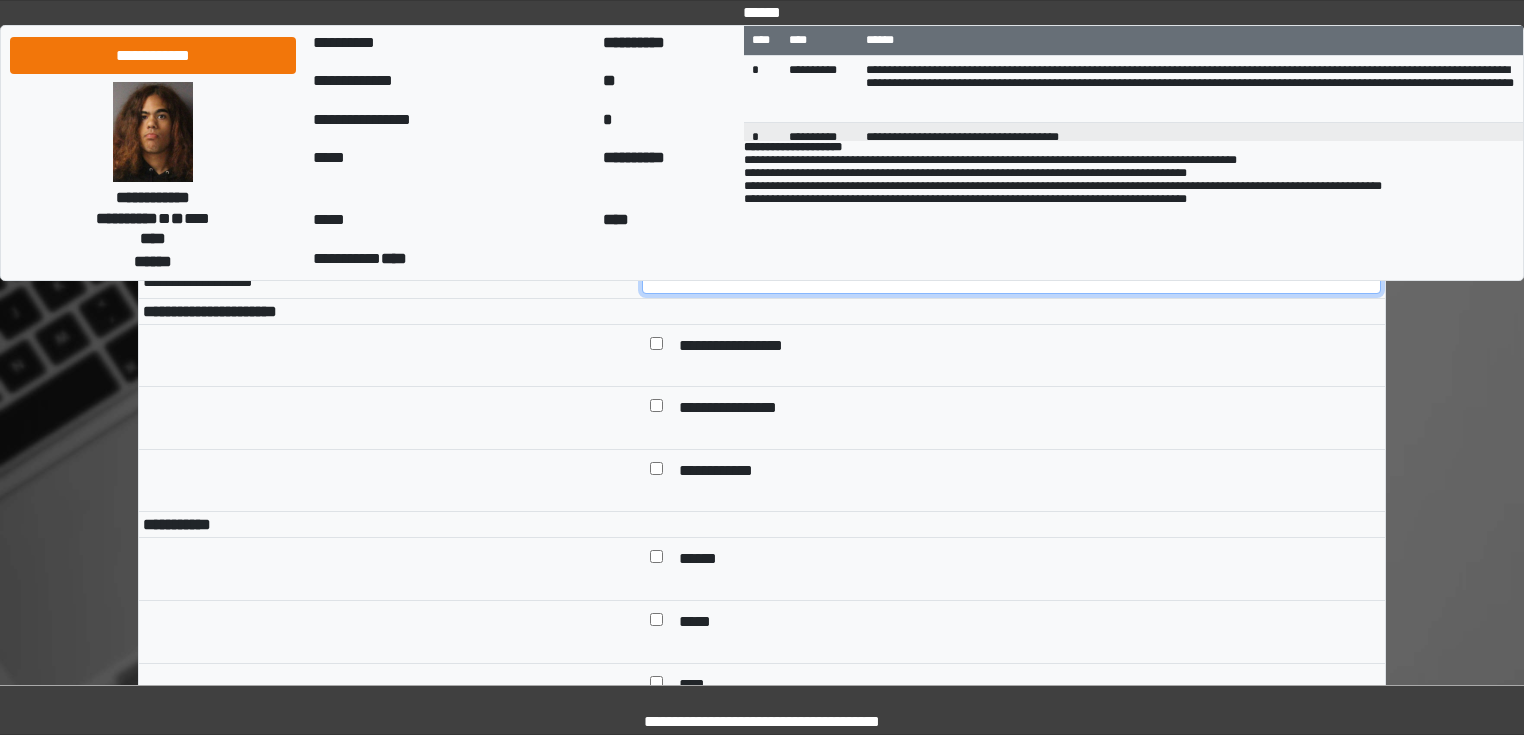 scroll, scrollTop: 960, scrollLeft: 0, axis: vertical 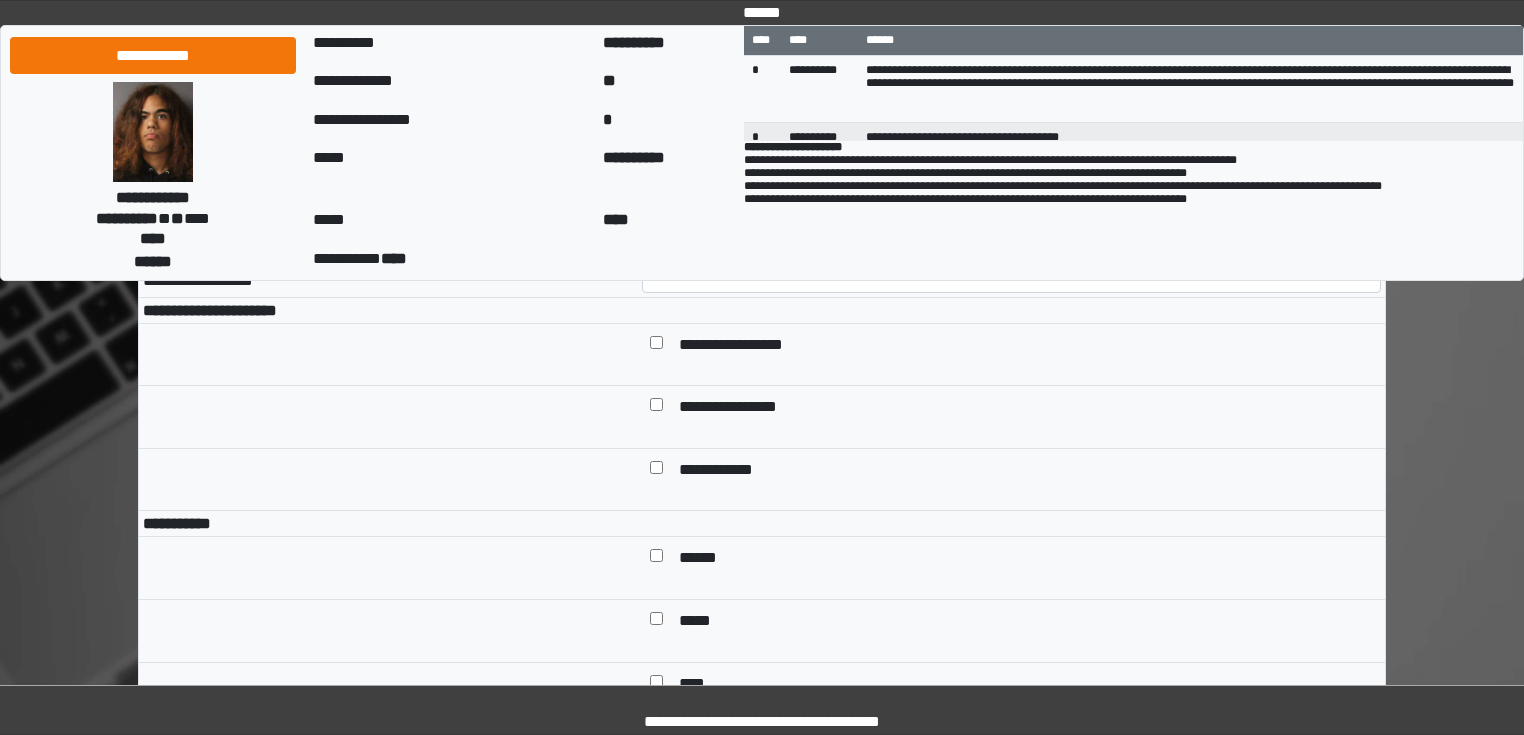 click at bounding box center (656, 347) 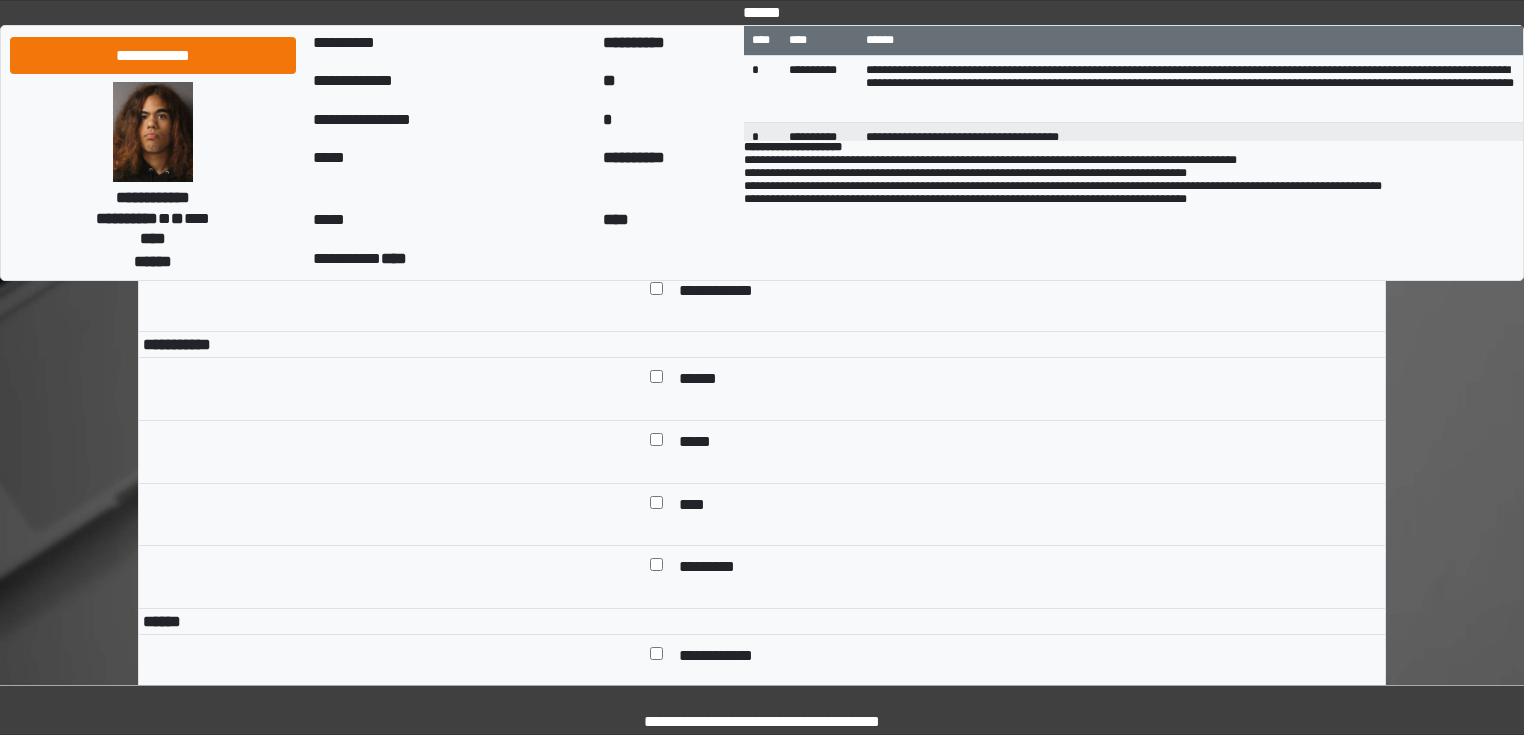 scroll, scrollTop: 1200, scrollLeft: 0, axis: vertical 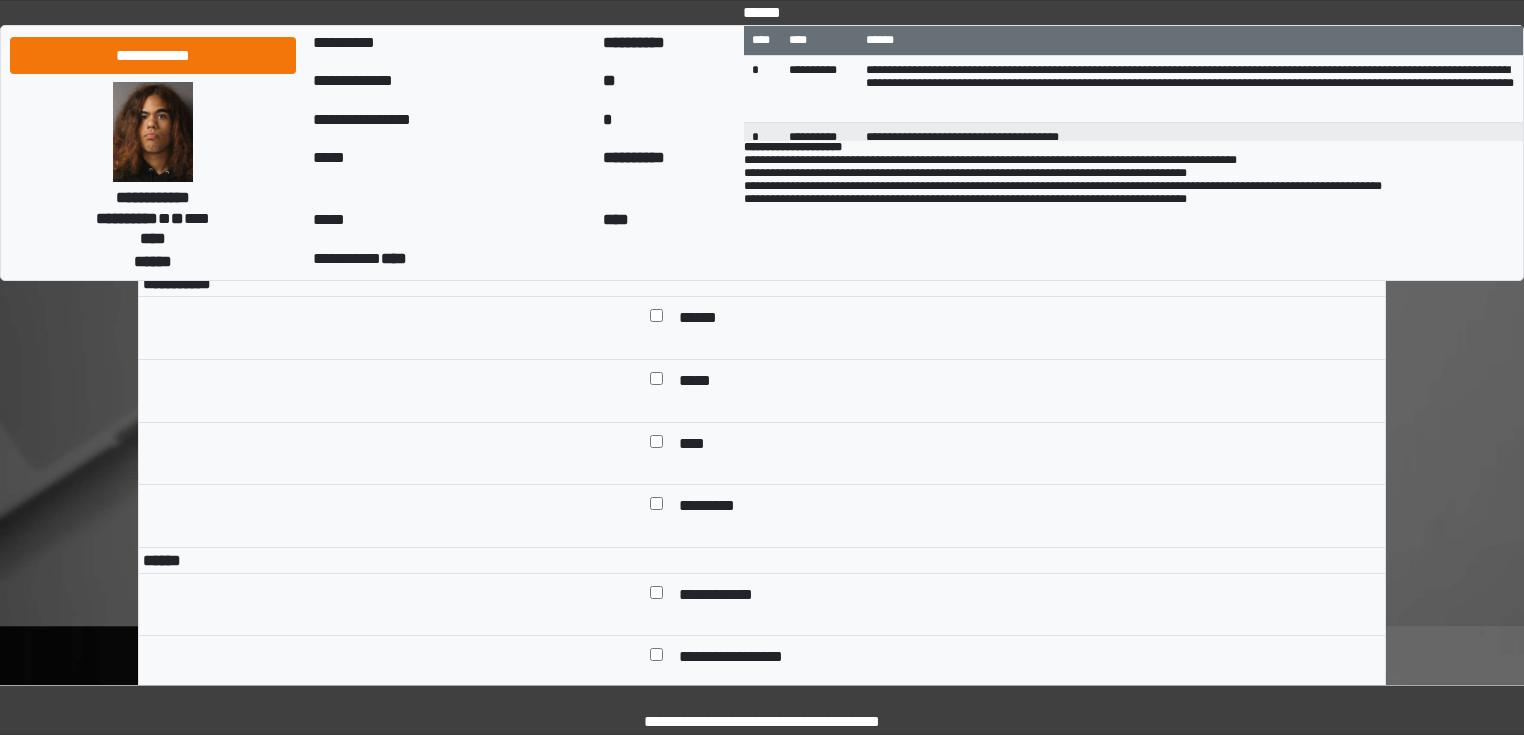 click at bounding box center (656, 446) 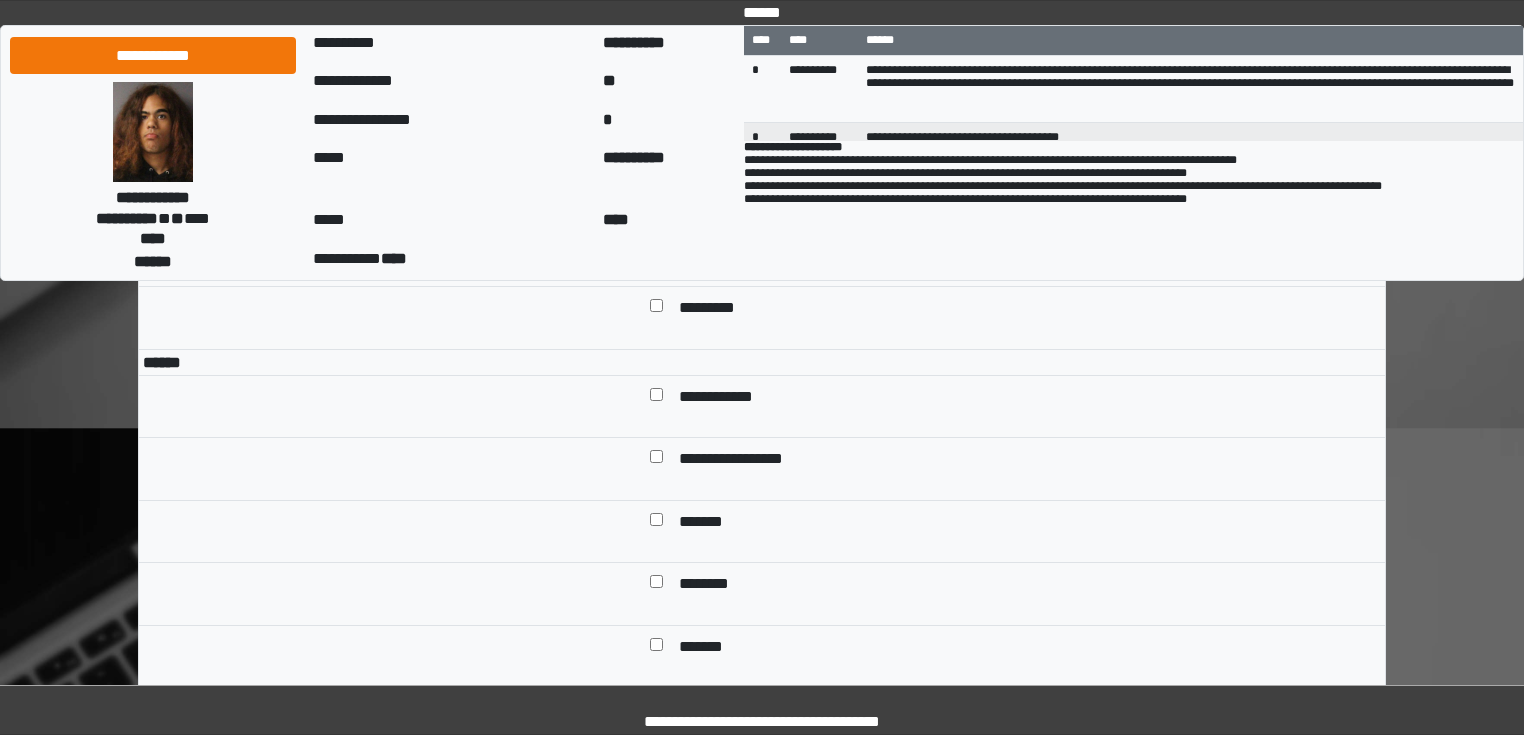 scroll, scrollTop: 1440, scrollLeft: 0, axis: vertical 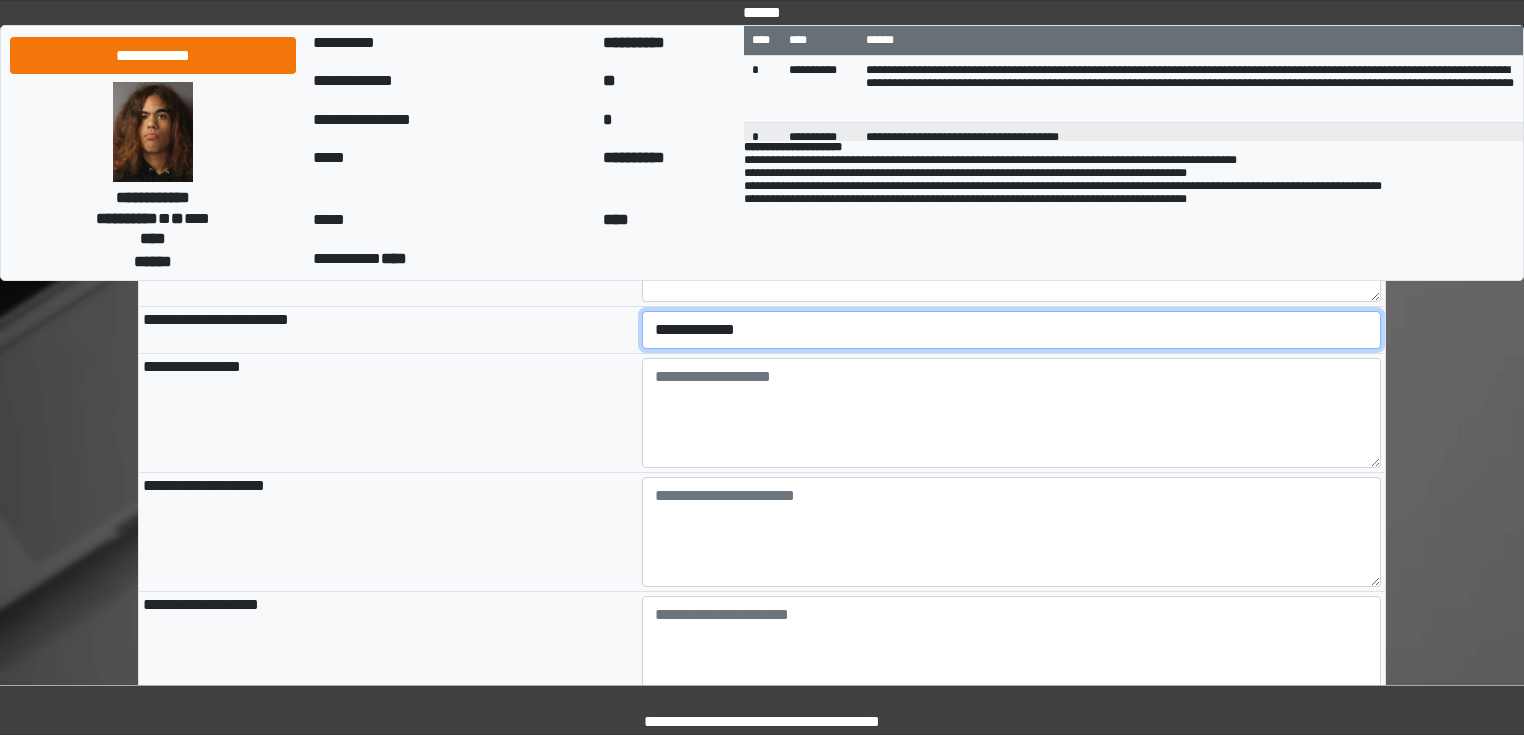 click on "**********" at bounding box center [1012, 330] 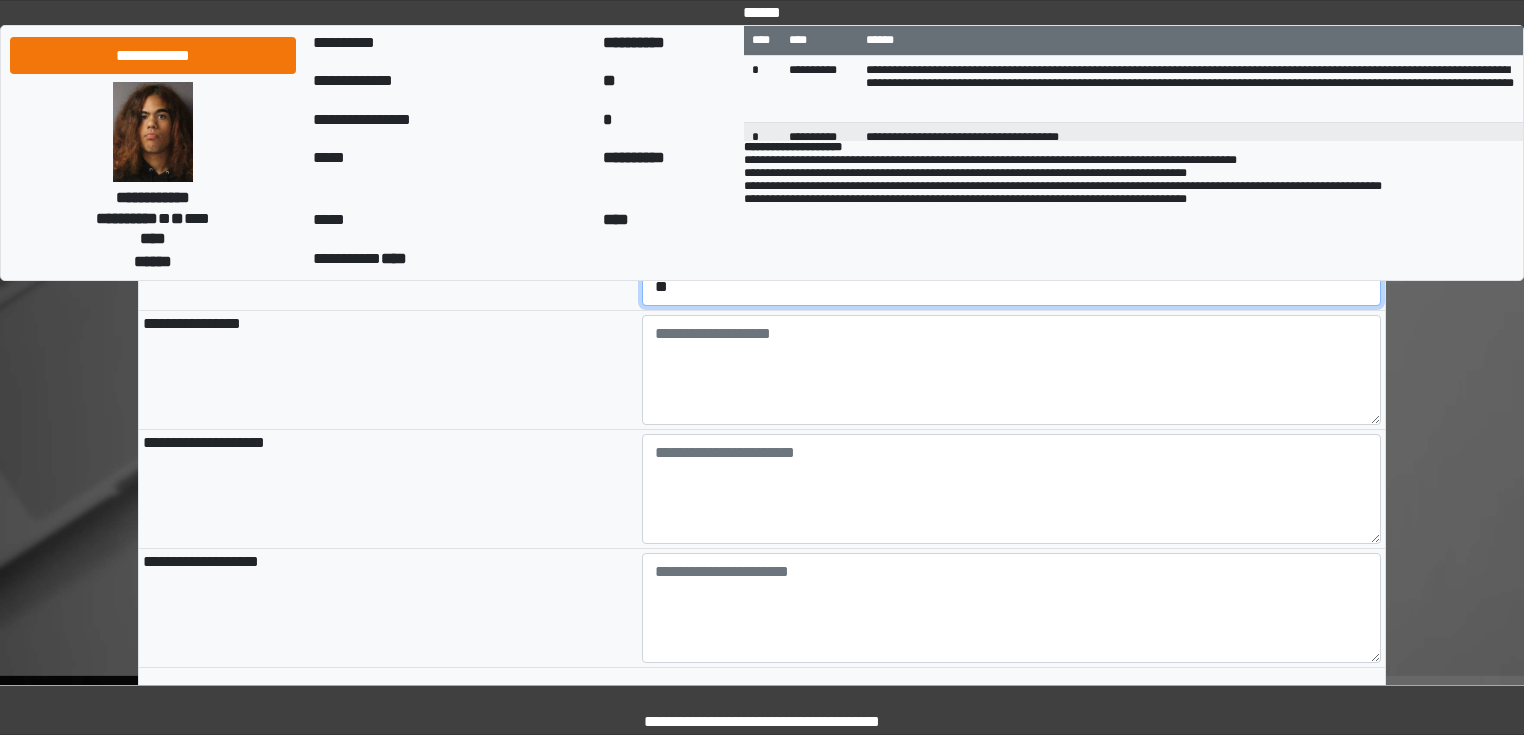 scroll, scrollTop: 2160, scrollLeft: 0, axis: vertical 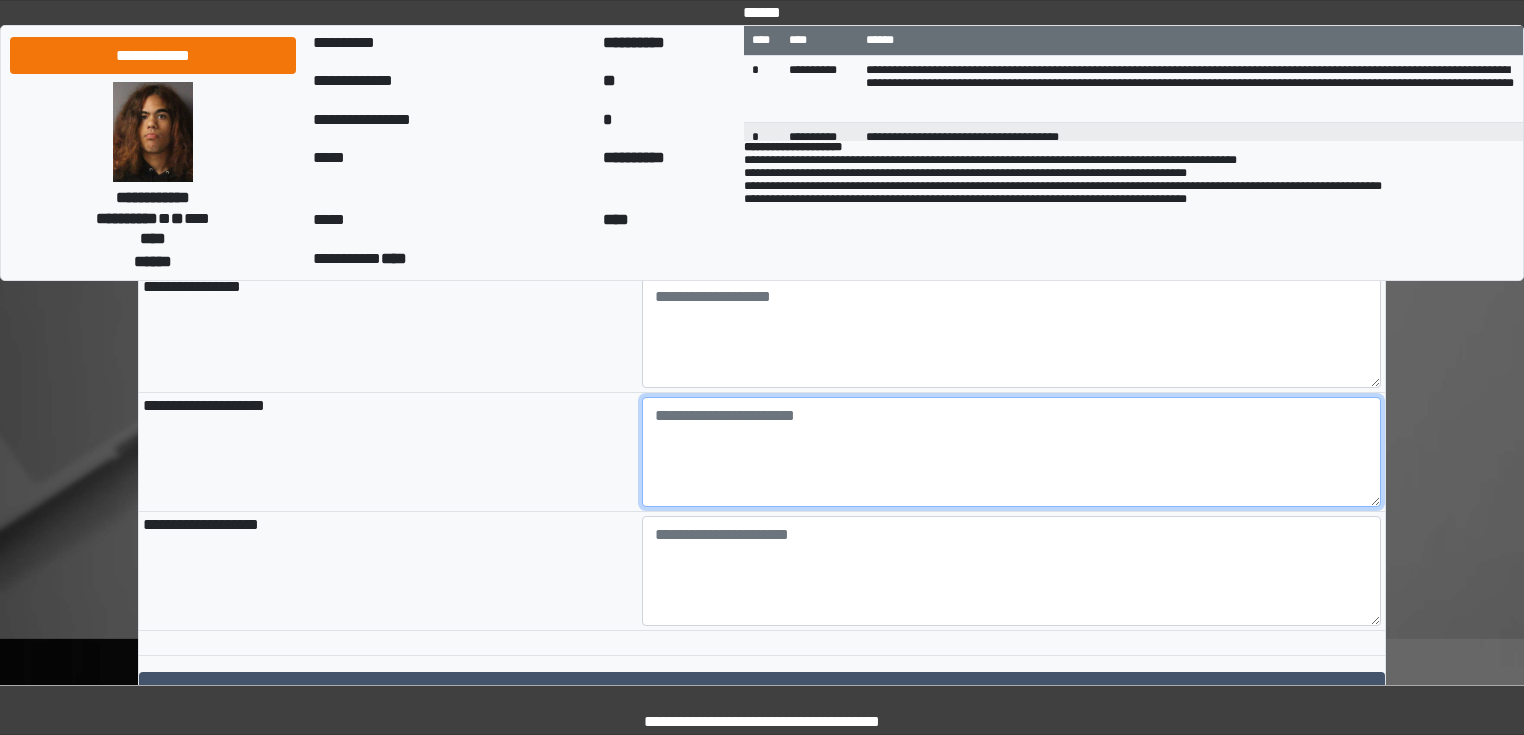 click at bounding box center (1012, 452) 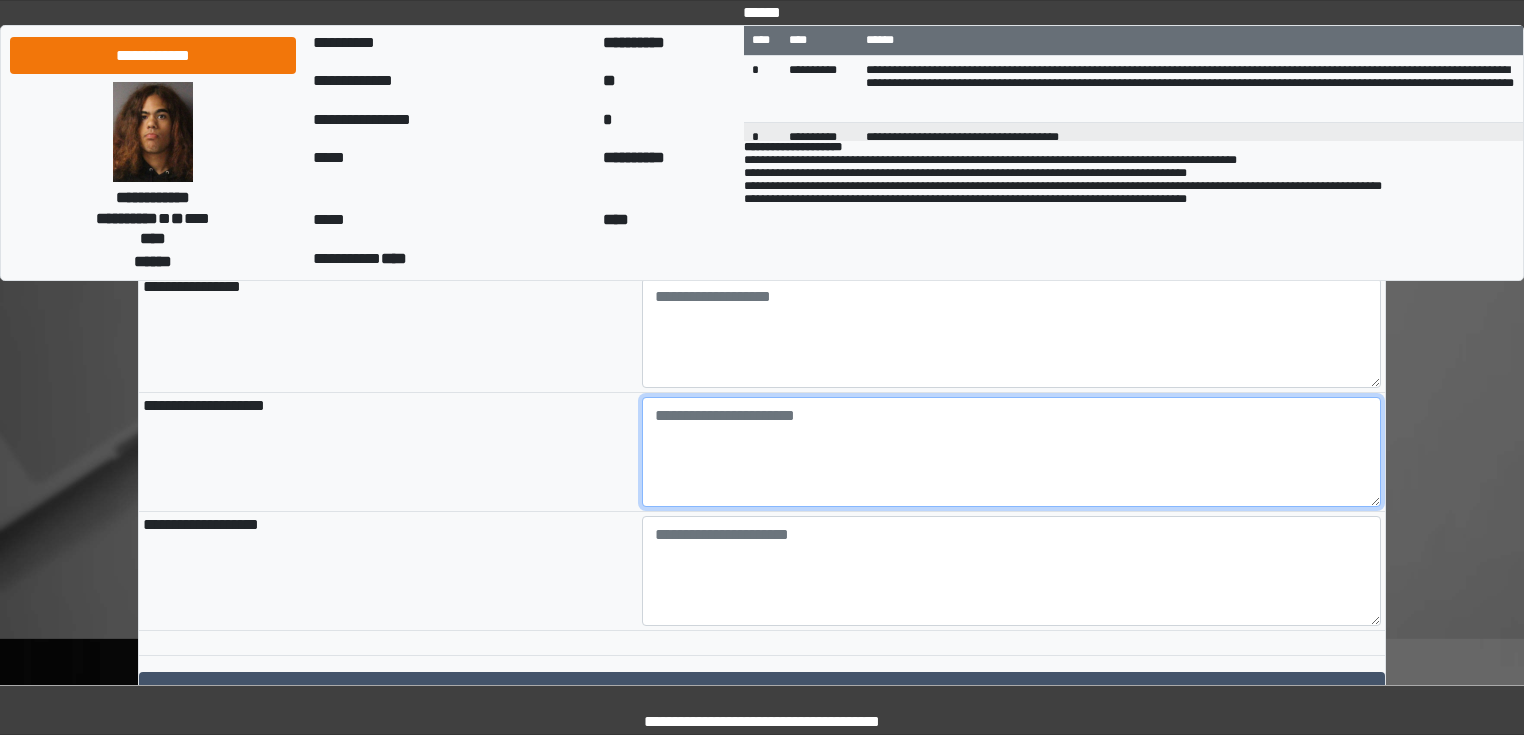 paste on "**********" 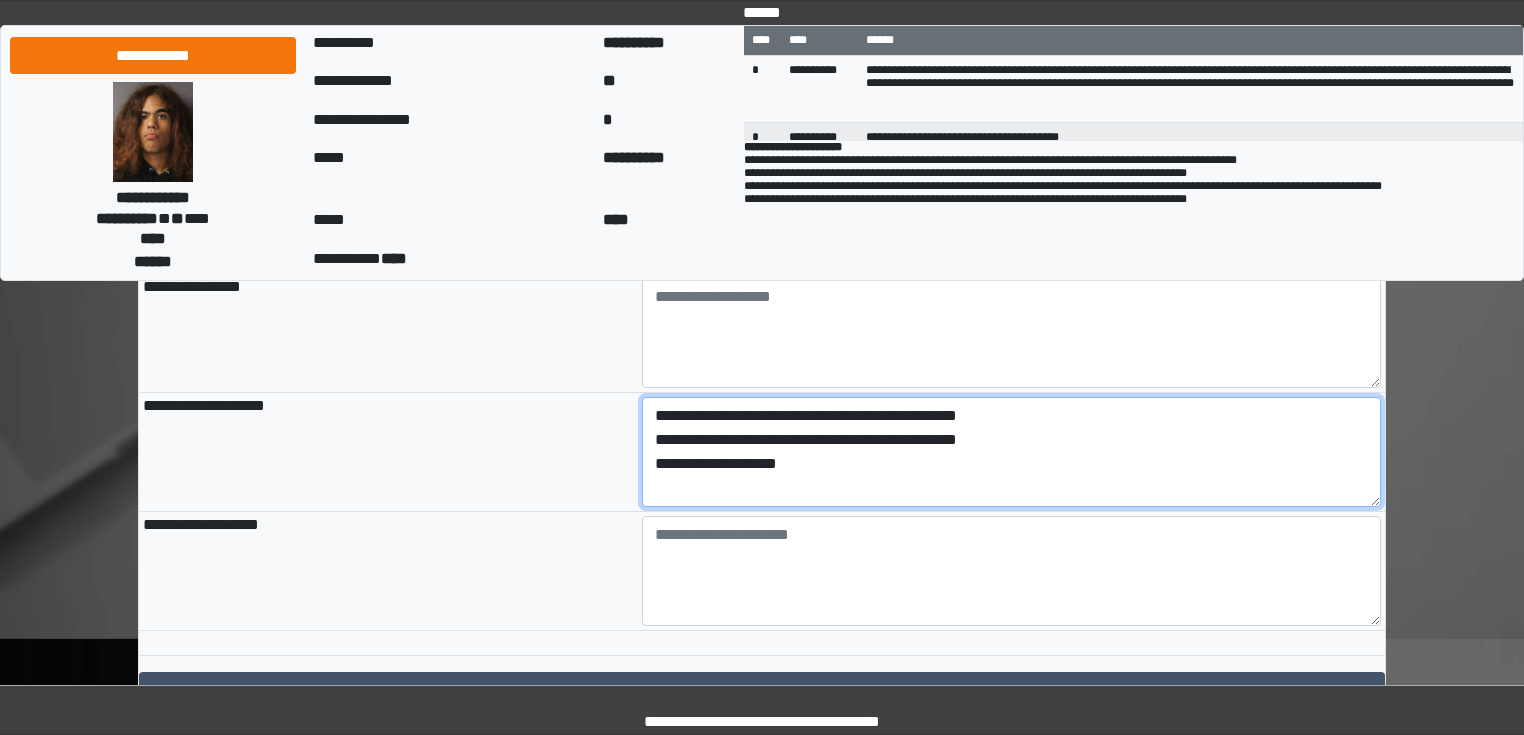 drag, startPoint x: 804, startPoint y: 500, endPoint x: 957, endPoint y: 476, distance: 154.87091 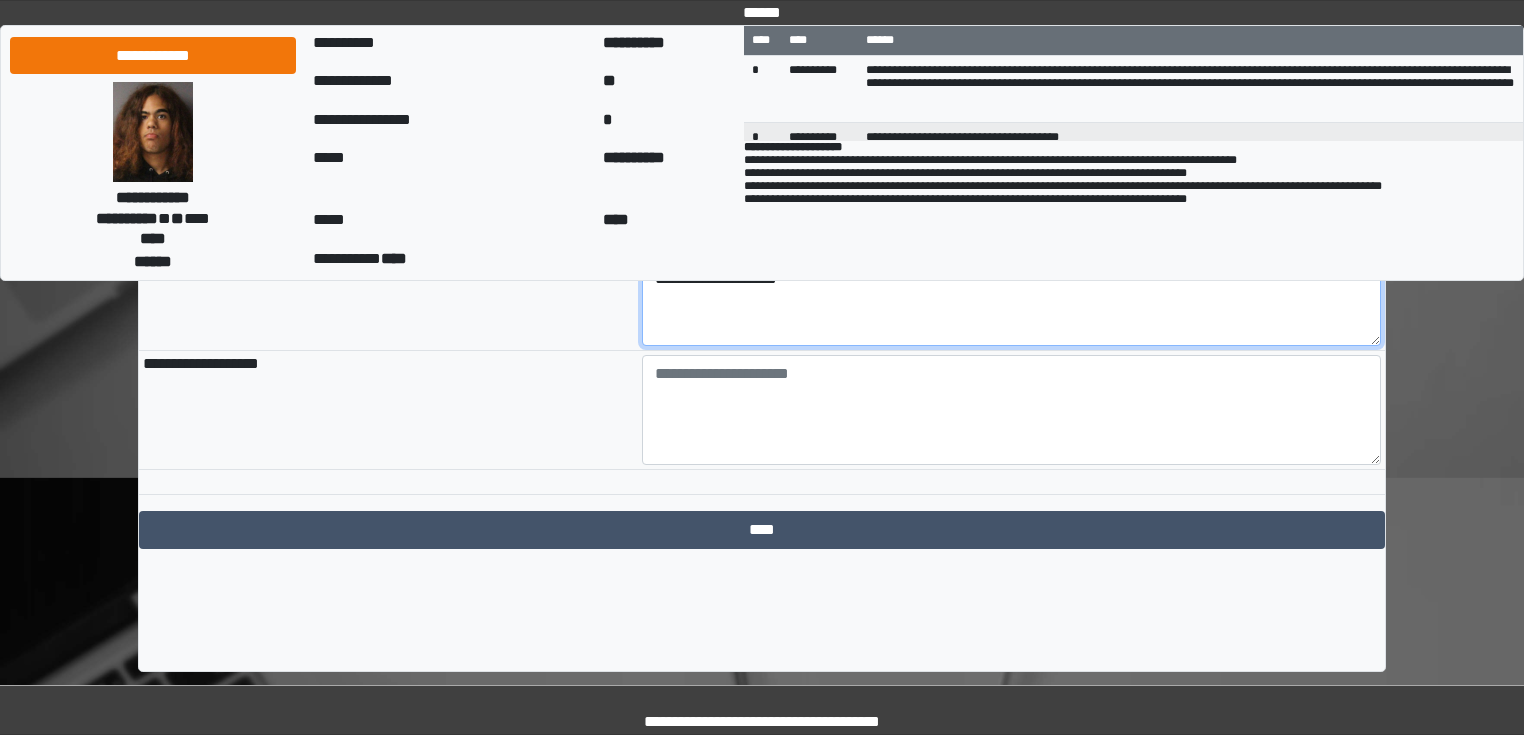scroll, scrollTop: 2322, scrollLeft: 0, axis: vertical 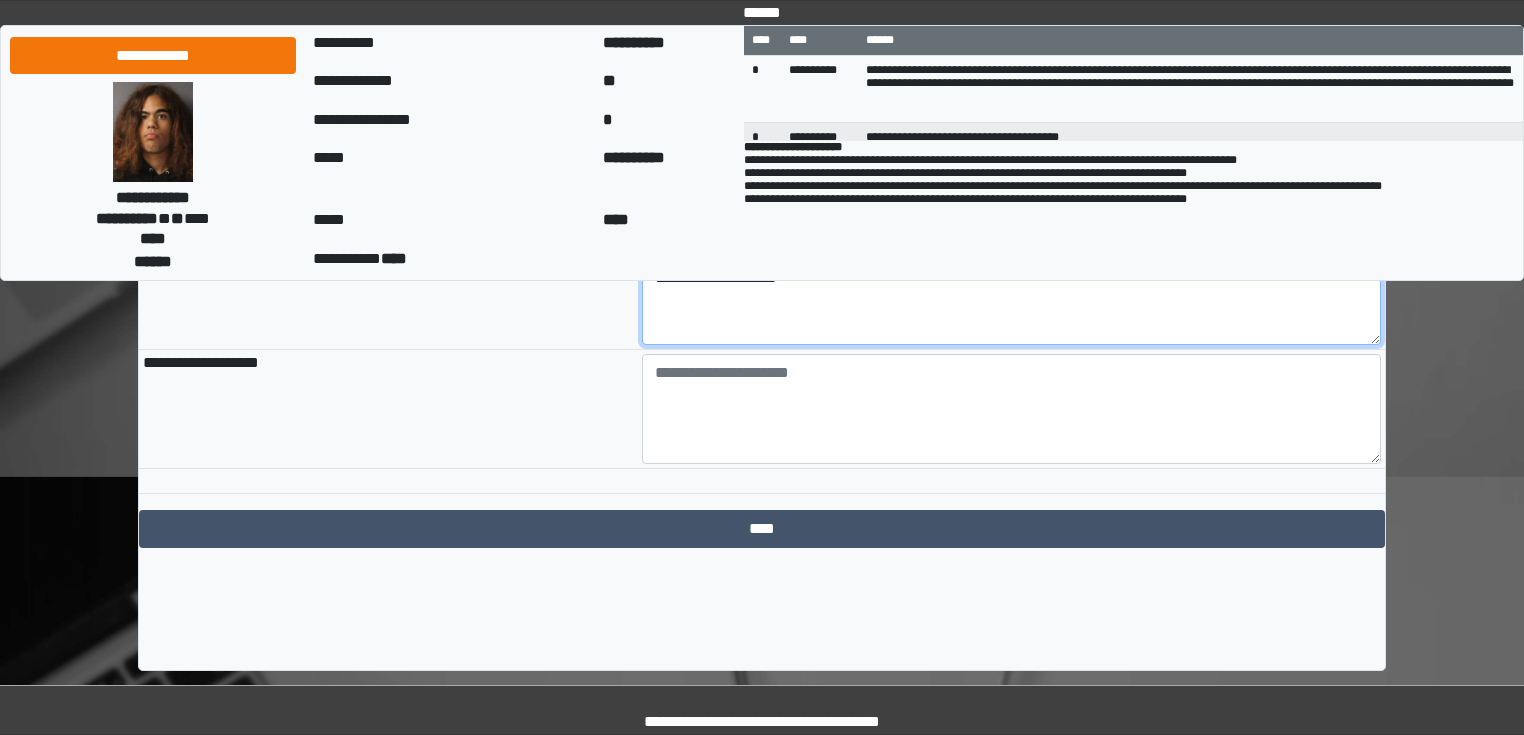 drag, startPoint x: 820, startPoint y: 320, endPoint x: 223, endPoint y: 291, distance: 597.7039 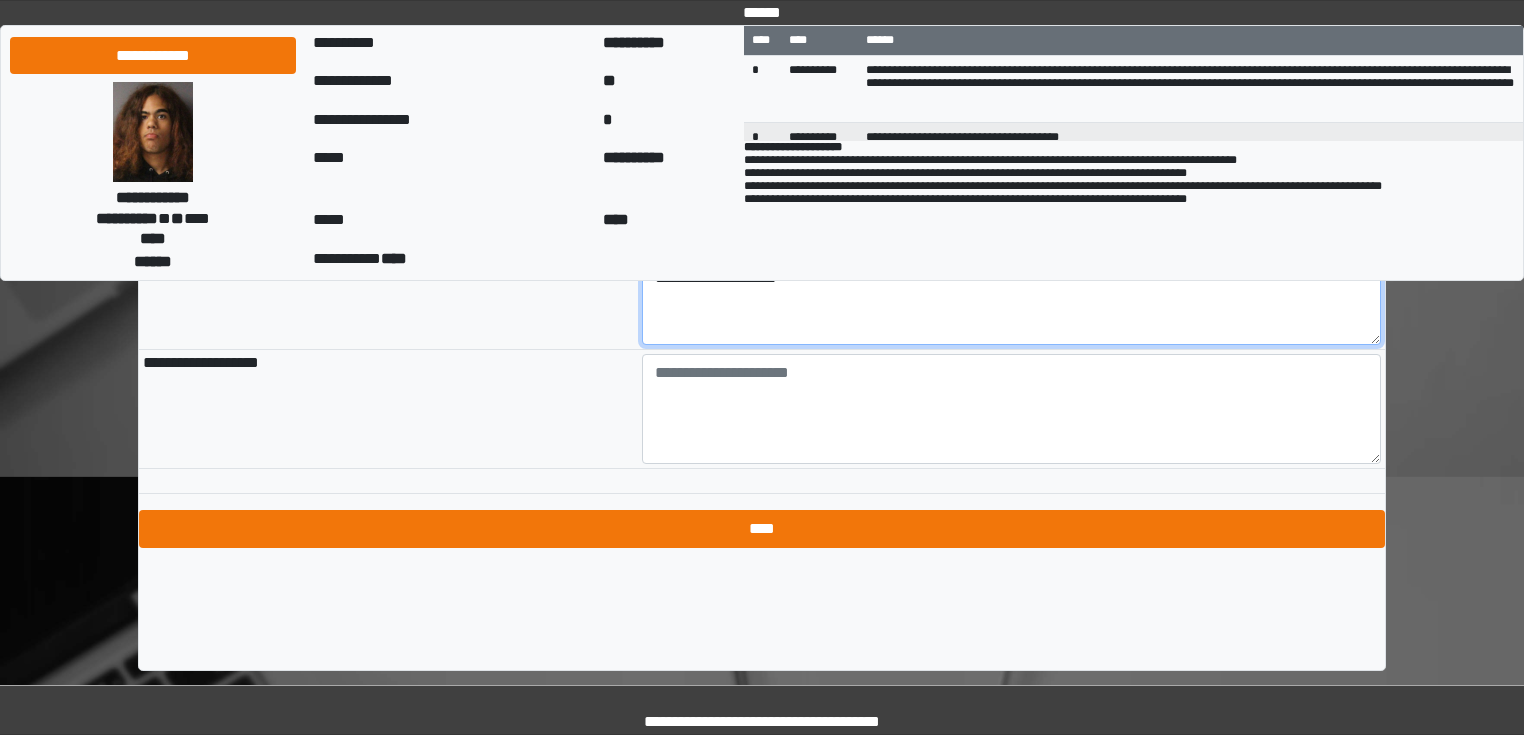 type on "**********" 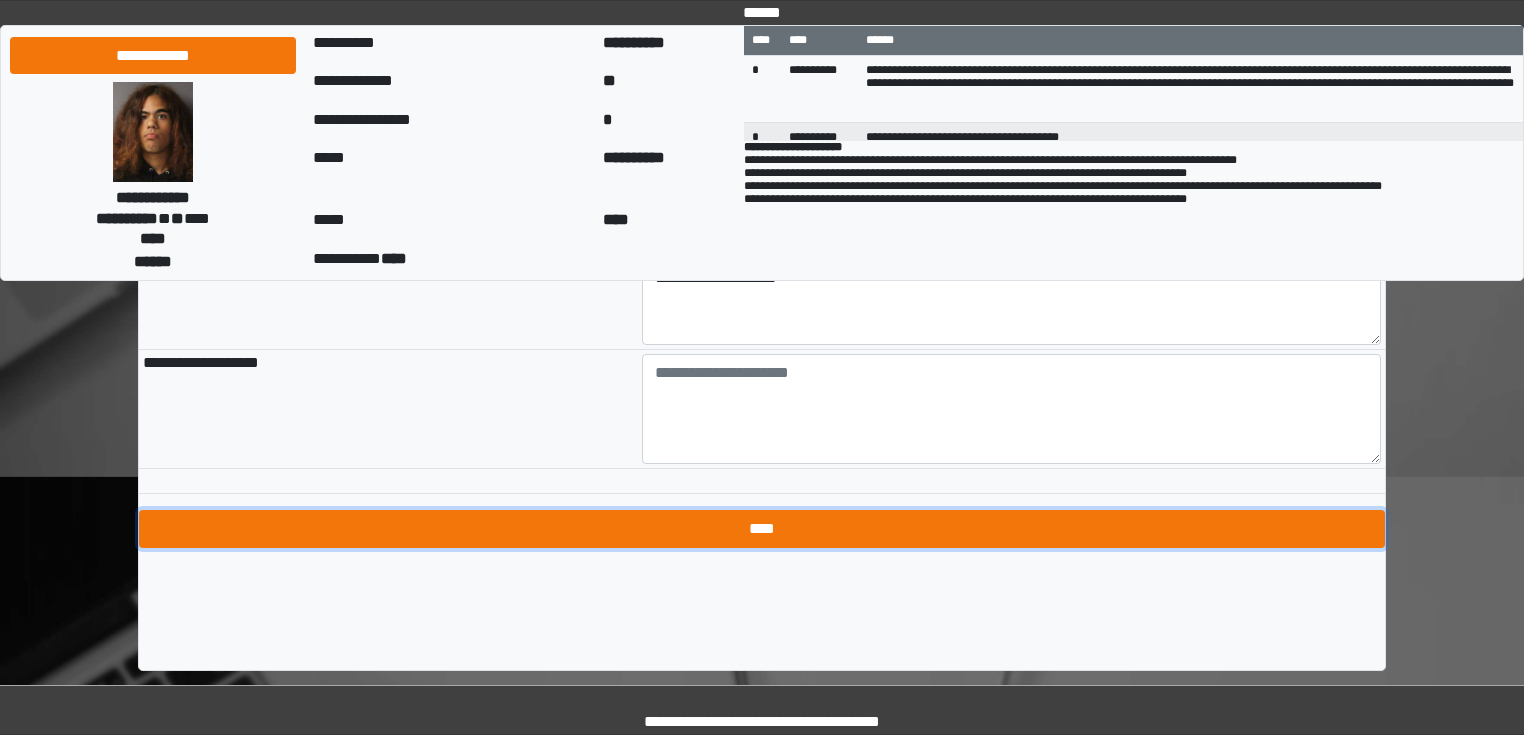 click on "****" at bounding box center [762, 529] 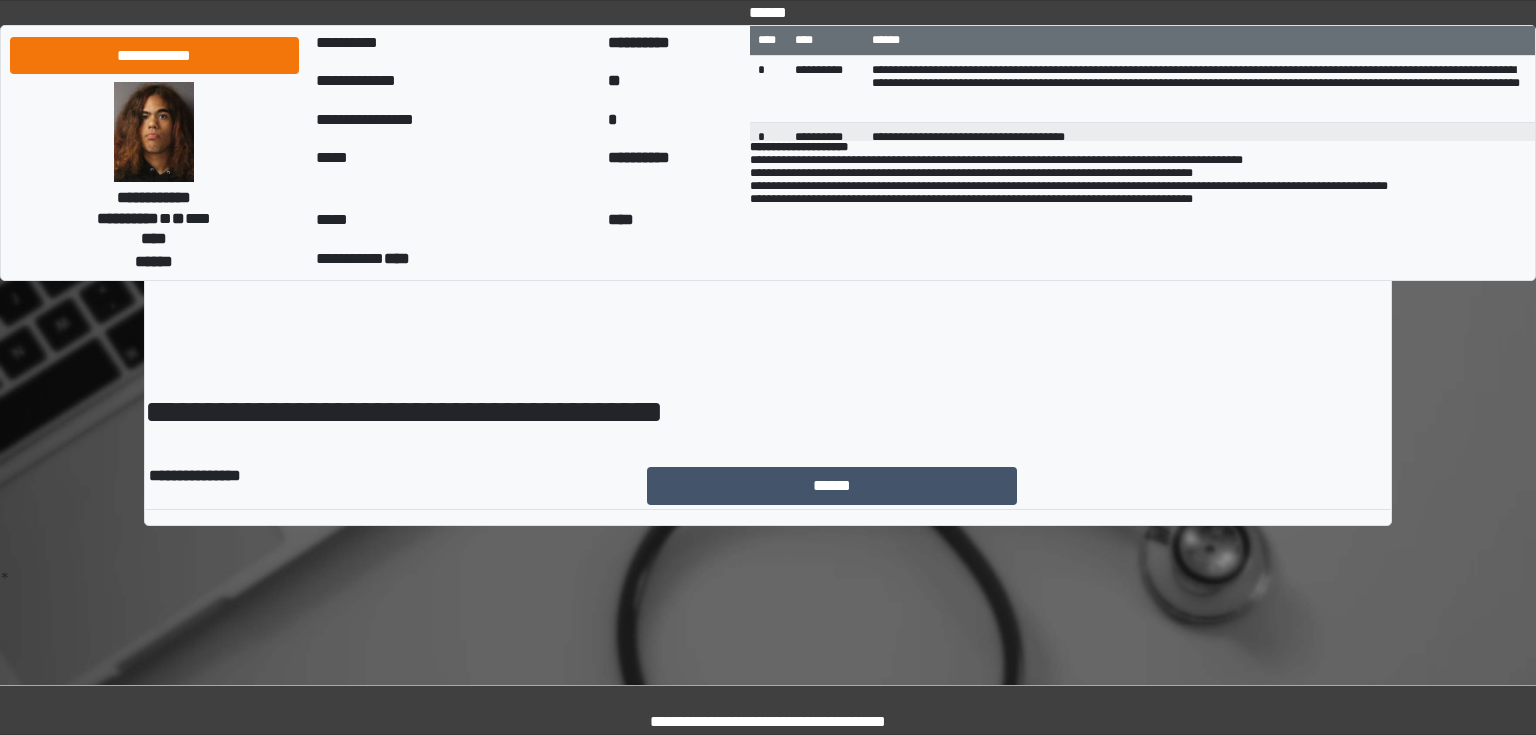 scroll, scrollTop: 0, scrollLeft: 0, axis: both 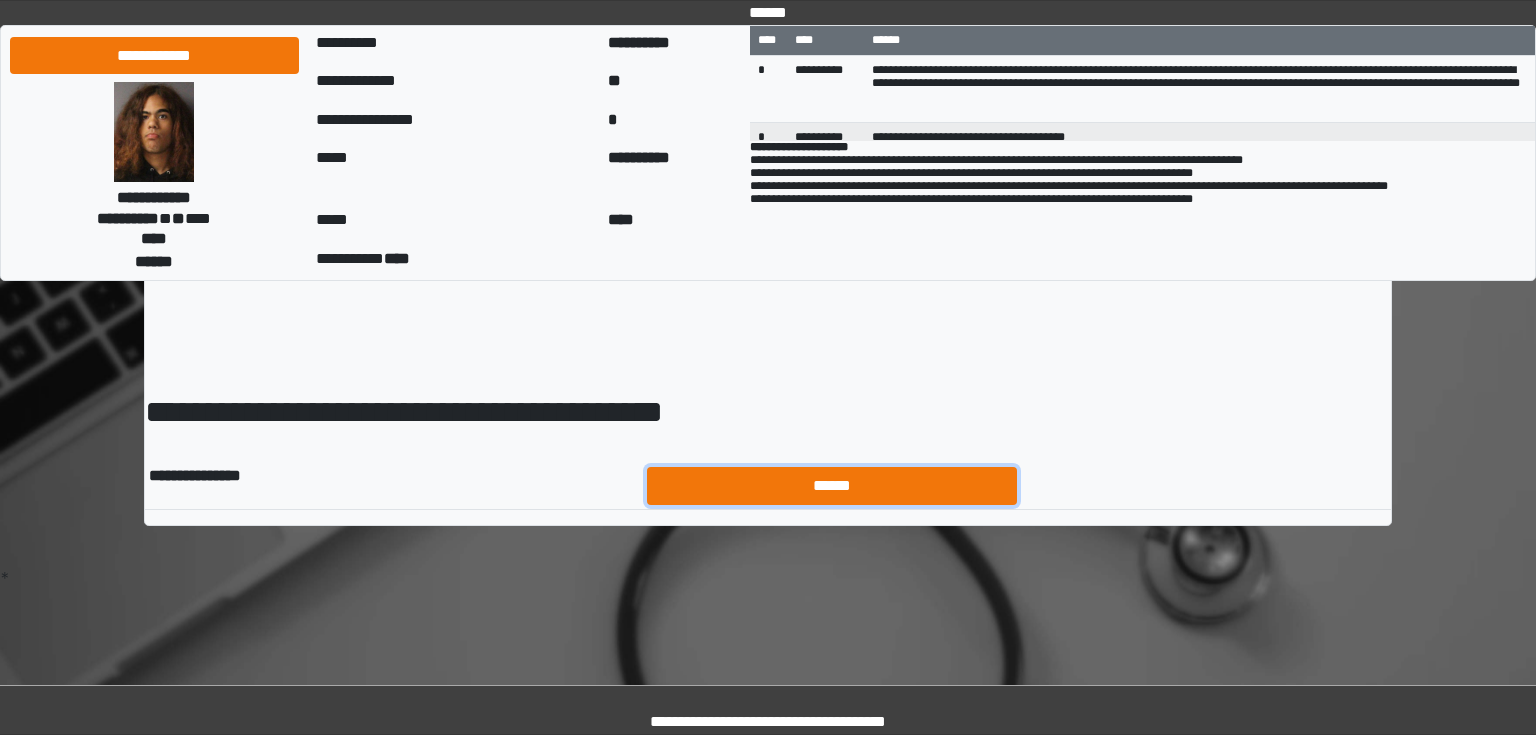 click on "******" at bounding box center [832, 486] 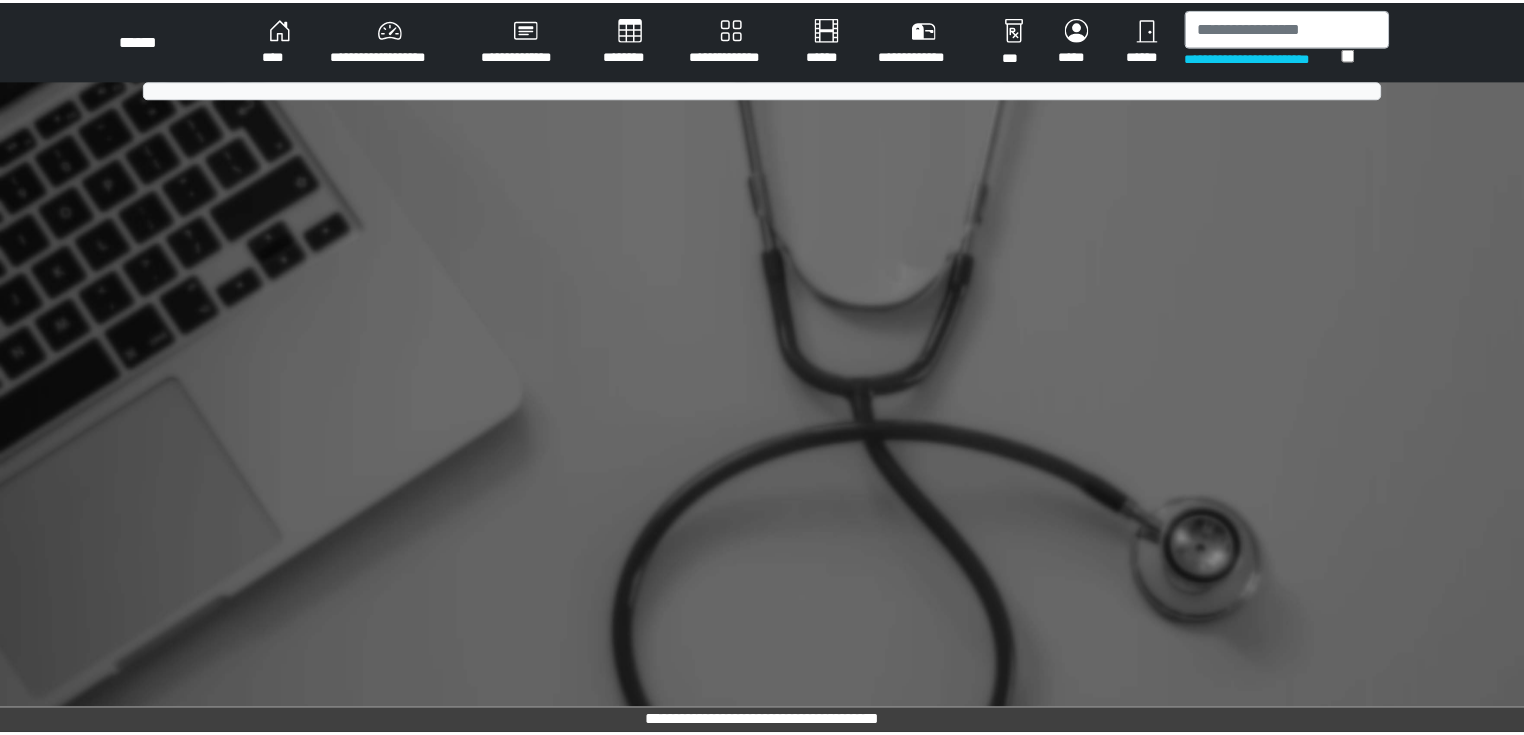 scroll, scrollTop: 0, scrollLeft: 0, axis: both 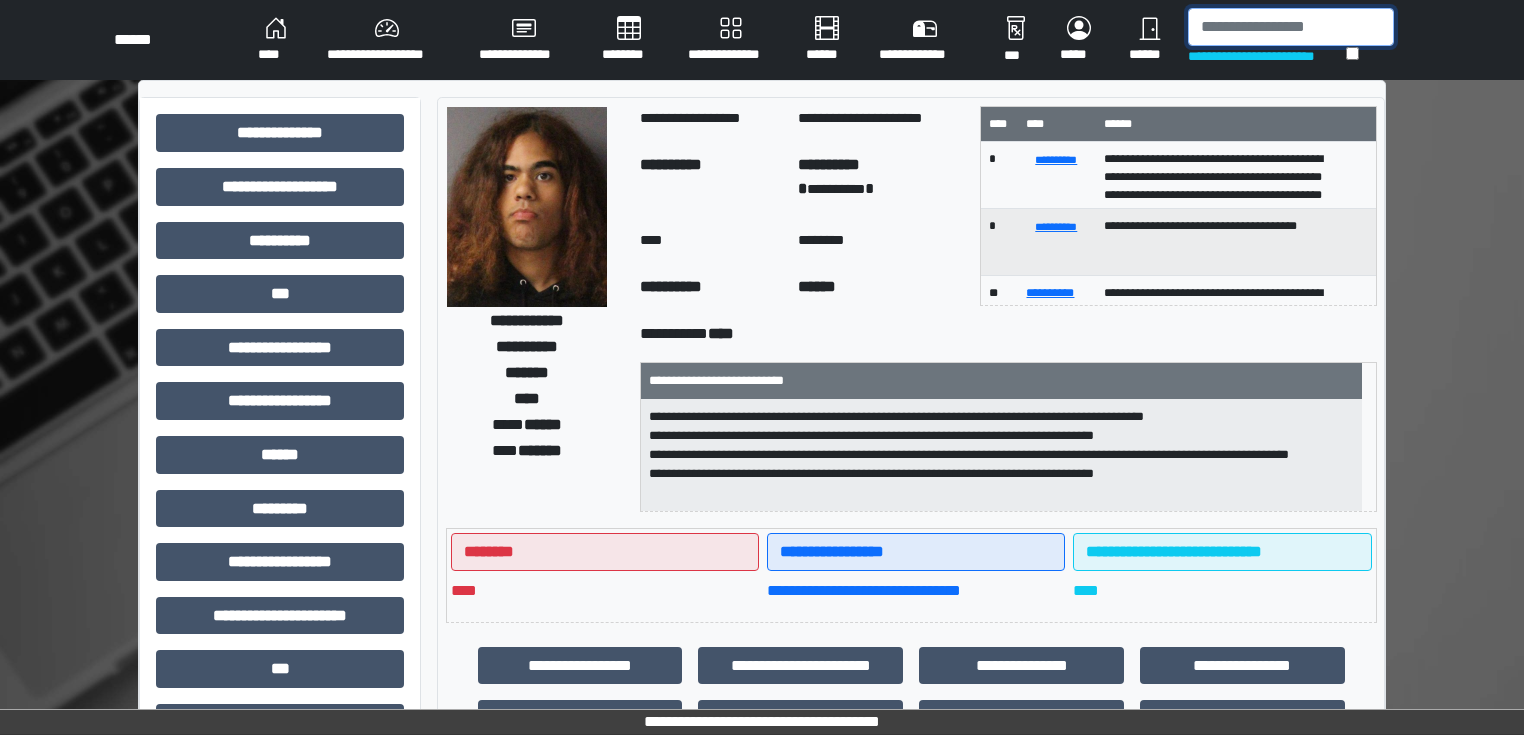 click at bounding box center (1291, 27) 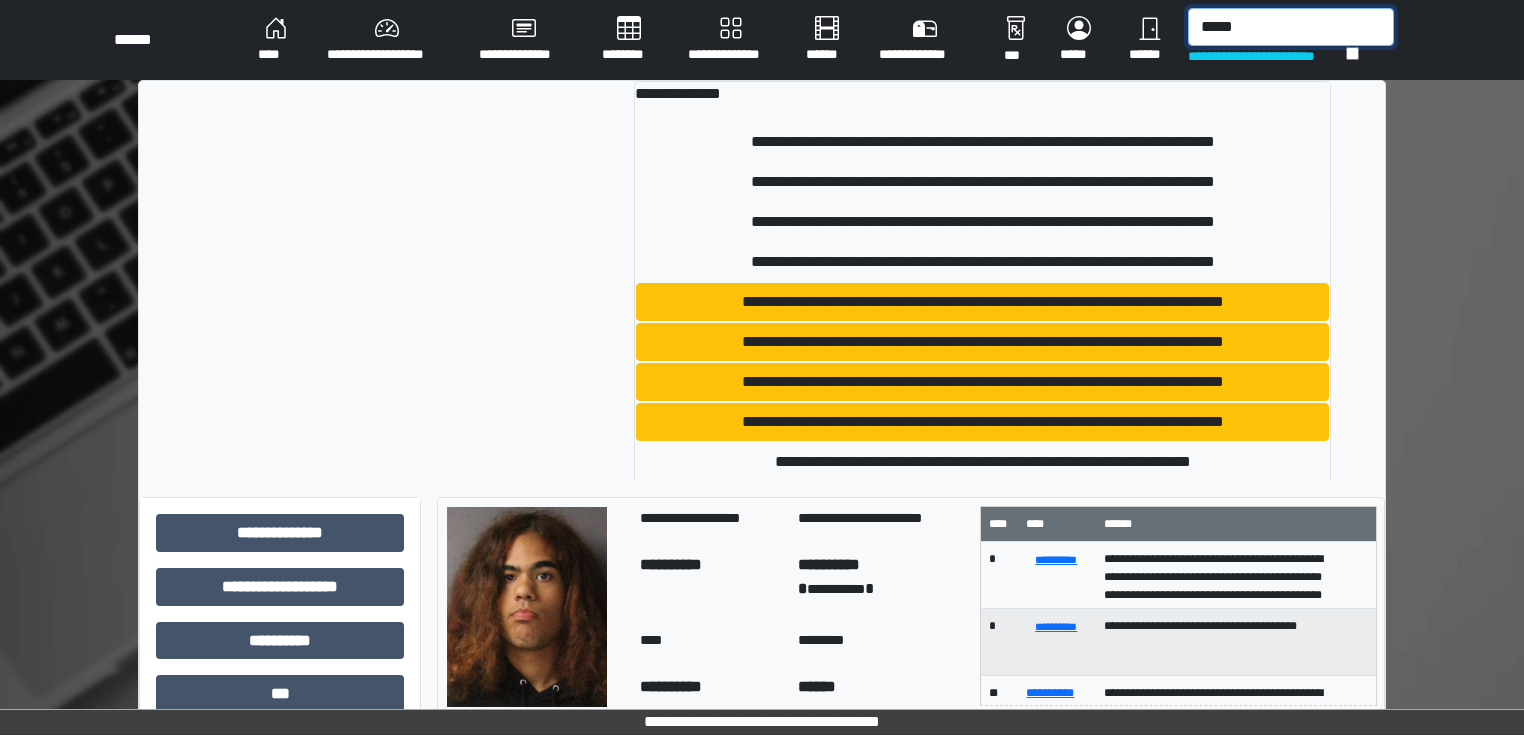 type on "*****" 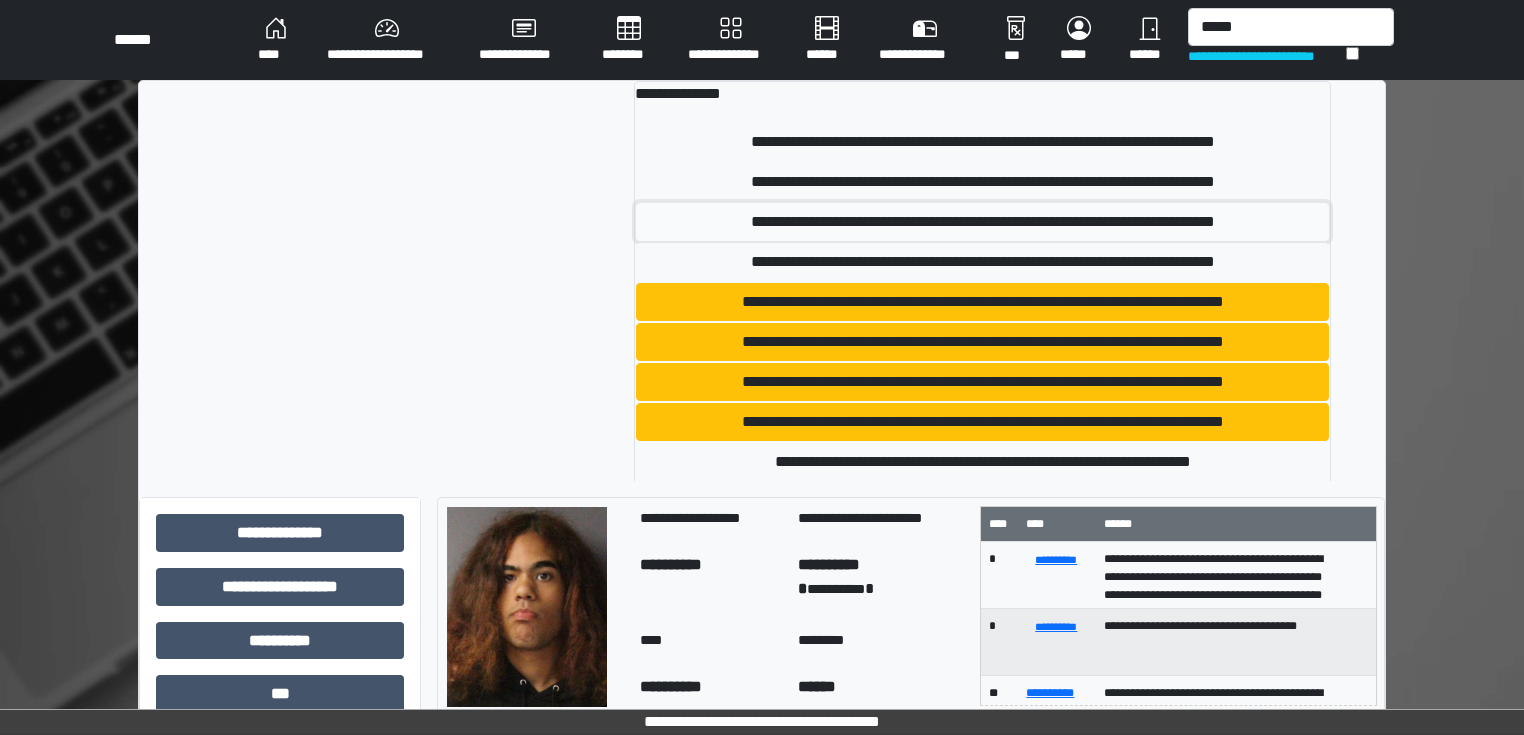 click on "**********" at bounding box center (982, 222) 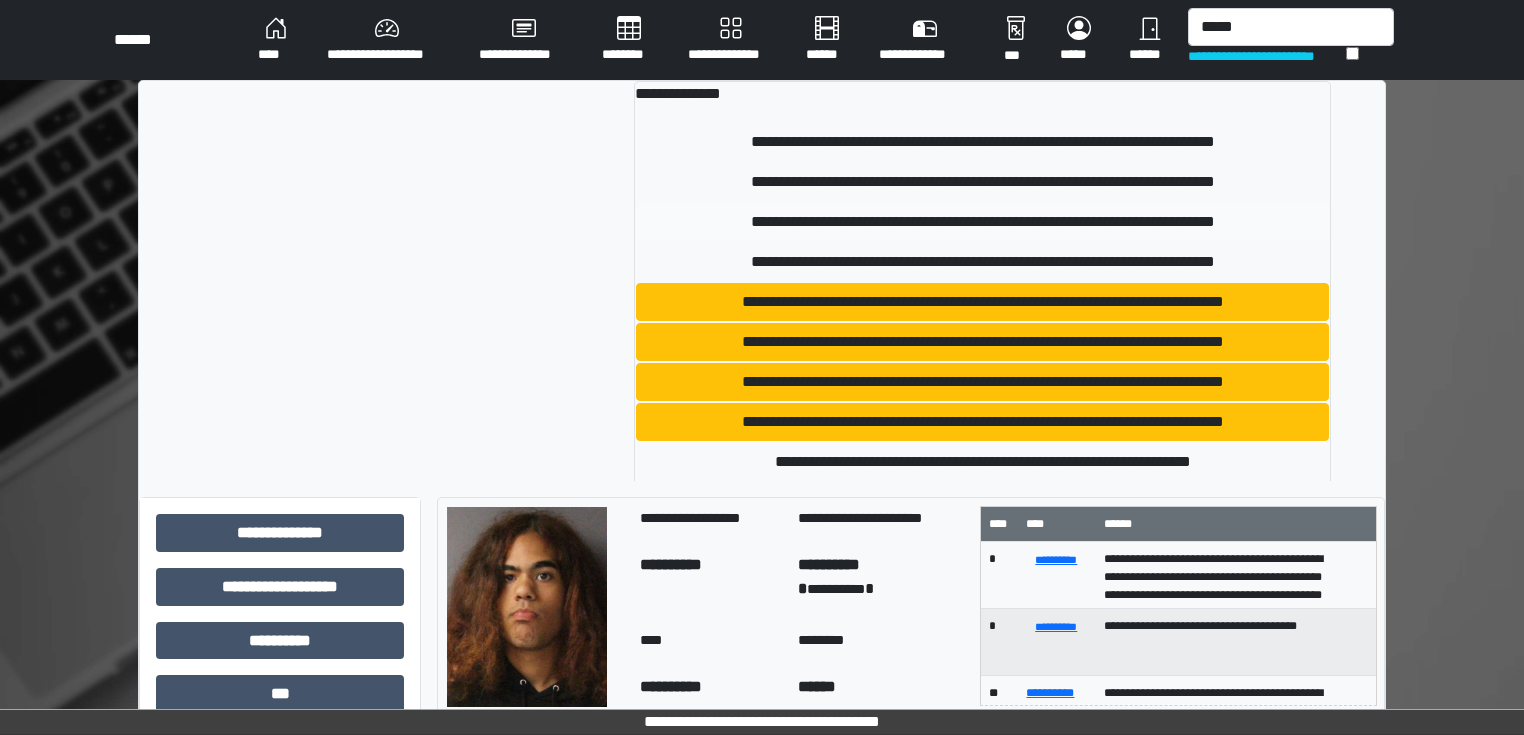 type 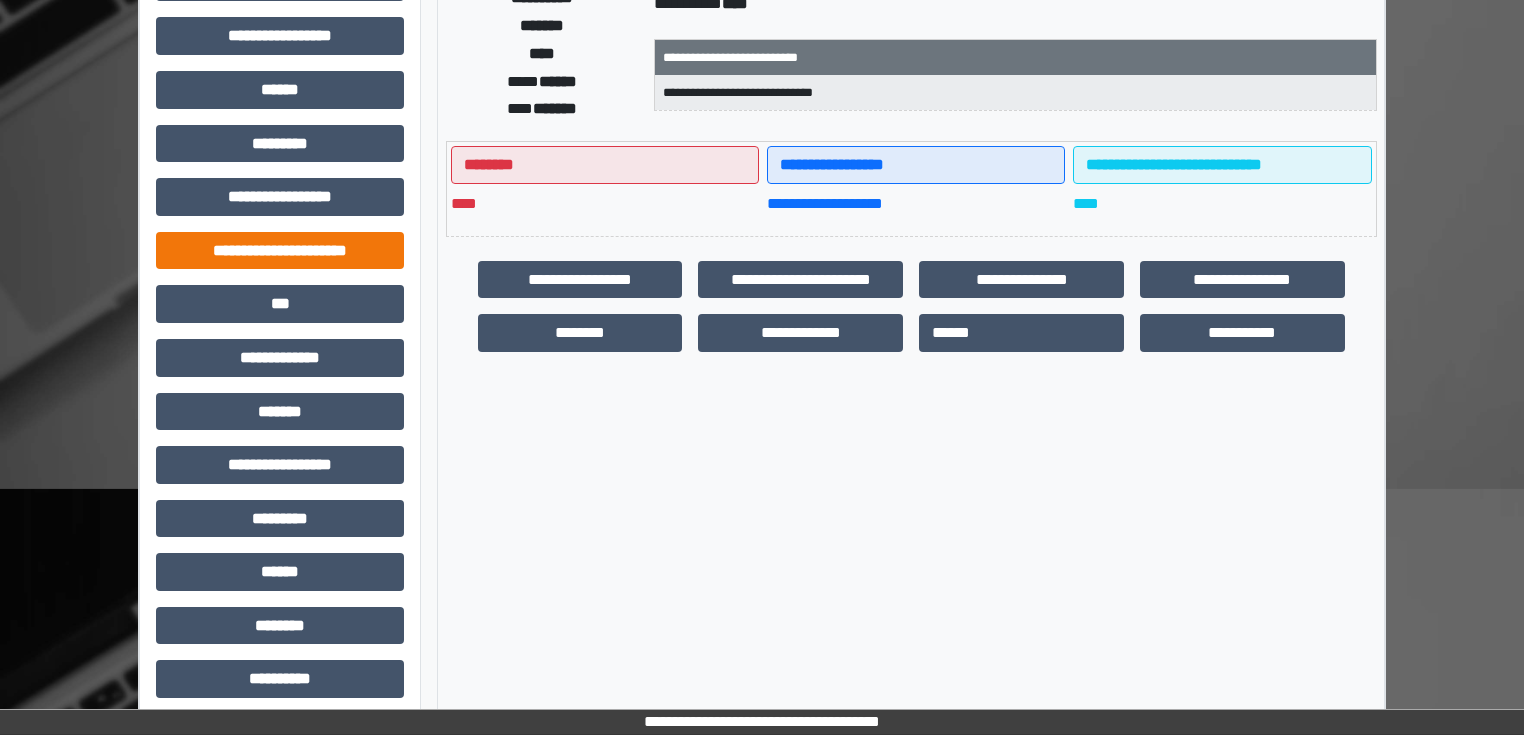 scroll, scrollTop: 400, scrollLeft: 0, axis: vertical 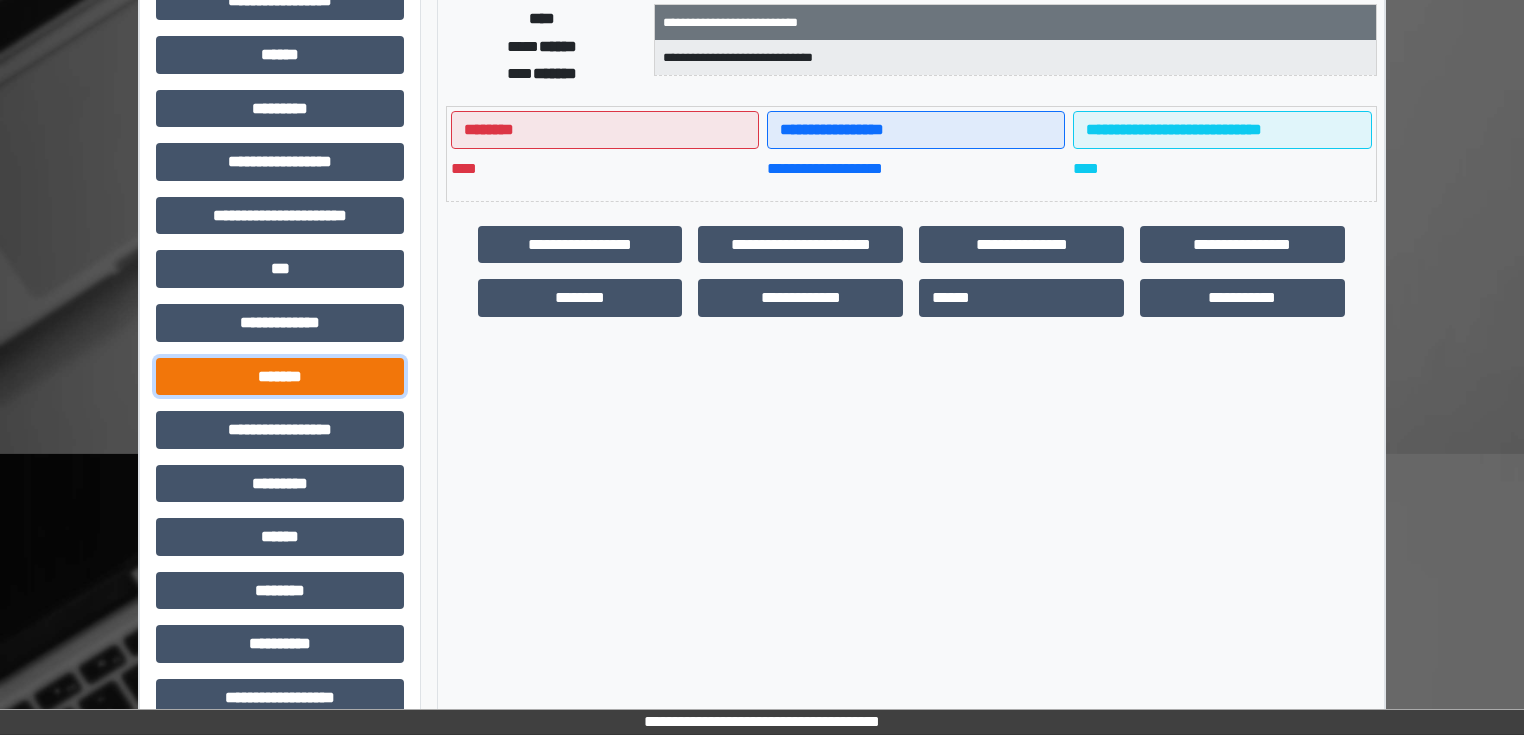 click on "*******" at bounding box center [280, 377] 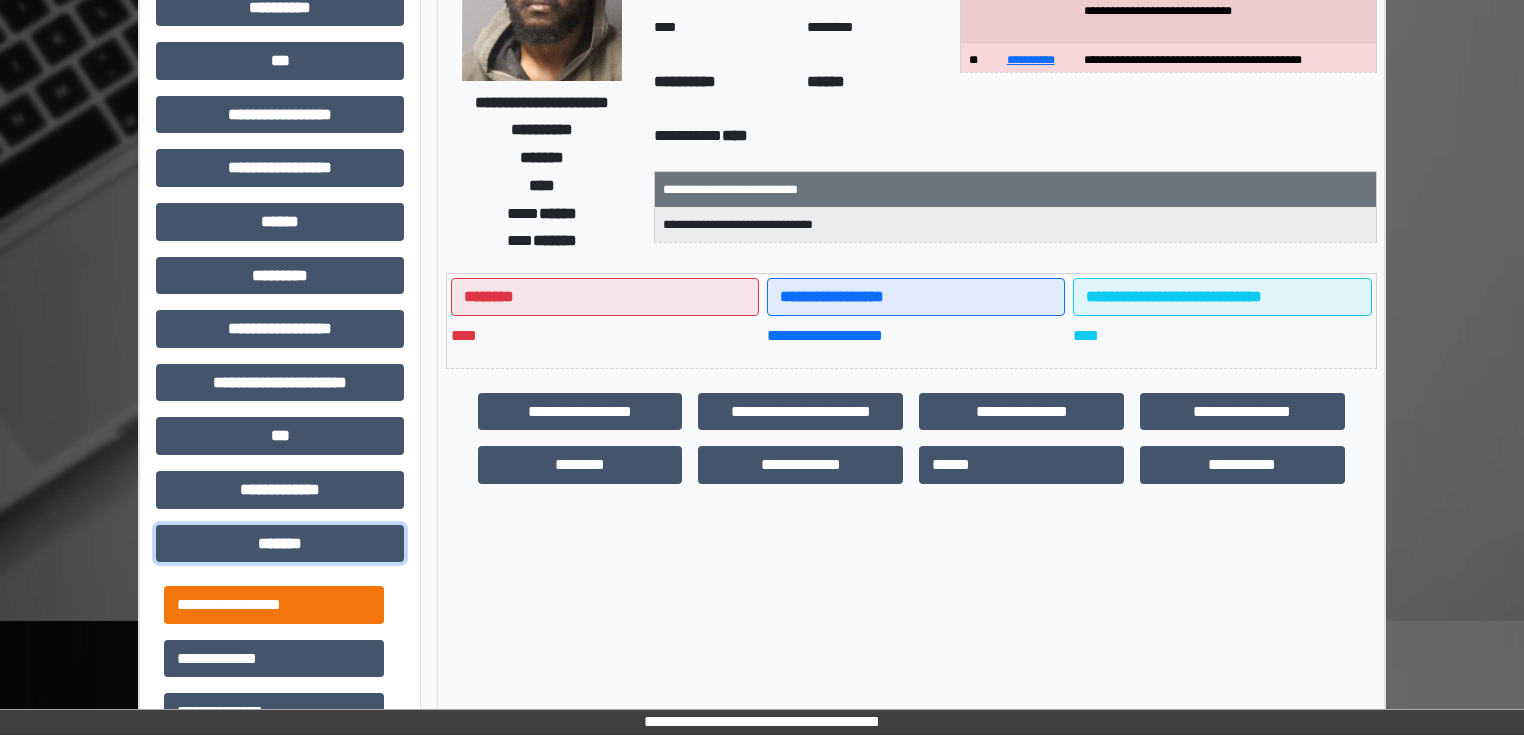 scroll, scrollTop: 320, scrollLeft: 0, axis: vertical 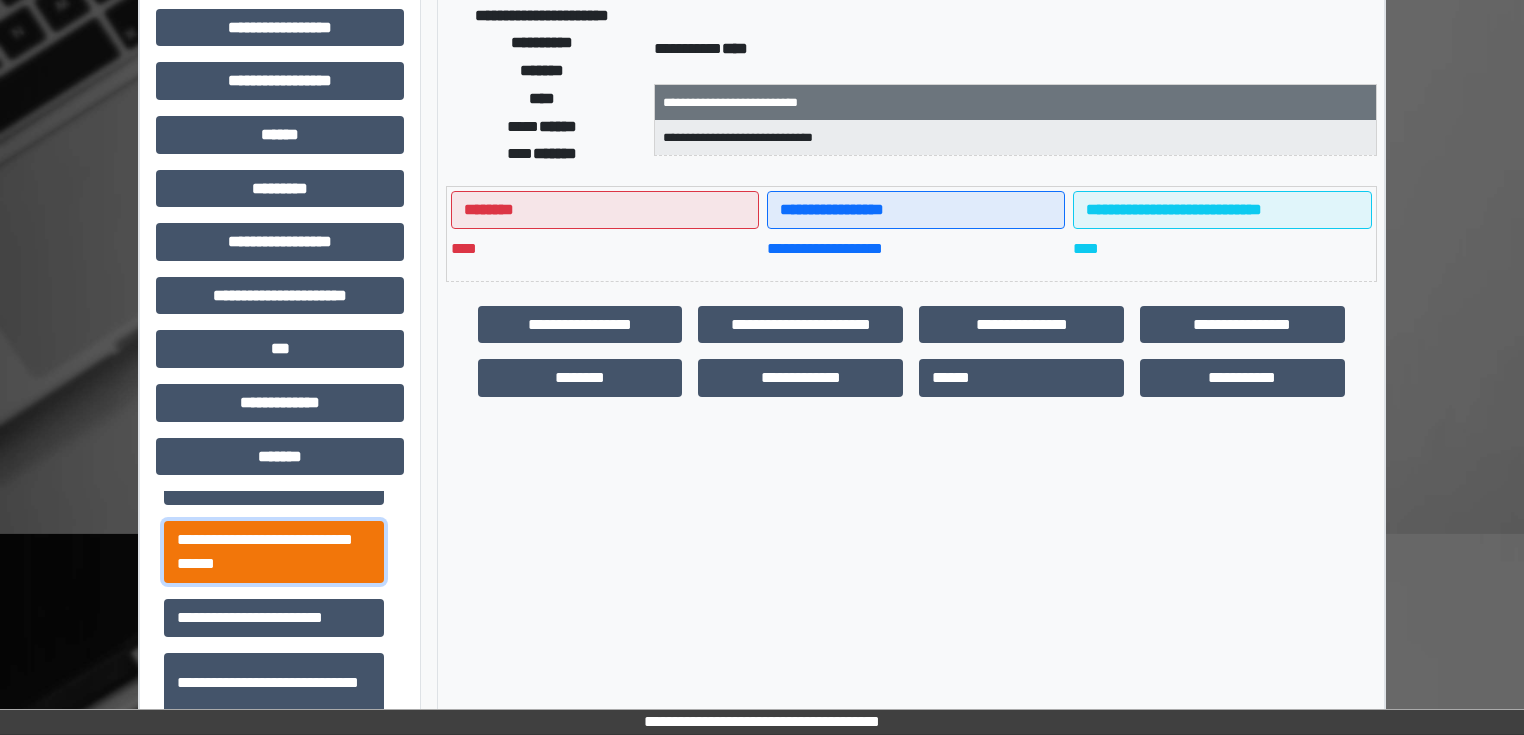 click on "**********" at bounding box center [274, 552] 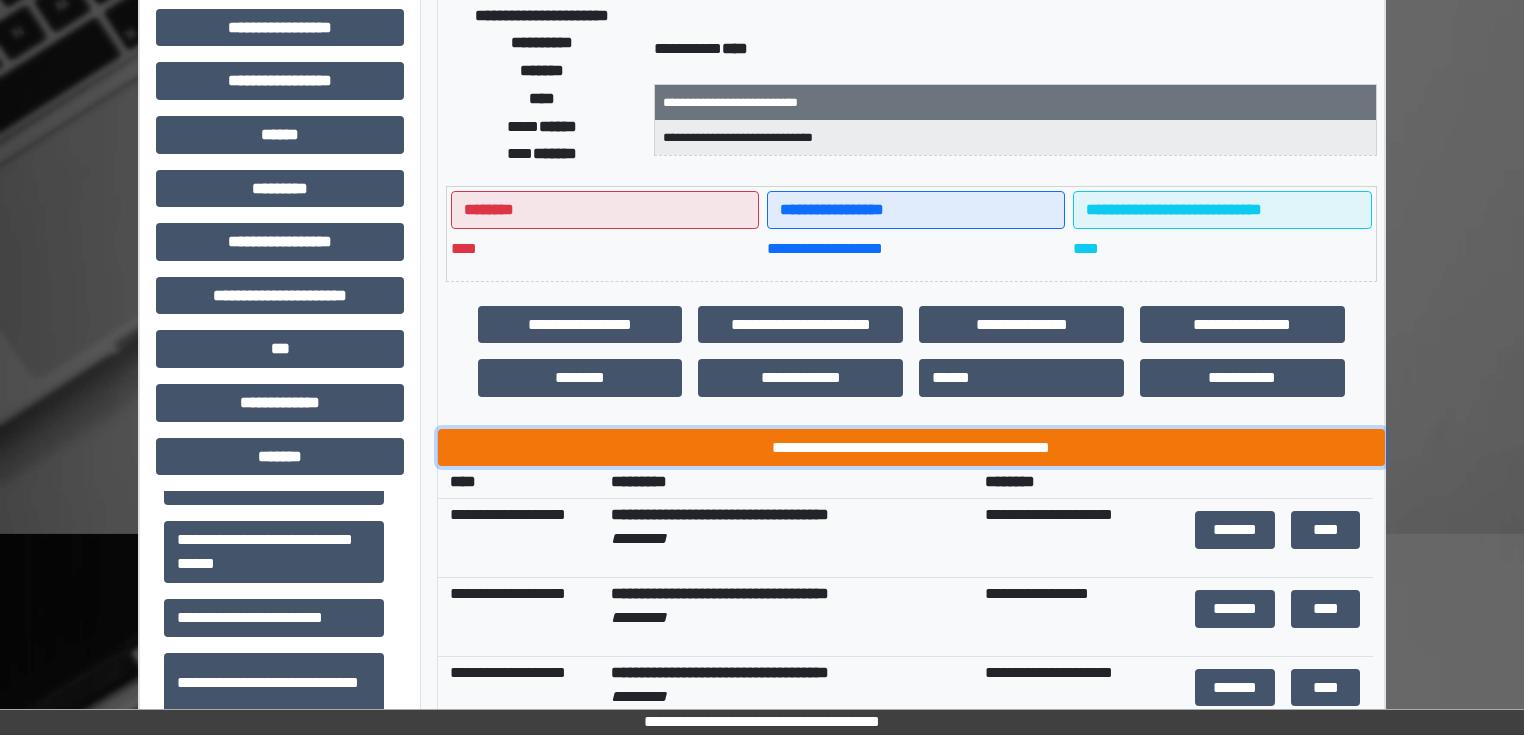 click on "**********" at bounding box center (911, 448) 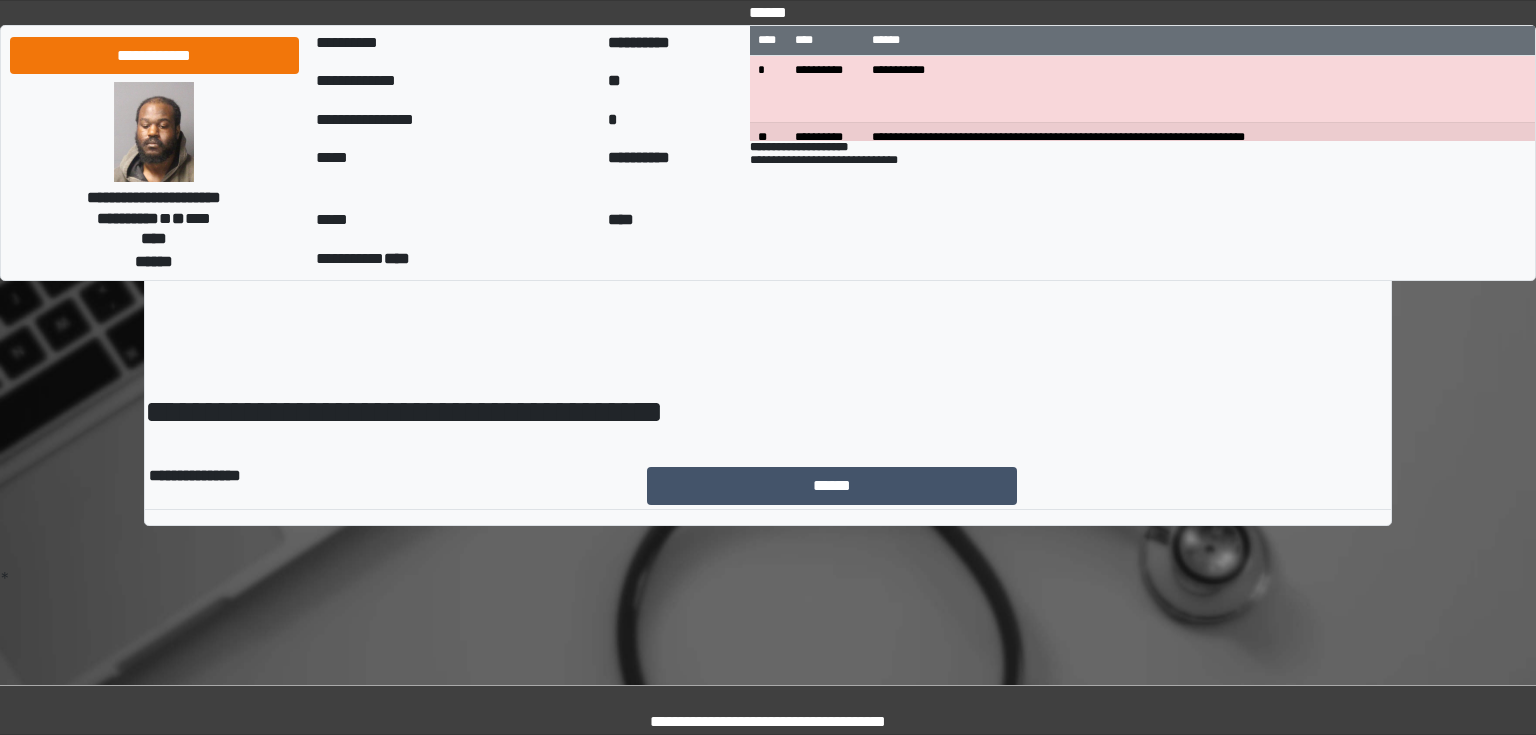 scroll, scrollTop: 0, scrollLeft: 0, axis: both 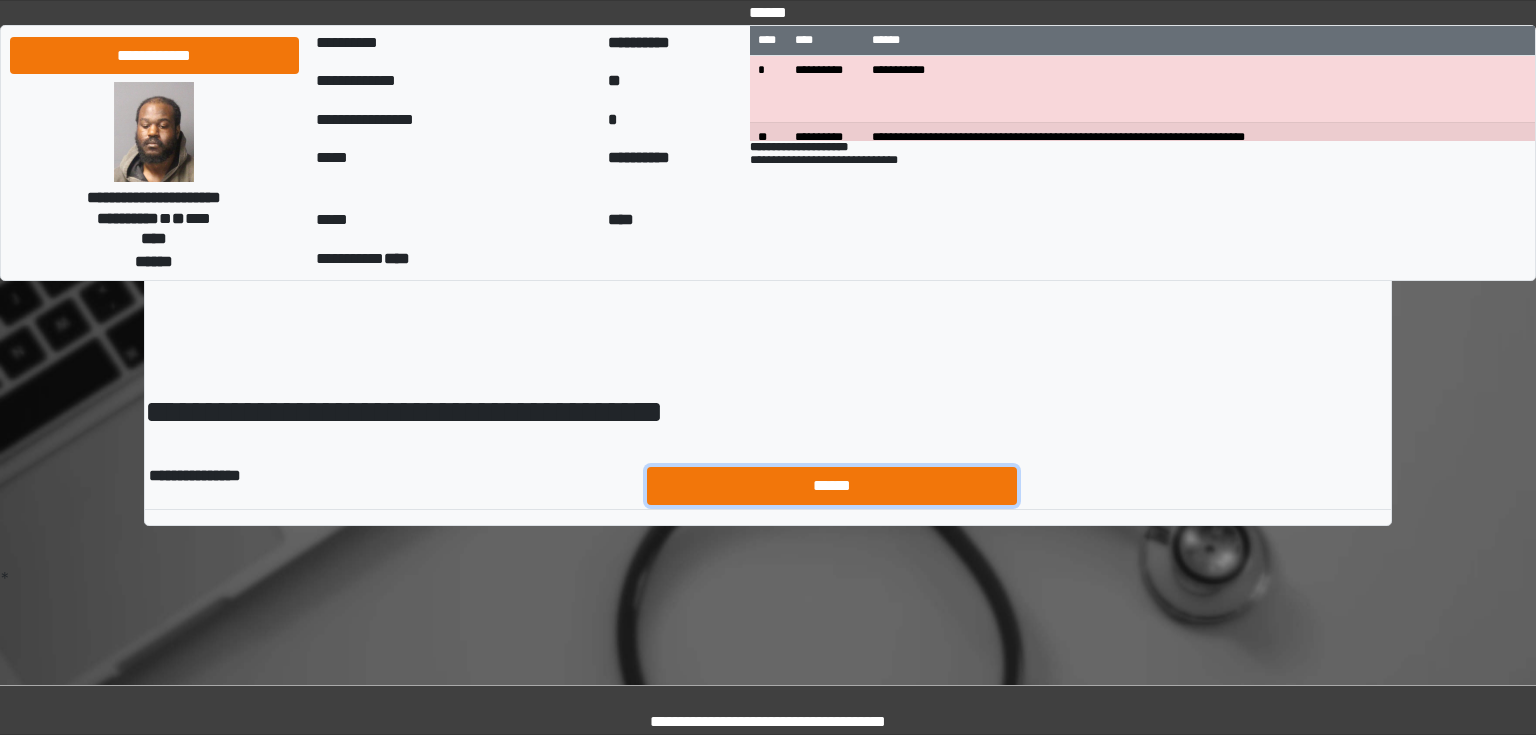 click on "******" at bounding box center (832, 486) 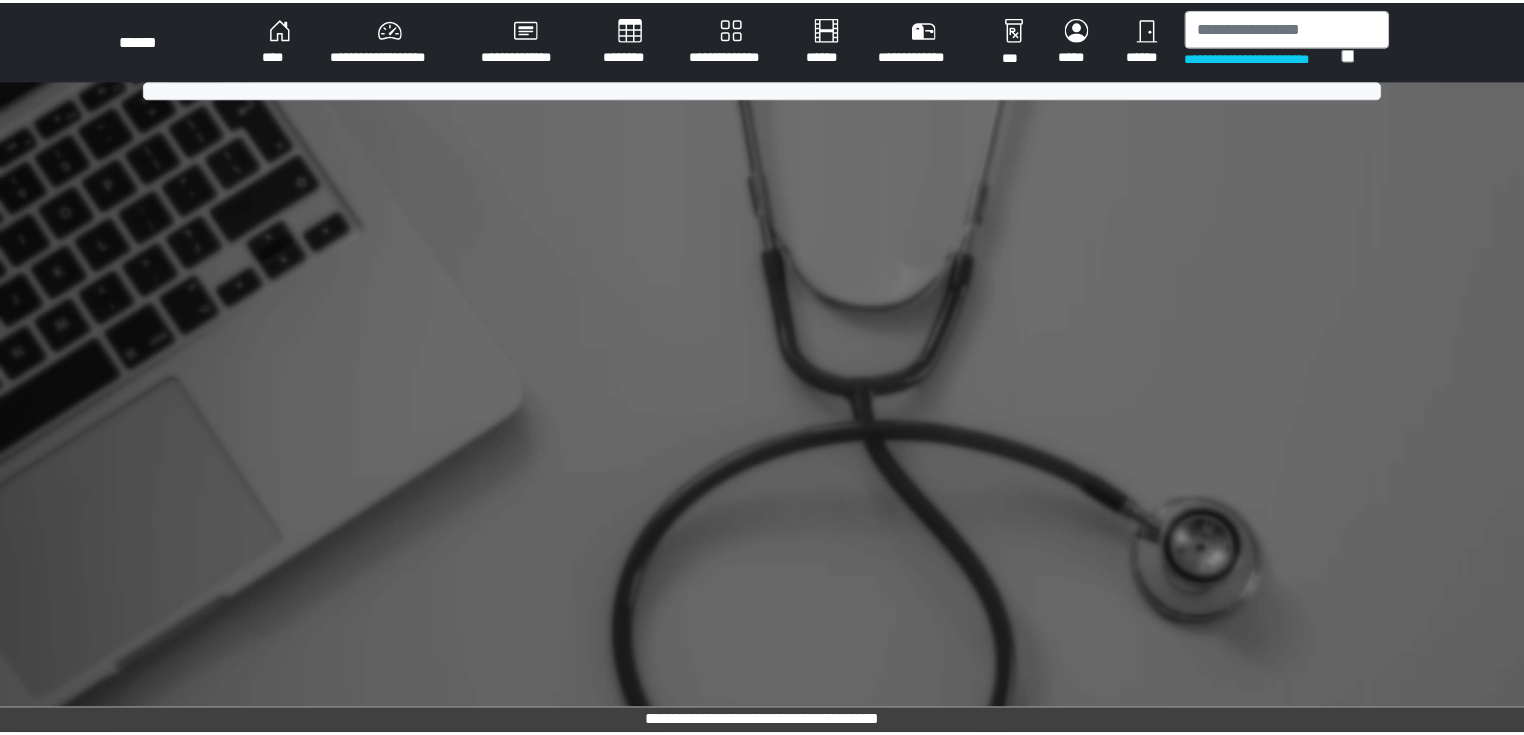scroll, scrollTop: 0, scrollLeft: 0, axis: both 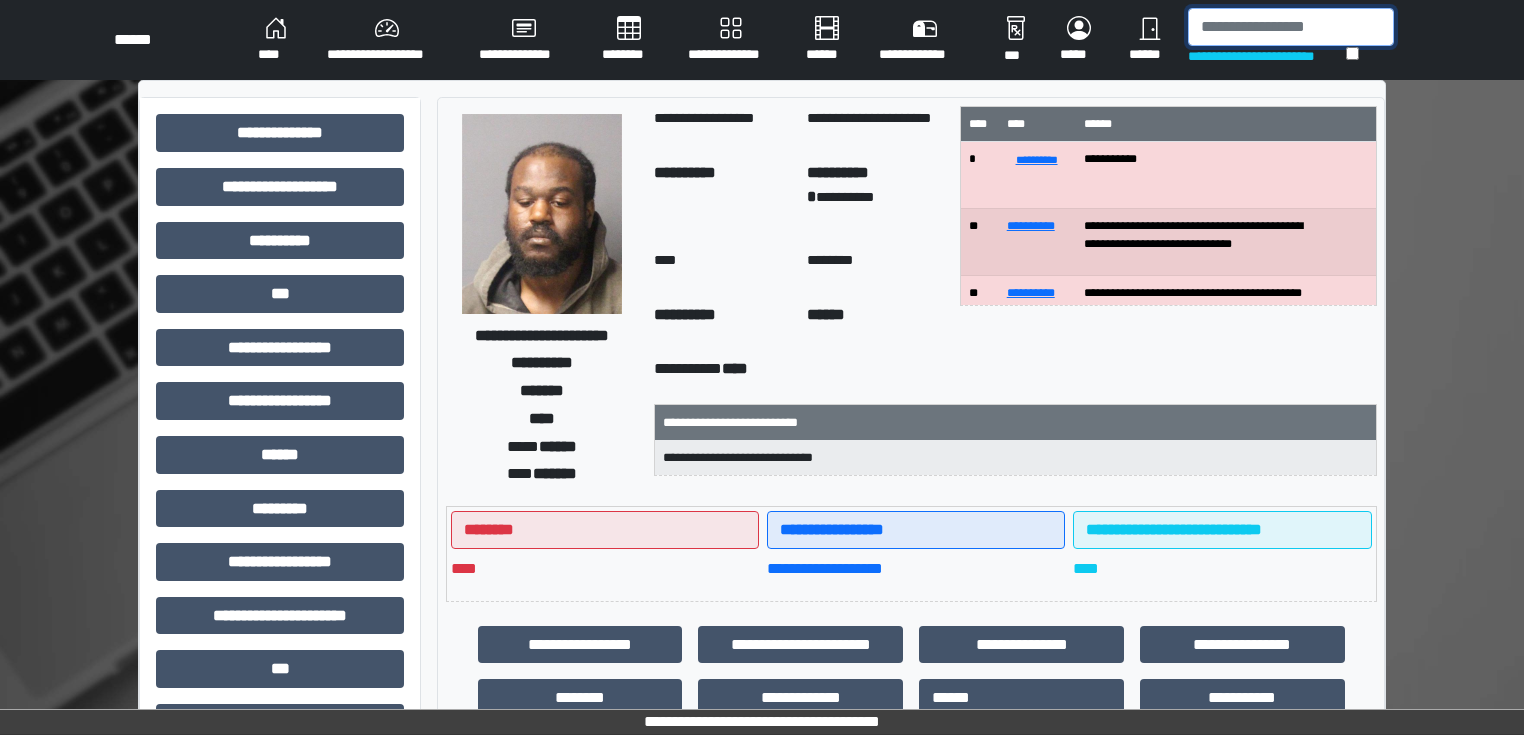 click at bounding box center [1291, 27] 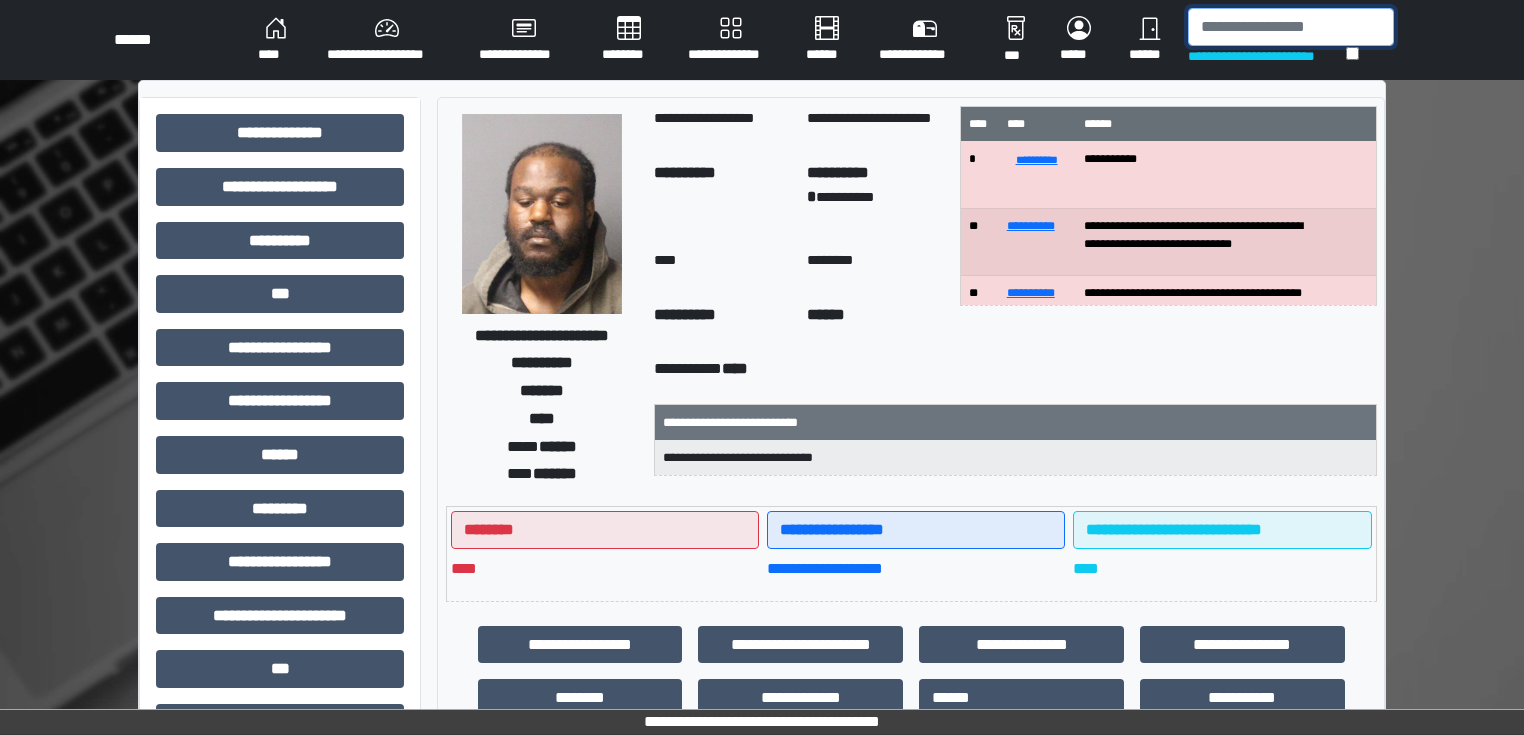 click at bounding box center [1291, 27] 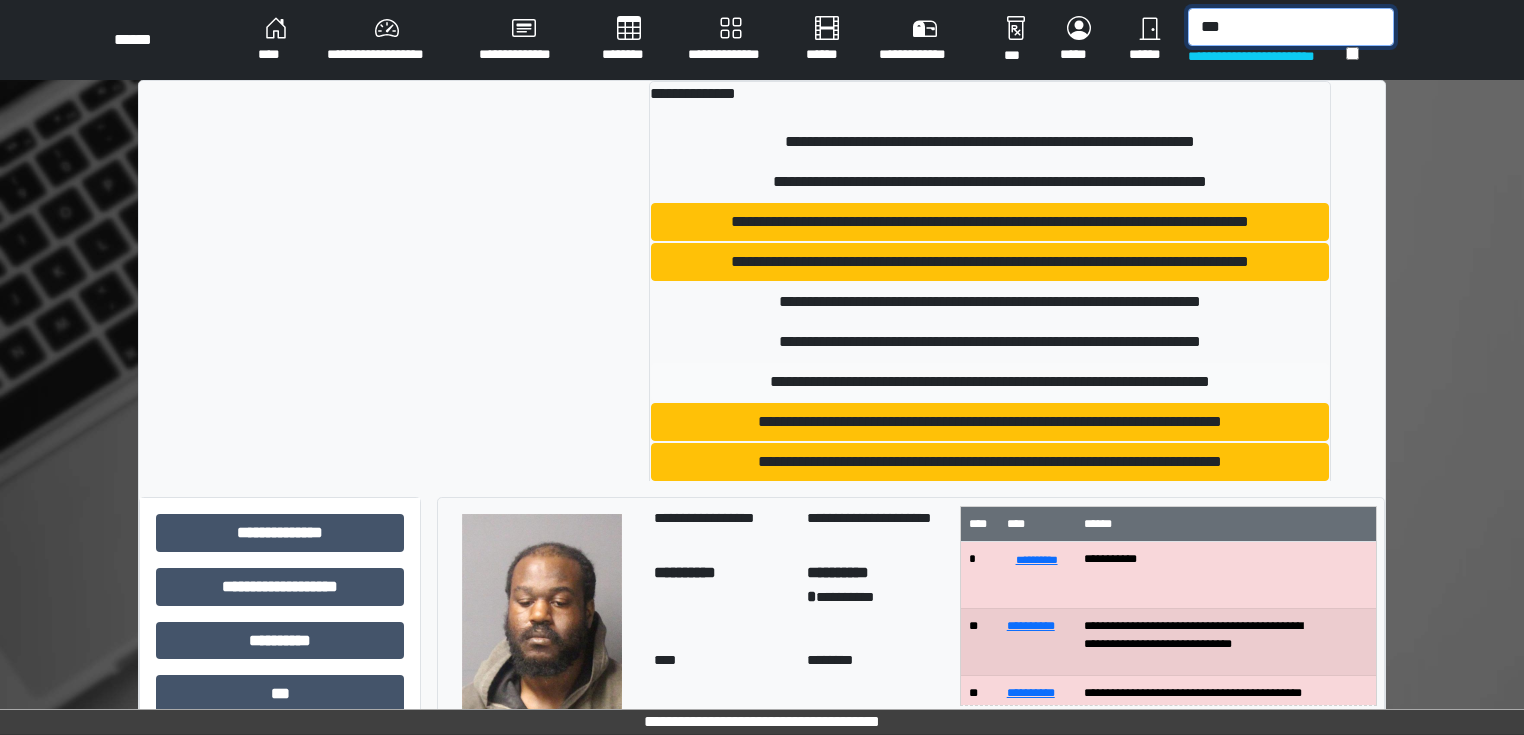 type on "***" 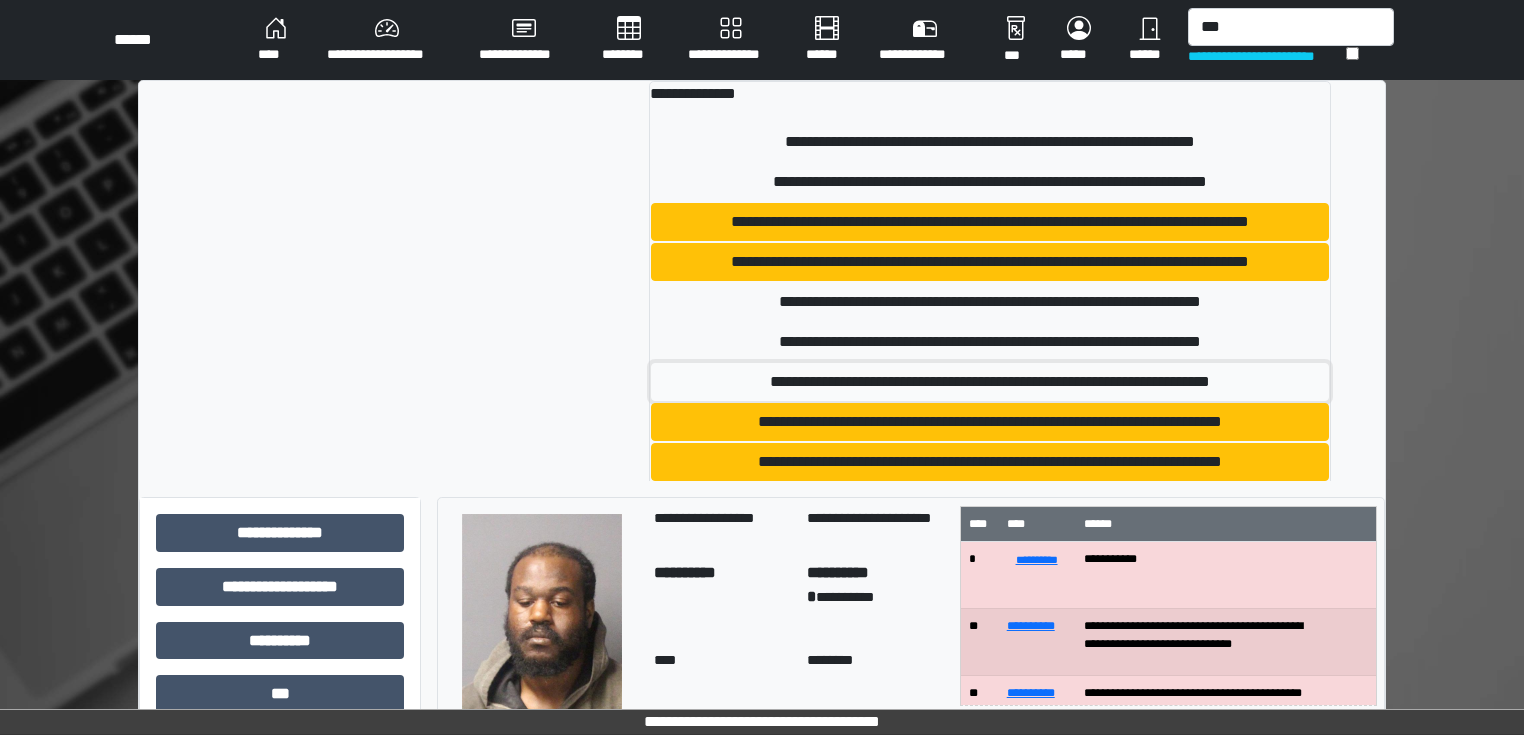 click on "**********" at bounding box center (990, 382) 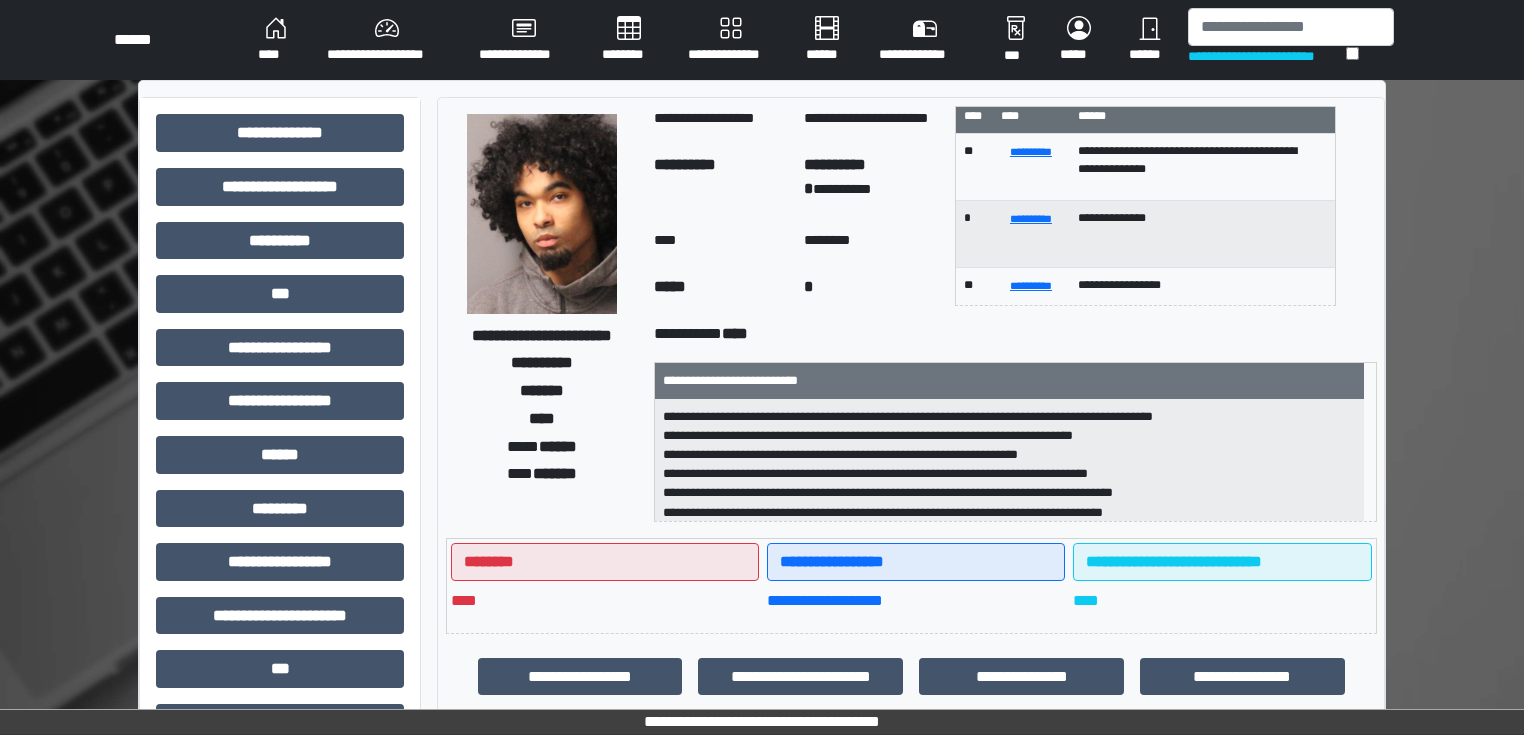 scroll, scrollTop: 0, scrollLeft: 0, axis: both 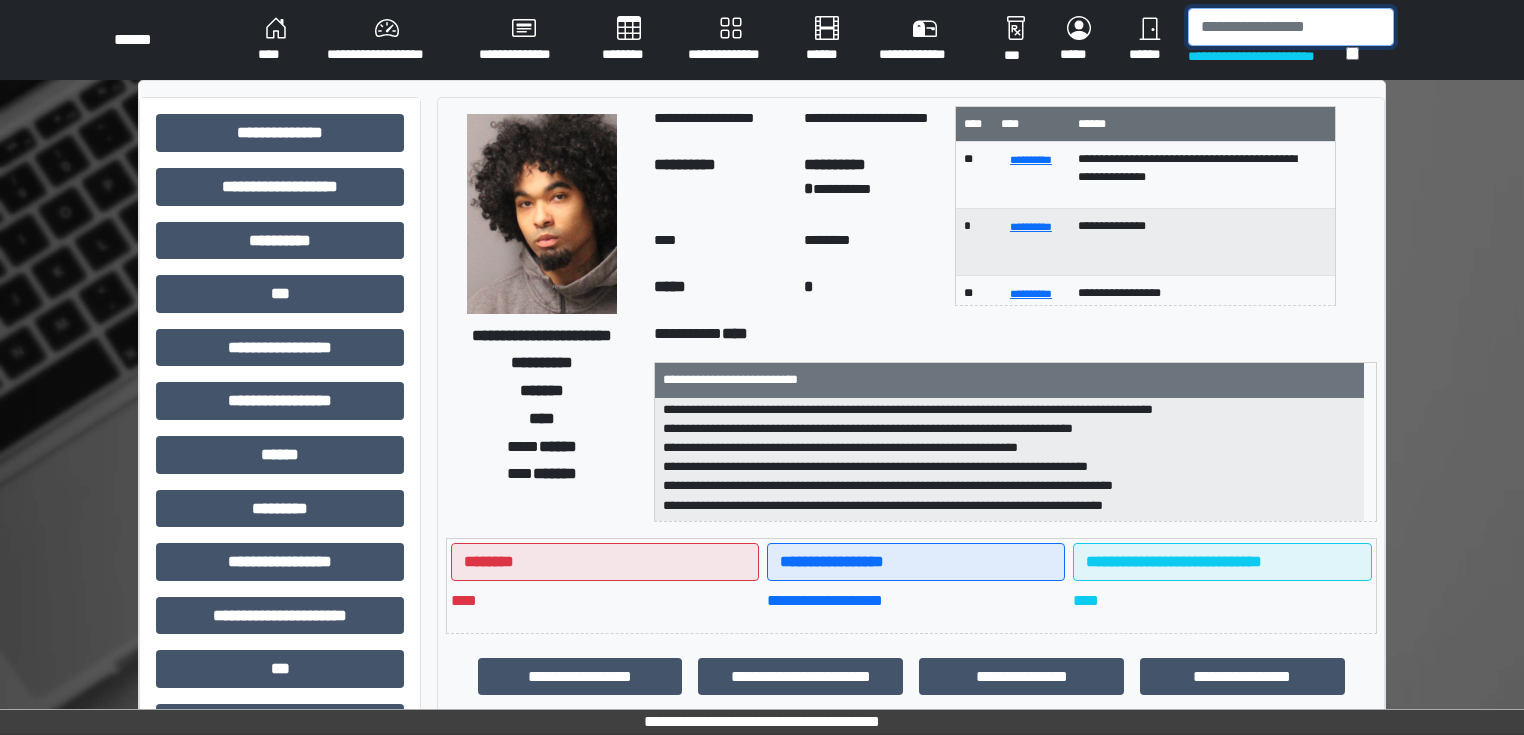 click at bounding box center [1291, 27] 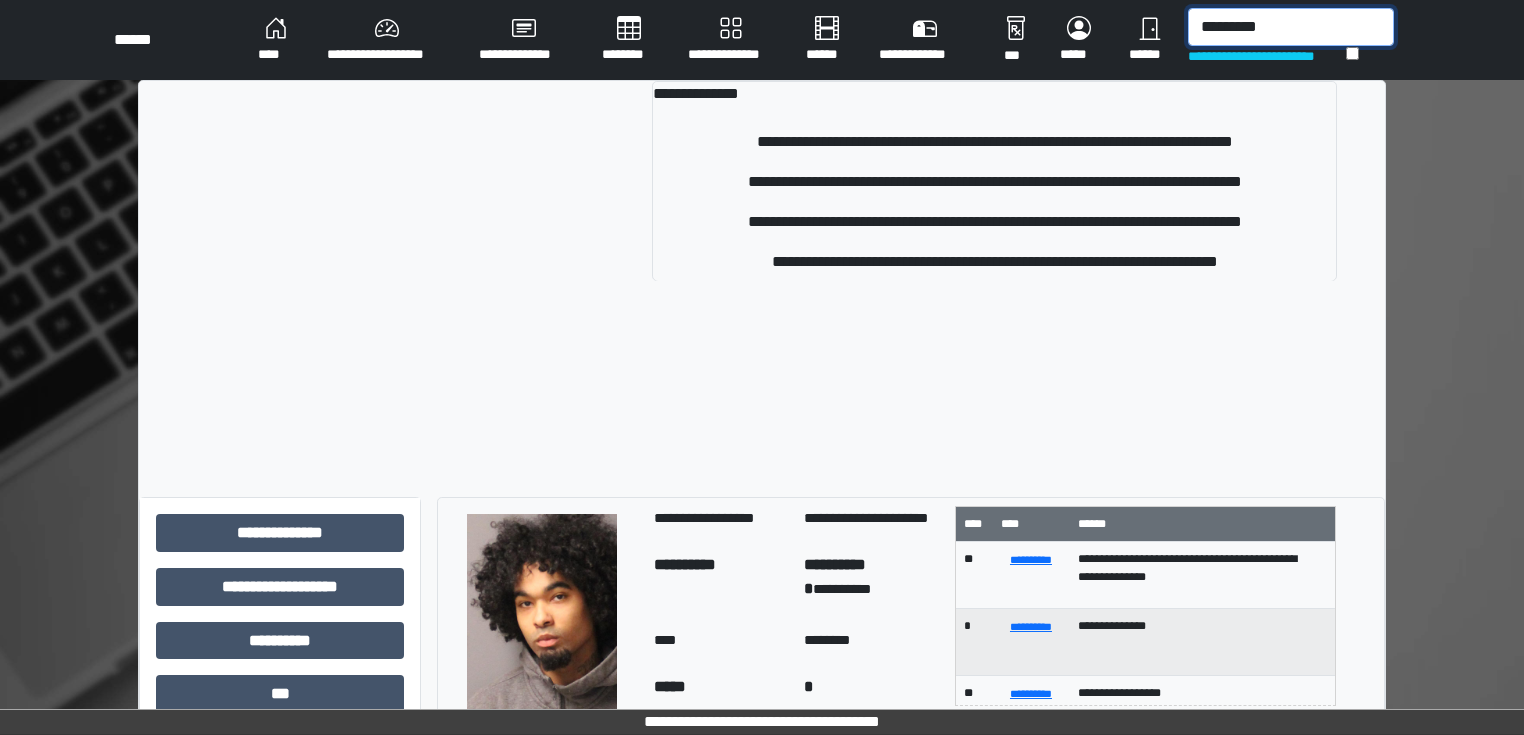 type on "*********" 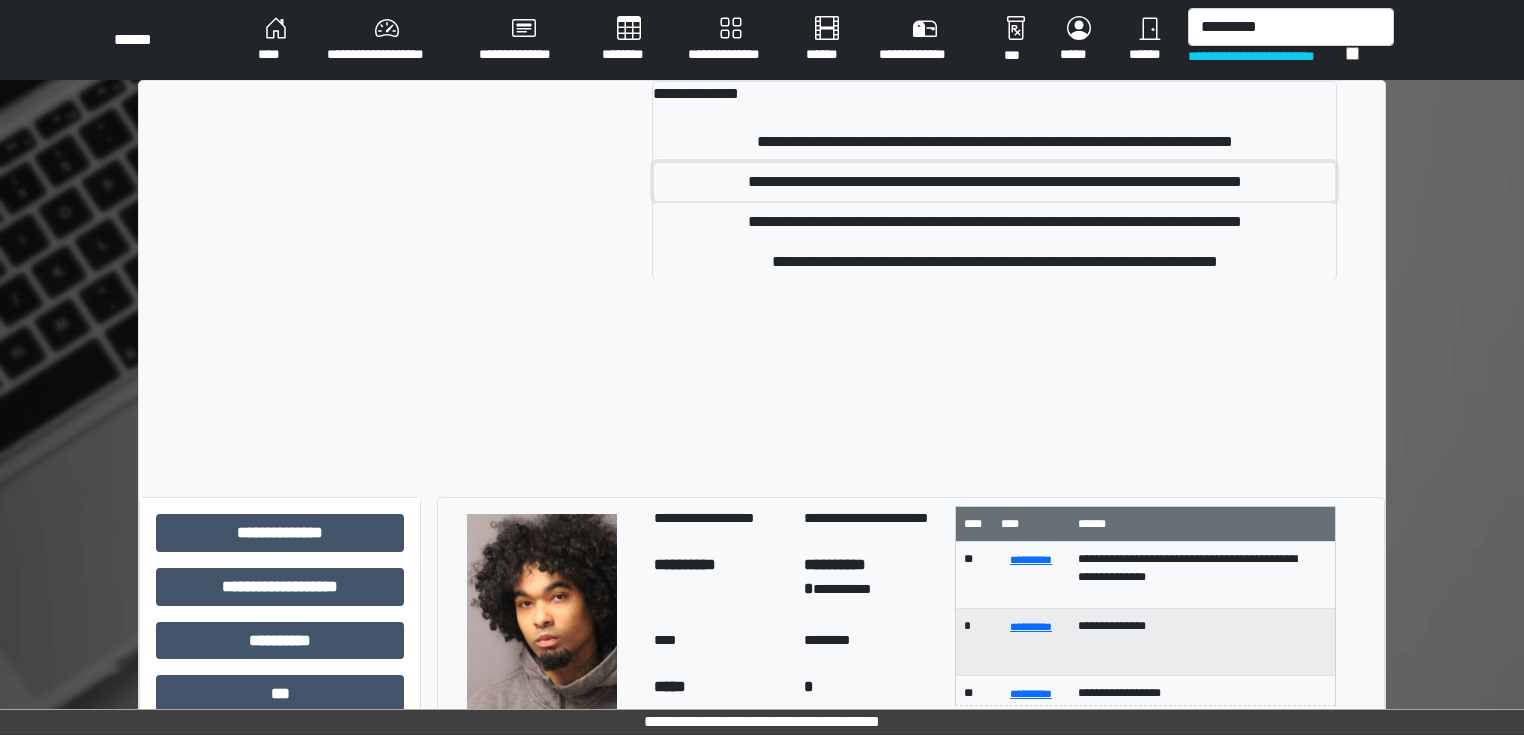 click on "**********" at bounding box center [994, 182] 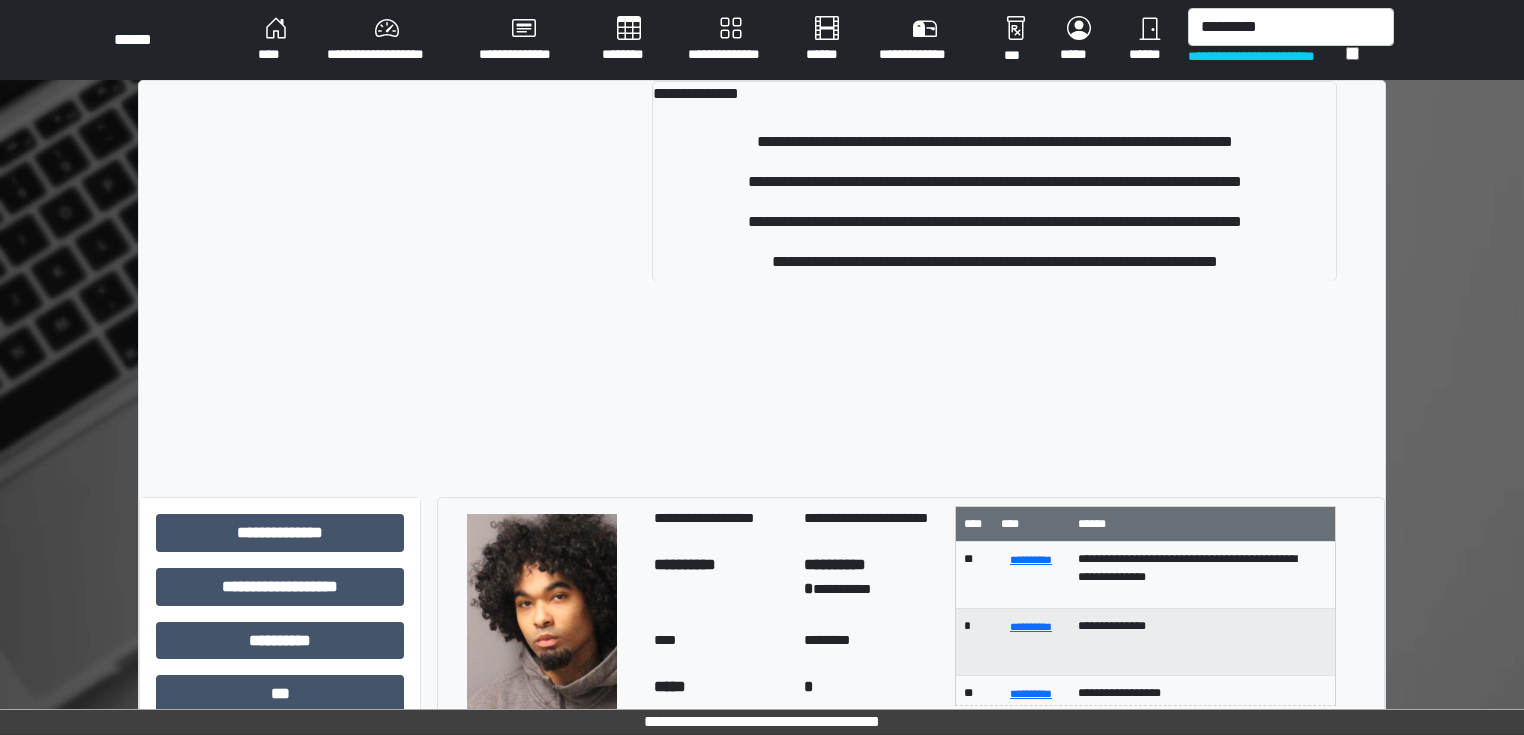 type 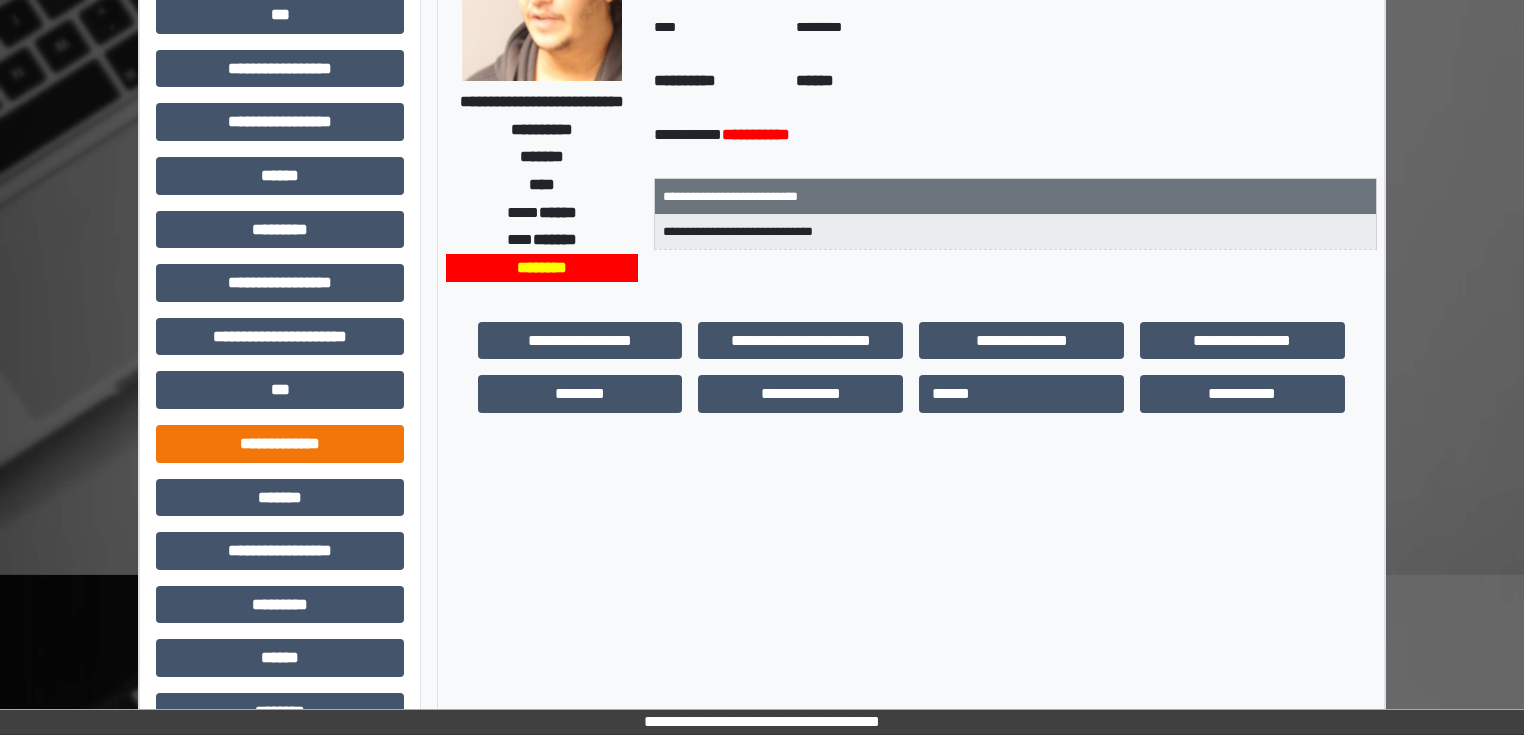 scroll, scrollTop: 271, scrollLeft: 0, axis: vertical 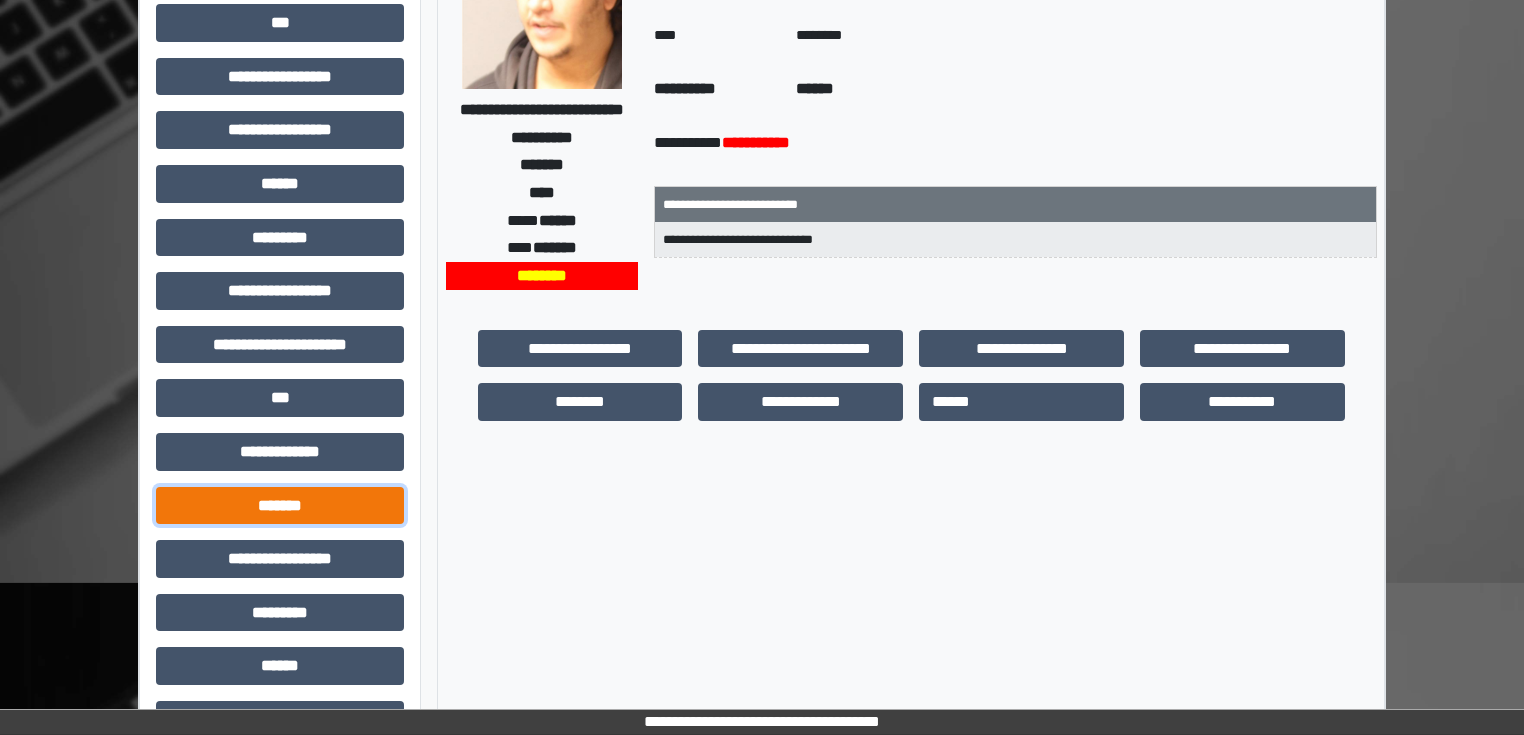 click on "*******" at bounding box center [280, 506] 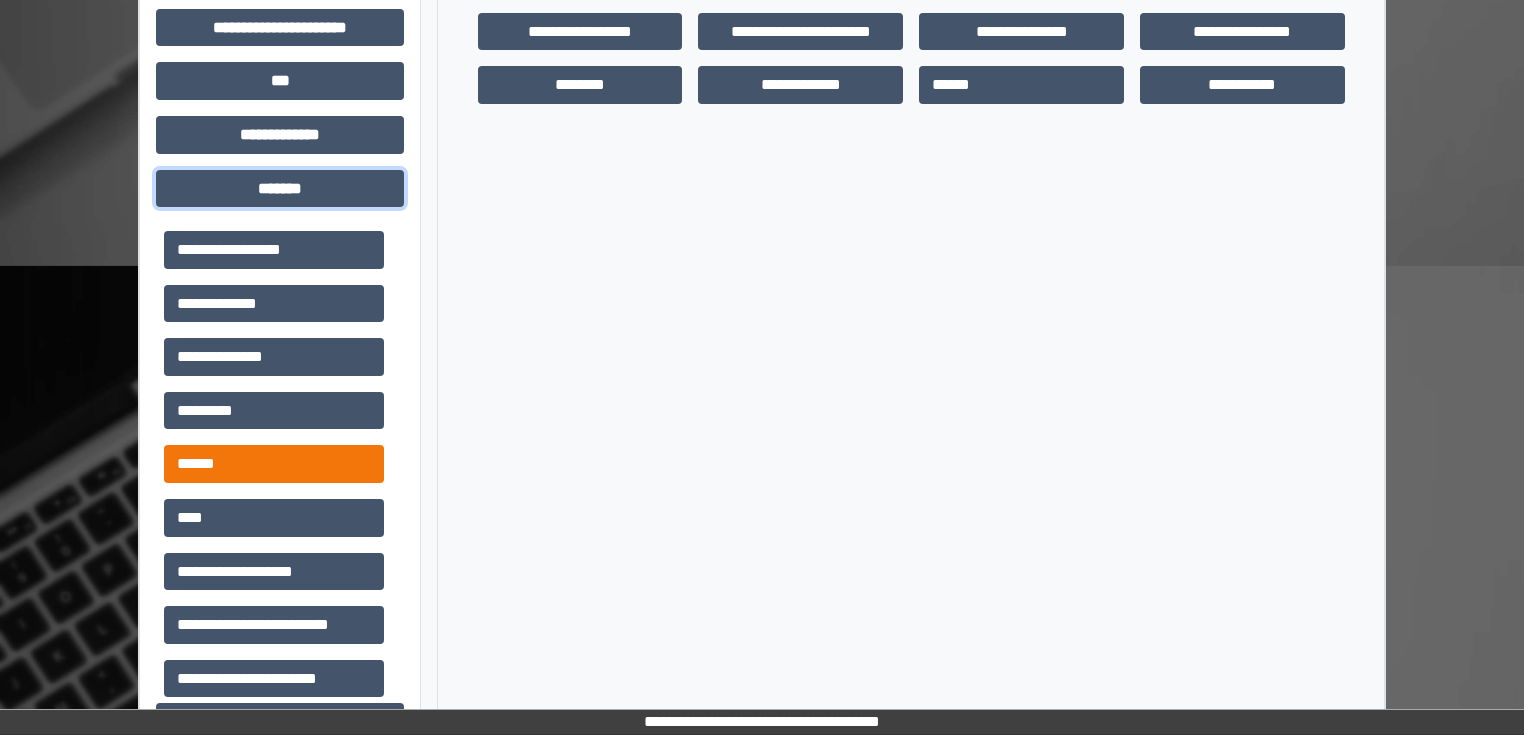 scroll, scrollTop: 591, scrollLeft: 0, axis: vertical 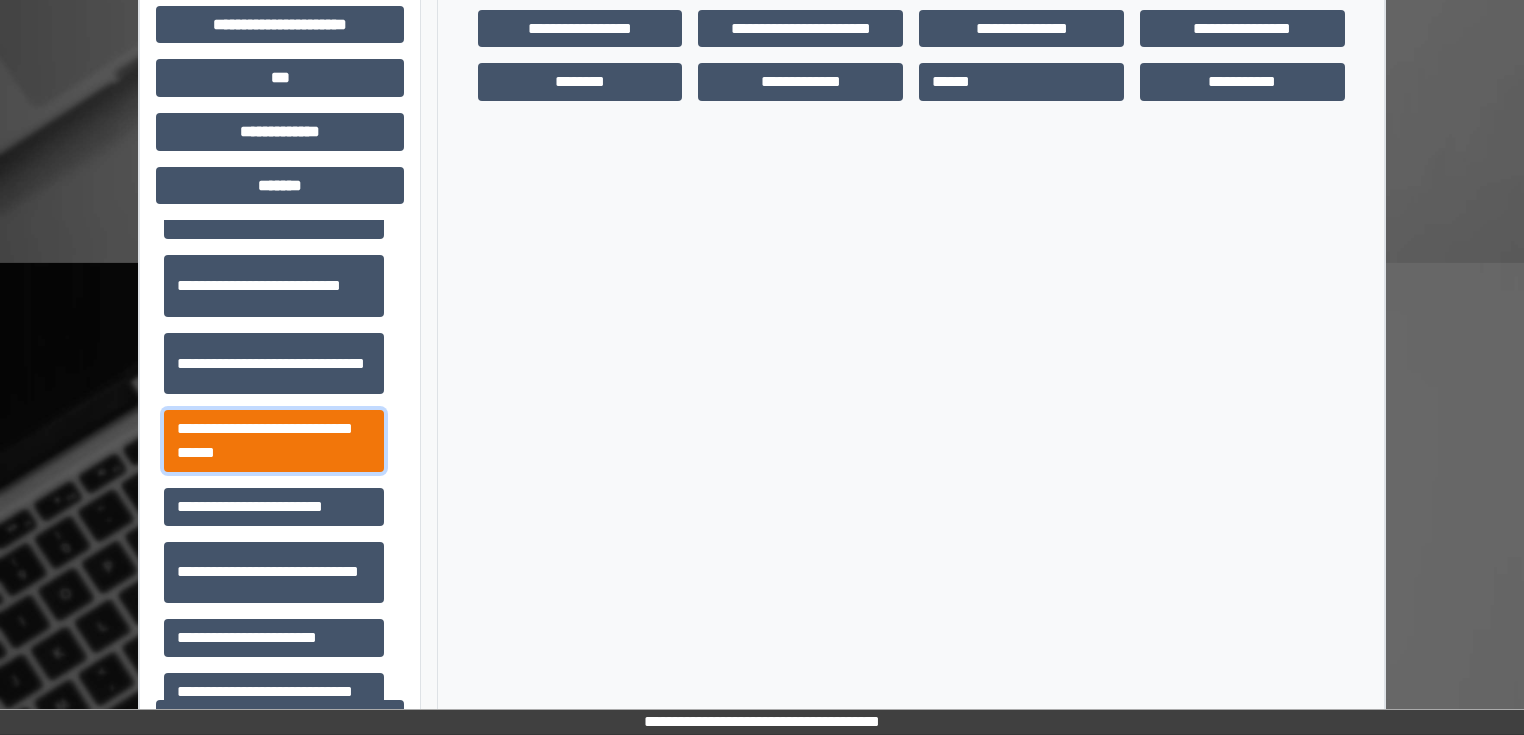 click on "**********" at bounding box center [274, 441] 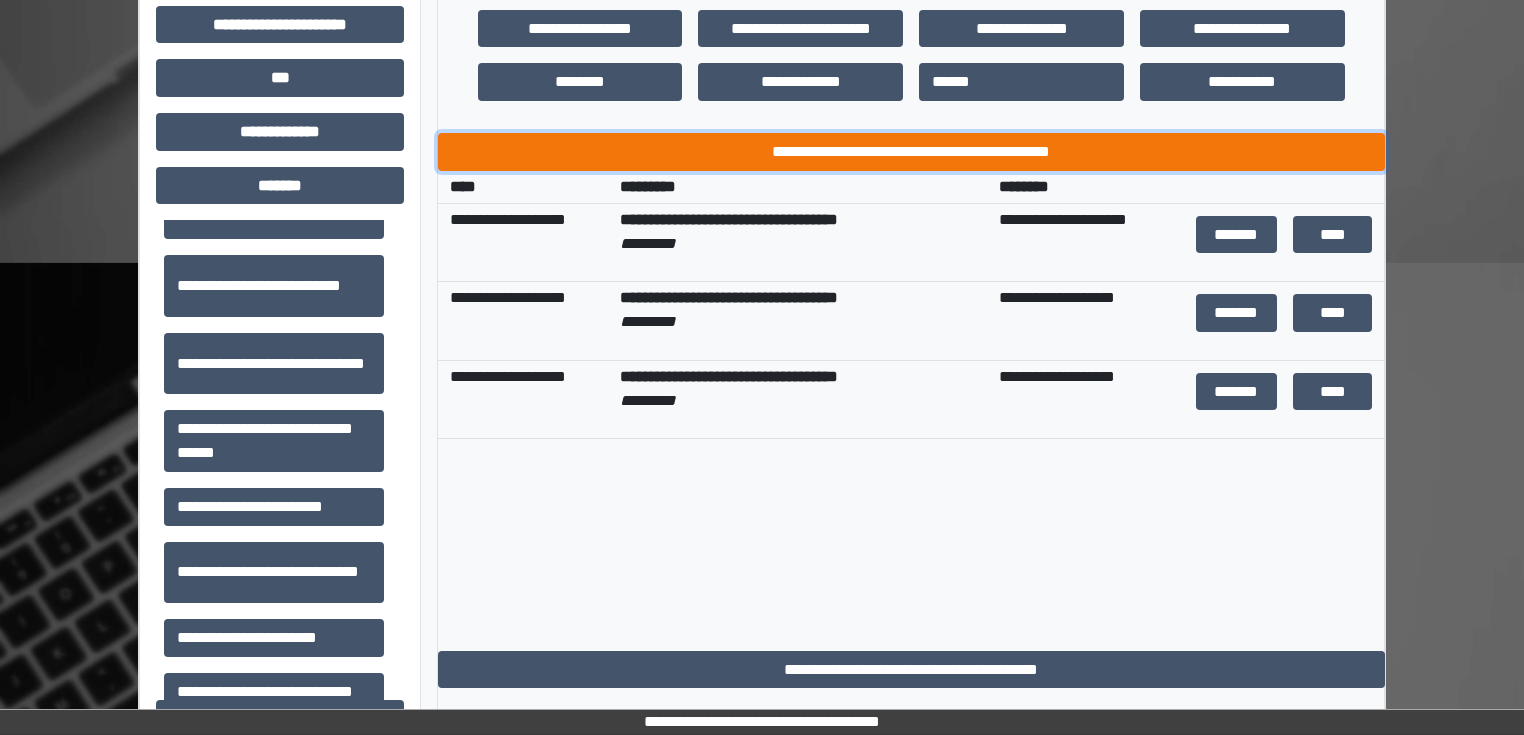 click on "**********" at bounding box center (911, 152) 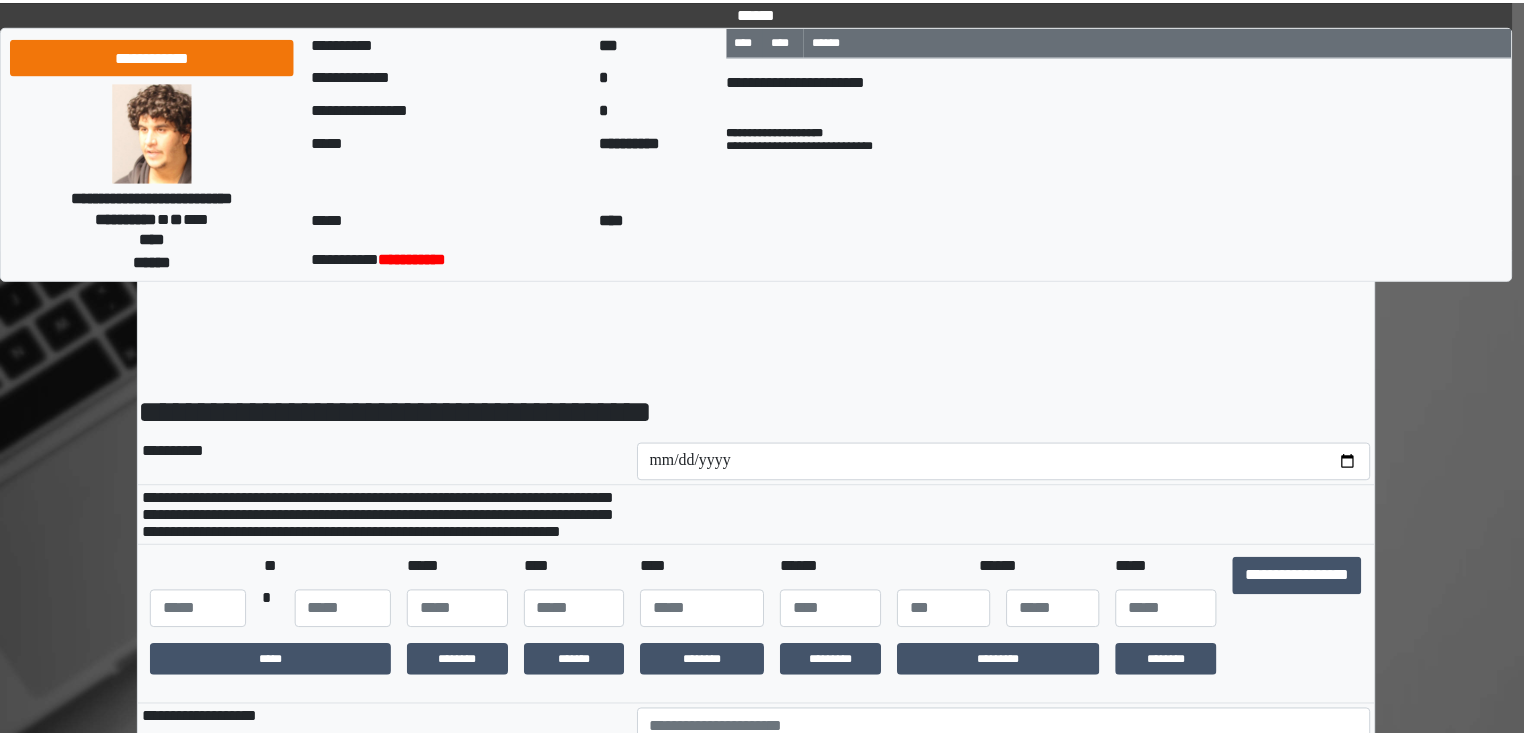 scroll, scrollTop: 0, scrollLeft: 0, axis: both 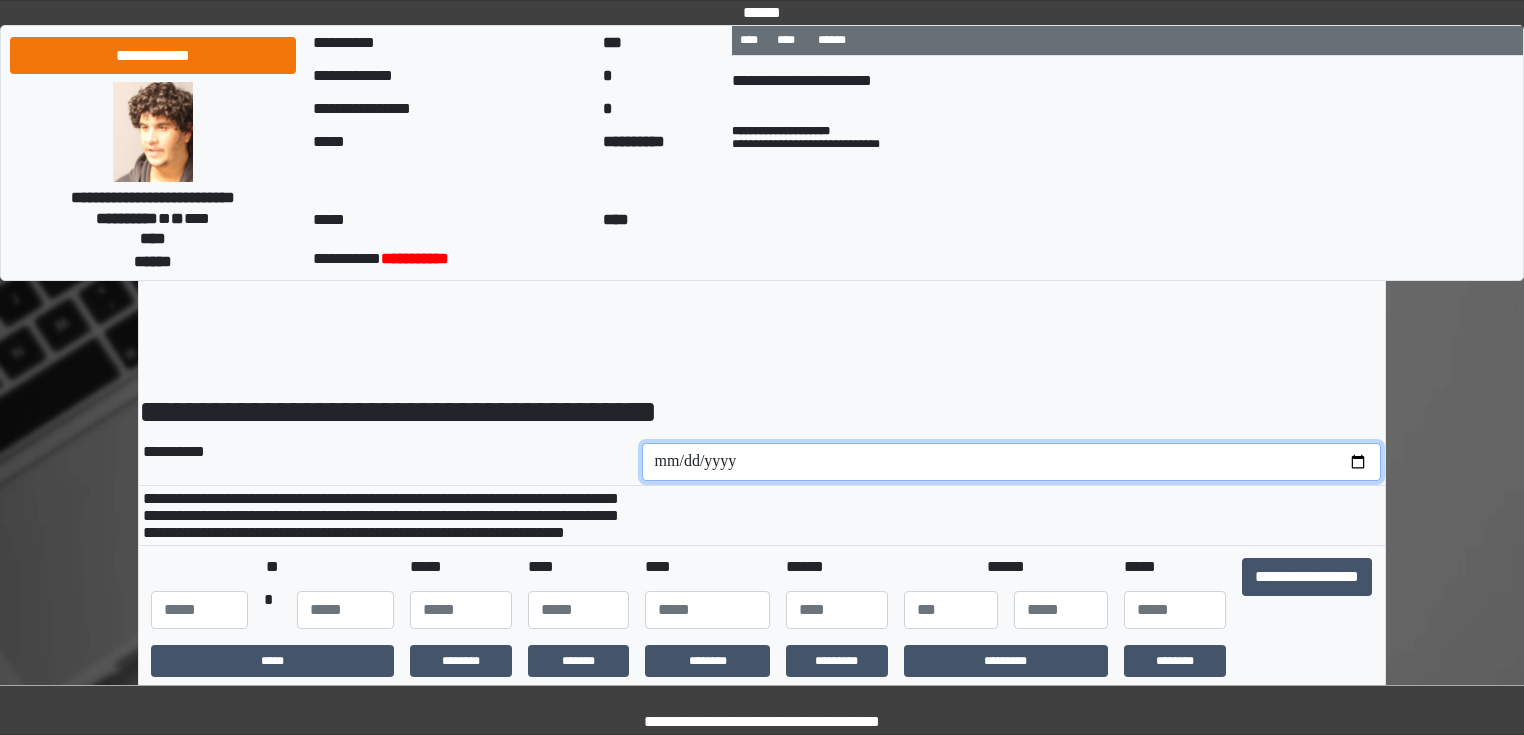 click at bounding box center (1012, 462) 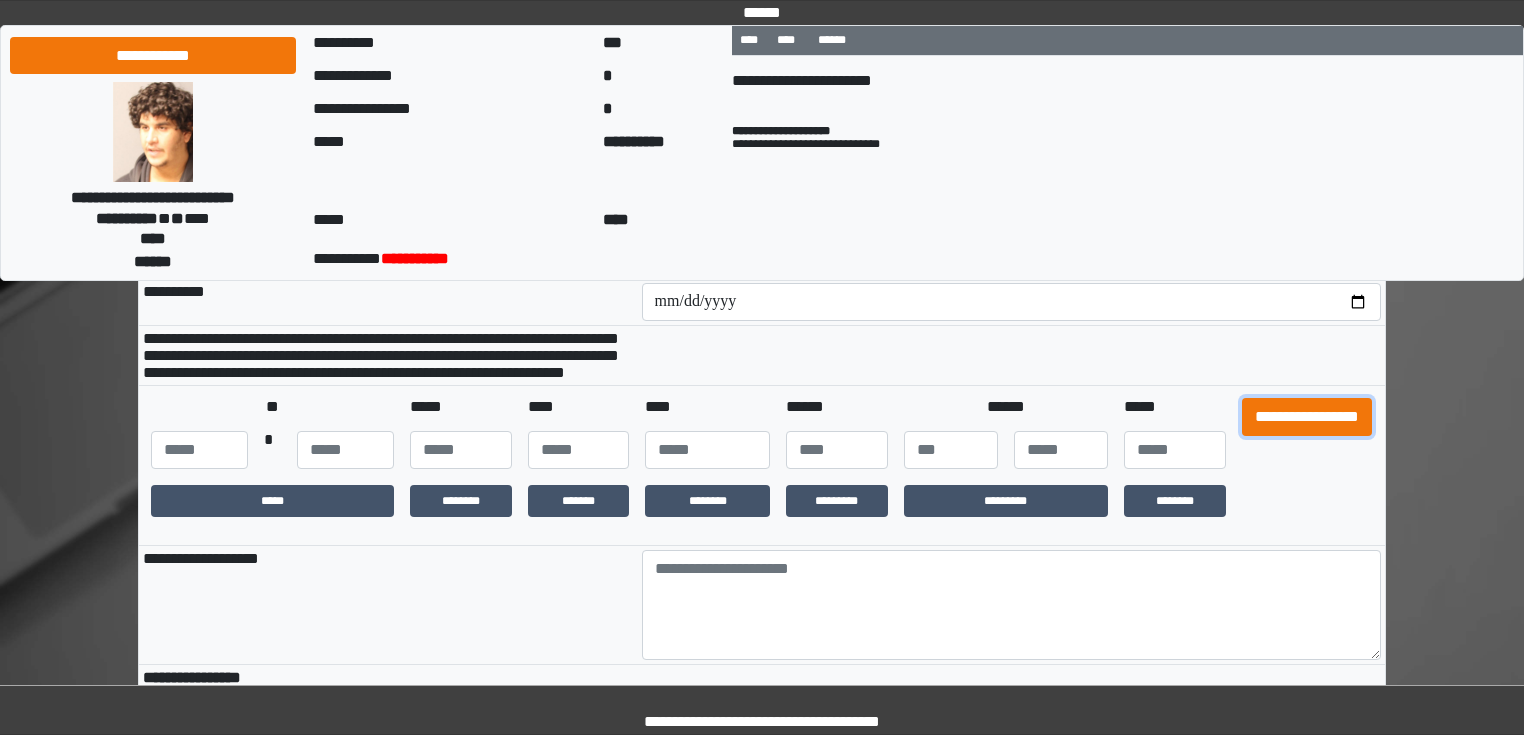 click on "**********" at bounding box center (1307, 417) 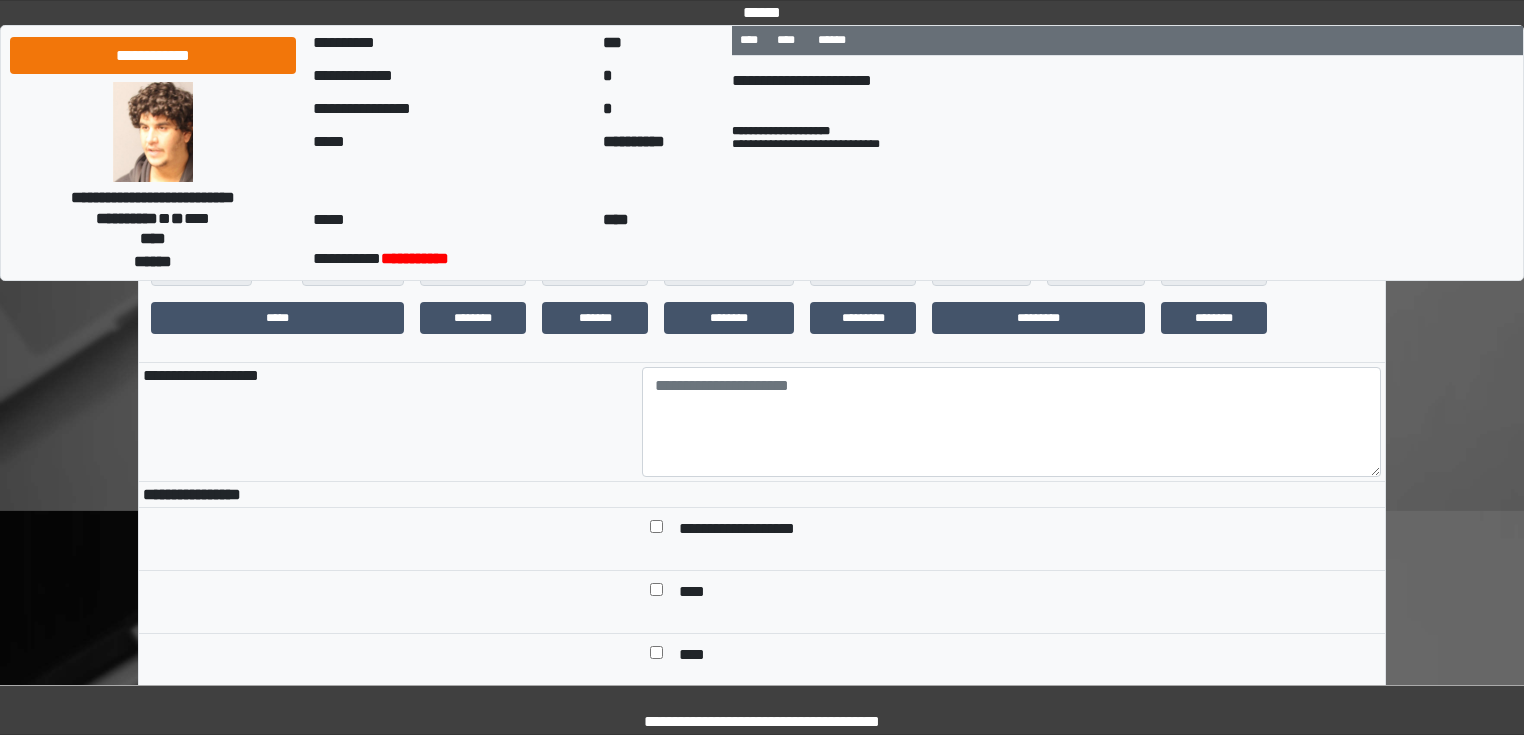 scroll, scrollTop: 400, scrollLeft: 0, axis: vertical 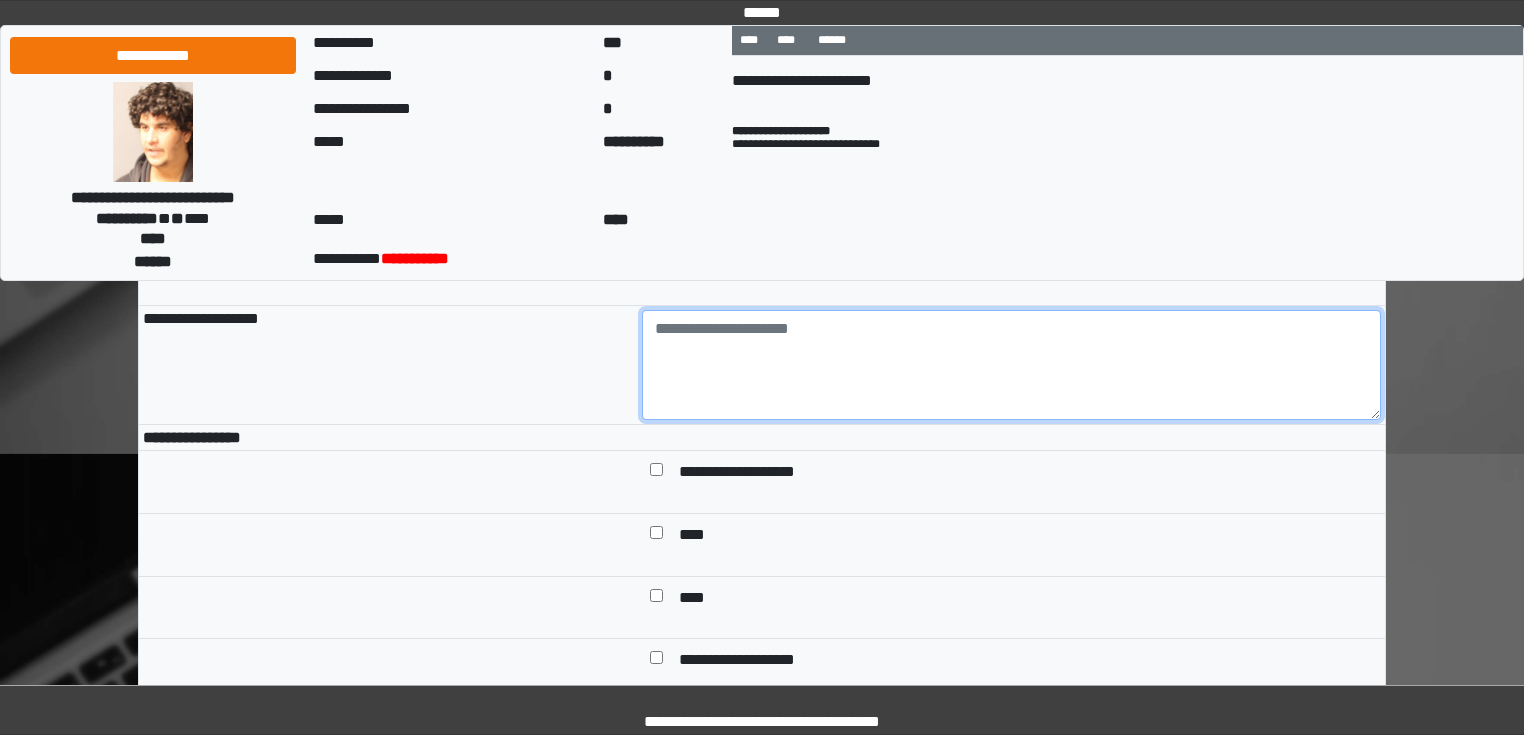 click at bounding box center [1012, 365] 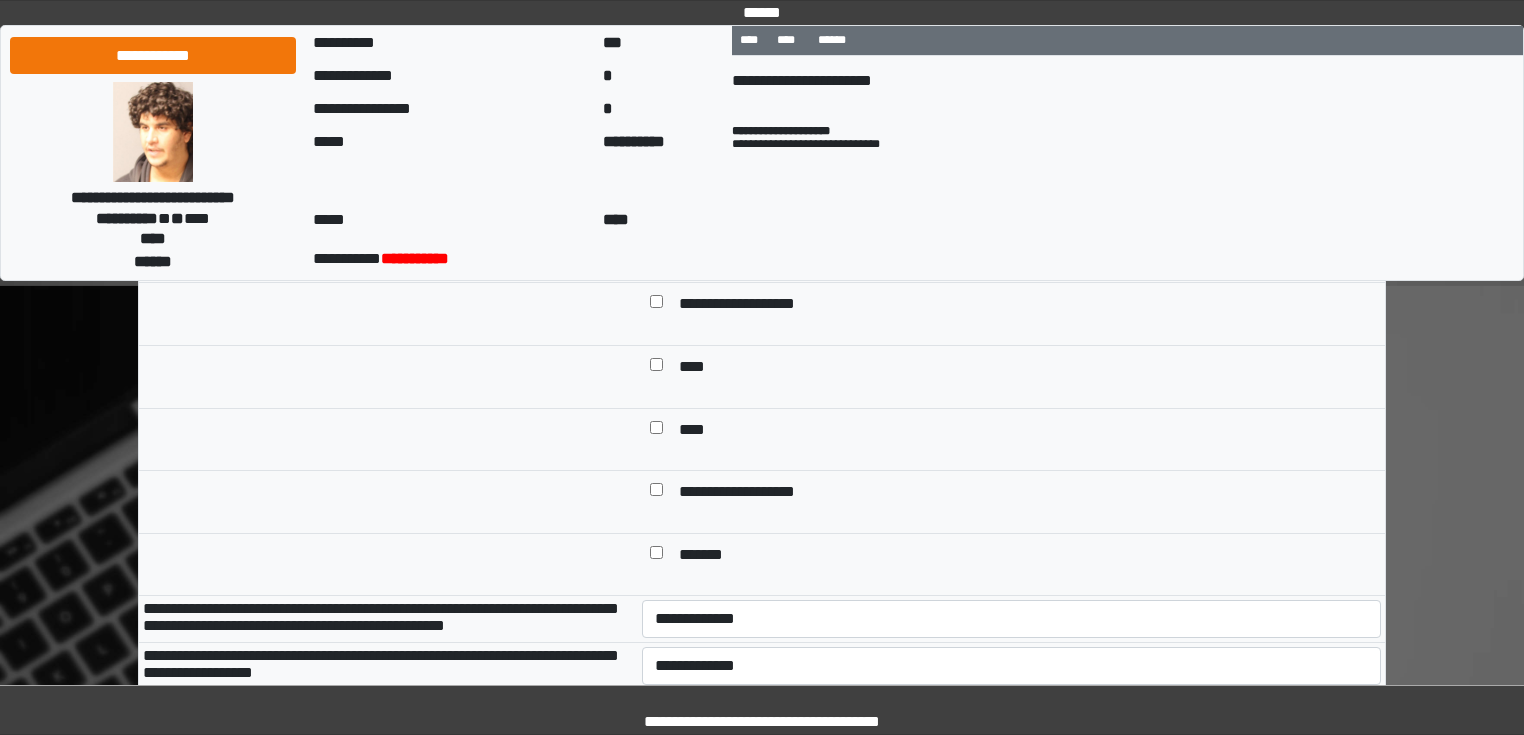 scroll, scrollTop: 640, scrollLeft: 0, axis: vertical 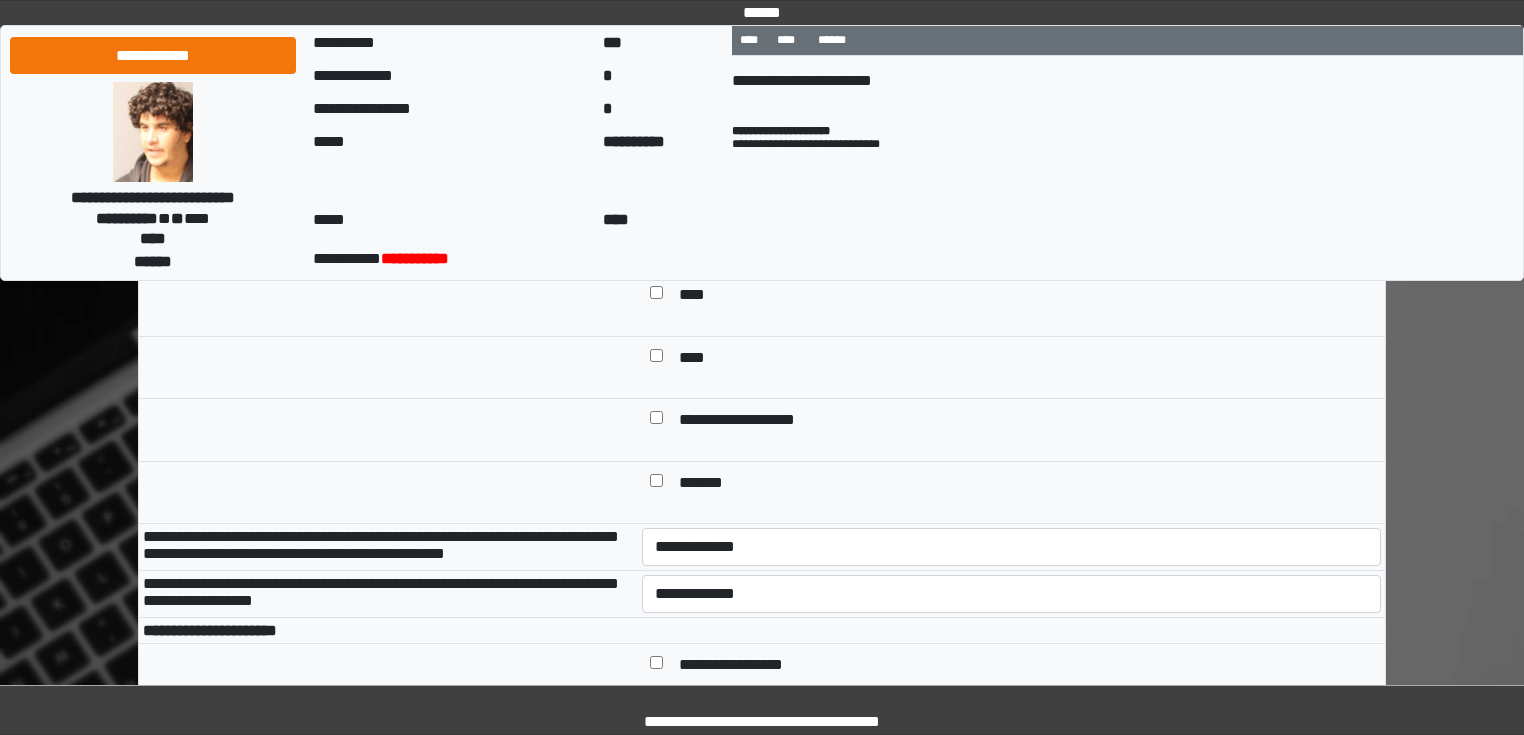 type on "**********" 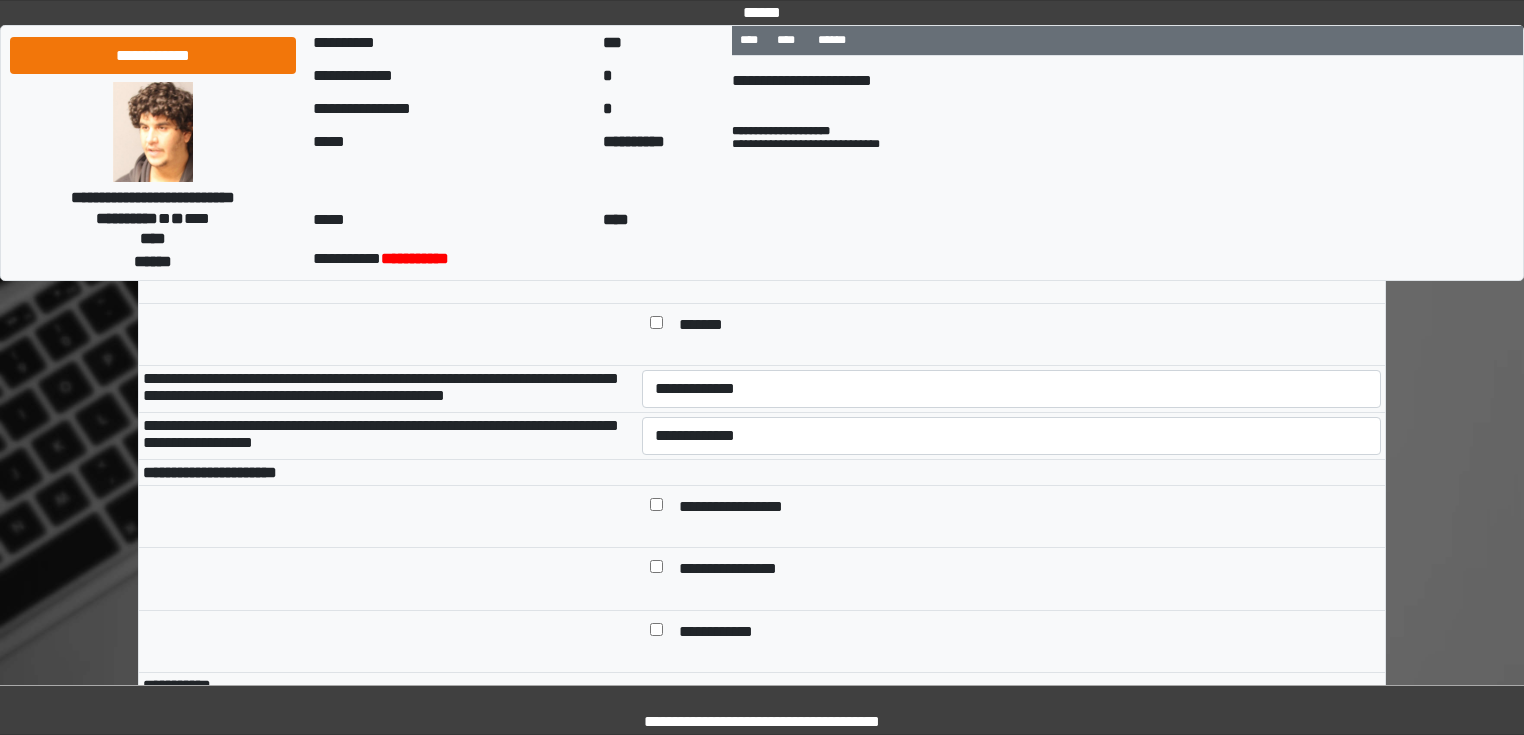 scroll, scrollTop: 800, scrollLeft: 0, axis: vertical 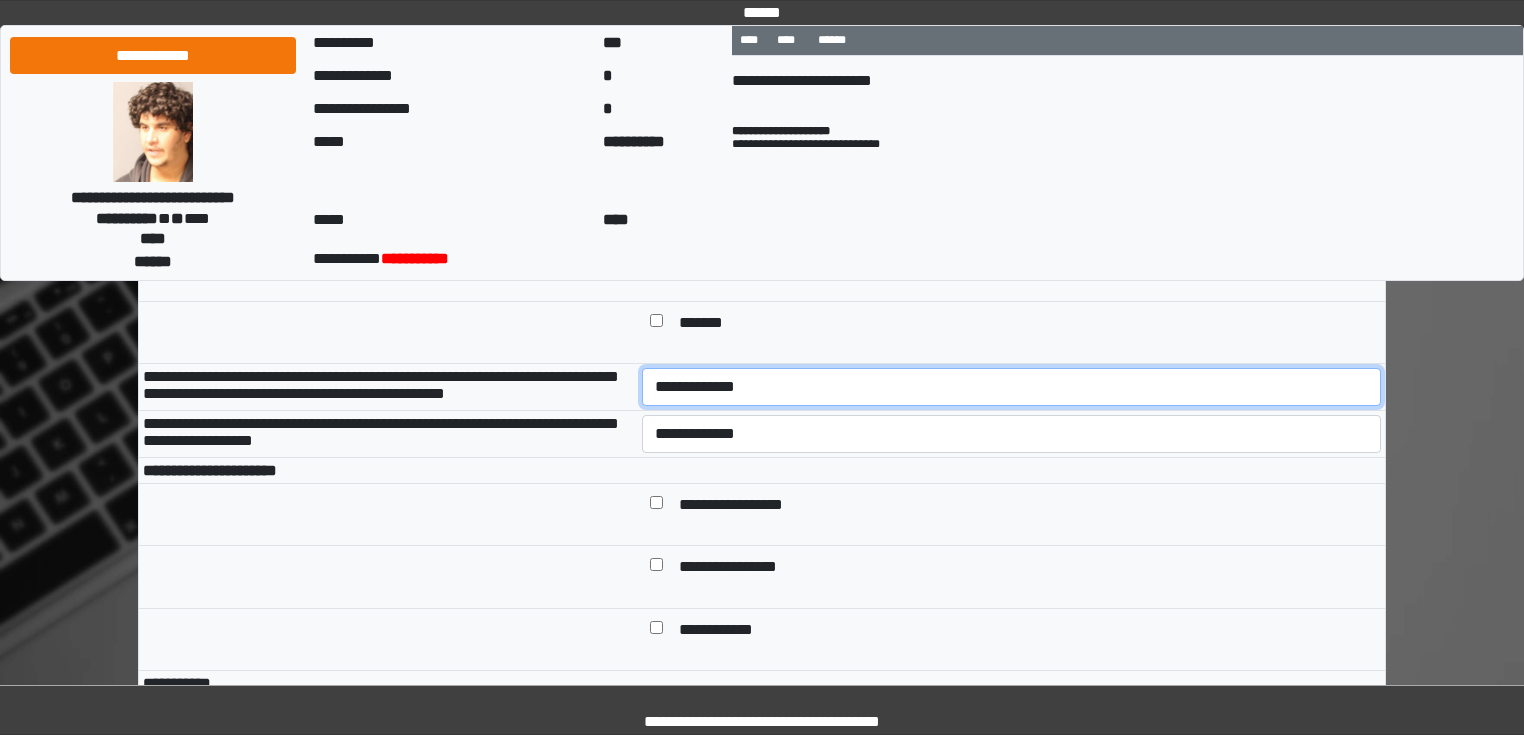 click on "**********" at bounding box center [1012, 387] 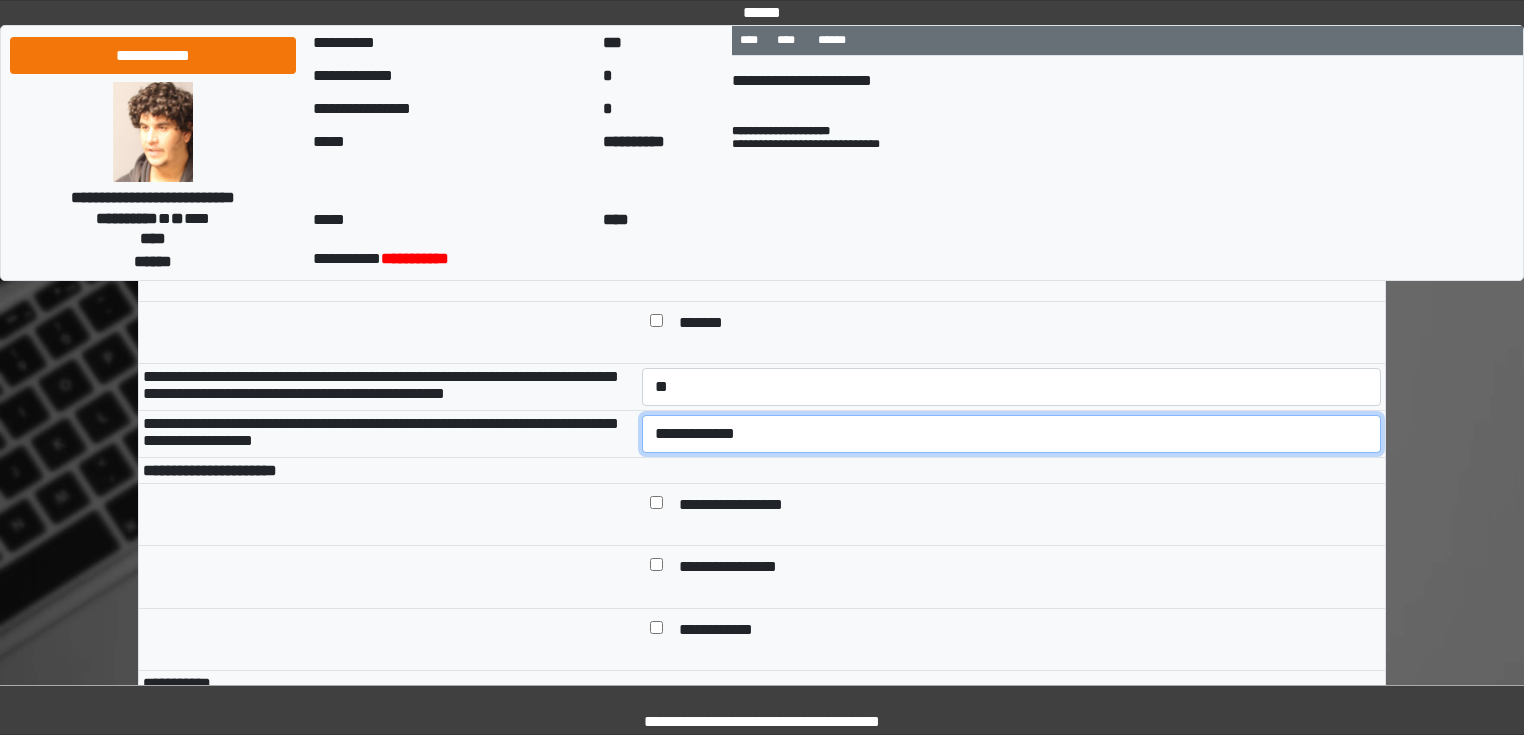 click on "**********" at bounding box center (1012, 434) 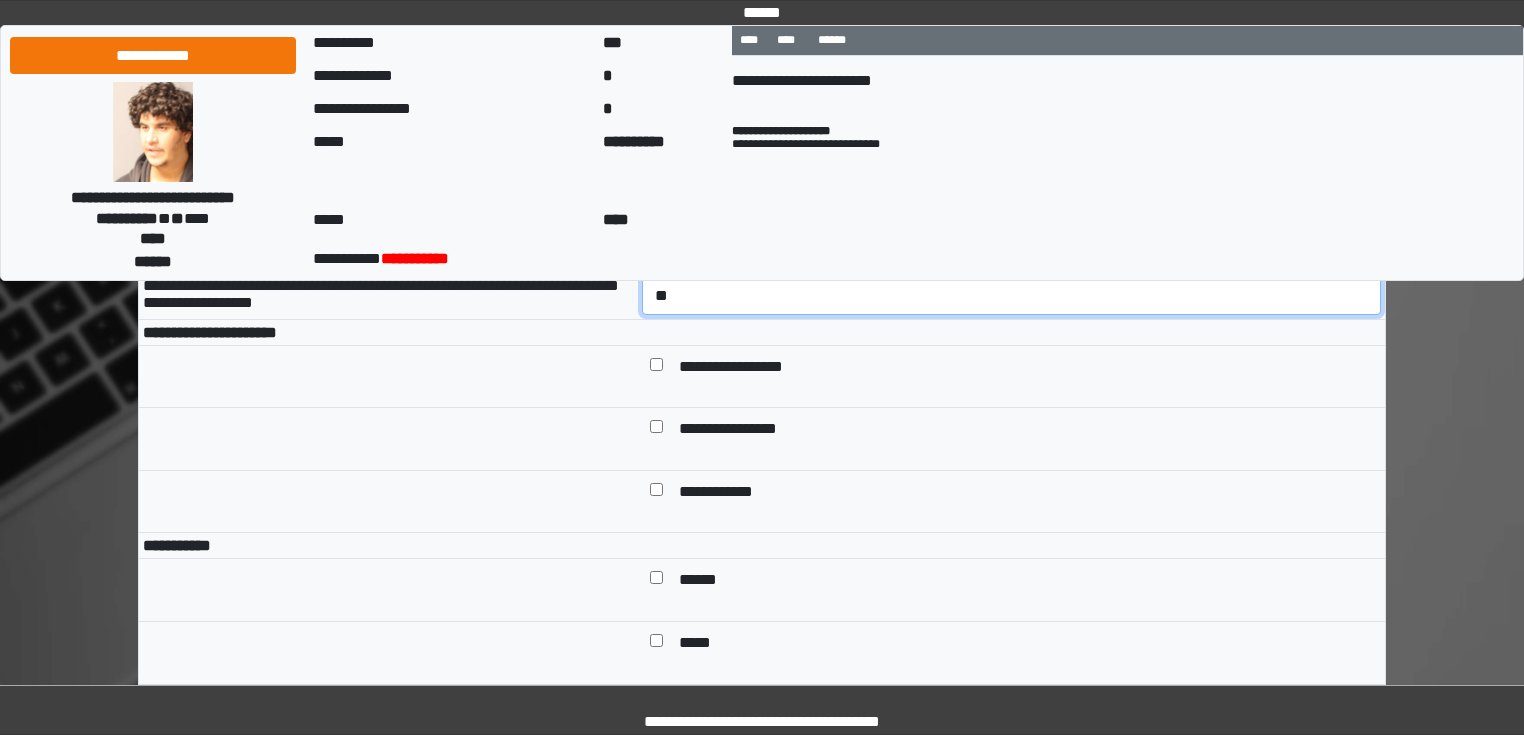 scroll, scrollTop: 960, scrollLeft: 0, axis: vertical 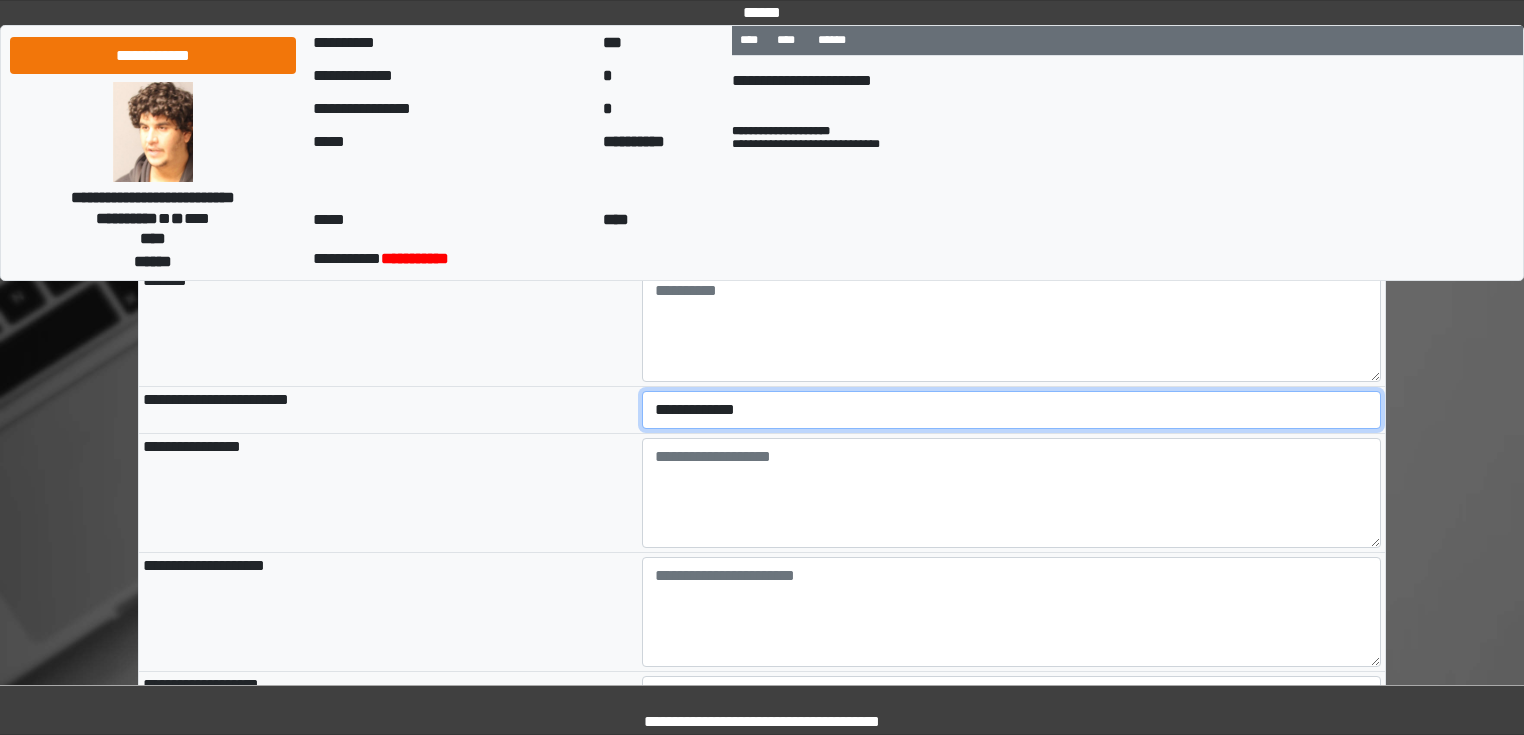 click on "**********" at bounding box center [1012, 410] 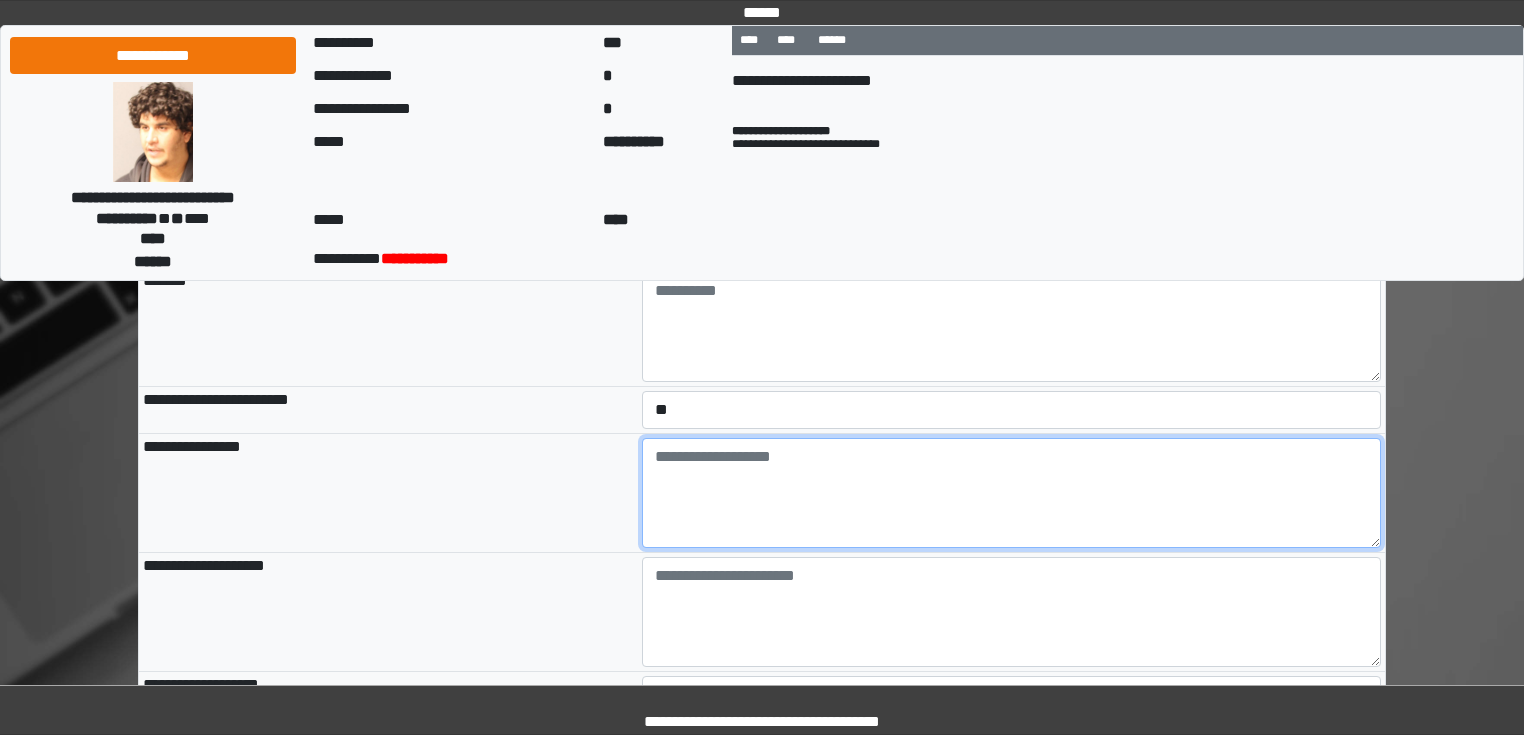 click at bounding box center (1012, 493) 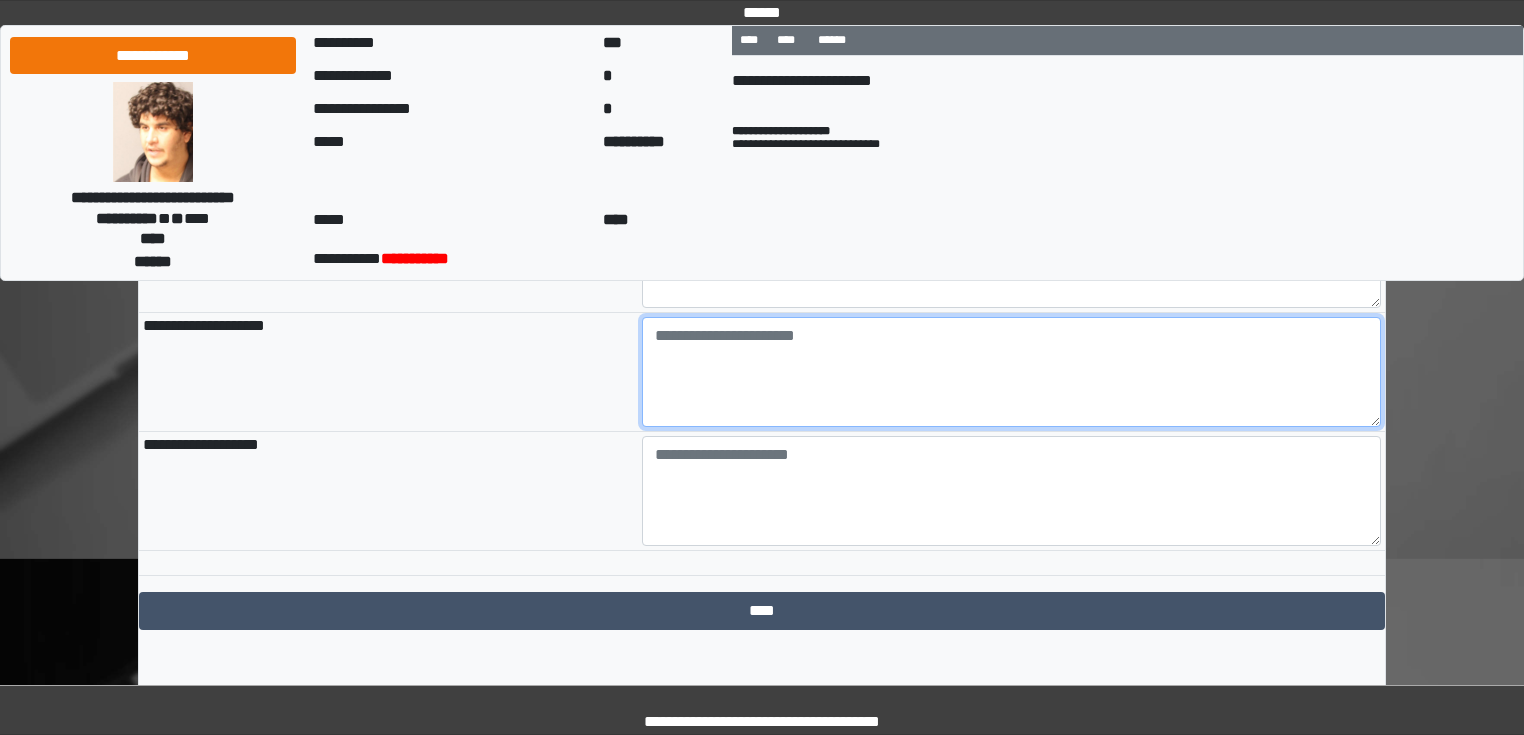 click at bounding box center [1012, 372] 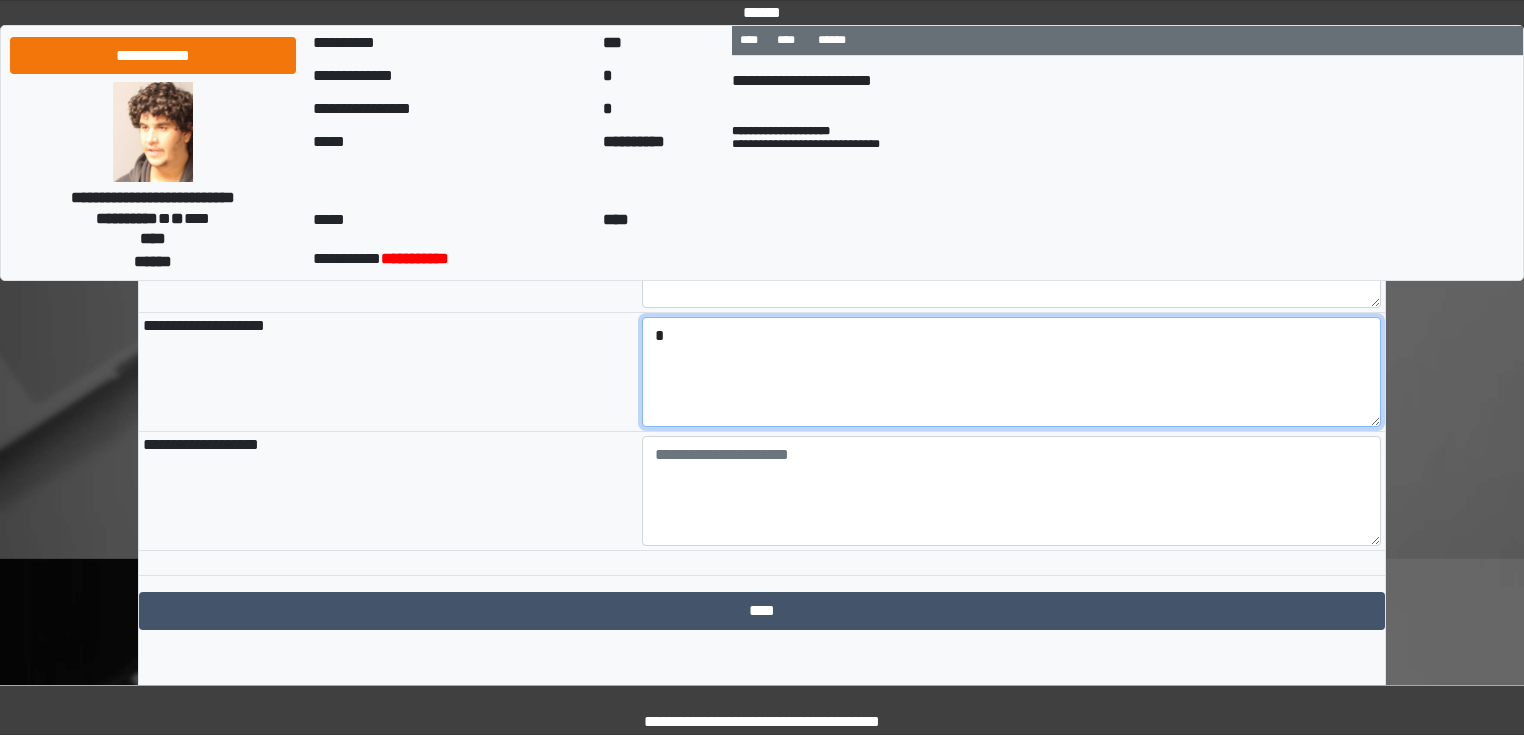 paste on "**********" 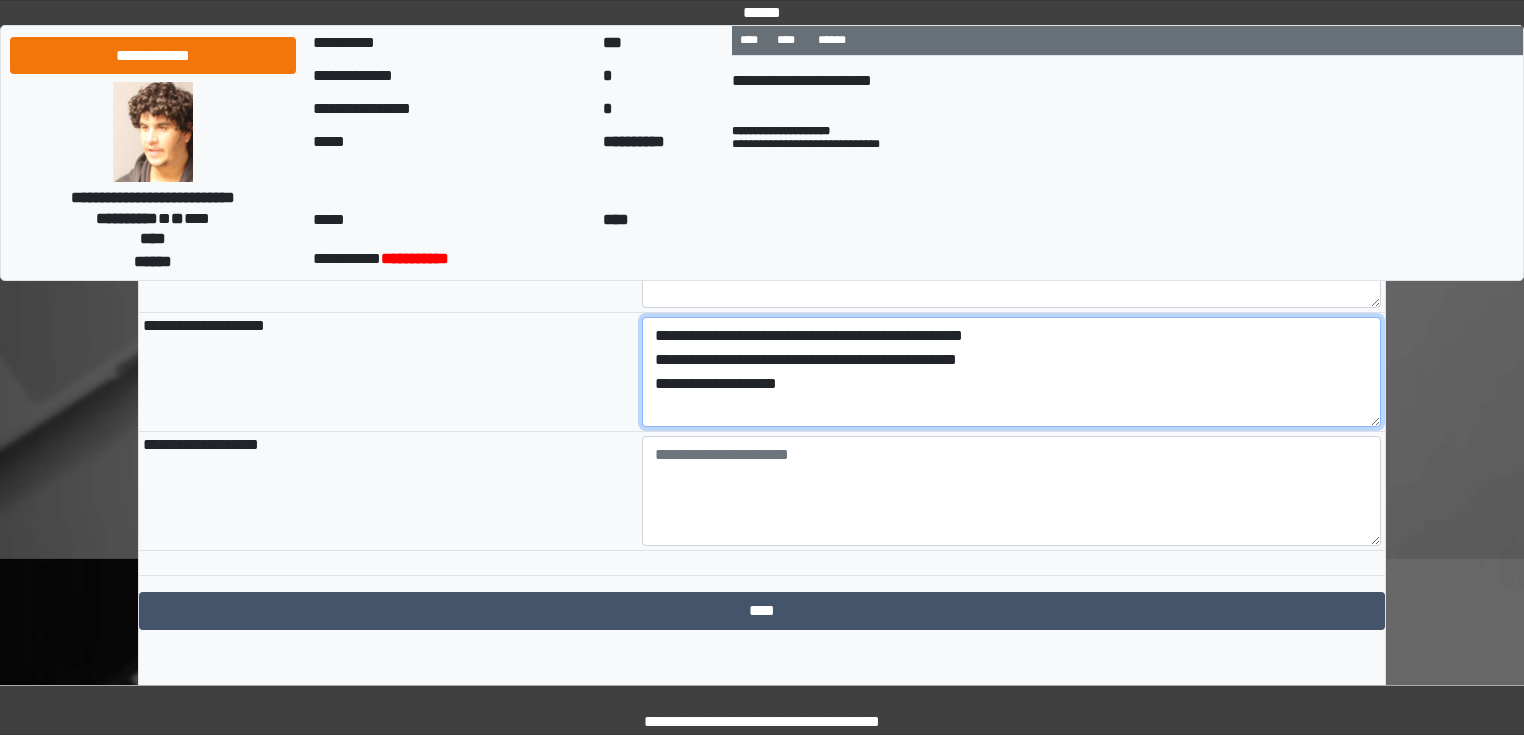 drag, startPoint x: 833, startPoint y: 396, endPoint x: 380, endPoint y: 470, distance: 459.00436 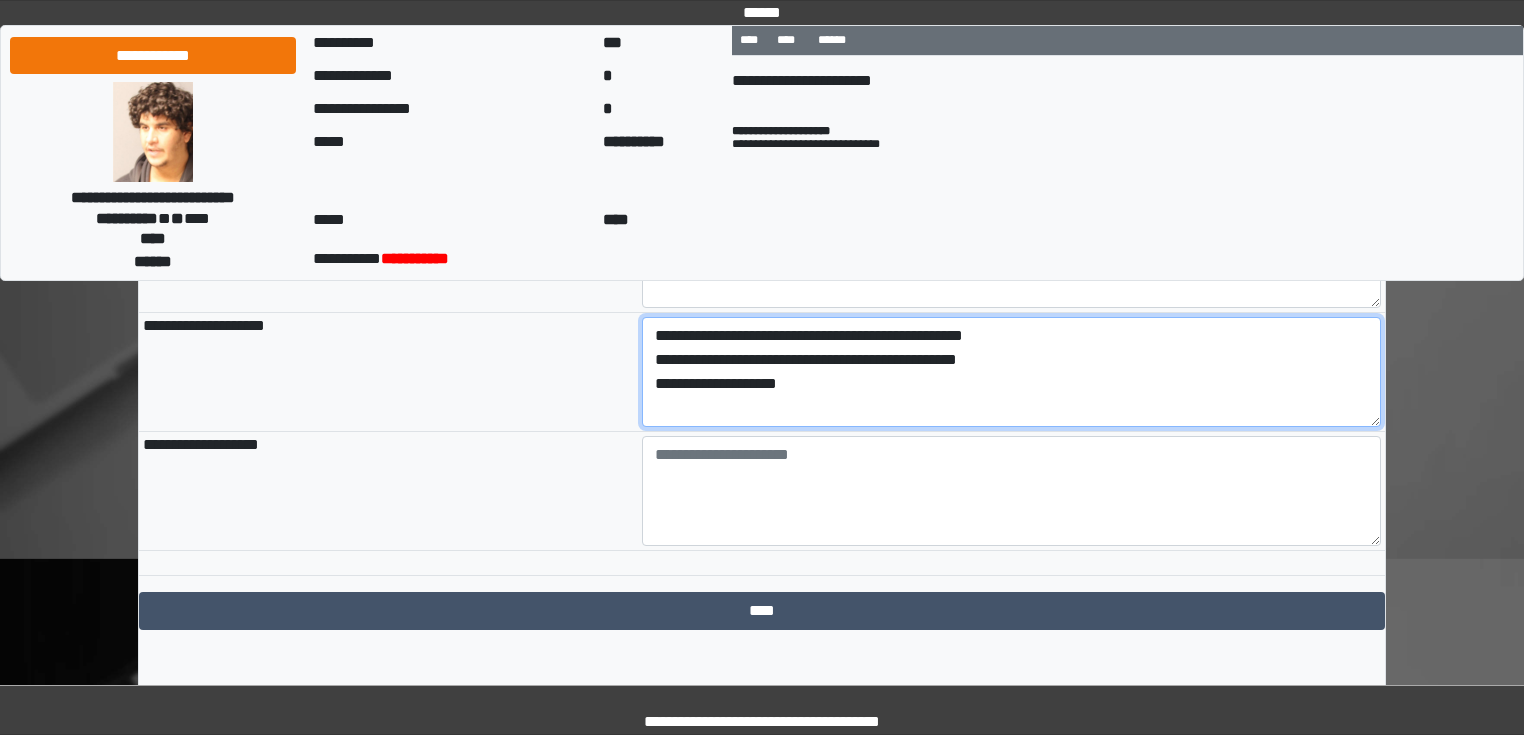 click on "**********" at bounding box center [1012, 372] 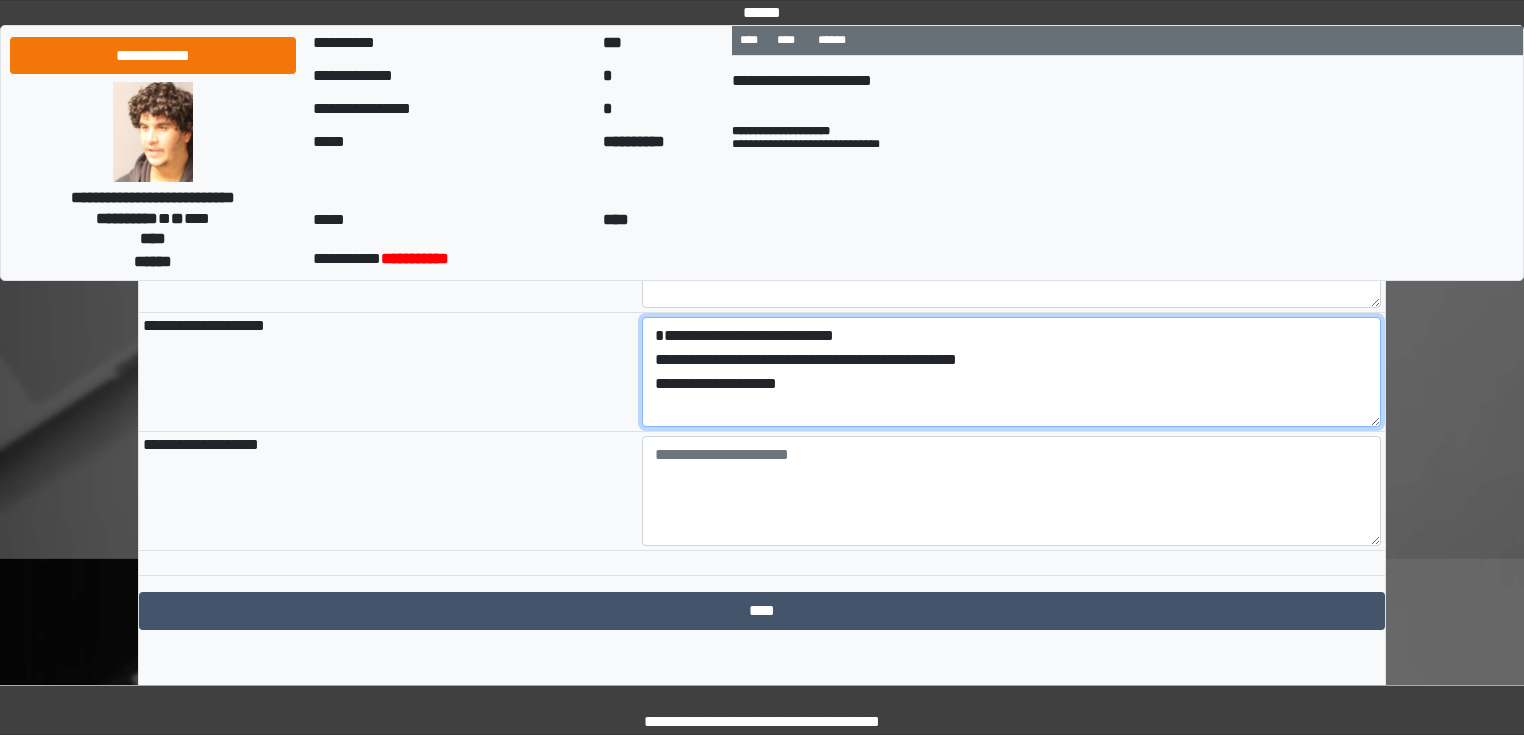 click on "**********" at bounding box center [1012, 372] 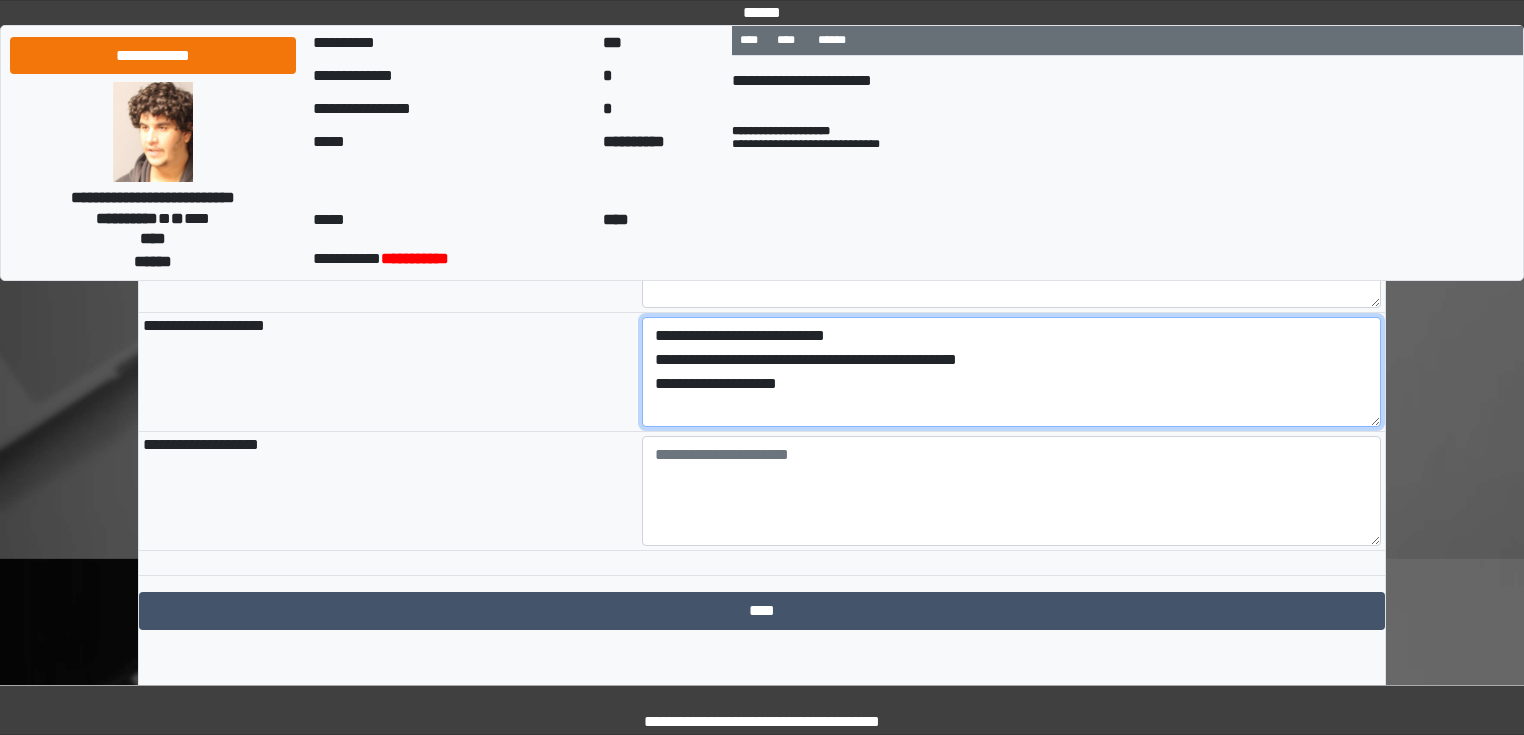 click on "**********" at bounding box center [1012, 372] 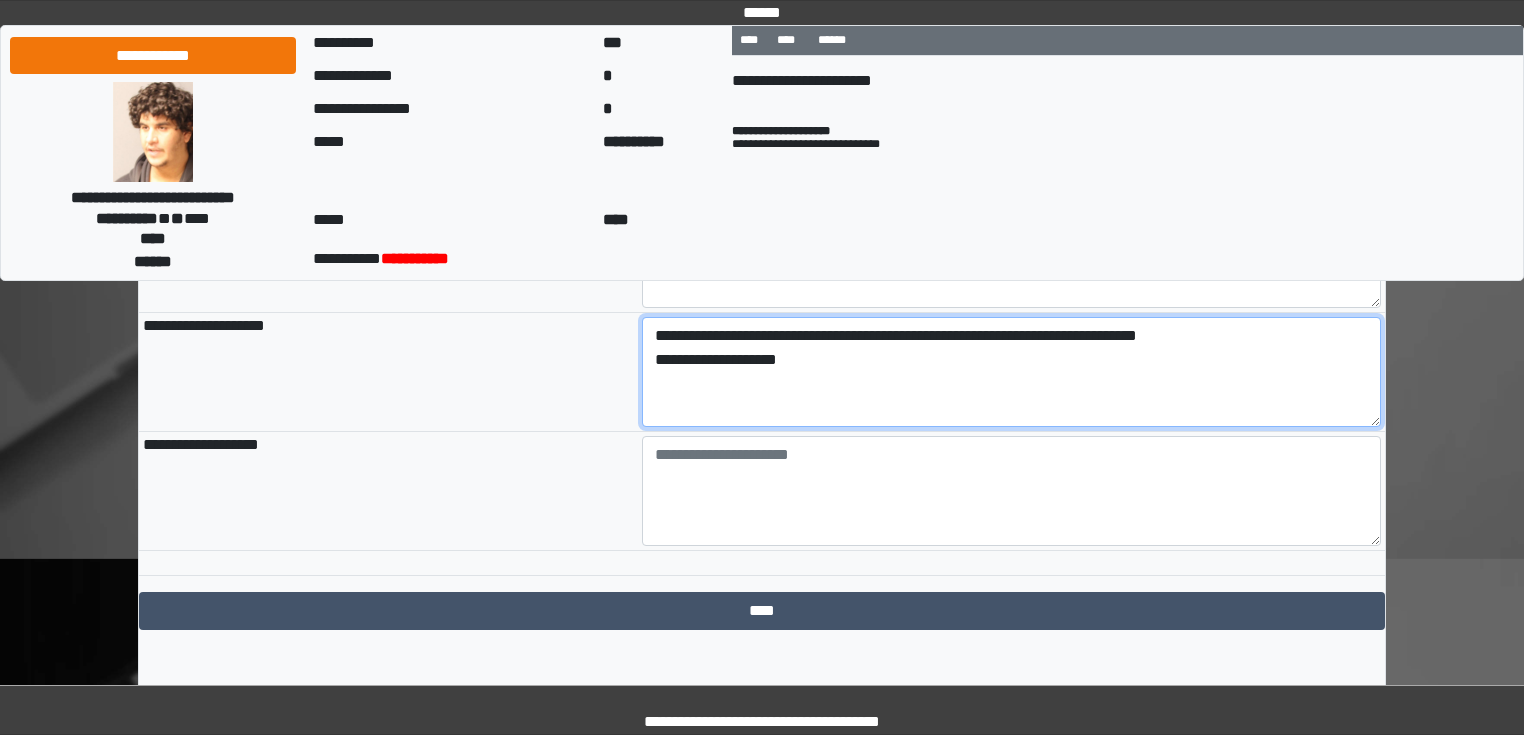 drag, startPoint x: 1022, startPoint y: 392, endPoint x: 856, endPoint y: 407, distance: 166.67633 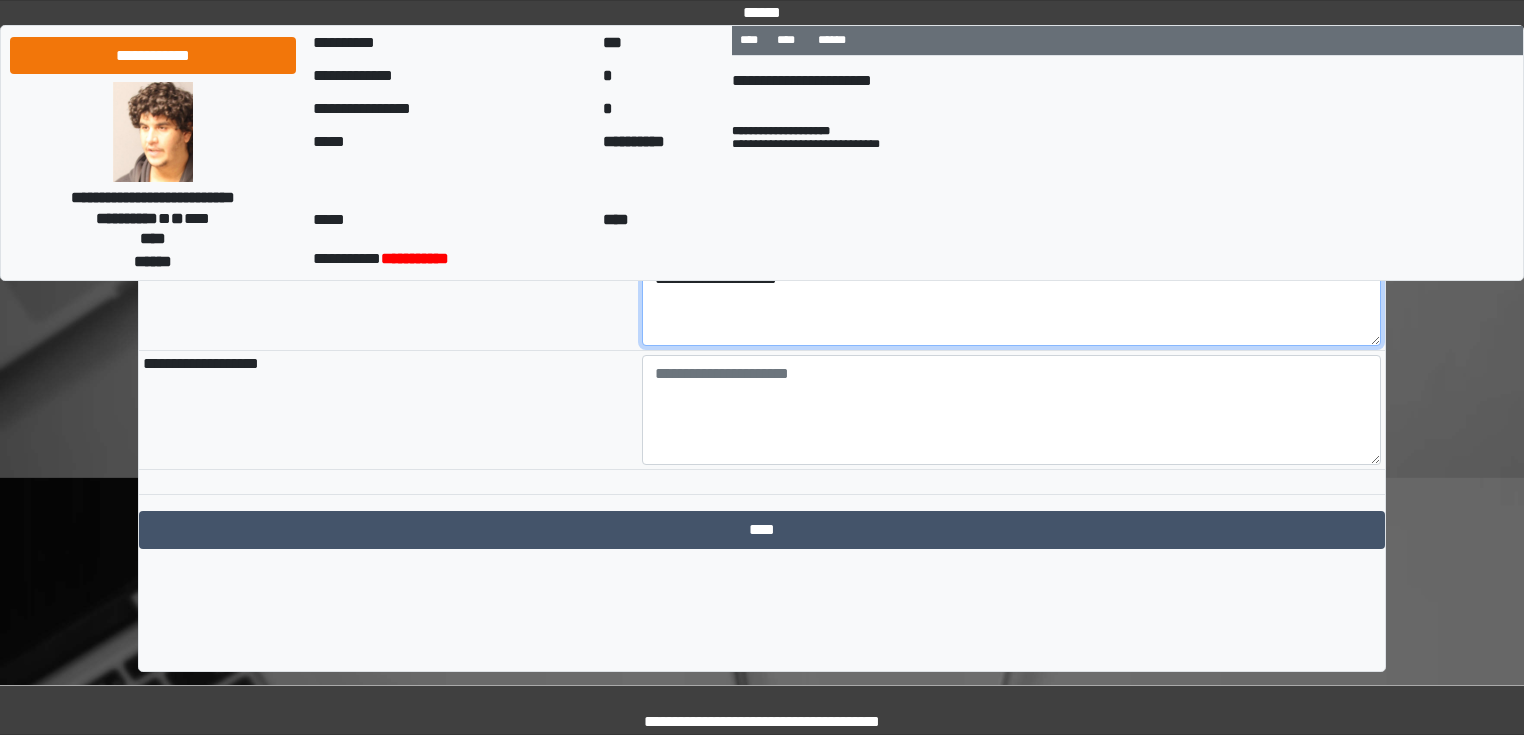 scroll, scrollTop: 2322, scrollLeft: 0, axis: vertical 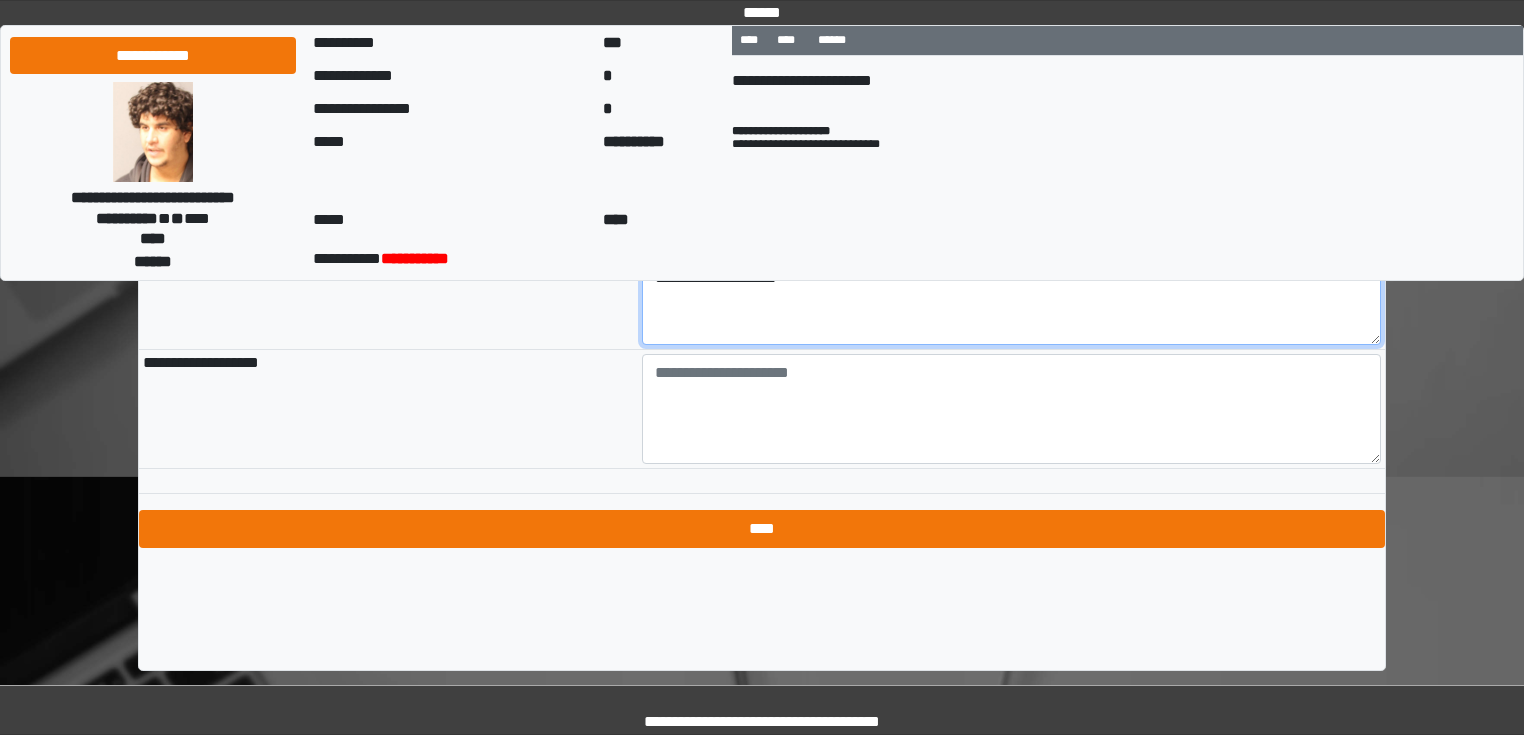 type on "**********" 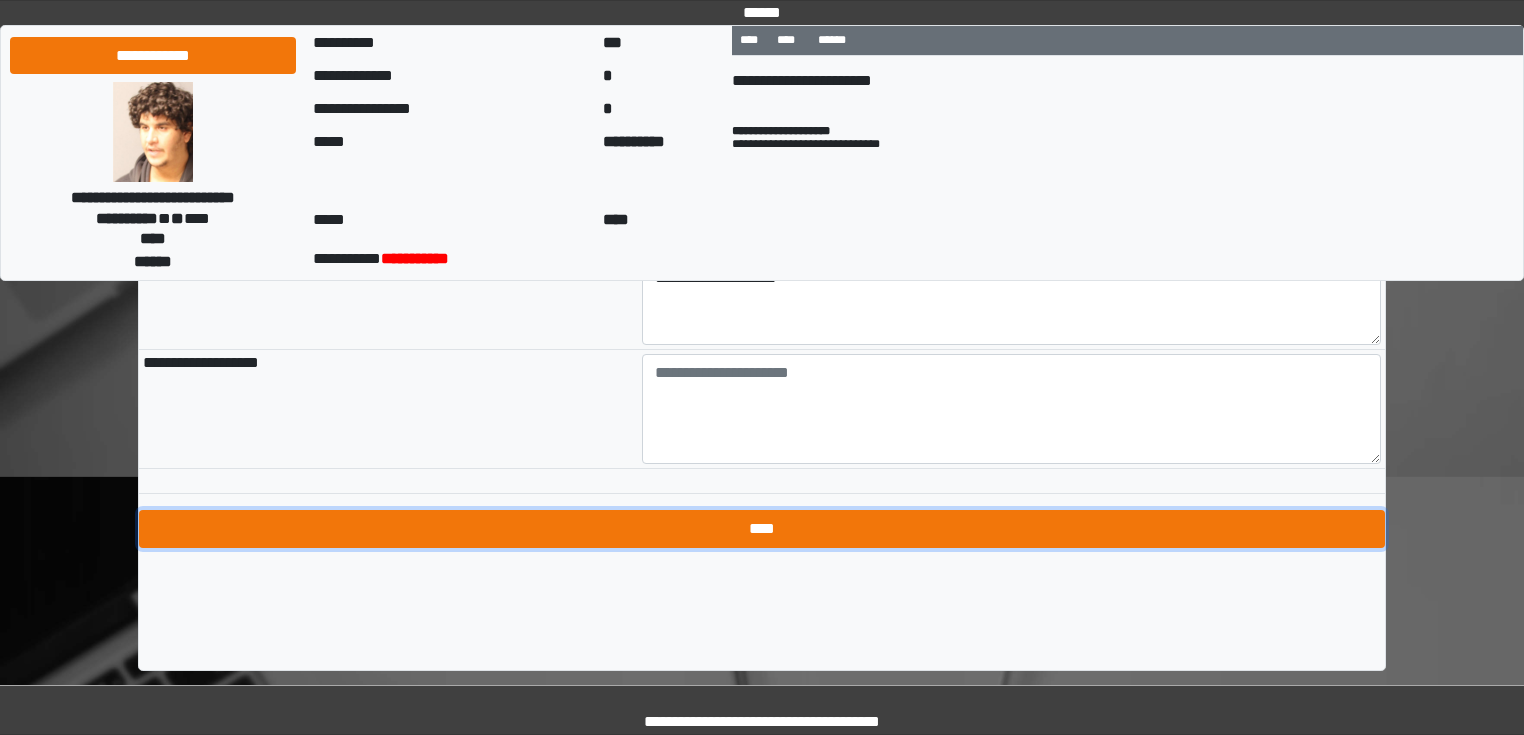 click on "****" at bounding box center [762, 529] 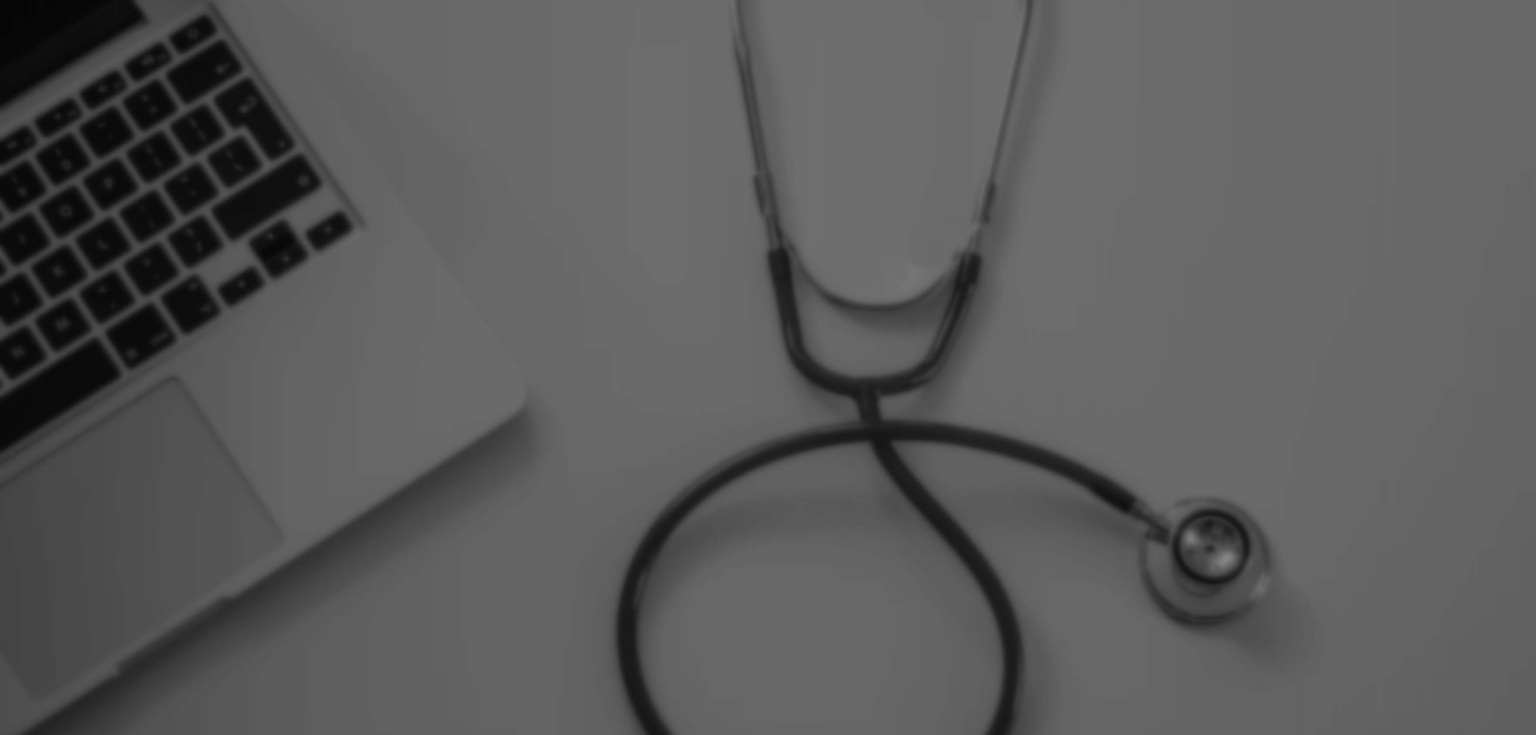 scroll, scrollTop: 0, scrollLeft: 0, axis: both 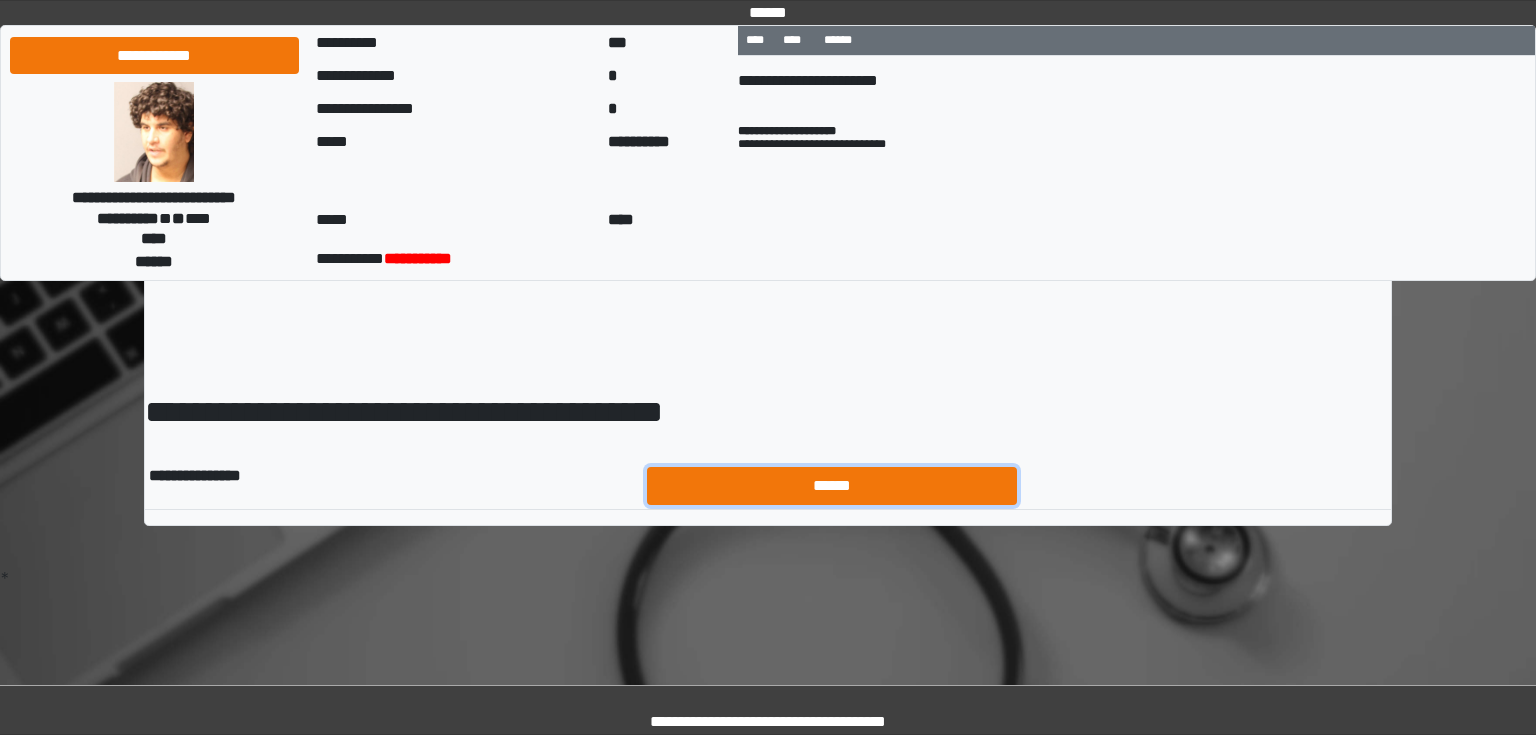 click on "******" at bounding box center [832, 486] 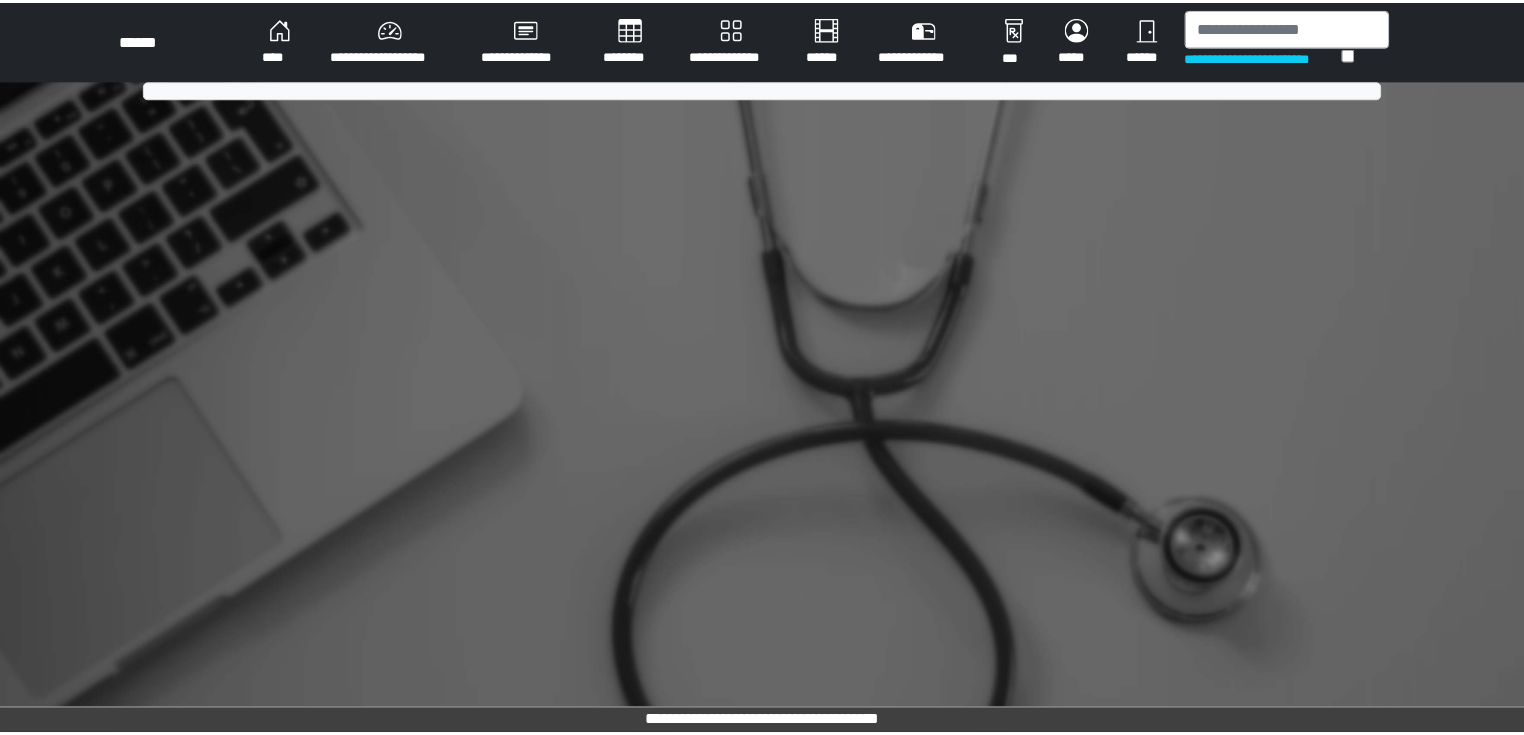 scroll, scrollTop: 0, scrollLeft: 0, axis: both 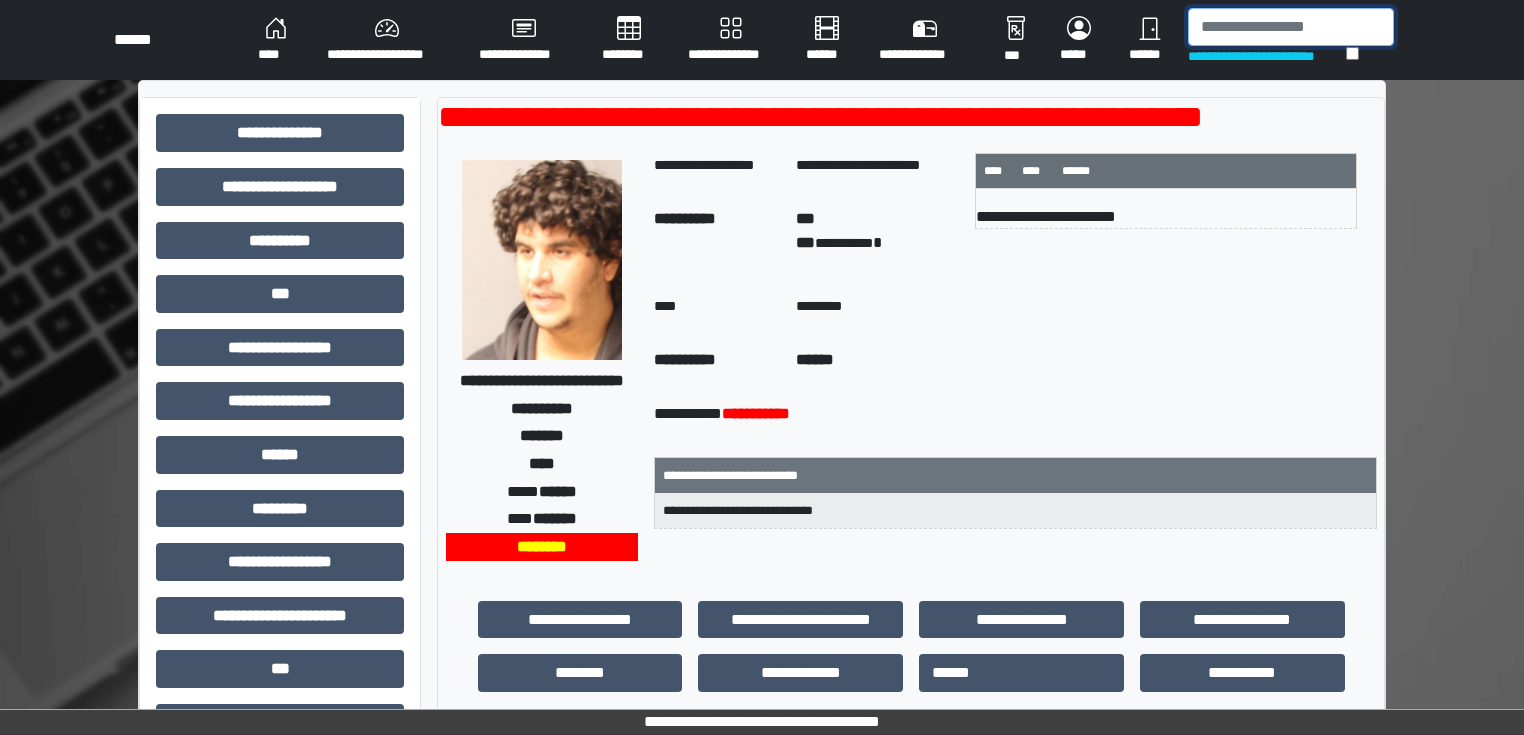 click at bounding box center [1291, 27] 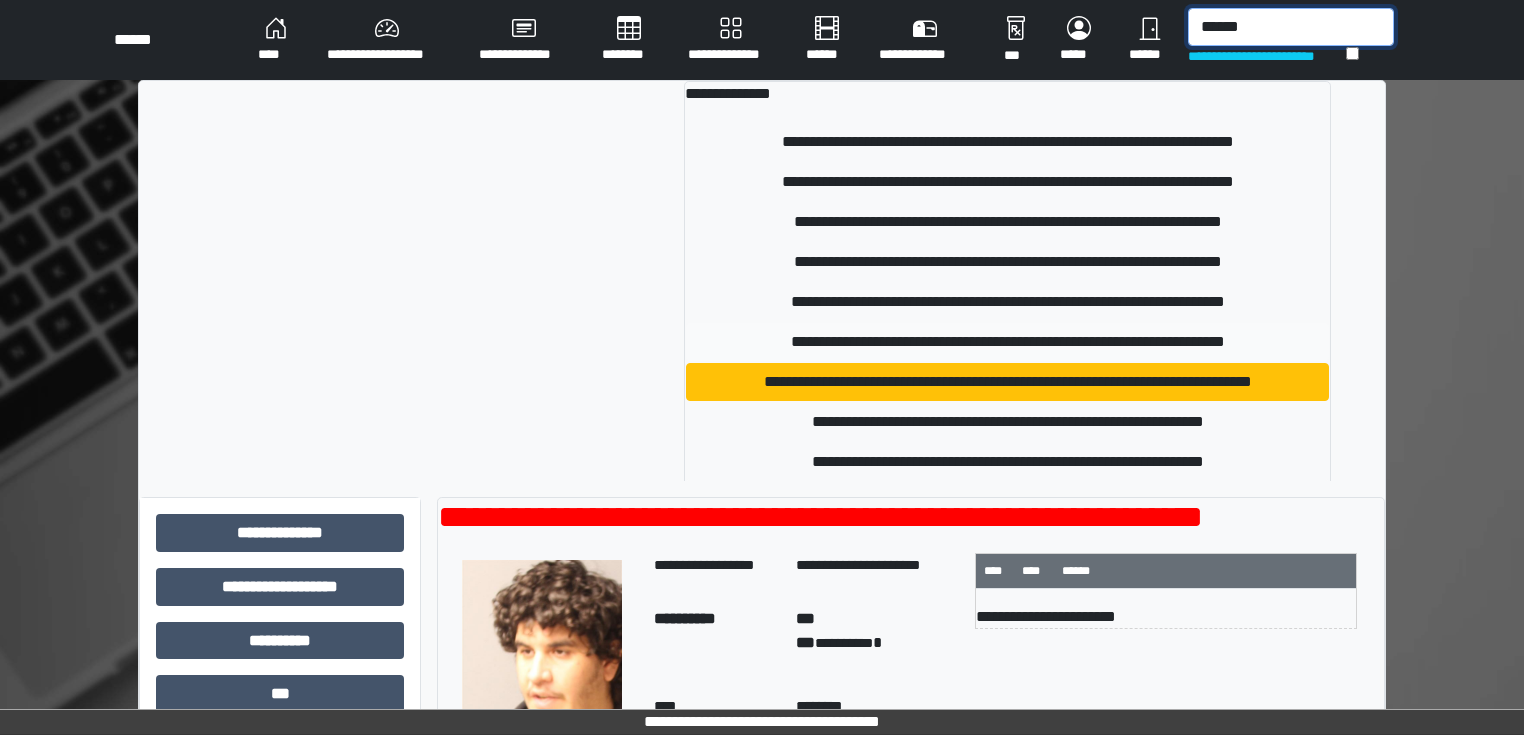 type on "******" 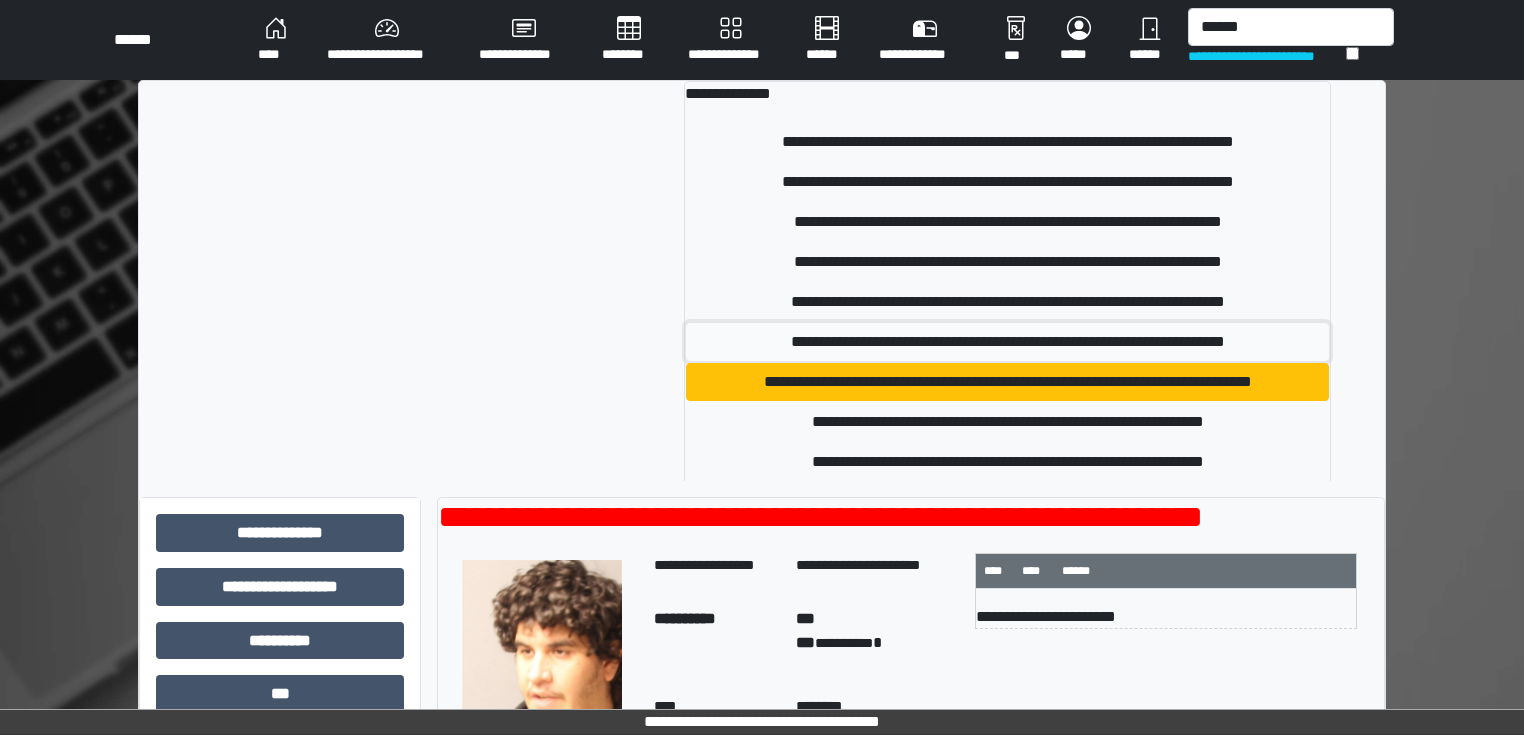 click on "**********" at bounding box center (1008, 342) 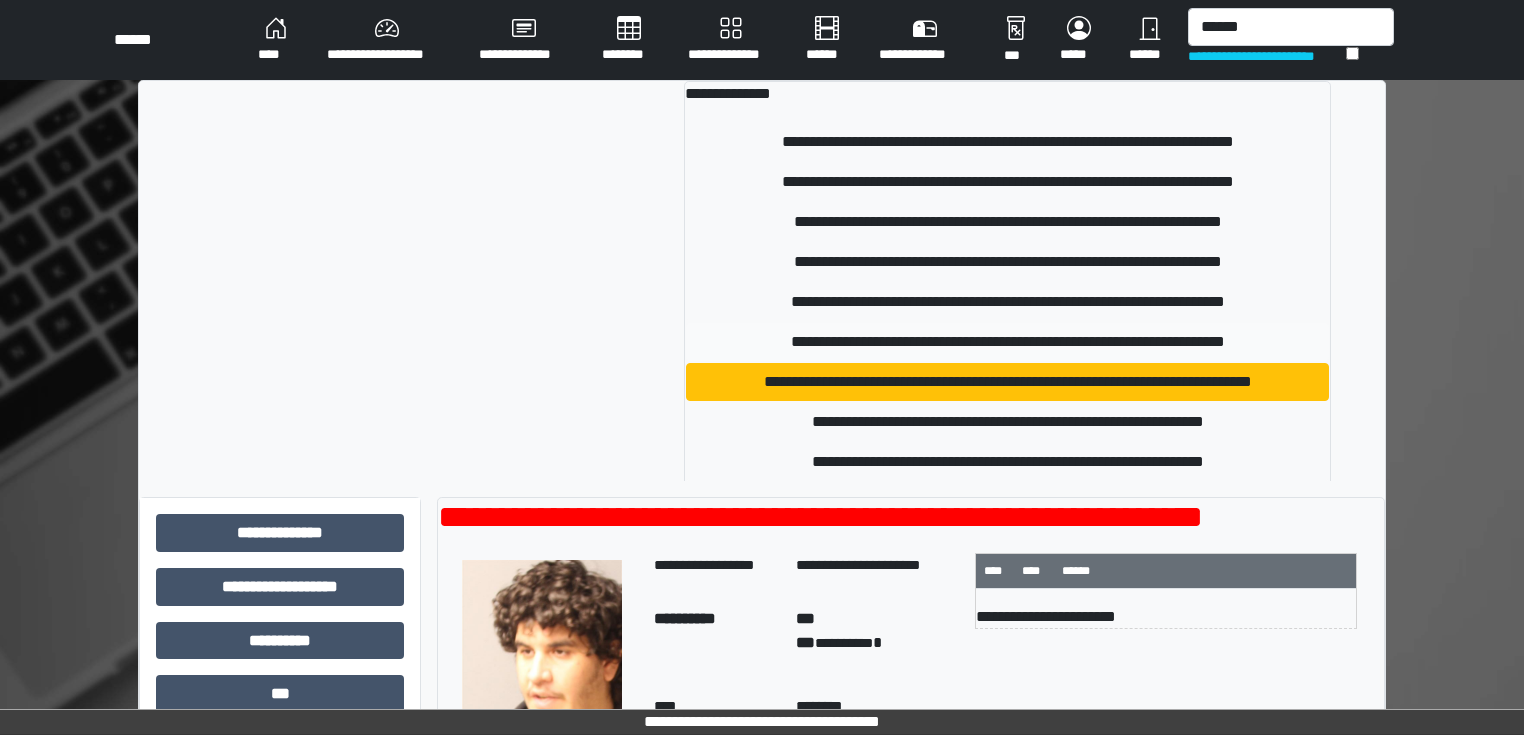 type 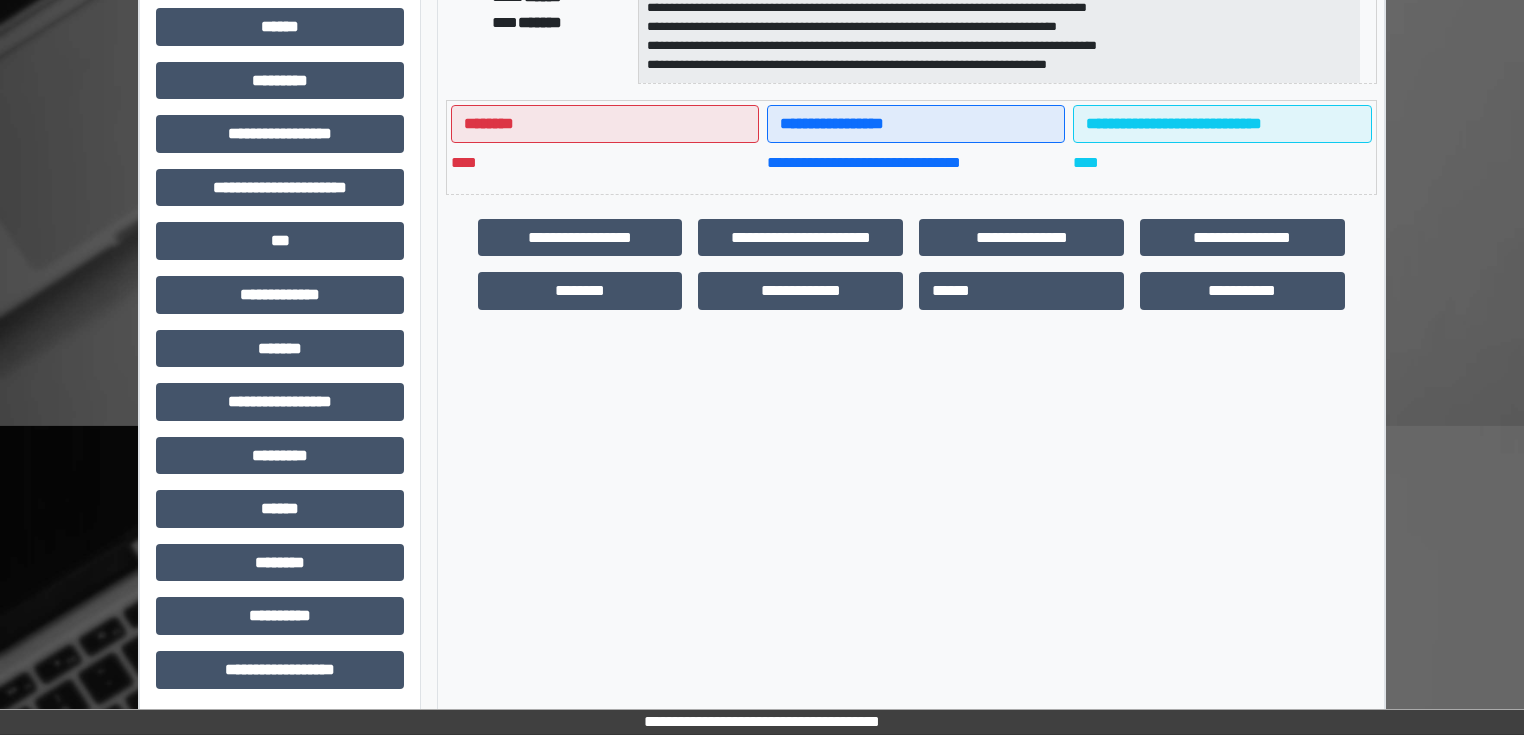 scroll, scrollTop: 431, scrollLeft: 0, axis: vertical 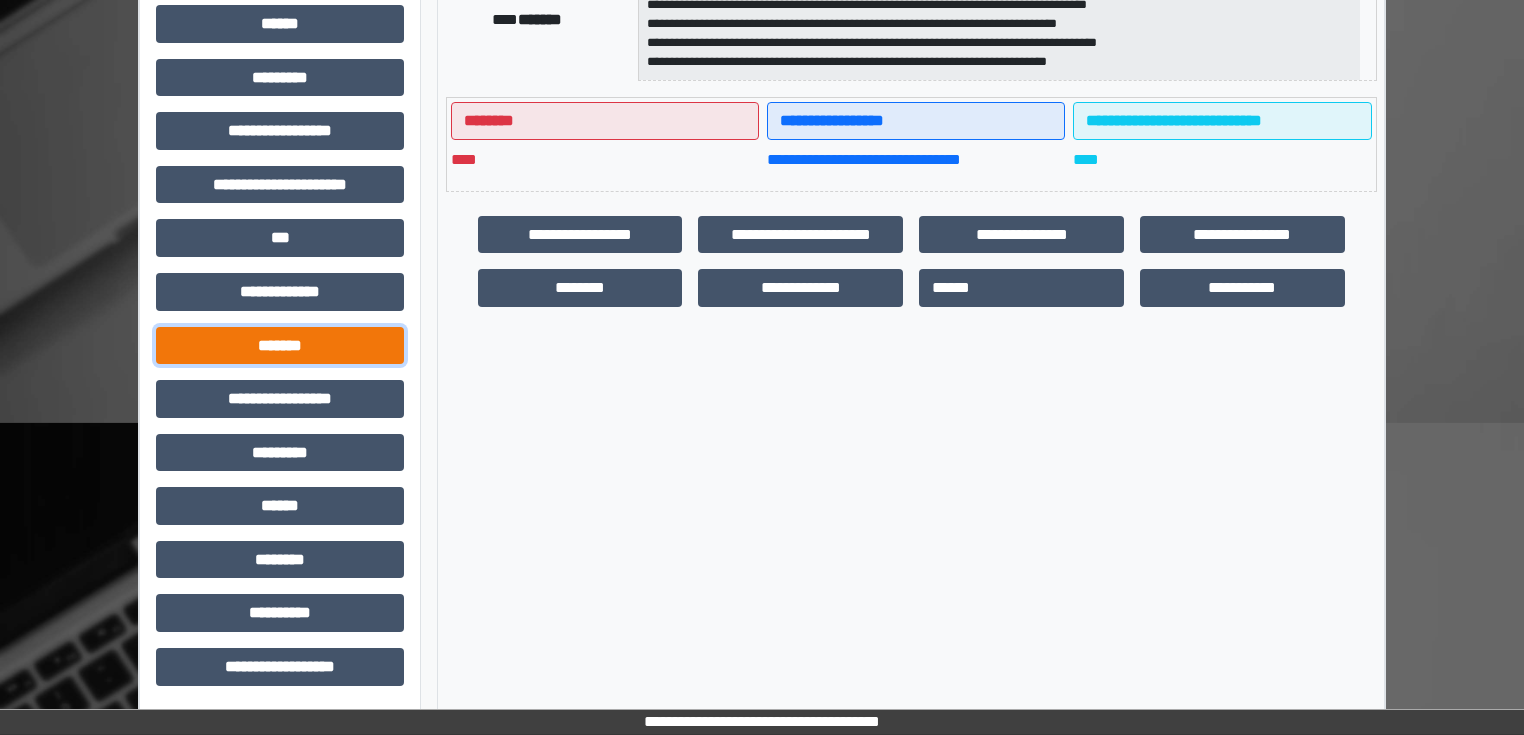 click on "*******" at bounding box center (280, 346) 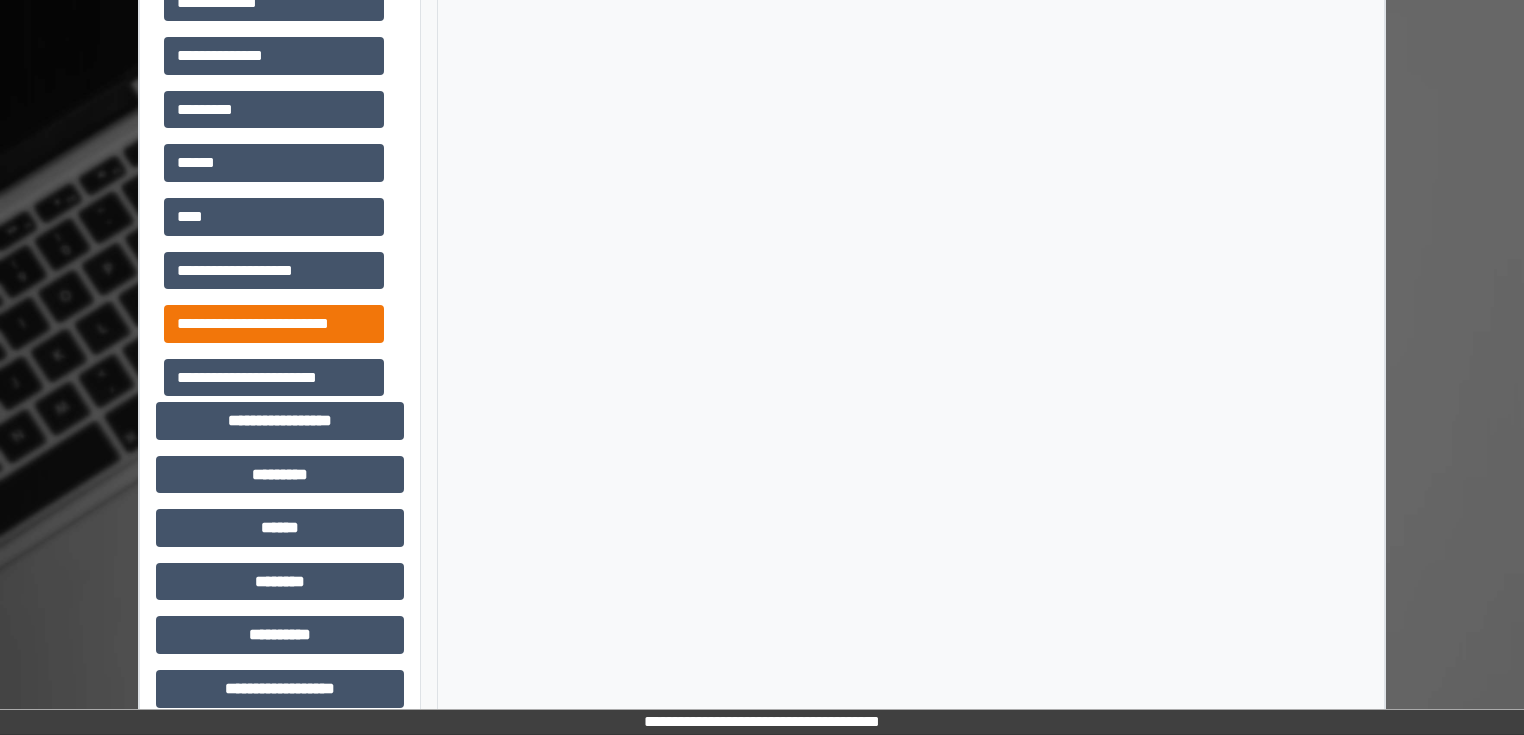 scroll, scrollTop: 911, scrollLeft: 0, axis: vertical 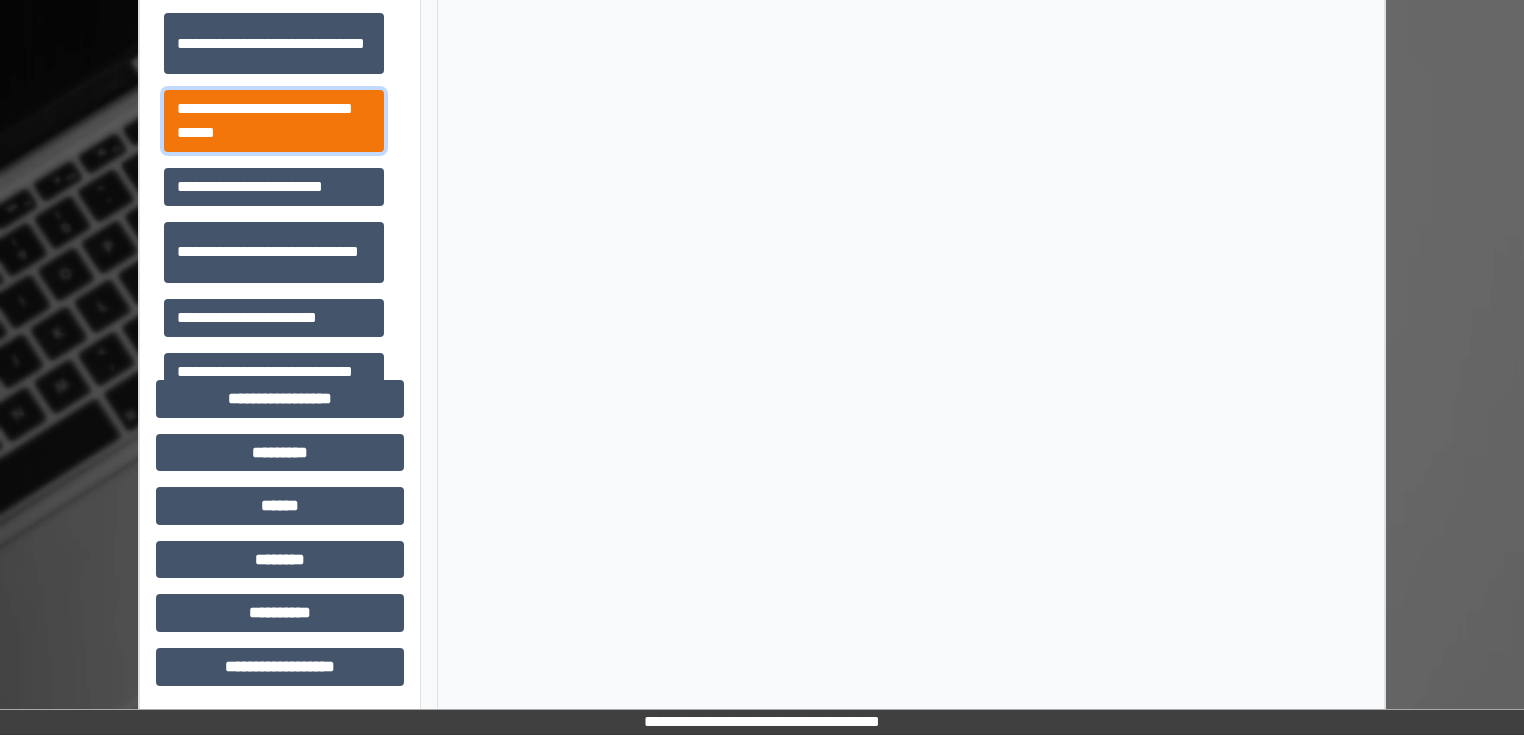 click on "**********" at bounding box center (274, 121) 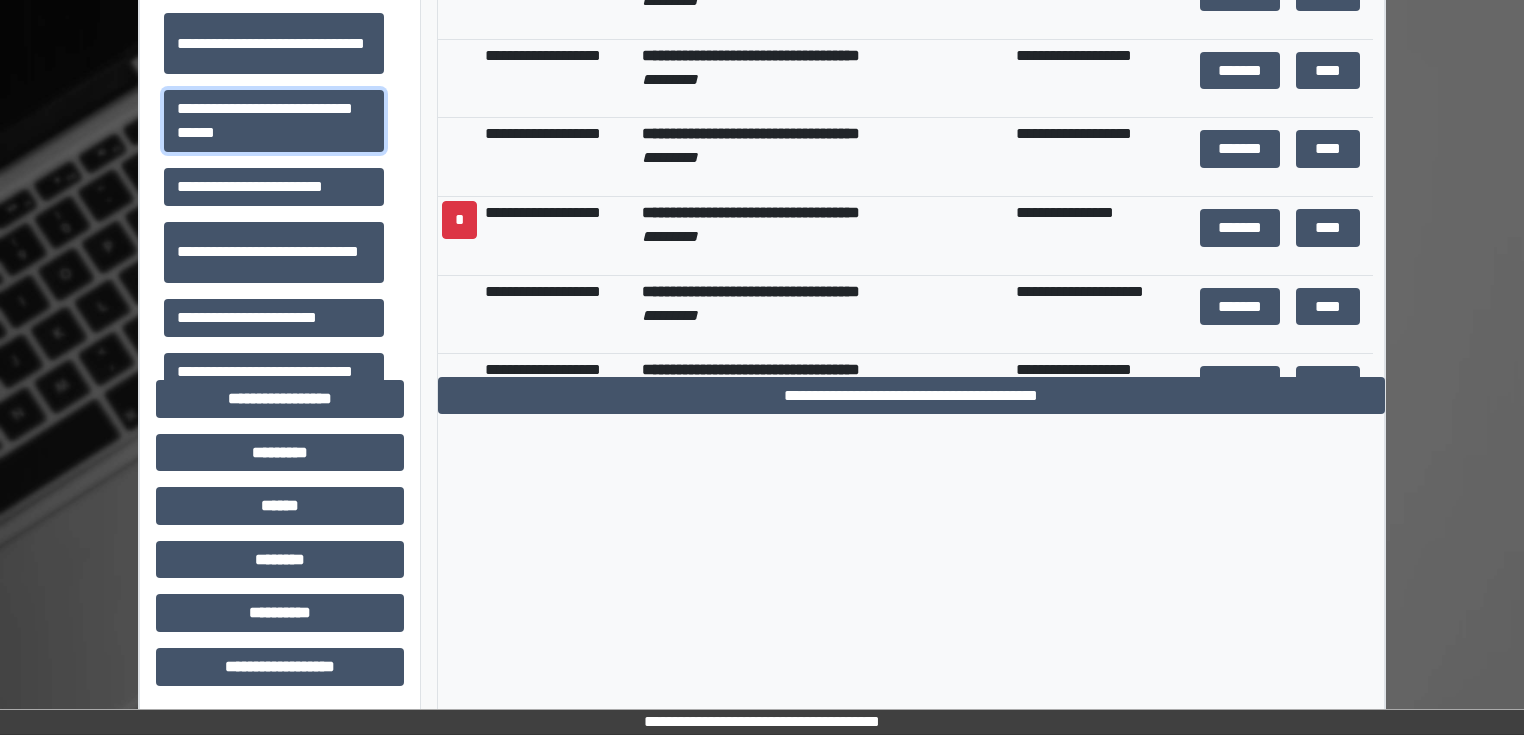 scroll, scrollTop: 0, scrollLeft: 0, axis: both 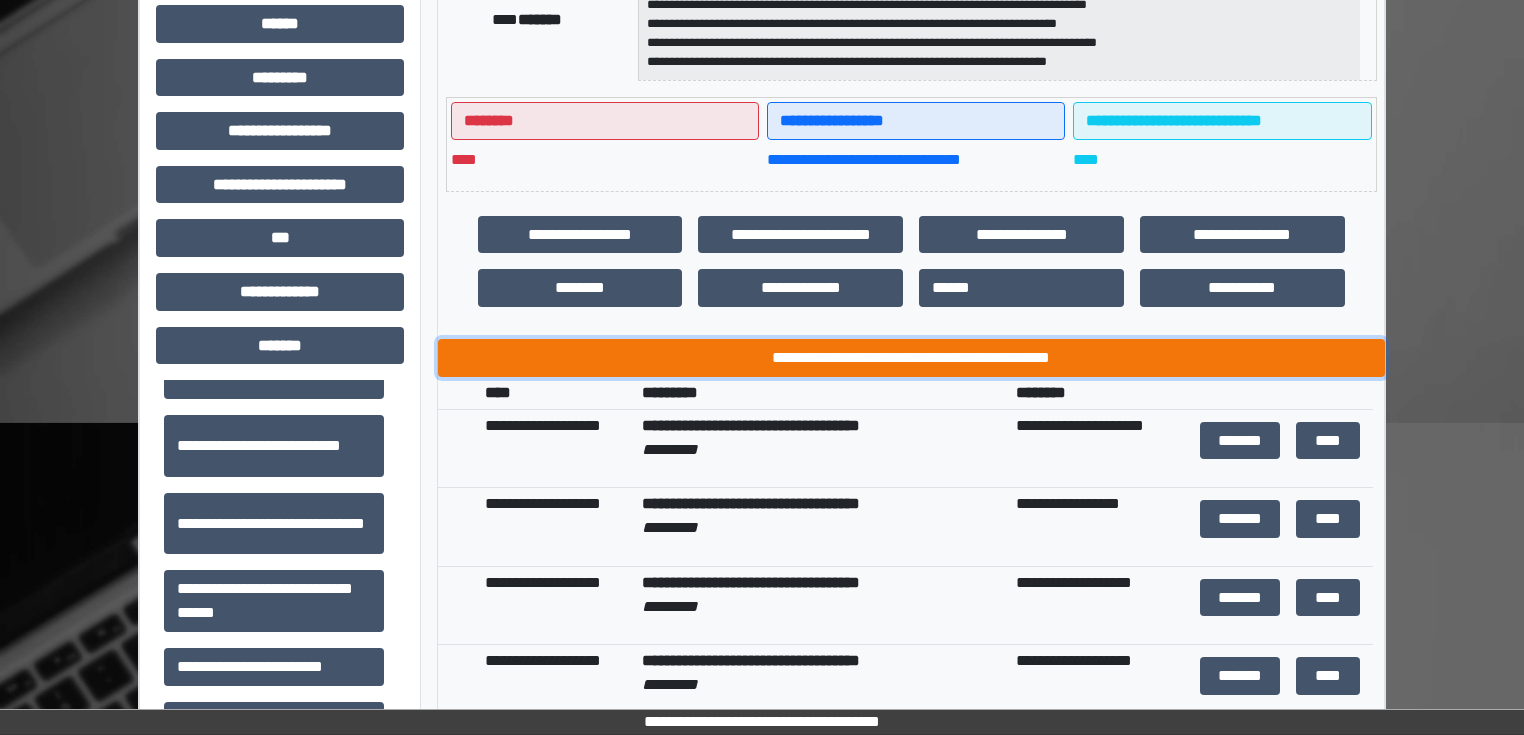 click on "**********" at bounding box center (911, 358) 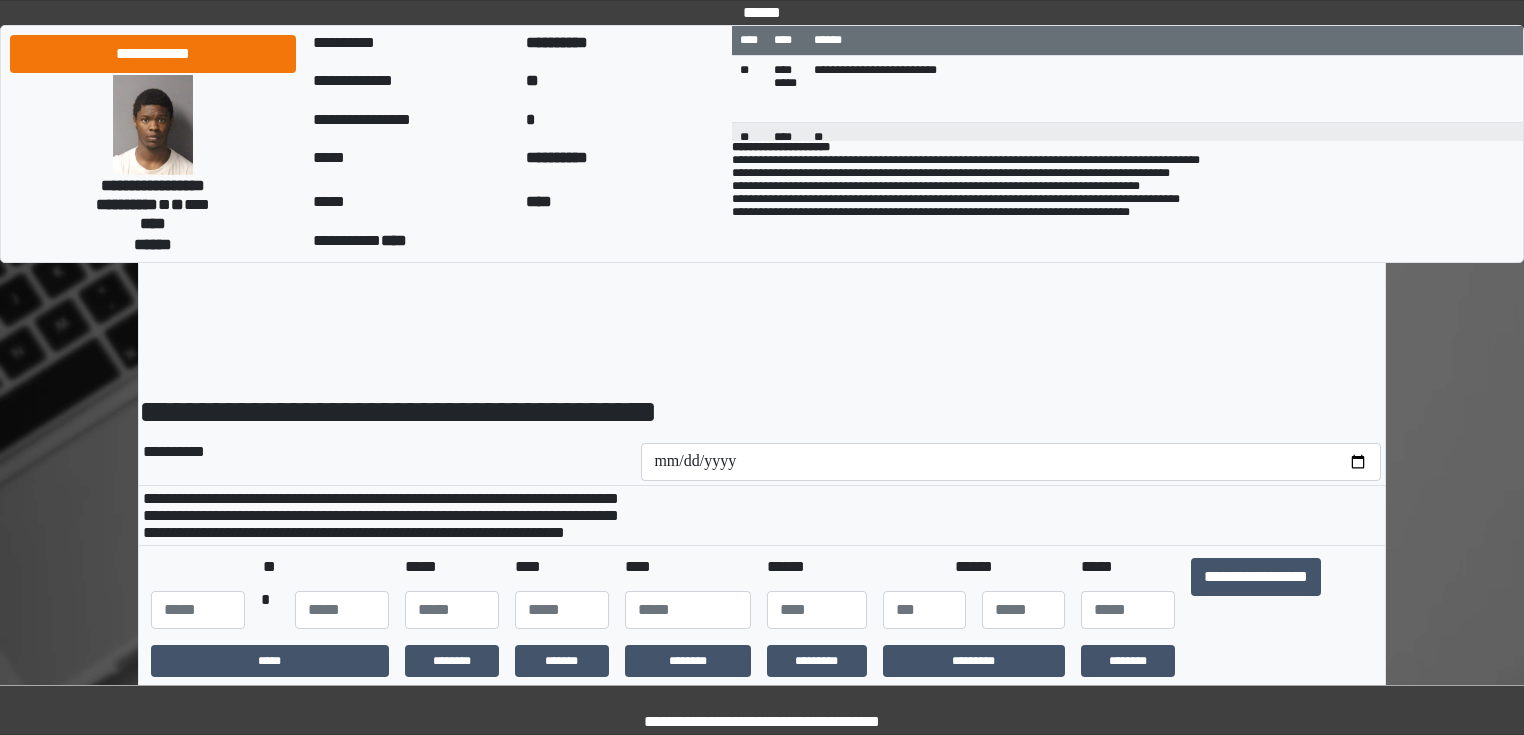 scroll, scrollTop: 0, scrollLeft: 0, axis: both 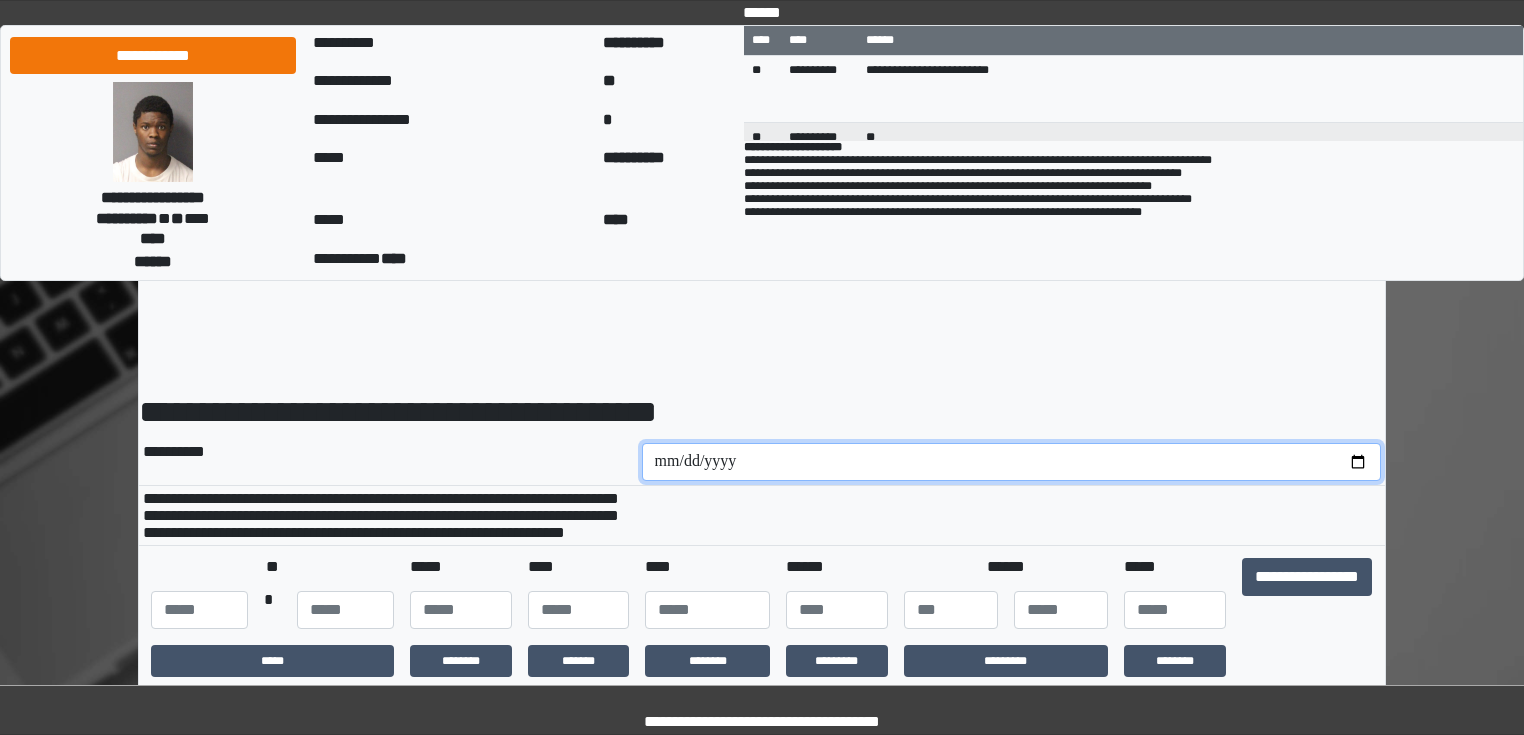 click at bounding box center [1012, 462] 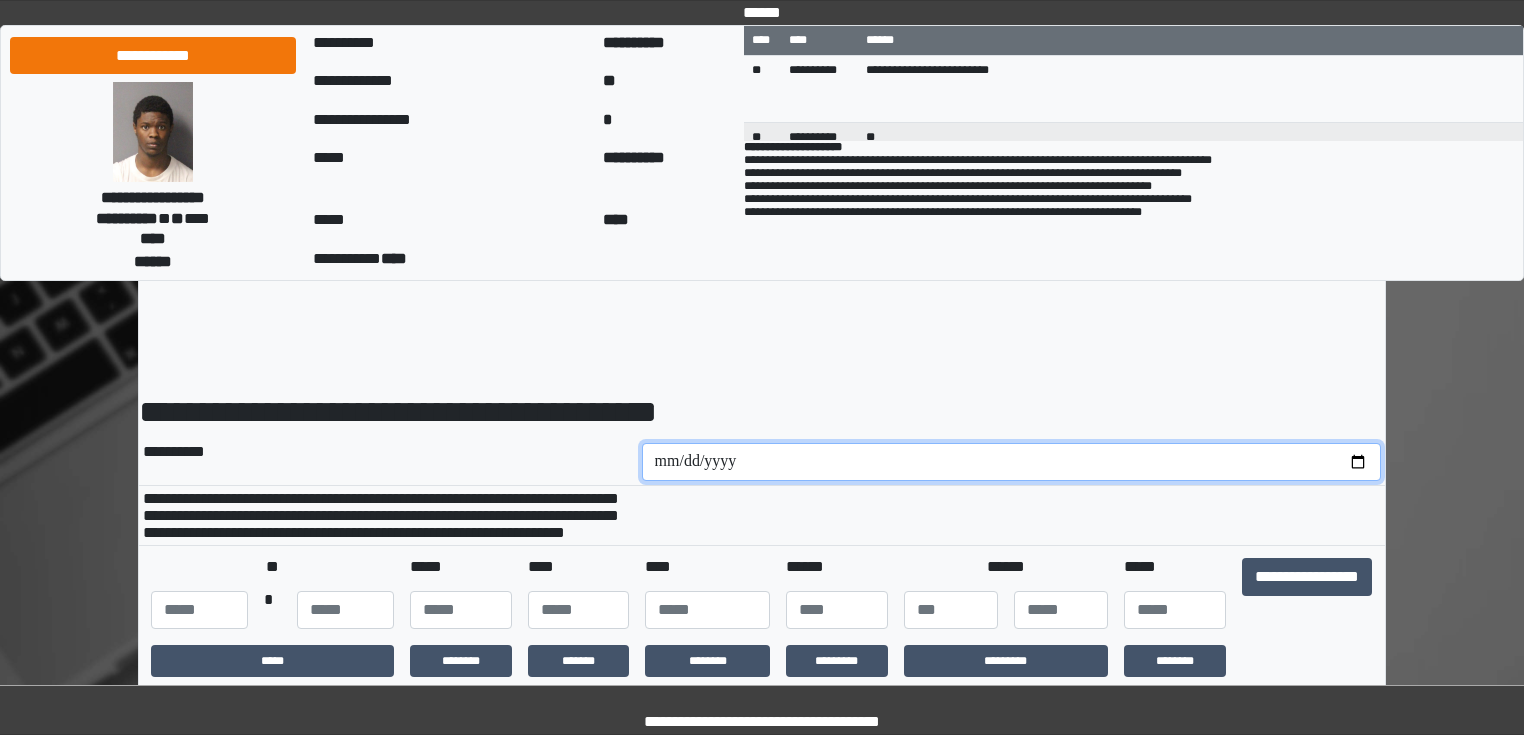 type on "**********" 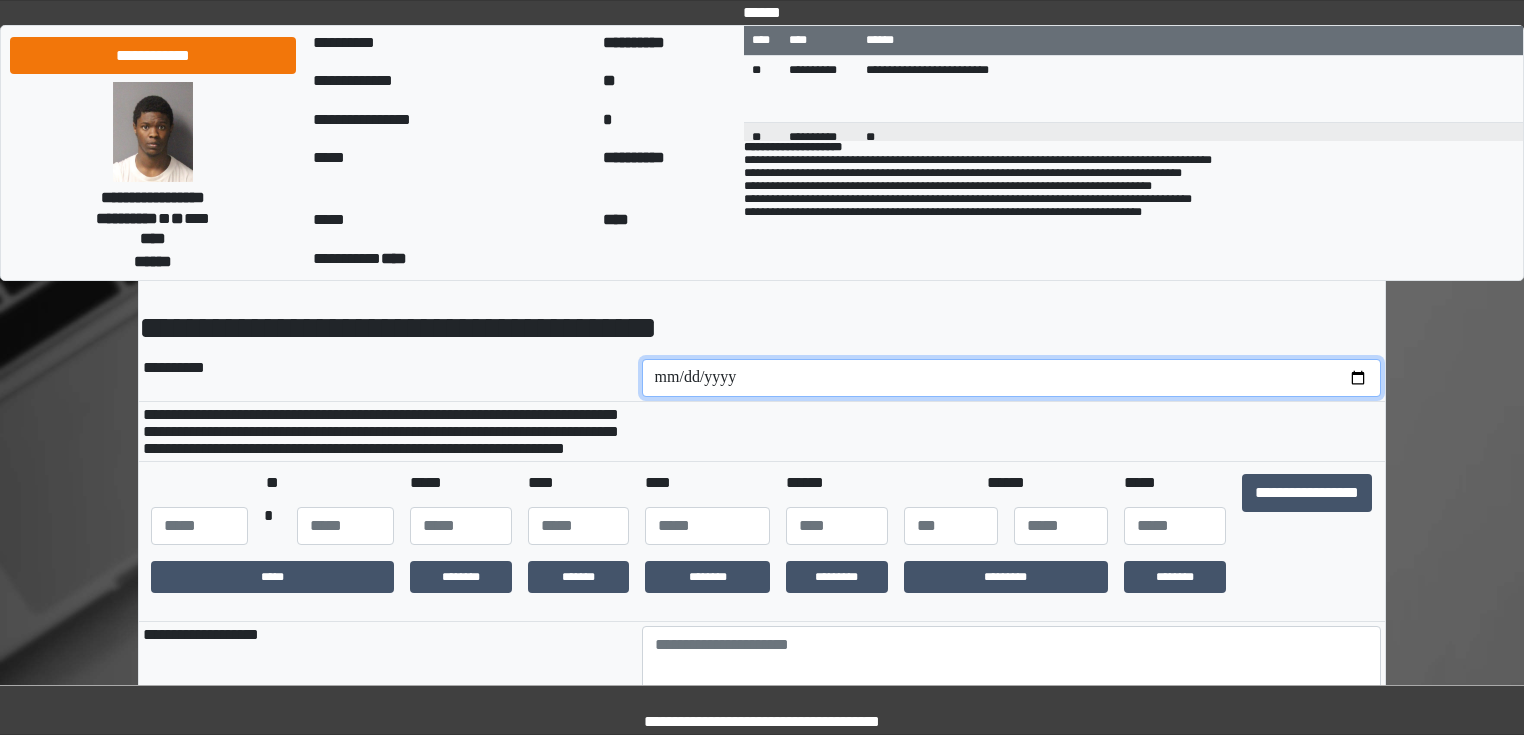 scroll, scrollTop: 160, scrollLeft: 0, axis: vertical 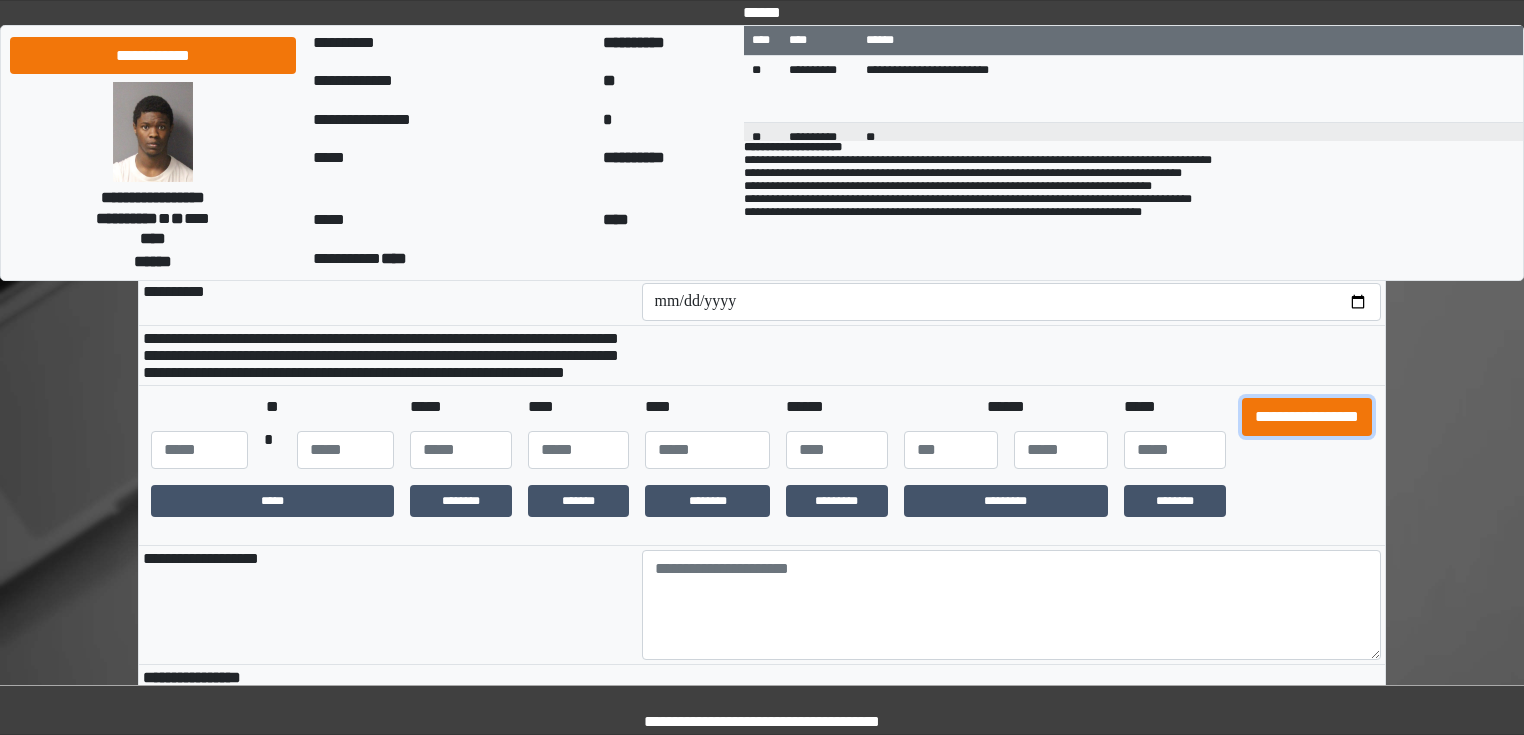 click on "**********" at bounding box center (1307, 417) 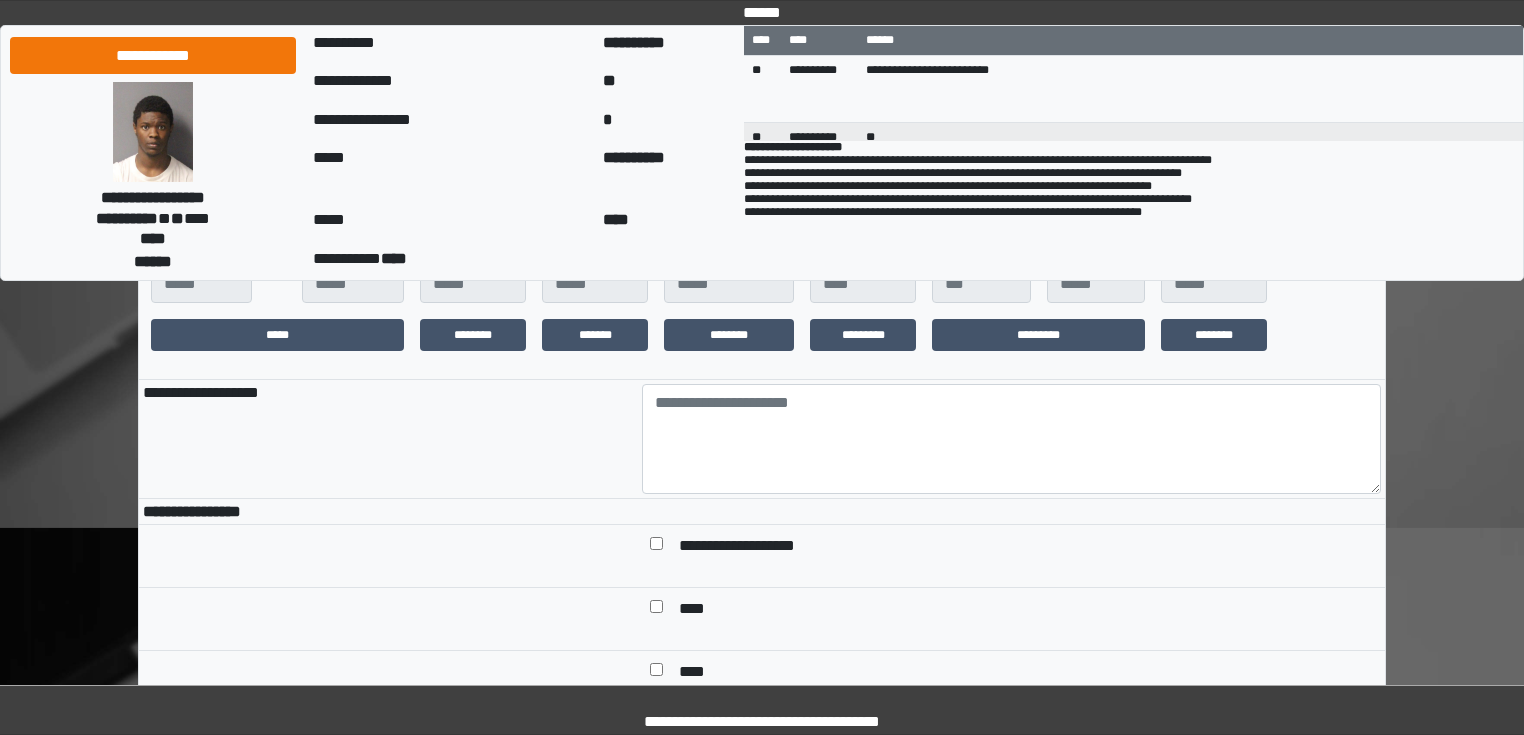 scroll, scrollTop: 320, scrollLeft: 0, axis: vertical 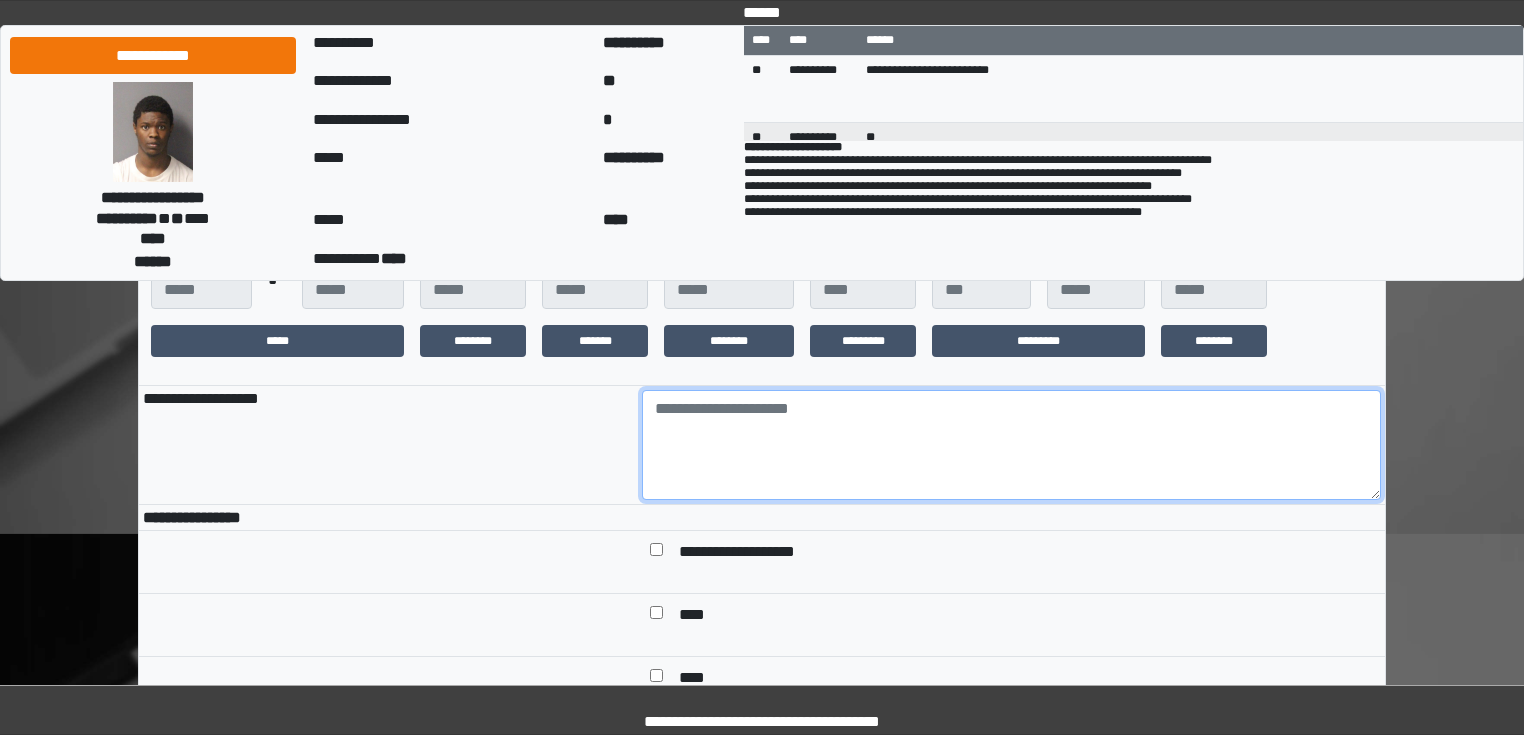 click at bounding box center [1012, 445] 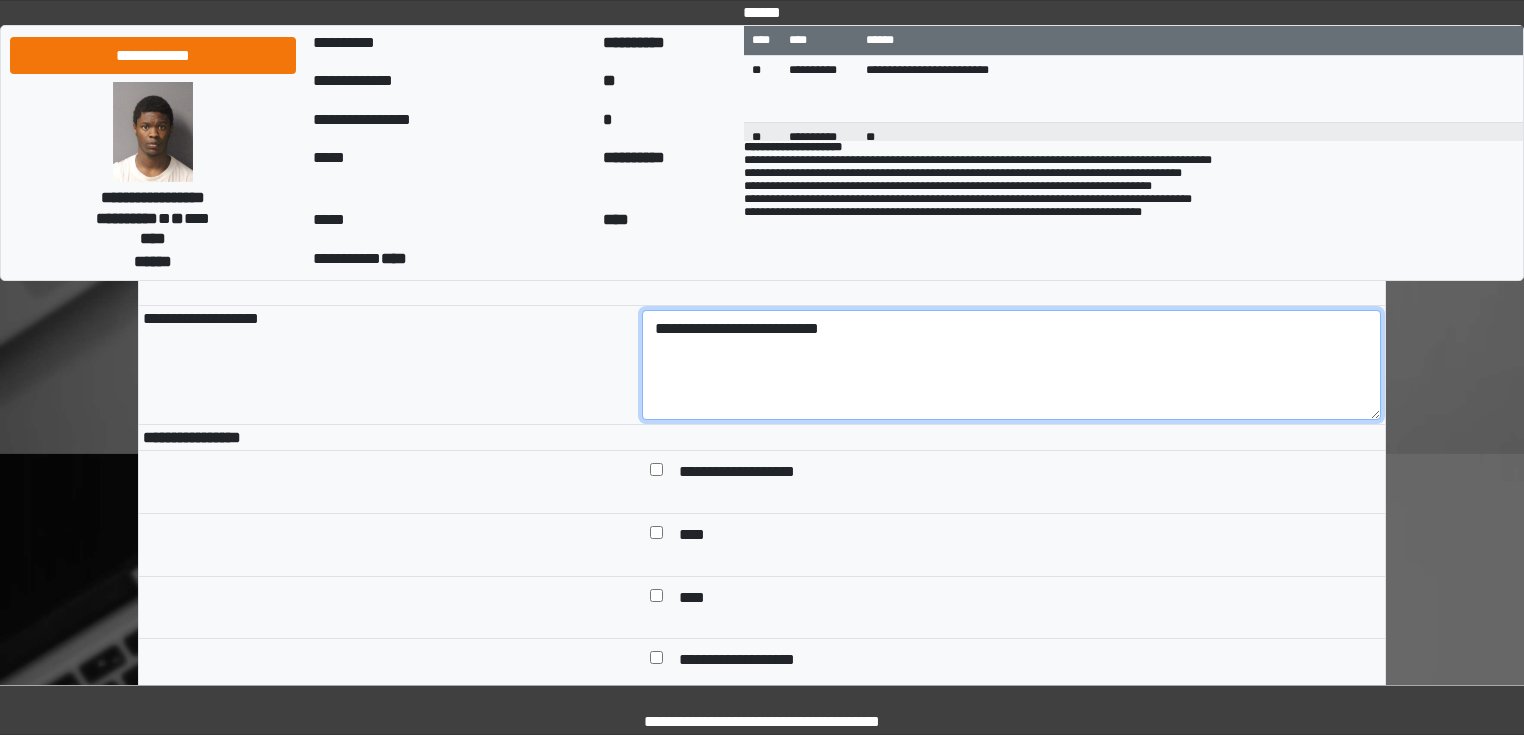scroll, scrollTop: 560, scrollLeft: 0, axis: vertical 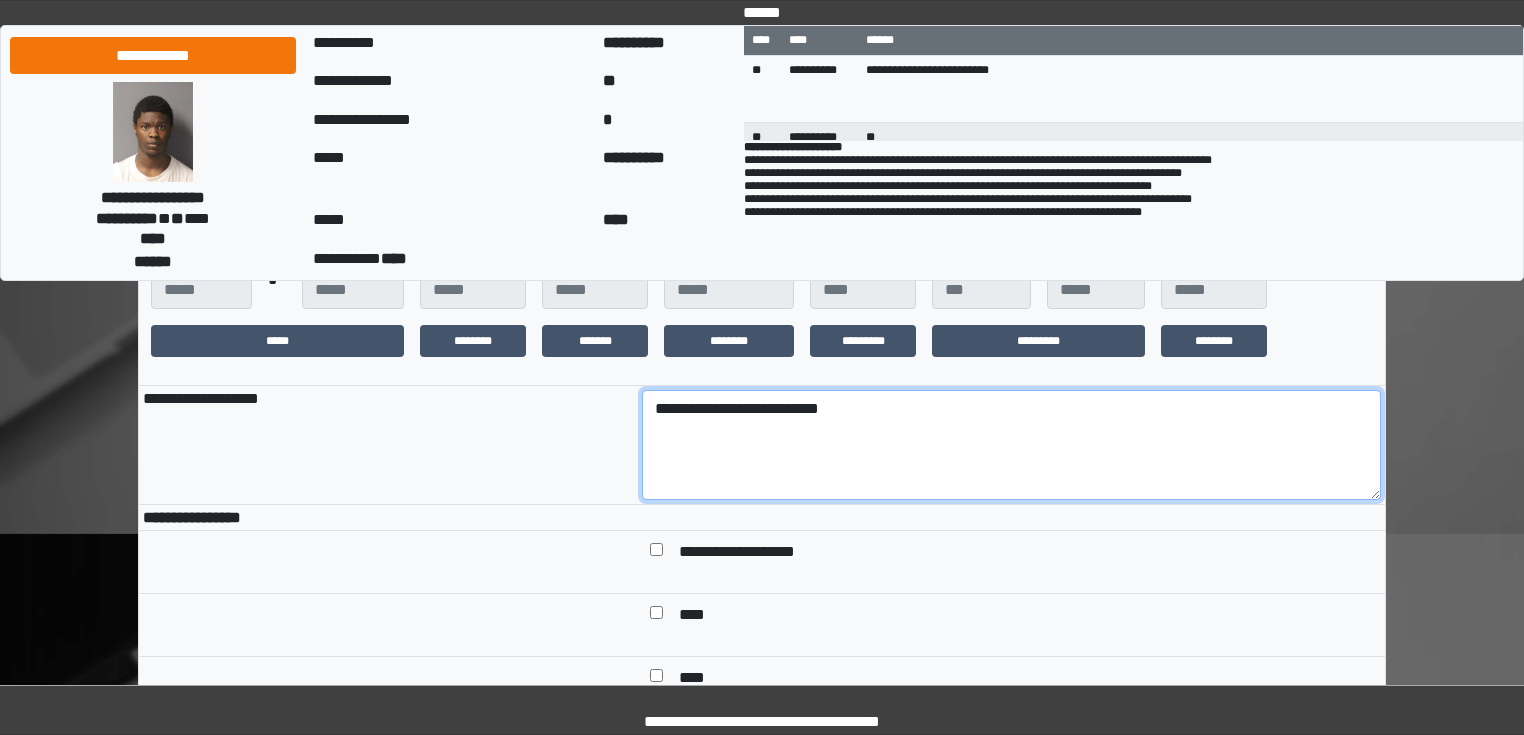 click on "**********" at bounding box center [1012, 445] 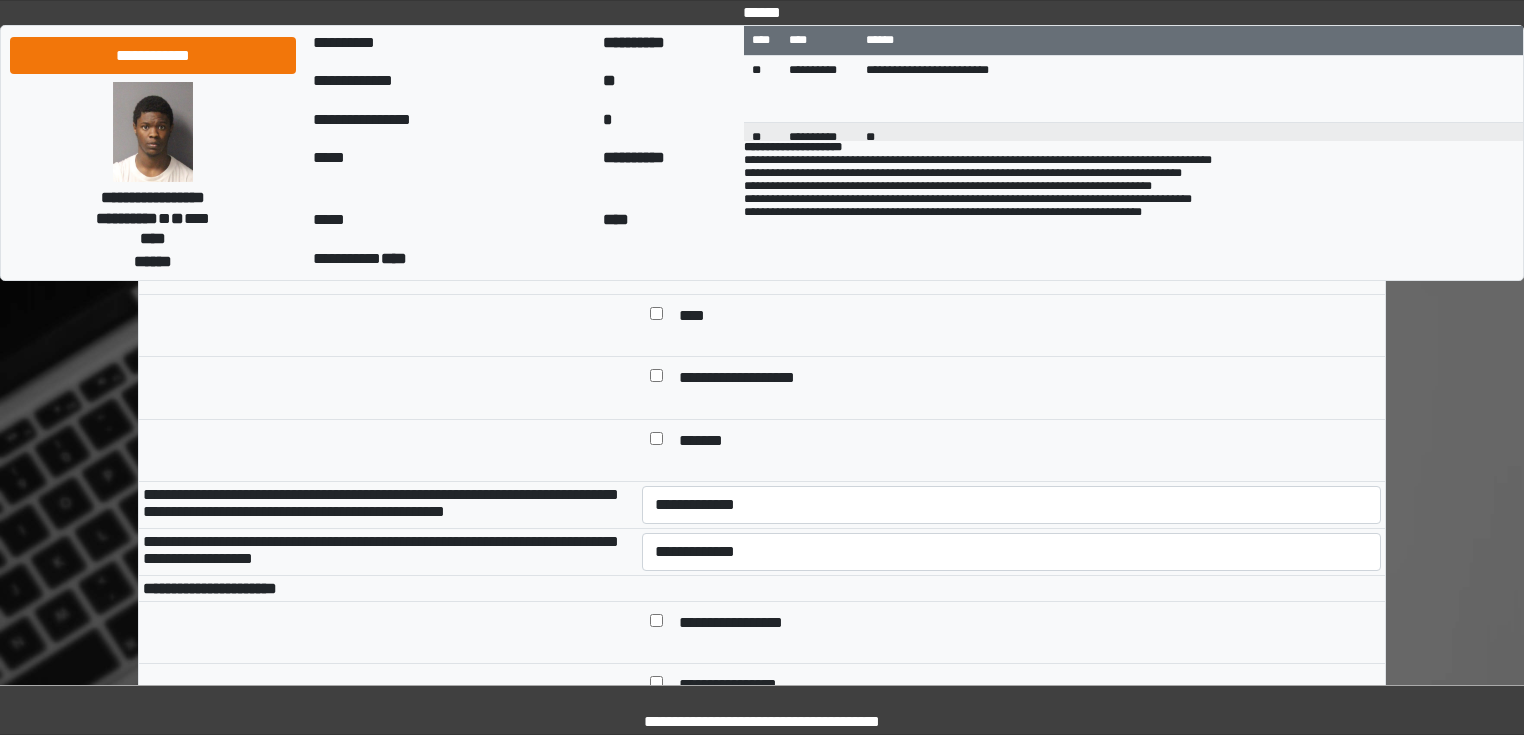 scroll, scrollTop: 720, scrollLeft: 0, axis: vertical 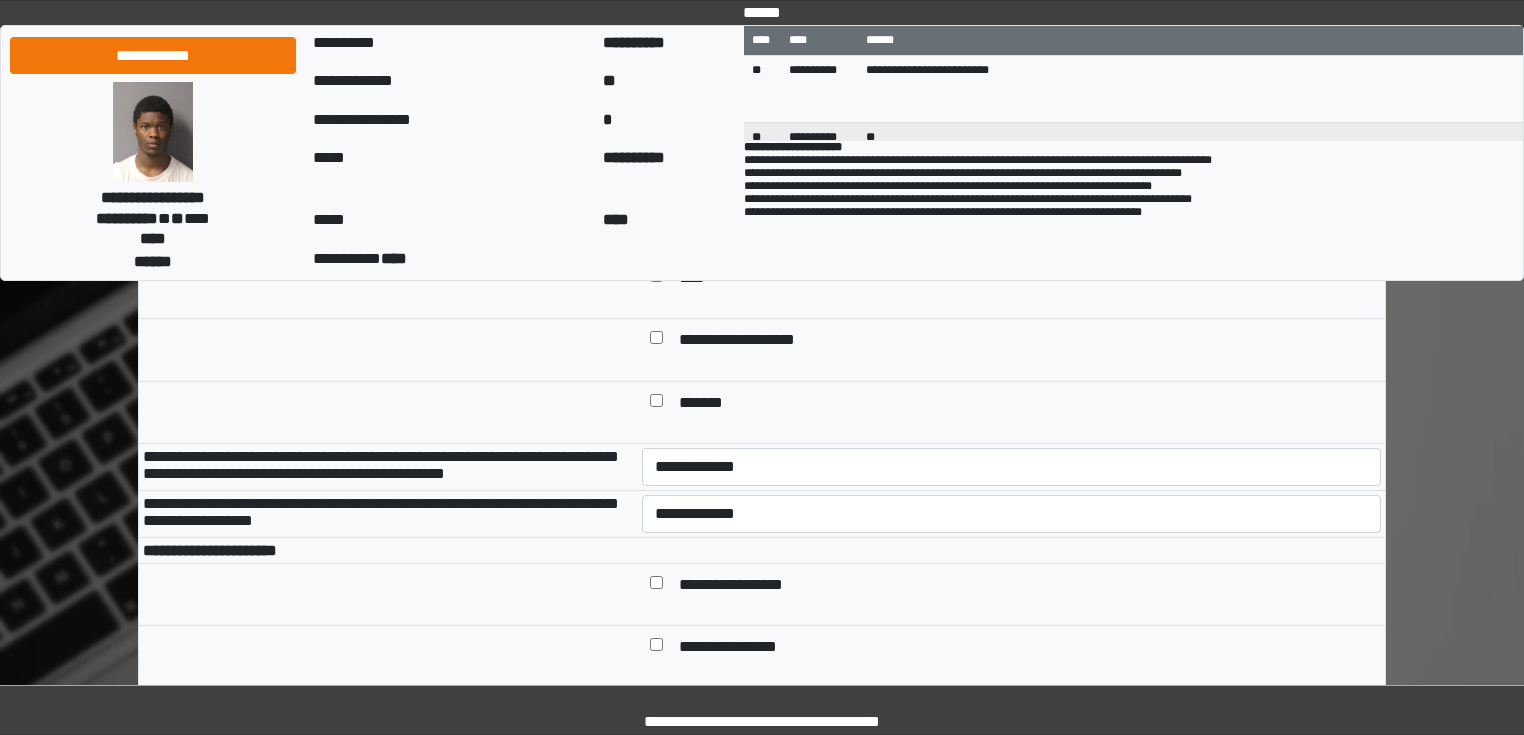 type on "**********" 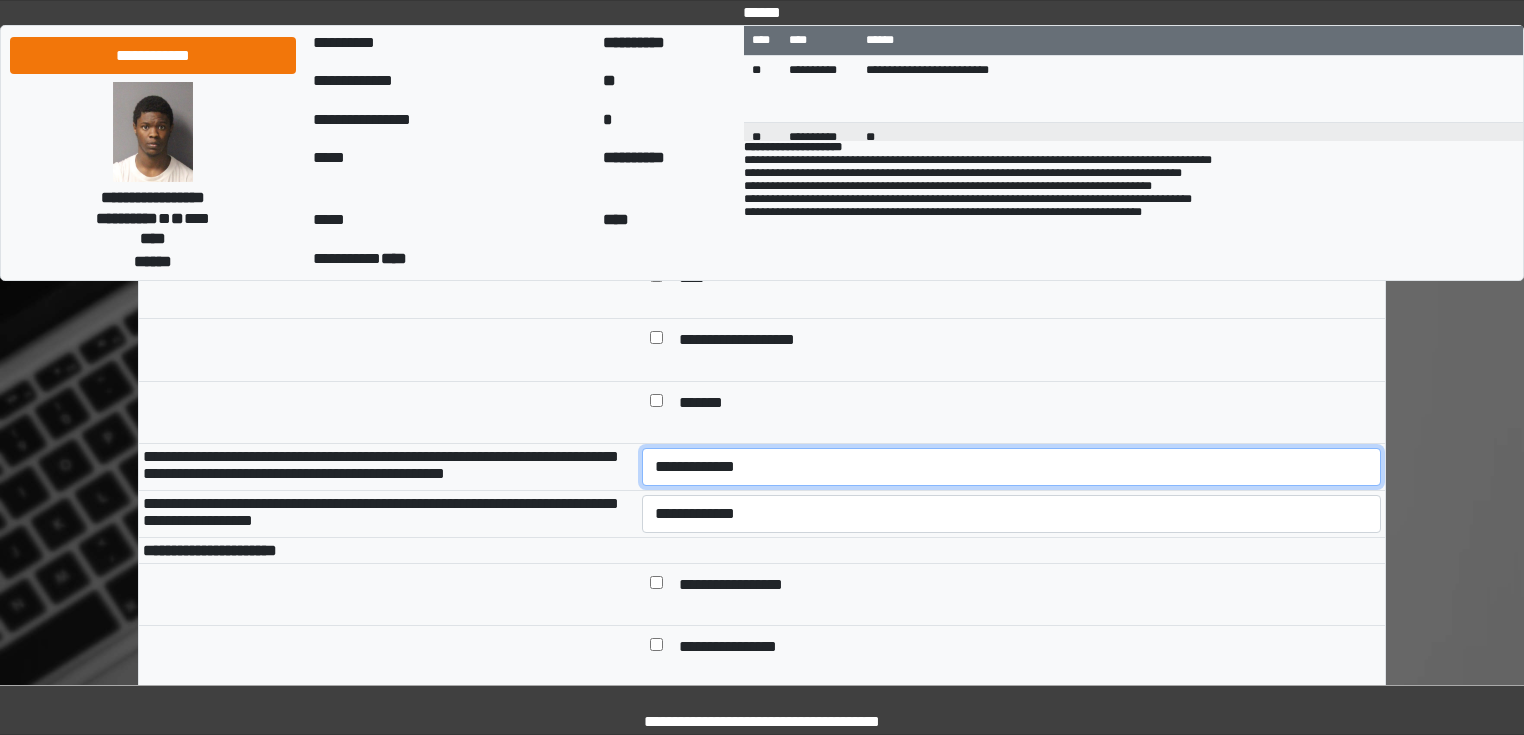 click on "**********" at bounding box center (1012, 467) 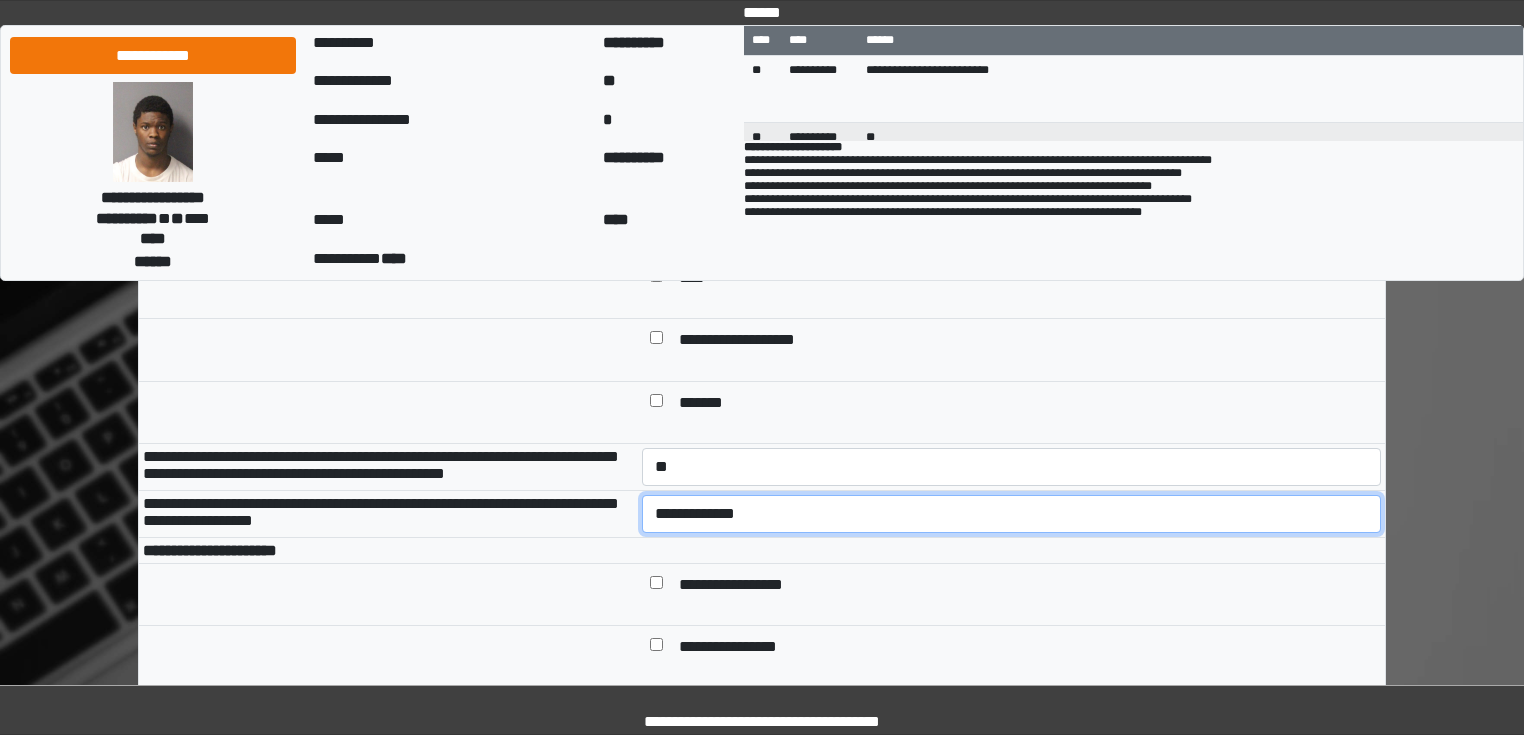 click on "**********" at bounding box center [1012, 514] 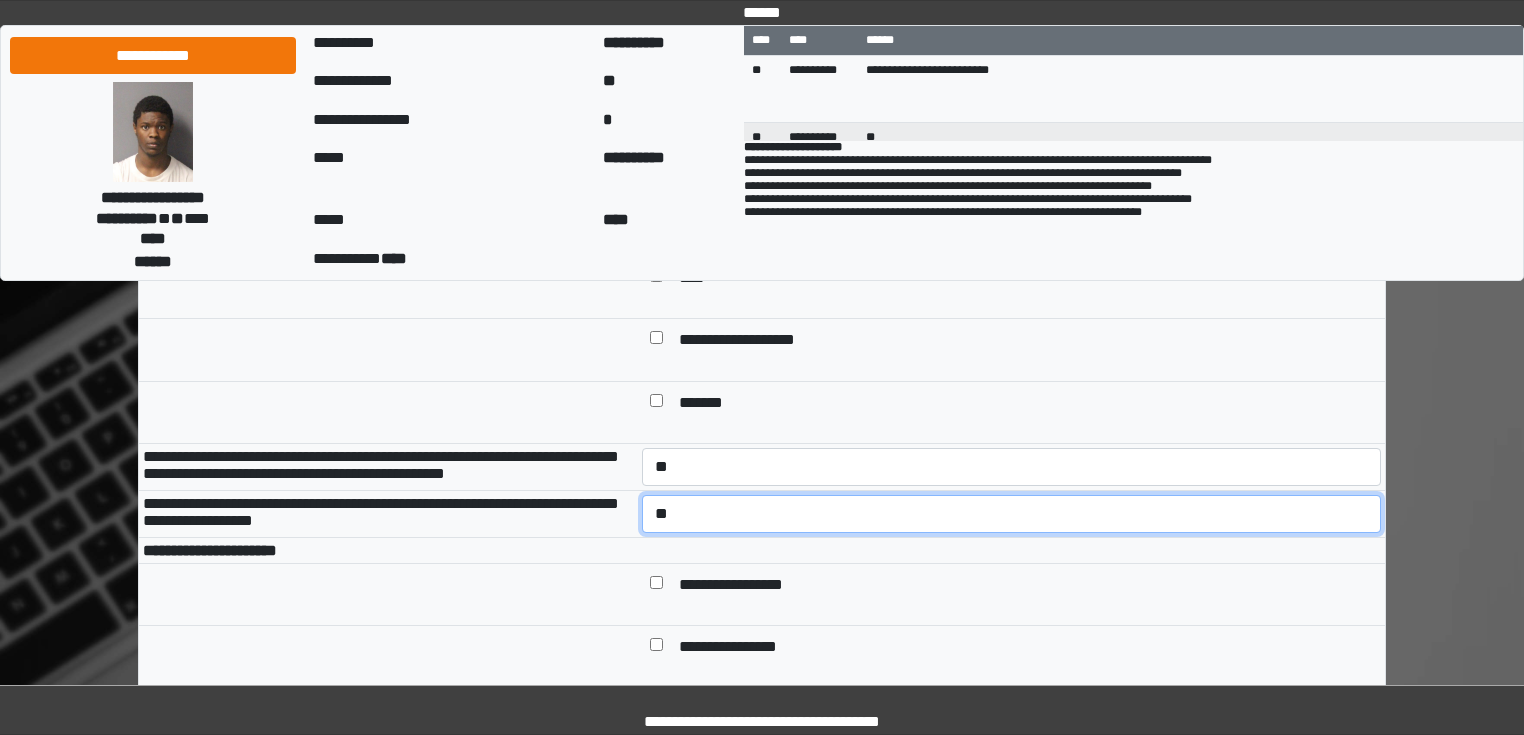 click on "**********" at bounding box center [1012, 514] 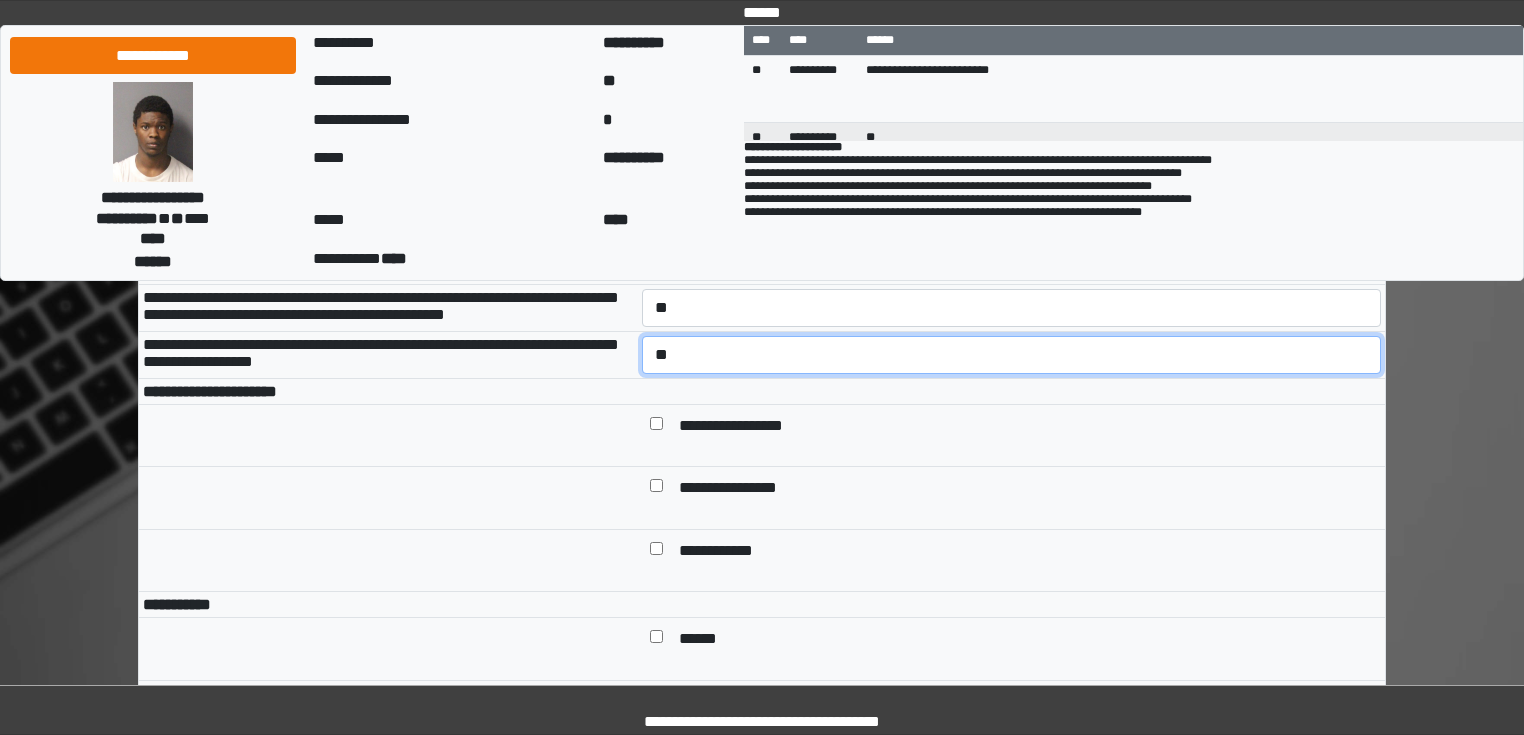 scroll, scrollTop: 880, scrollLeft: 0, axis: vertical 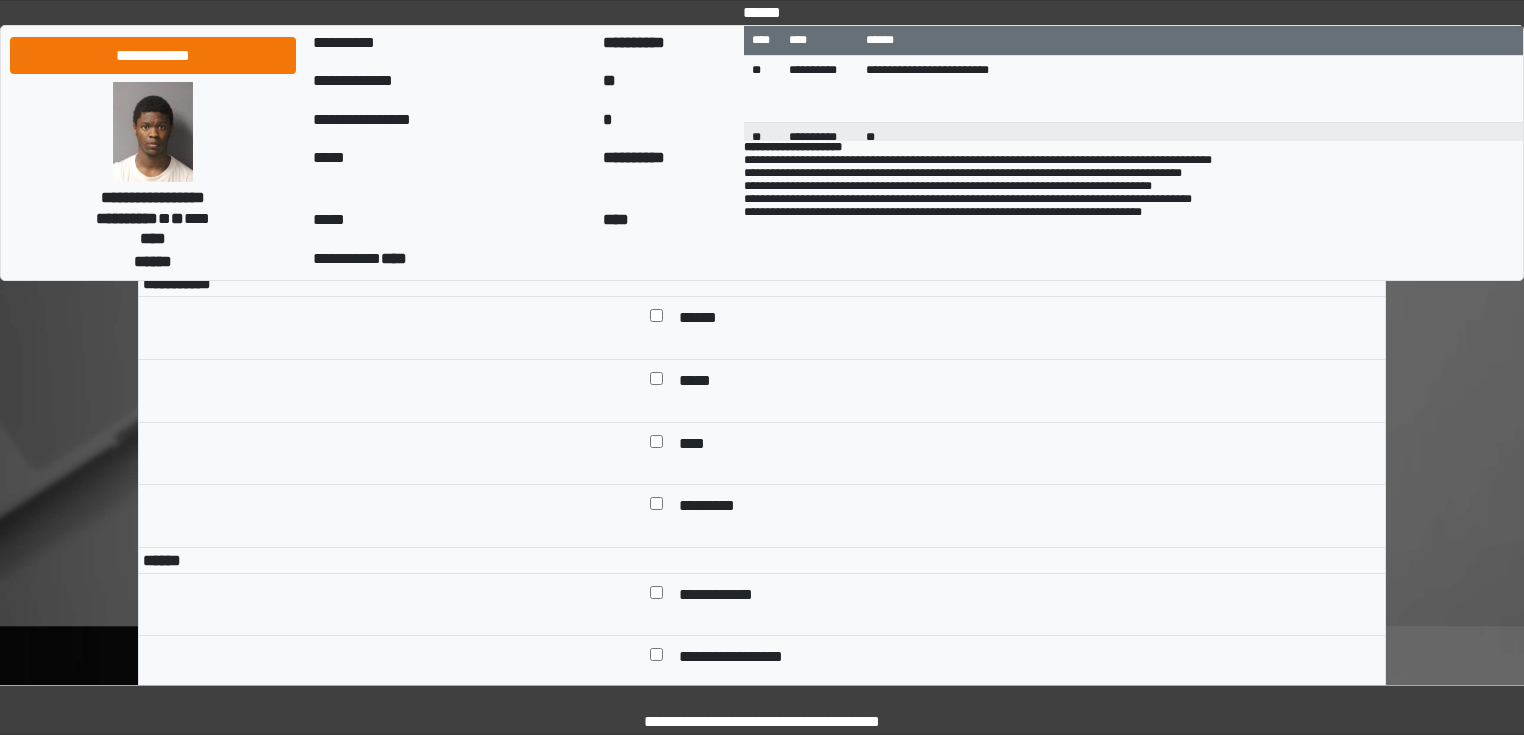 click at bounding box center [656, 446] 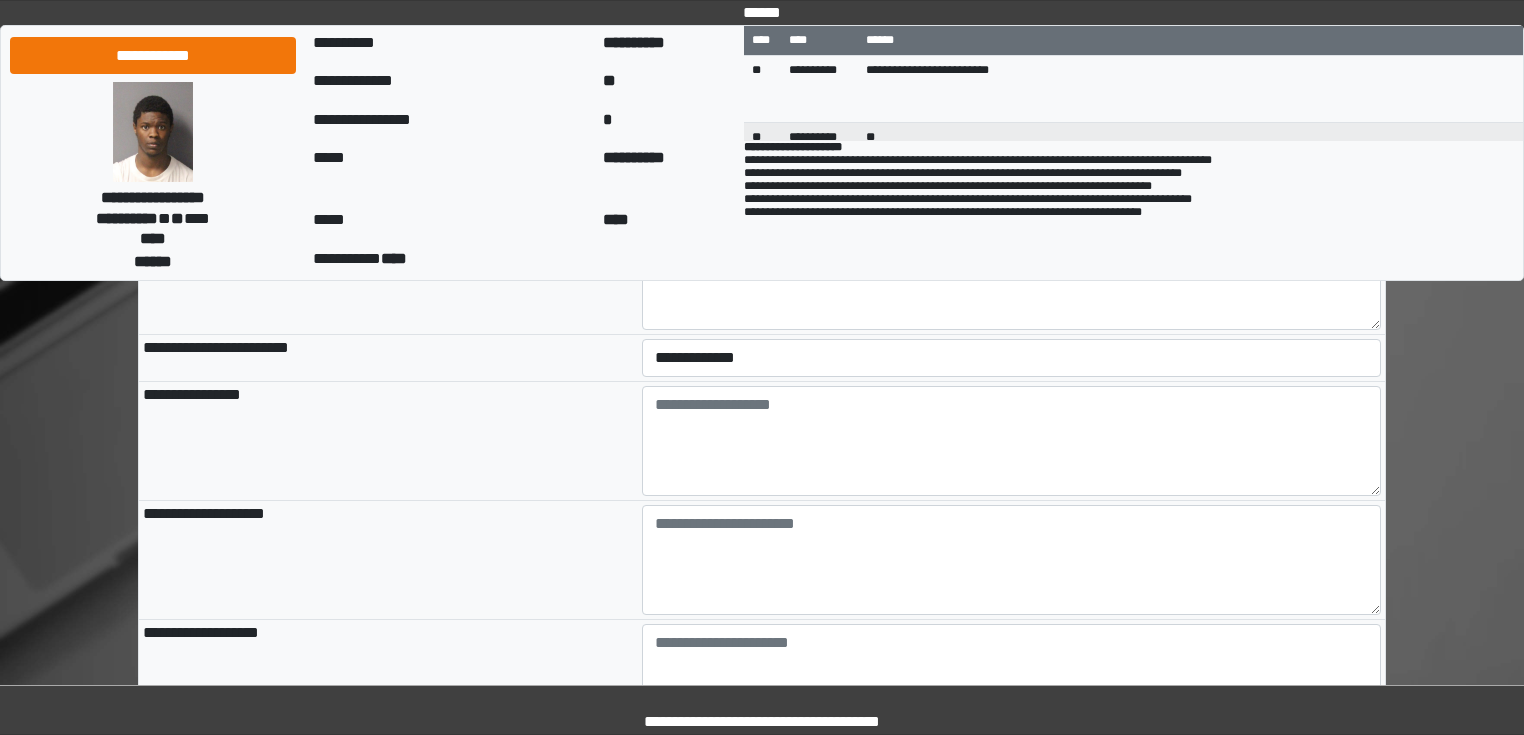 scroll, scrollTop: 2080, scrollLeft: 0, axis: vertical 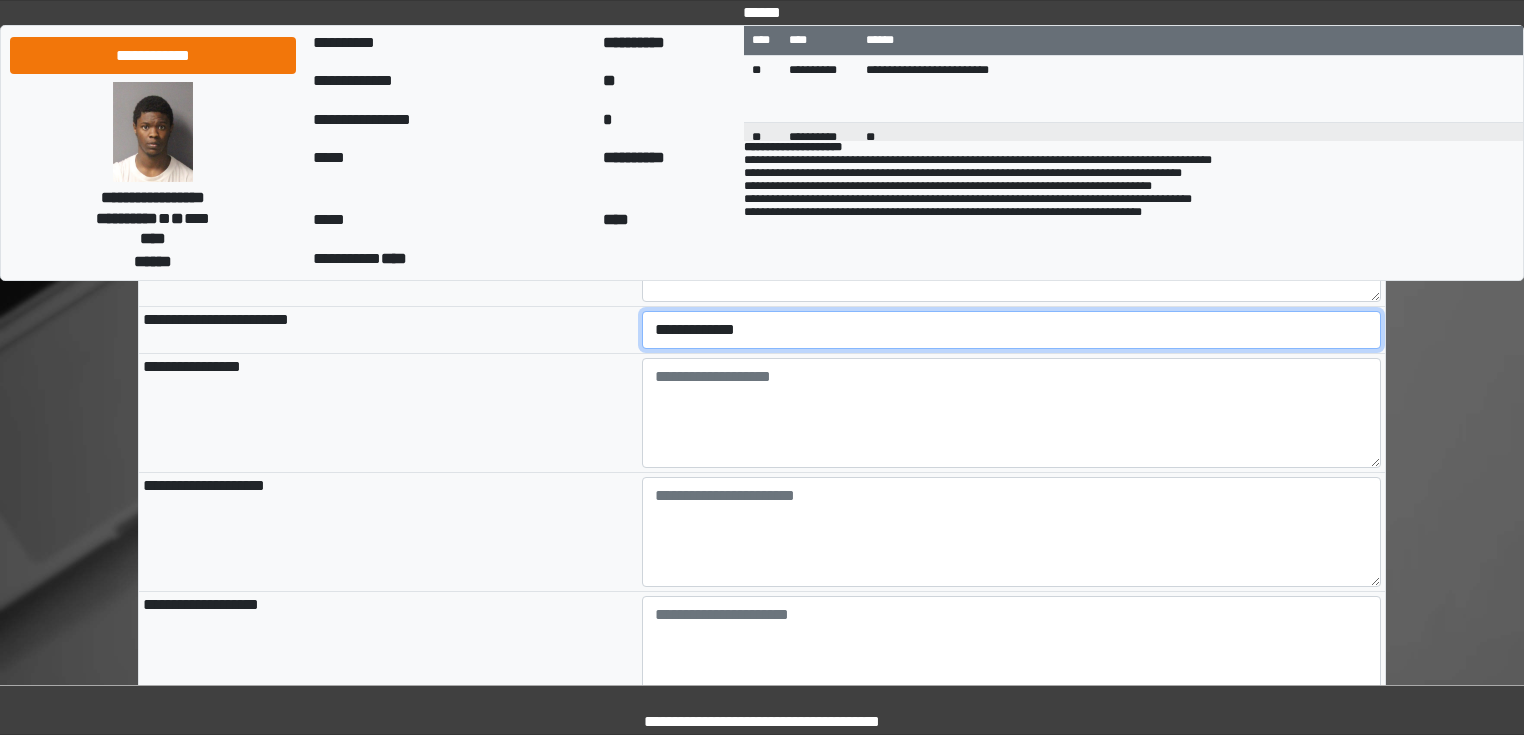 click on "**********" at bounding box center [1012, 330] 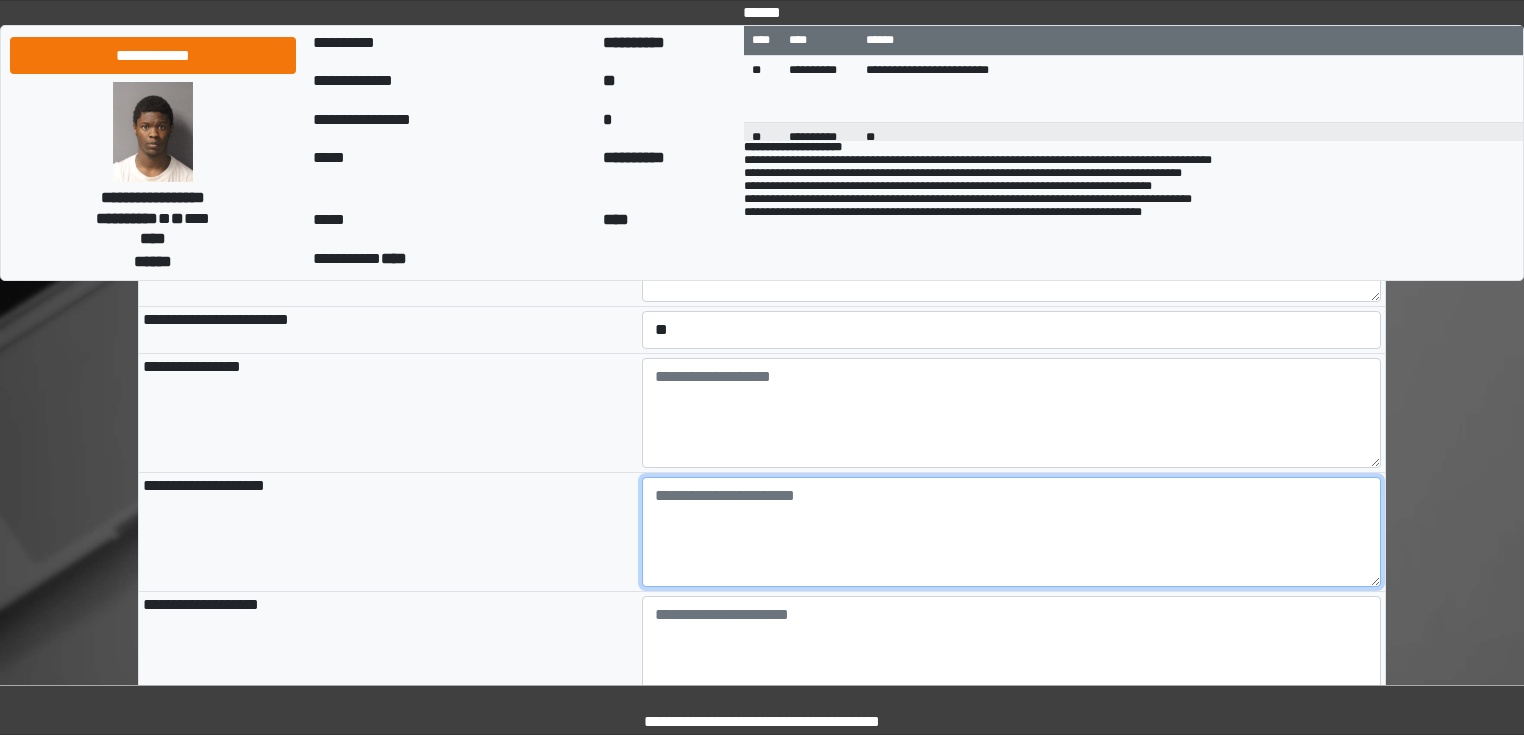 click at bounding box center (1012, 532) 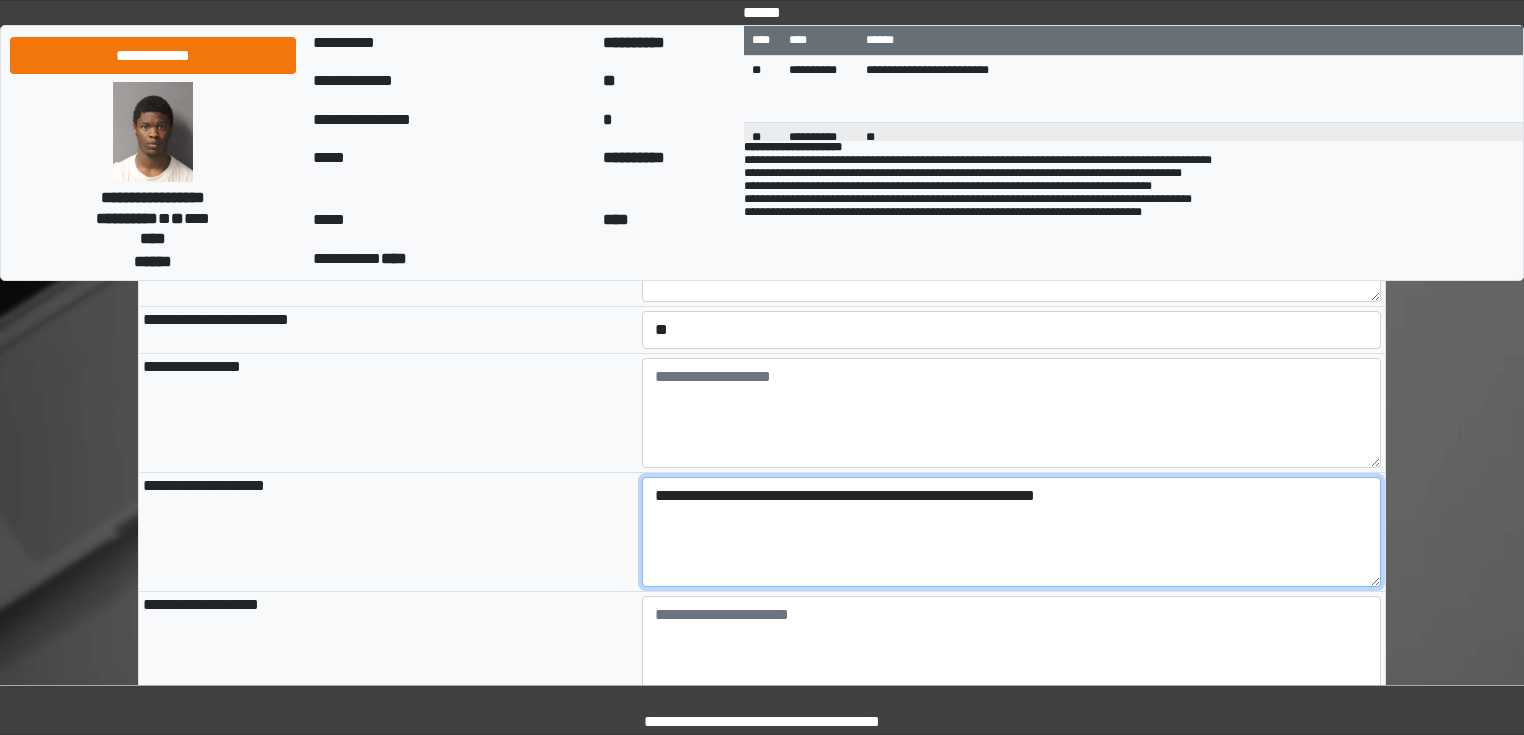 click on "**********" at bounding box center (1012, 532) 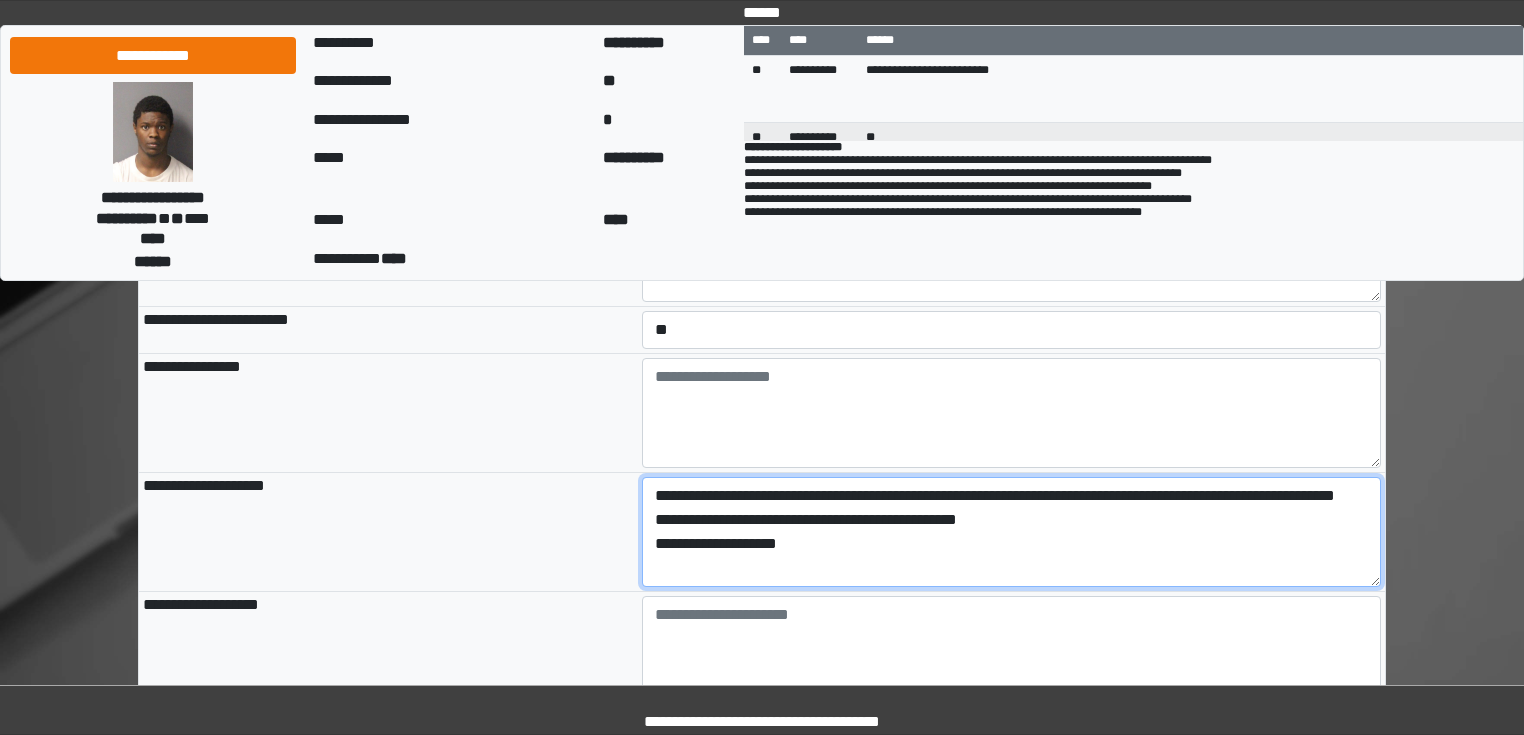 drag, startPoint x: 809, startPoint y: 636, endPoint x: 656, endPoint y: 635, distance: 153.00327 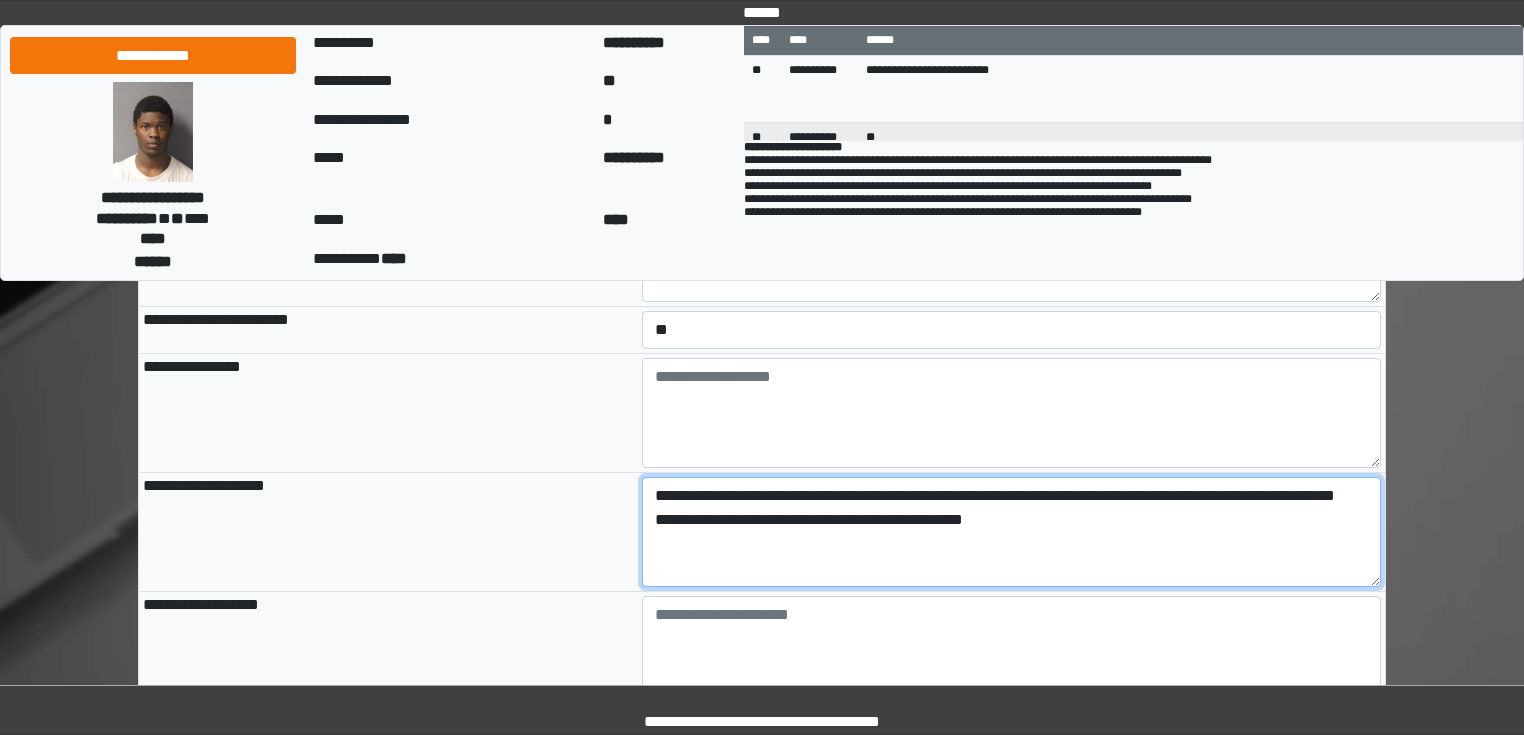 drag, startPoint x: 809, startPoint y: 603, endPoint x: 649, endPoint y: 584, distance: 161.12418 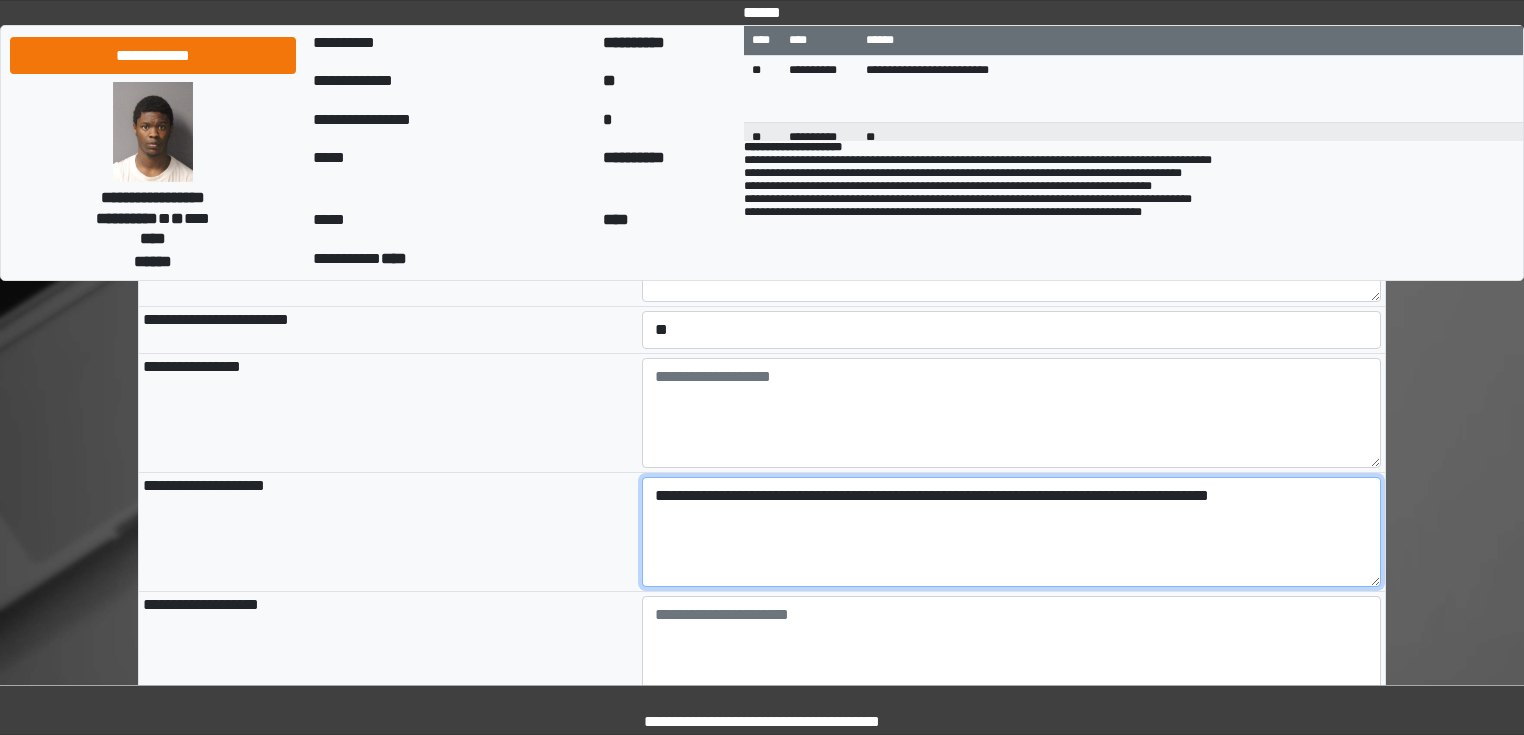 drag, startPoint x: 1043, startPoint y: 559, endPoint x: 1380, endPoint y: 524, distance: 338.81262 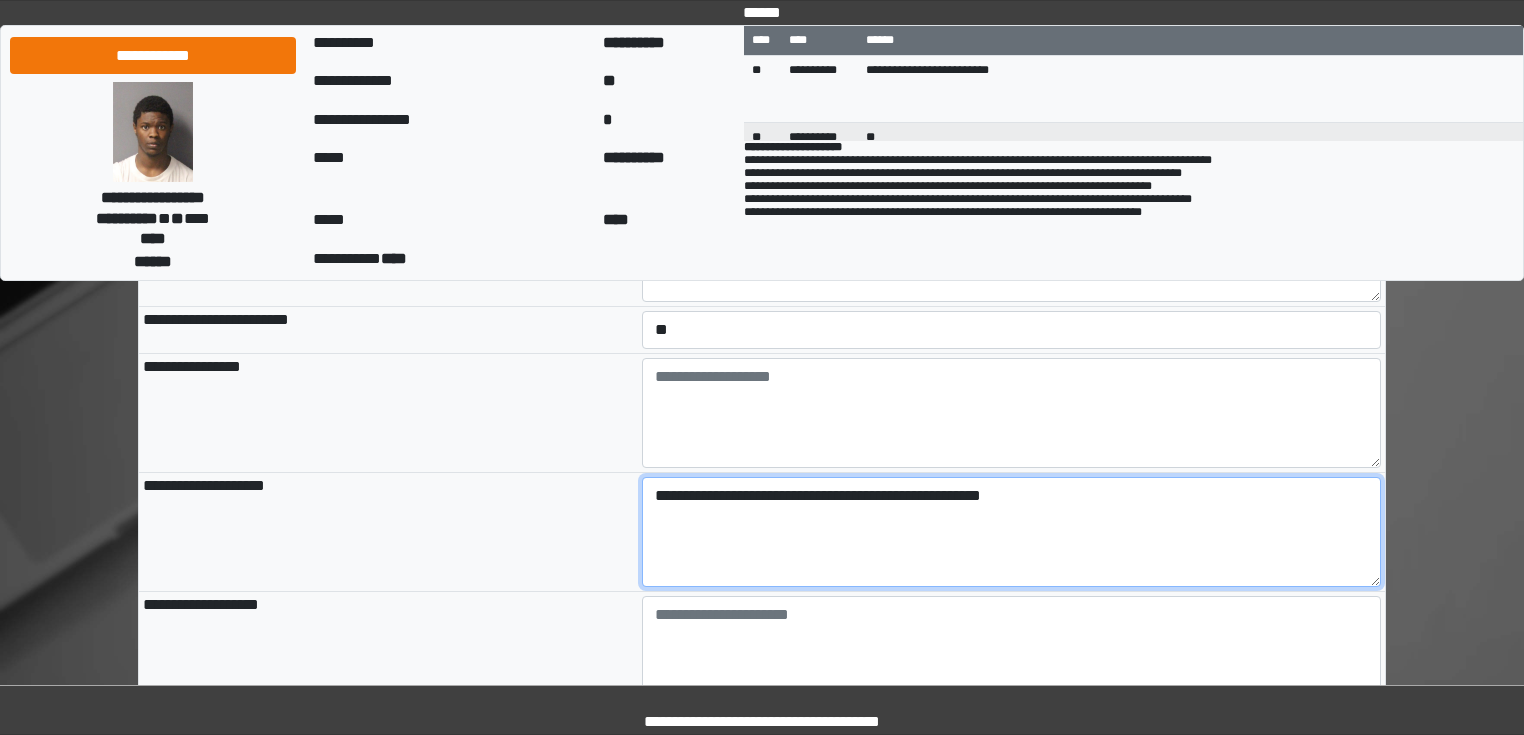 paste on "**********" 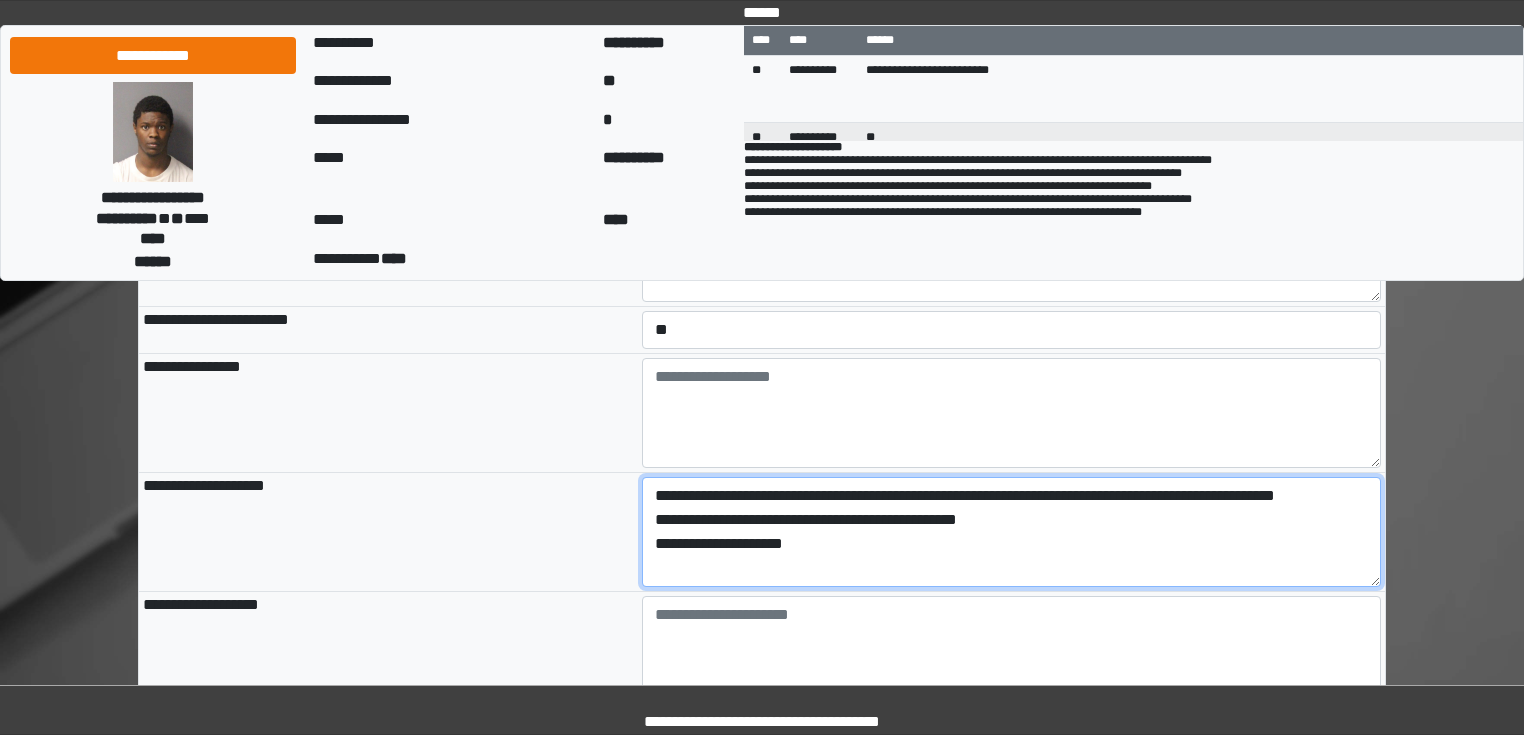 drag, startPoint x: 808, startPoint y: 603, endPoint x: 1028, endPoint y: 516, distance: 236.57768 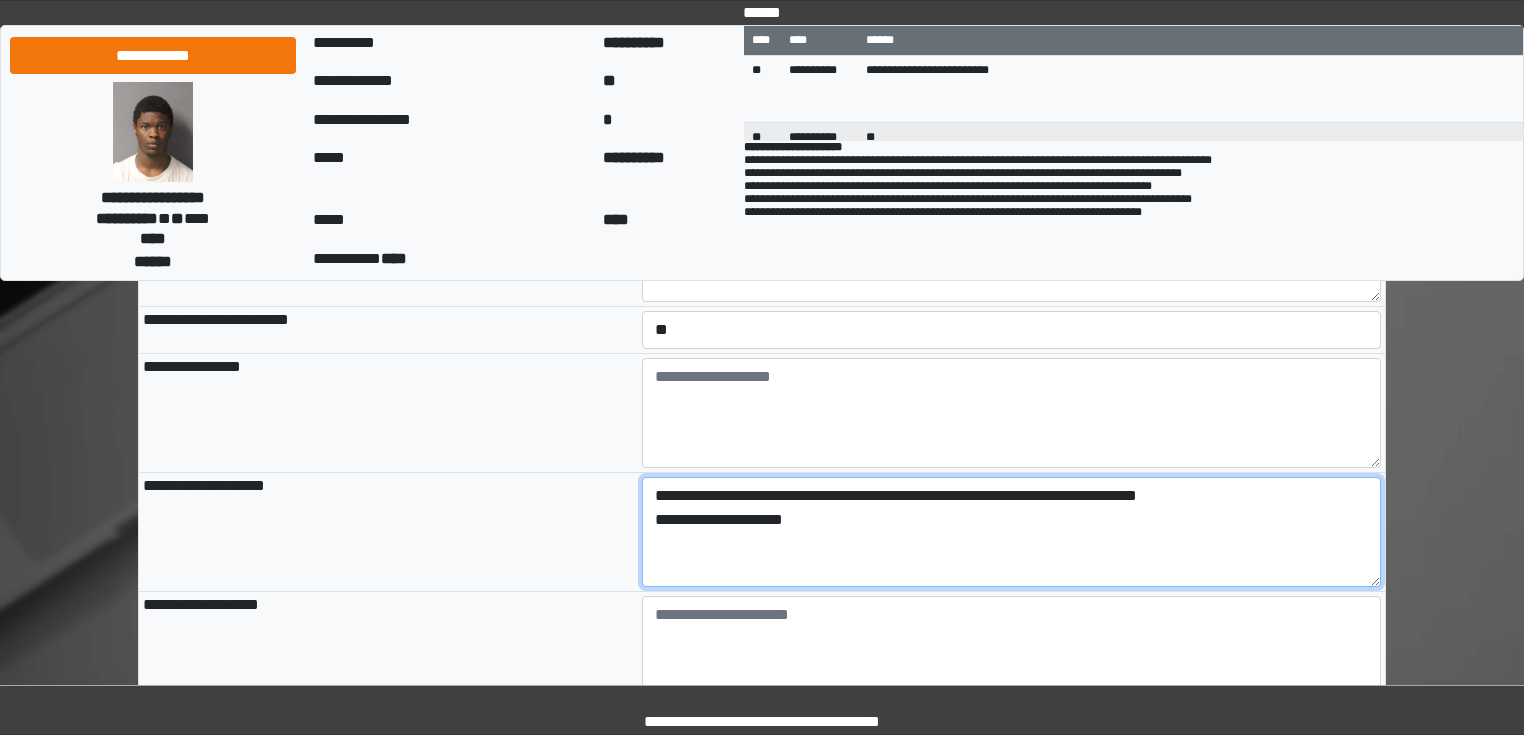 click on "**********" at bounding box center [1012, 532] 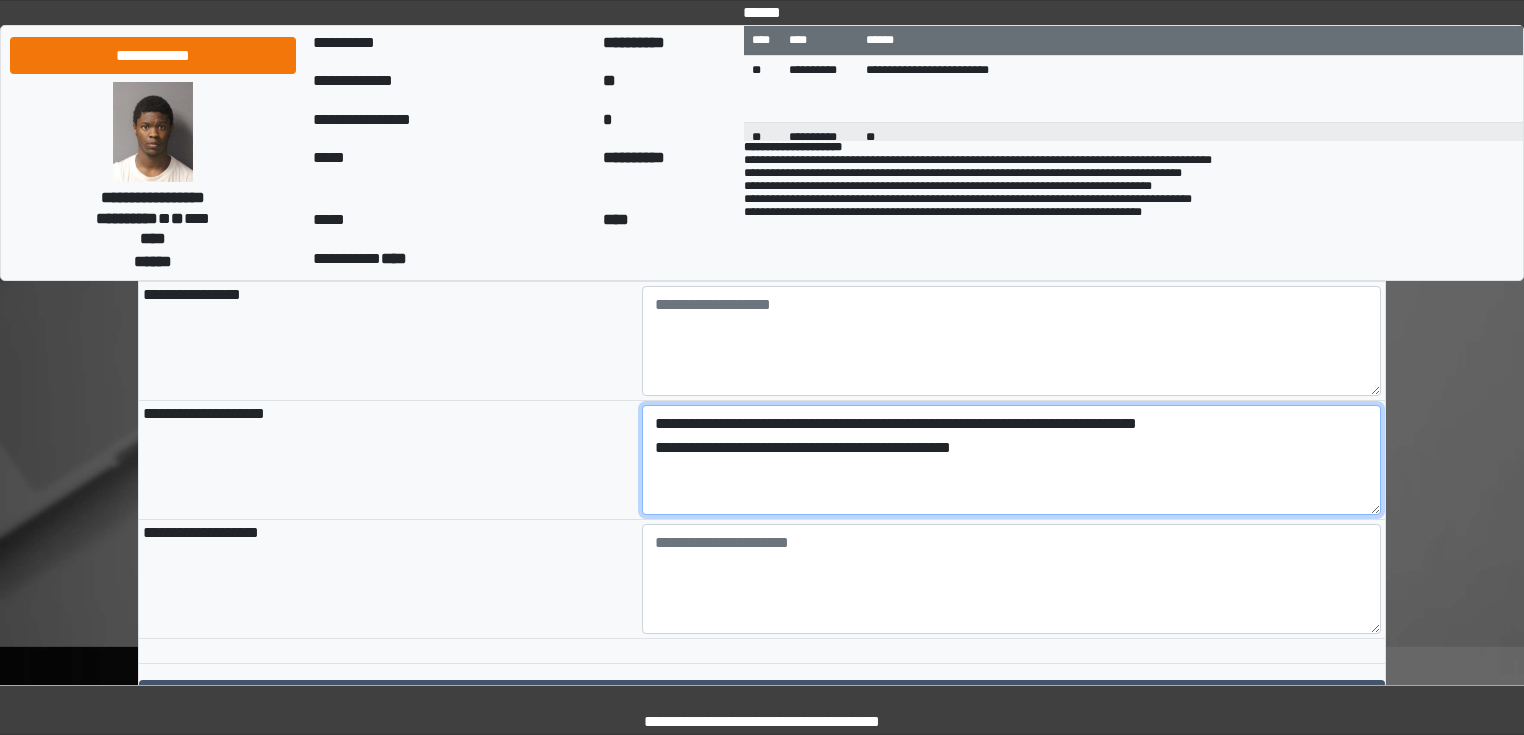 scroll, scrollTop: 2322, scrollLeft: 0, axis: vertical 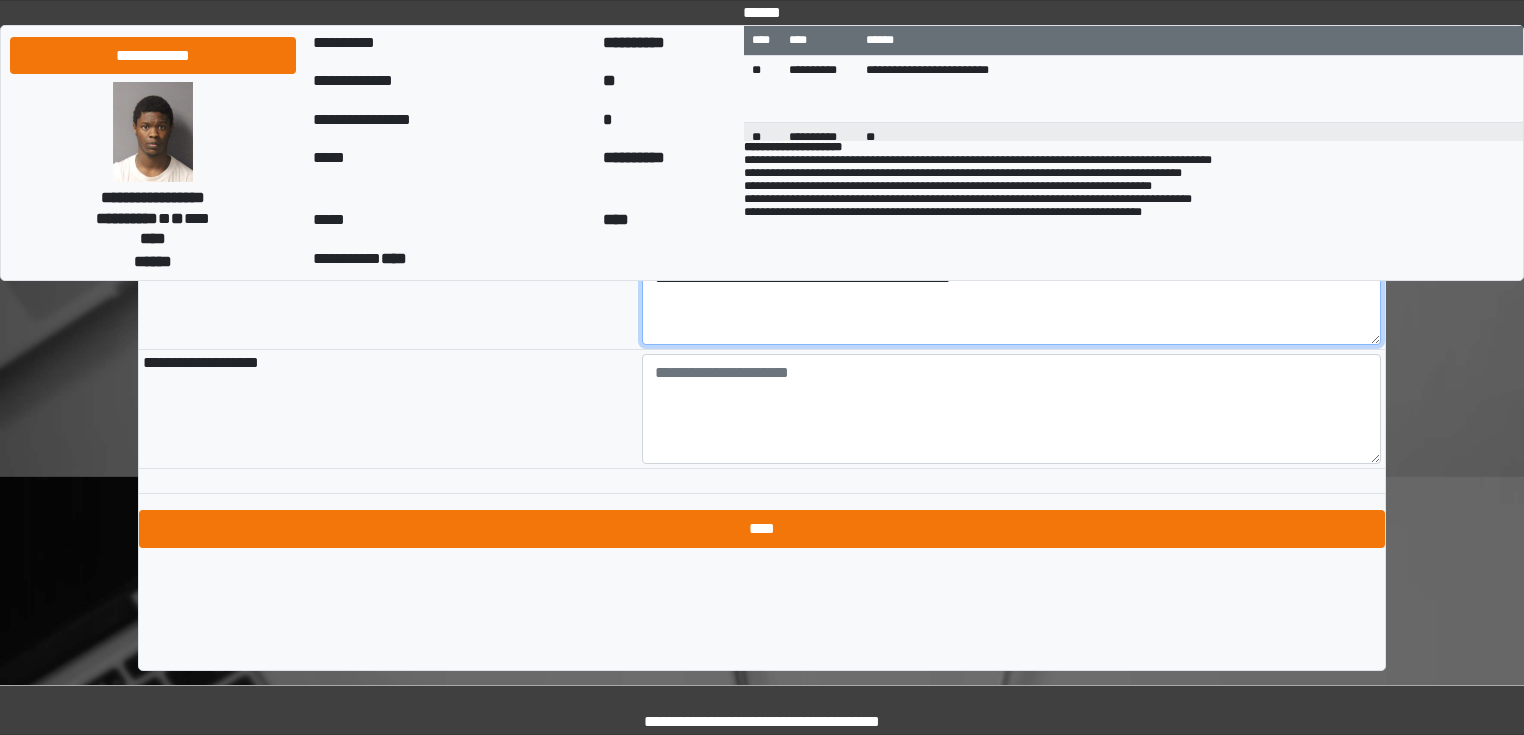 type on "**********" 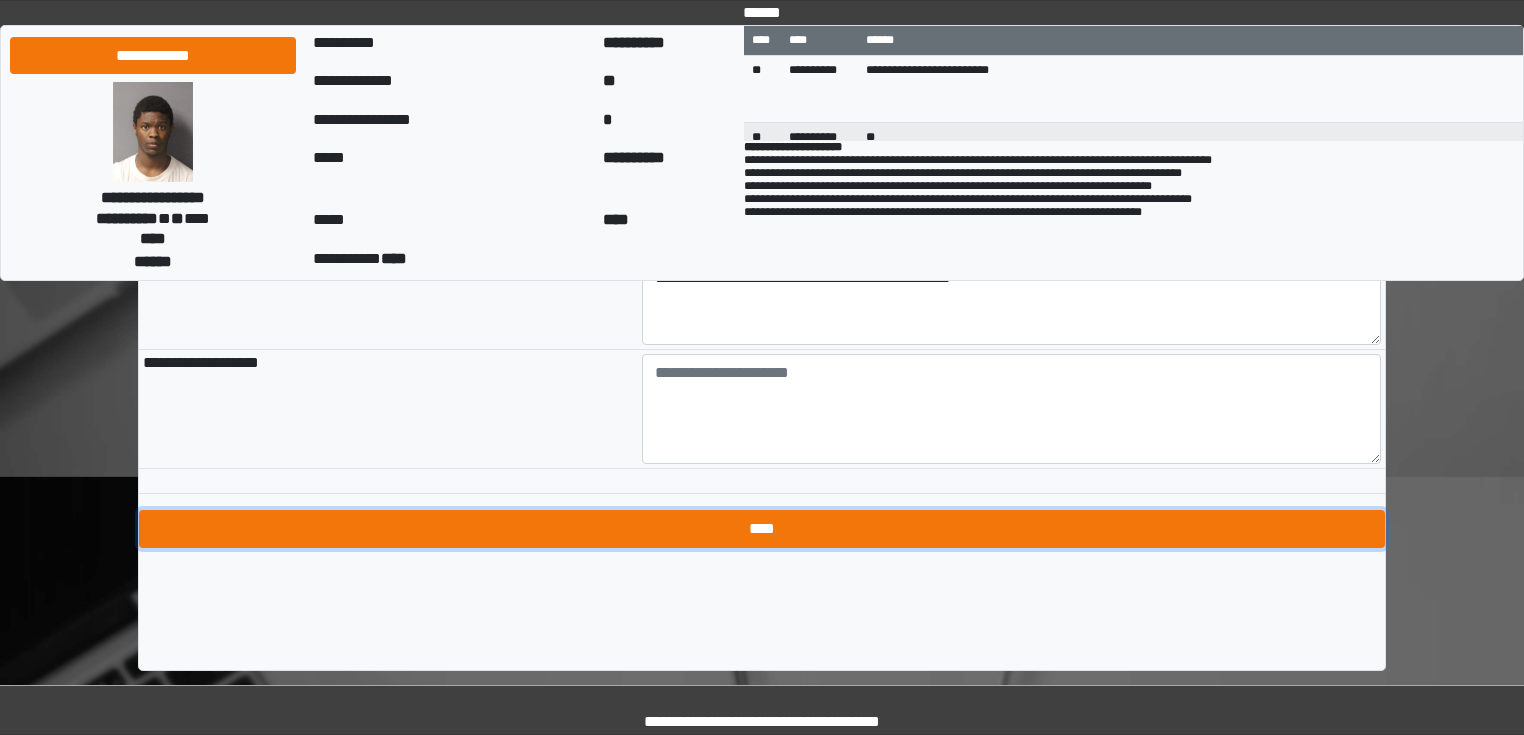 click on "****" at bounding box center (762, 529) 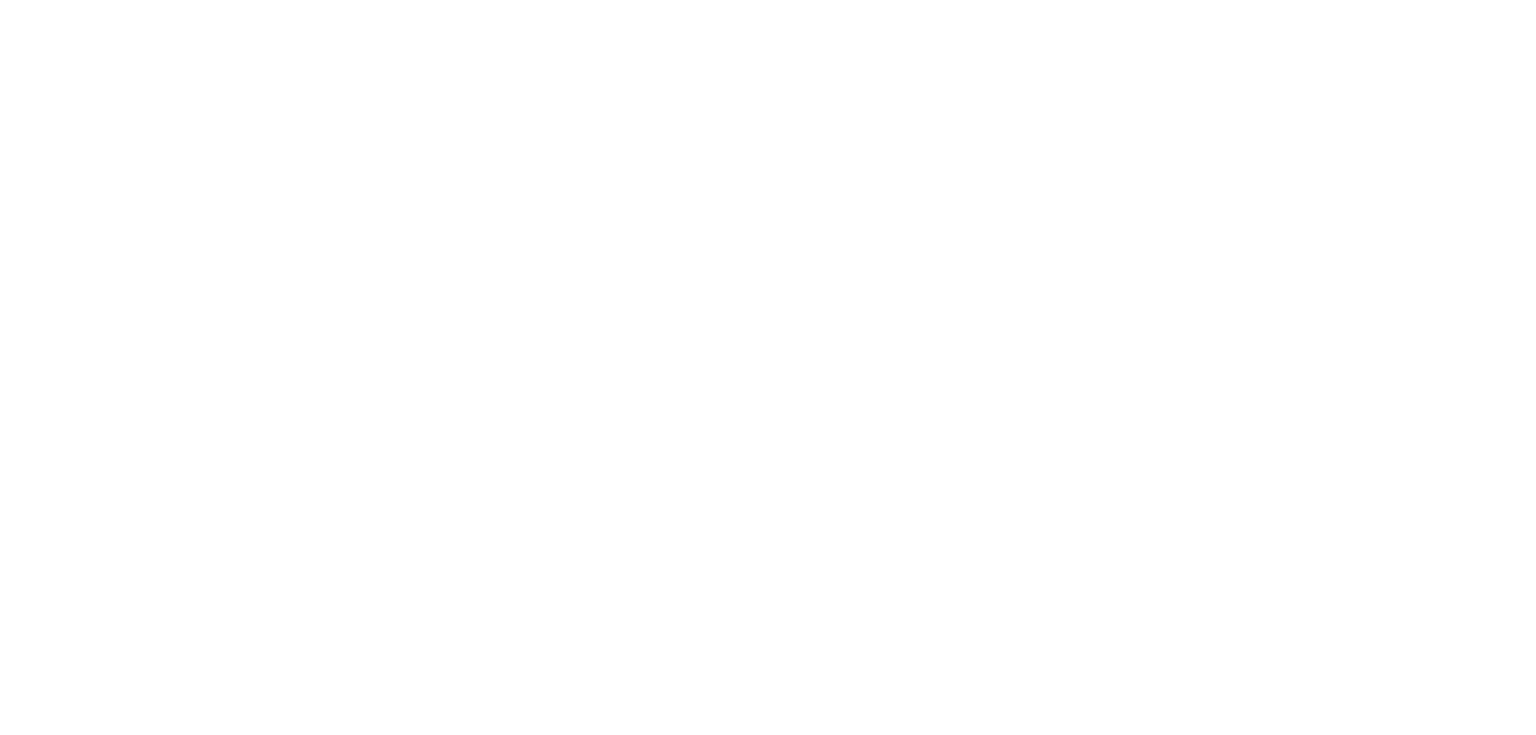 scroll, scrollTop: 0, scrollLeft: 0, axis: both 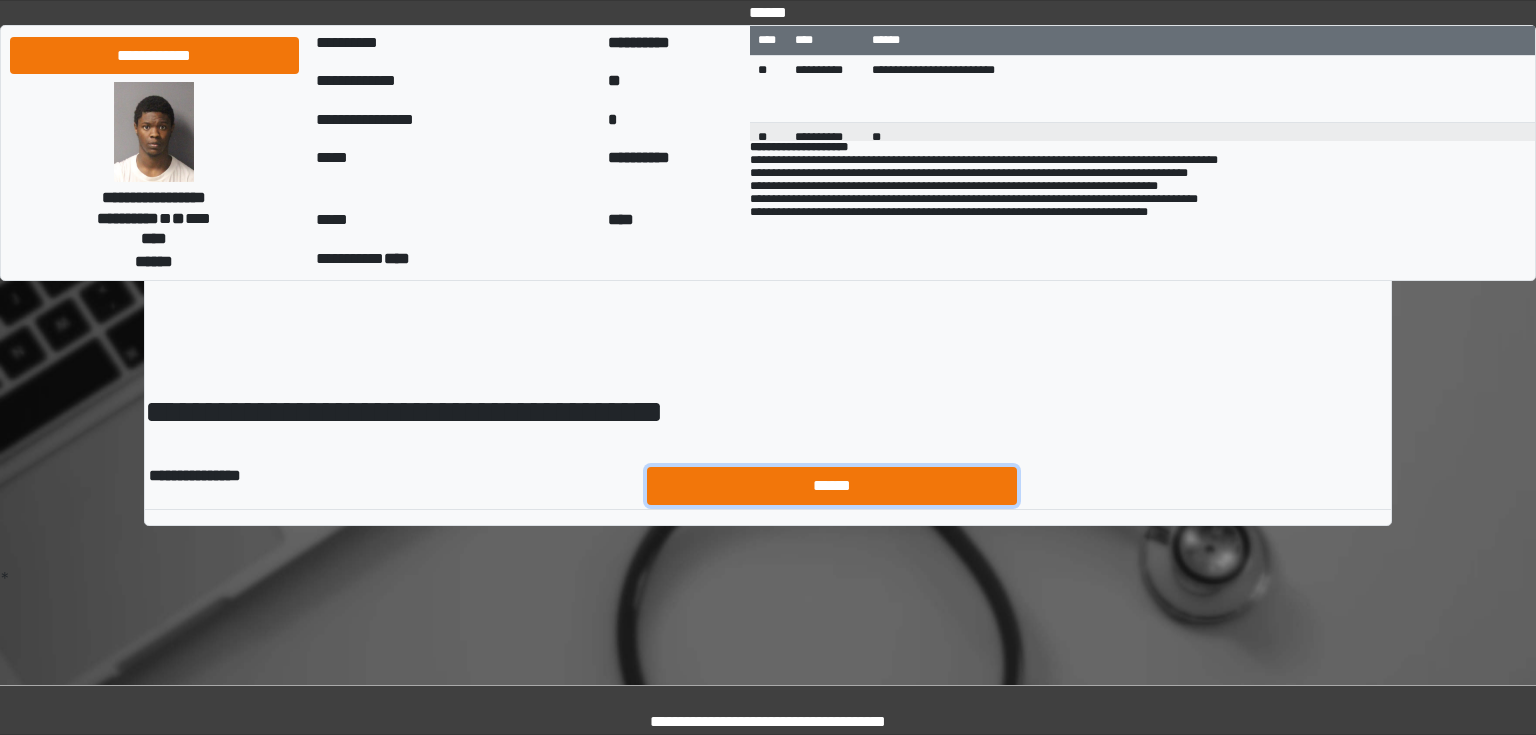 click on "******" at bounding box center [832, 486] 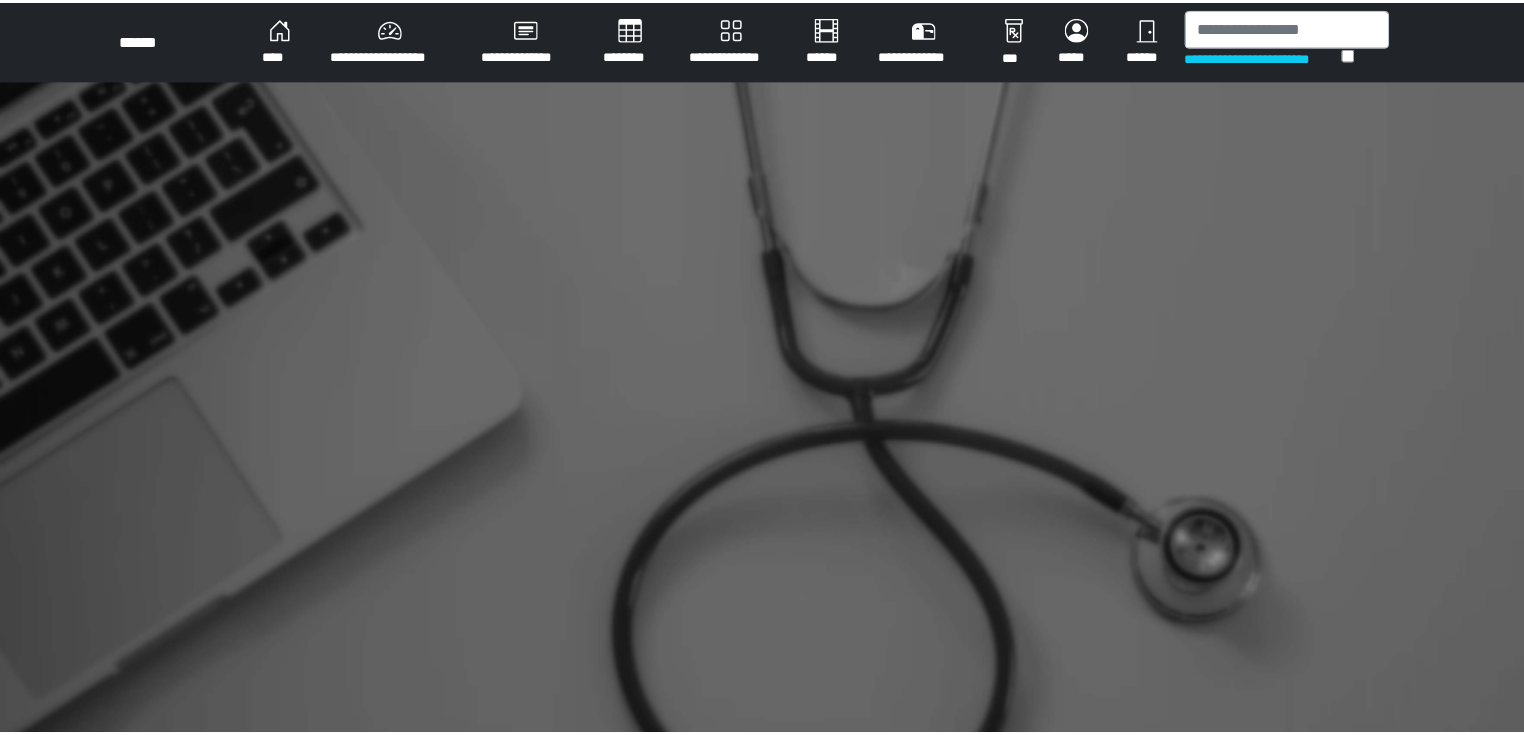 scroll, scrollTop: 0, scrollLeft: 0, axis: both 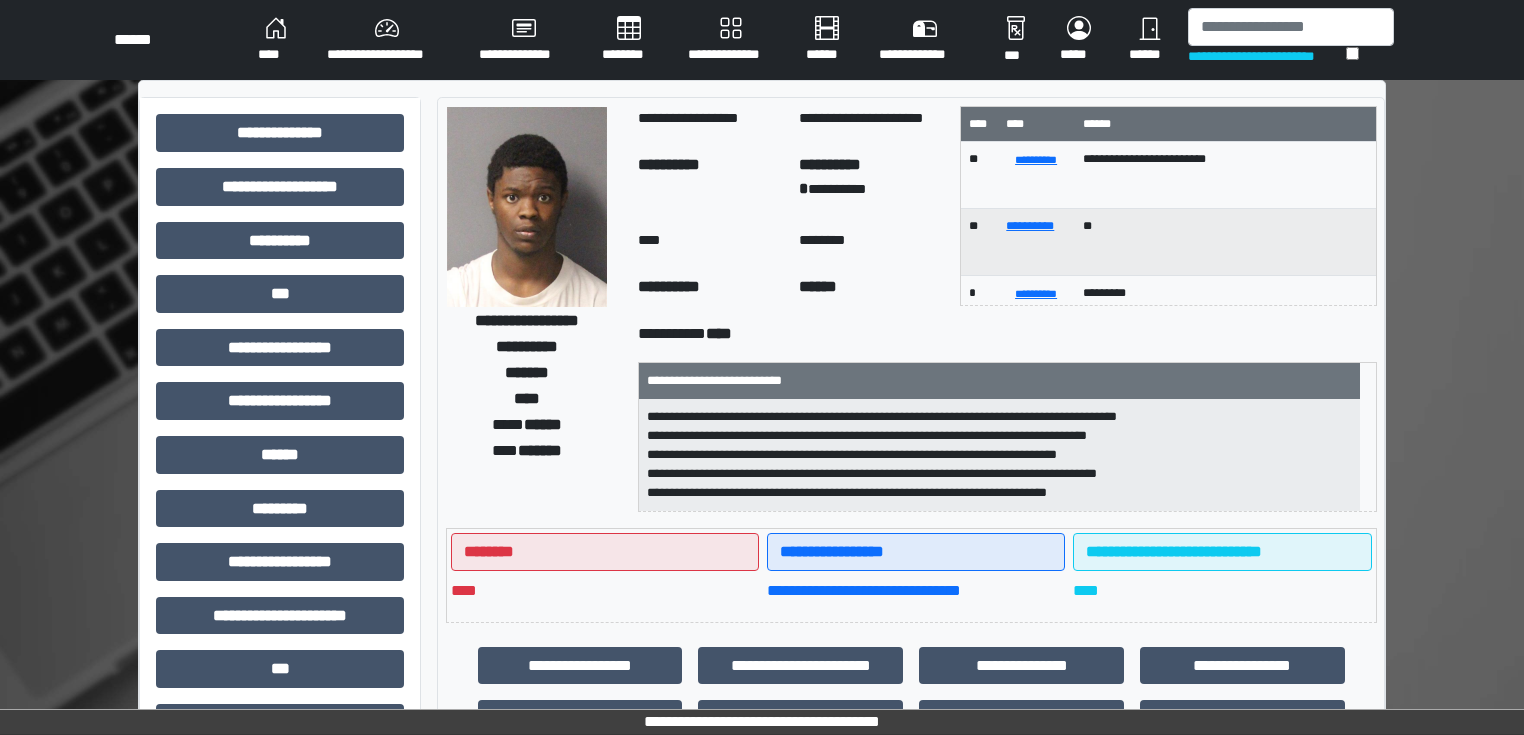 click on "**********" at bounding box center (762, 623) 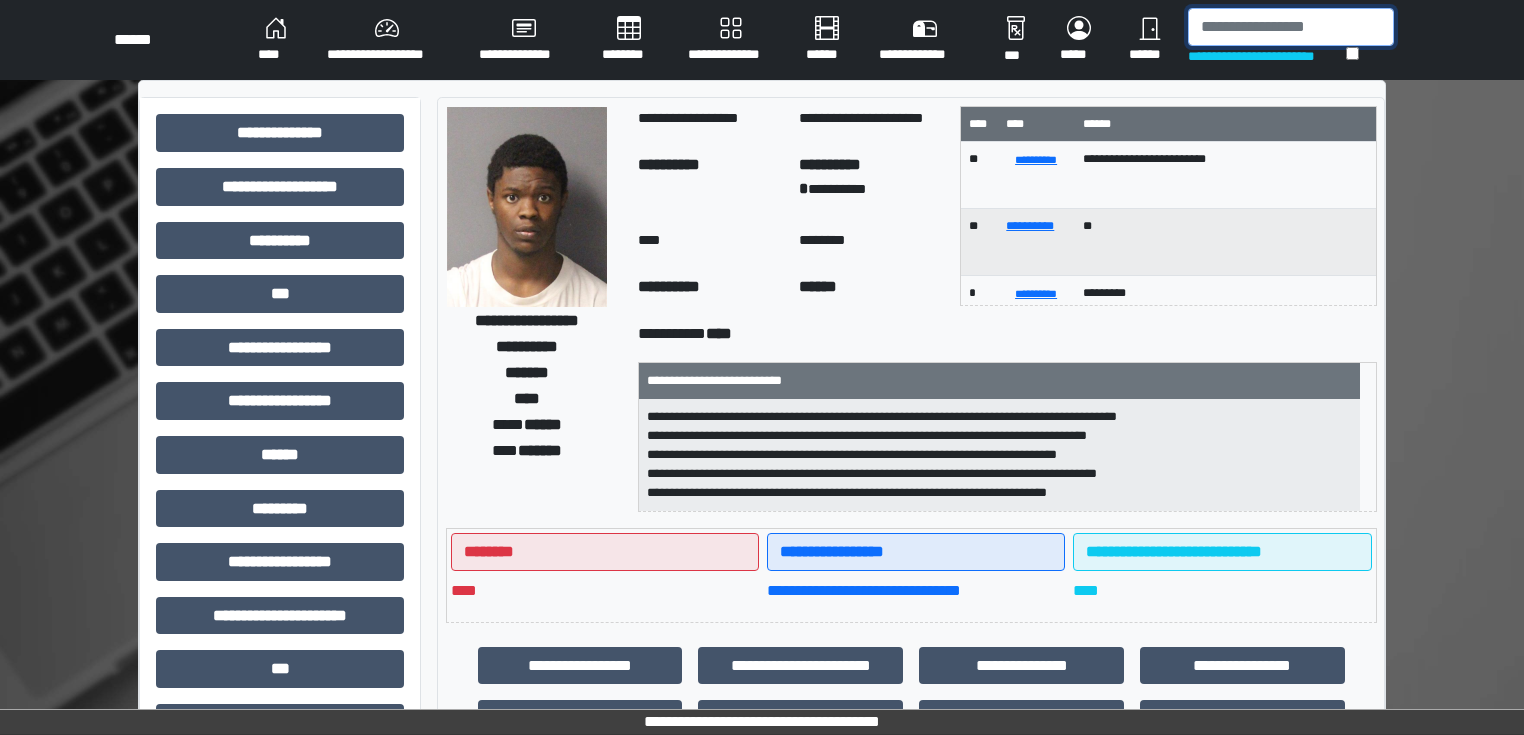 click at bounding box center [1291, 27] 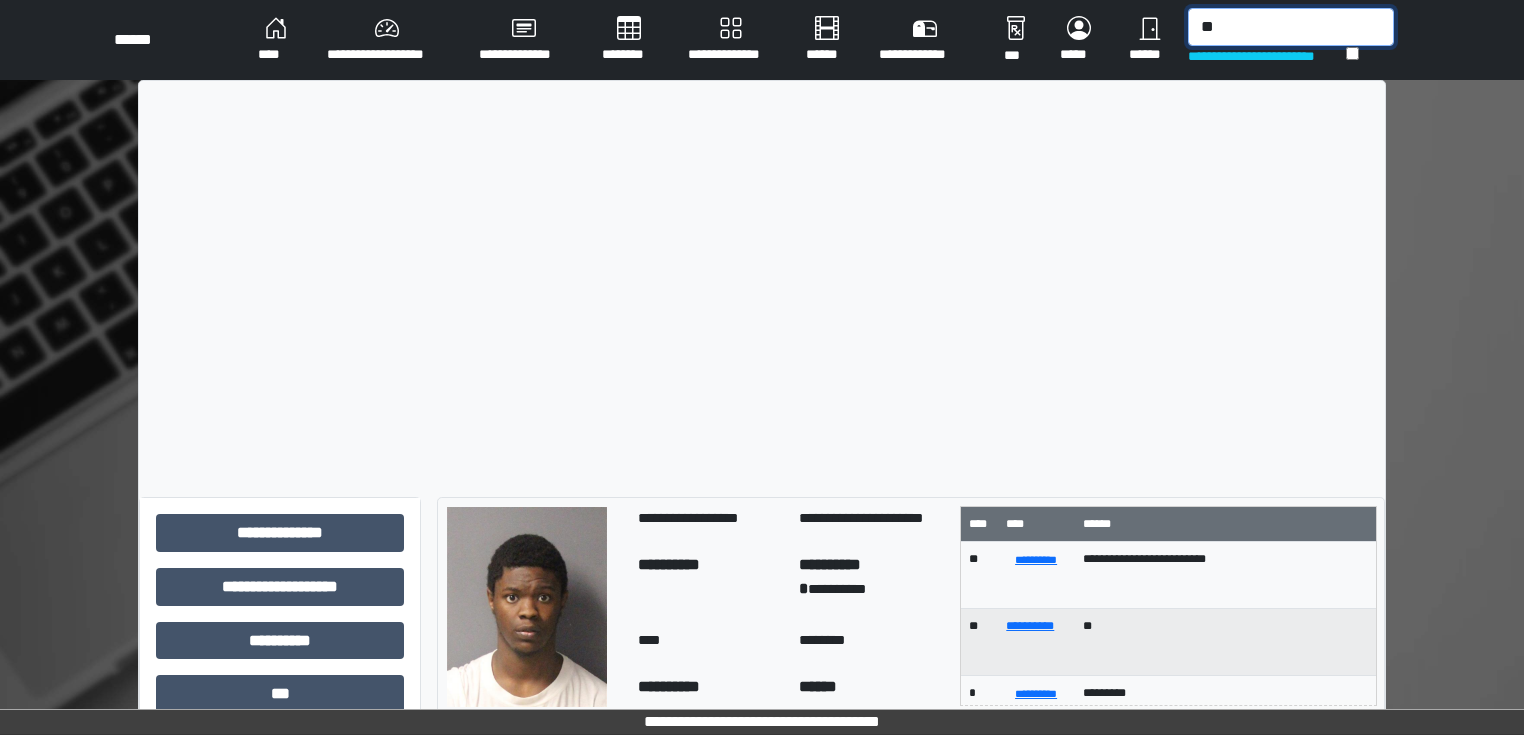 type on "*" 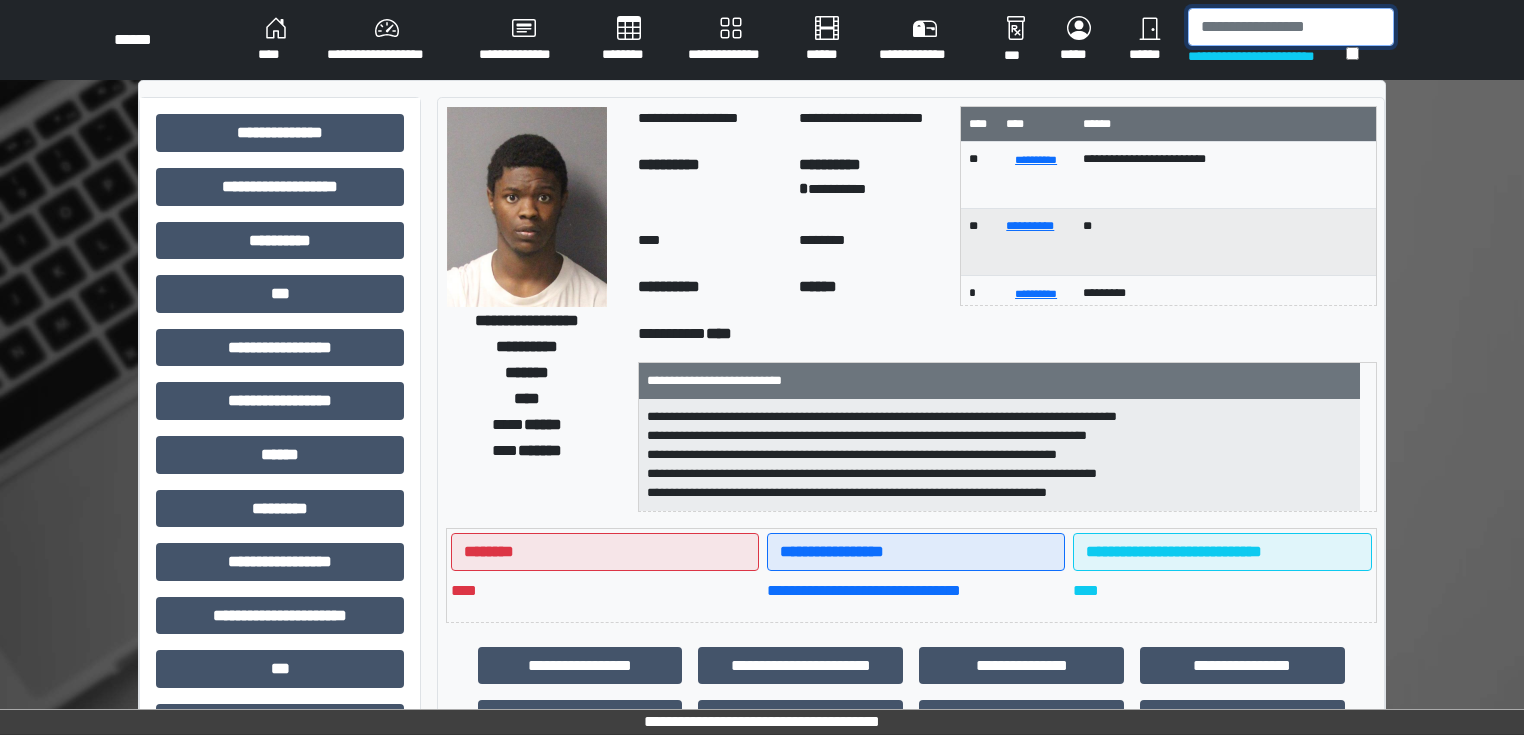 click at bounding box center [1291, 27] 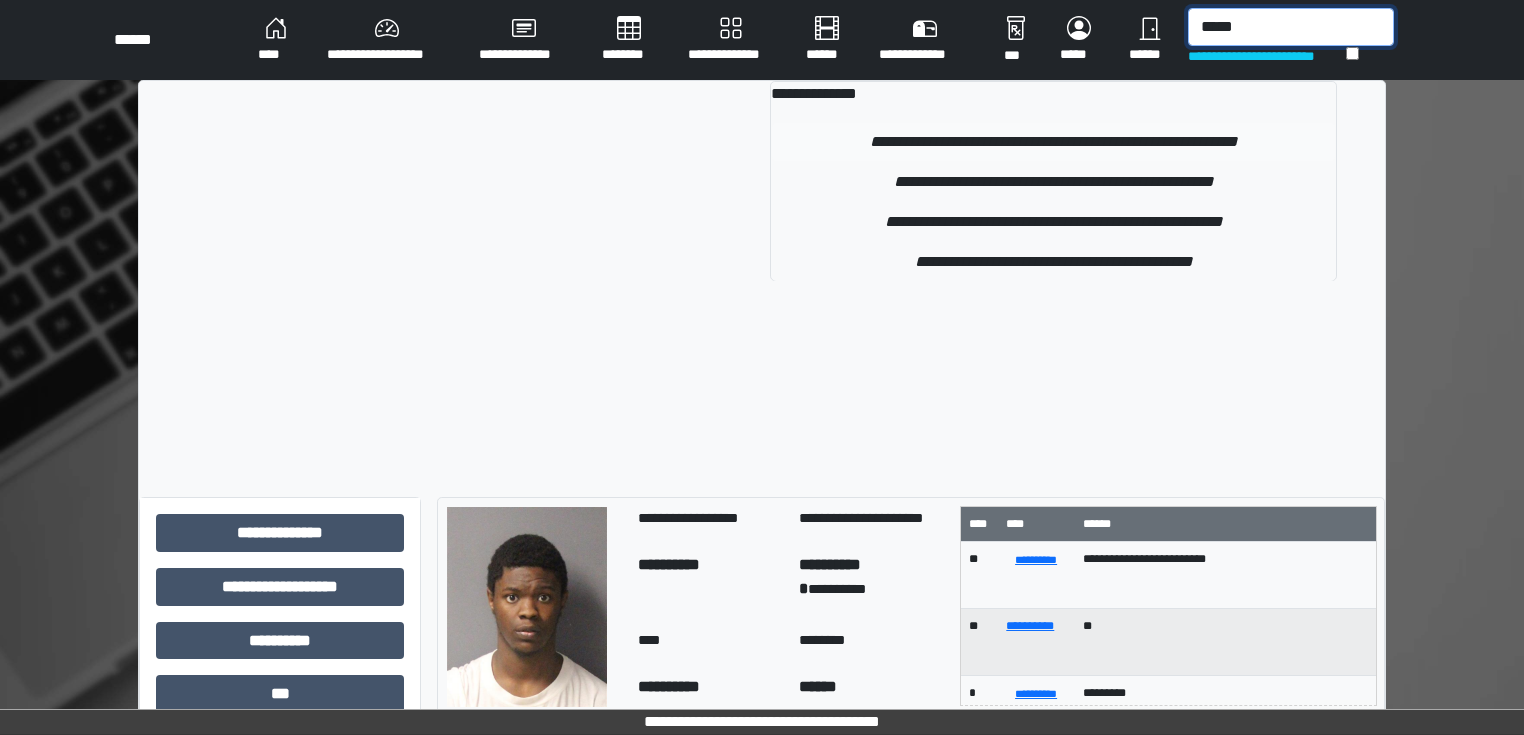type on "*****" 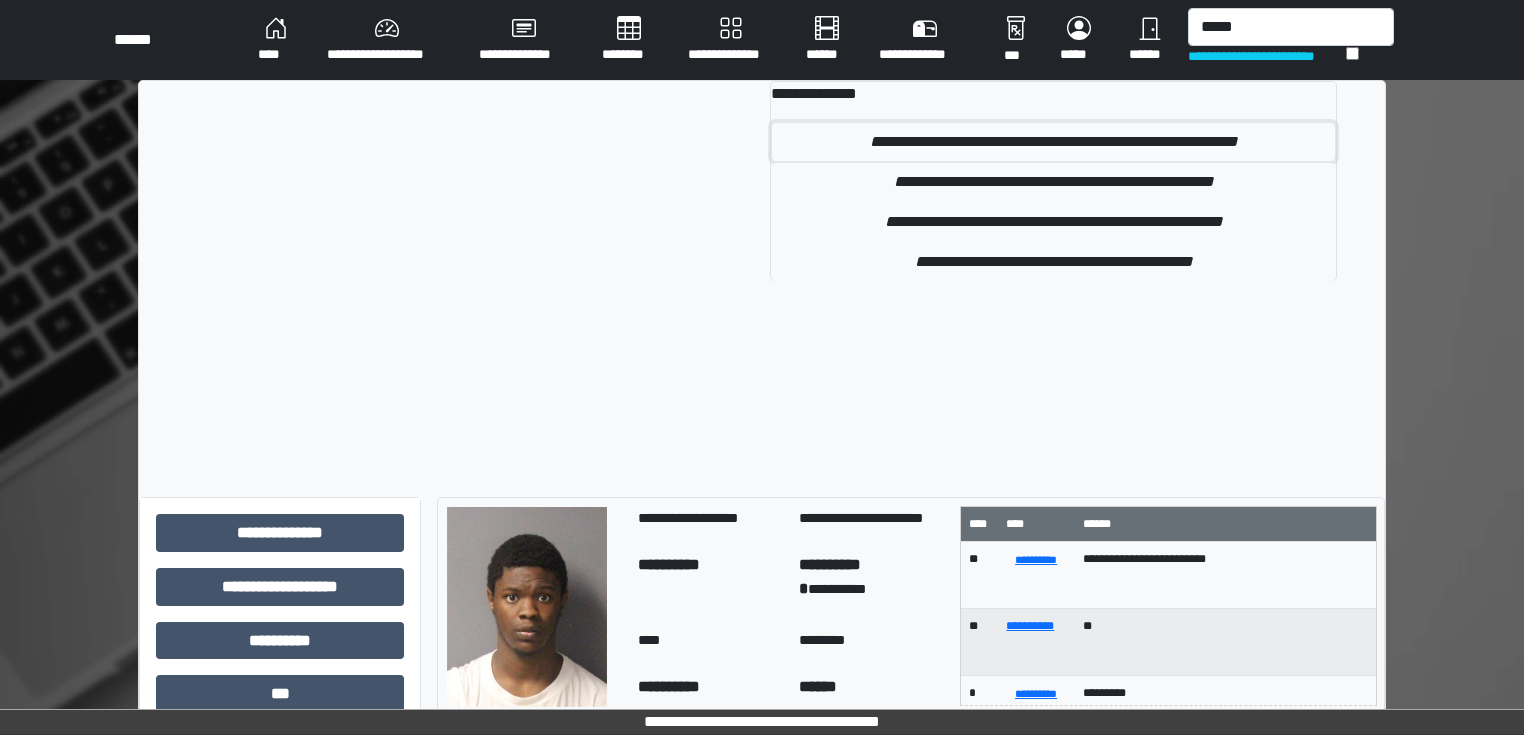 click on "**********" at bounding box center [1053, 142] 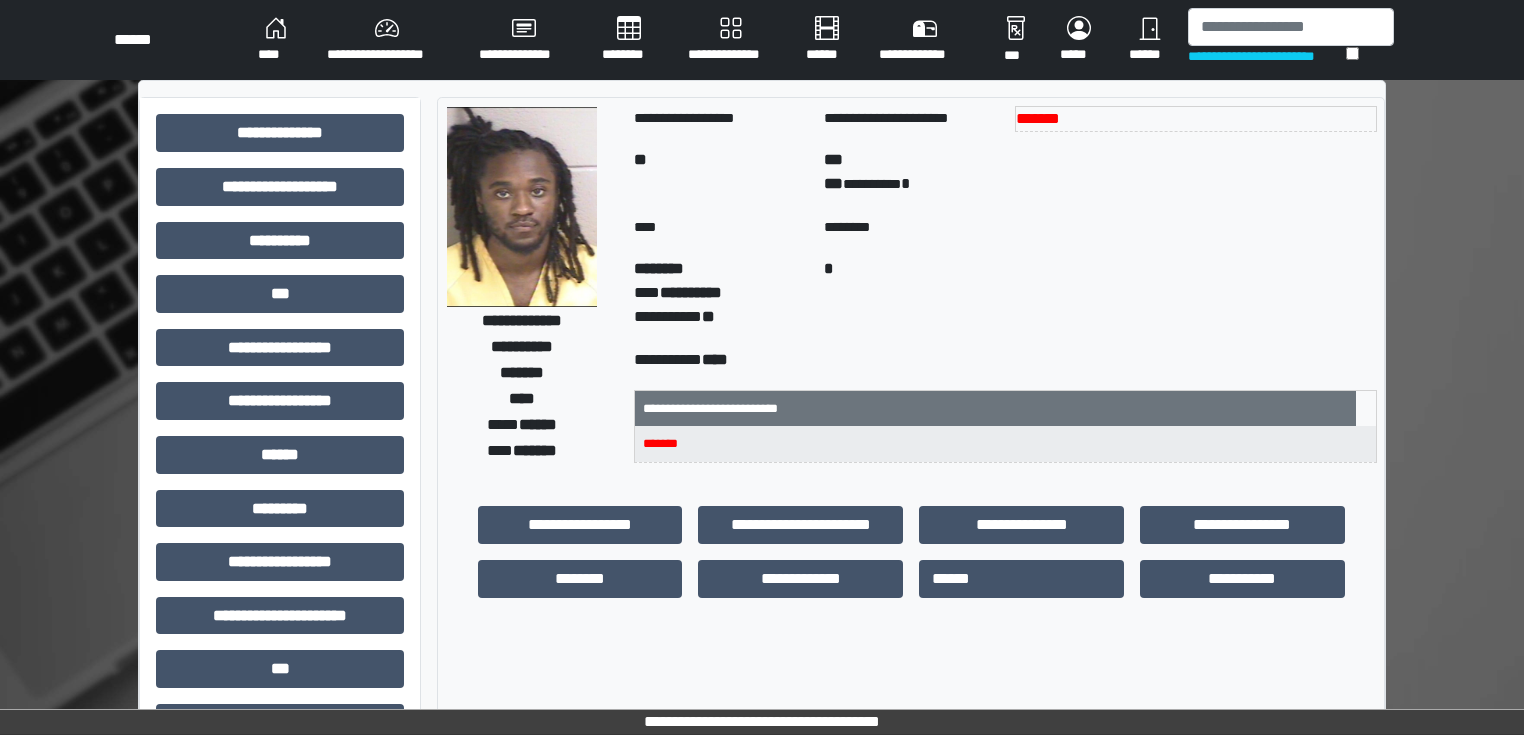 click on "****" at bounding box center [276, 40] 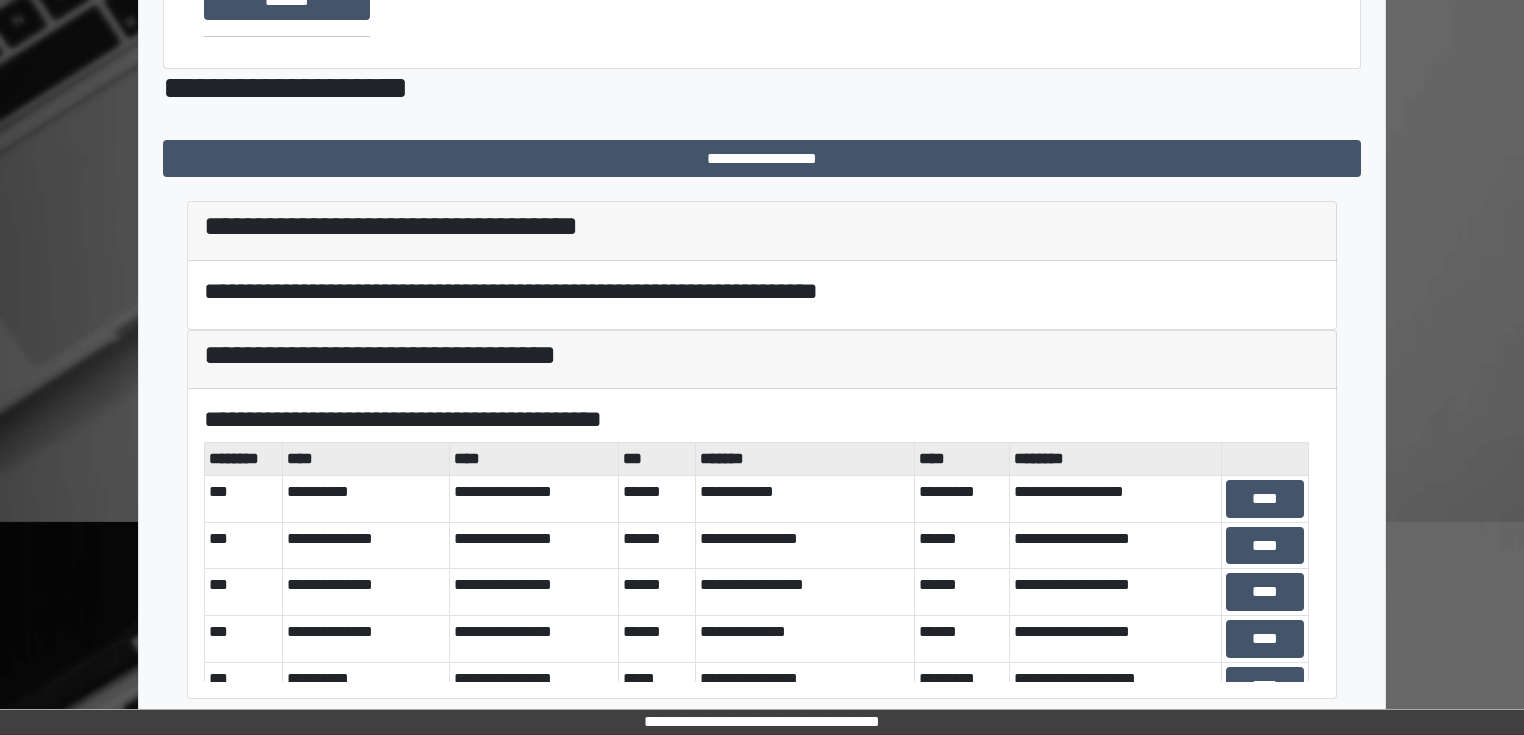 scroll, scrollTop: 336, scrollLeft: 0, axis: vertical 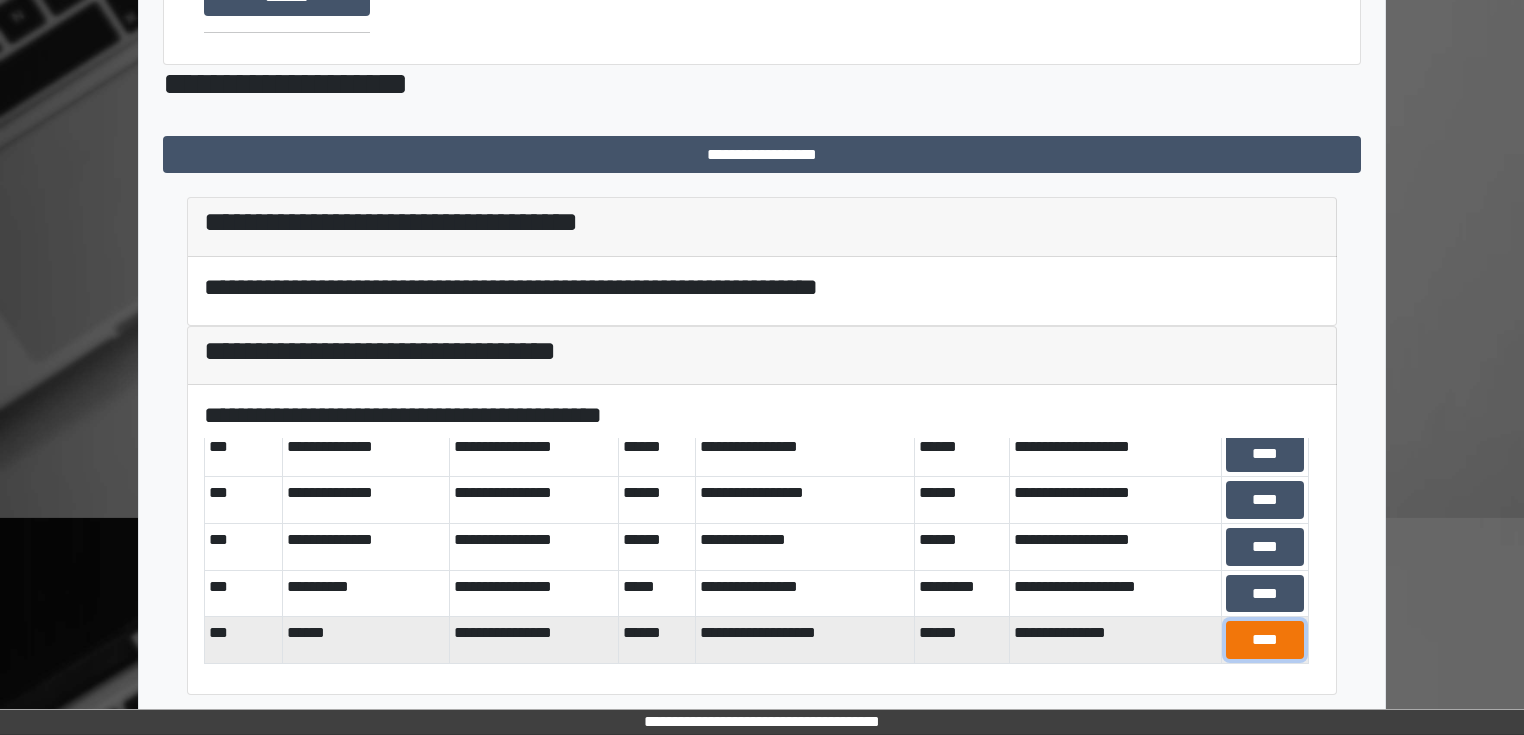 click on "****" at bounding box center (1265, 640) 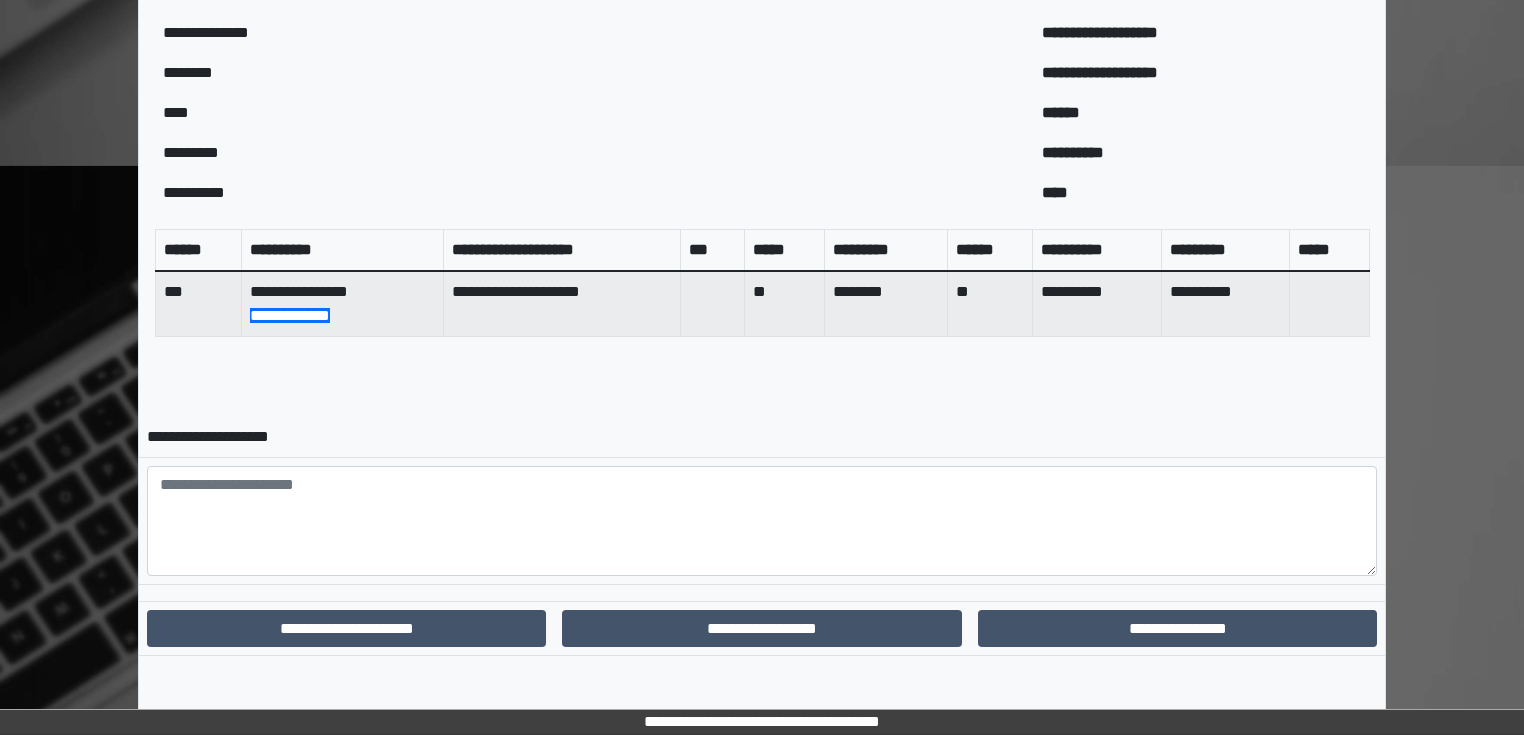scroll, scrollTop: 688, scrollLeft: 0, axis: vertical 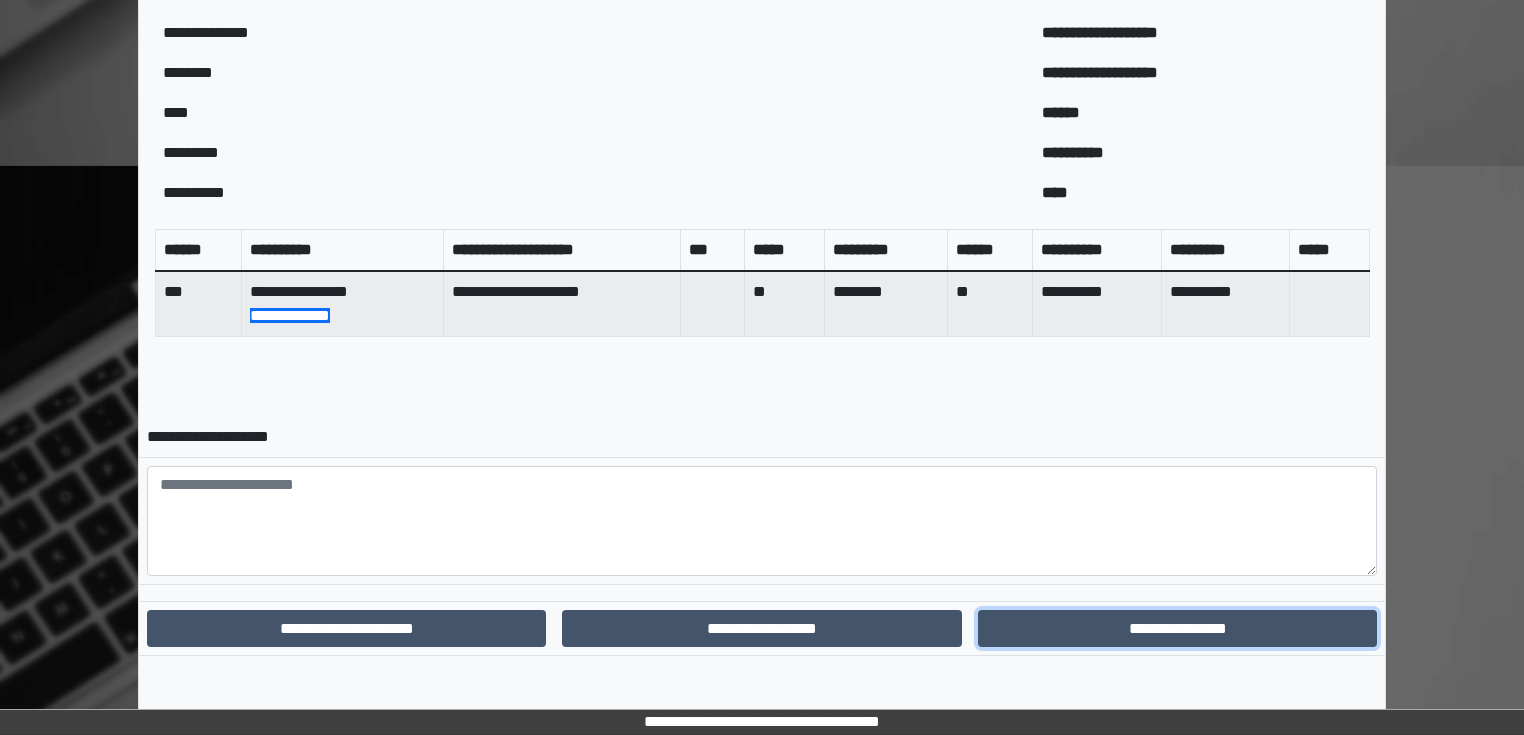click on "**********" at bounding box center (1177, 629) 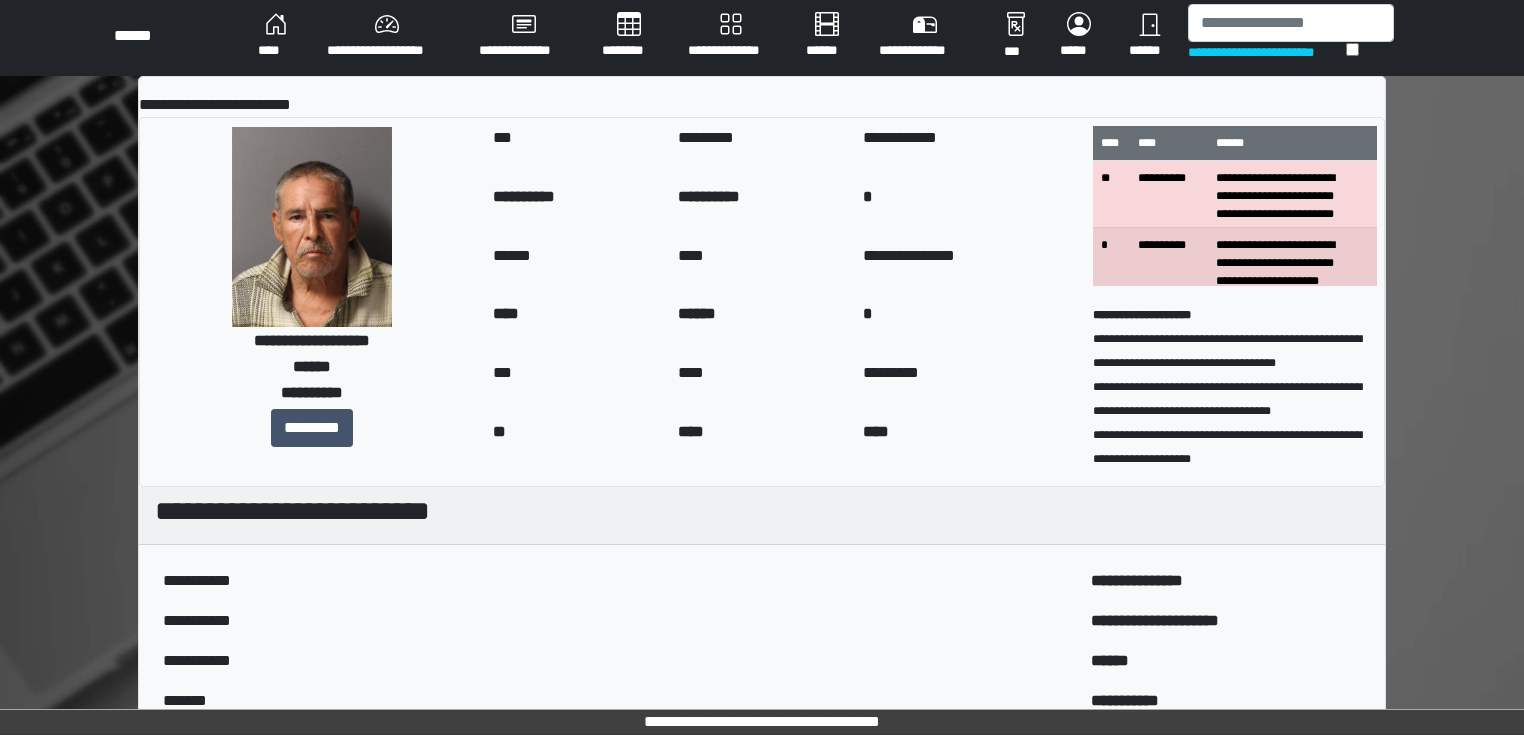 scroll, scrollTop: 0, scrollLeft: 0, axis: both 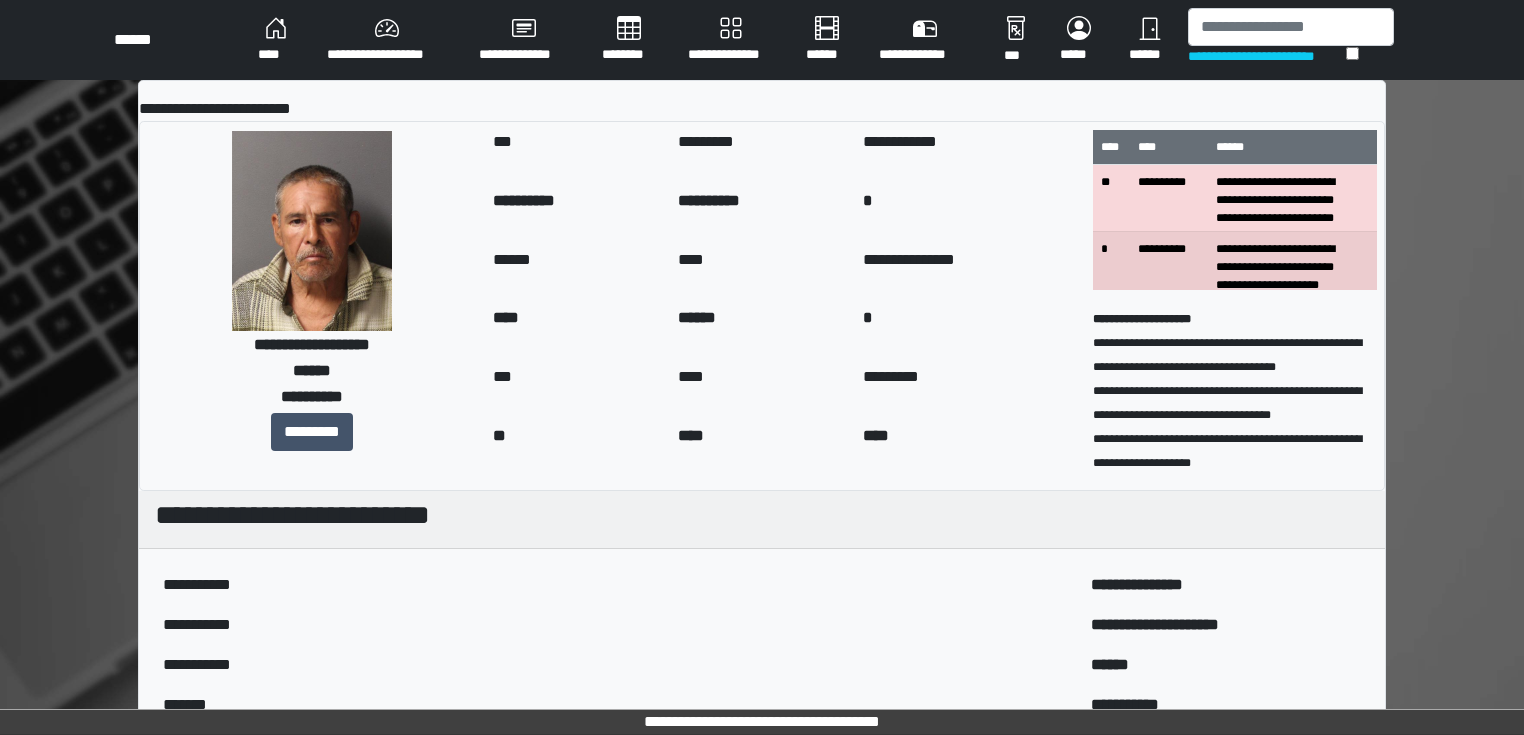 click on "****" at bounding box center [276, 40] 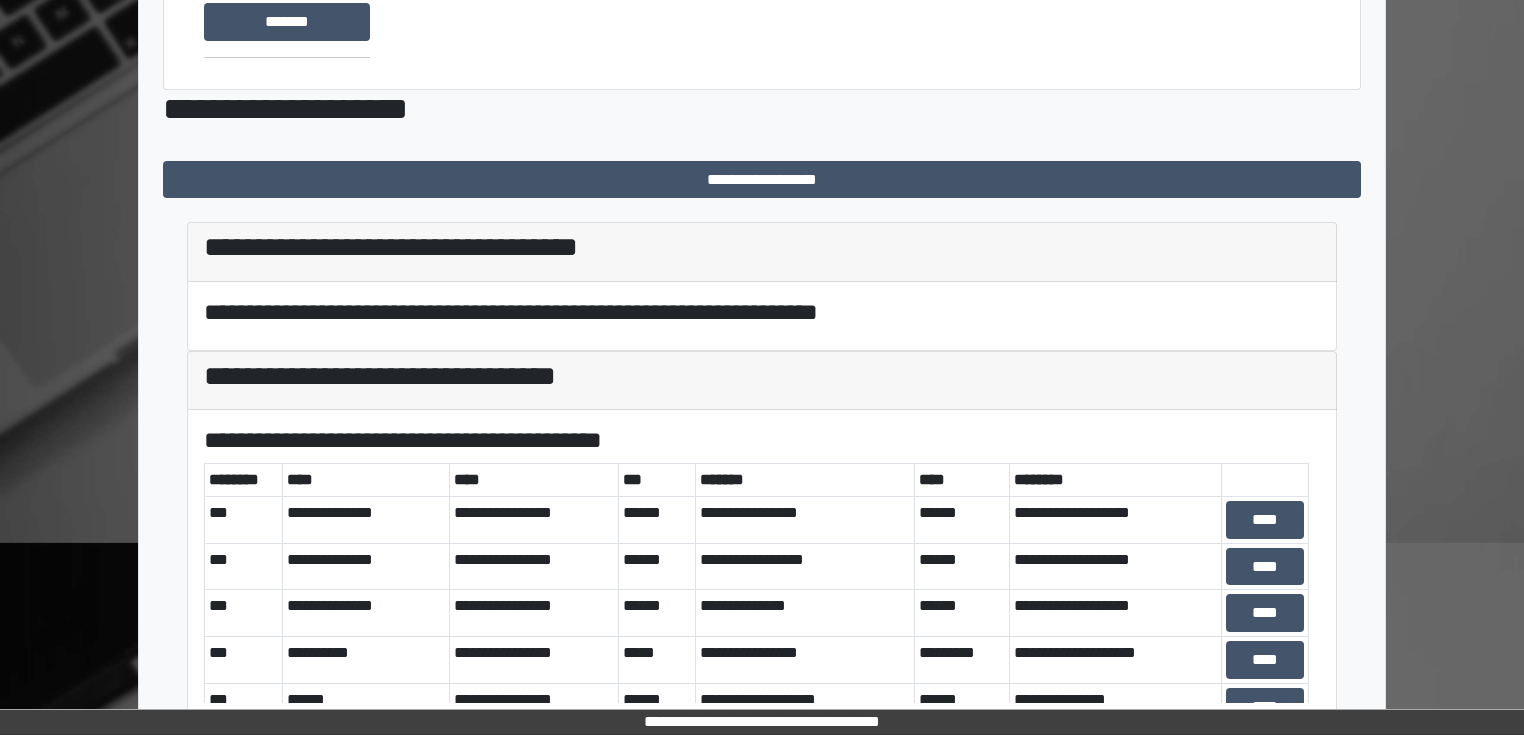 scroll, scrollTop: 336, scrollLeft: 0, axis: vertical 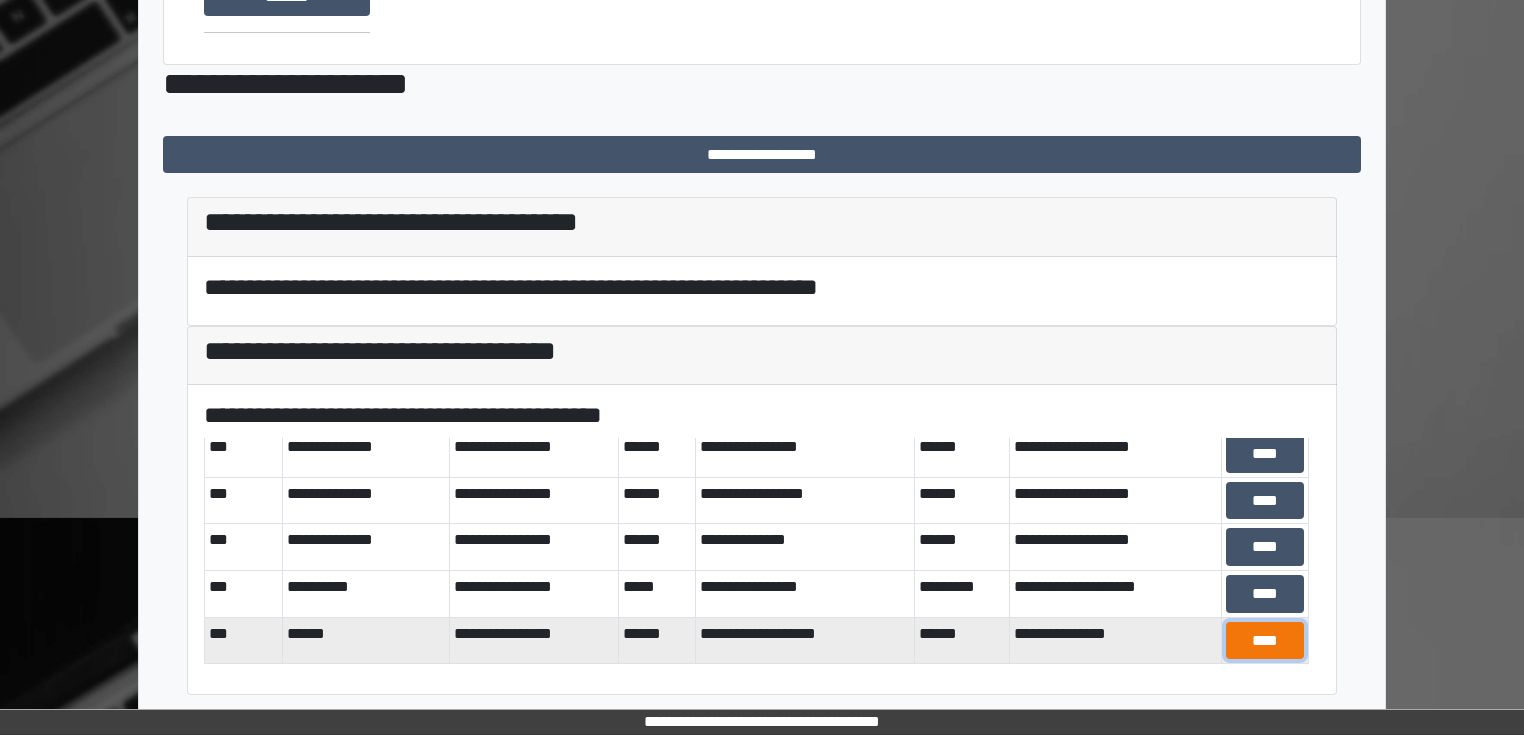 click on "****" at bounding box center (1265, 641) 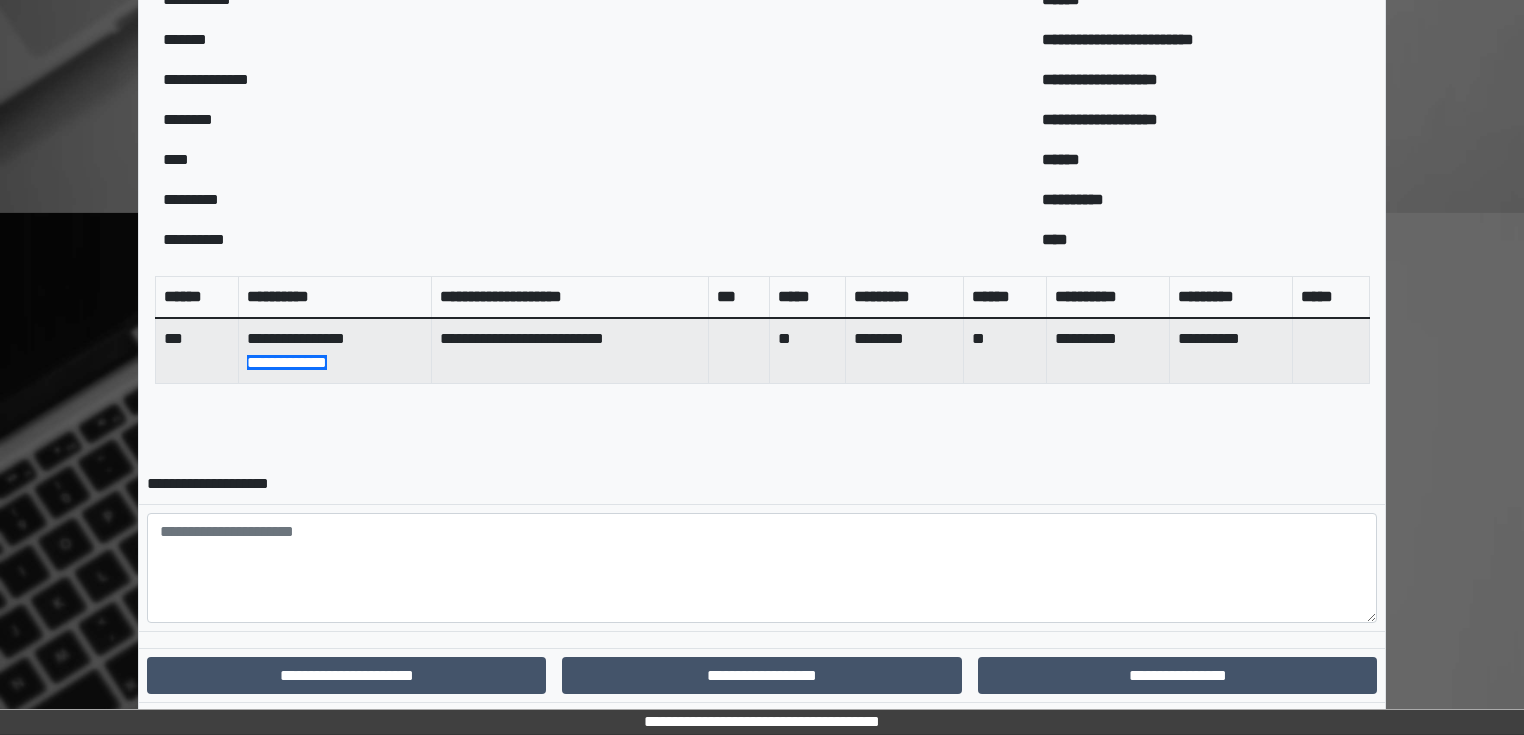 scroll, scrollTop: 688, scrollLeft: 0, axis: vertical 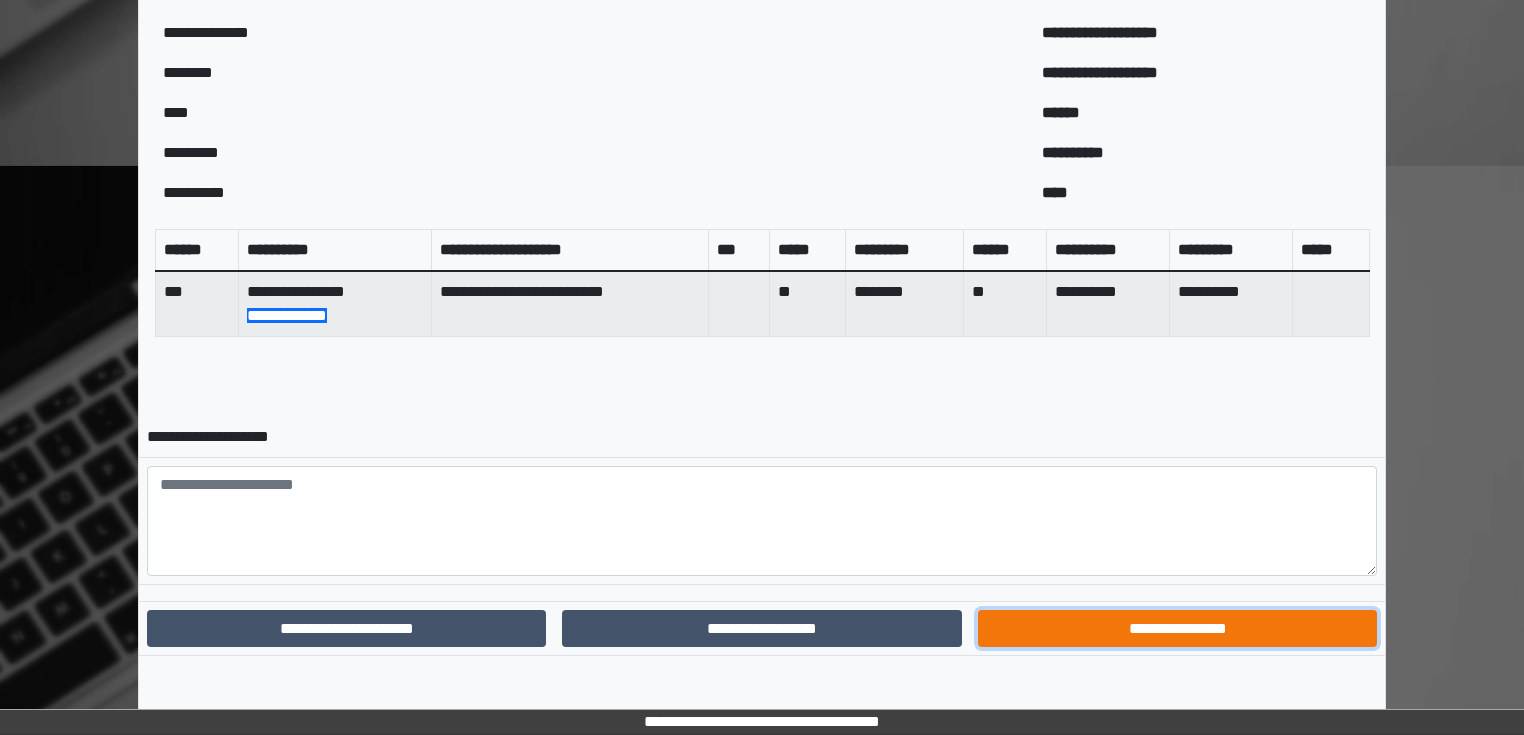 click on "**********" at bounding box center (1177, 629) 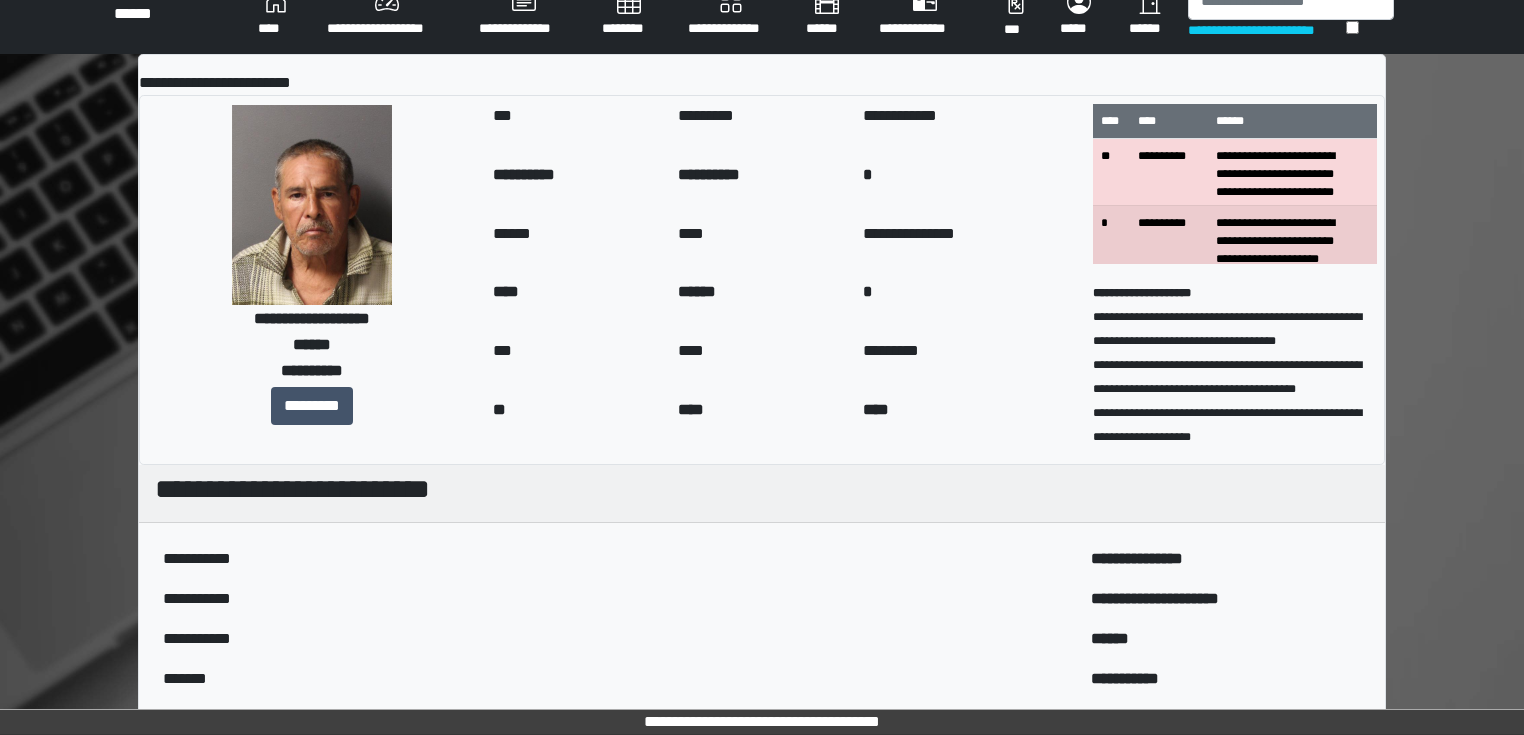 scroll, scrollTop: 0, scrollLeft: 0, axis: both 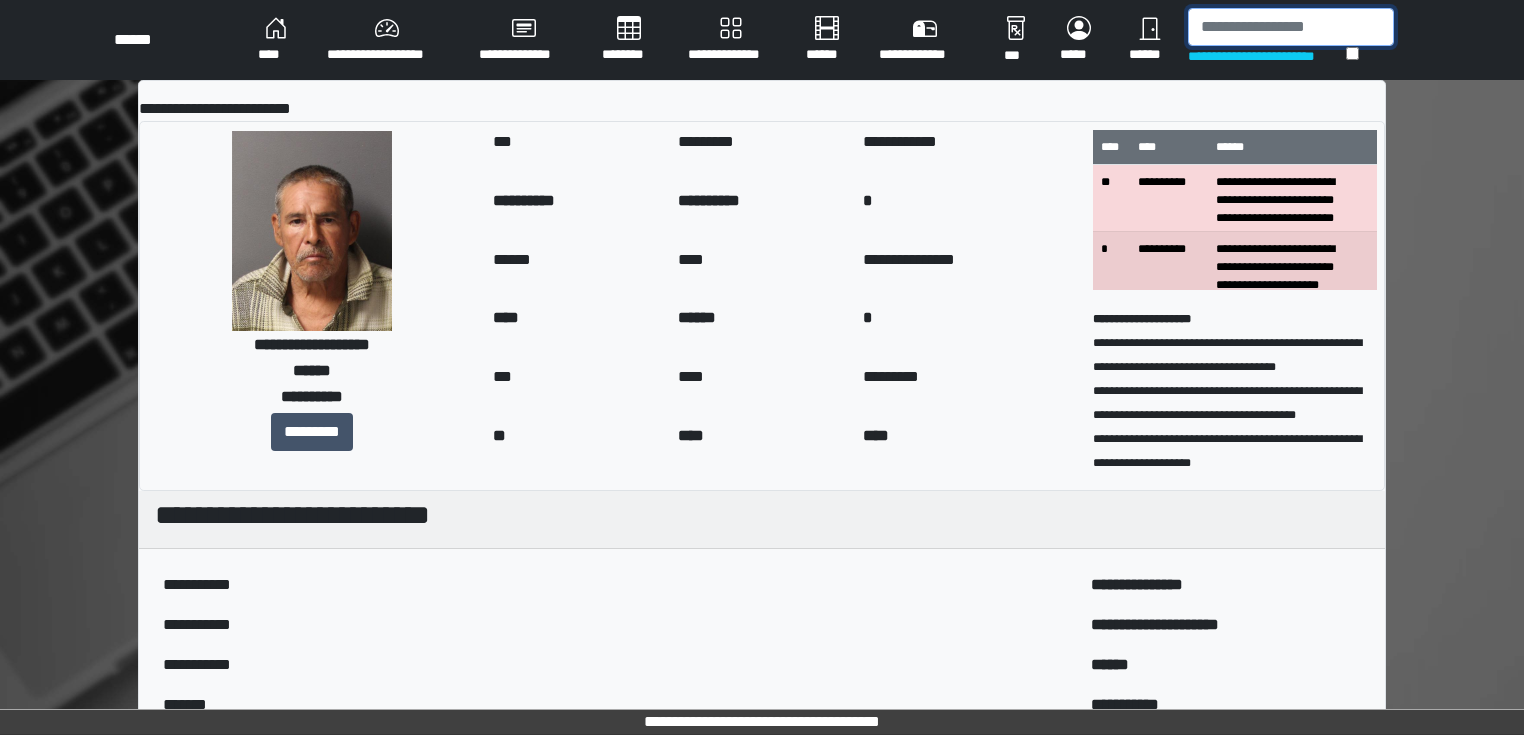 click at bounding box center (1291, 27) 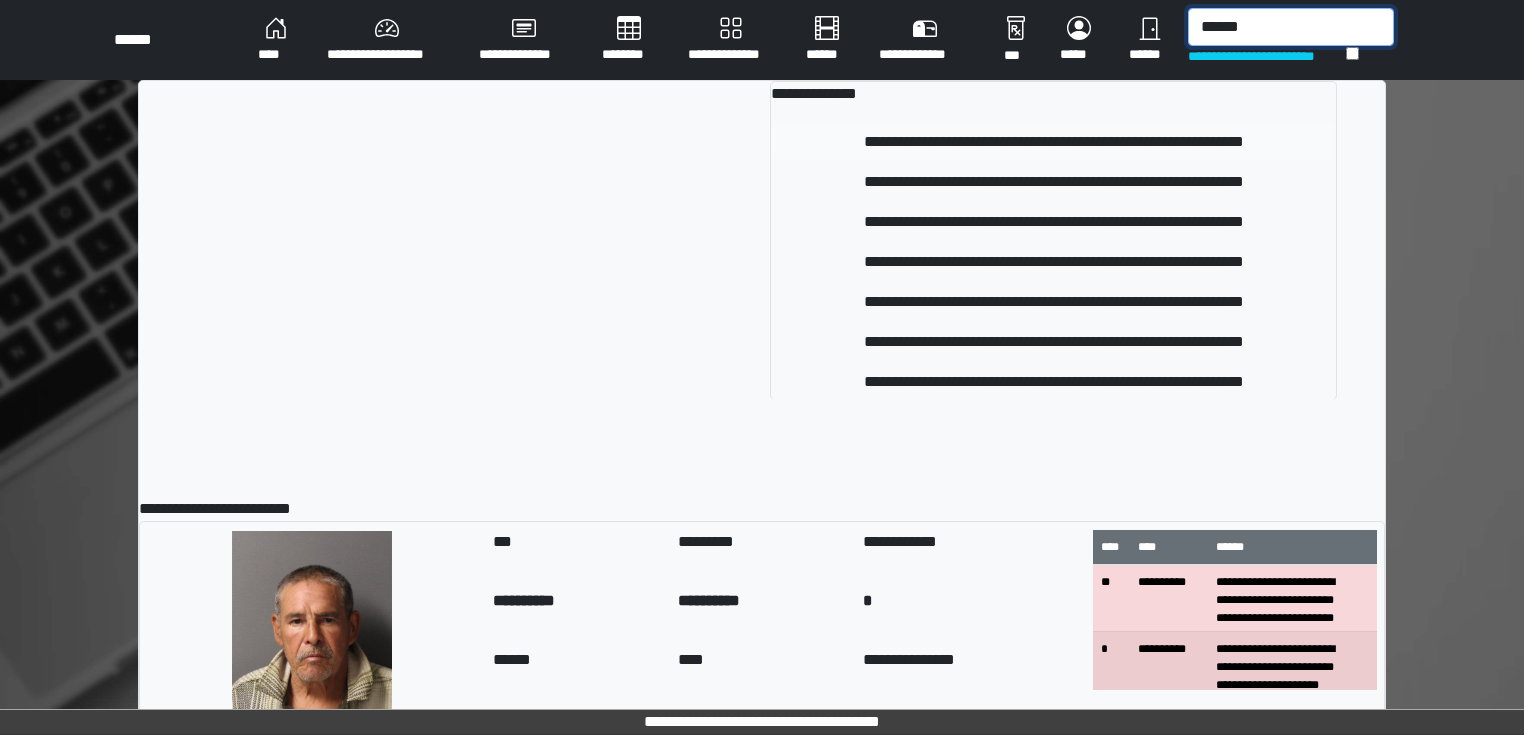 type on "******" 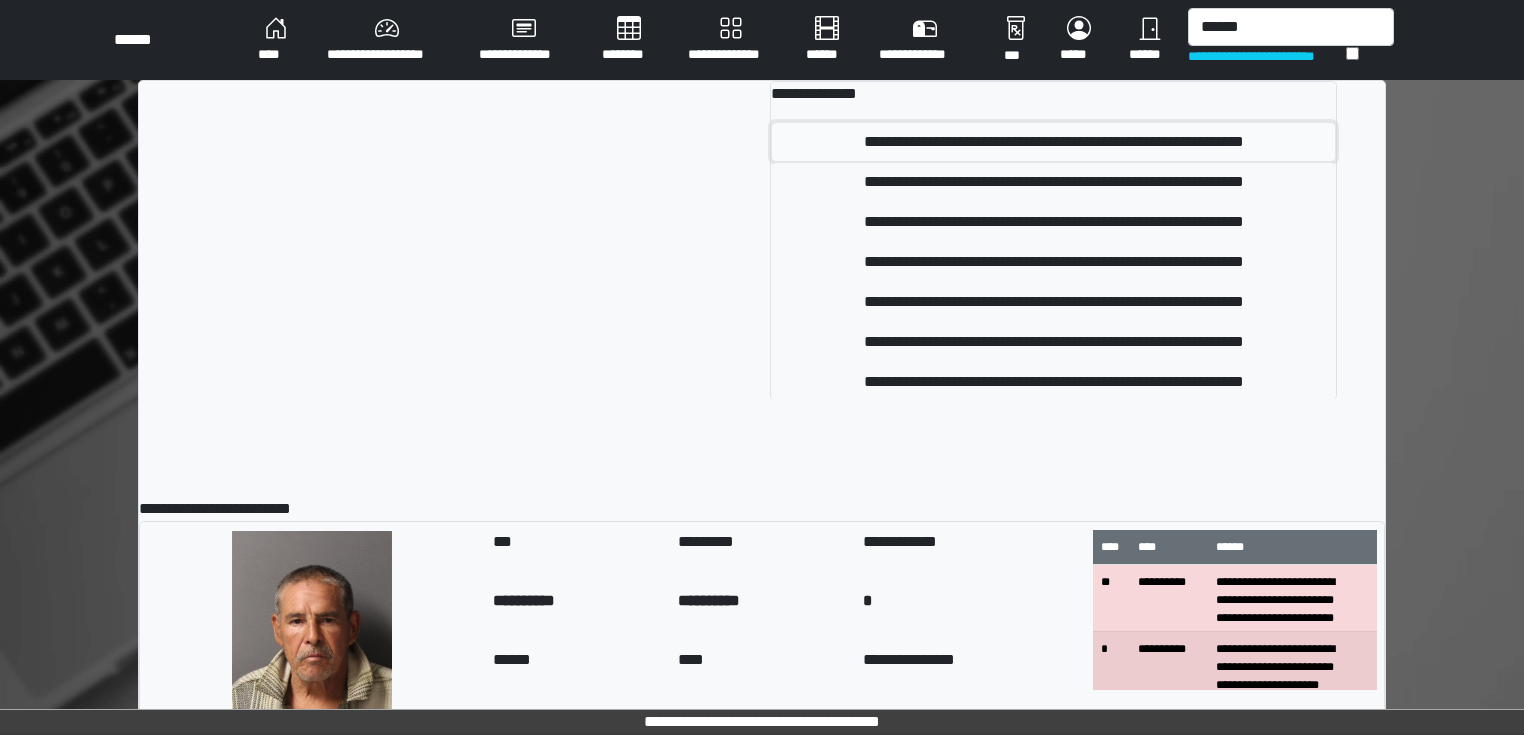drag, startPoint x: 1099, startPoint y: 139, endPoint x: 1096, endPoint y: 122, distance: 17.262676 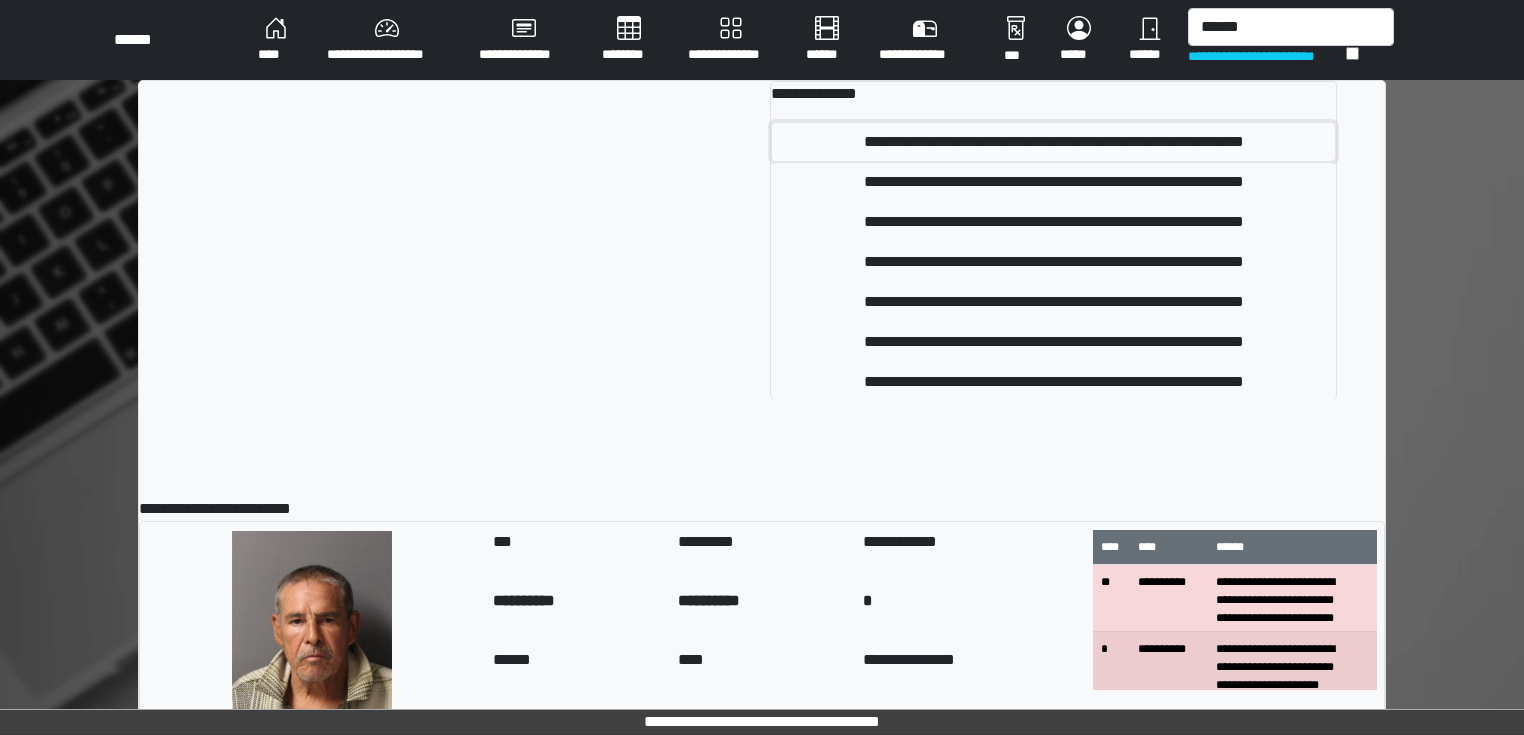 click on "**********" at bounding box center [1053, 142] 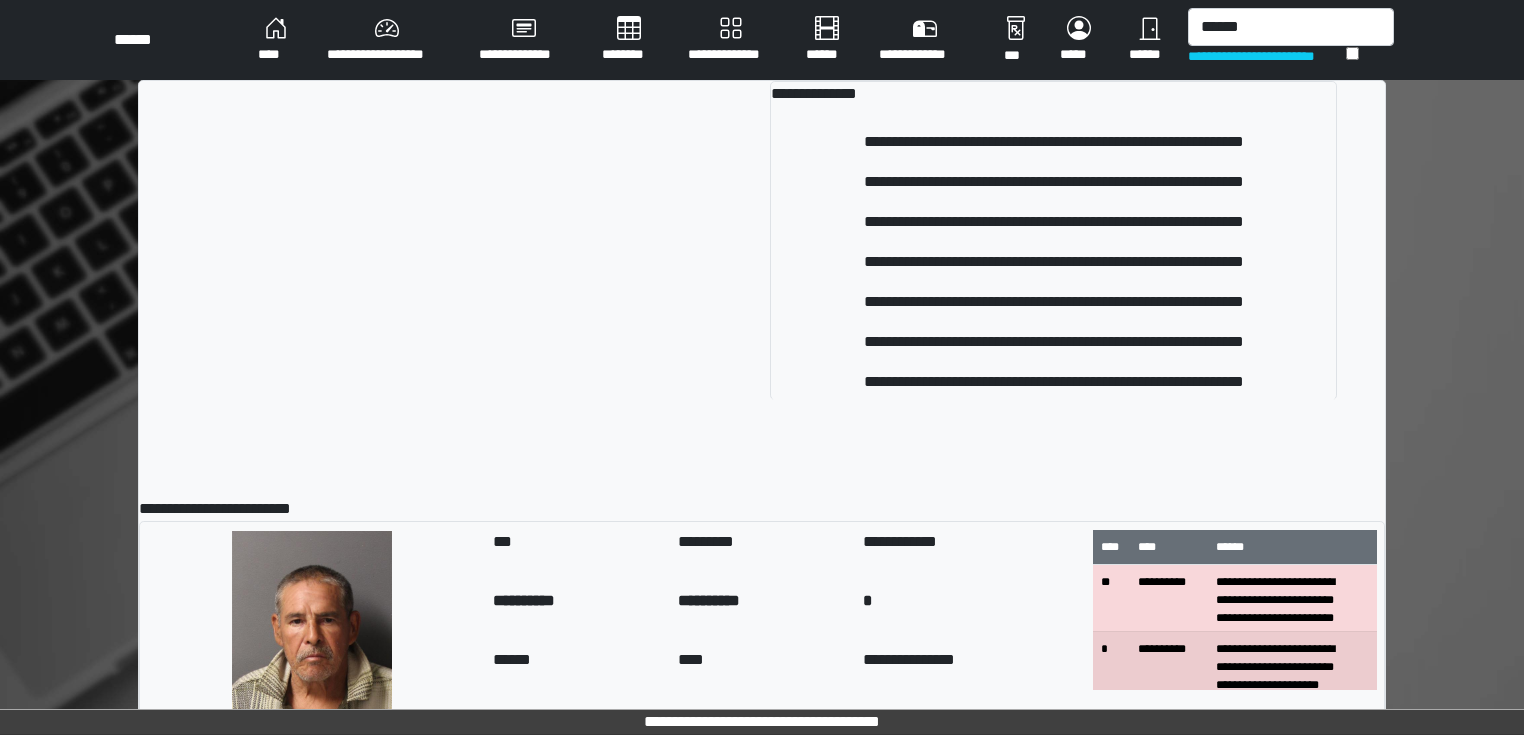 type 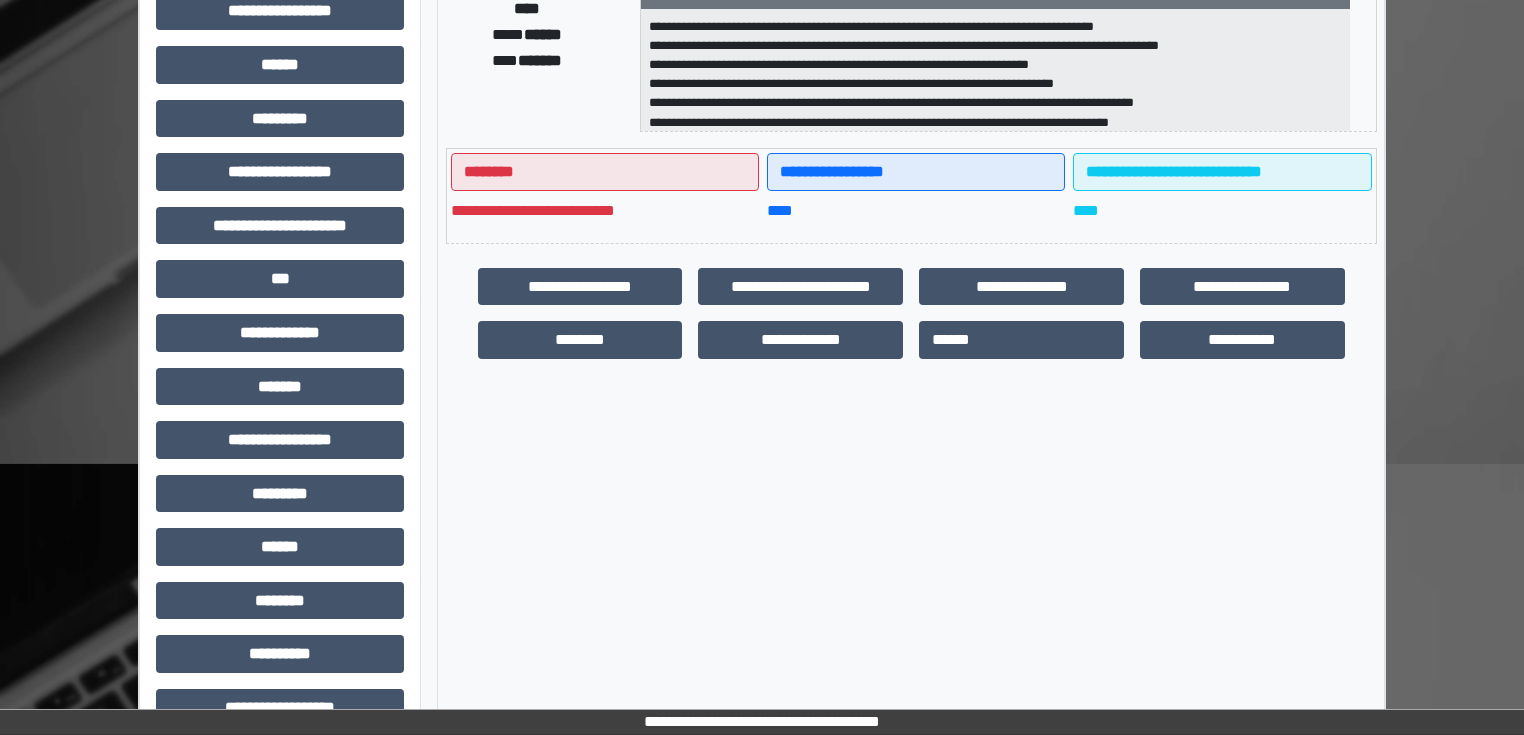 scroll, scrollTop: 431, scrollLeft: 0, axis: vertical 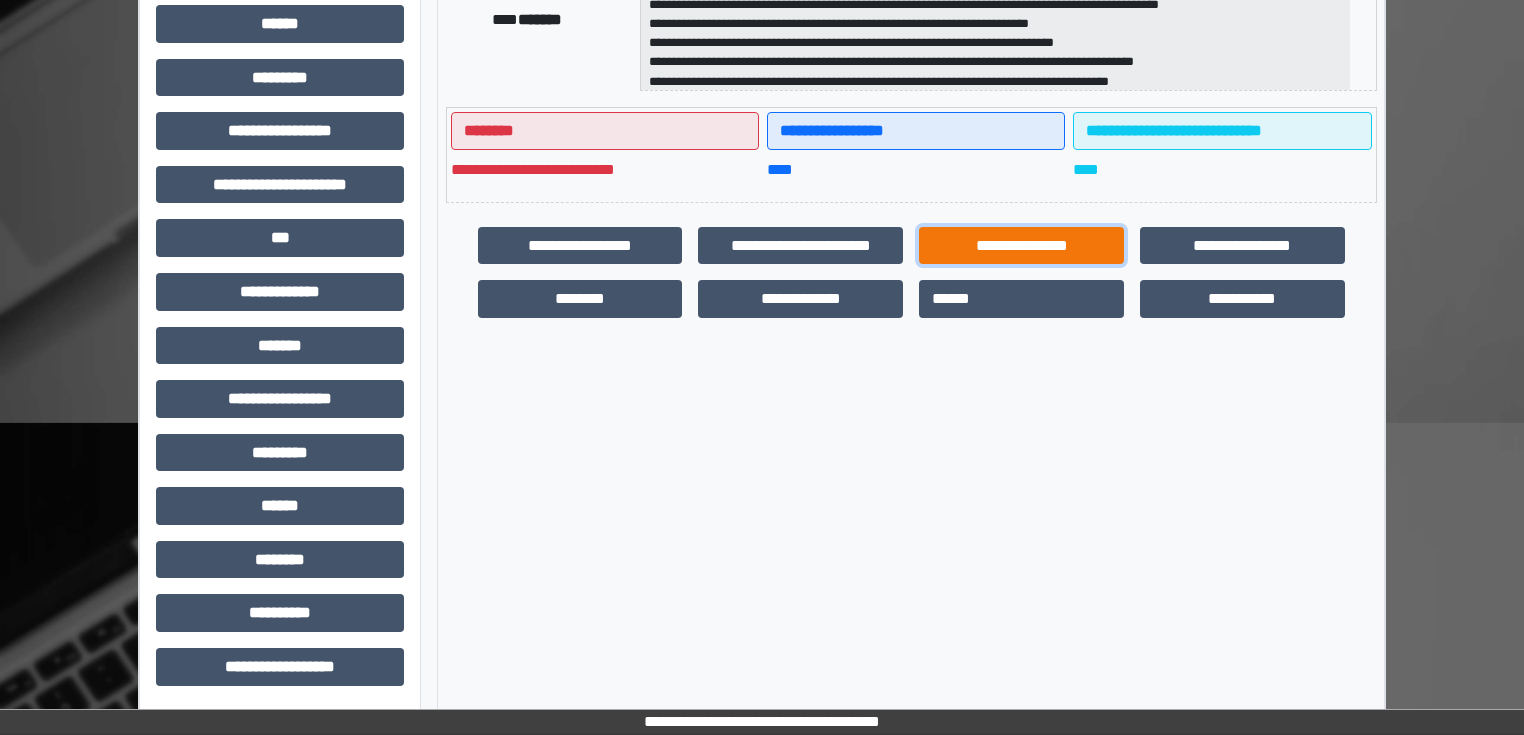 click on "**********" at bounding box center (1021, 246) 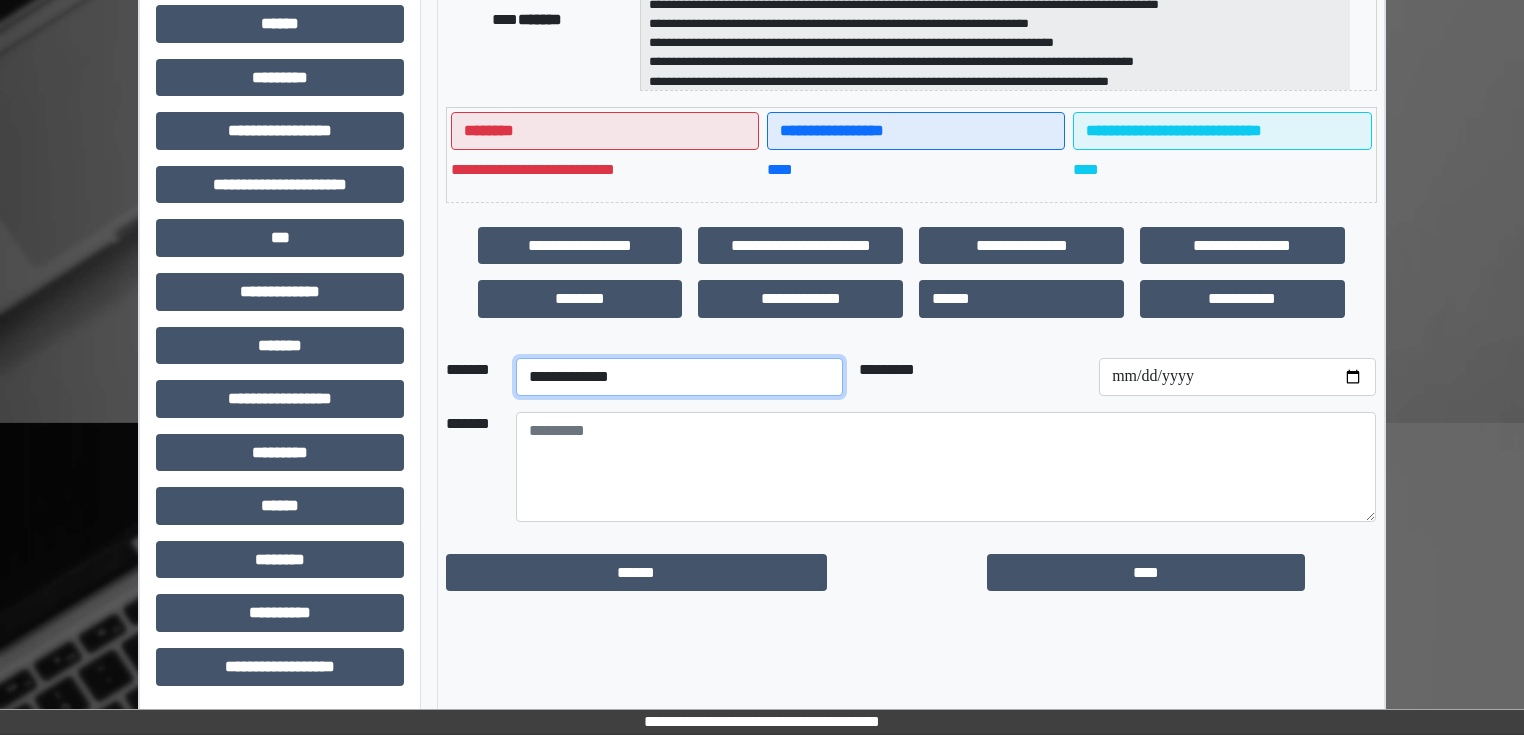 click on "**********" at bounding box center [679, 377] 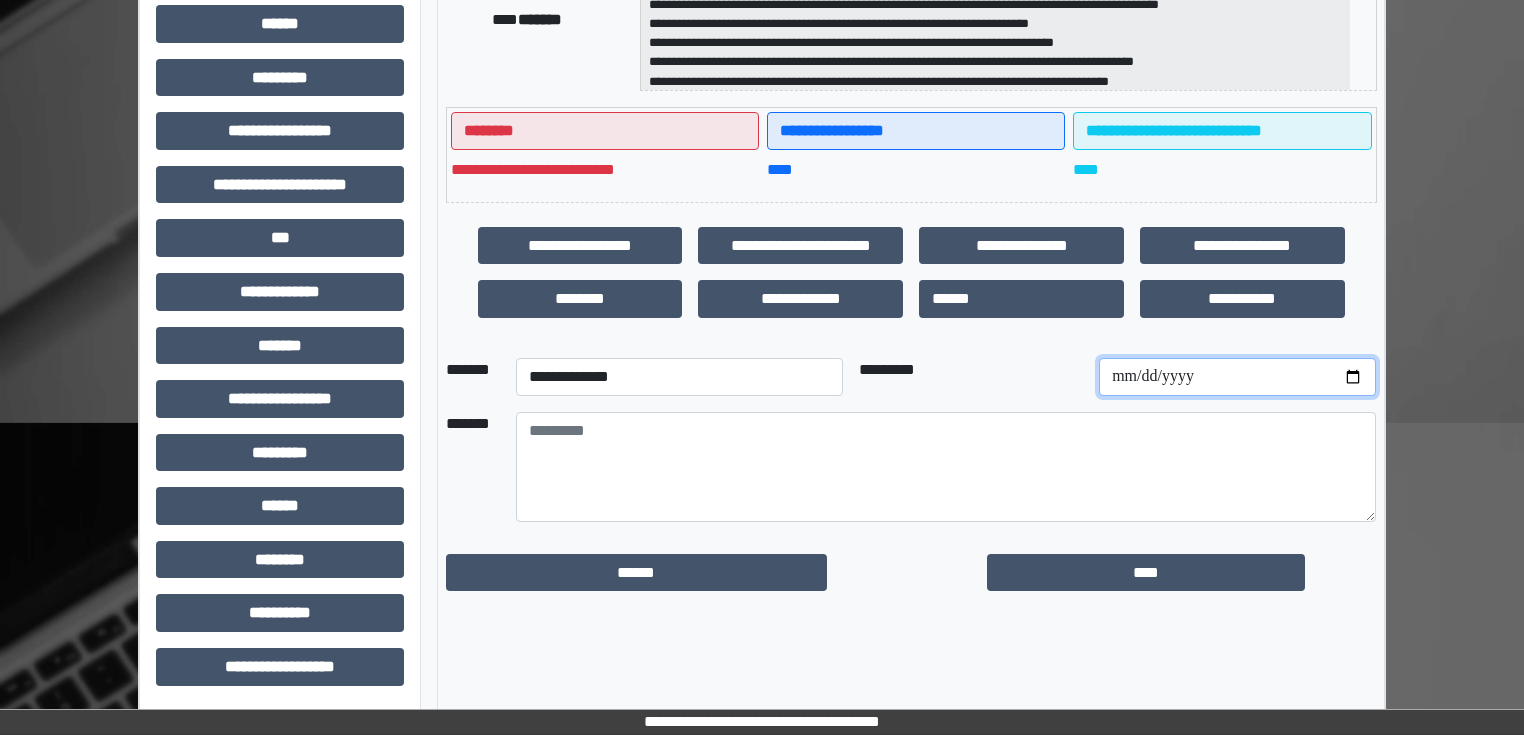 click at bounding box center (1237, 377) 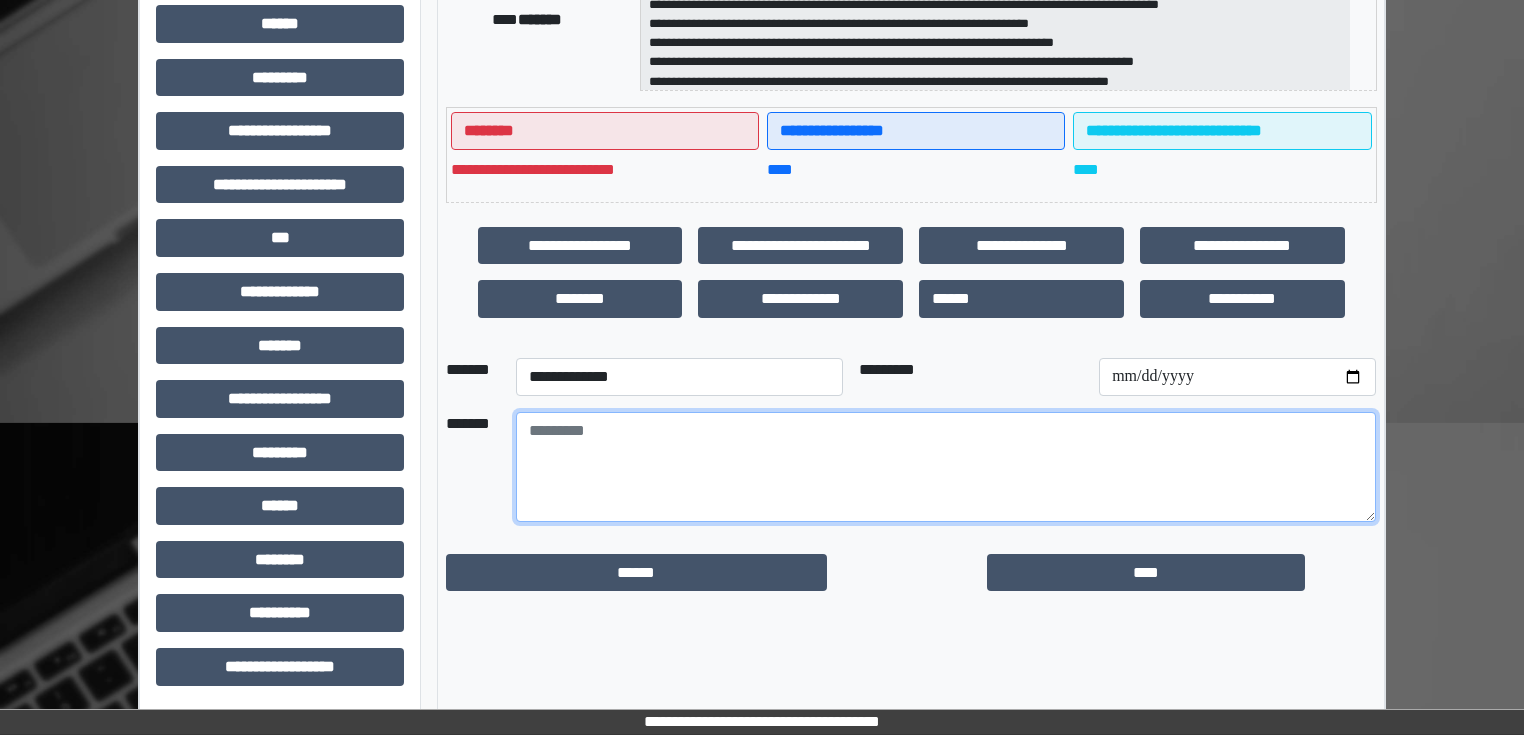 click at bounding box center [946, 467] 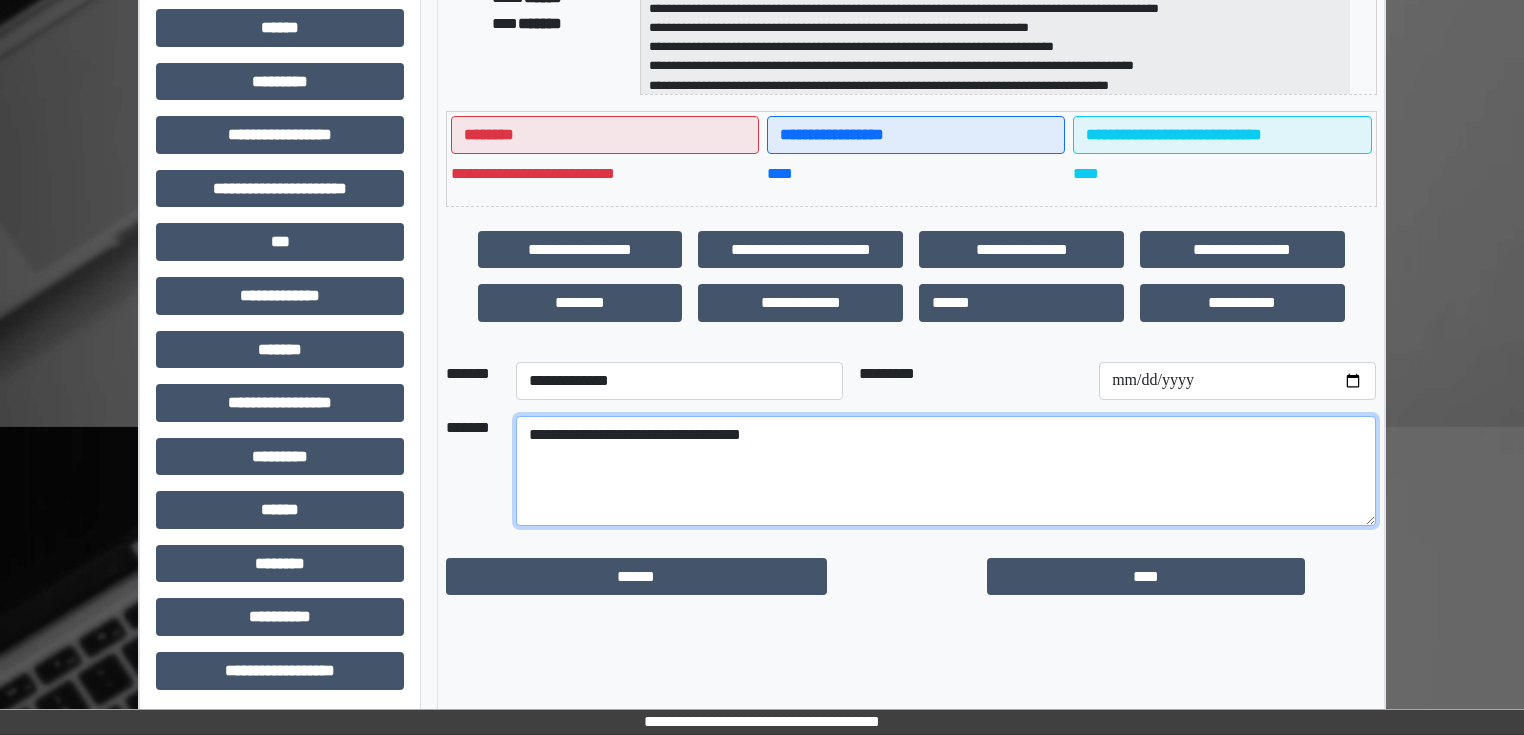 scroll, scrollTop: 431, scrollLeft: 0, axis: vertical 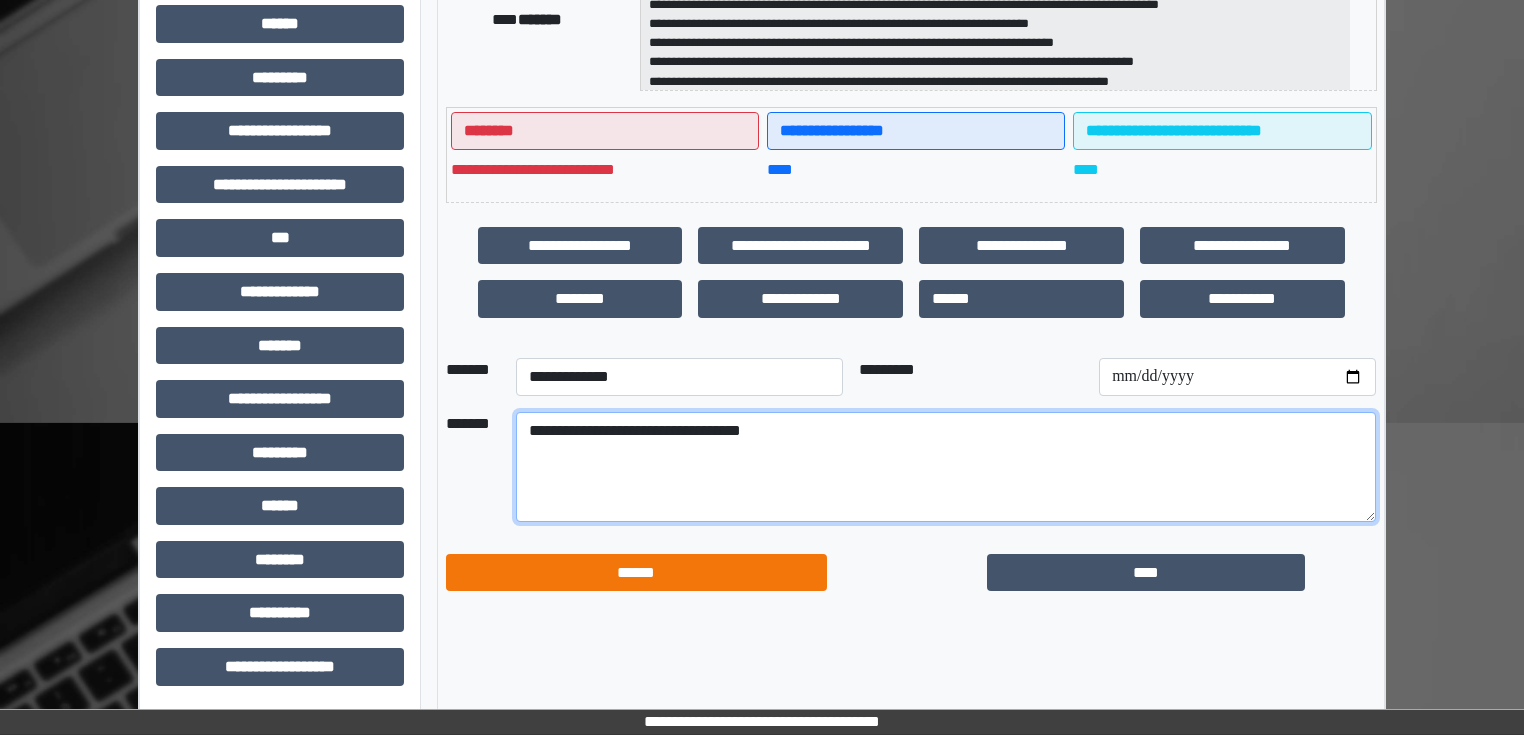 type on "**********" 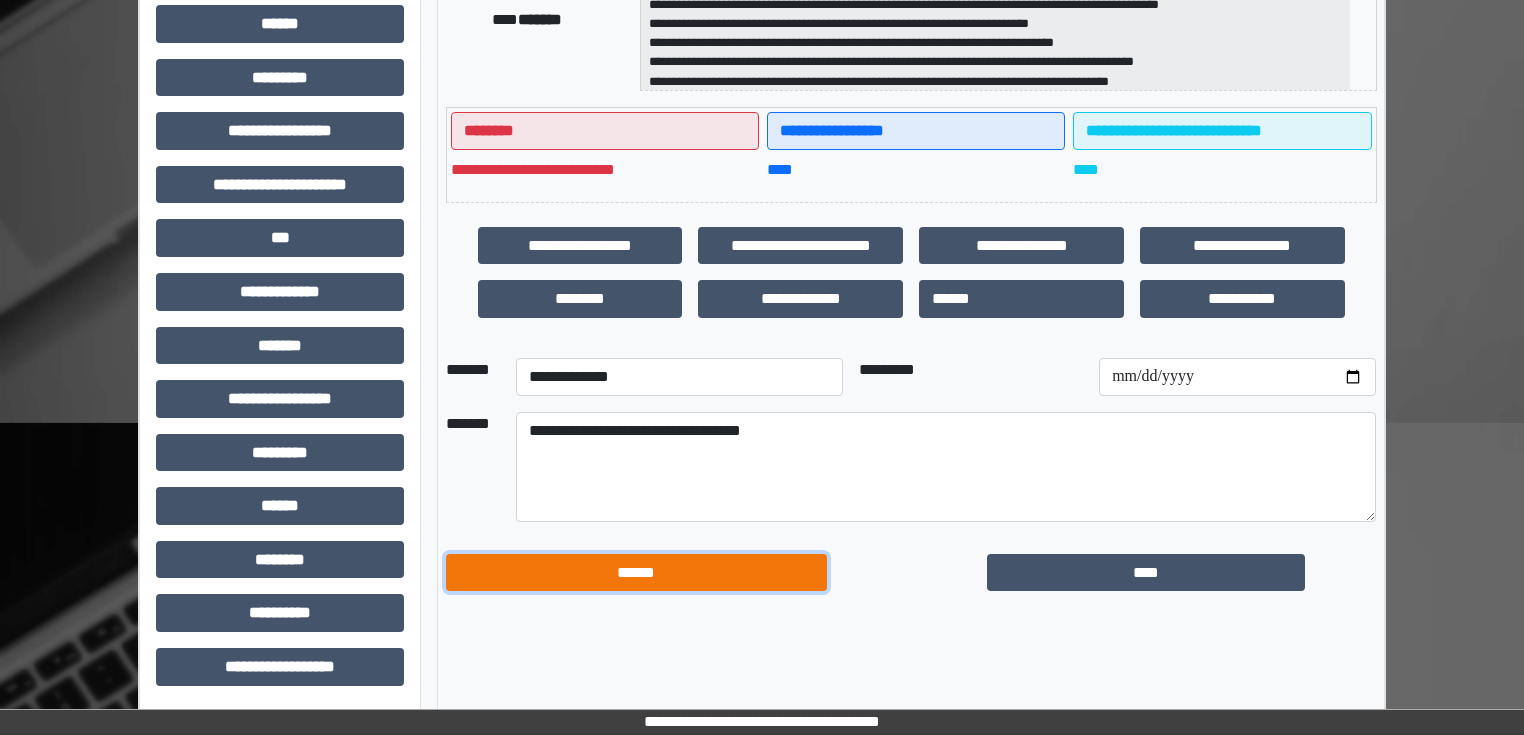 click on "******" at bounding box center (636, 573) 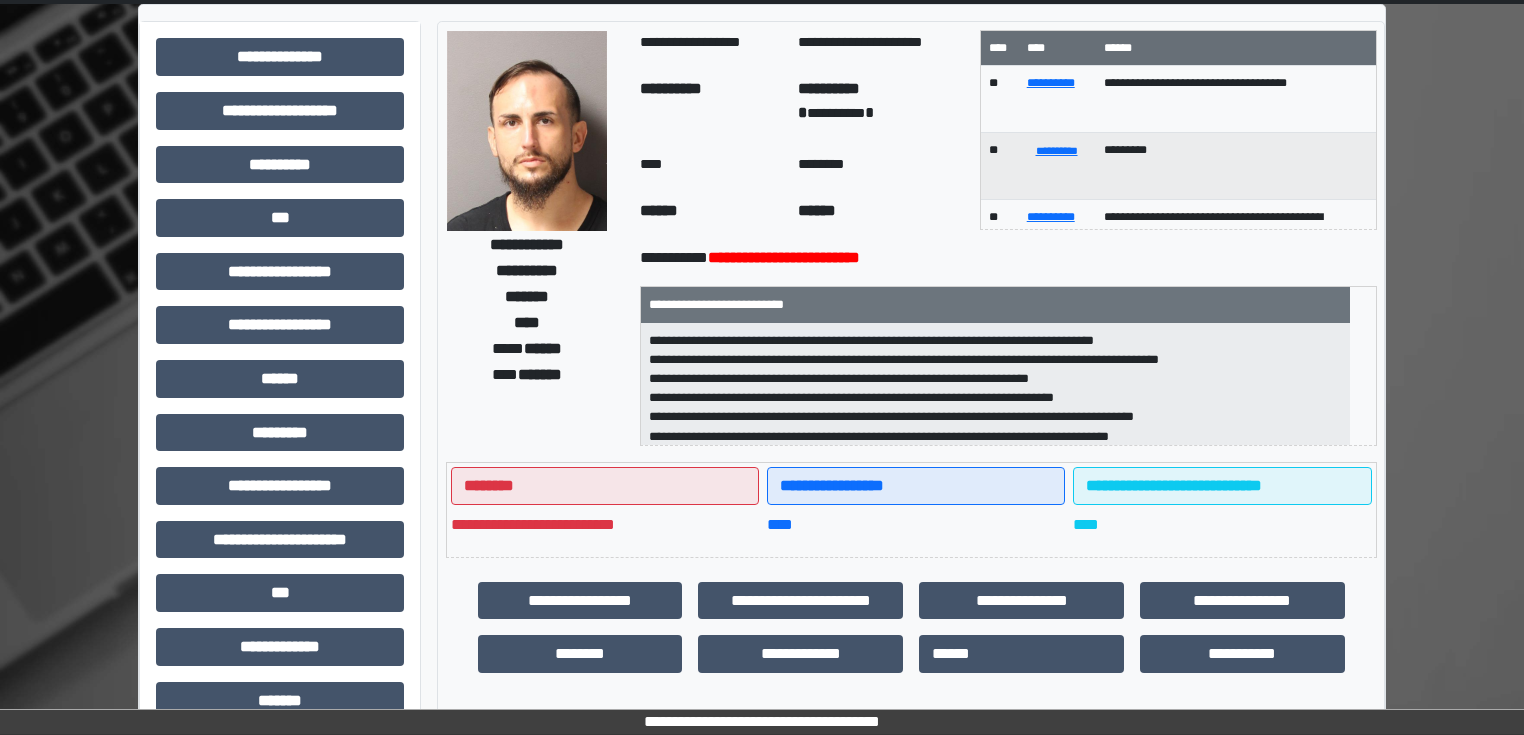 scroll, scrollTop: 0, scrollLeft: 0, axis: both 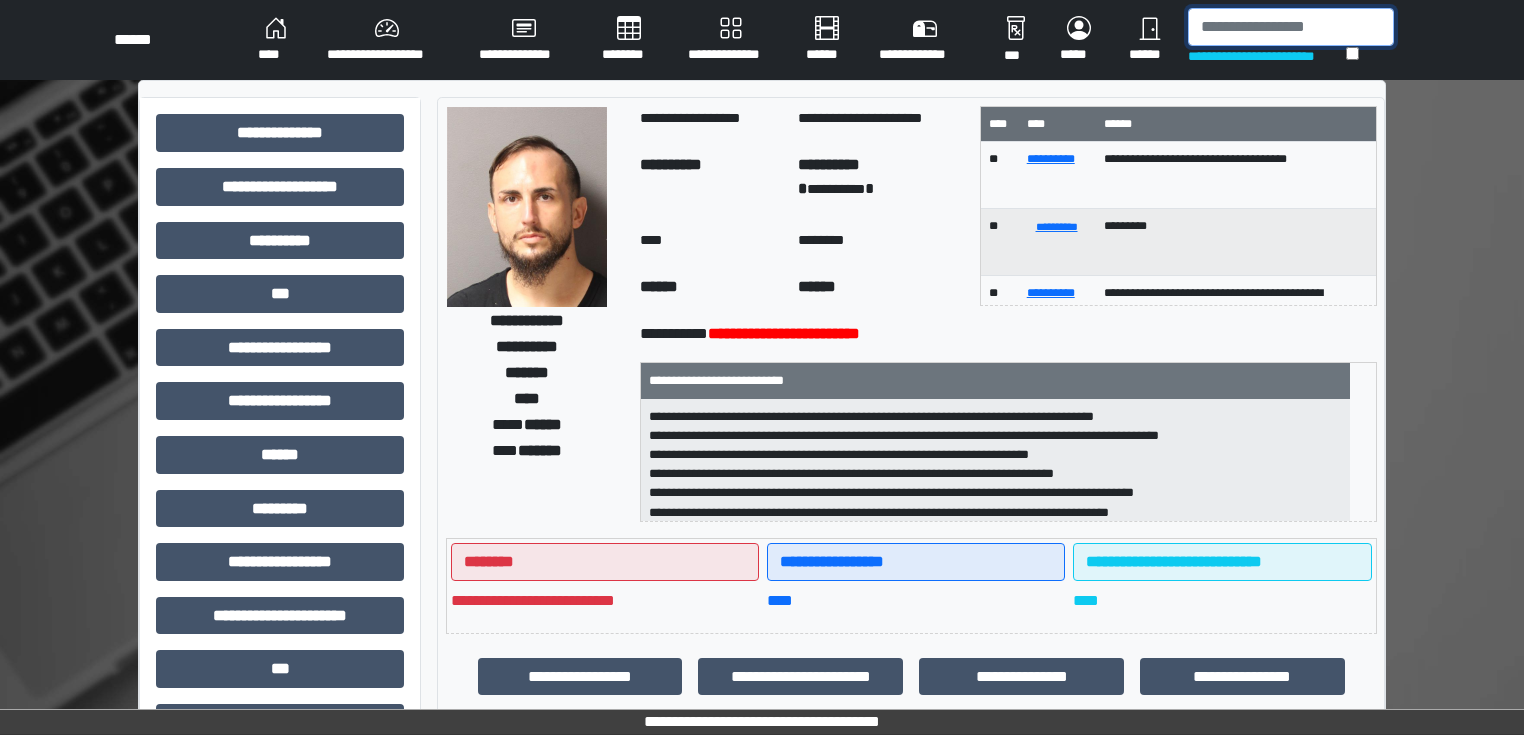 click at bounding box center [1291, 27] 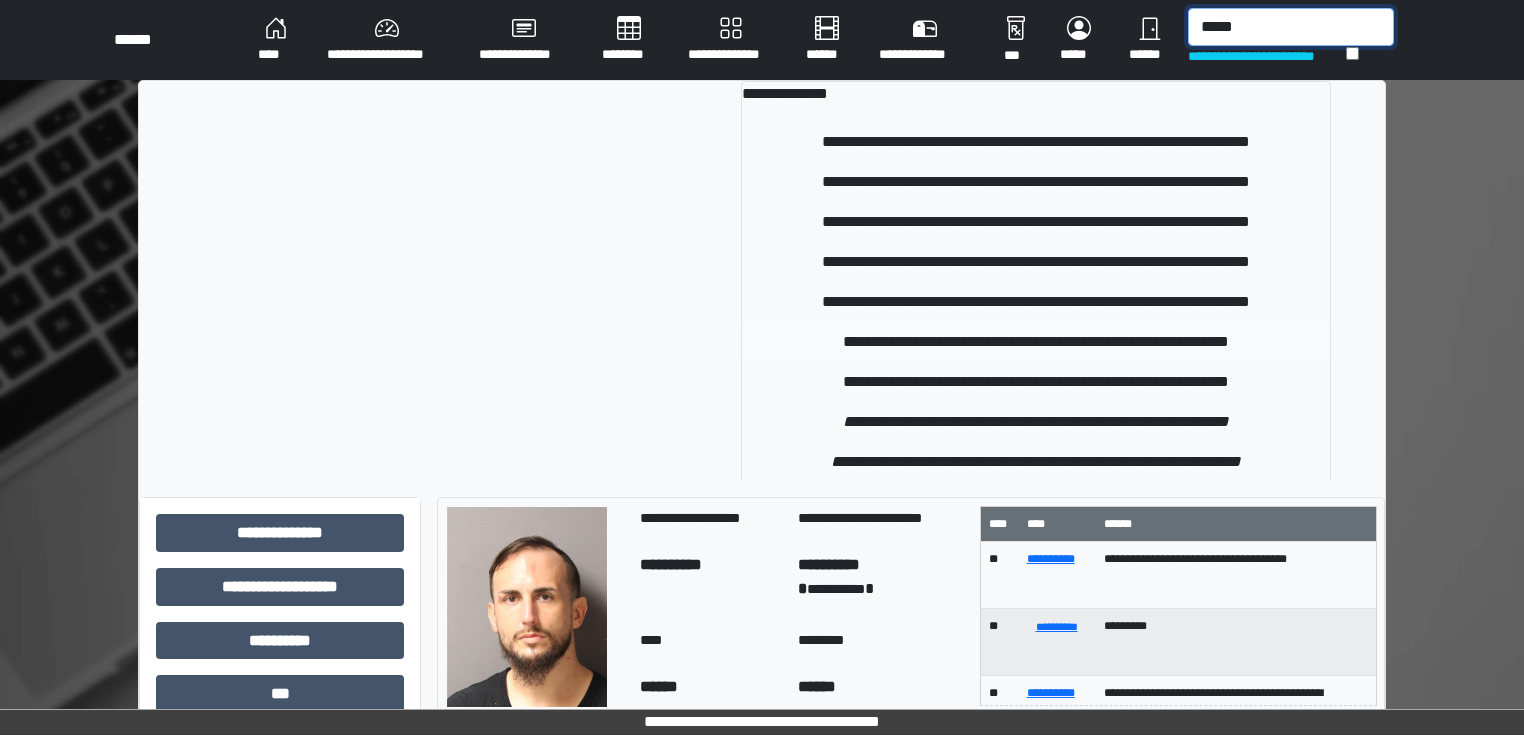 type on "*****" 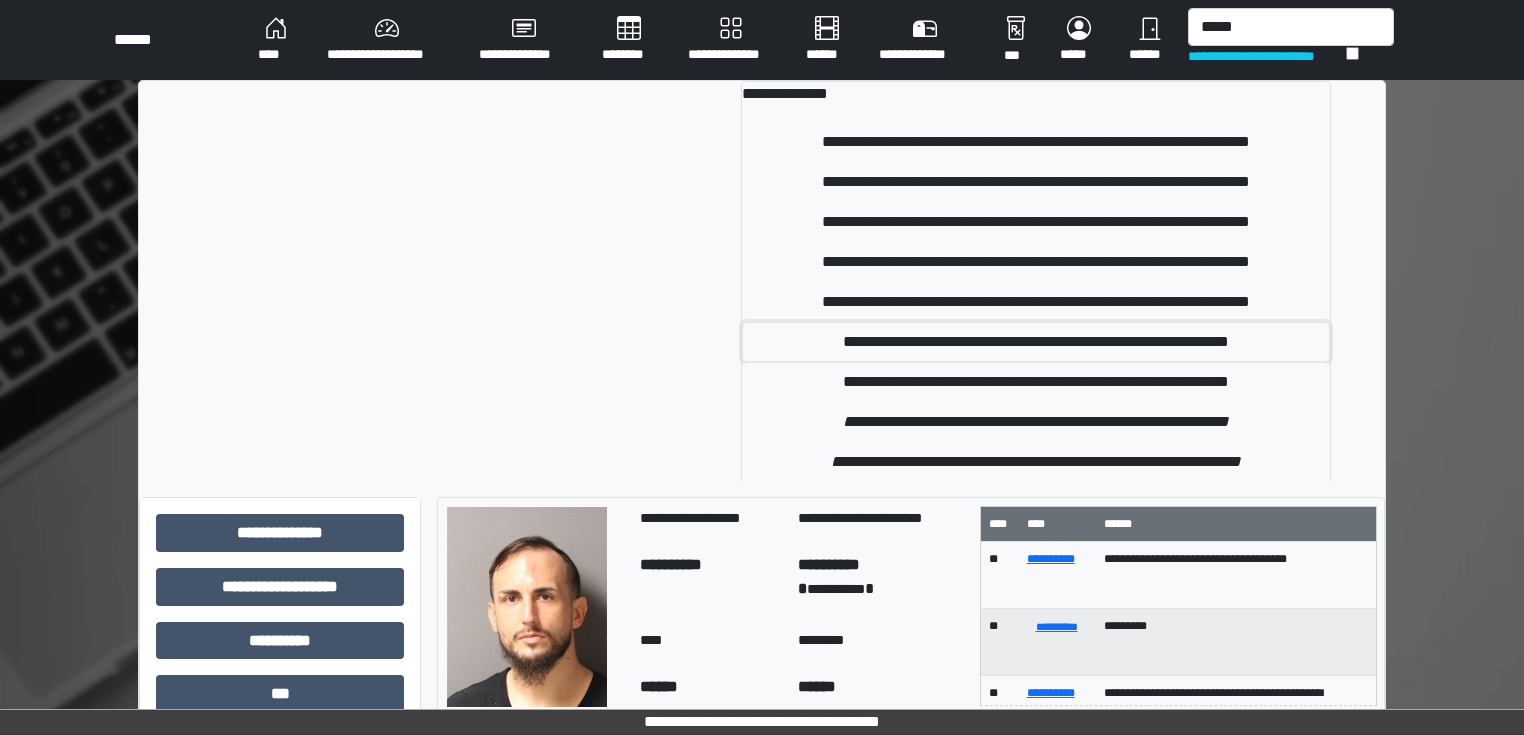 click on "**********" at bounding box center (1036, 342) 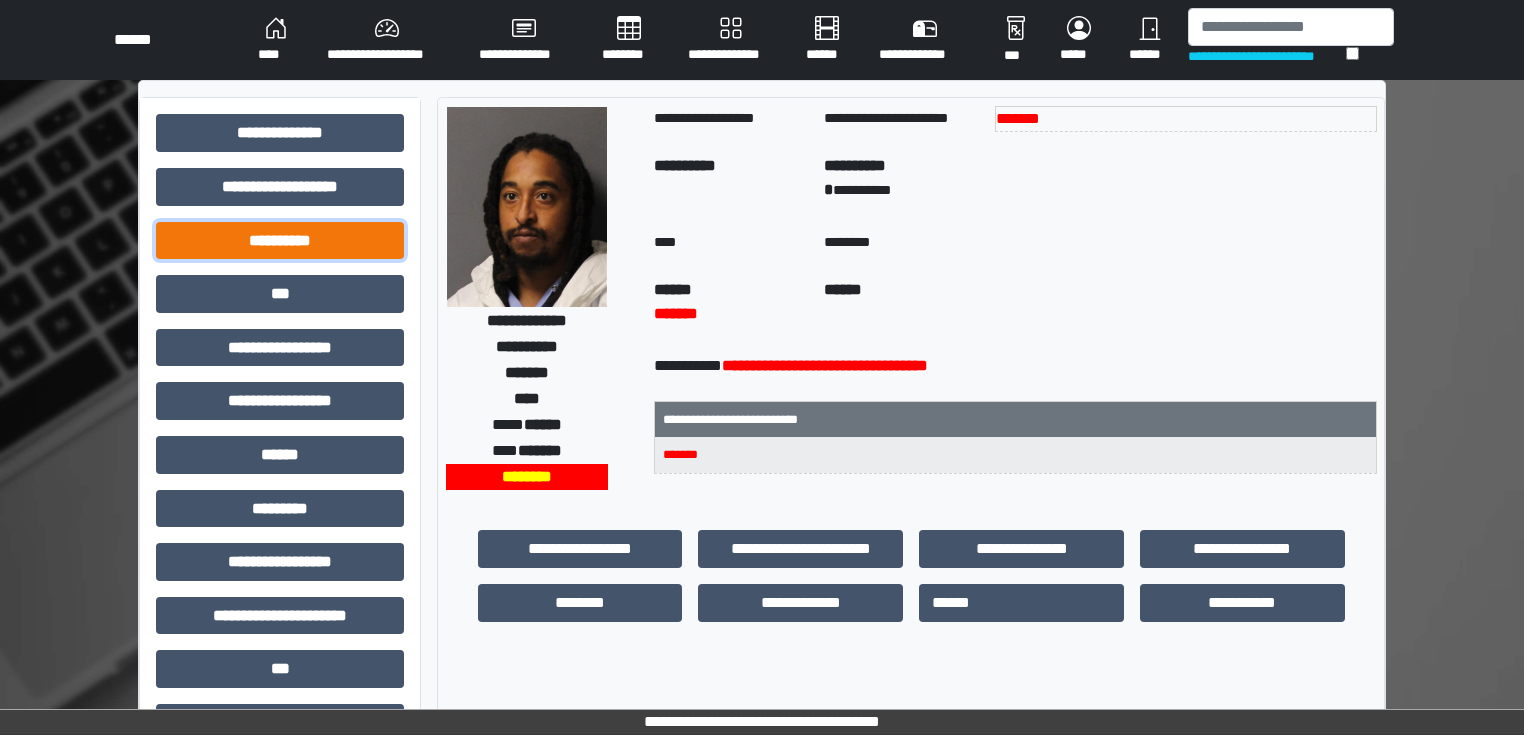 click on "**********" at bounding box center (280, 241) 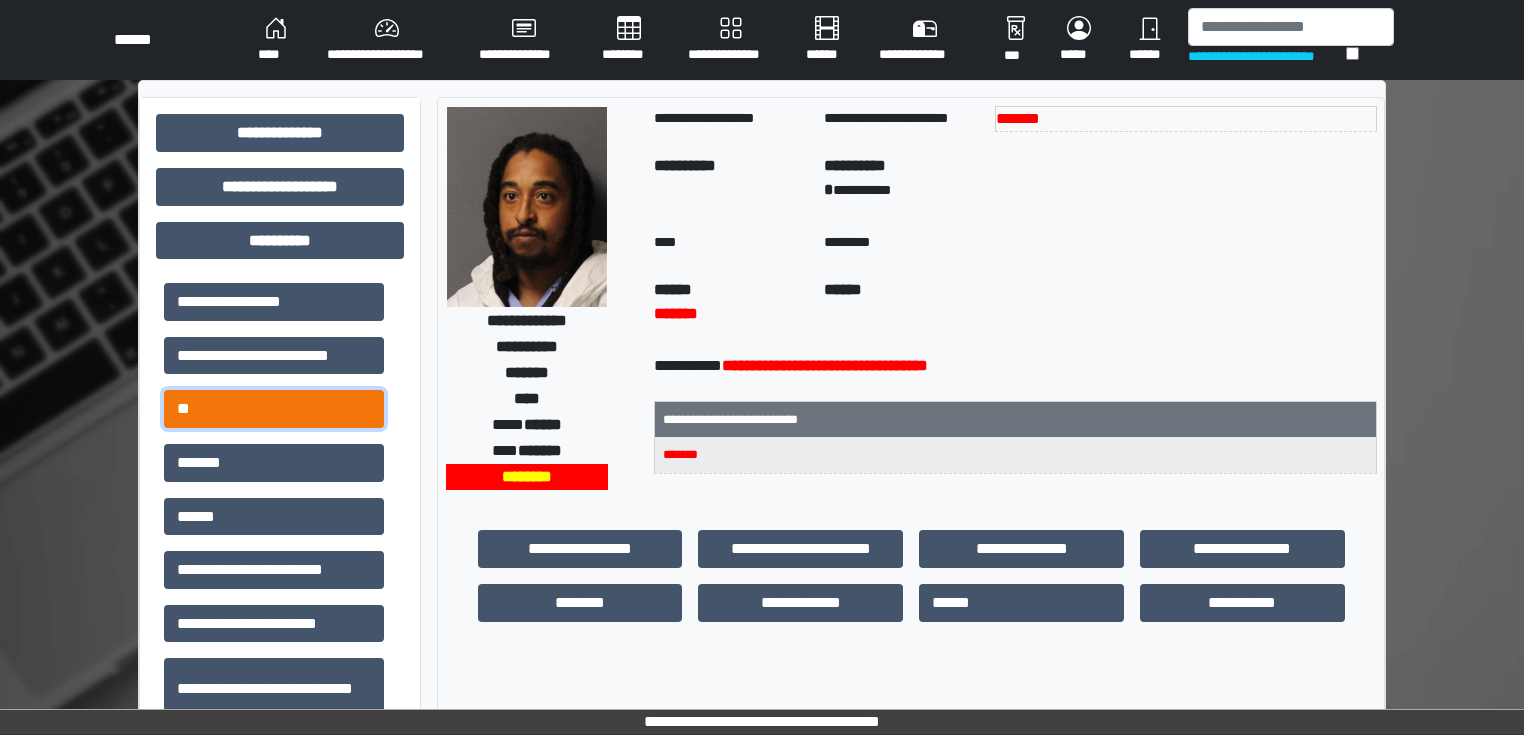 click on "**" at bounding box center [274, 409] 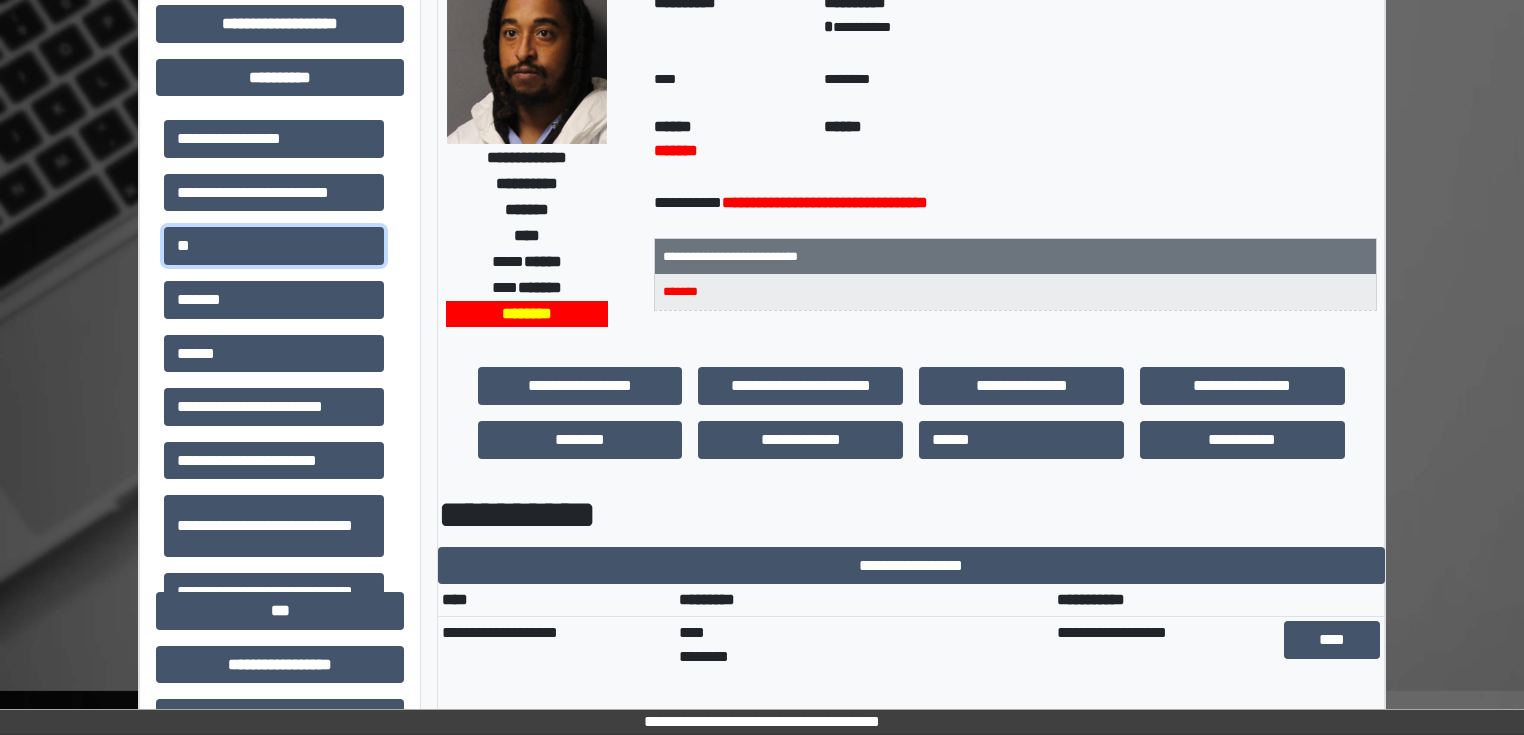 scroll, scrollTop: 0, scrollLeft: 0, axis: both 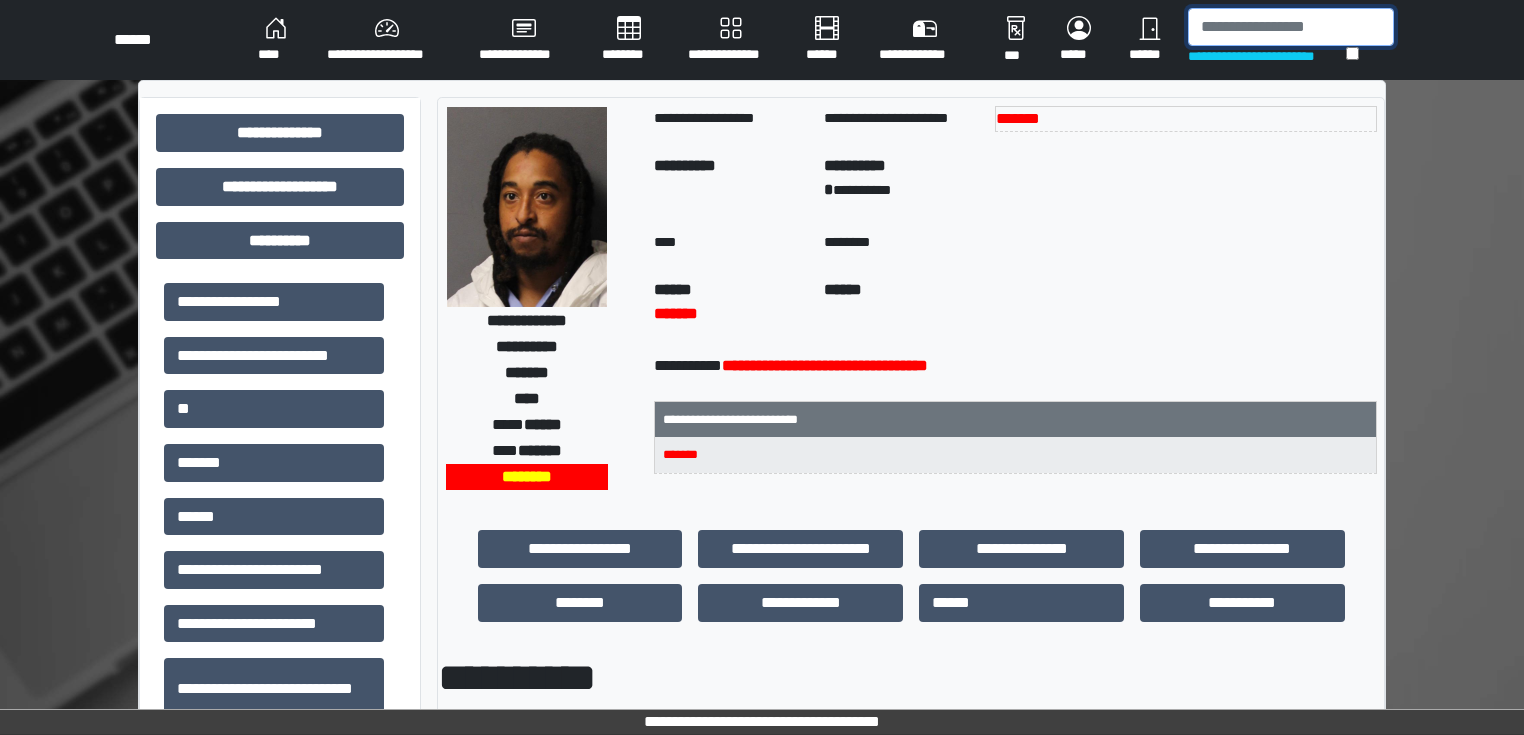 drag, startPoint x: 1303, startPoint y: 30, endPoint x: 1292, endPoint y: 22, distance: 13.601471 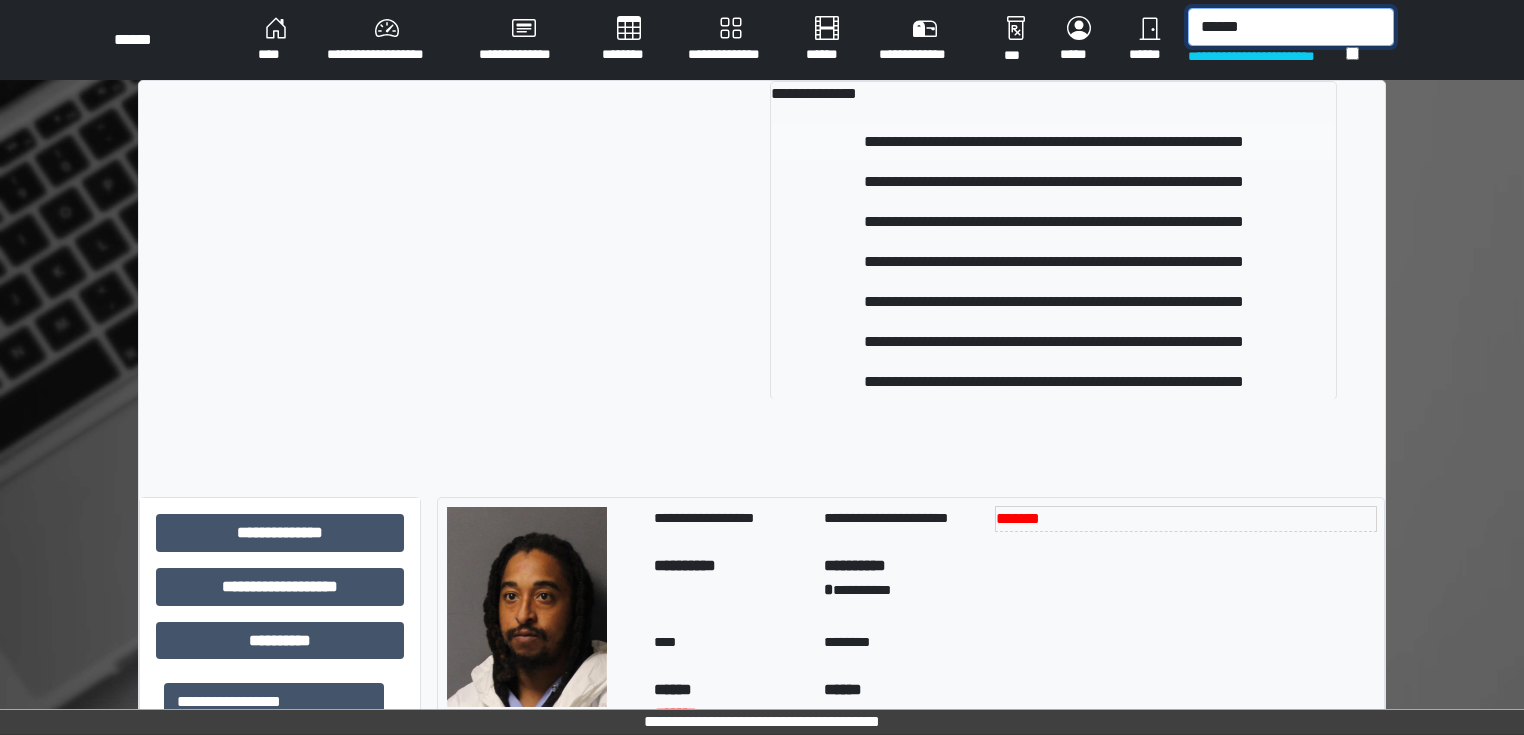 type on "******" 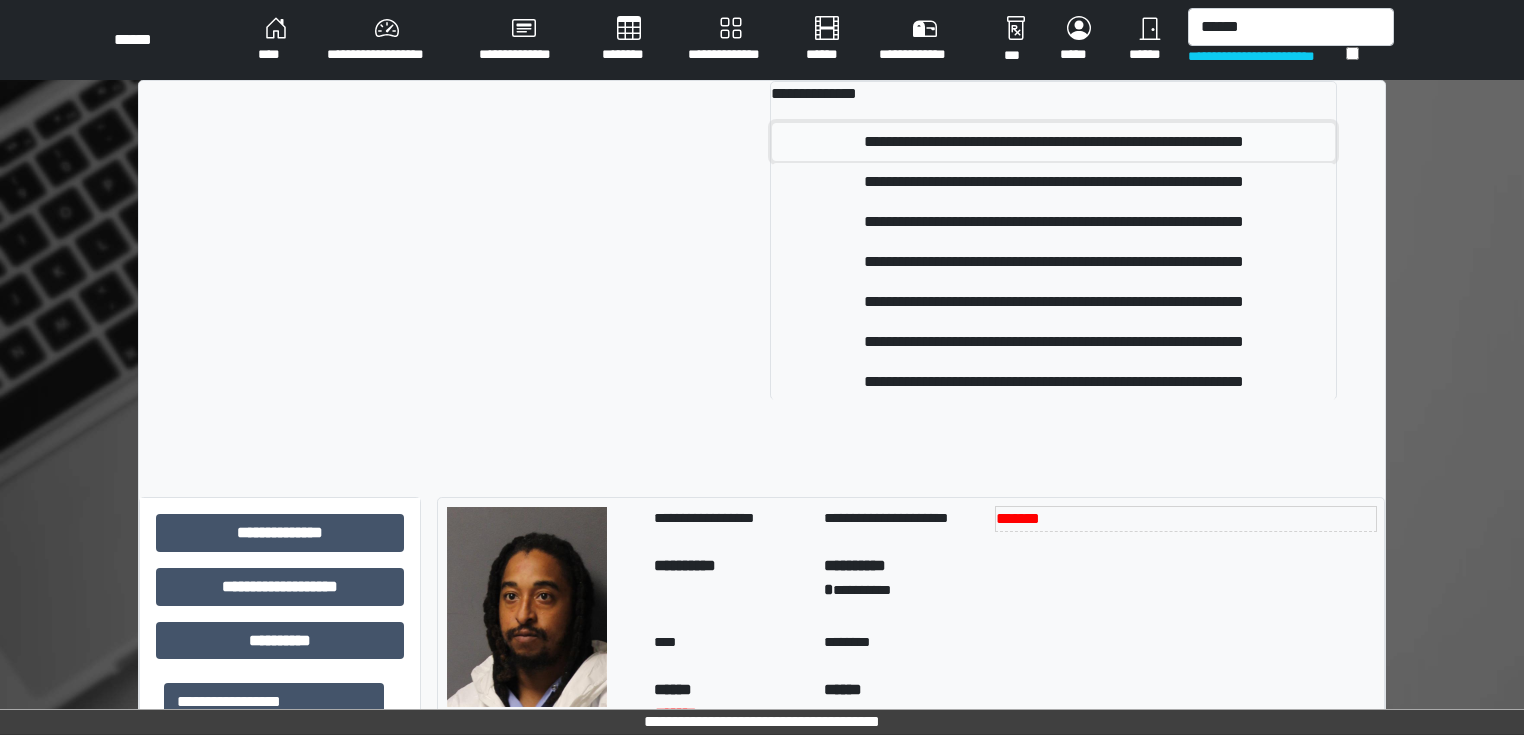 click on "**********" at bounding box center [1053, 142] 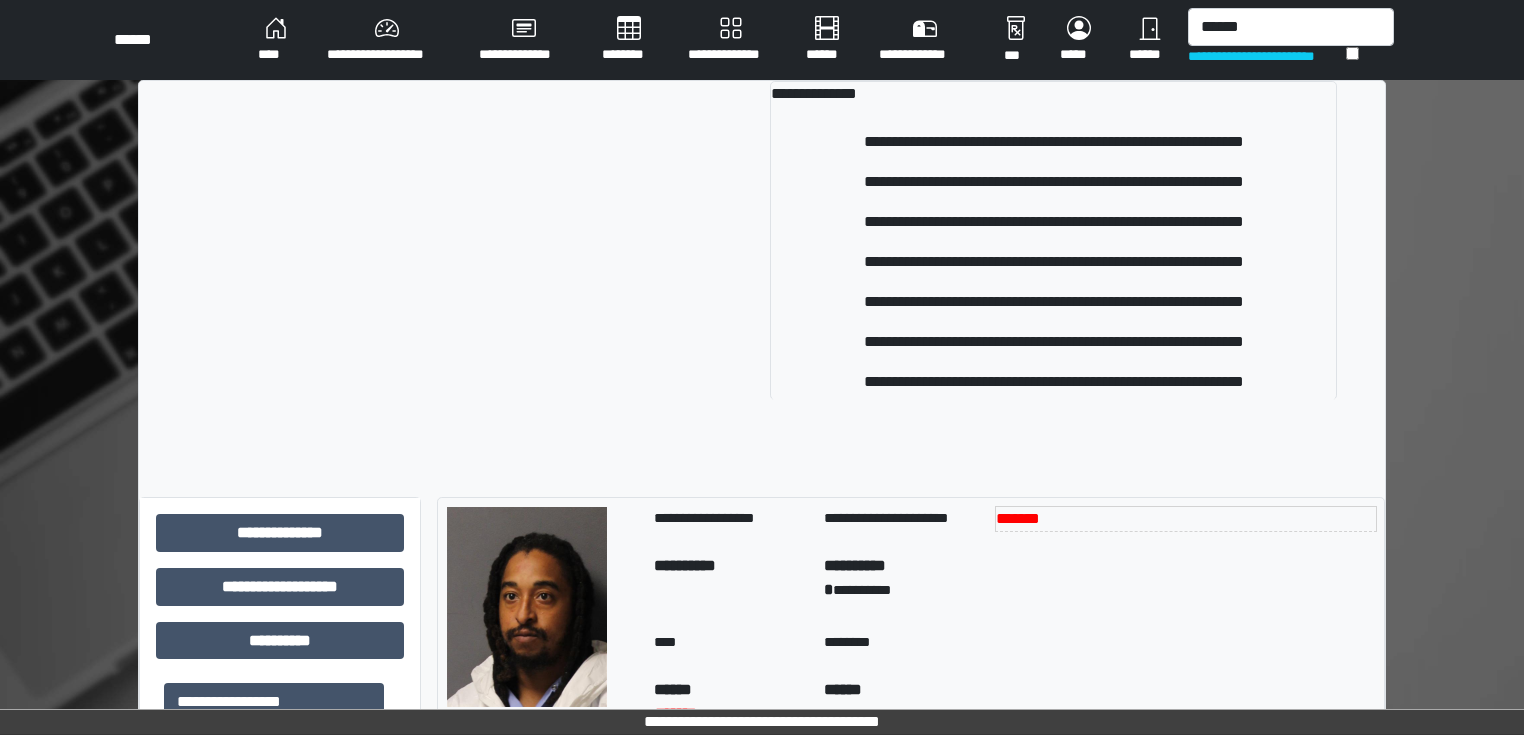 type 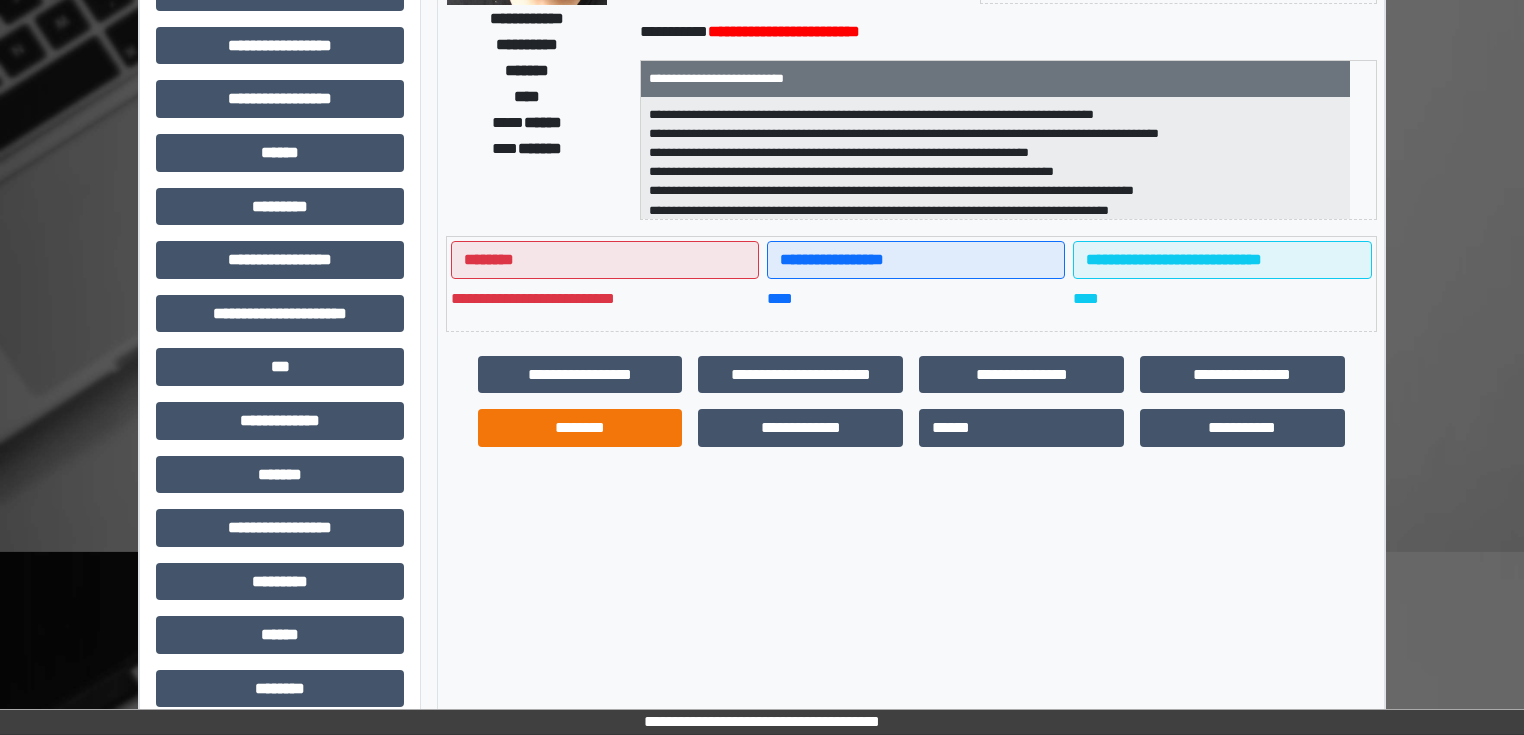 scroll, scrollTop: 400, scrollLeft: 0, axis: vertical 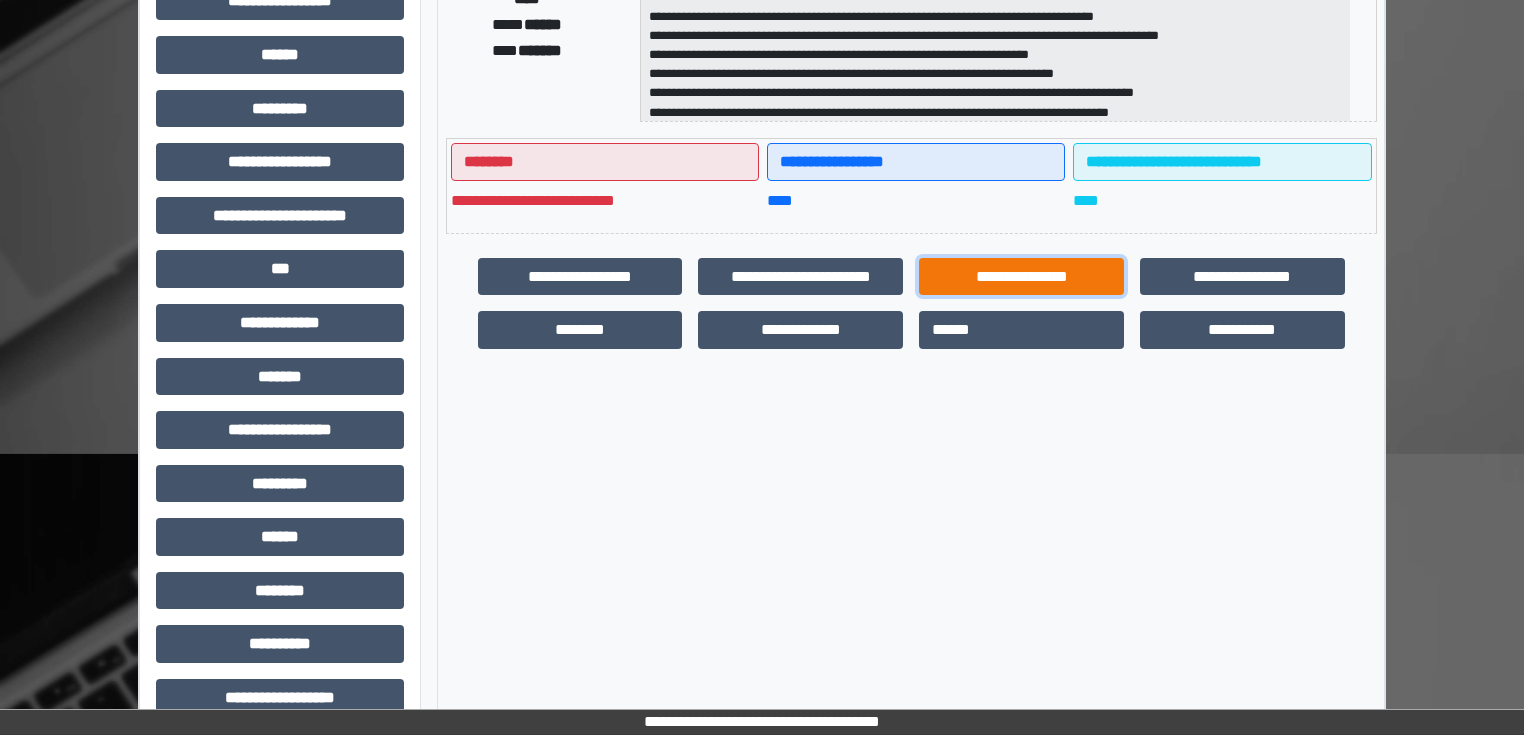 click on "**********" at bounding box center [1021, 277] 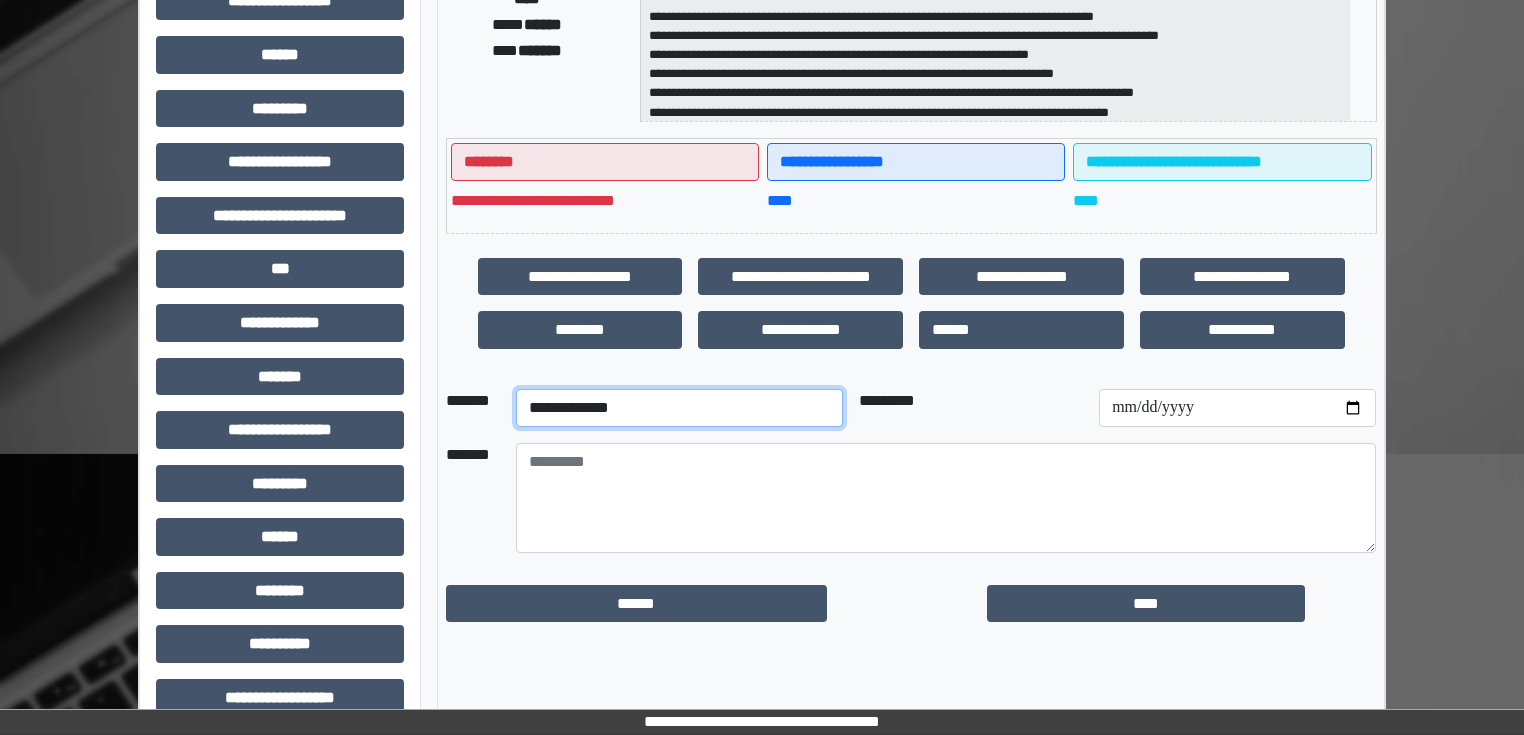 click on "**********" at bounding box center (679, 408) 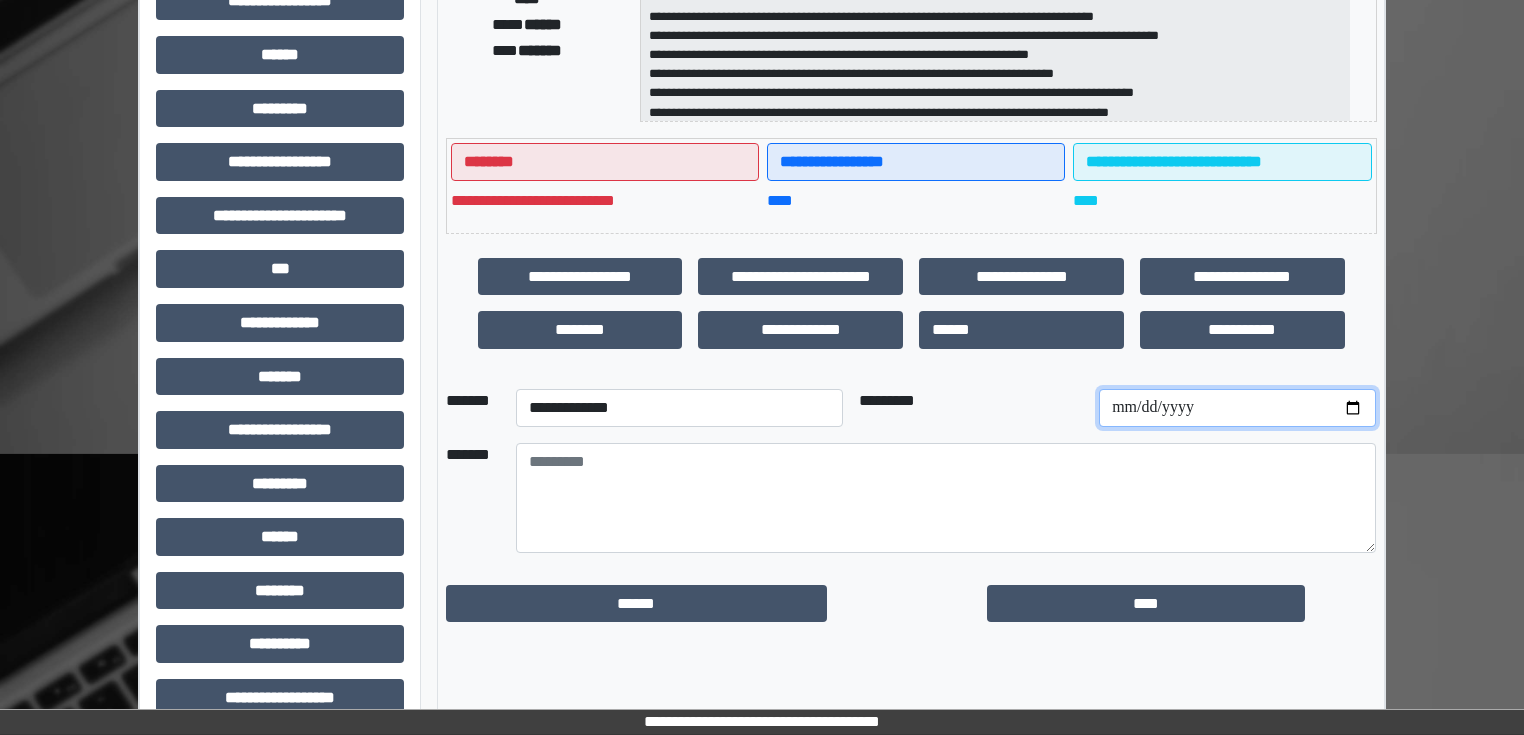 click at bounding box center [1237, 408] 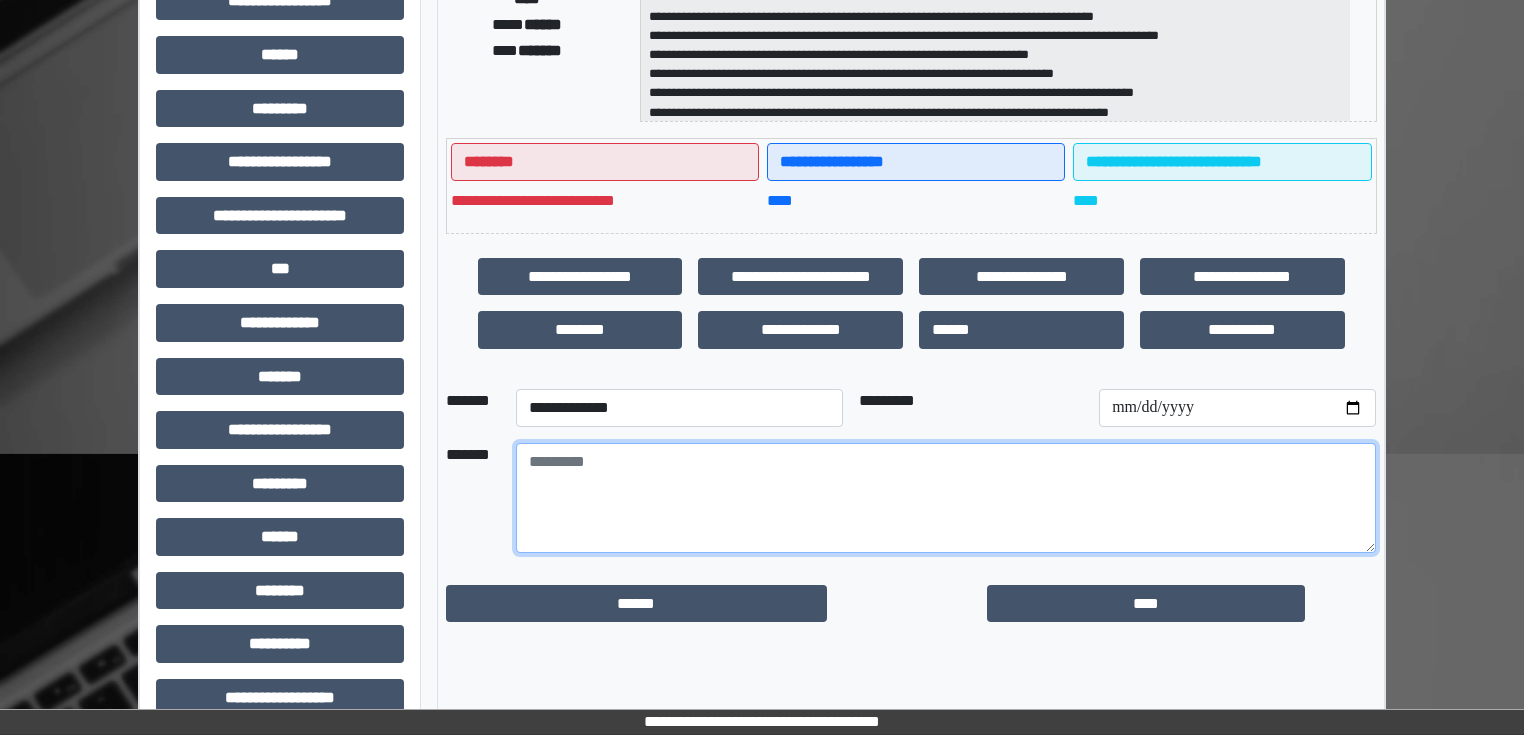click at bounding box center (946, 498) 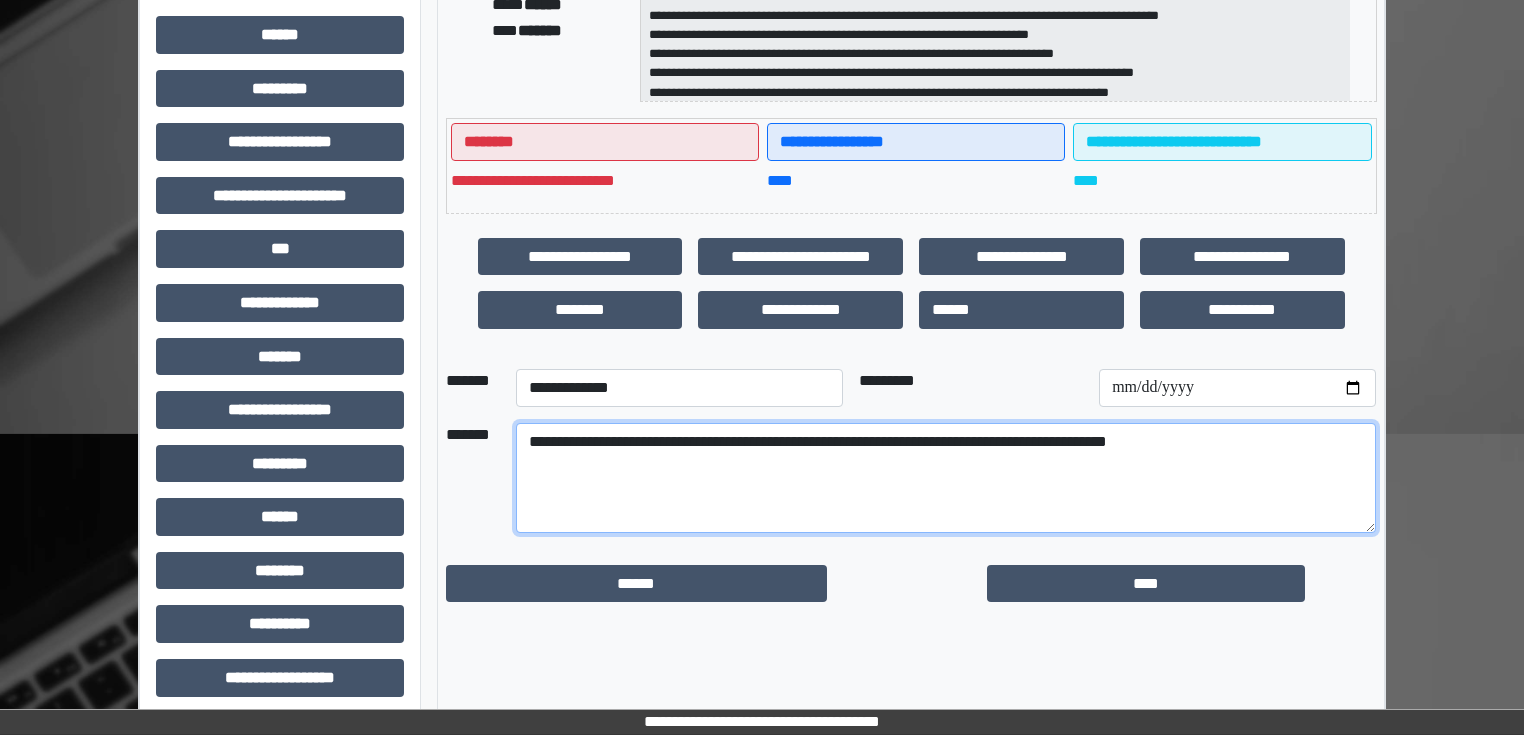 scroll, scrollTop: 431, scrollLeft: 0, axis: vertical 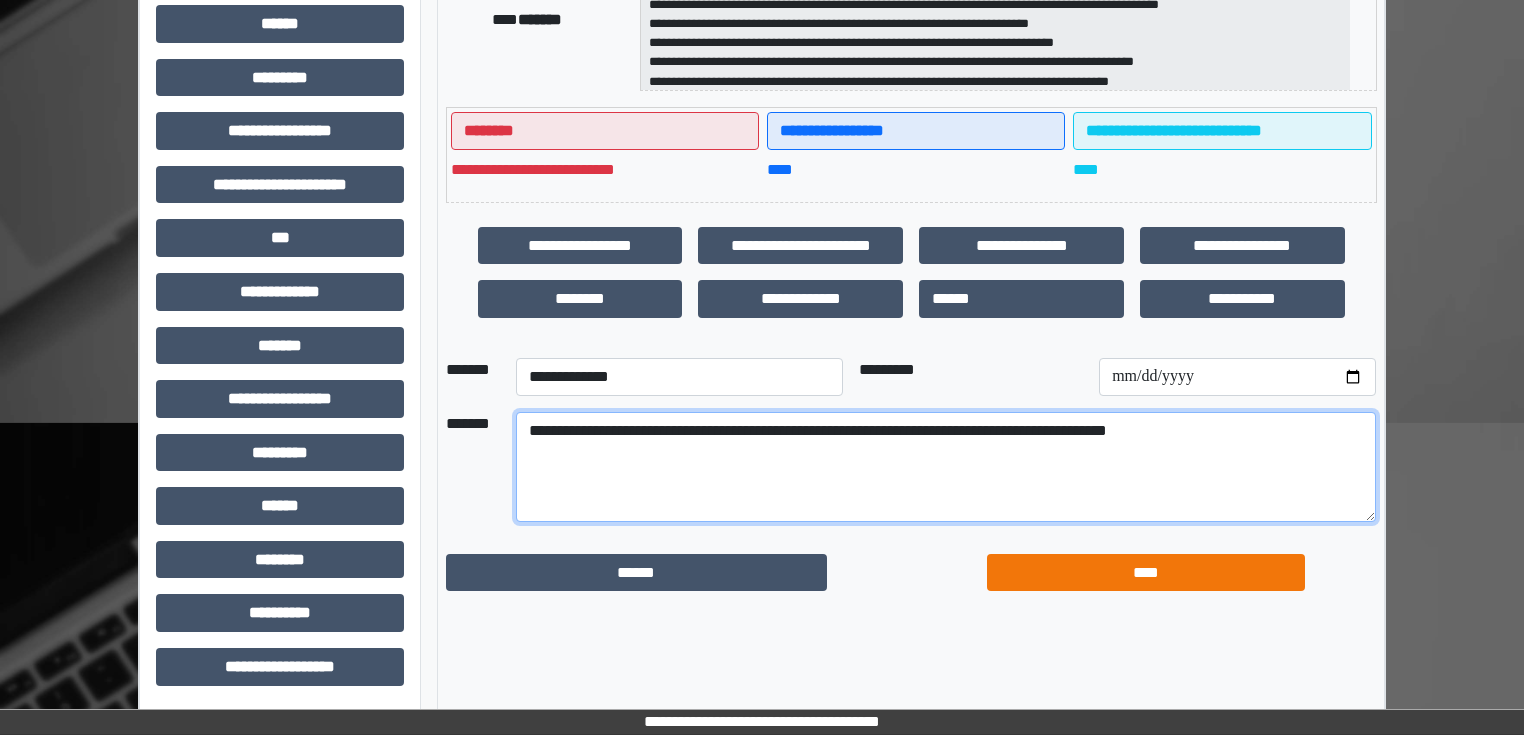 type on "**********" 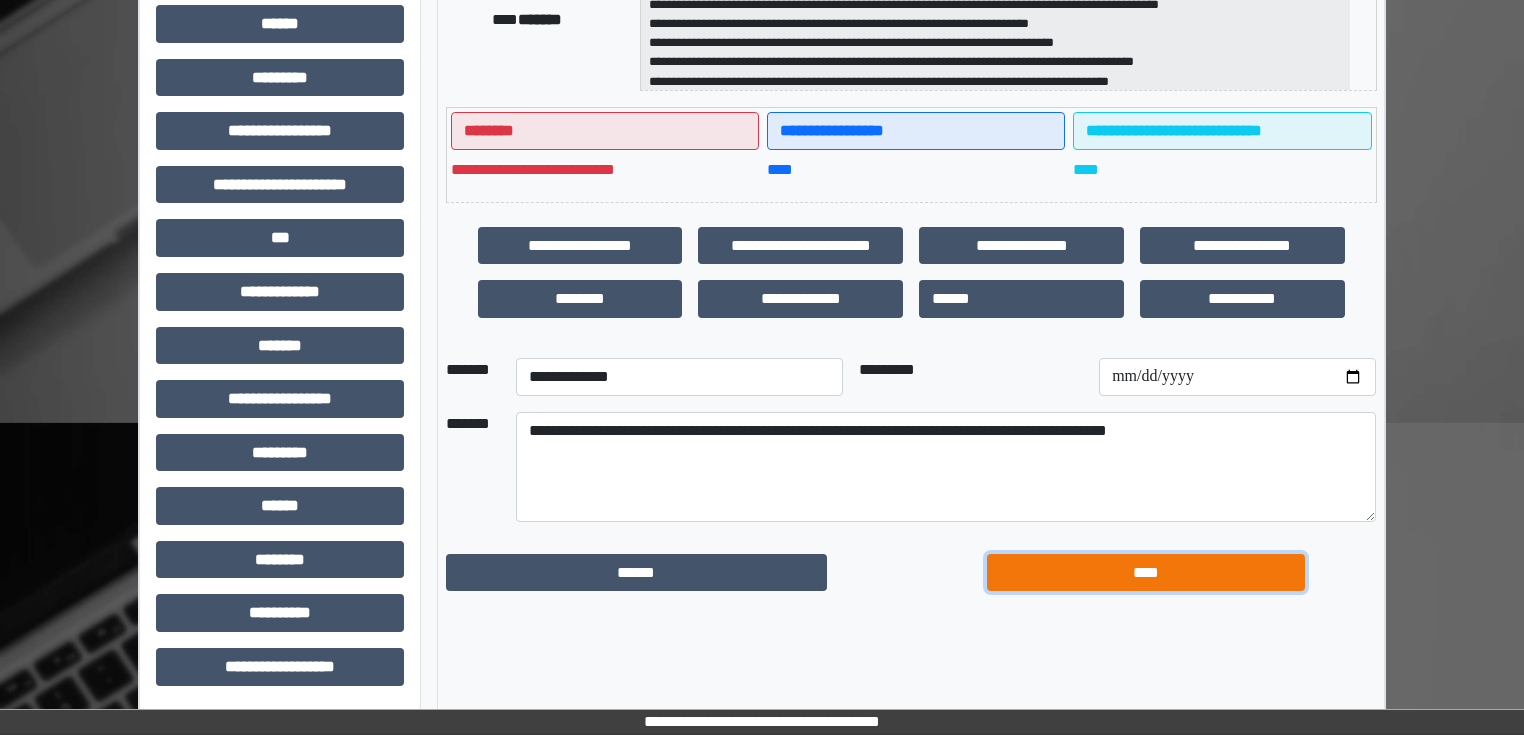 click on "****" at bounding box center [1146, 573] 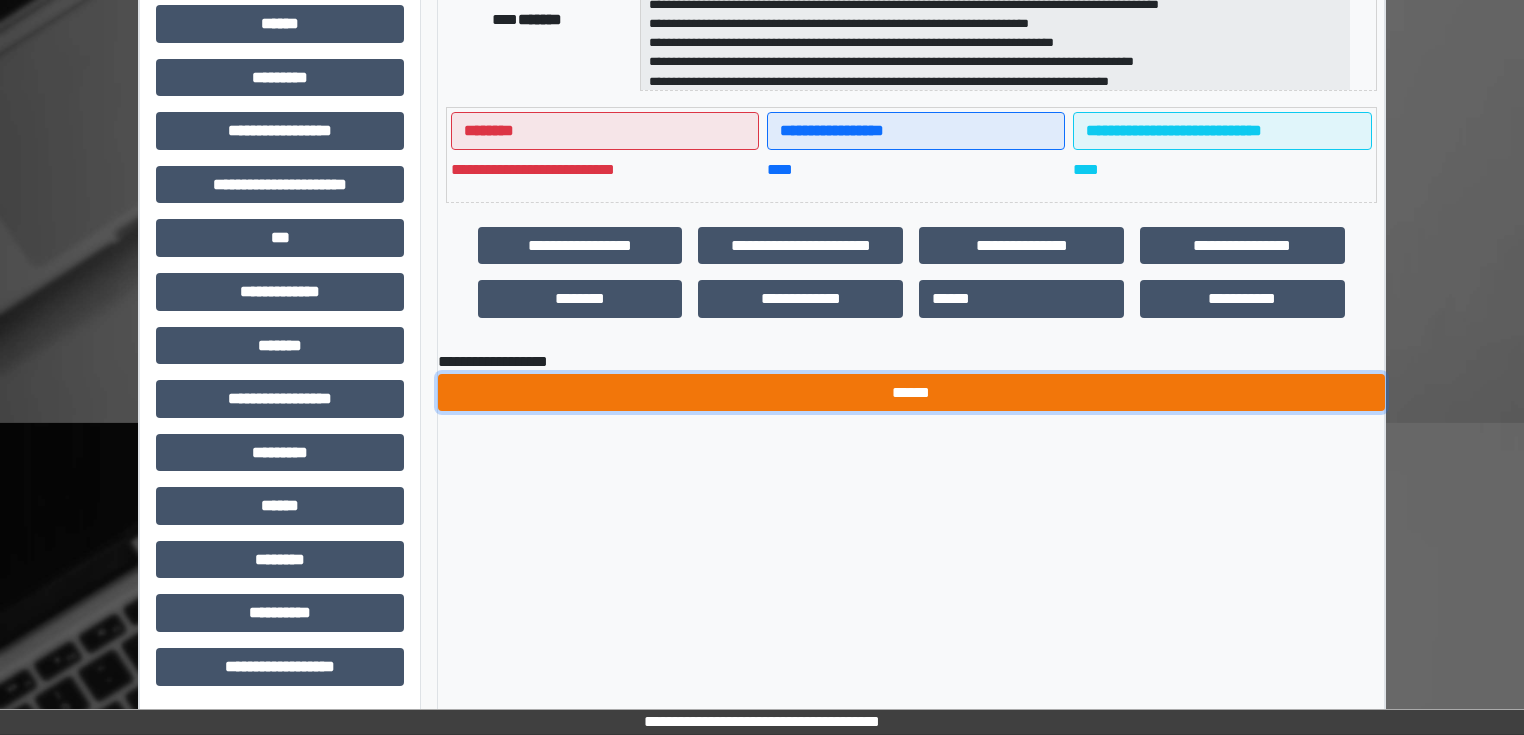click on "******" at bounding box center [911, 393] 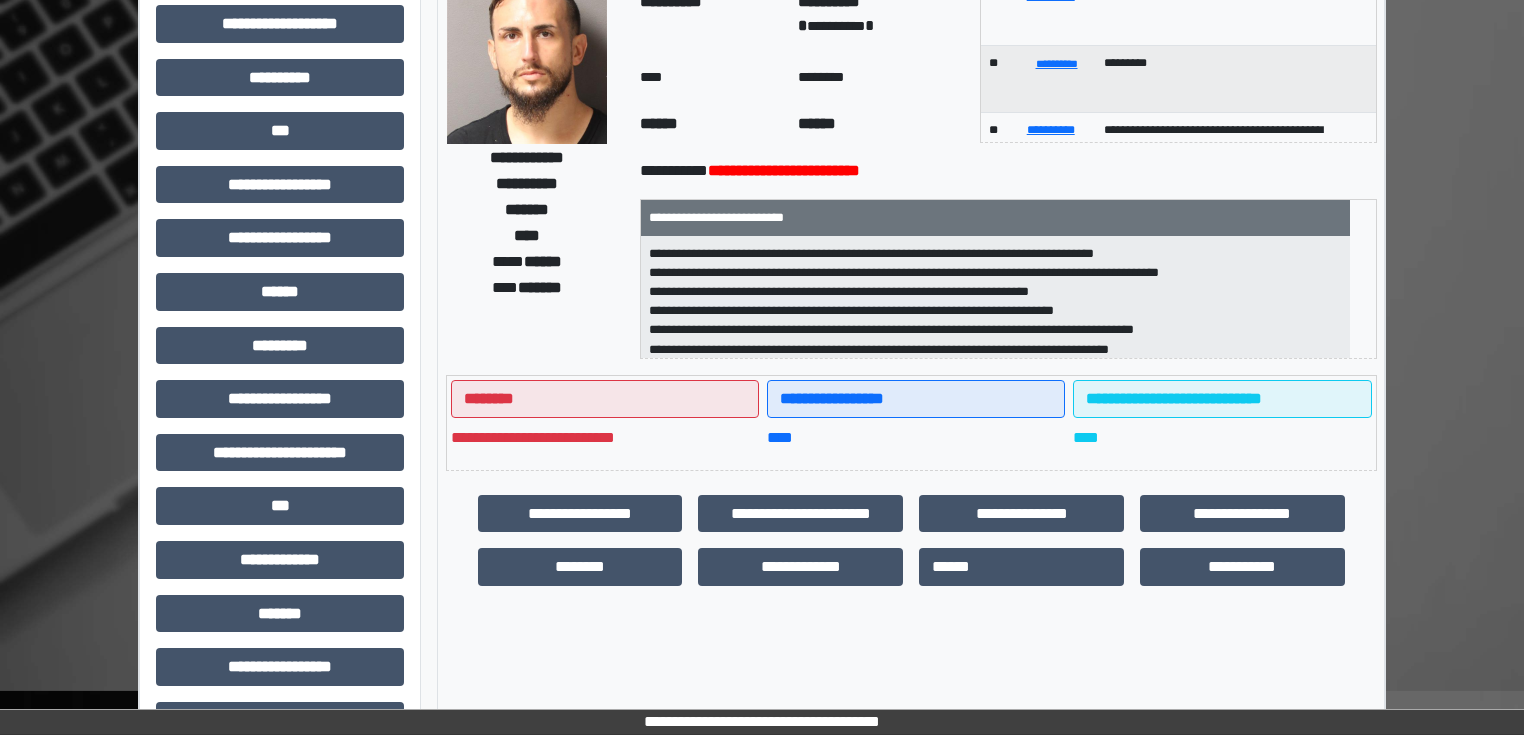 scroll, scrollTop: 0, scrollLeft: 0, axis: both 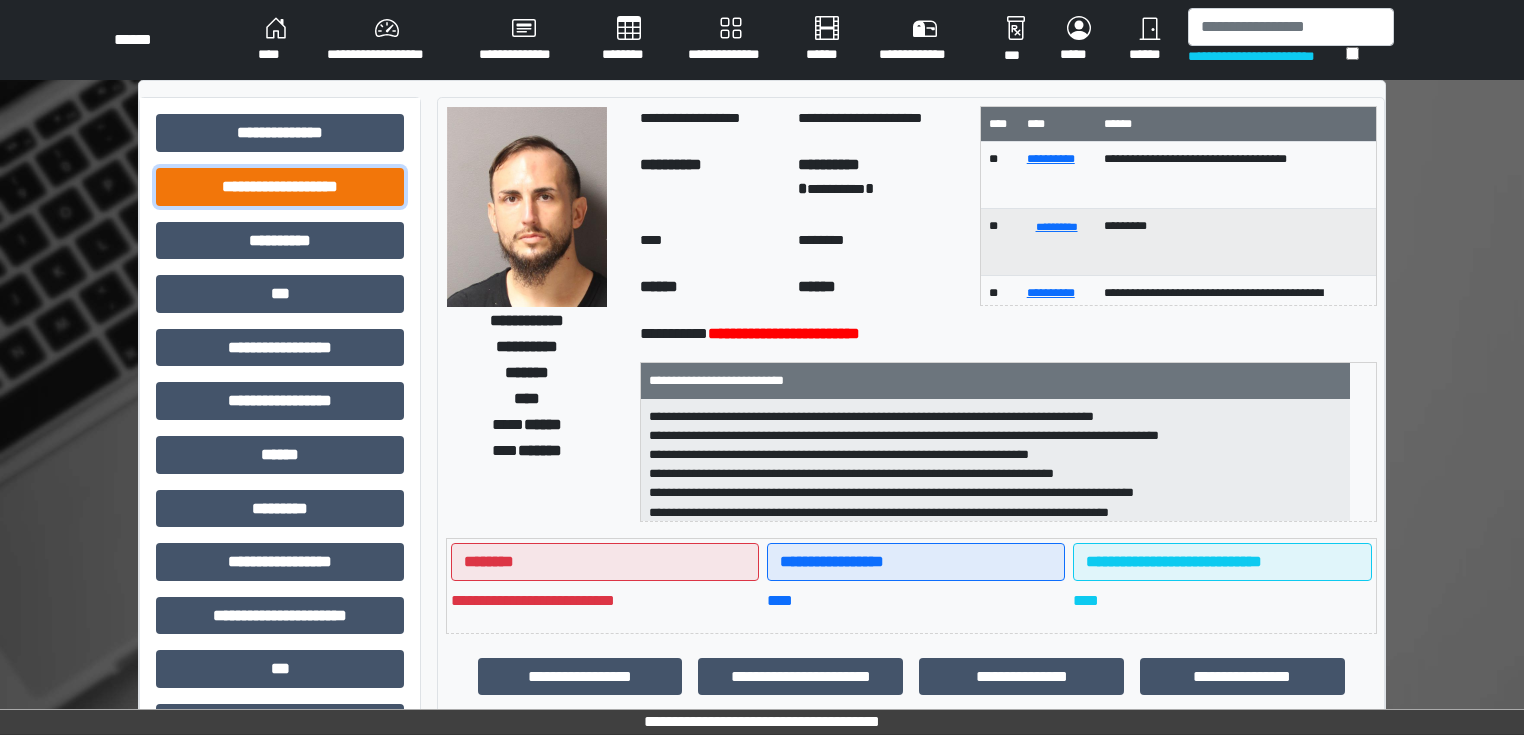 click on "**********" at bounding box center [280, 187] 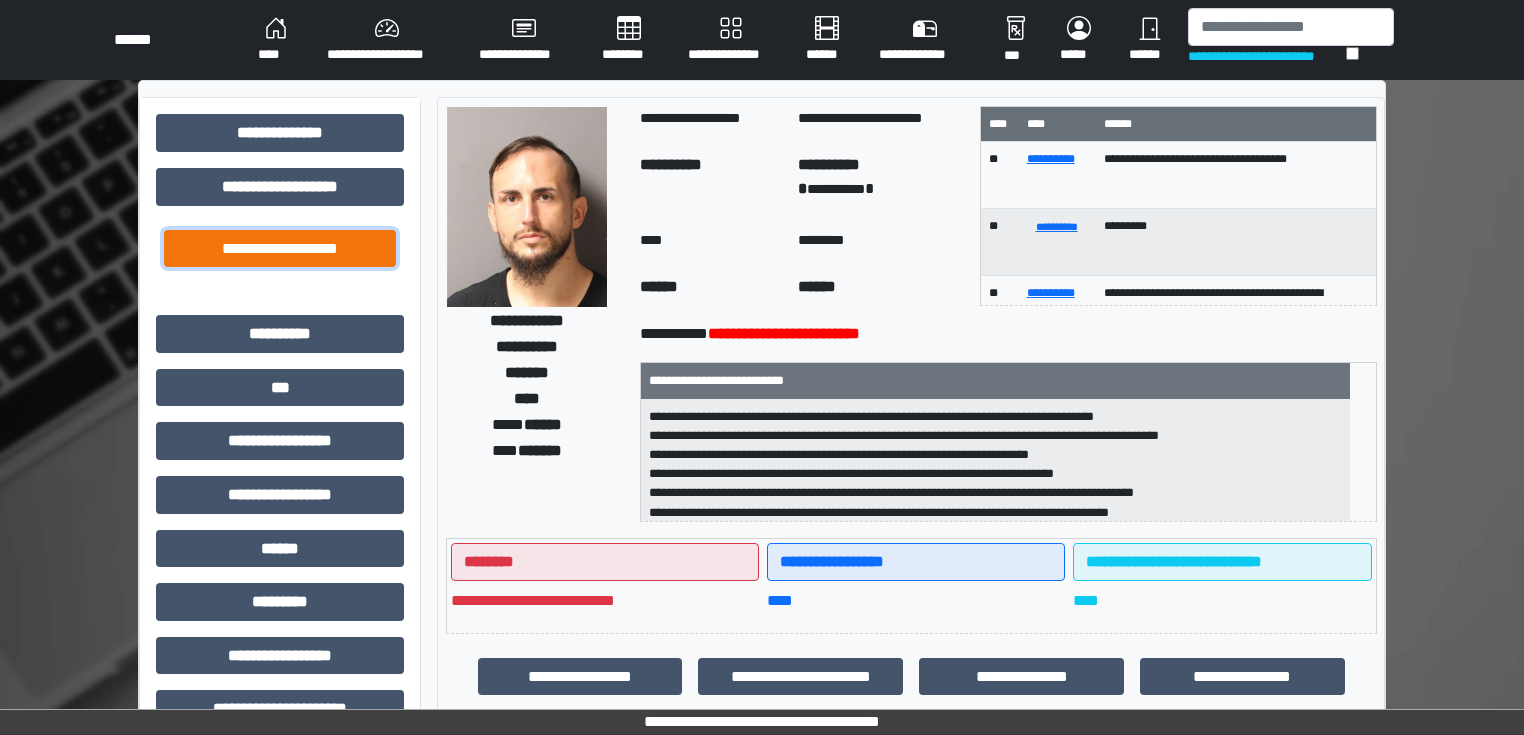 click on "**********" at bounding box center [280, 249] 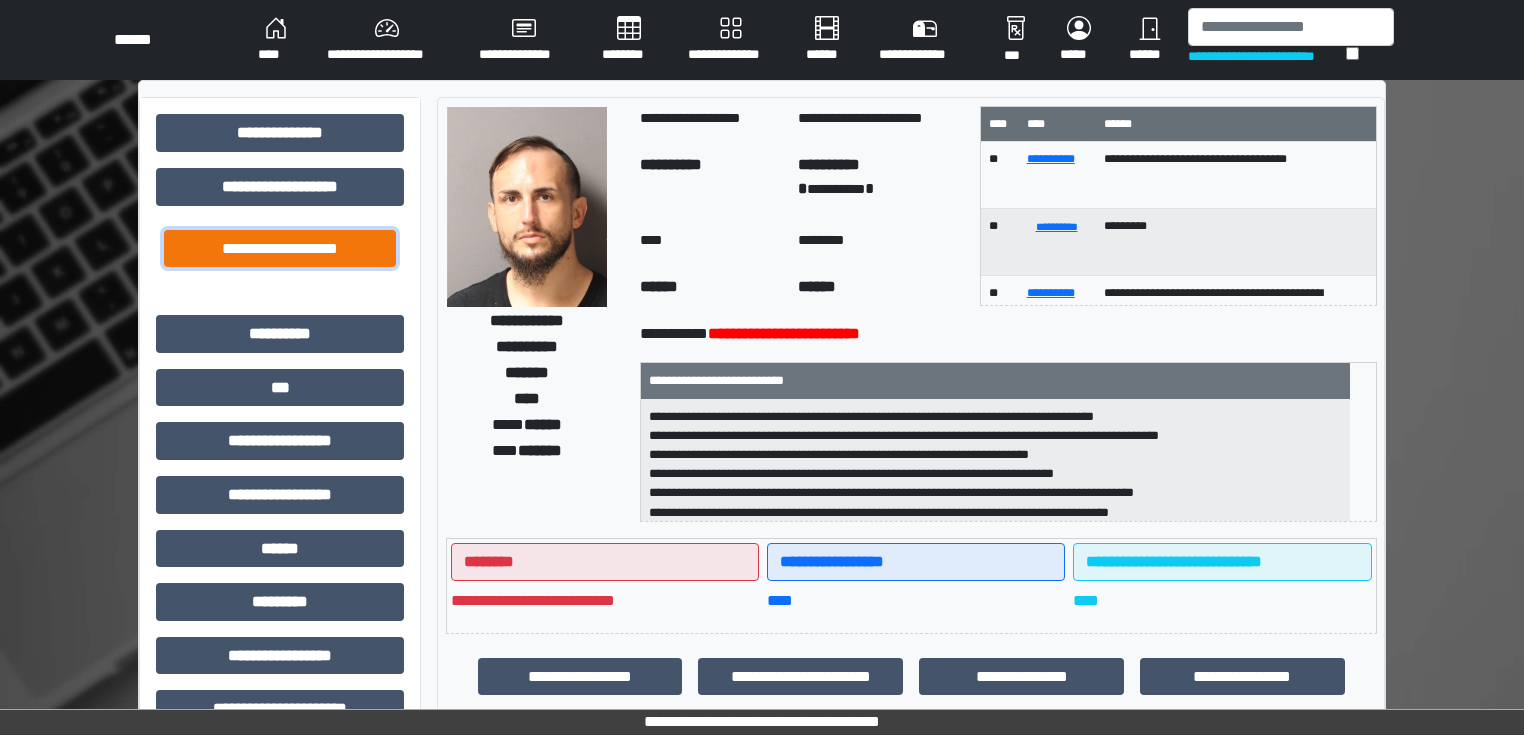 click on "**********" at bounding box center (280, 249) 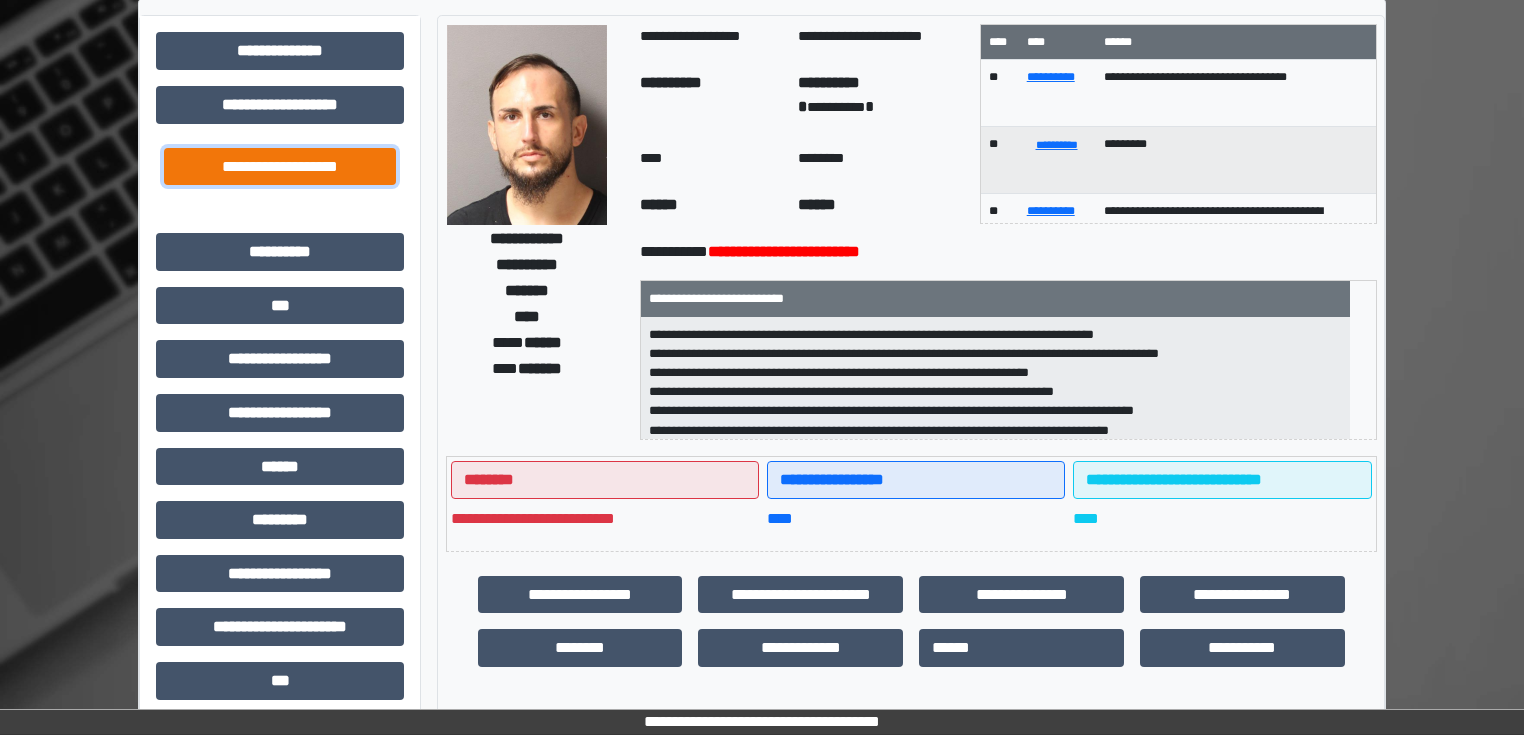 scroll, scrollTop: 80, scrollLeft: 0, axis: vertical 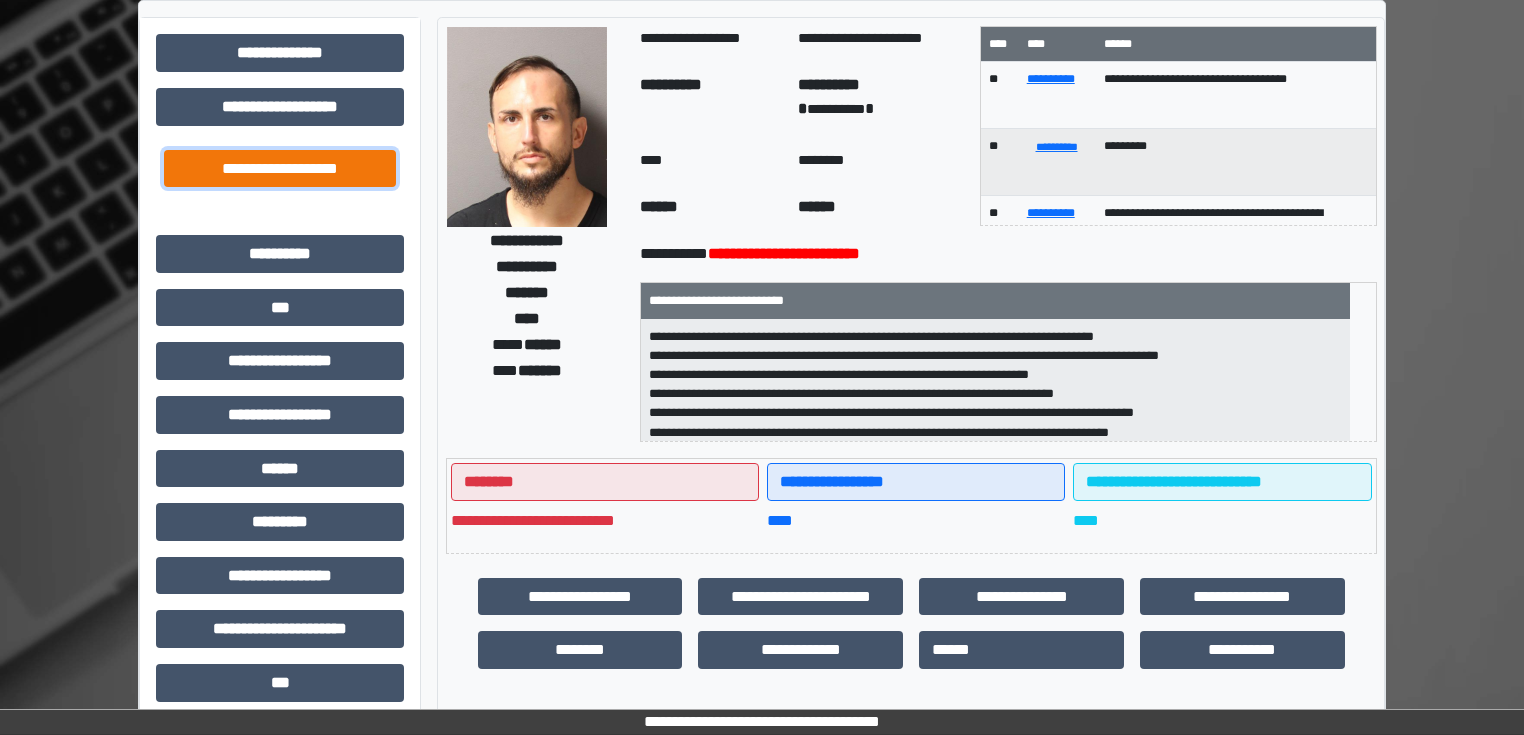 click on "**********" at bounding box center [280, 169] 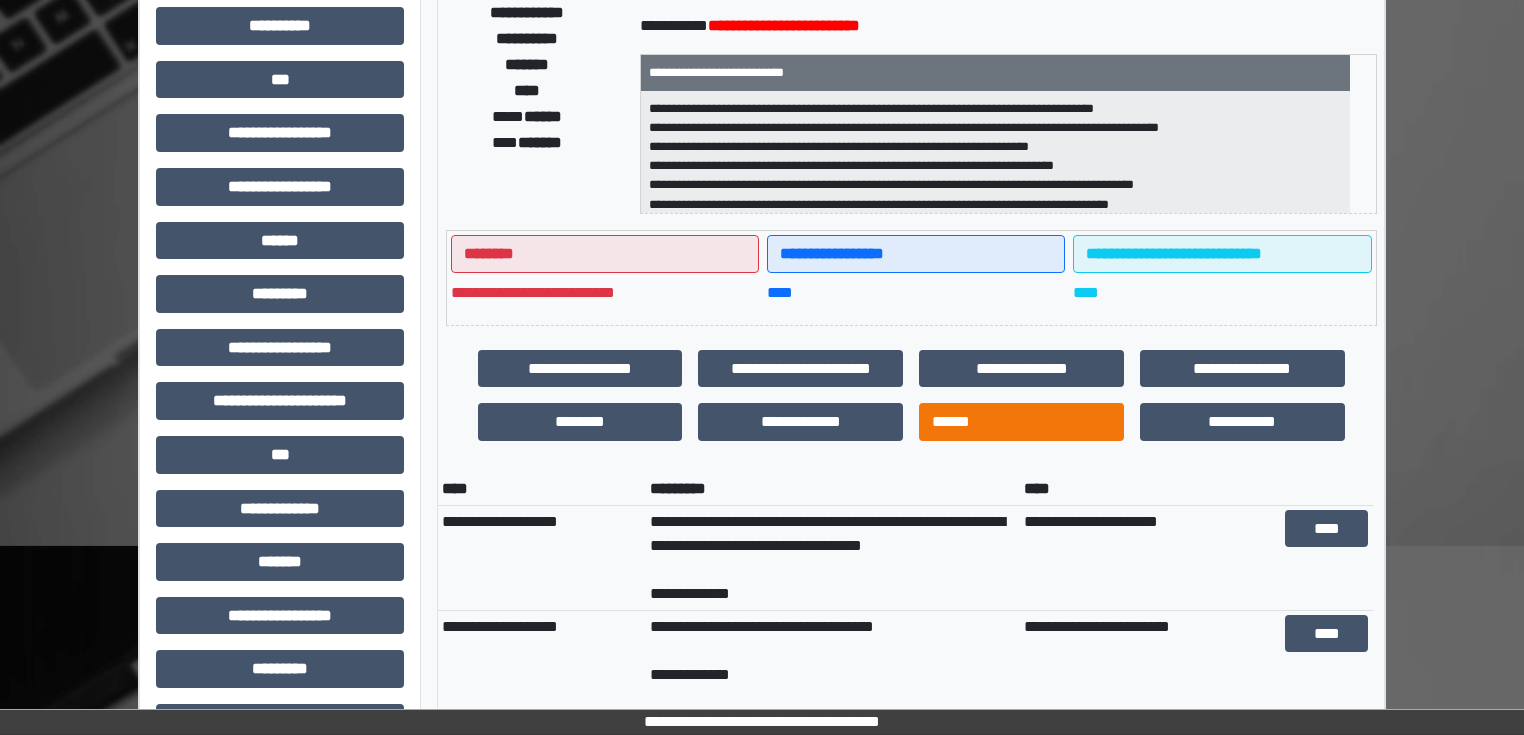 scroll, scrollTop: 320, scrollLeft: 0, axis: vertical 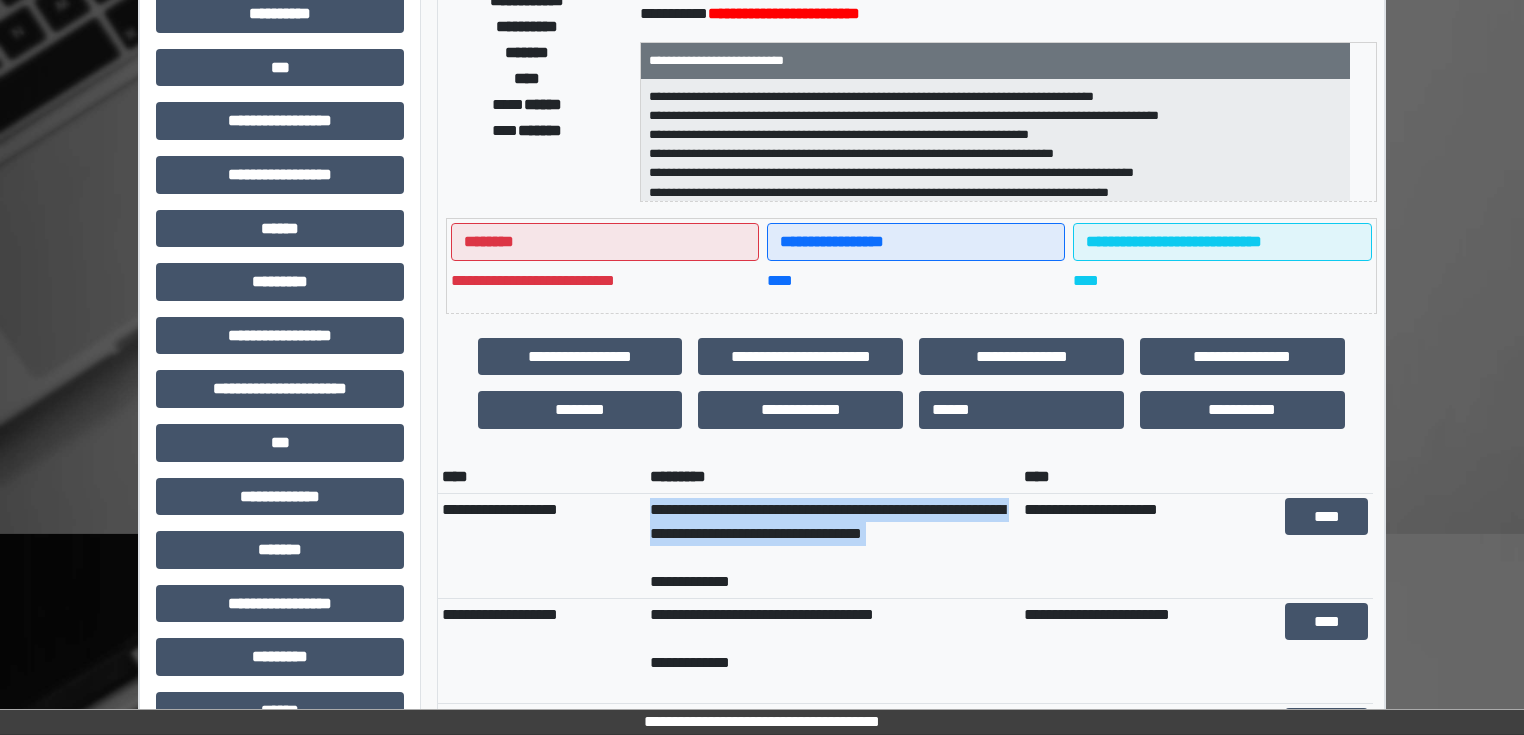 drag, startPoint x: 642, startPoint y: 512, endPoint x: 928, endPoint y: 545, distance: 287.89755 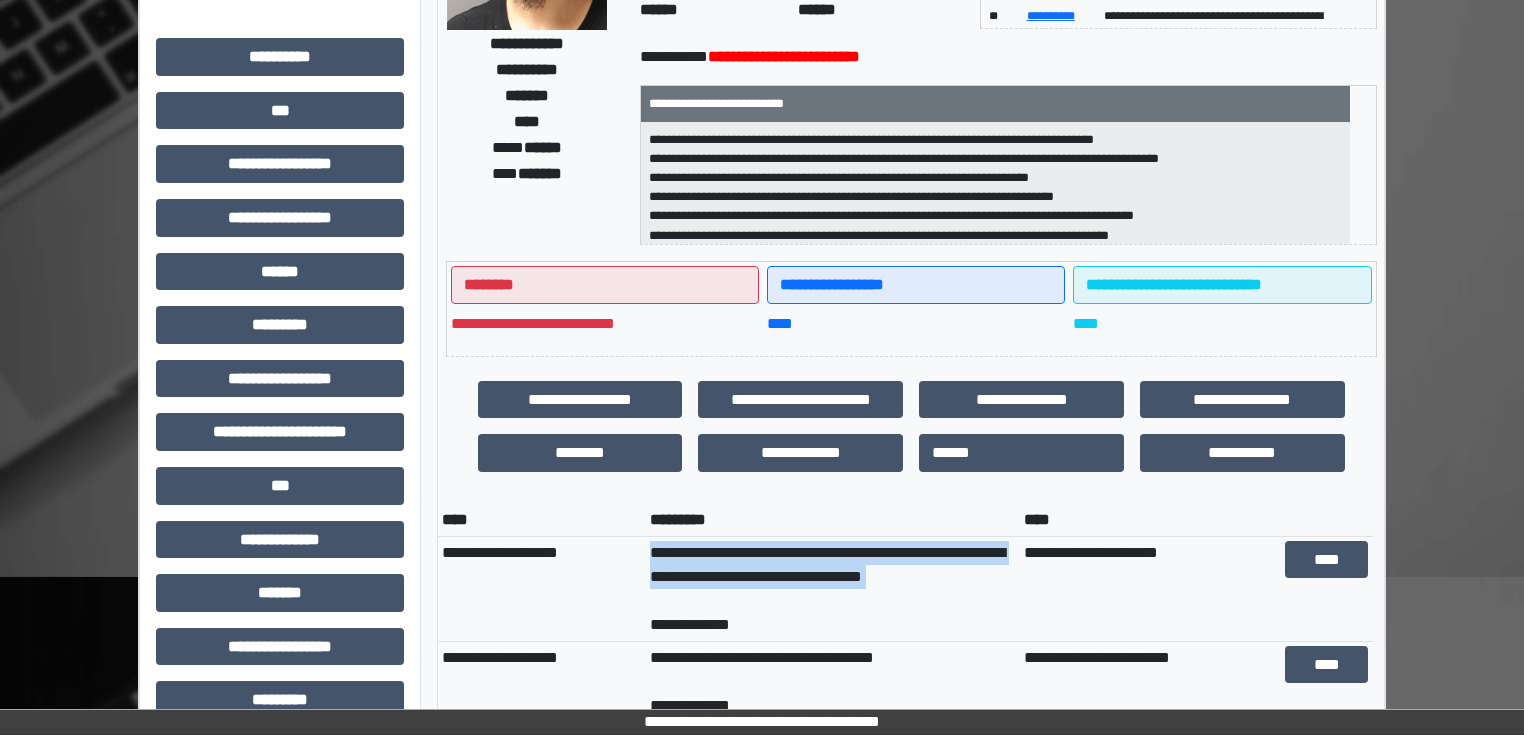 scroll, scrollTop: 240, scrollLeft: 0, axis: vertical 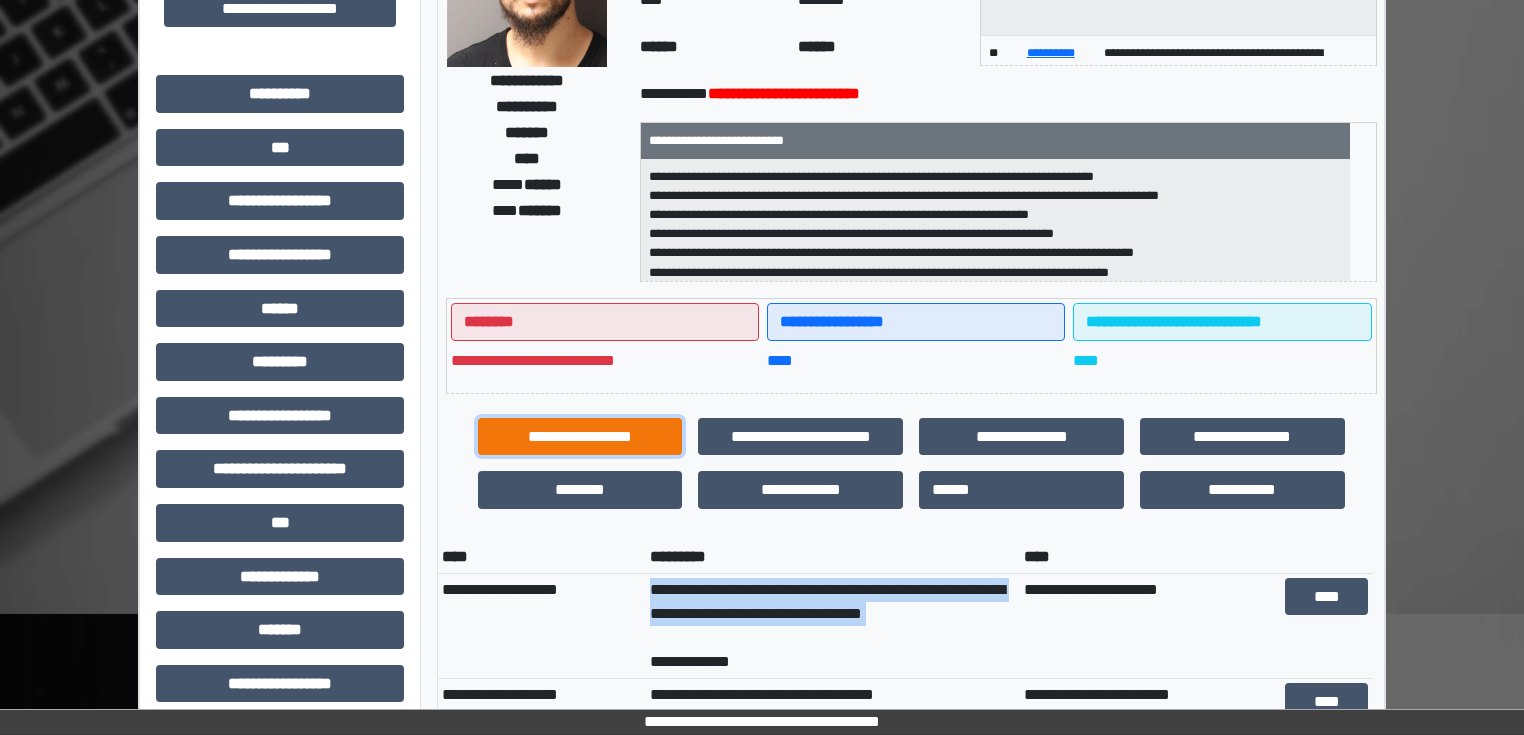 click on "**********" at bounding box center [580, 437] 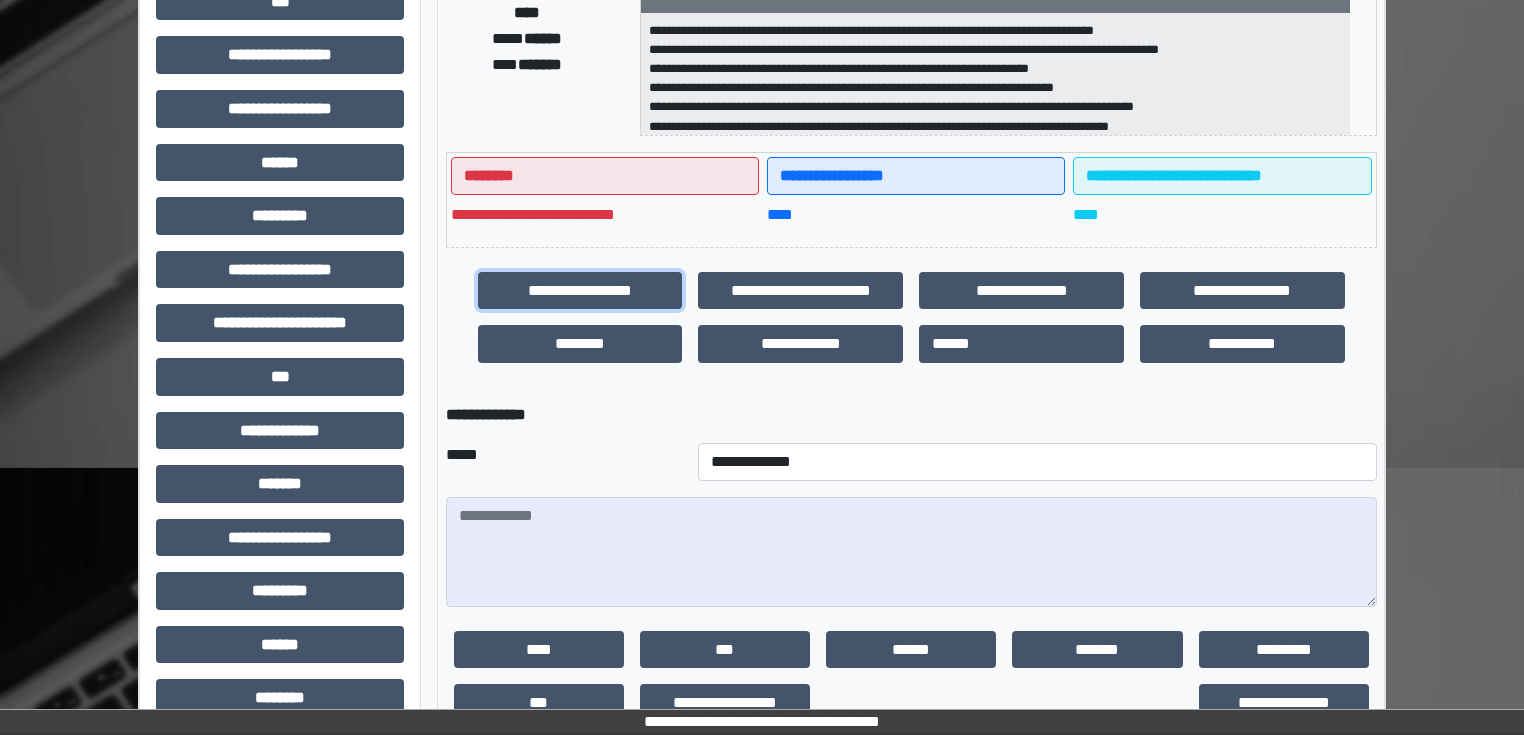 scroll, scrollTop: 400, scrollLeft: 0, axis: vertical 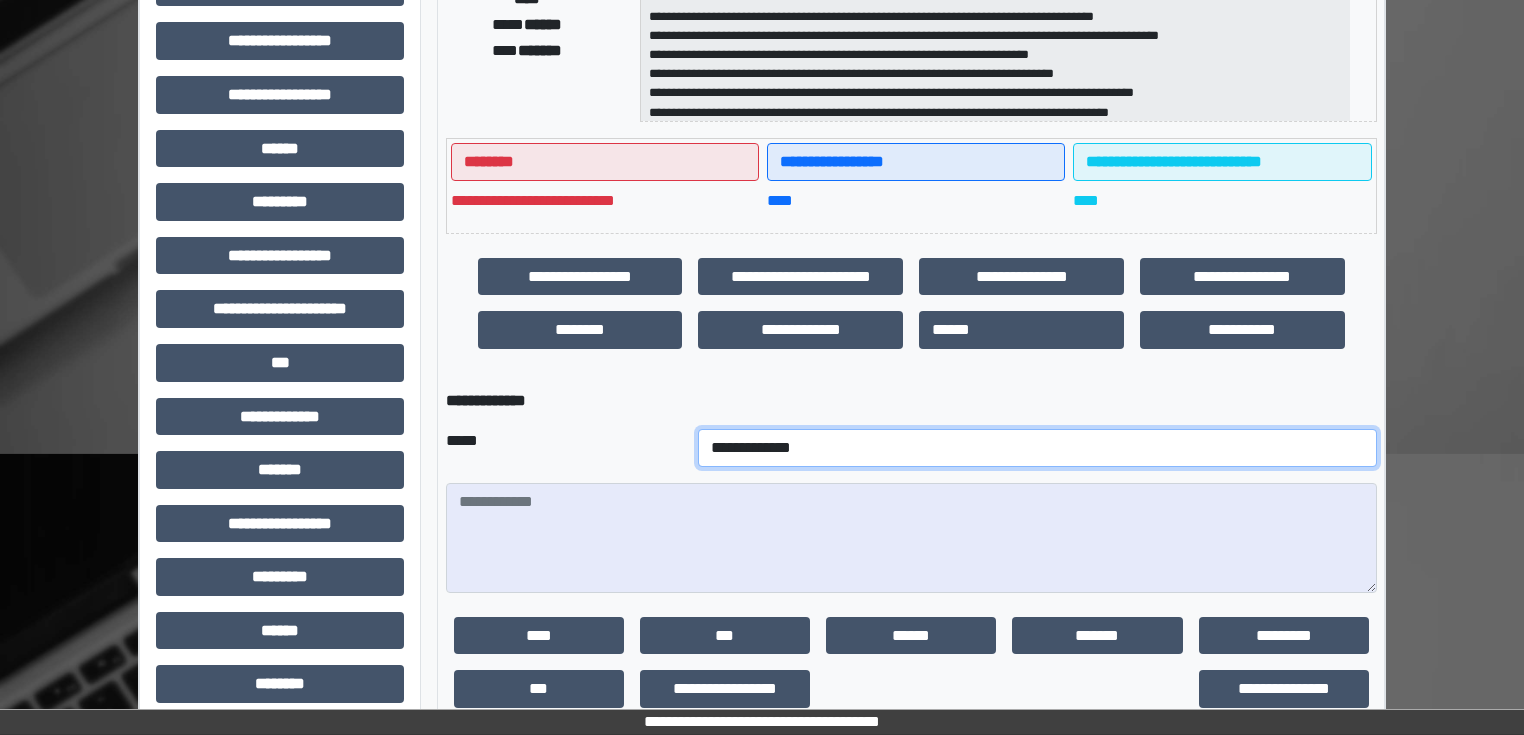click on "**********" at bounding box center (1037, 448) 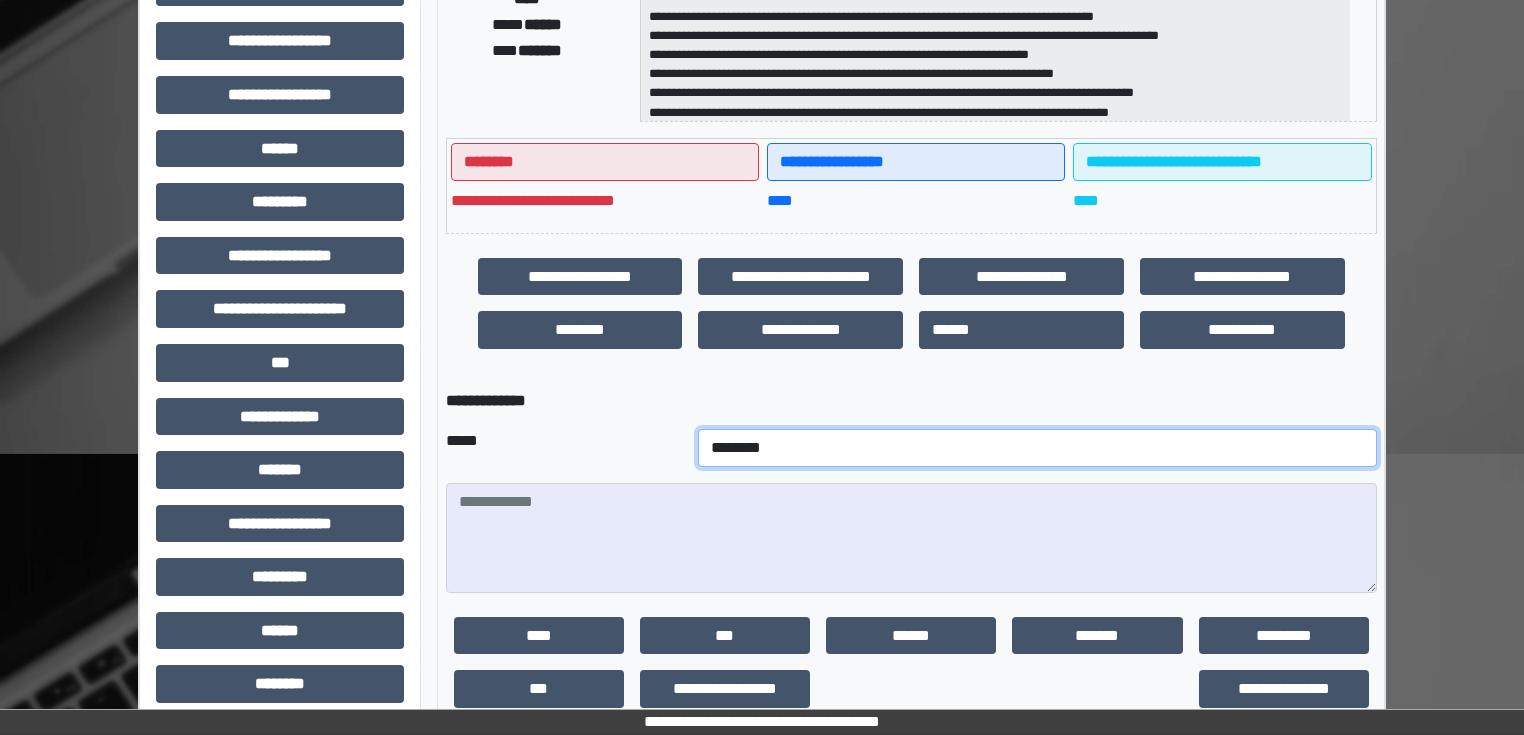 click on "**********" at bounding box center (1037, 448) 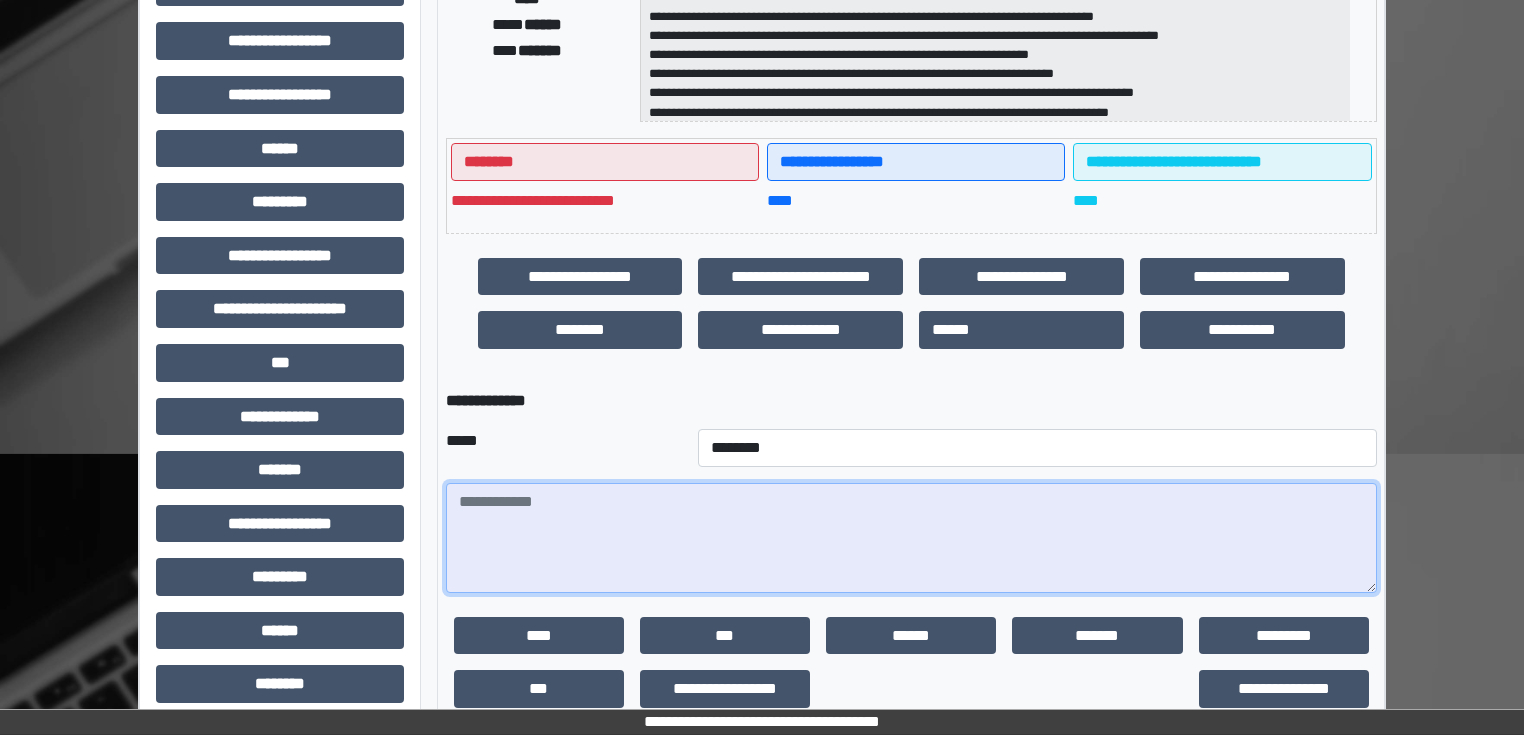 click at bounding box center (911, 538) 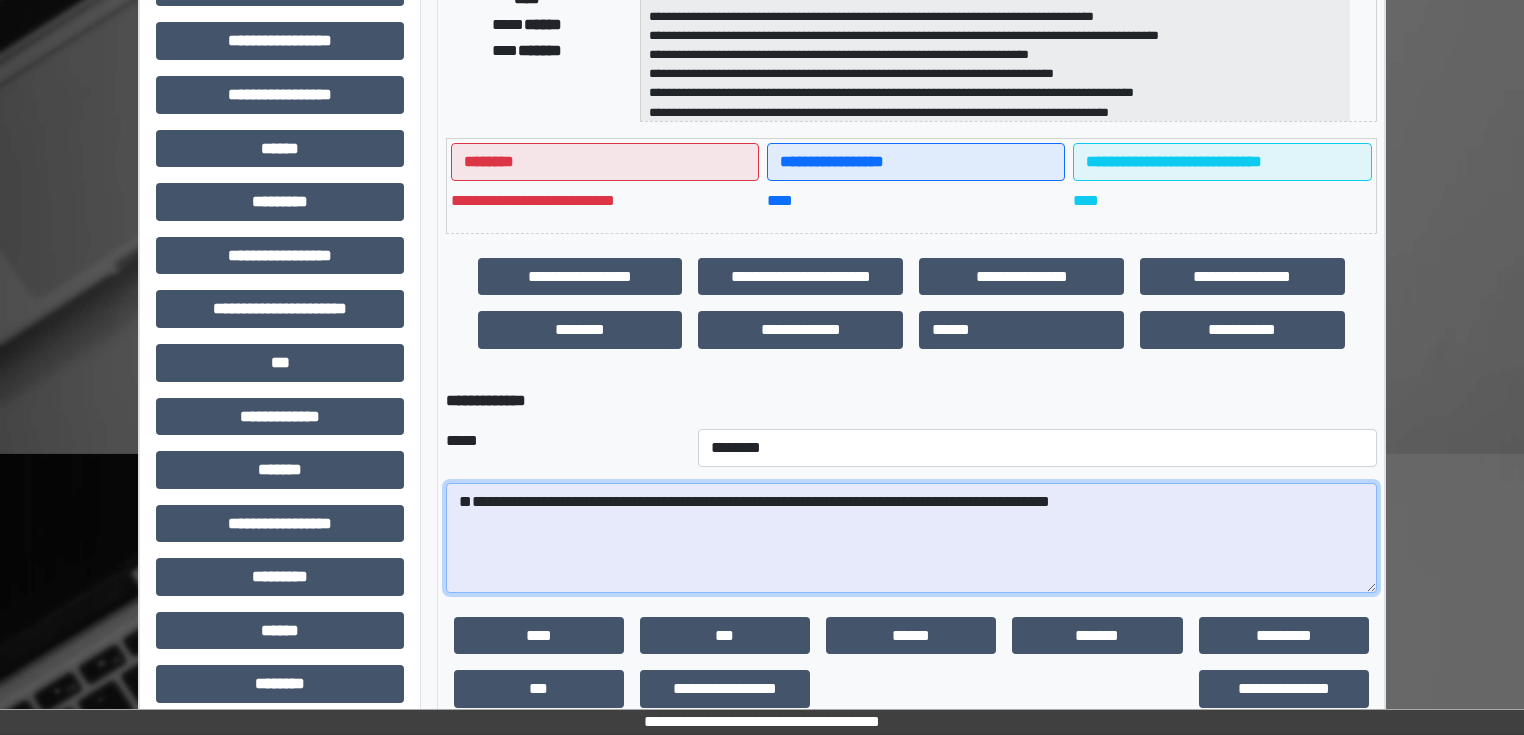 click on "**********" at bounding box center (911, 538) 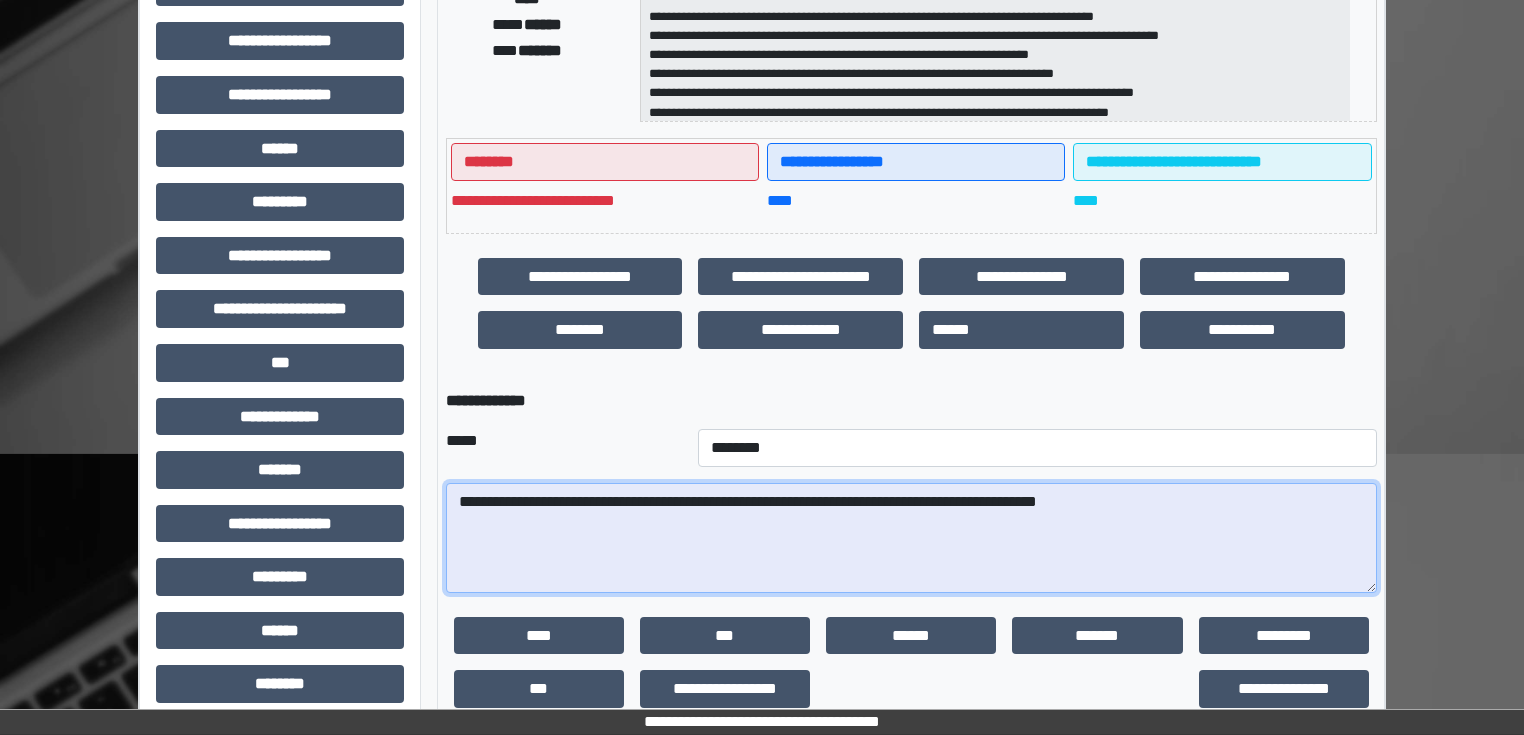 click on "**********" at bounding box center [911, 538] 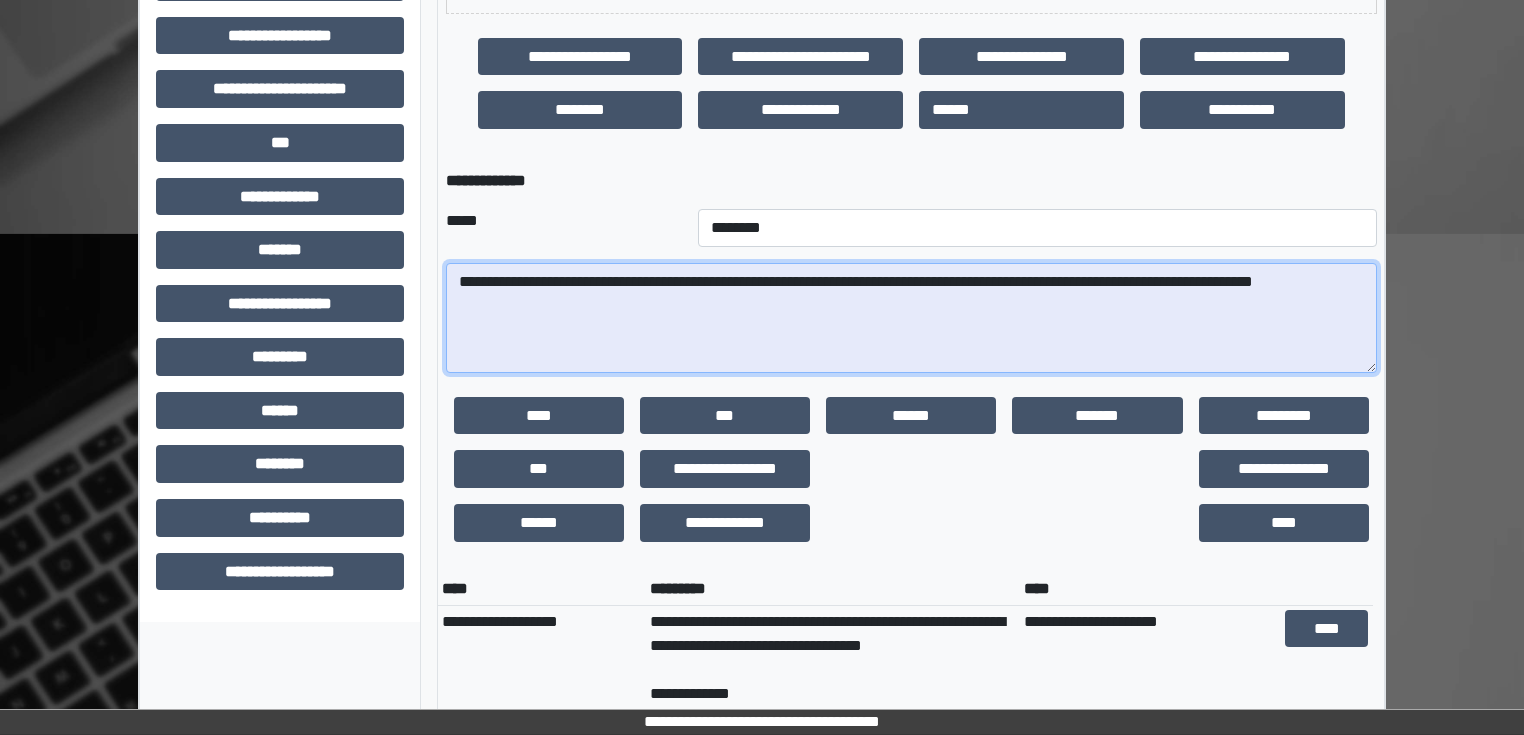 scroll, scrollTop: 640, scrollLeft: 0, axis: vertical 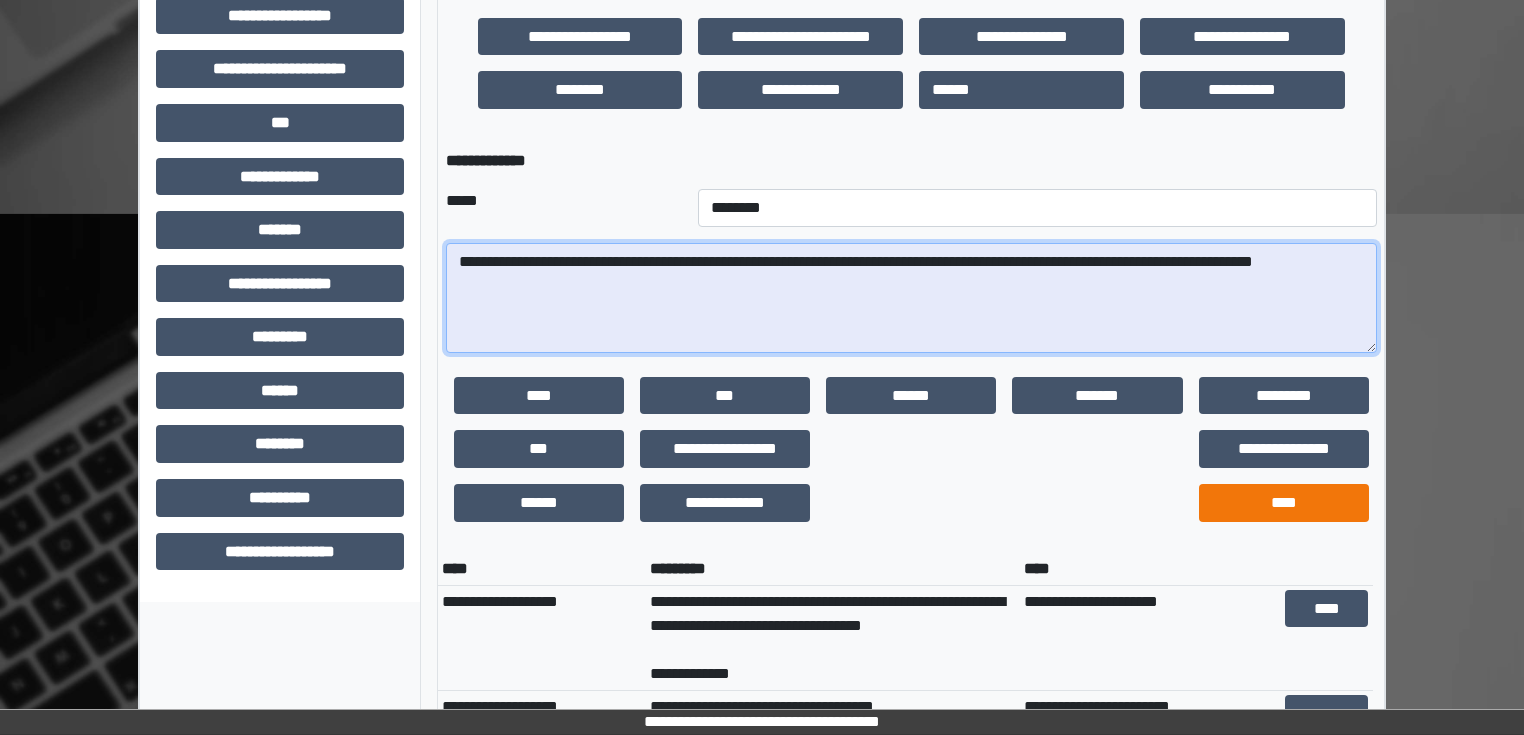 type on "**********" 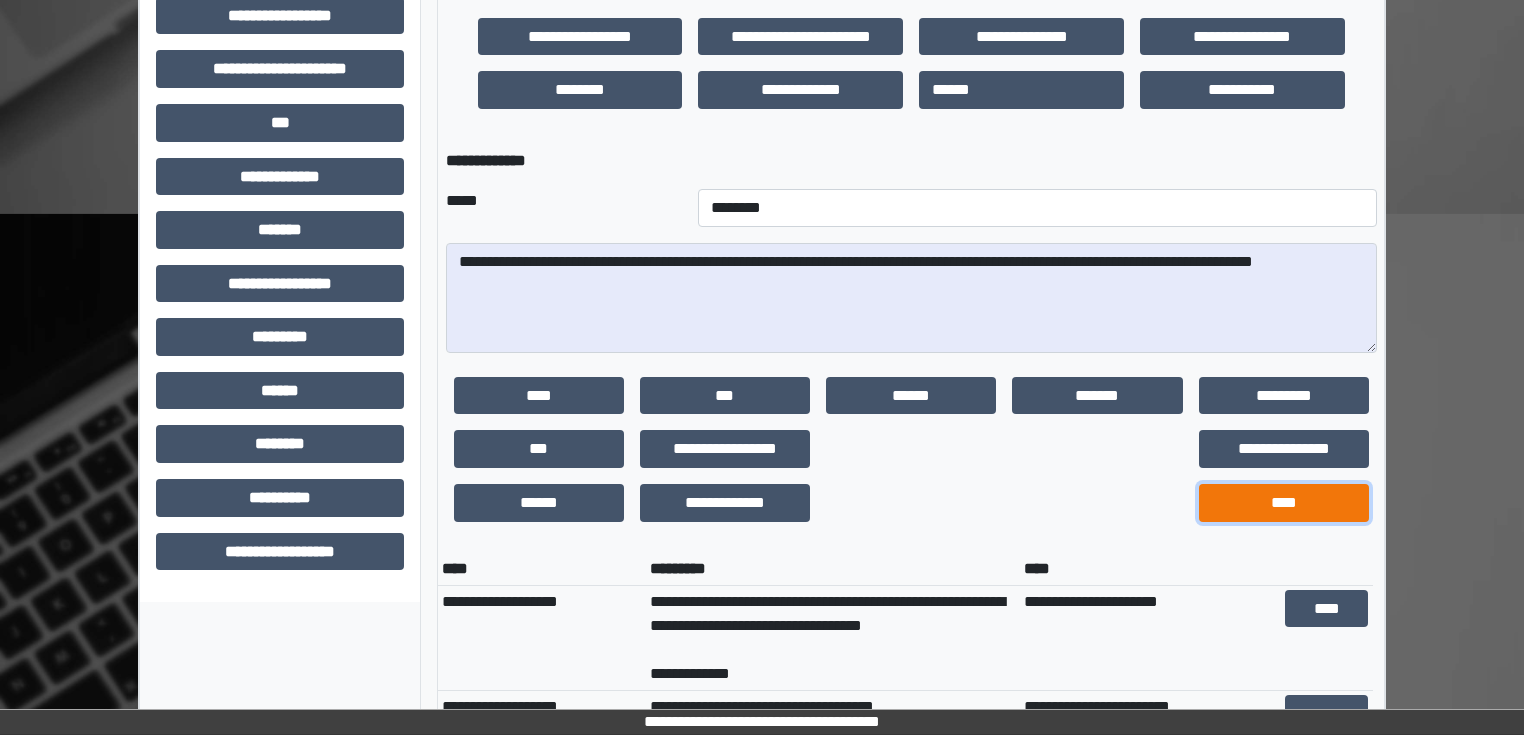 click on "****" at bounding box center [1284, 503] 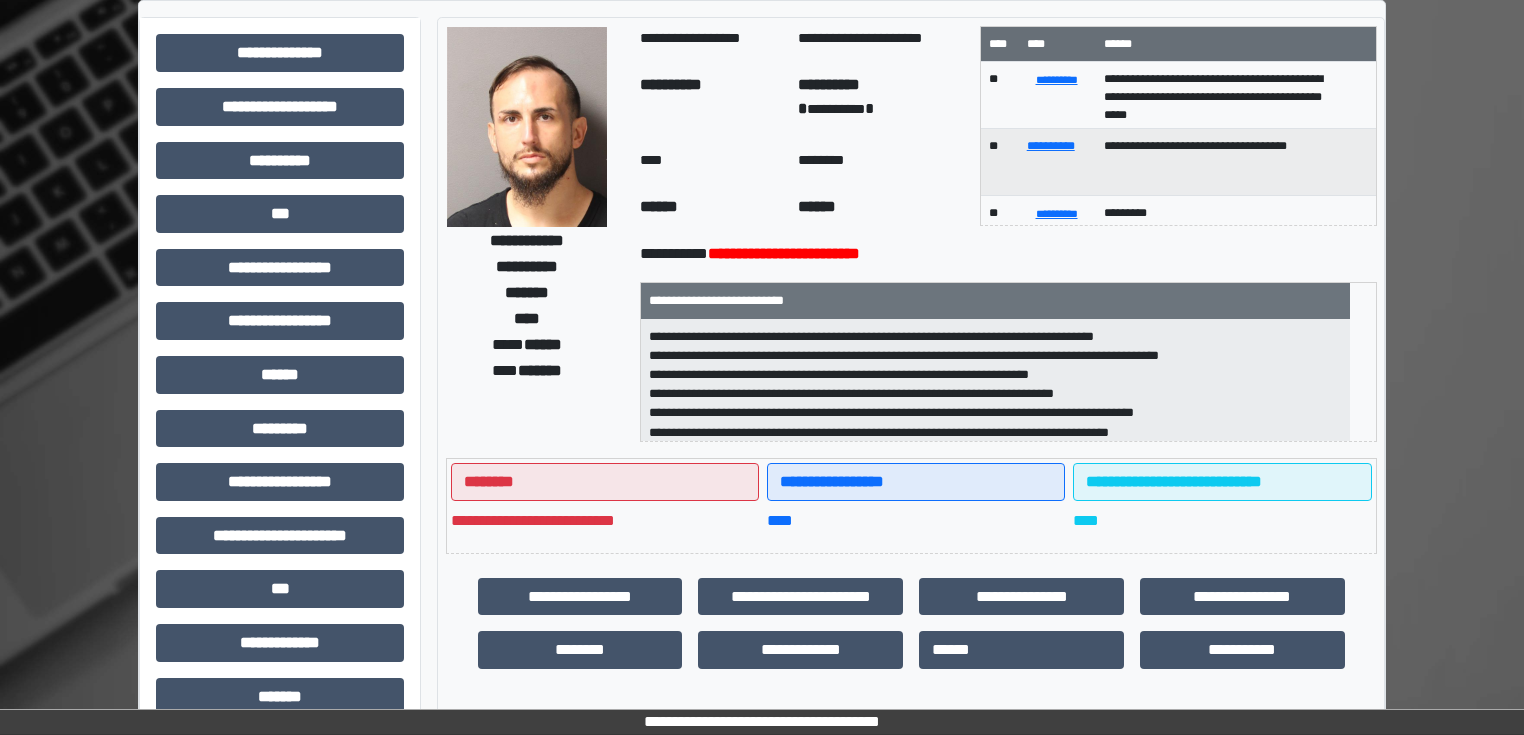 scroll, scrollTop: 0, scrollLeft: 0, axis: both 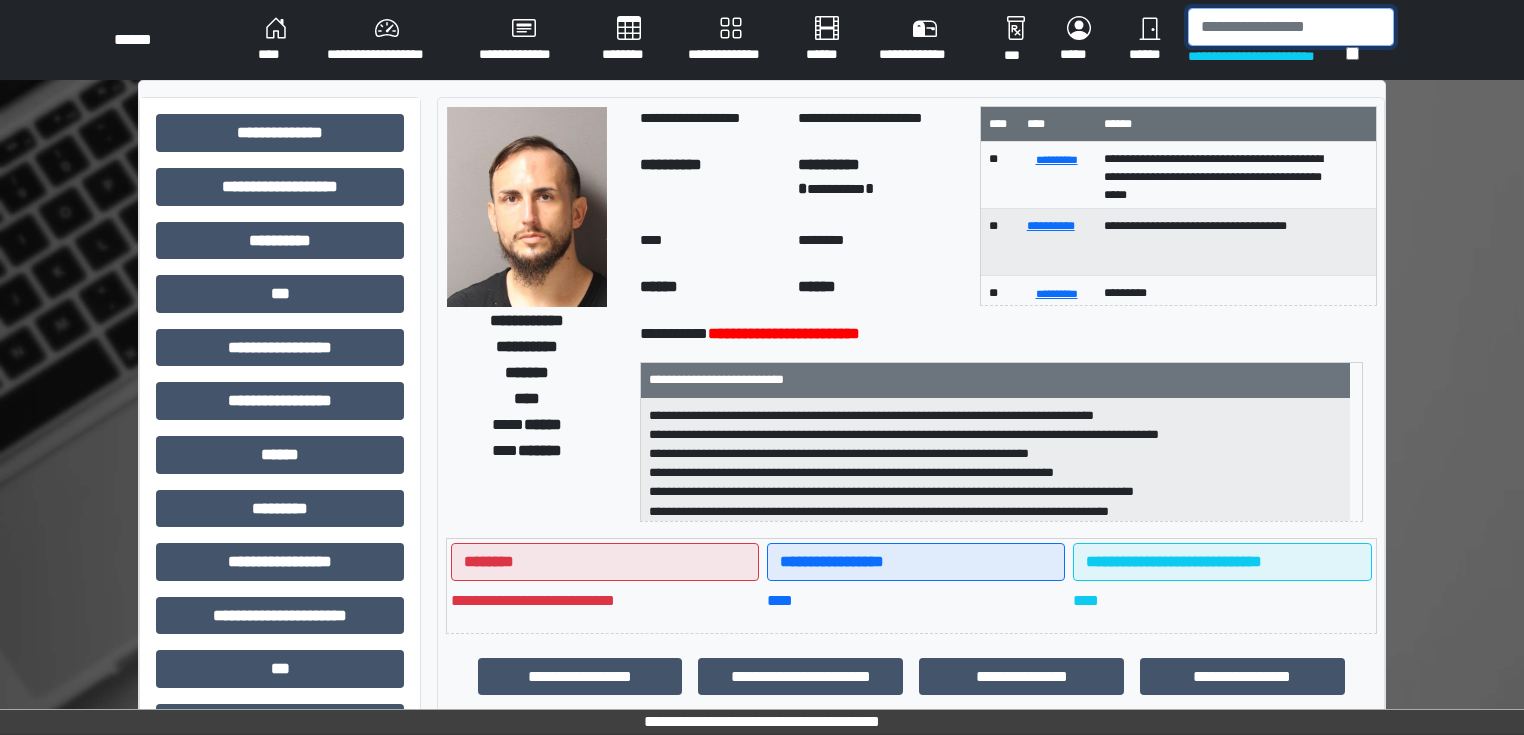 click at bounding box center (1291, 27) 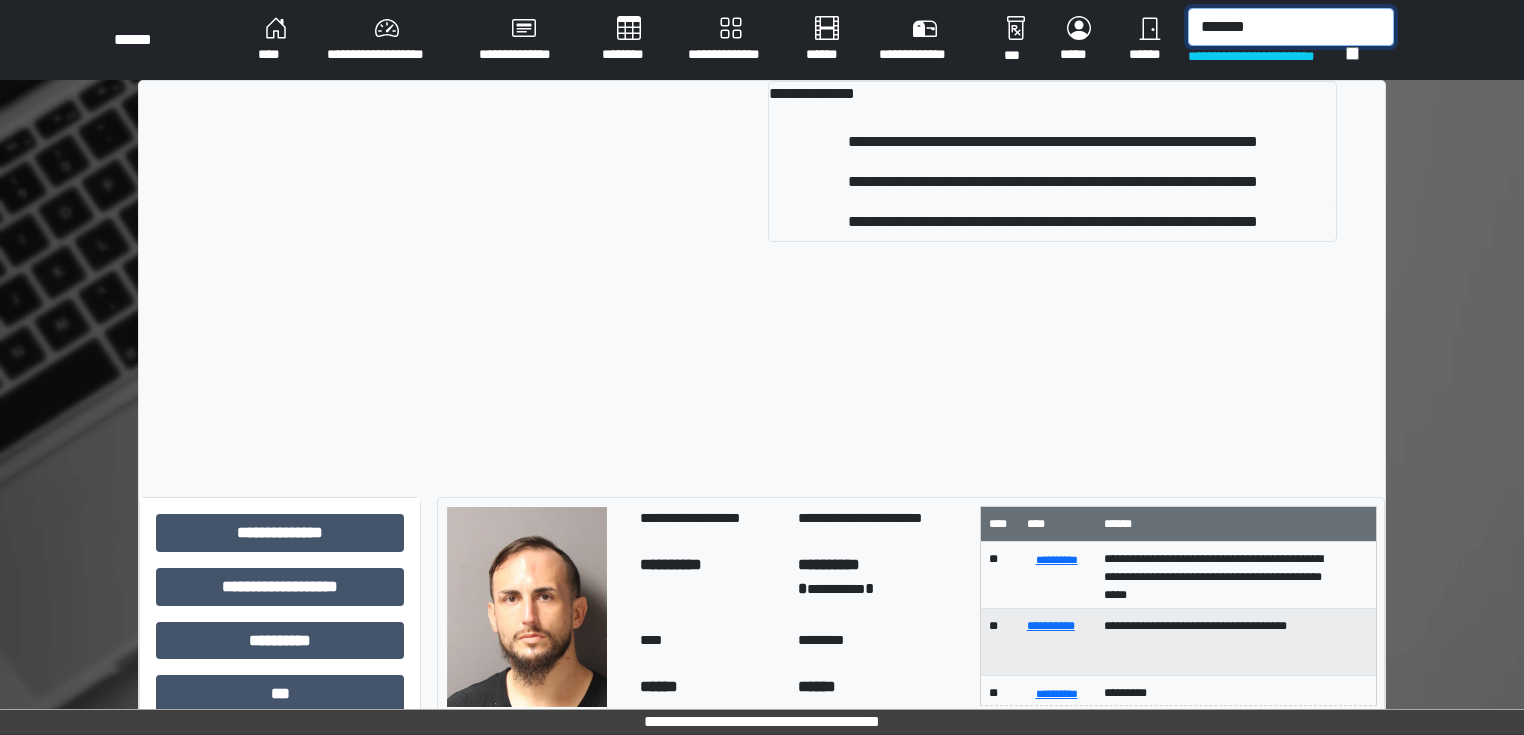 type on "*******" 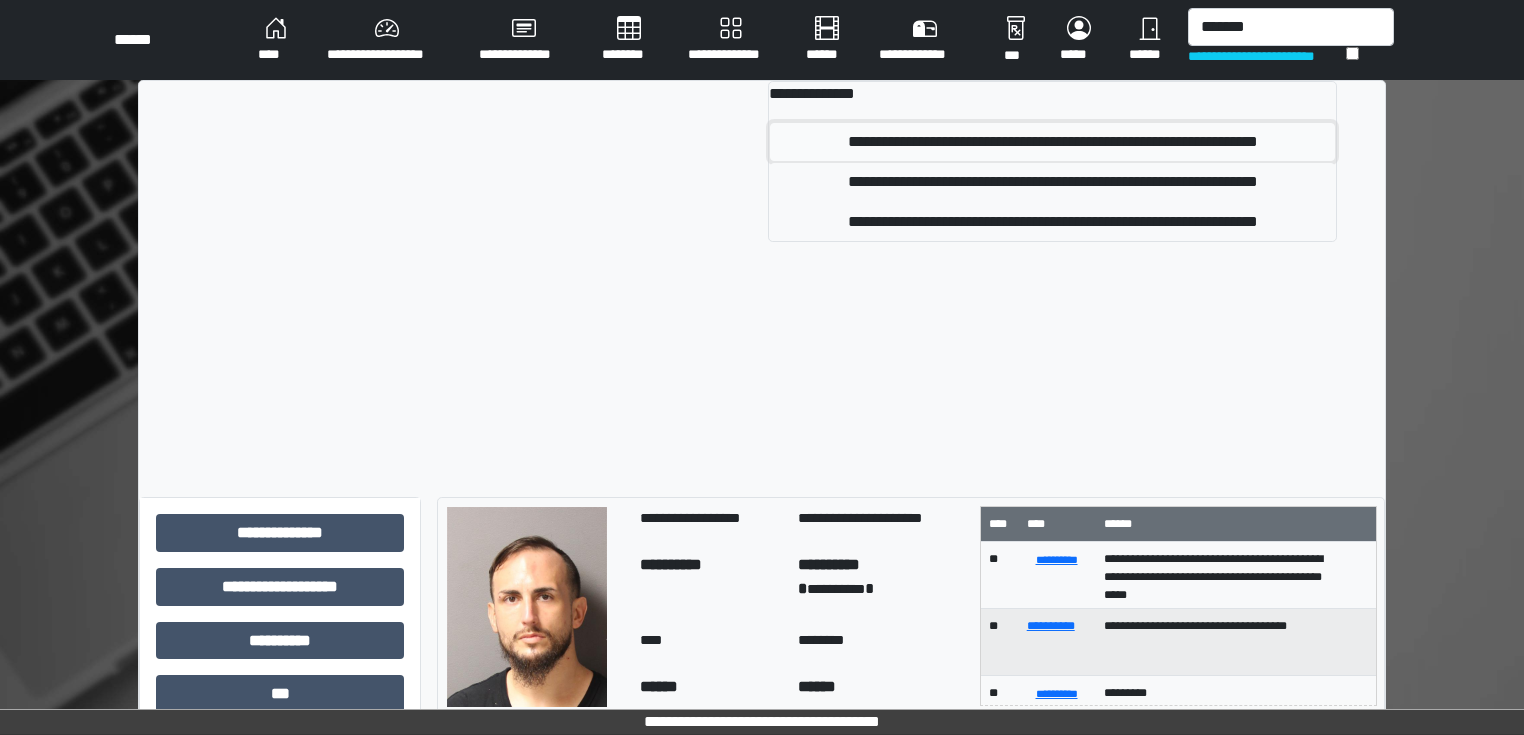 click on "**********" at bounding box center (1053, 142) 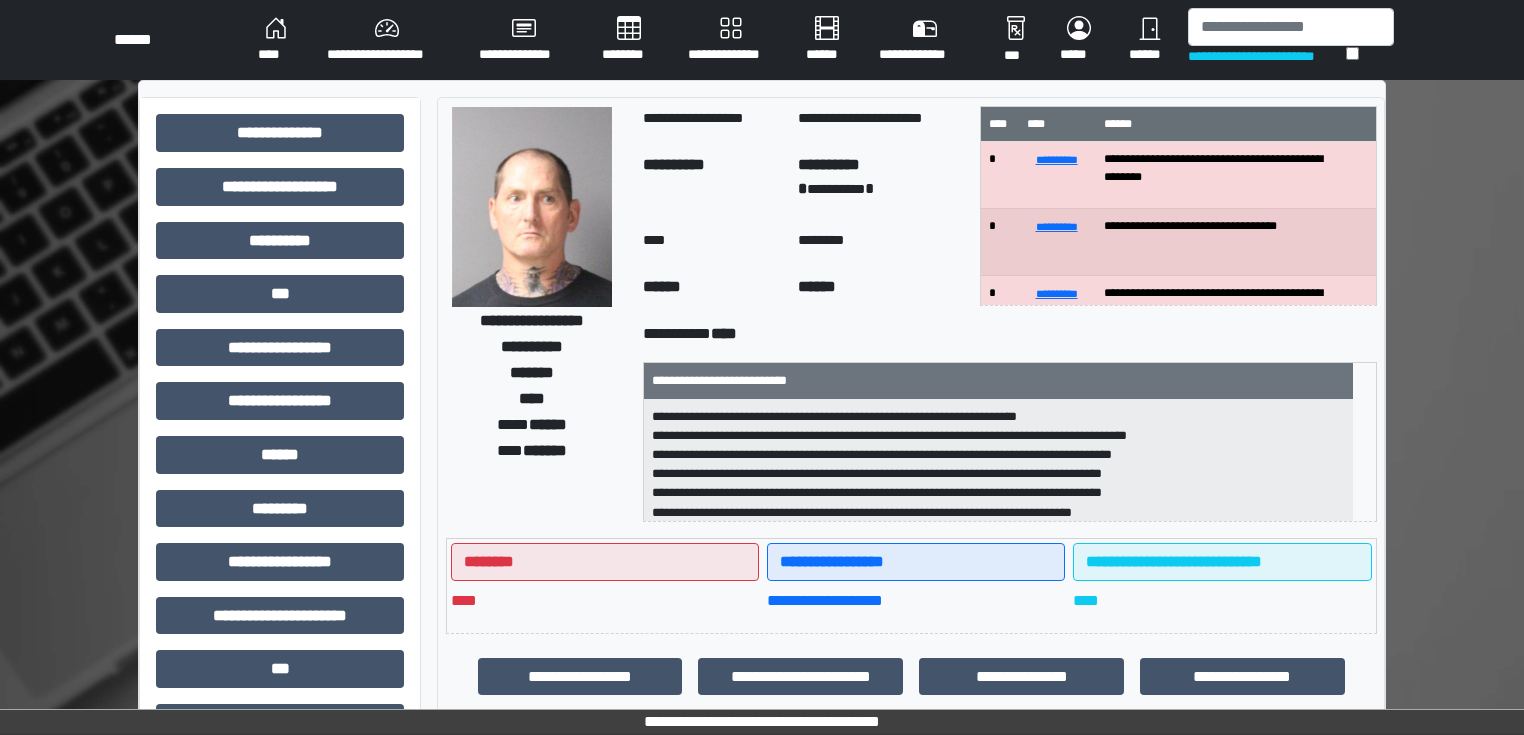 scroll, scrollTop: 1, scrollLeft: 0, axis: vertical 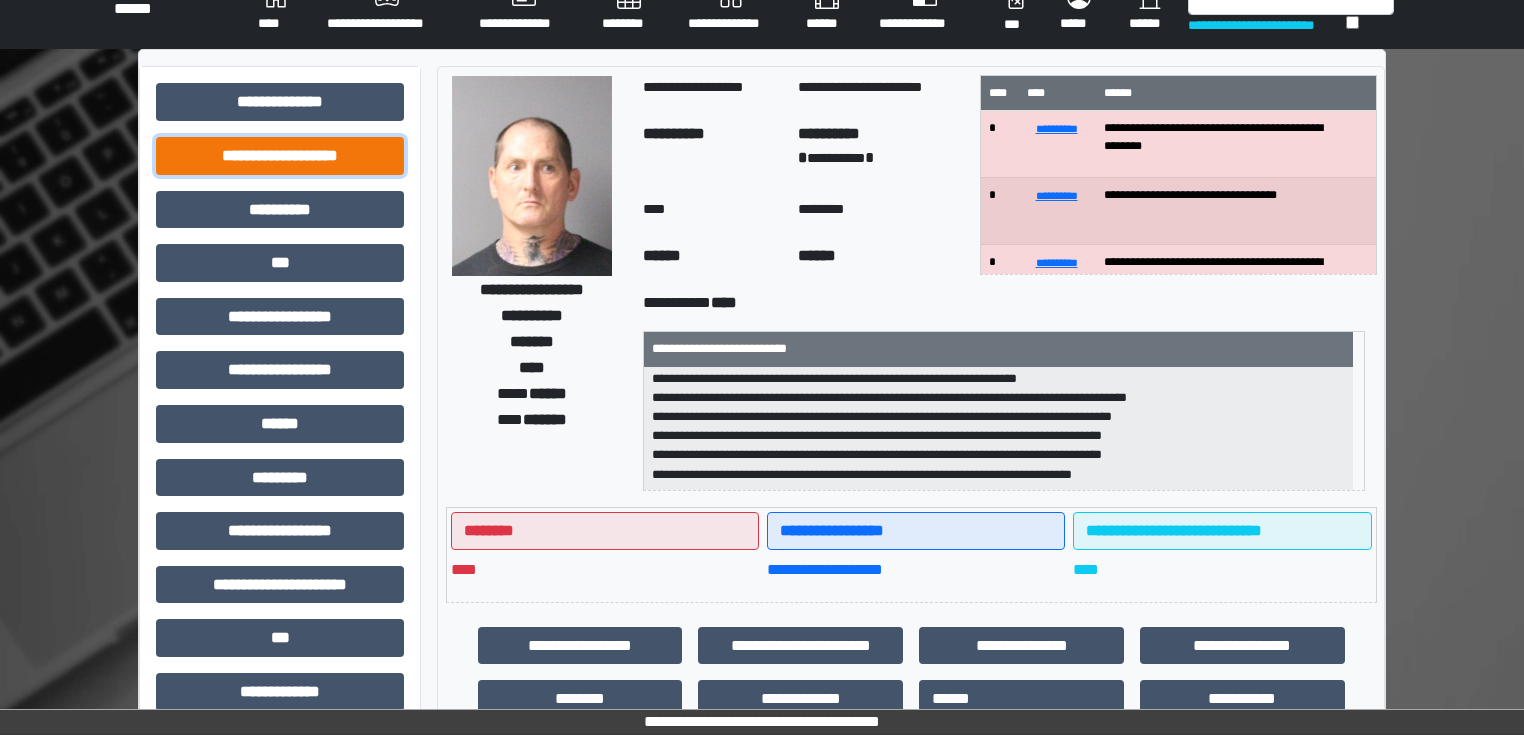 click on "**********" at bounding box center (280, 156) 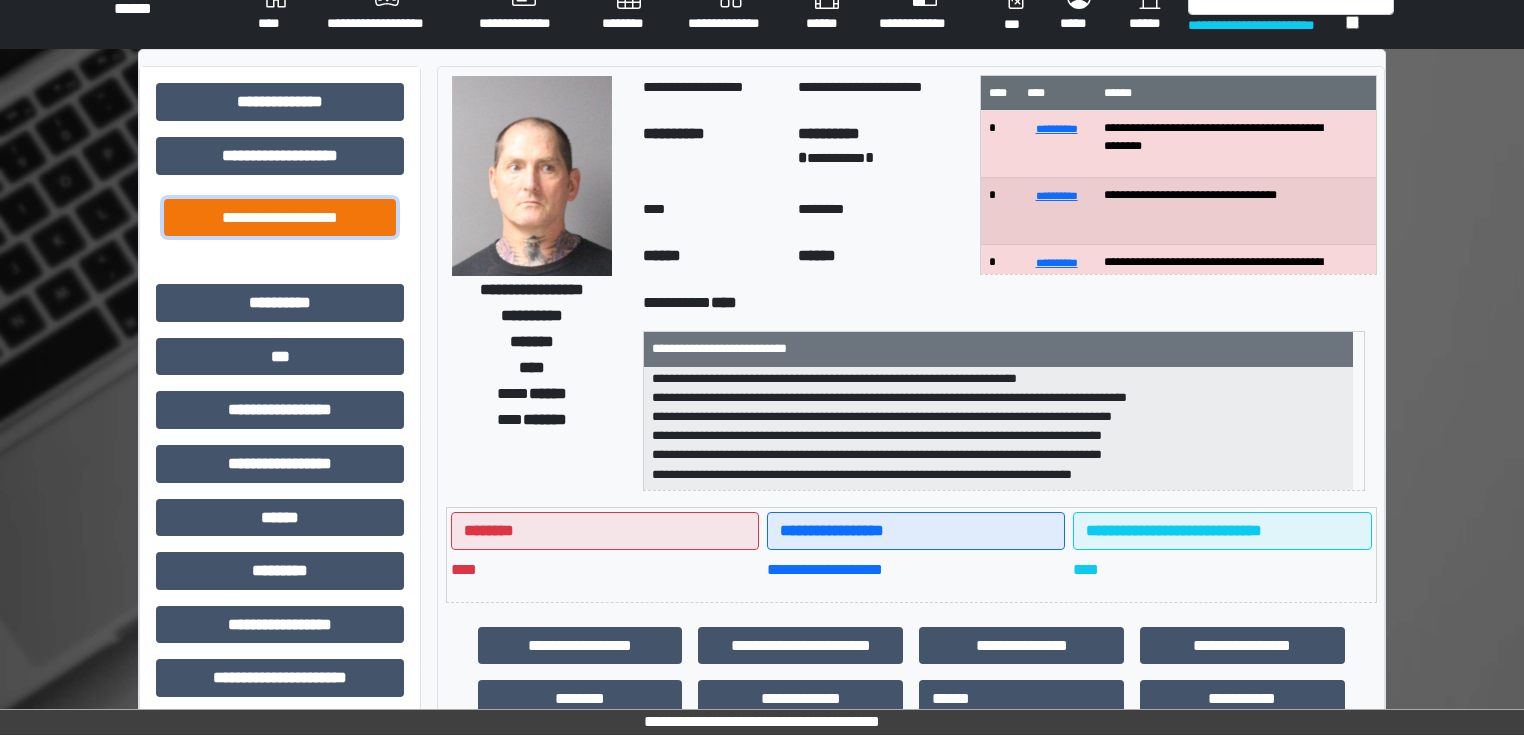 click on "**********" at bounding box center [280, 218] 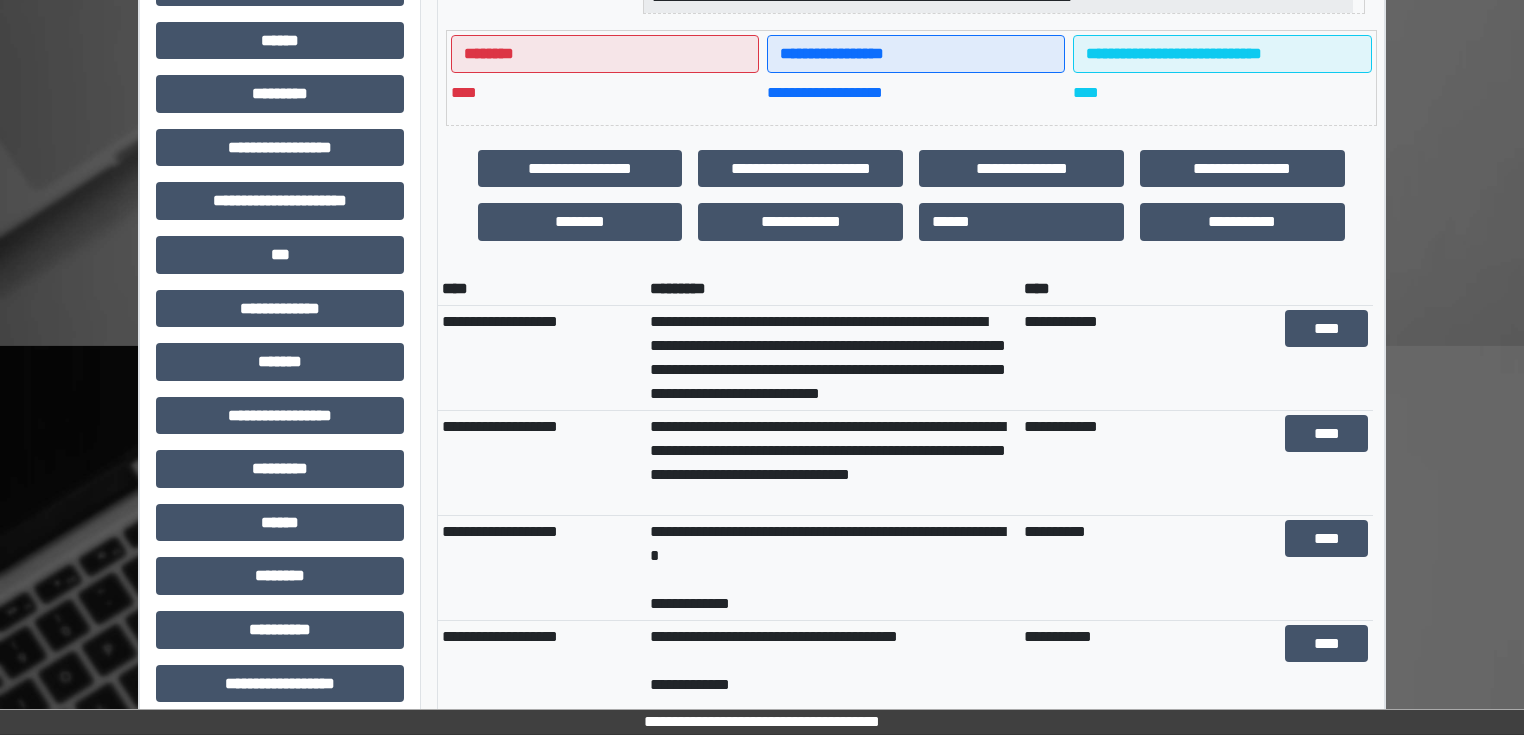 scroll, scrollTop: 511, scrollLeft: 0, axis: vertical 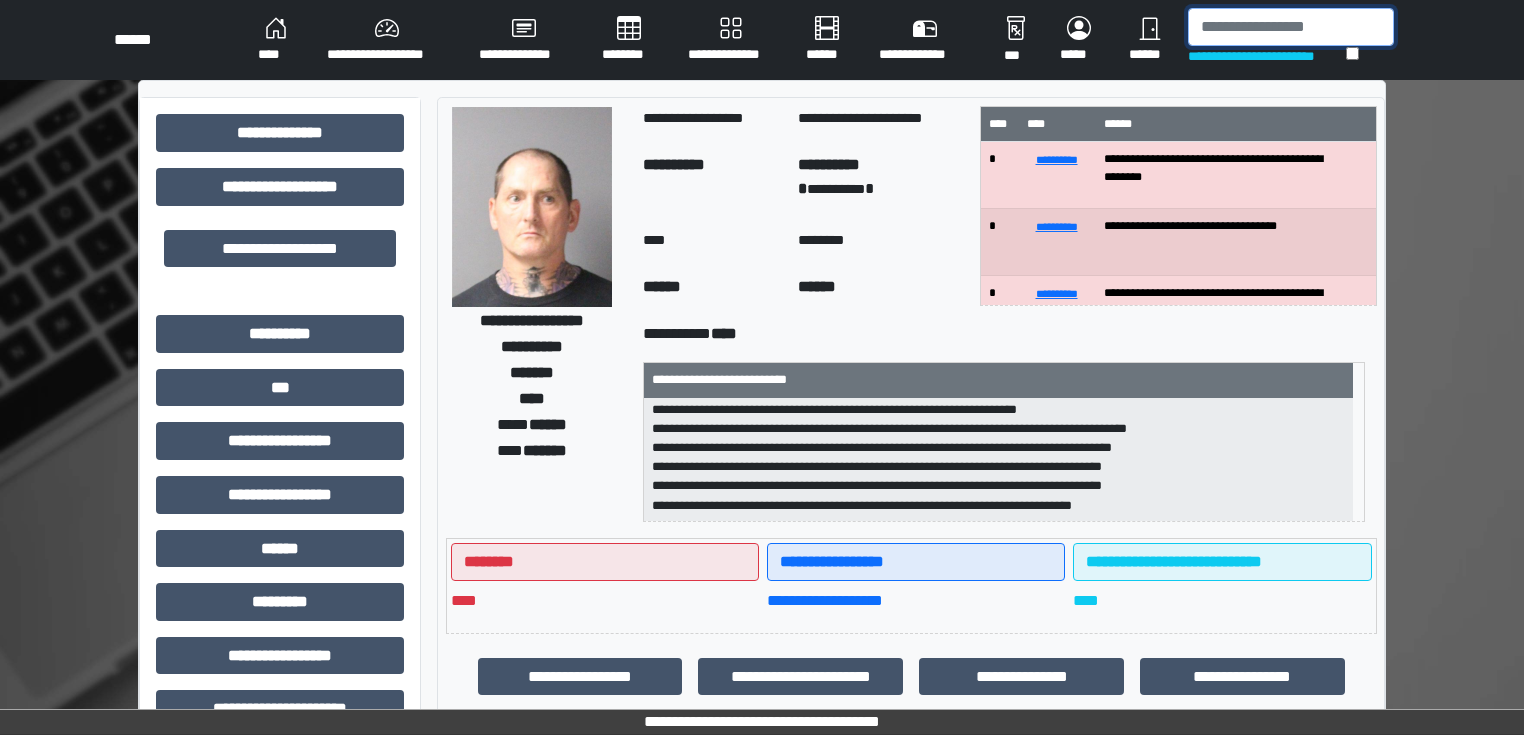 click at bounding box center (1291, 27) 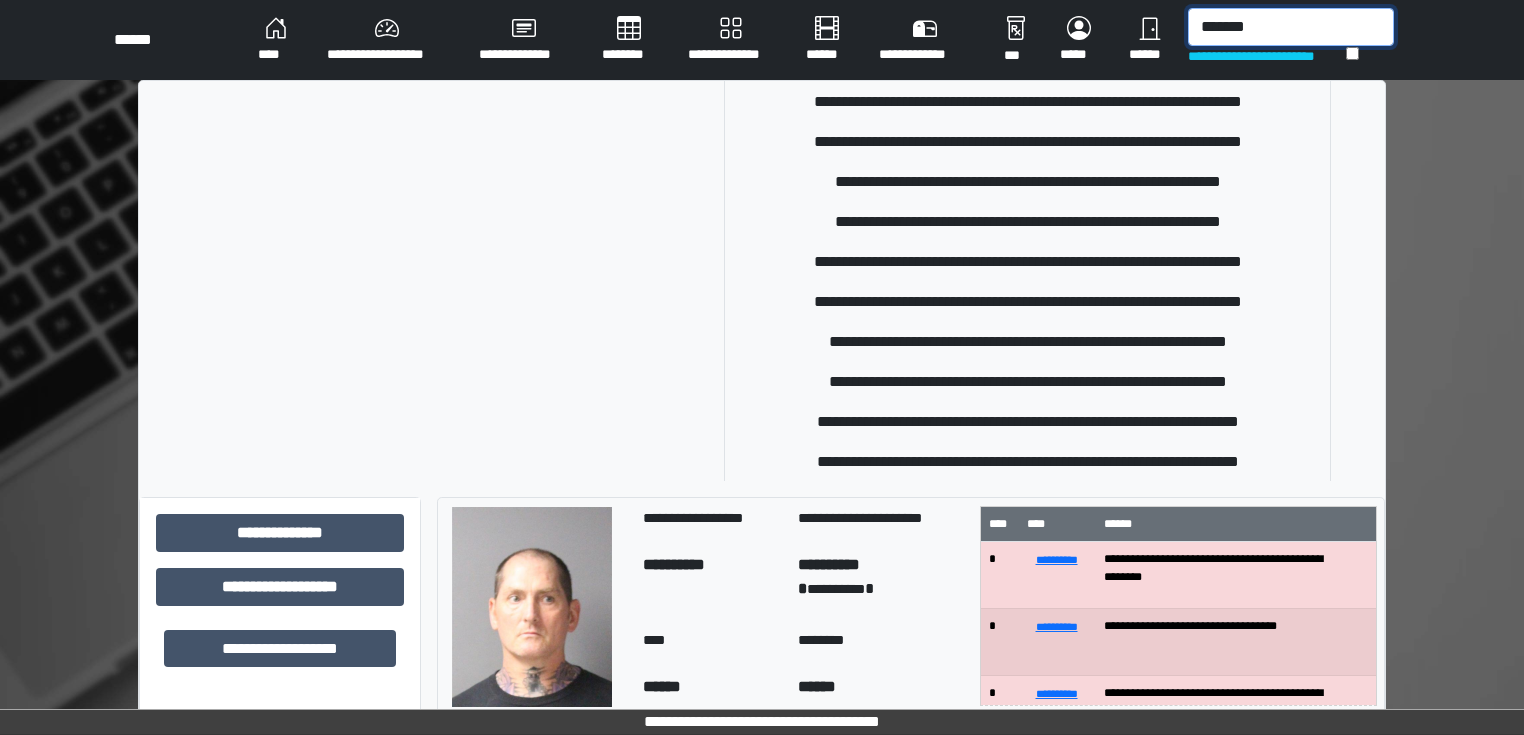 scroll, scrollTop: 251, scrollLeft: 0, axis: vertical 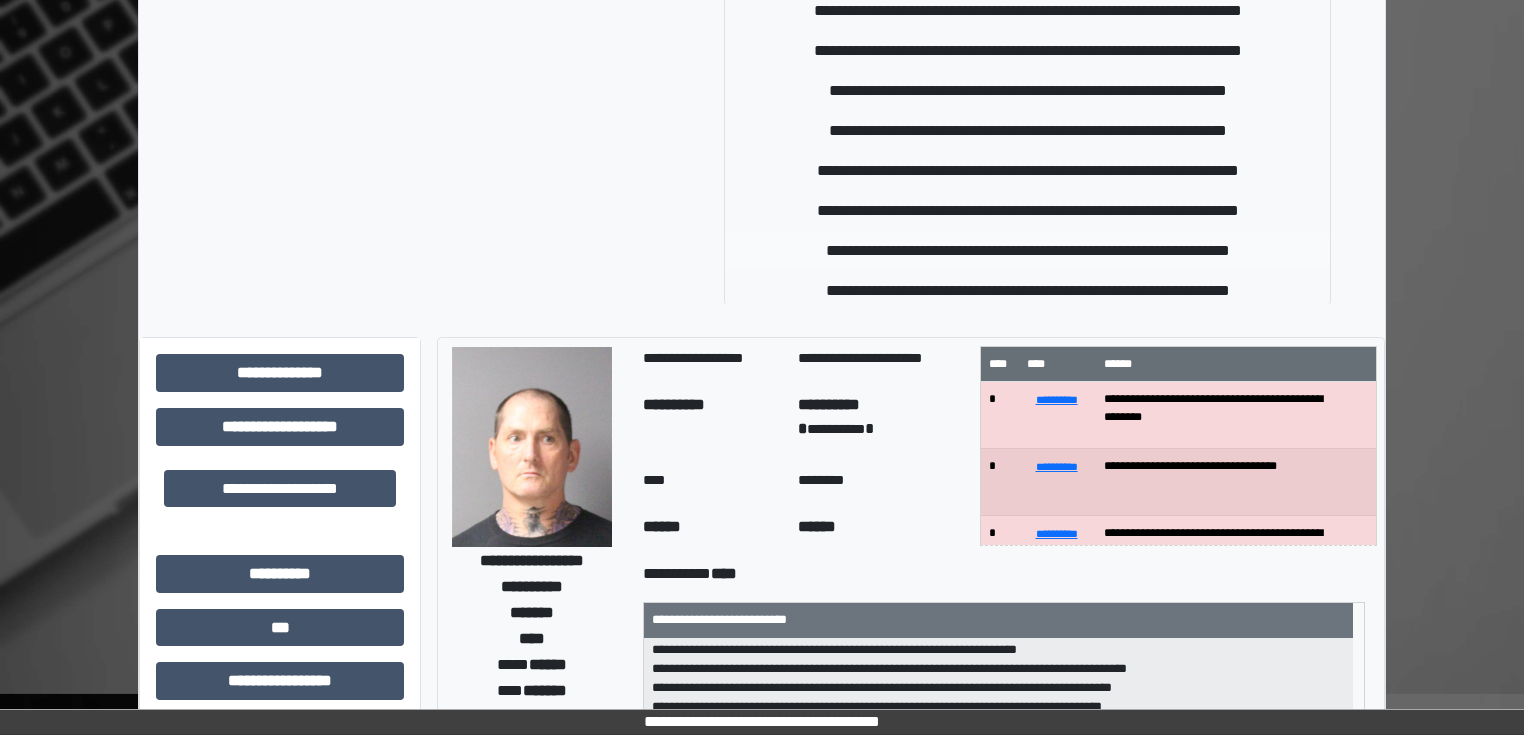 type on "*******" 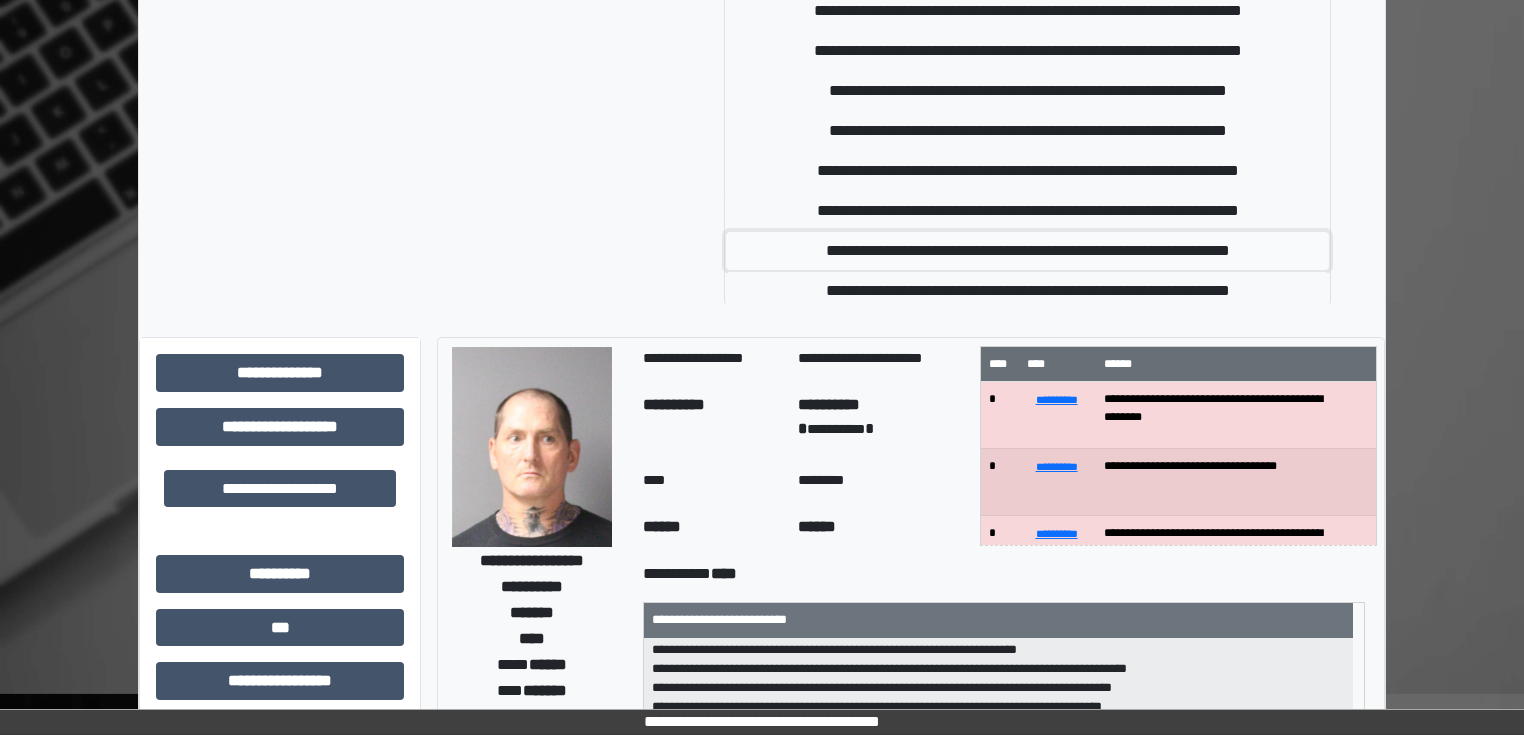click on "**********" at bounding box center [1027, 251] 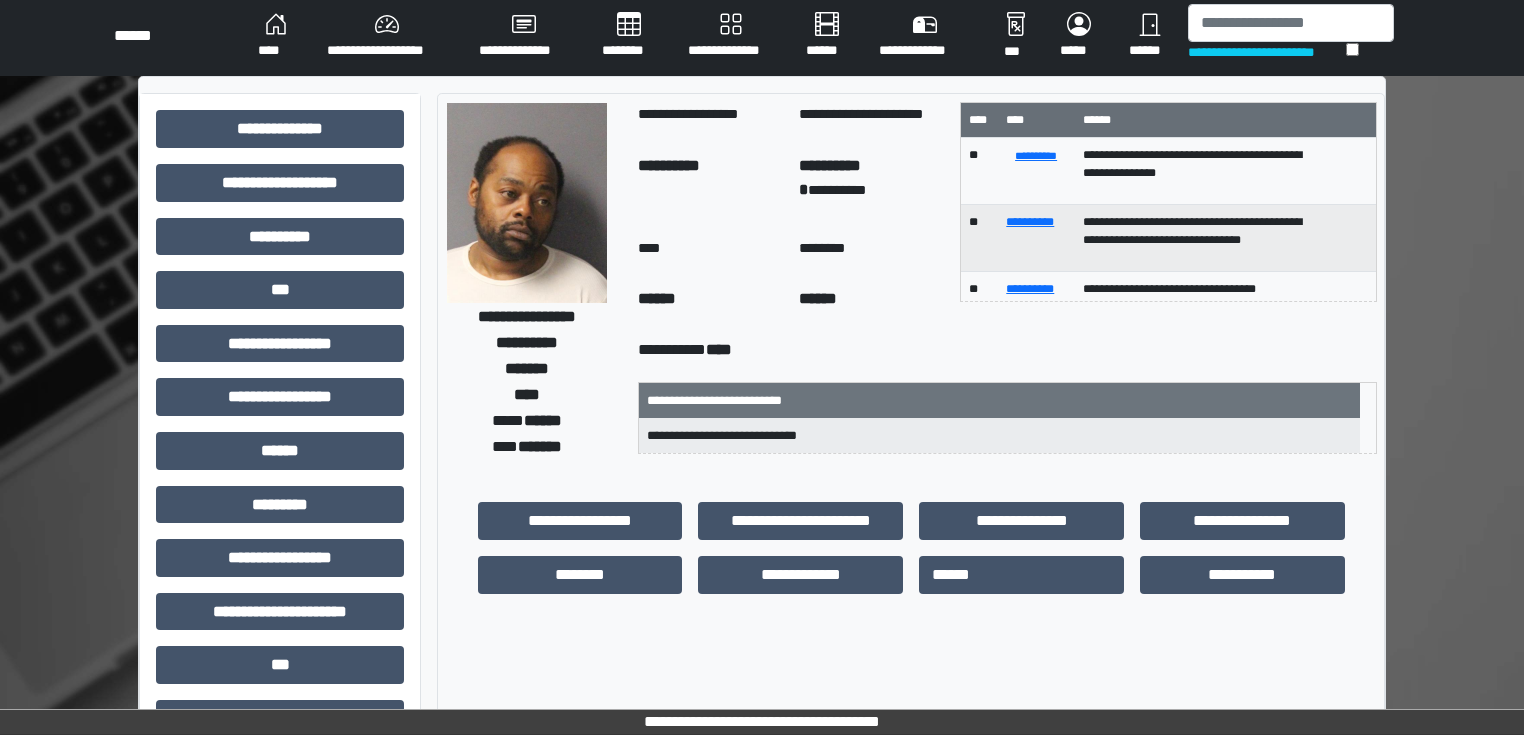 scroll, scrollTop: 0, scrollLeft: 0, axis: both 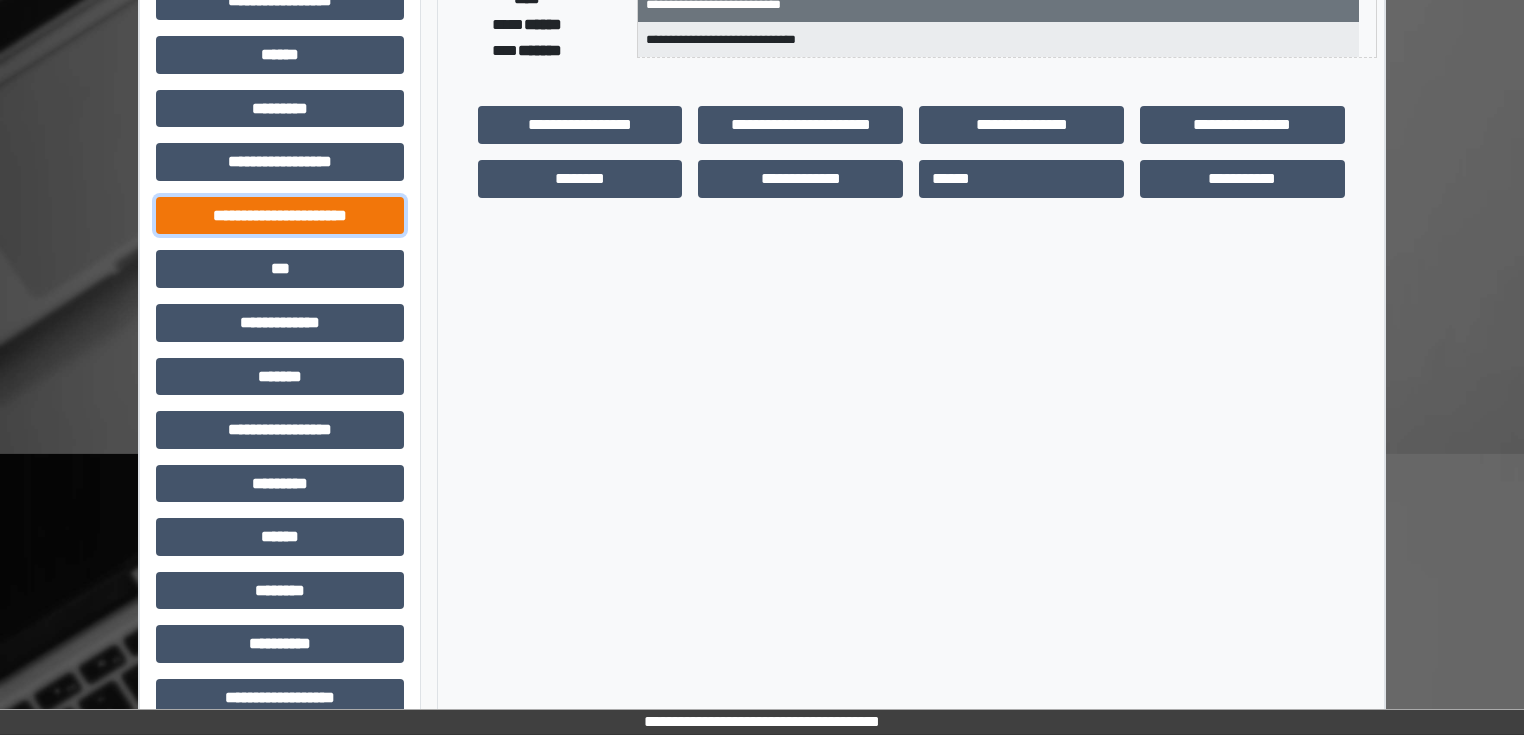 click on "**********" at bounding box center [280, 216] 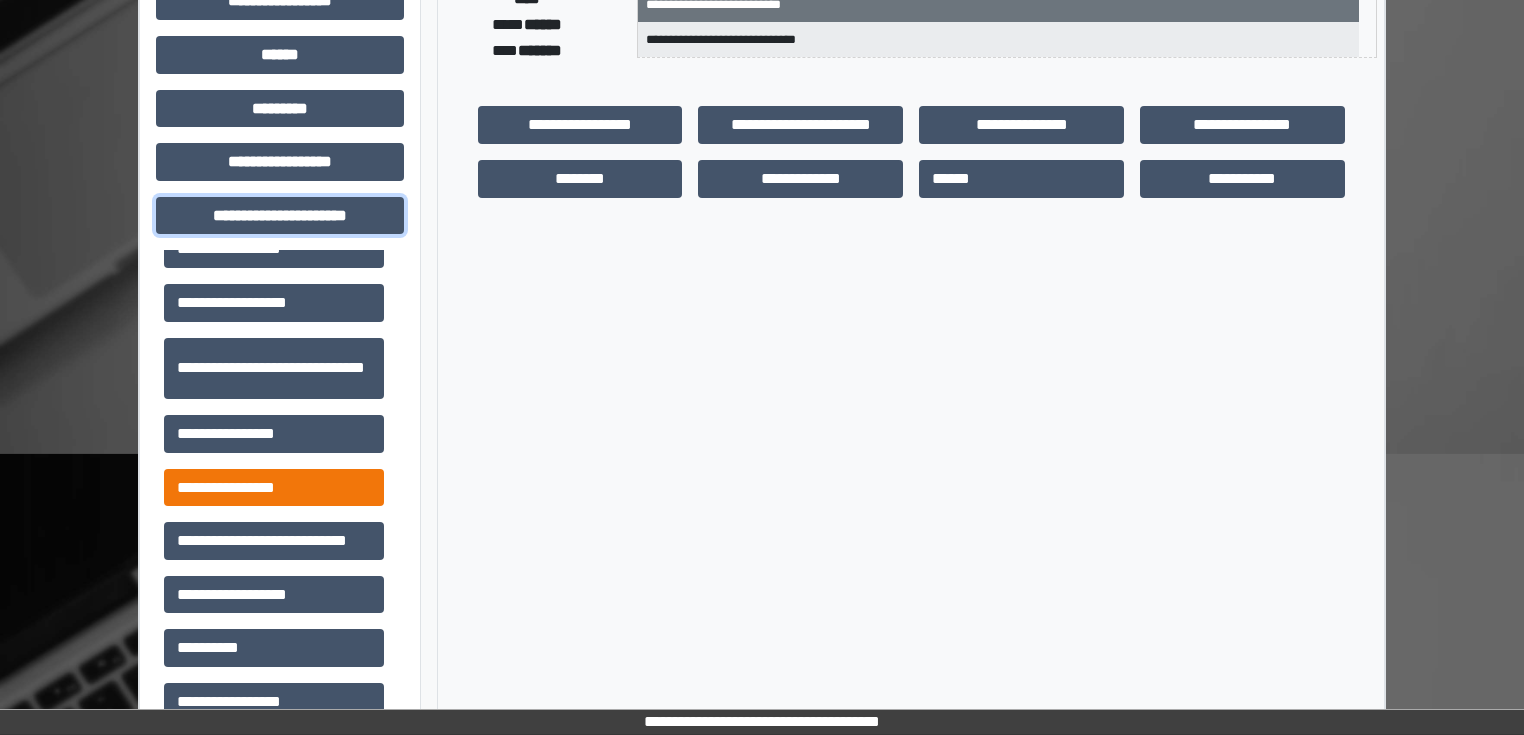 scroll, scrollTop: 42, scrollLeft: 0, axis: vertical 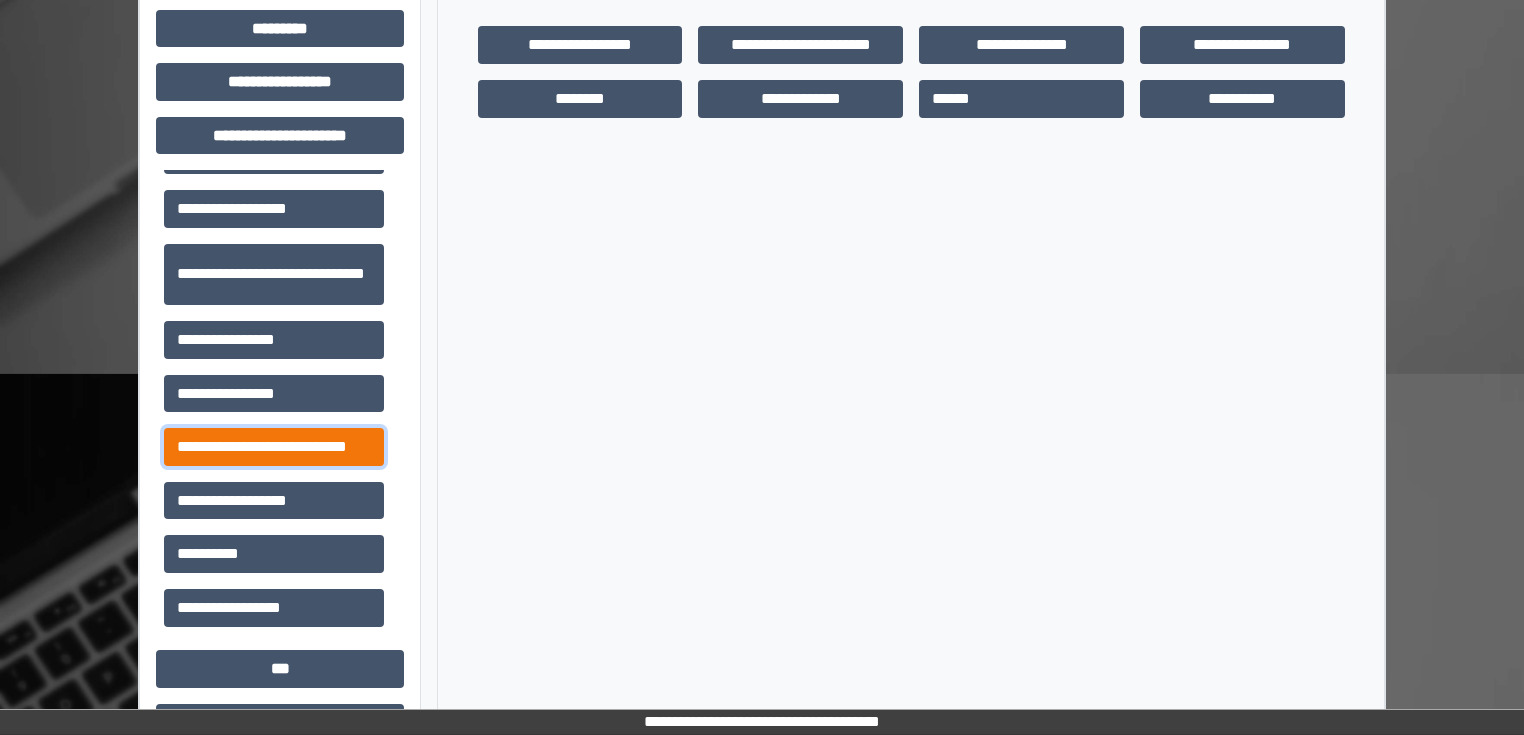 click on "**********" at bounding box center (274, 447) 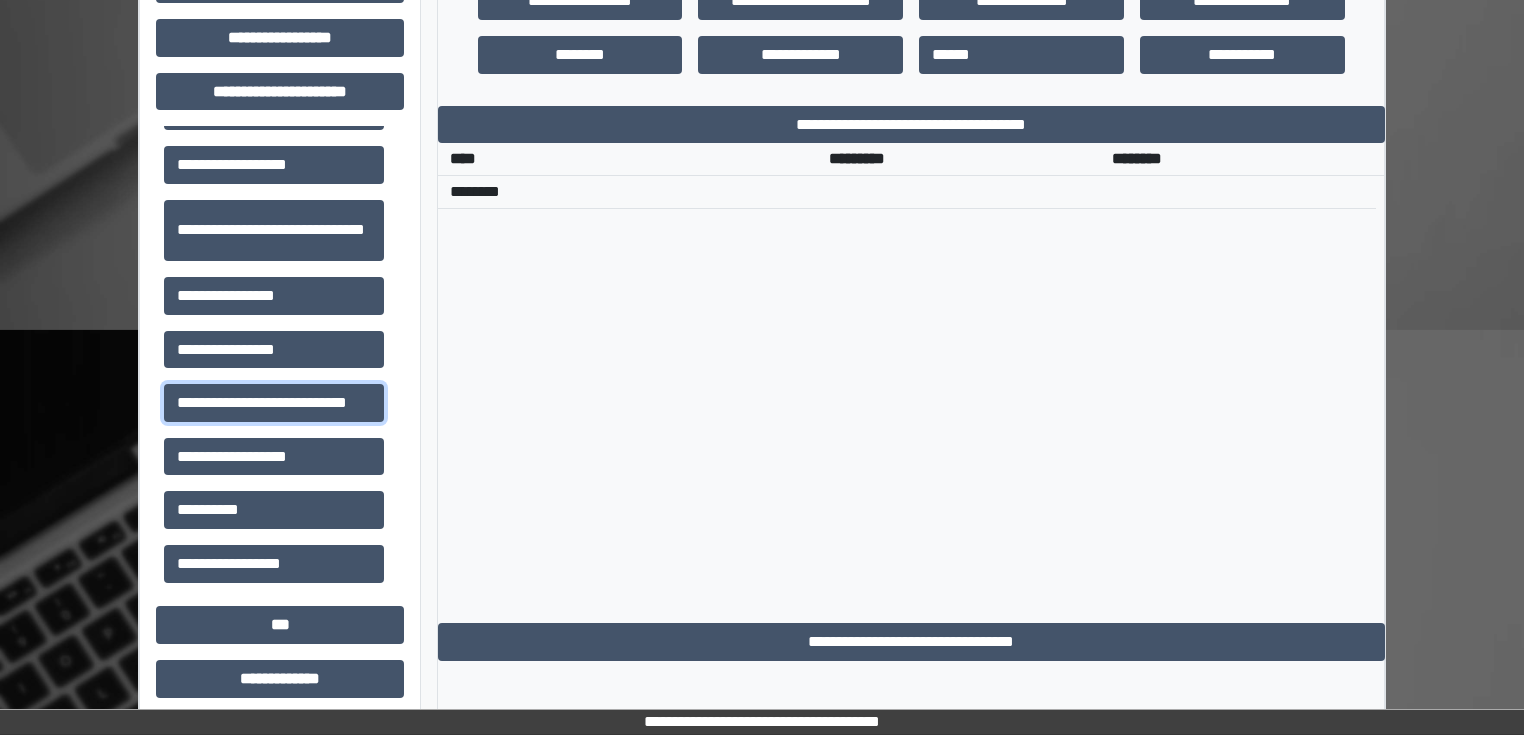 scroll, scrollTop: 560, scrollLeft: 0, axis: vertical 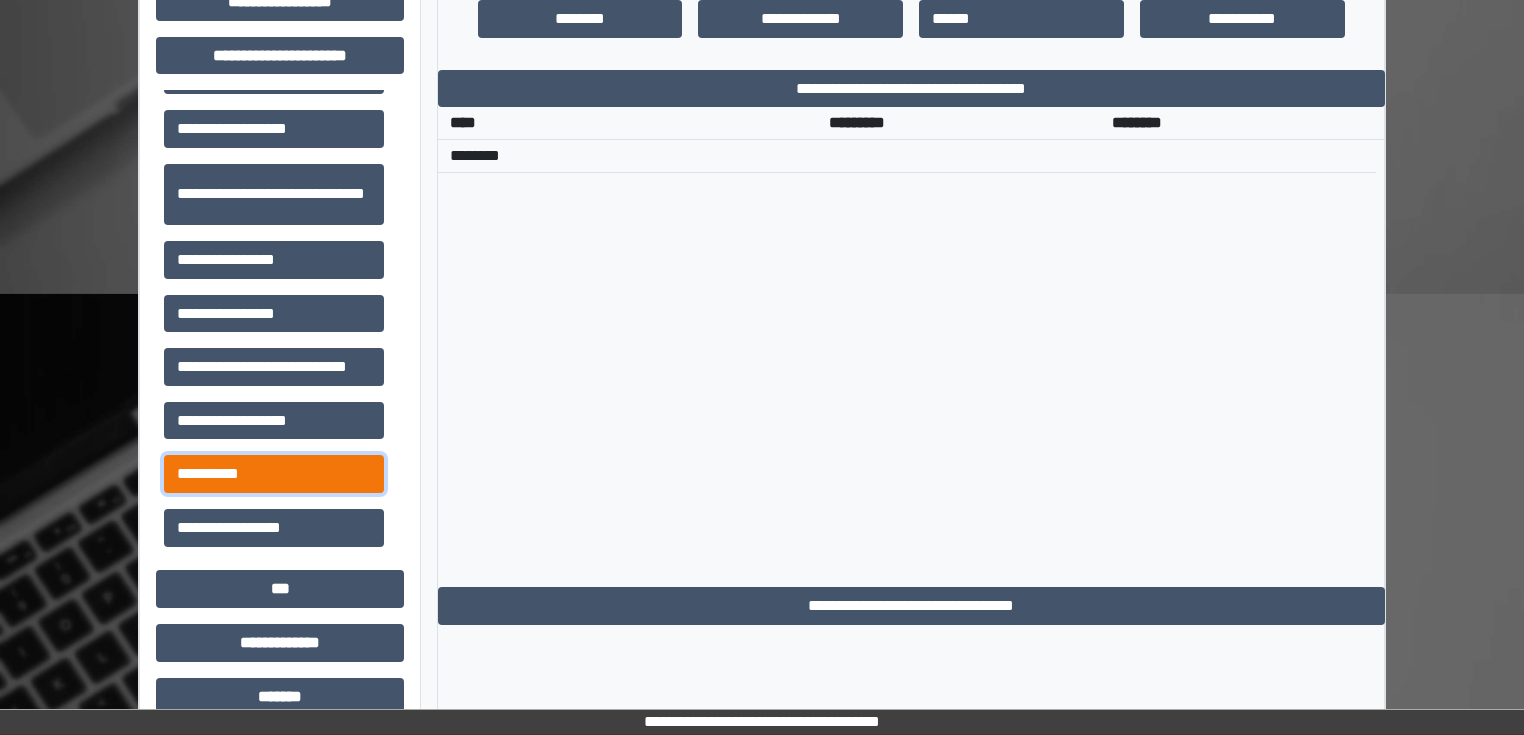 click on "**********" at bounding box center (274, 474) 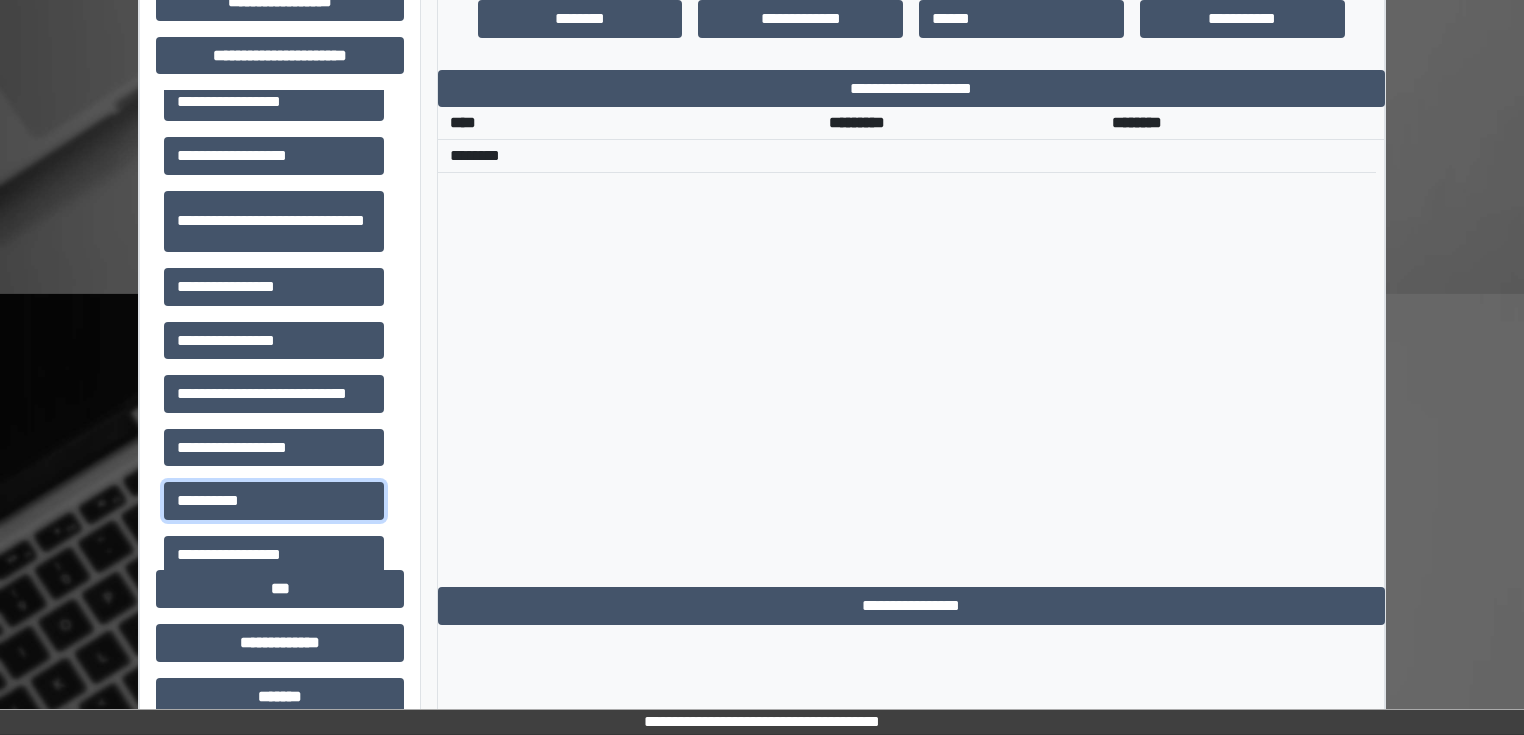 scroll, scrollTop: 0, scrollLeft: 0, axis: both 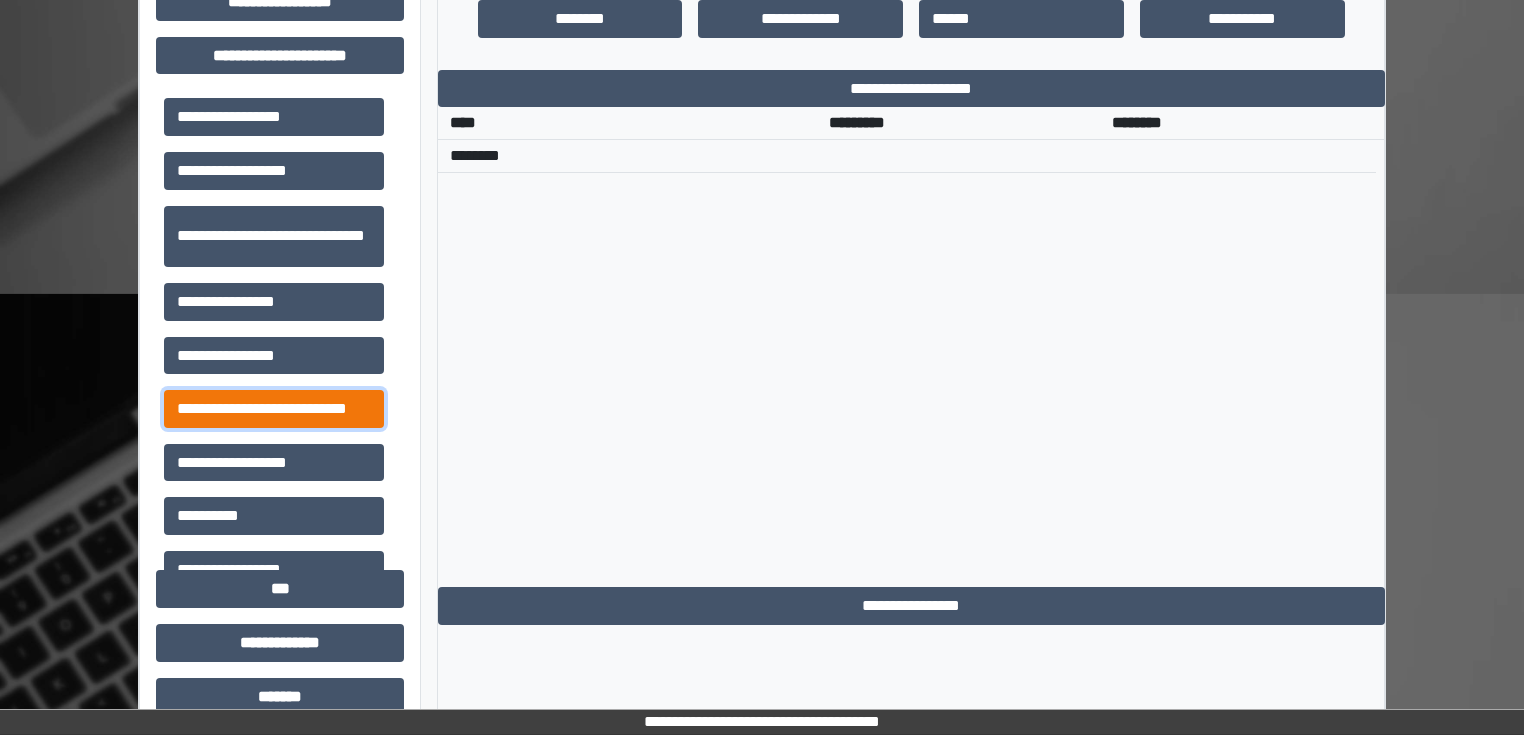 click on "**********" at bounding box center (274, 409) 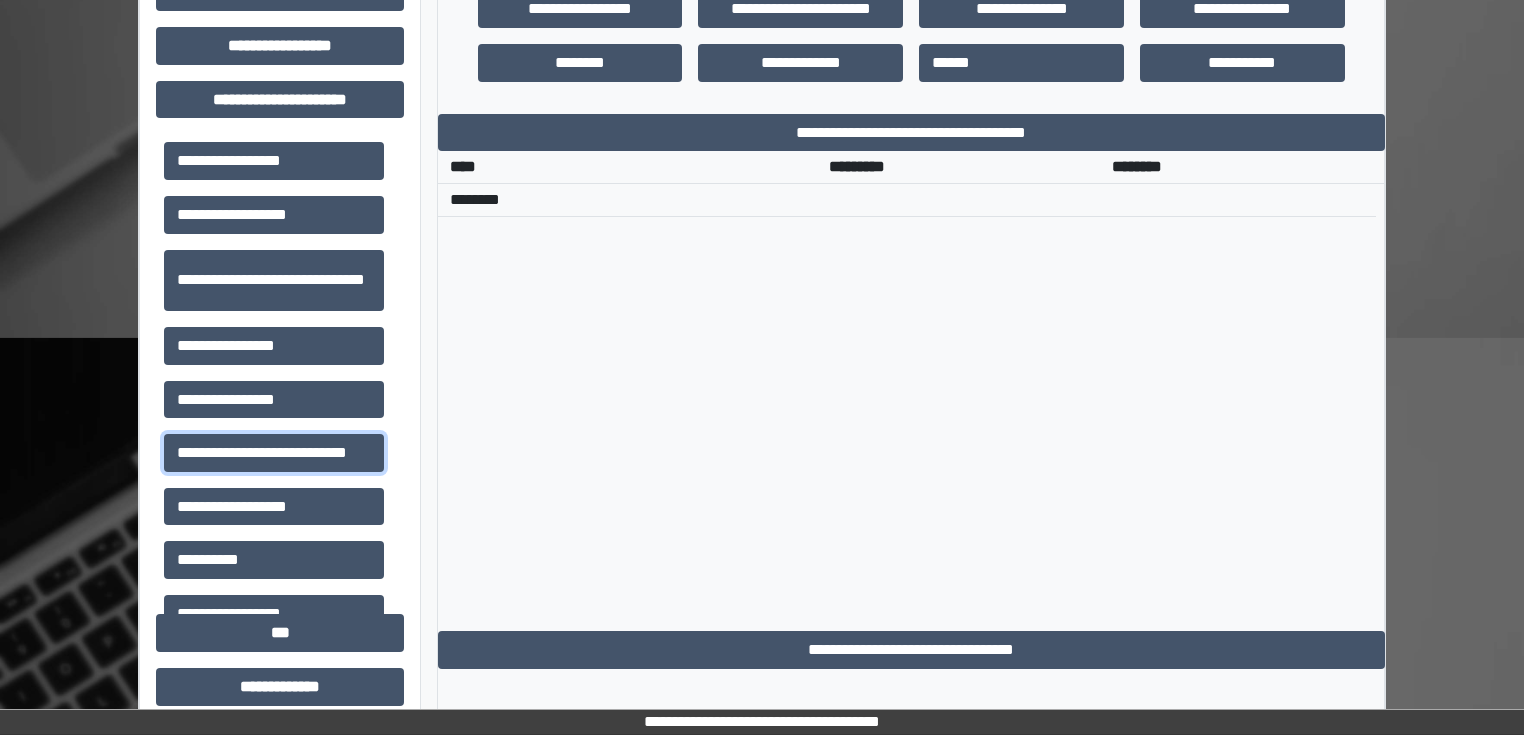 scroll, scrollTop: 480, scrollLeft: 0, axis: vertical 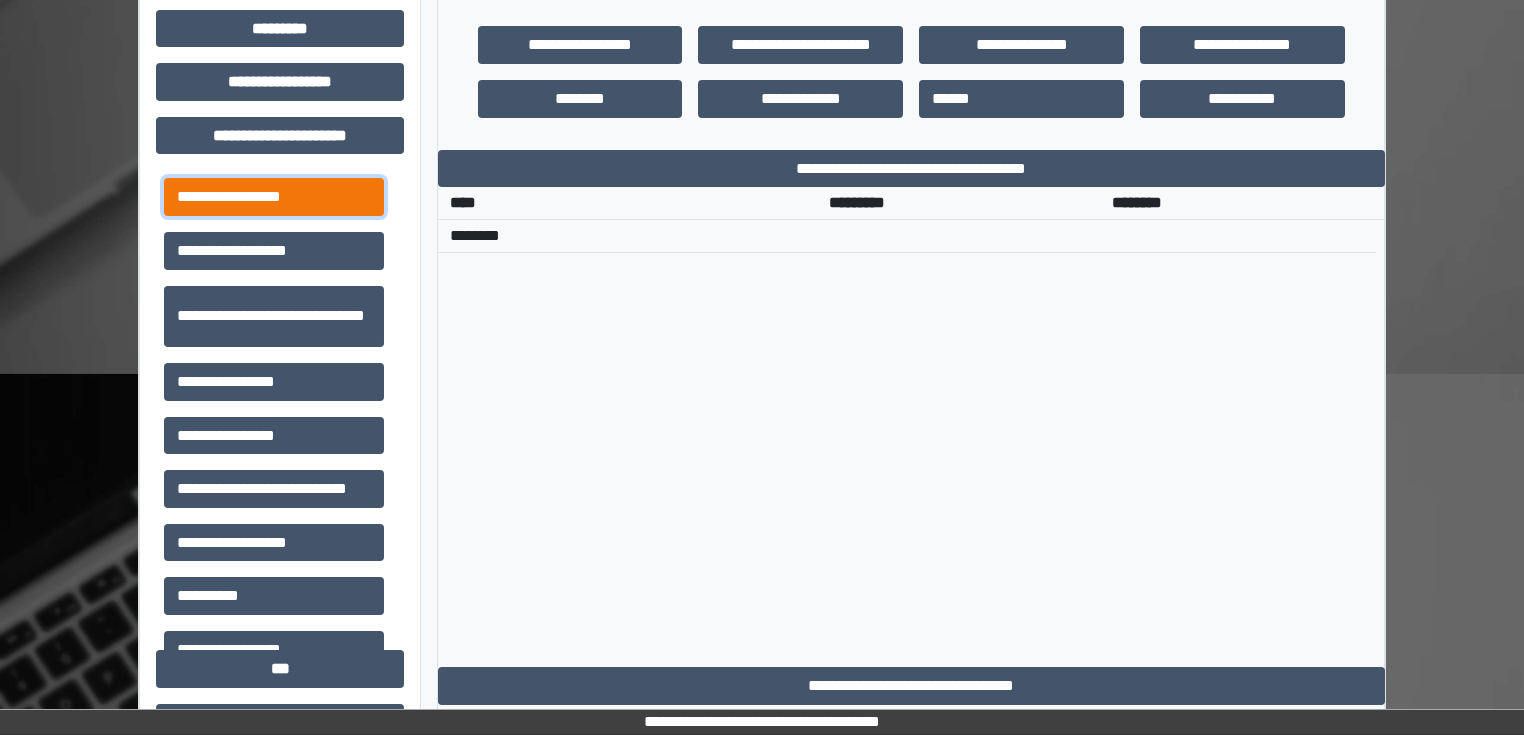 click on "**********" at bounding box center [274, 197] 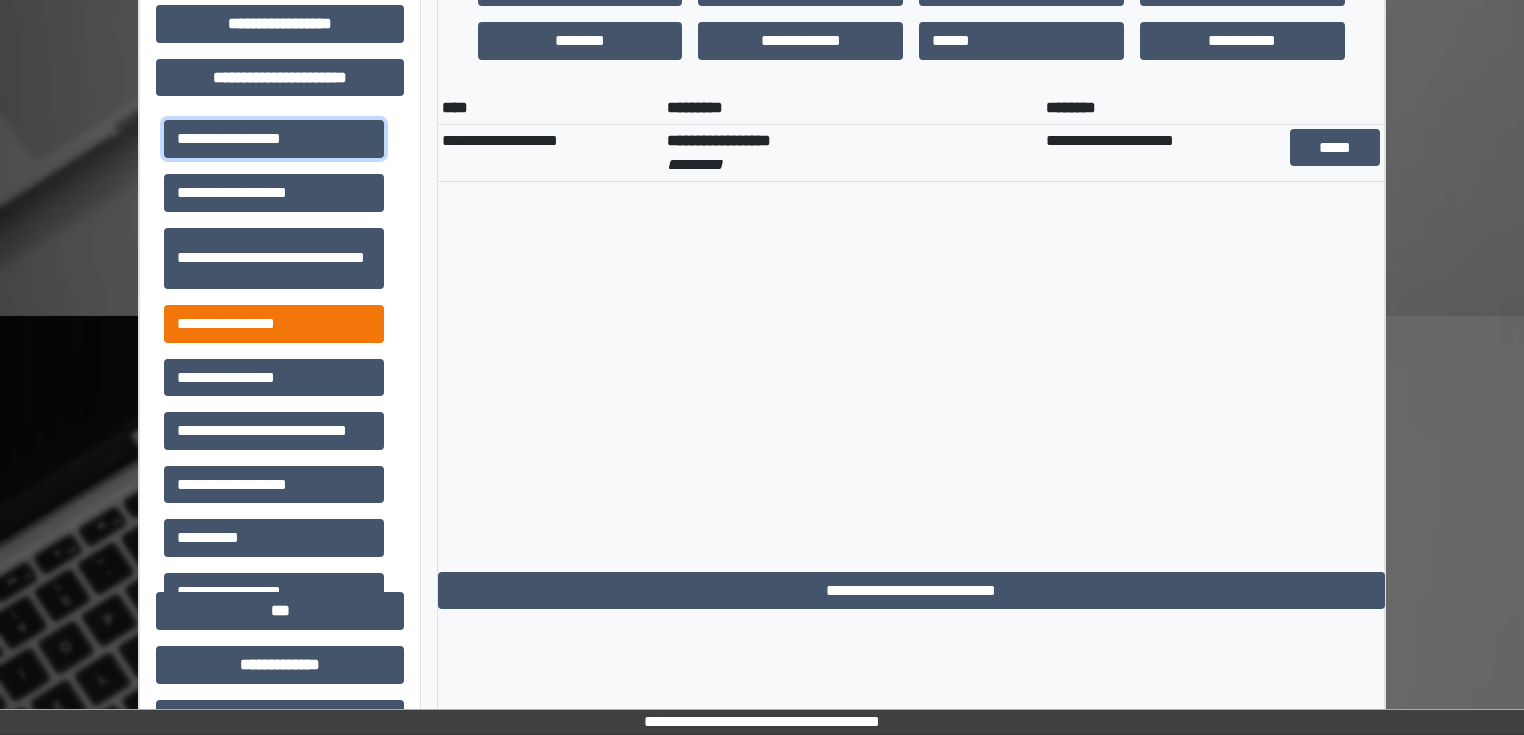 scroll, scrollTop: 560, scrollLeft: 0, axis: vertical 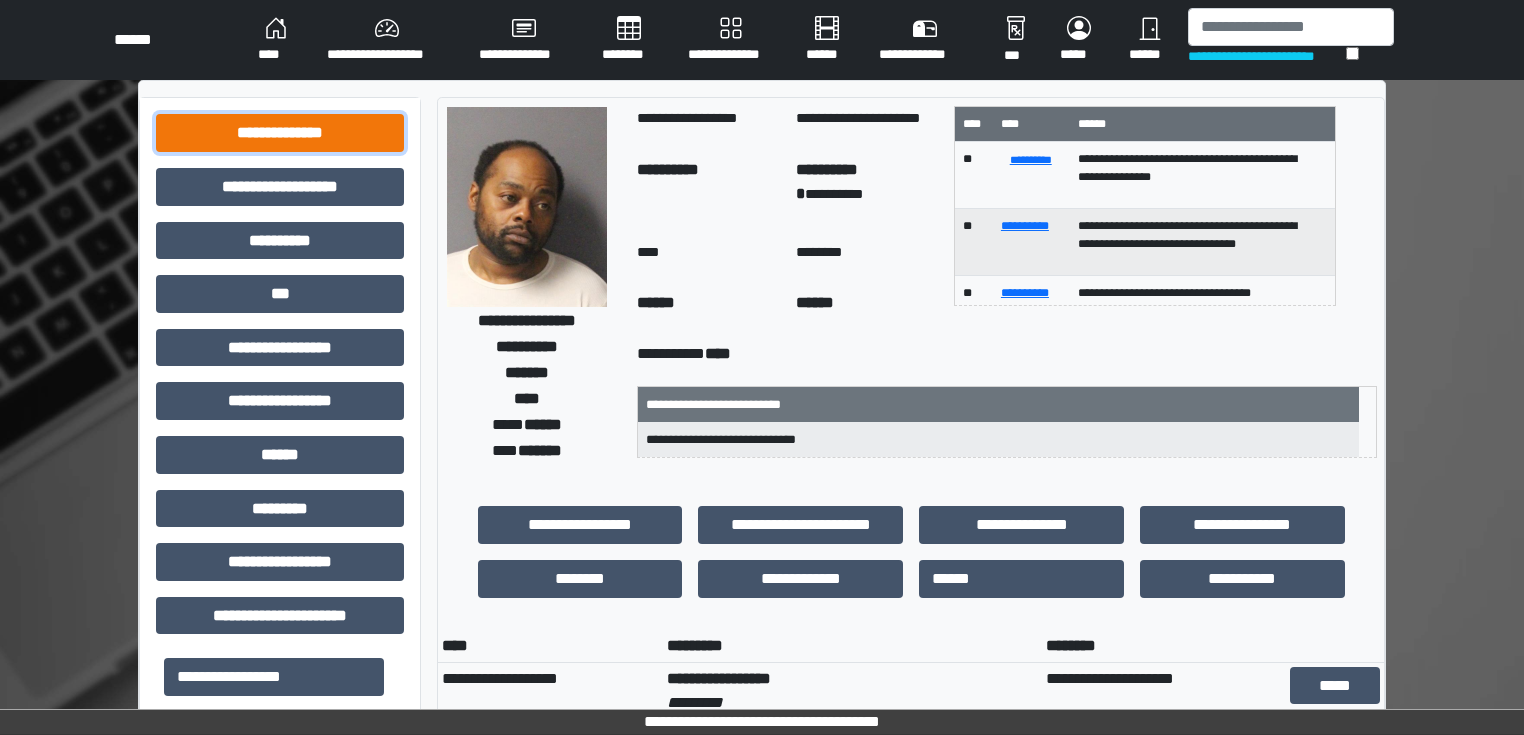 click on "**********" at bounding box center (280, 133) 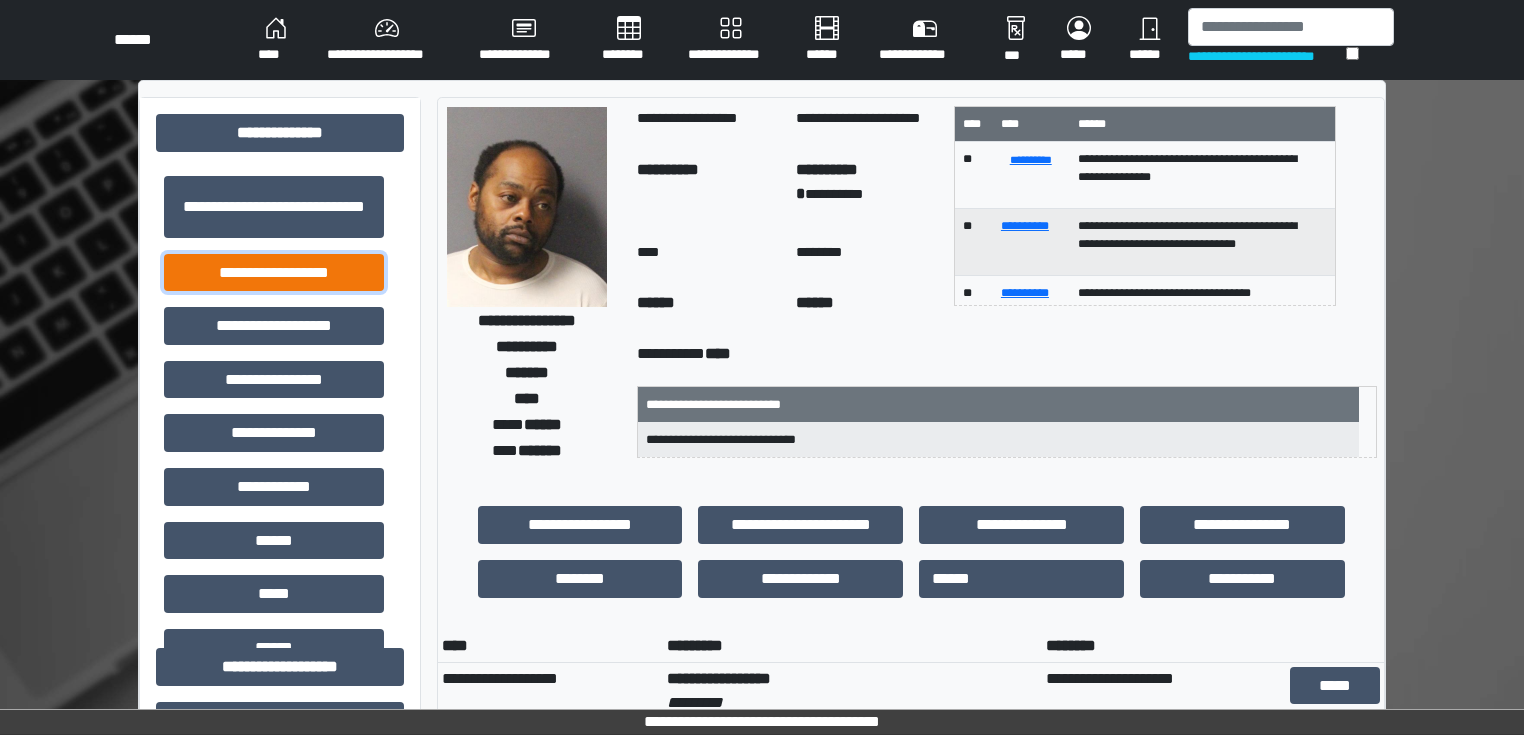 click on "**********" at bounding box center (274, 273) 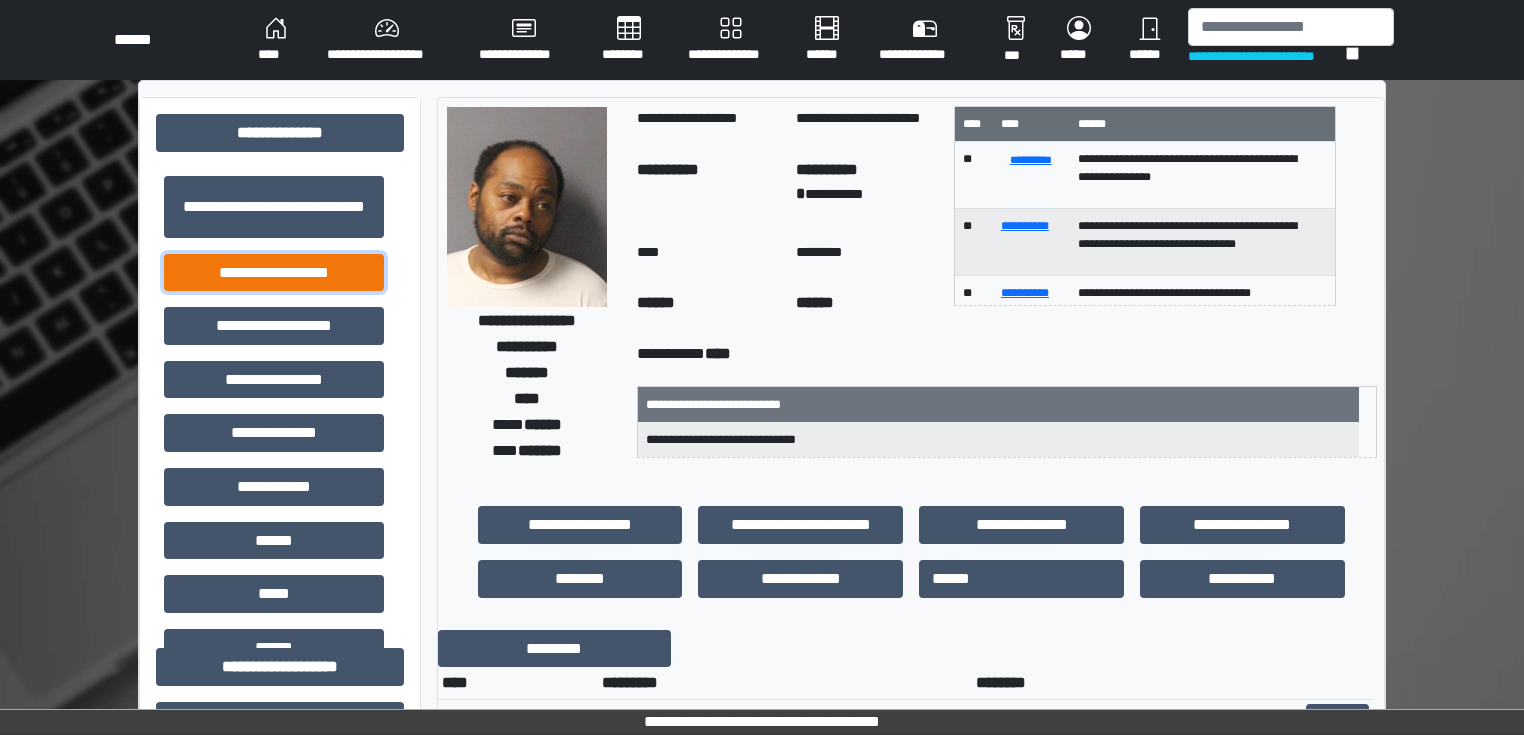click on "**********" at bounding box center (274, 273) 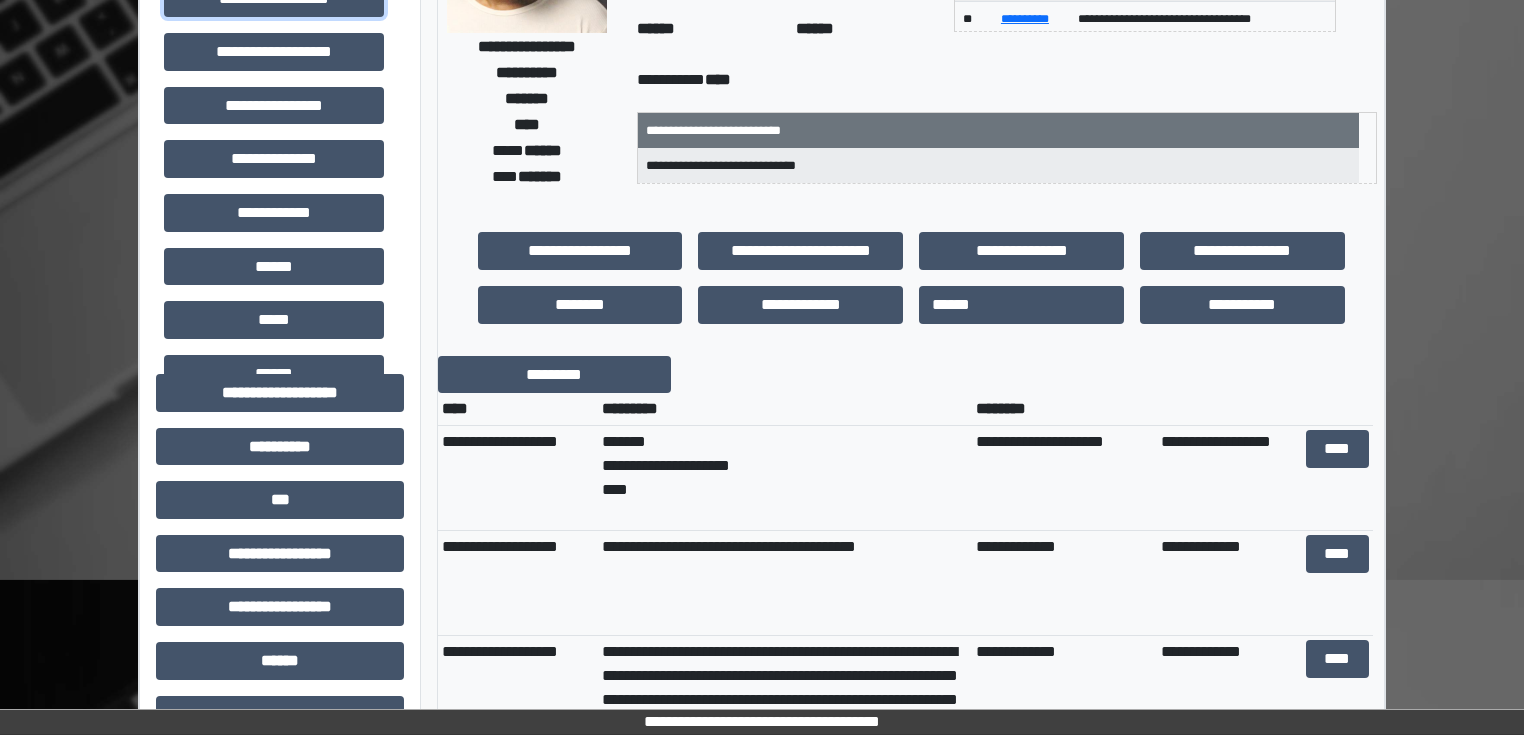scroll, scrollTop: 320, scrollLeft: 0, axis: vertical 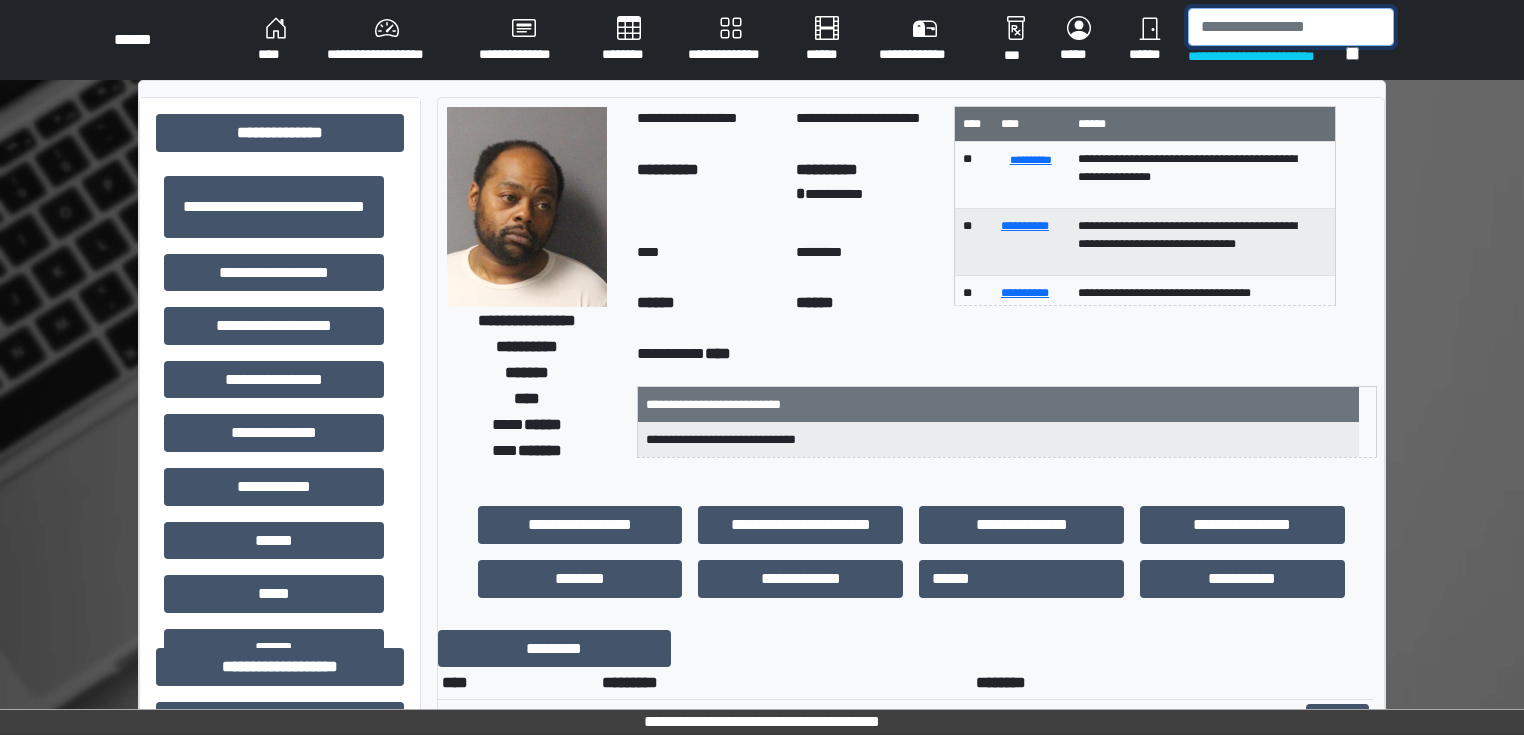 click at bounding box center [1291, 27] 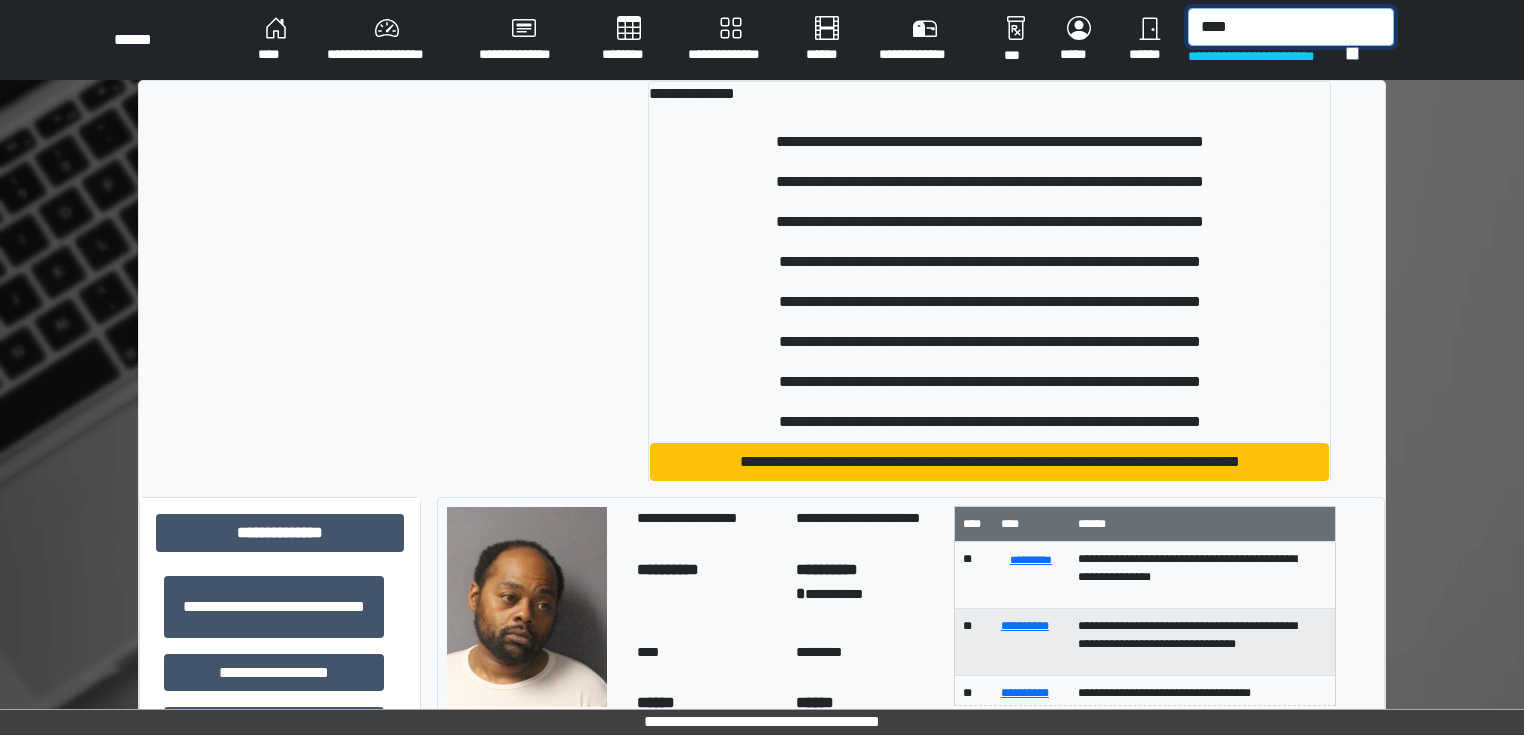 type on "****" 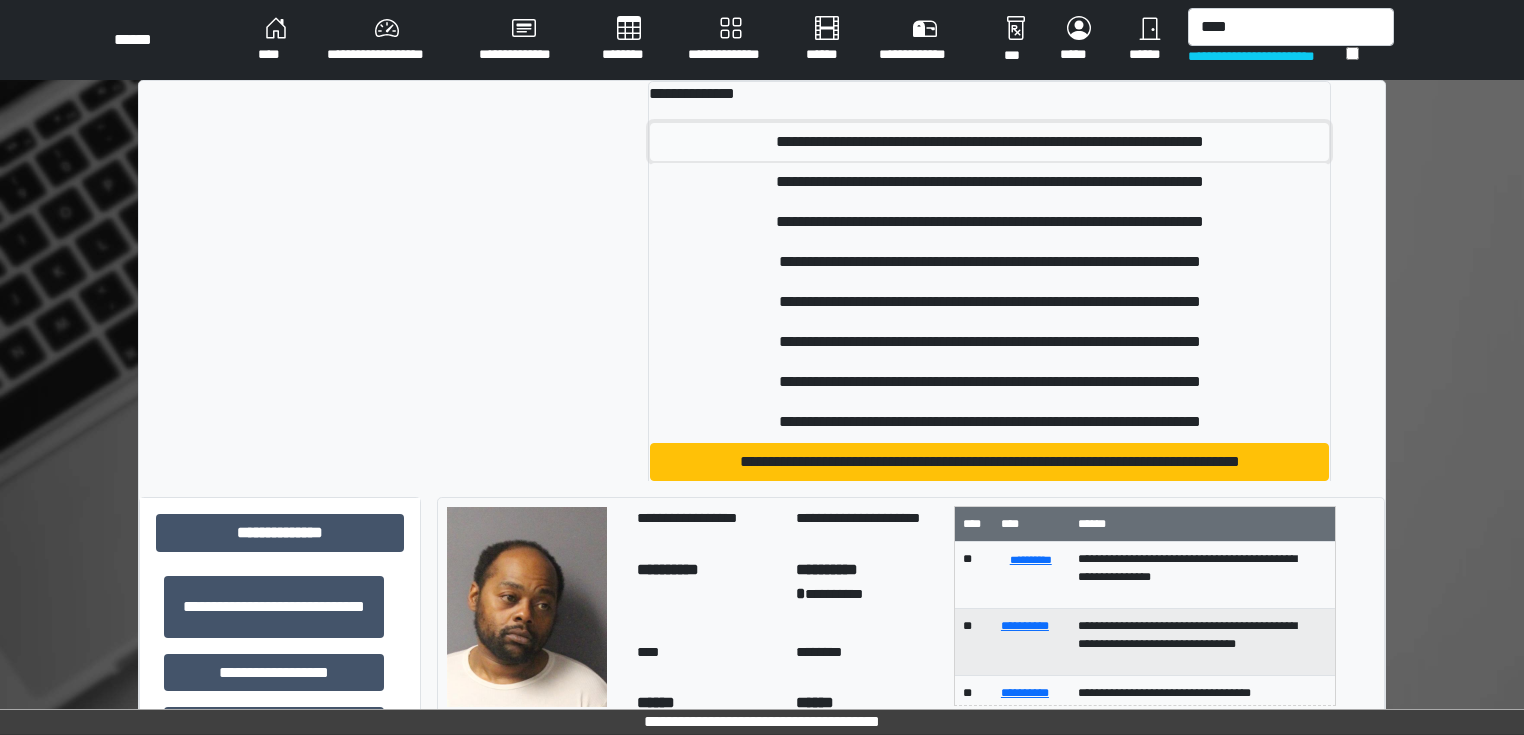 click on "**********" at bounding box center (989, 142) 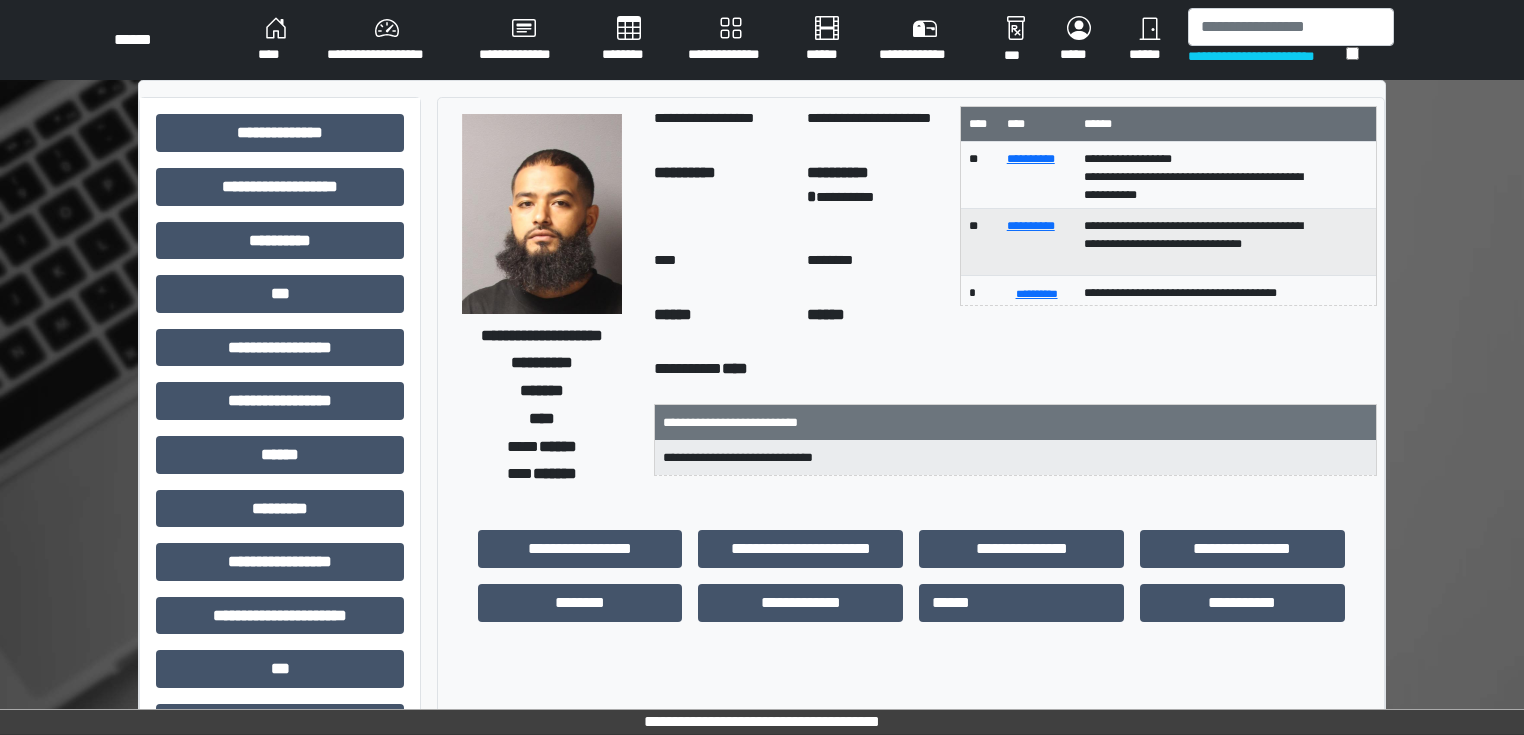 scroll, scrollTop: 52, scrollLeft: 0, axis: vertical 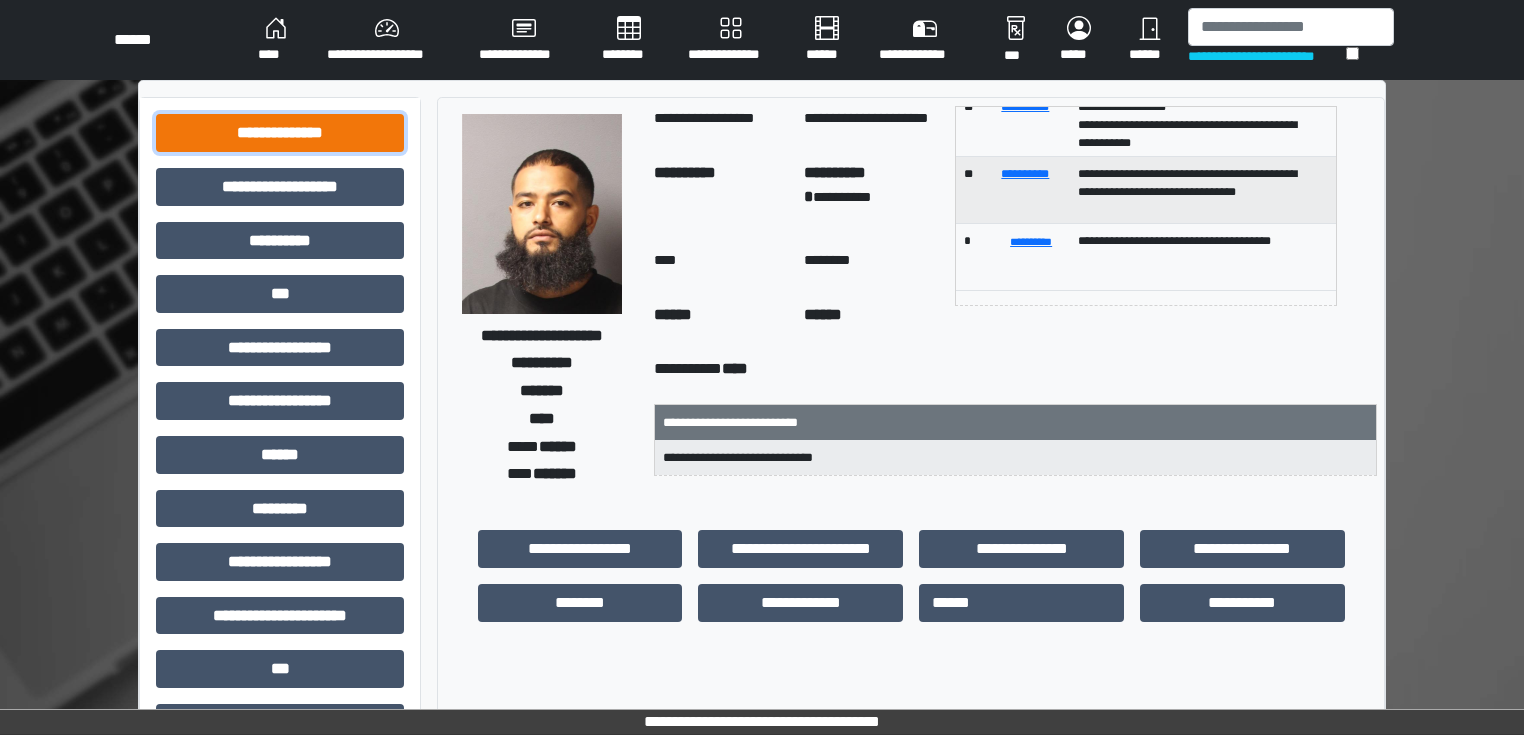 click on "**********" at bounding box center (280, 133) 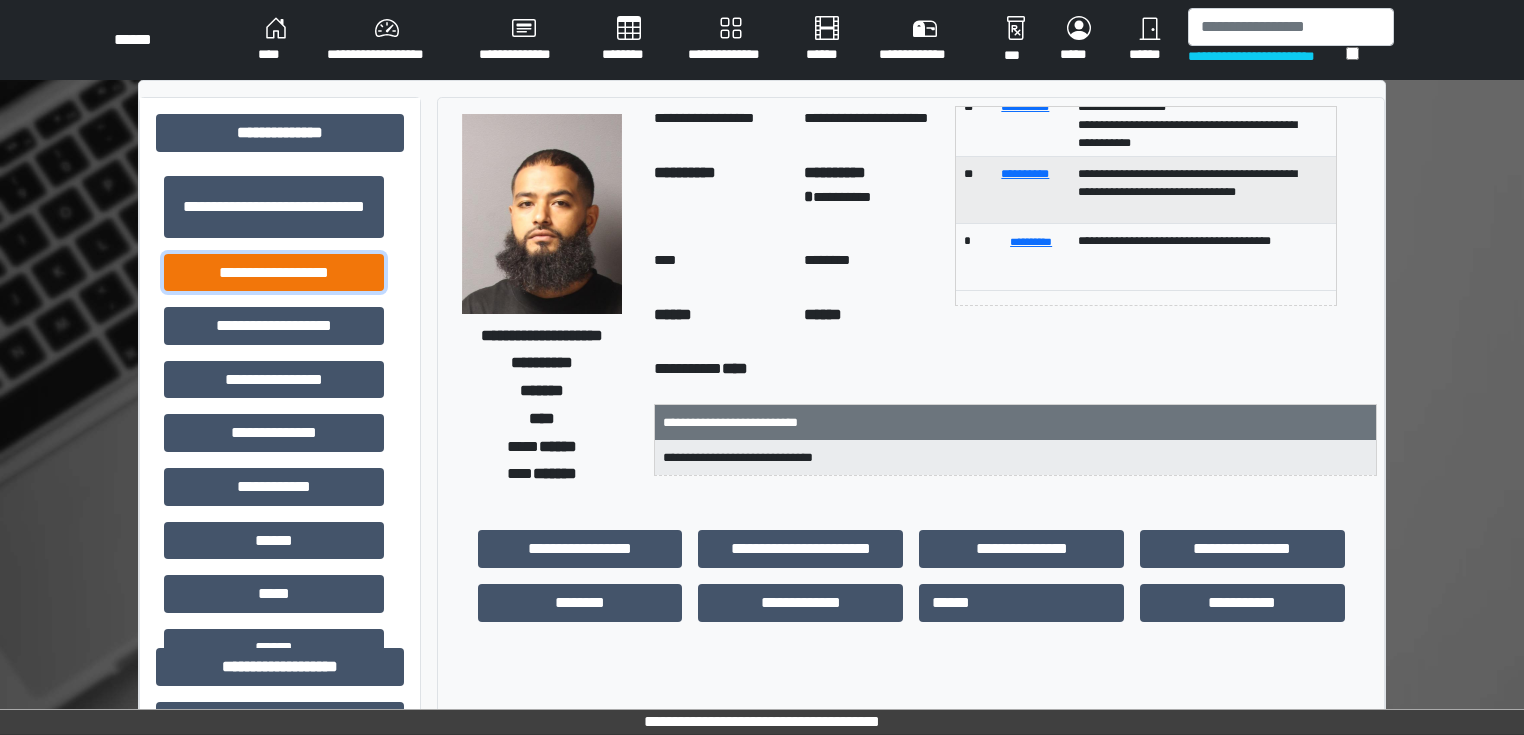 click on "**********" at bounding box center [274, 273] 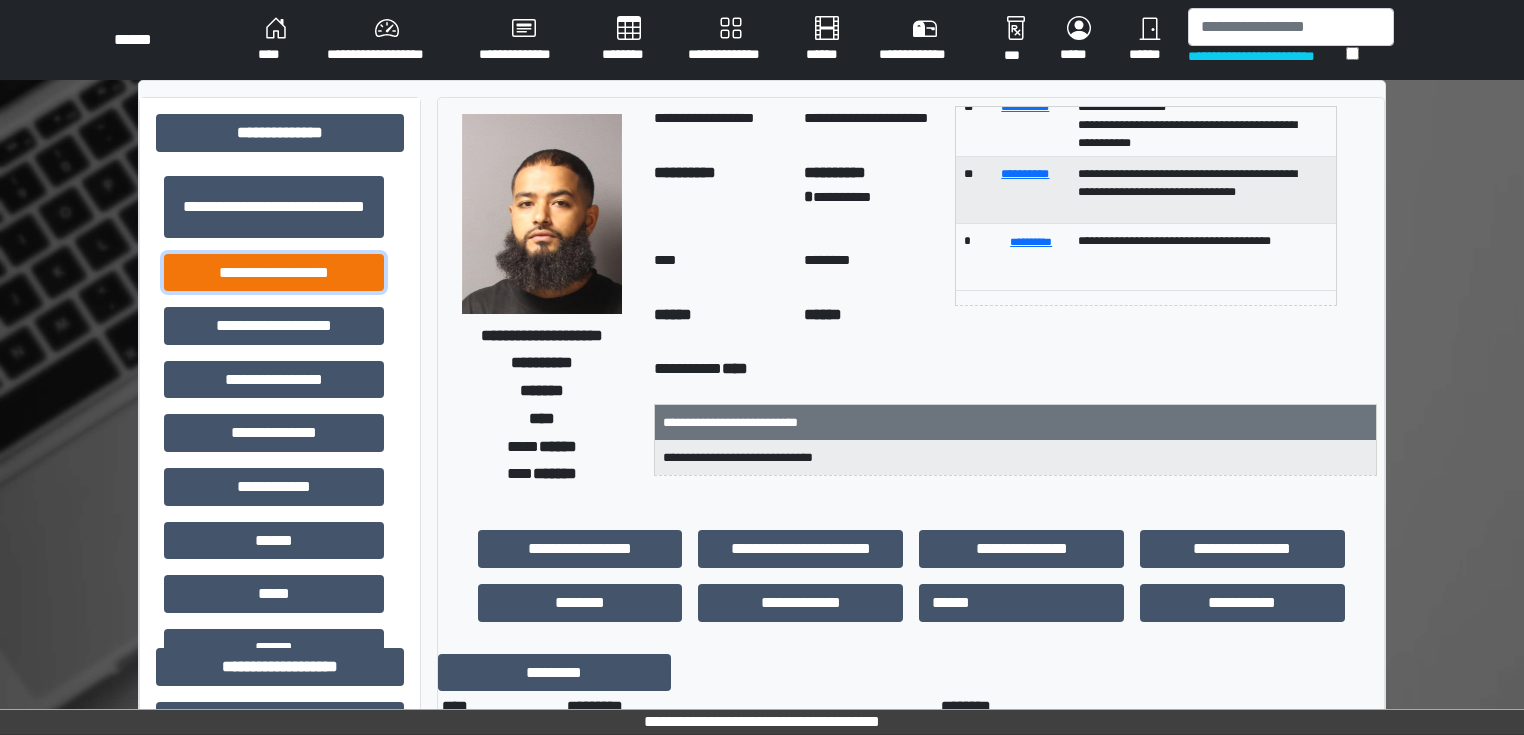 click on "**********" at bounding box center [274, 273] 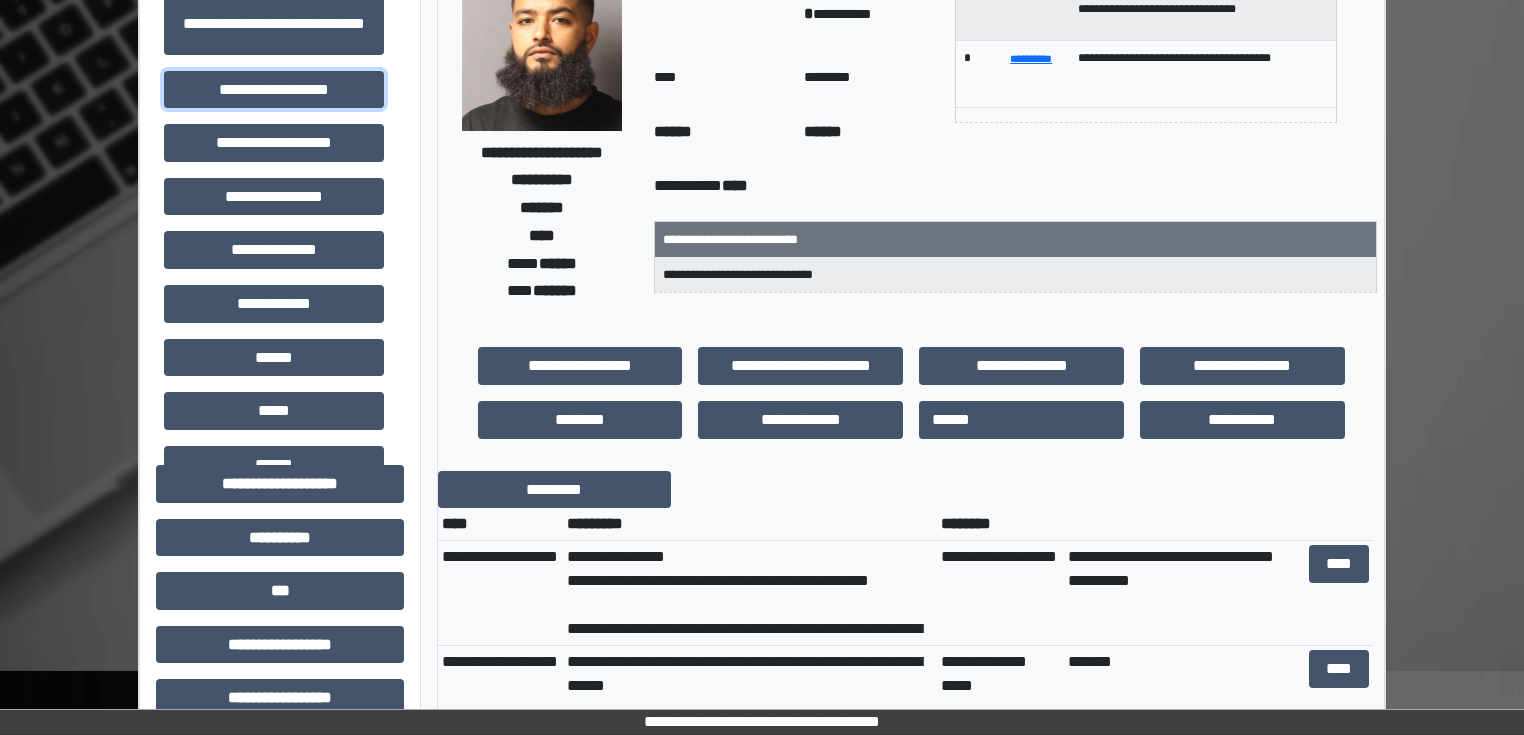 scroll, scrollTop: 320, scrollLeft: 0, axis: vertical 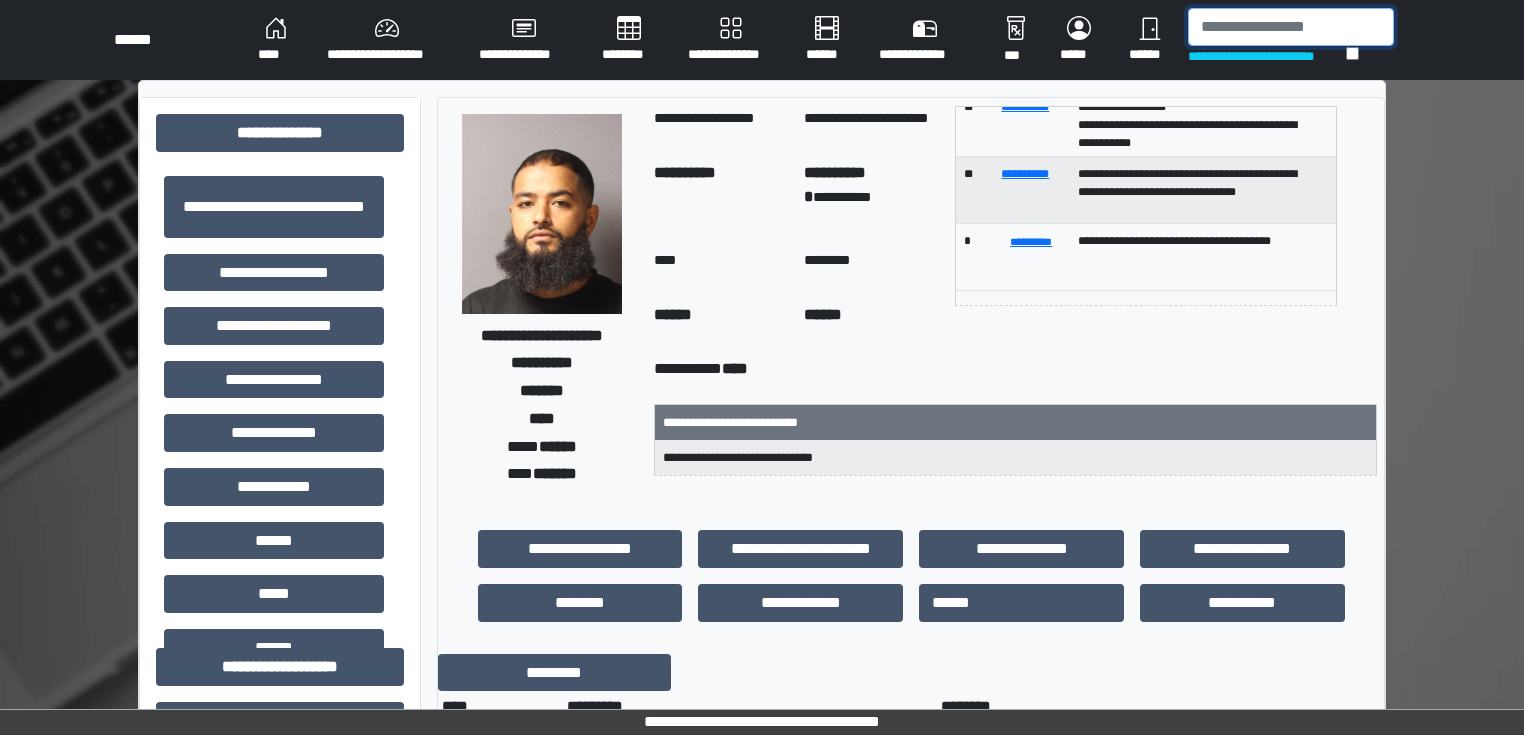 click at bounding box center [1291, 27] 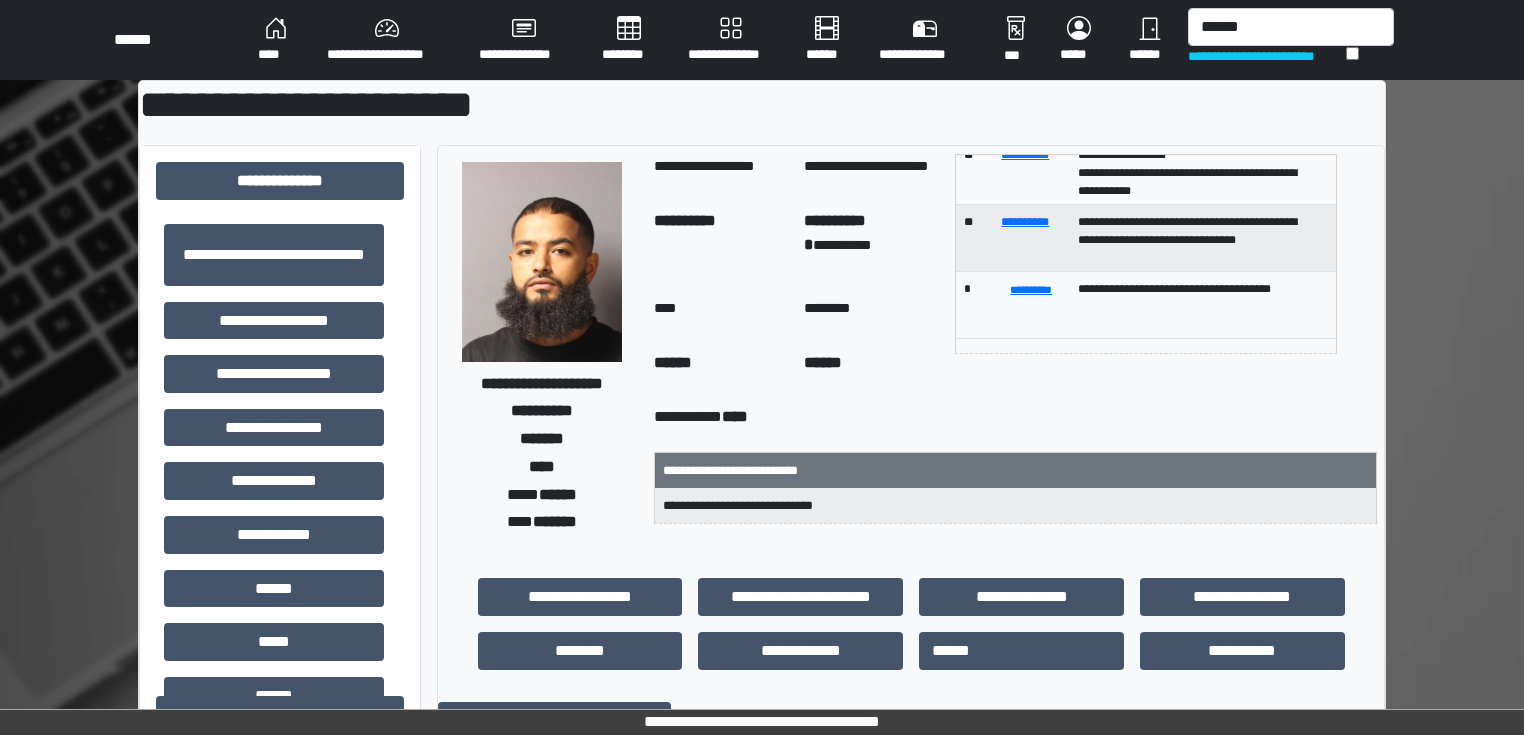 click on "**********" at bounding box center [1267, 56] 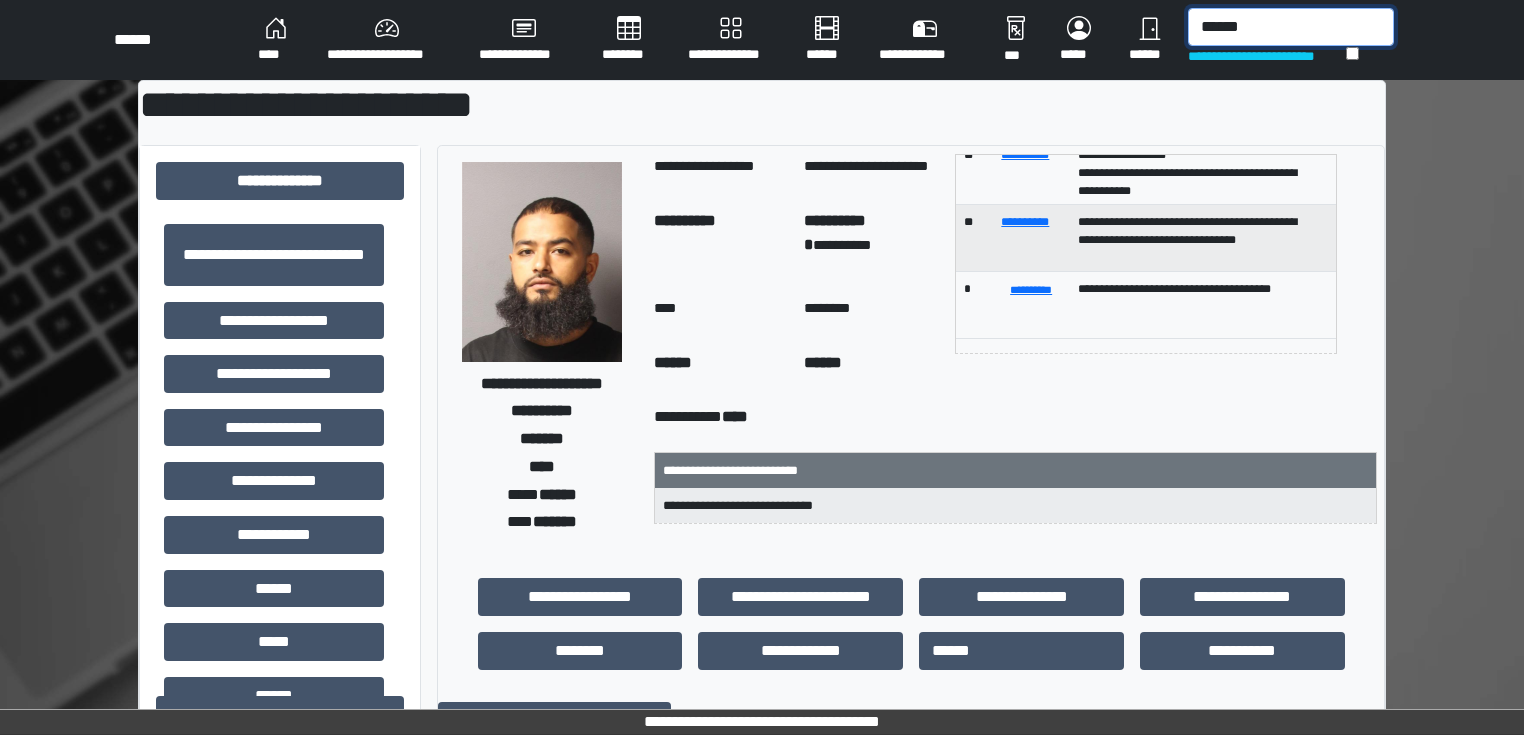 drag, startPoint x: 1071, startPoint y: 20, endPoint x: 1008, endPoint y: 40, distance: 66.09841 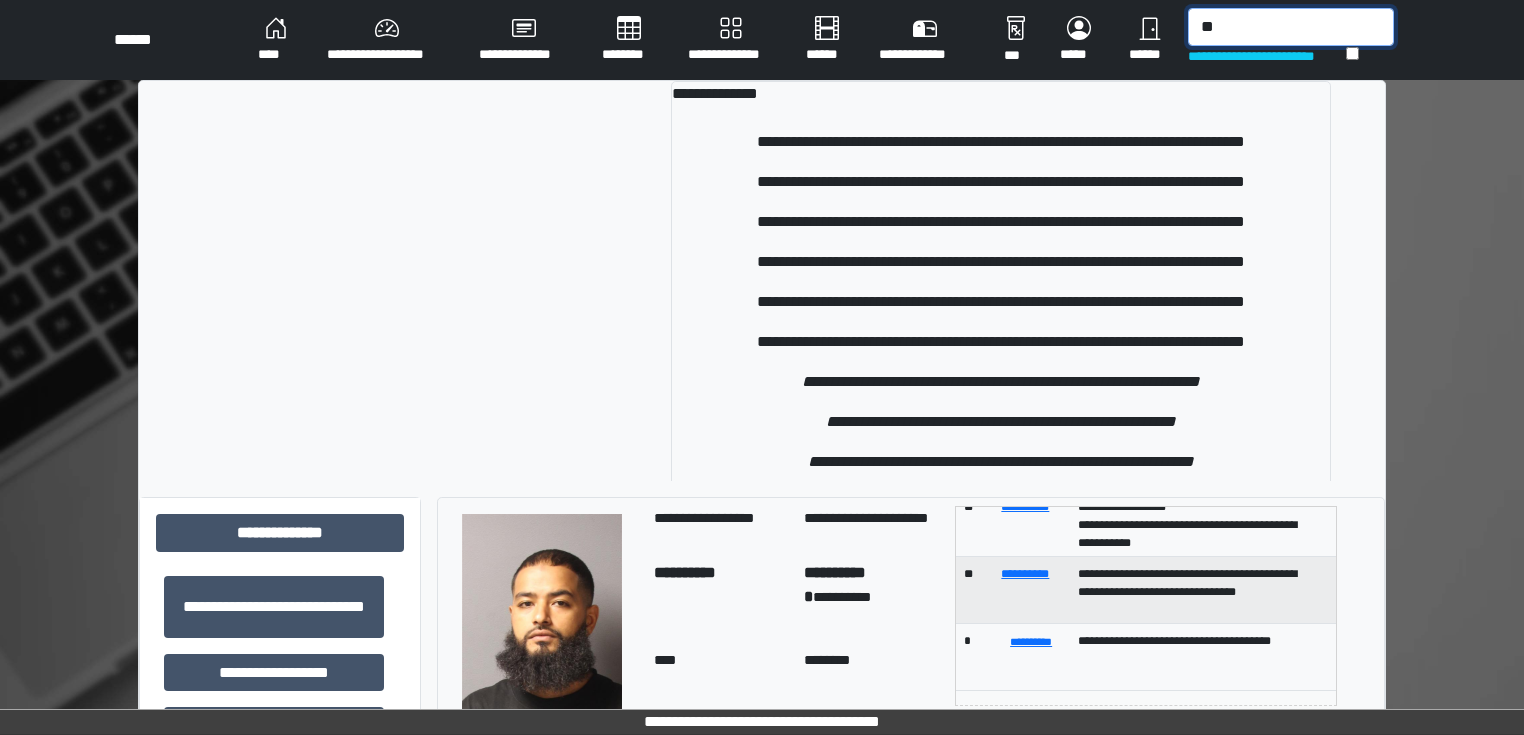 type on "*" 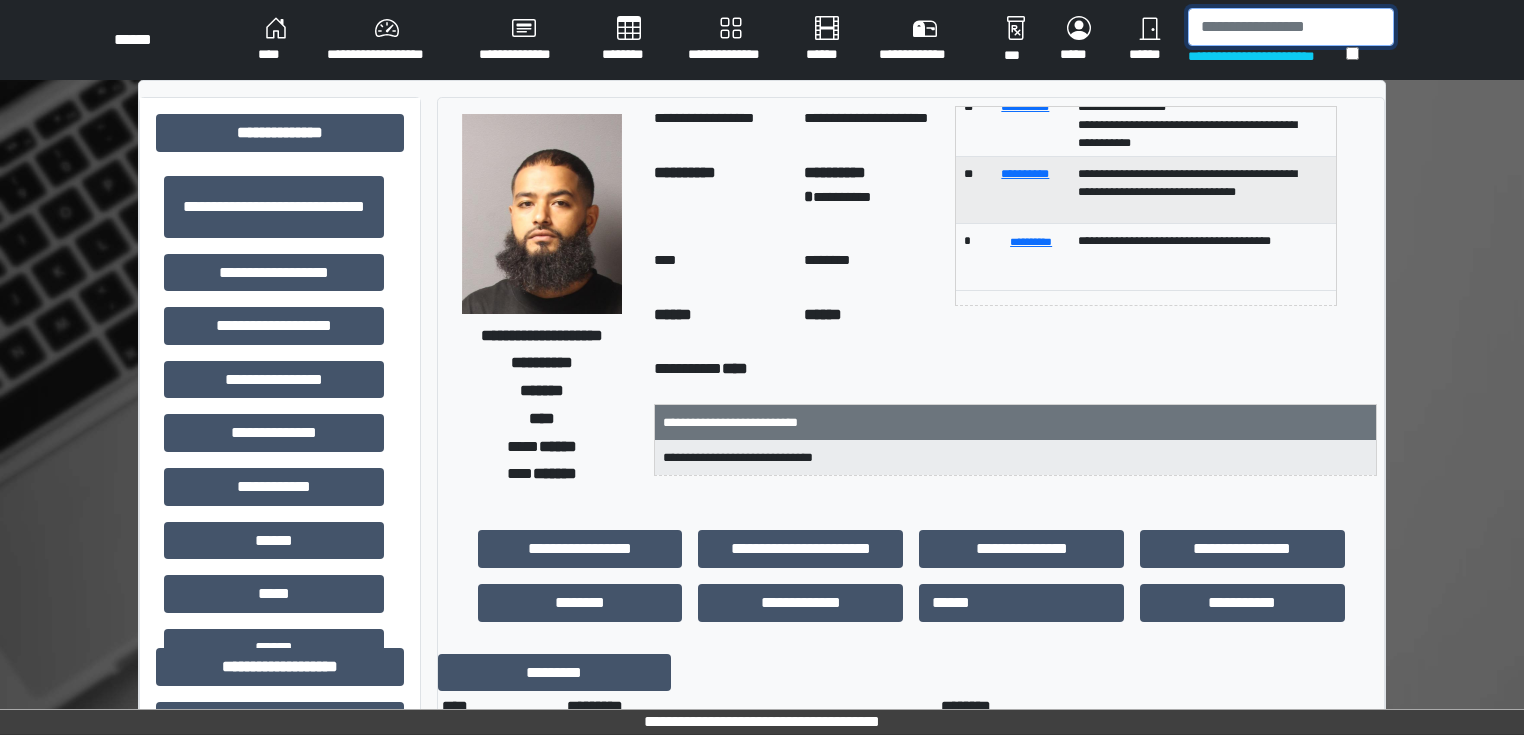 click at bounding box center [1291, 27] 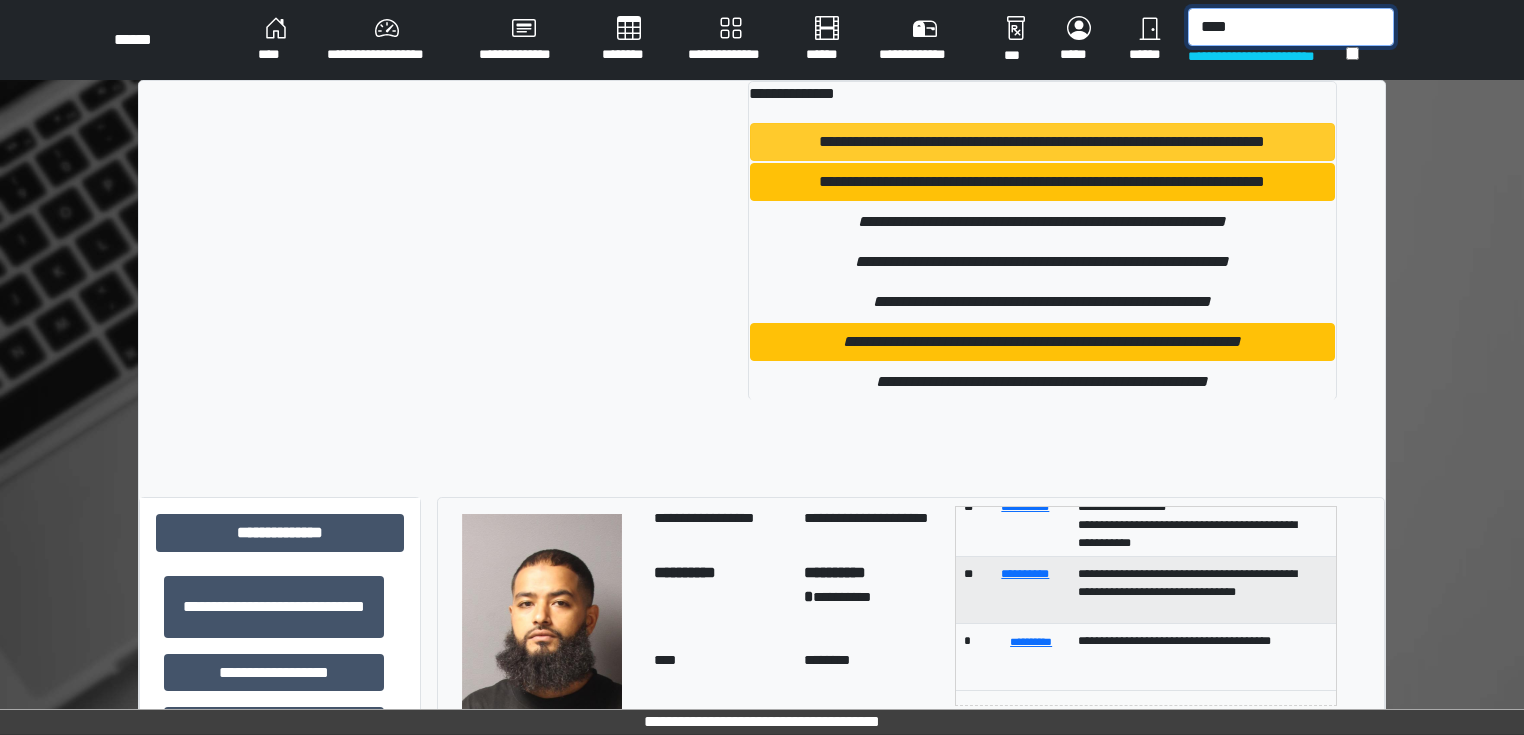 type on "****" 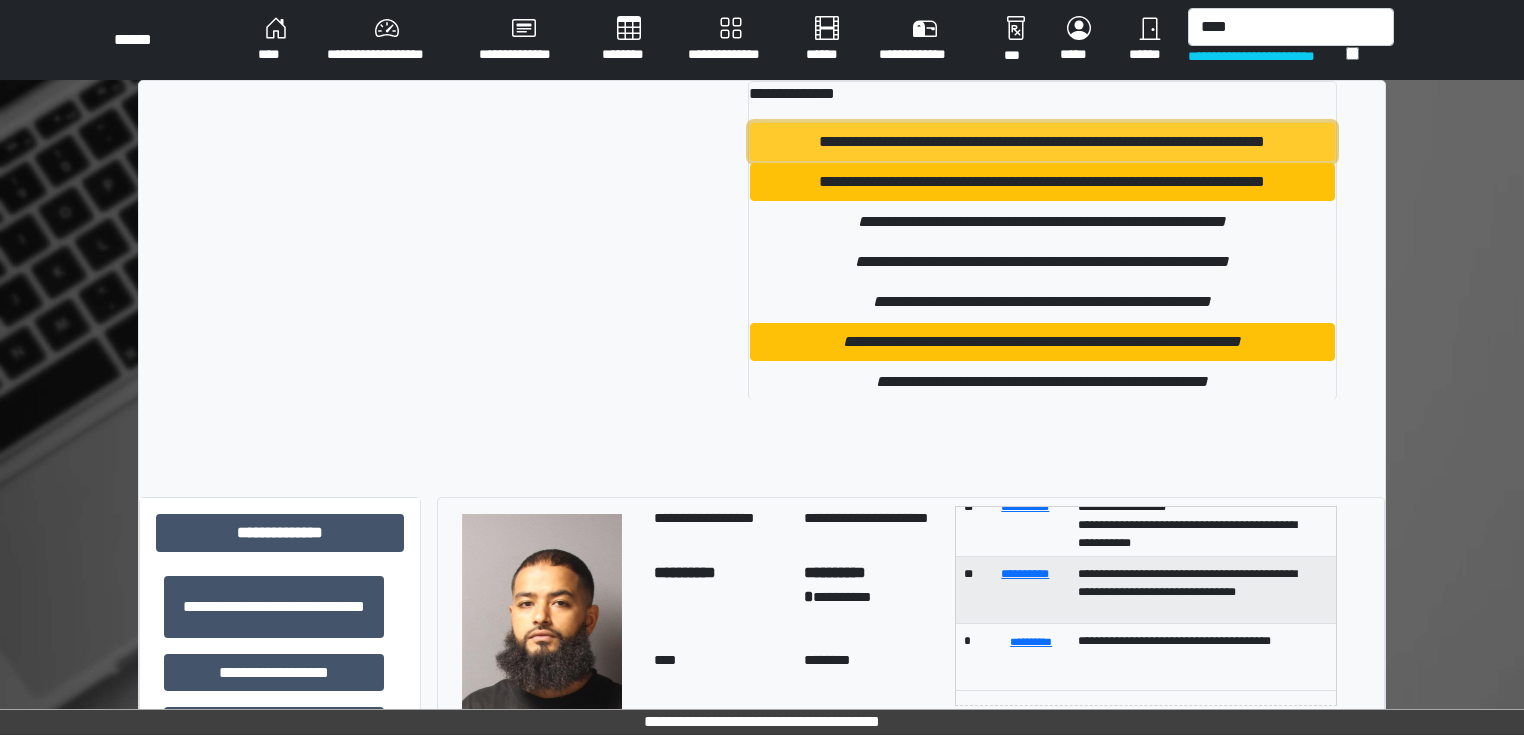click on "**********" at bounding box center (1043, 142) 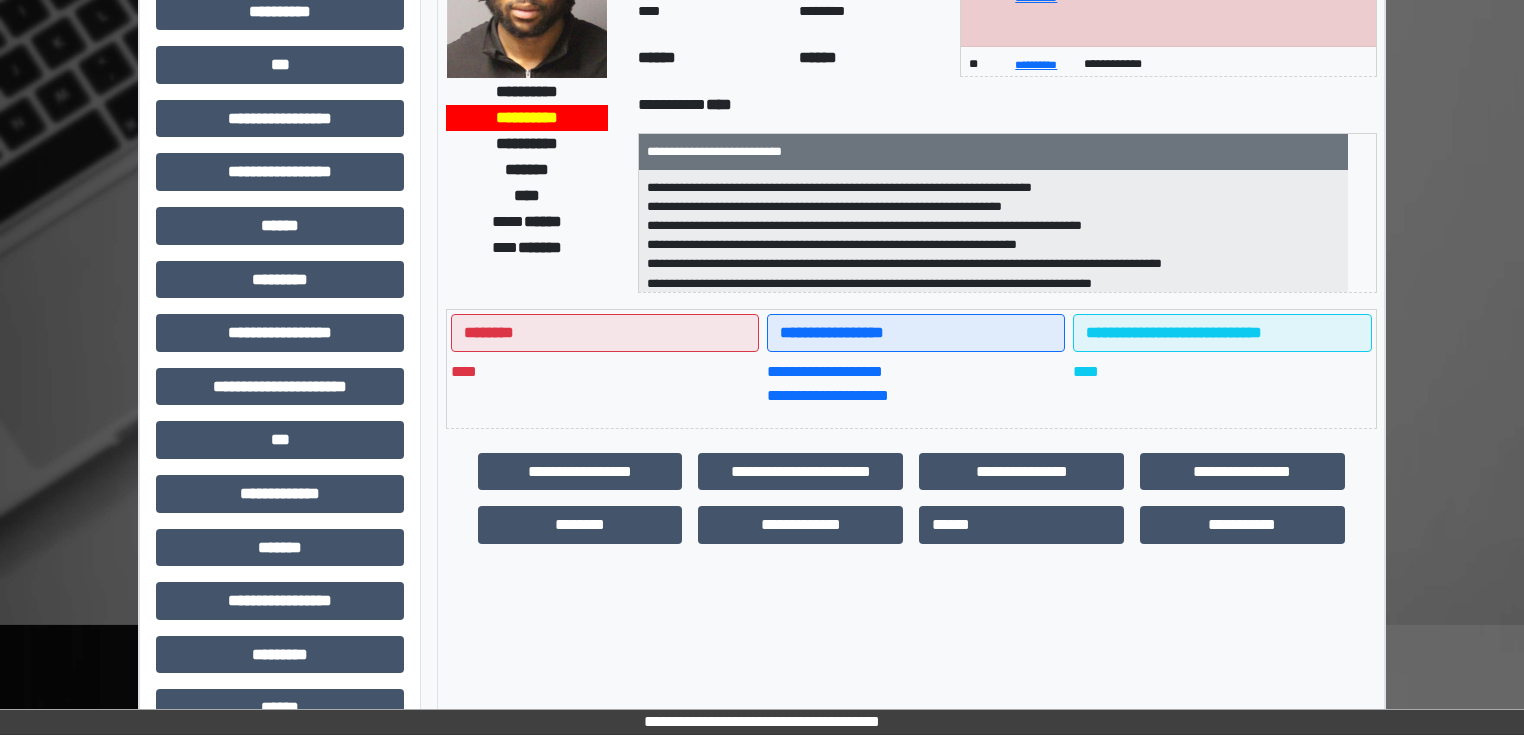 scroll, scrollTop: 31, scrollLeft: 0, axis: vertical 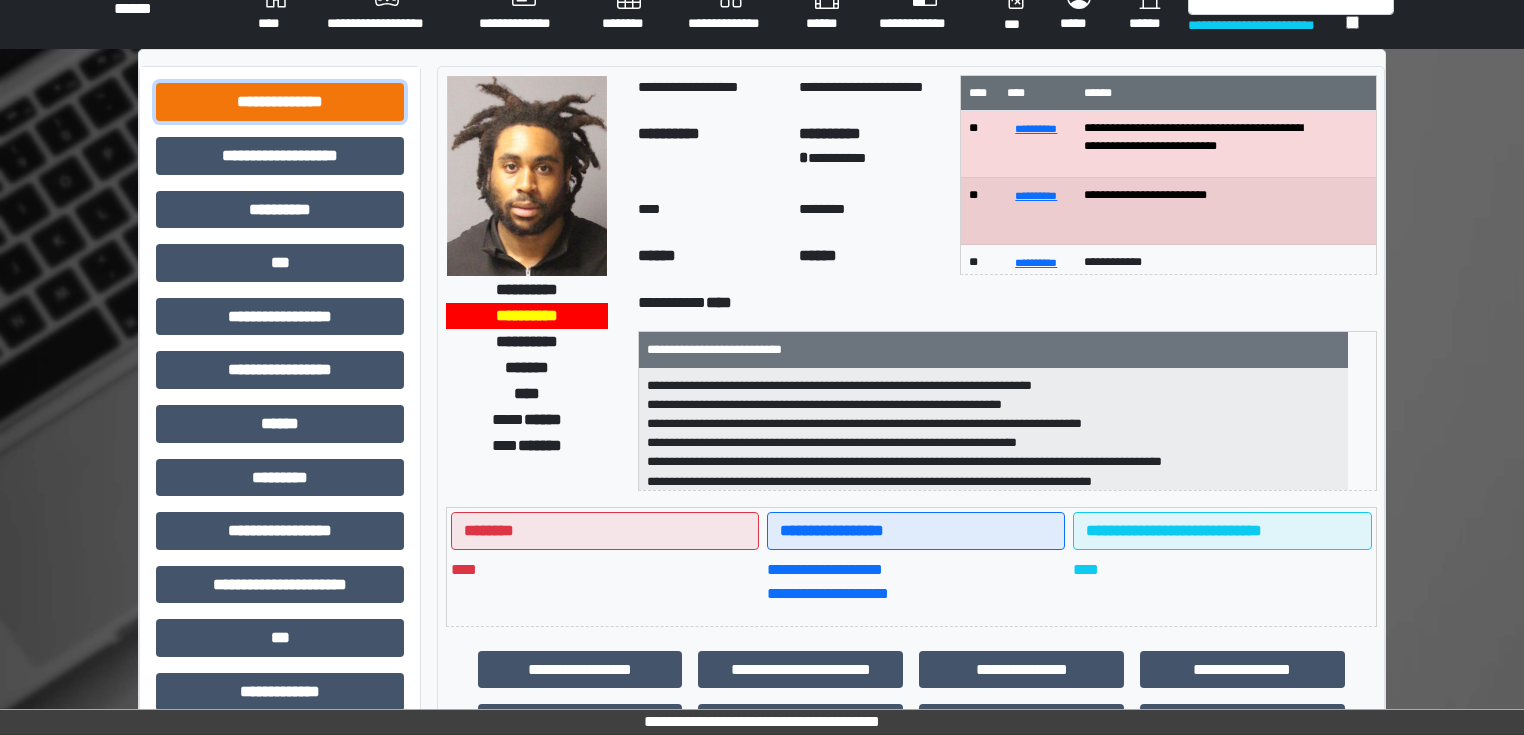 click on "**********" at bounding box center [280, 102] 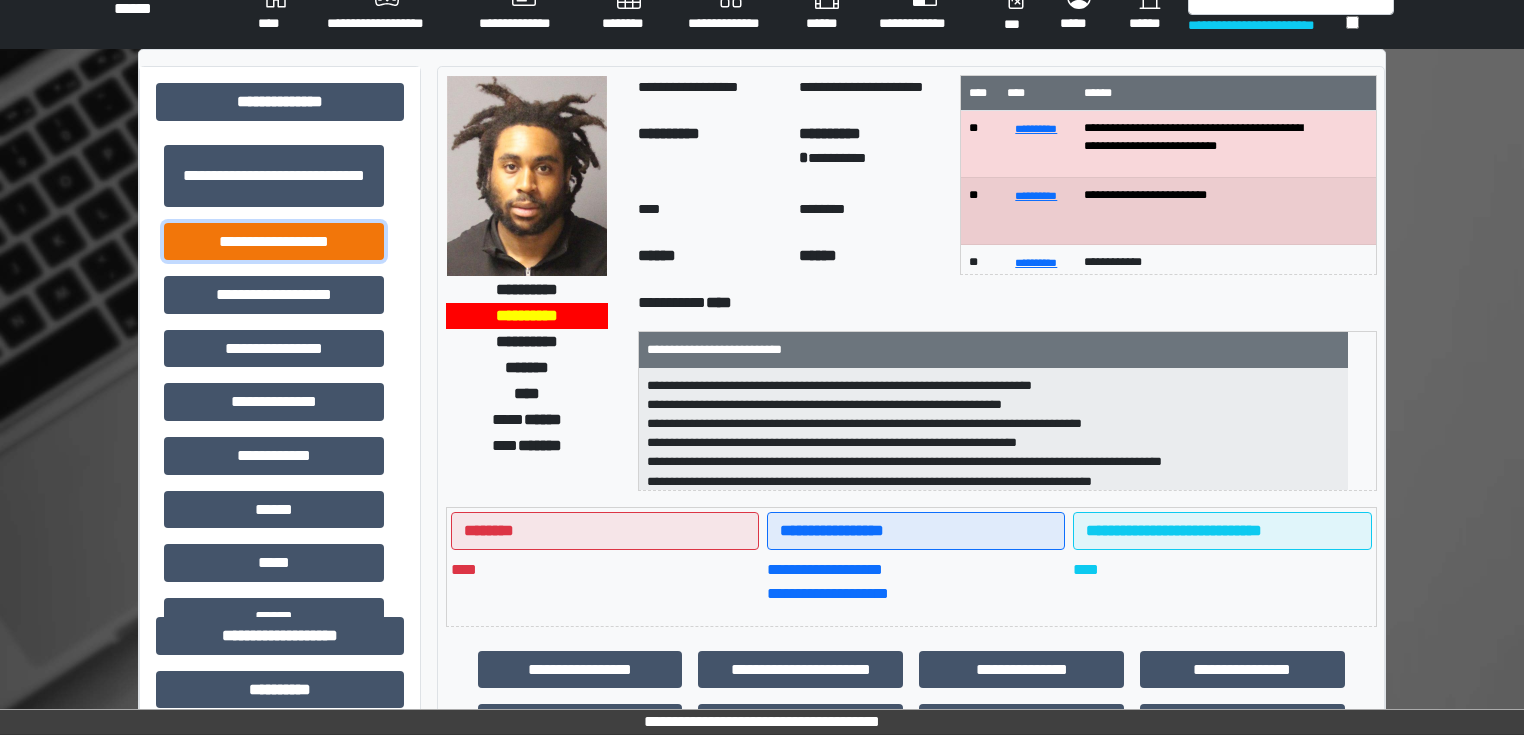 click on "**********" at bounding box center (274, 242) 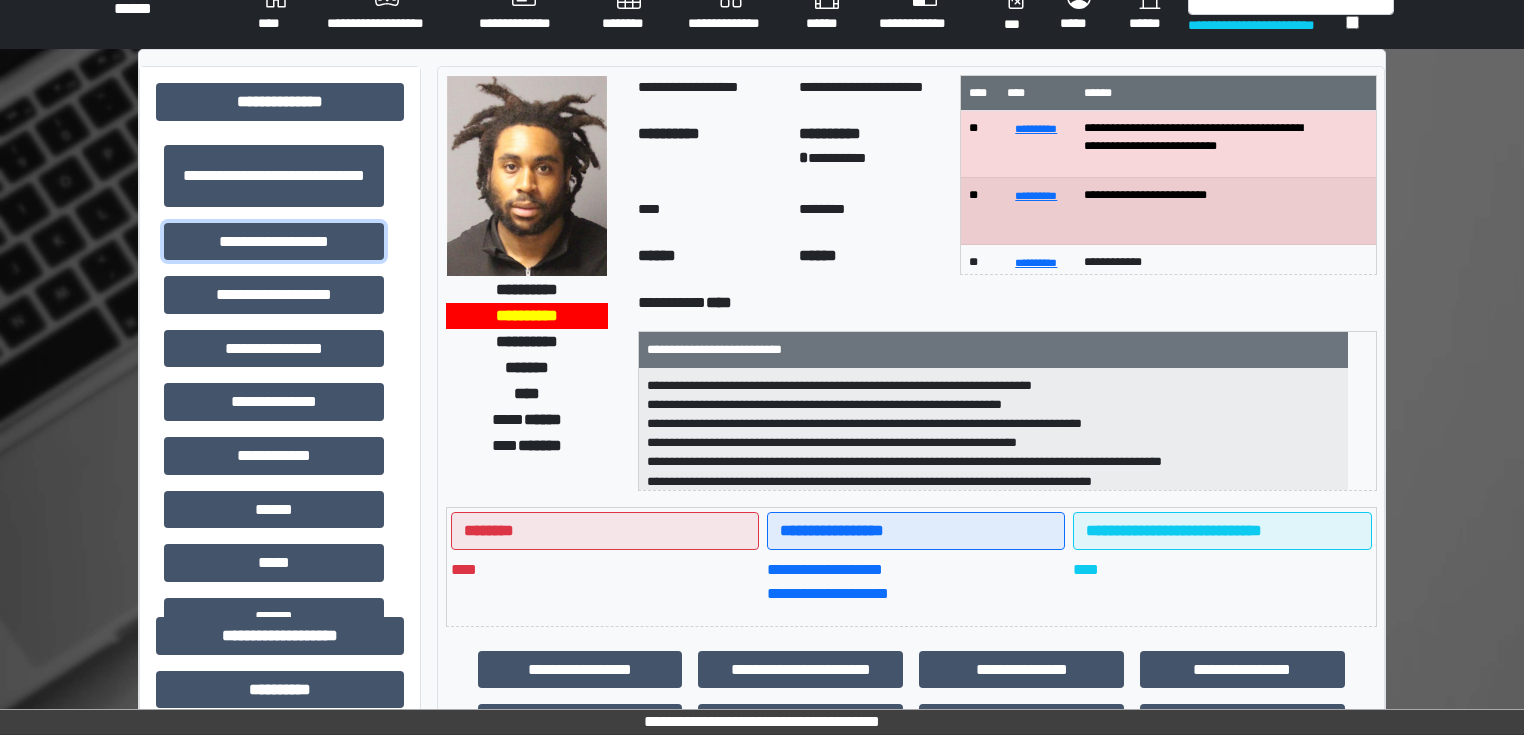 scroll, scrollTop: 25, scrollLeft: 0, axis: vertical 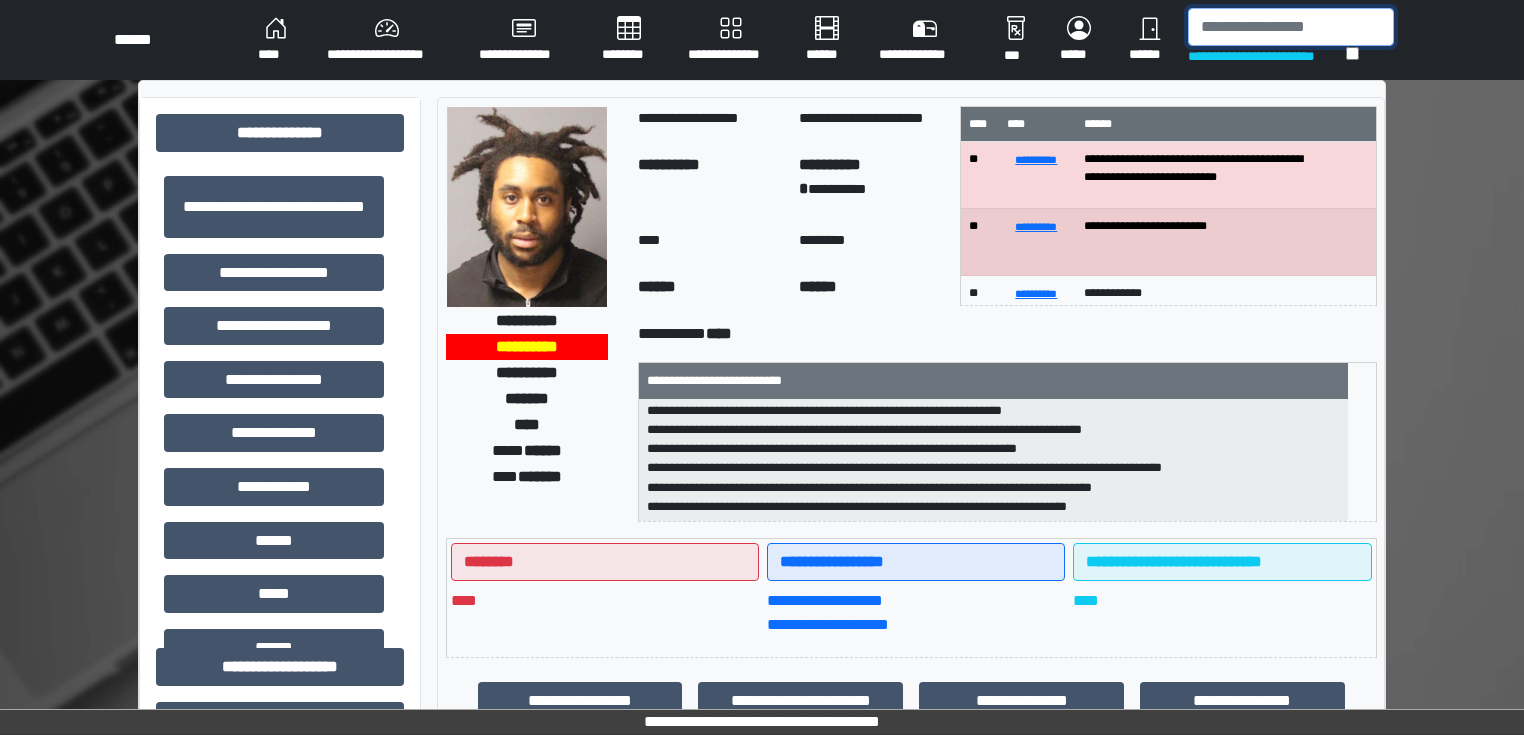 click at bounding box center (1291, 27) 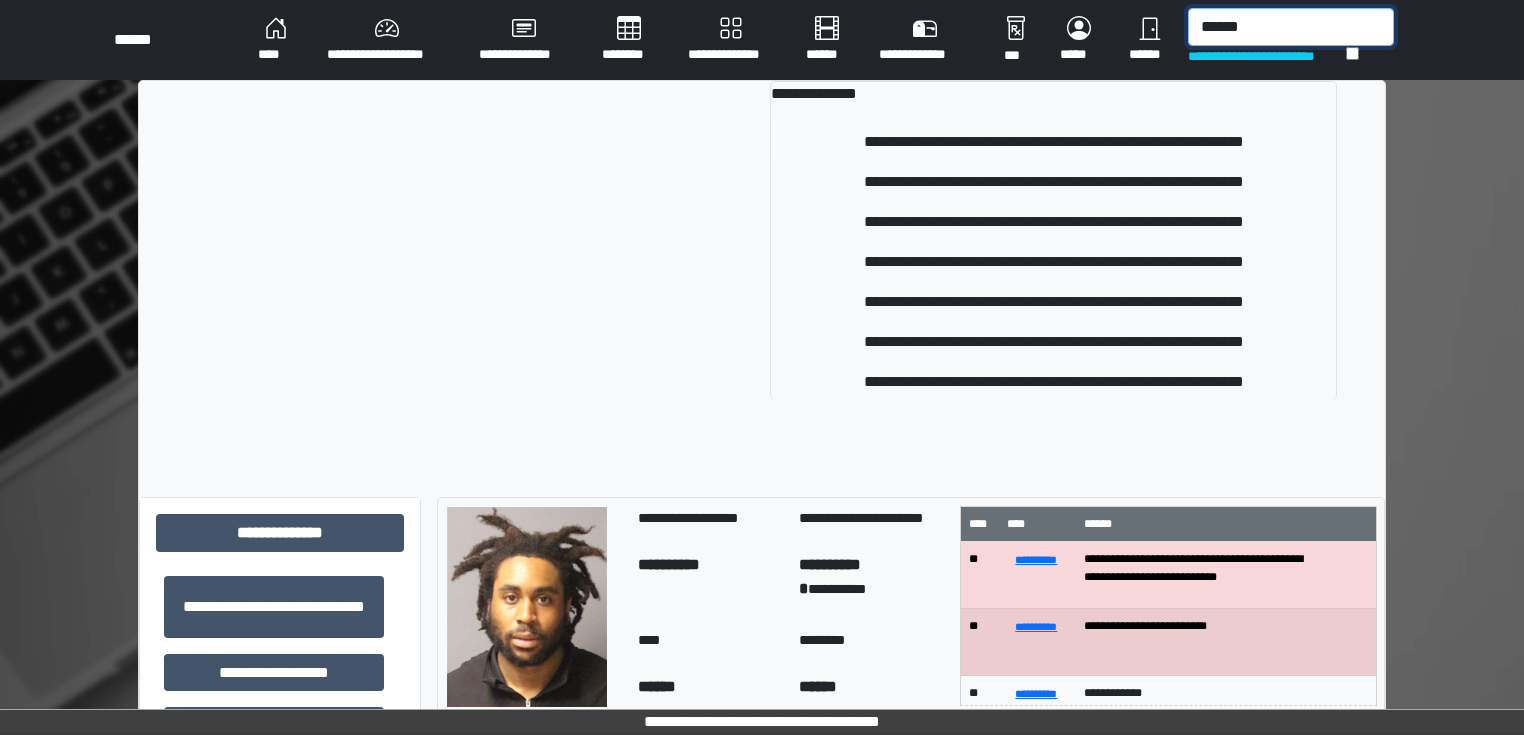type on "******" 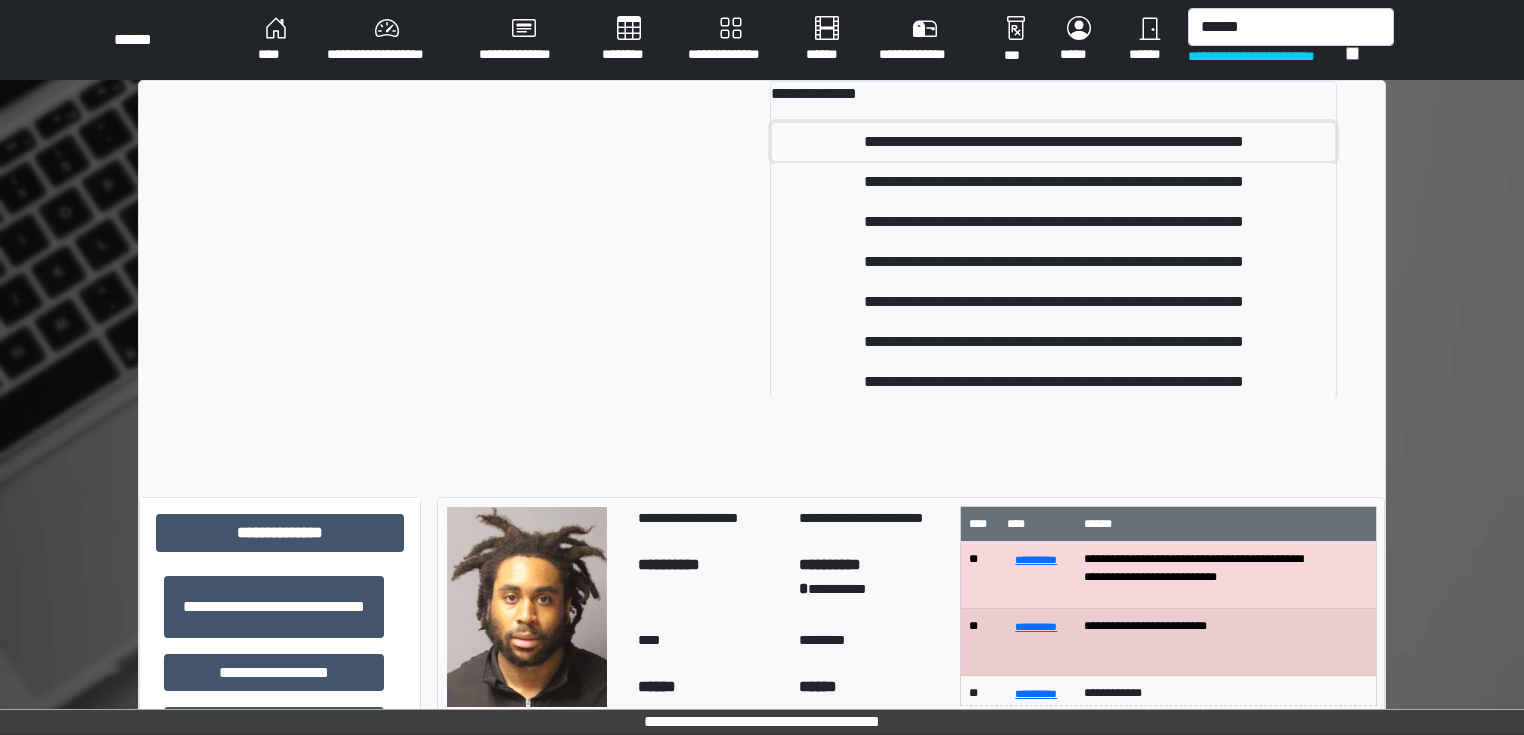 click on "**********" at bounding box center [1053, 142] 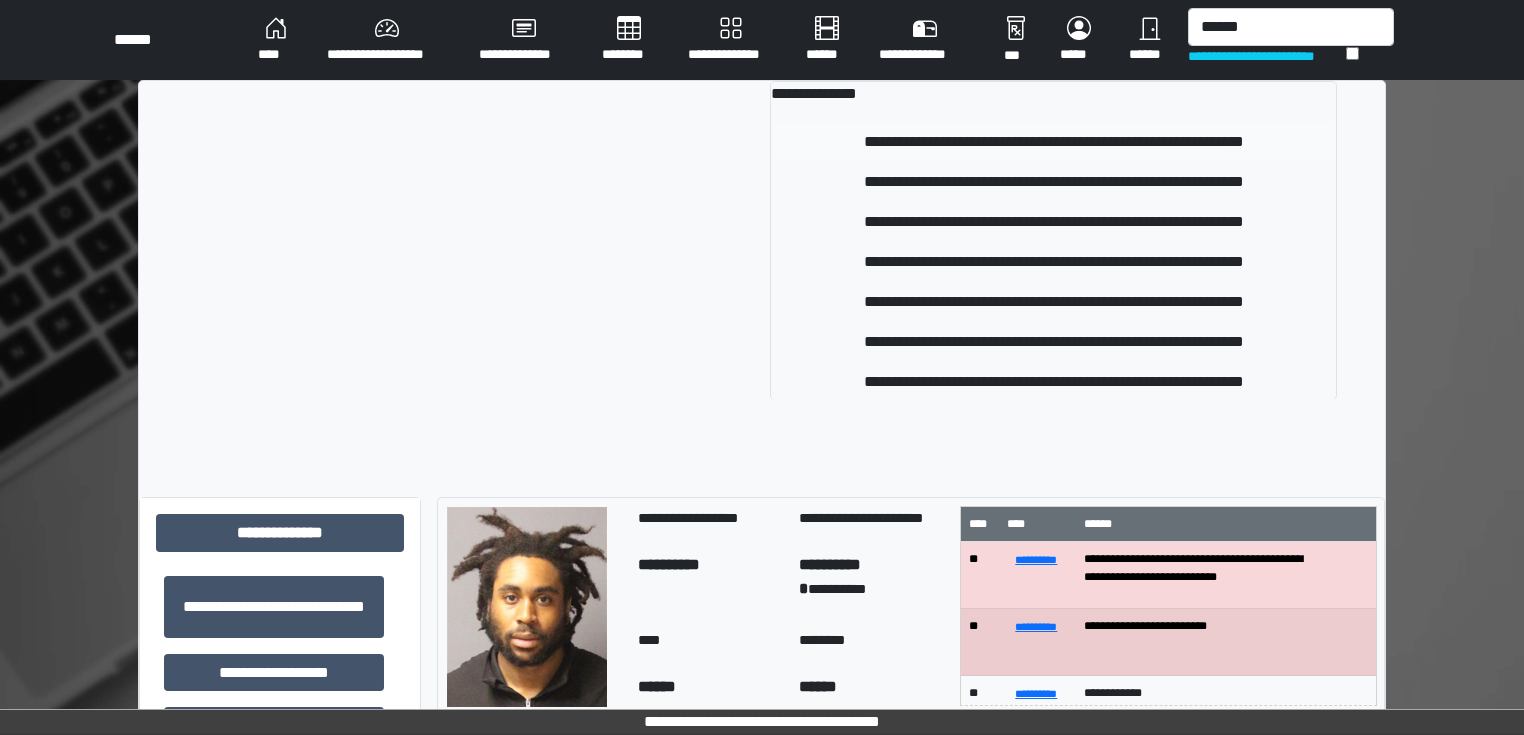 type 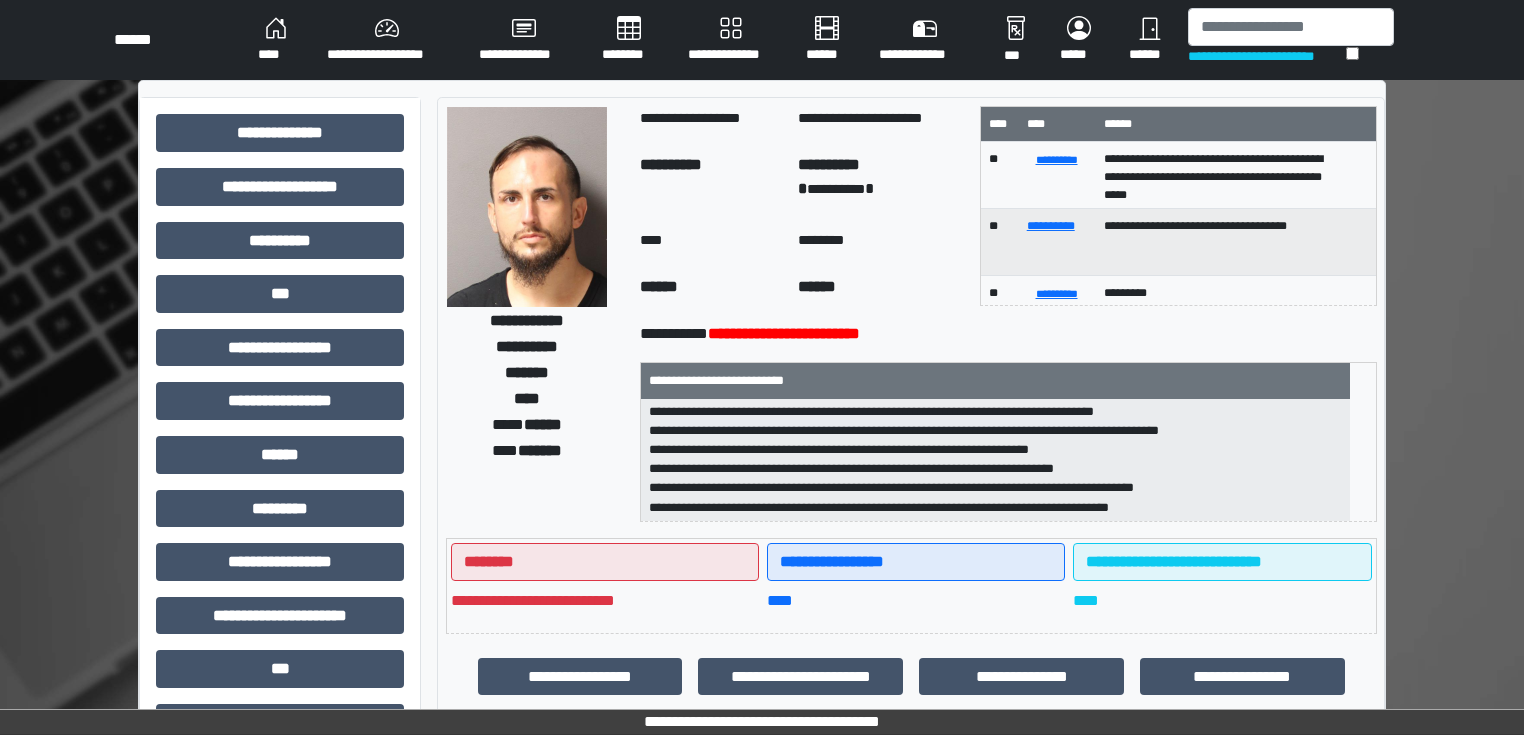 scroll, scrollTop: 6, scrollLeft: 0, axis: vertical 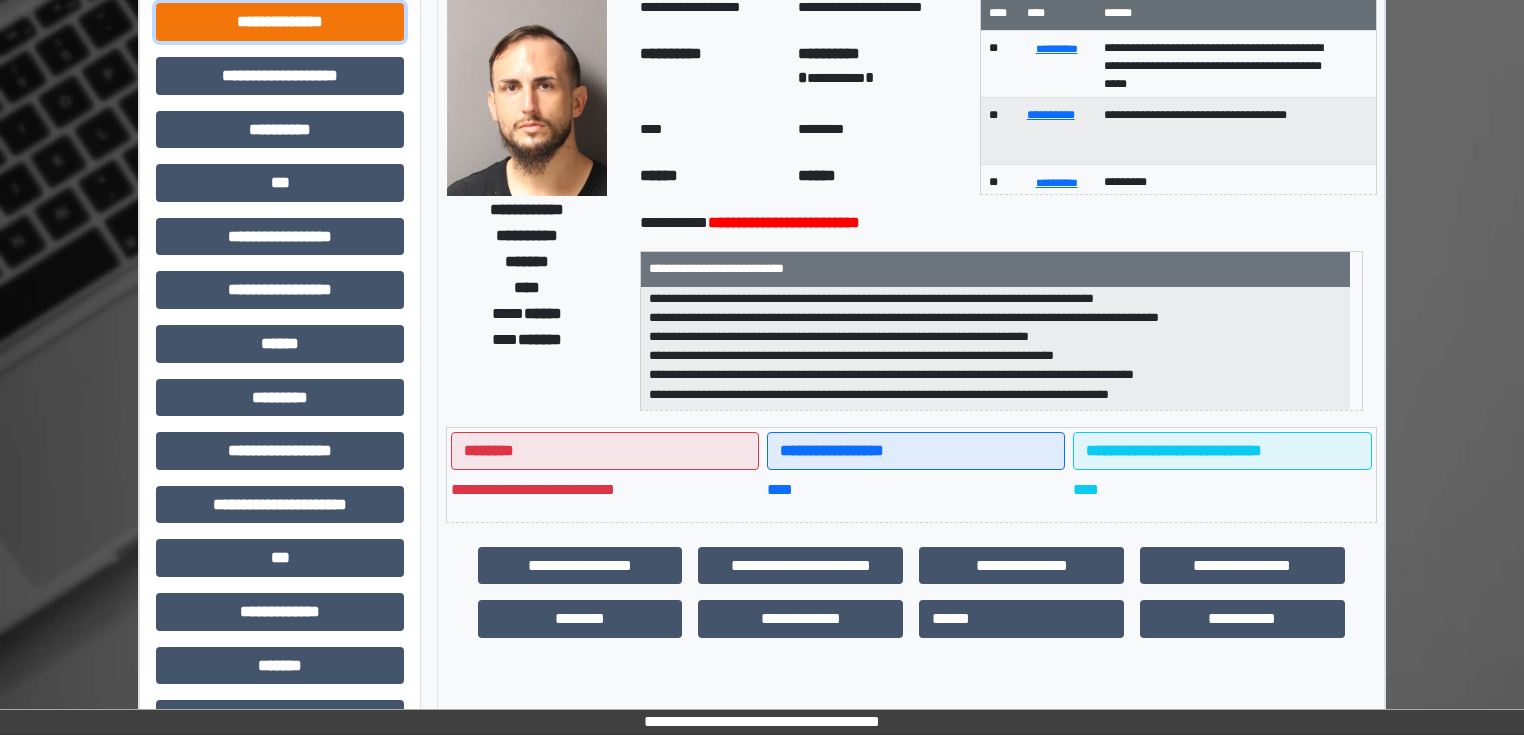 click on "**********" at bounding box center (280, 22) 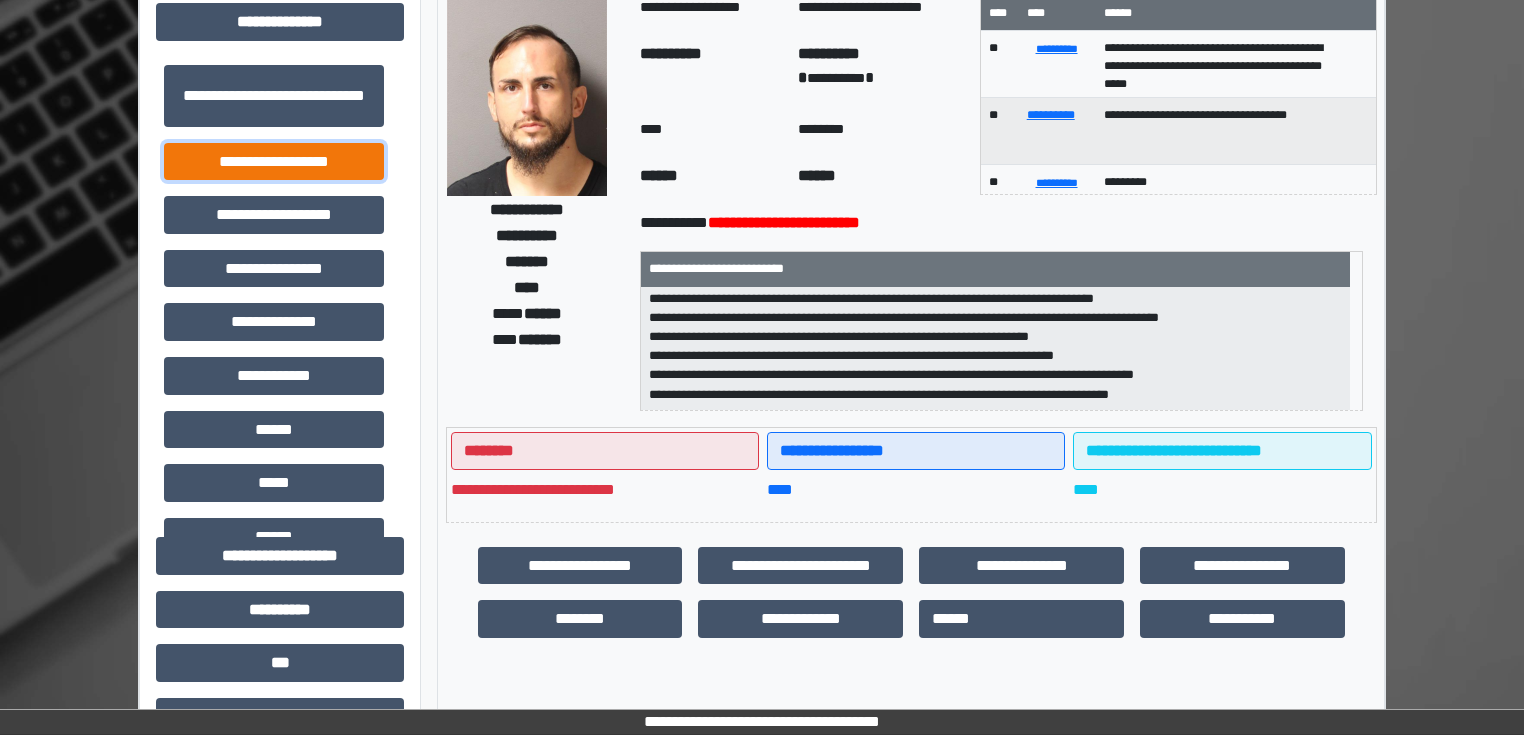 click on "**********" at bounding box center (274, 162) 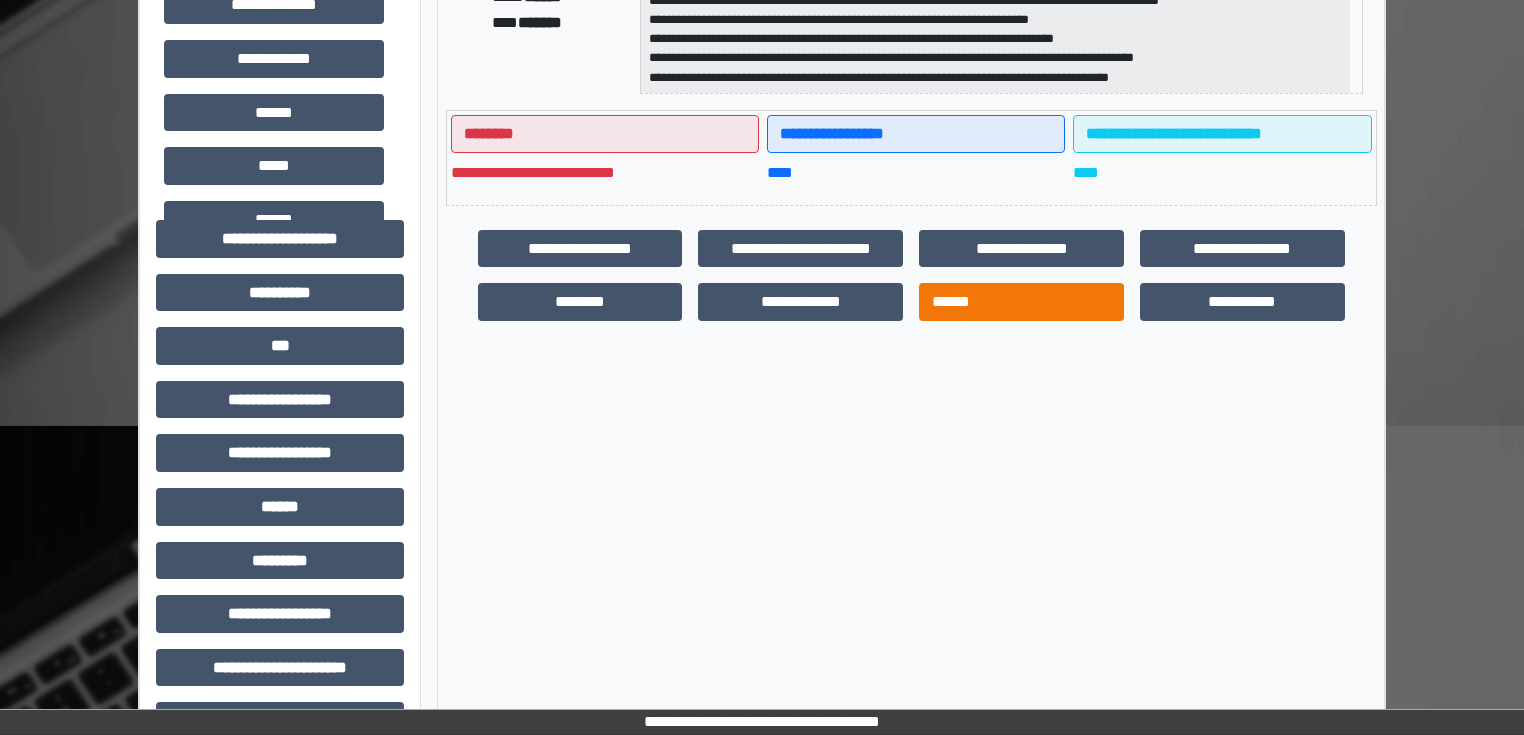 scroll, scrollTop: 431, scrollLeft: 0, axis: vertical 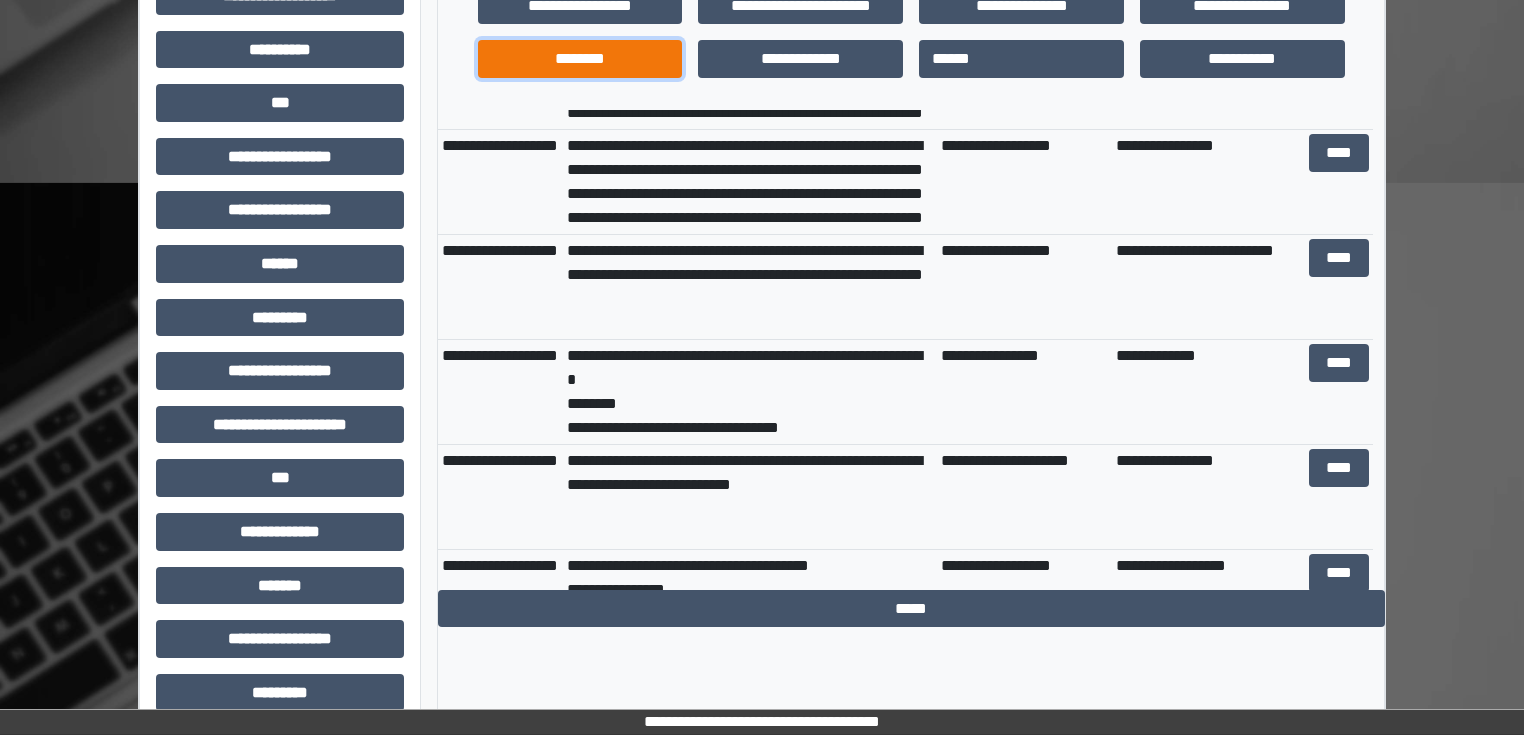 click on "********" at bounding box center (580, 59) 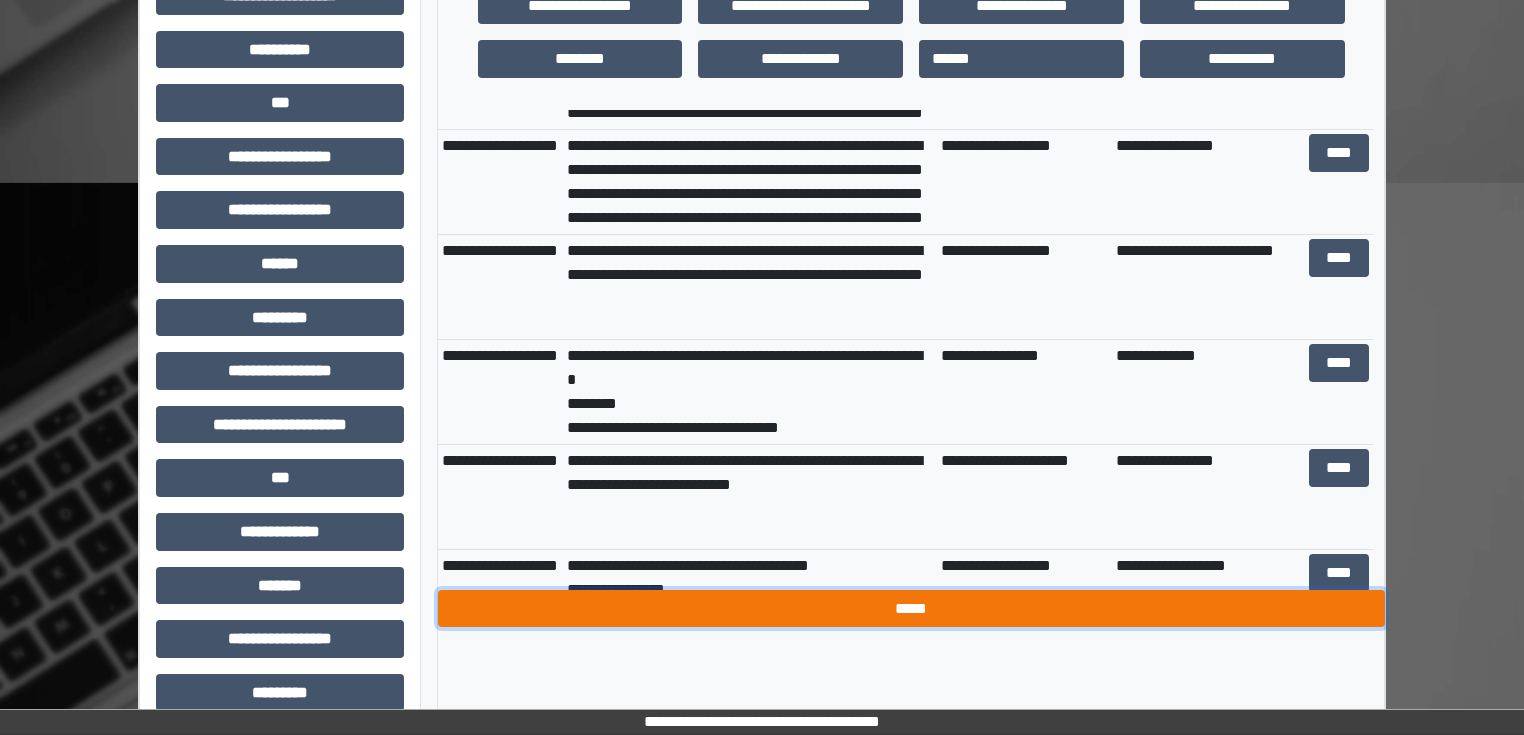 click on "*****" at bounding box center (911, 609) 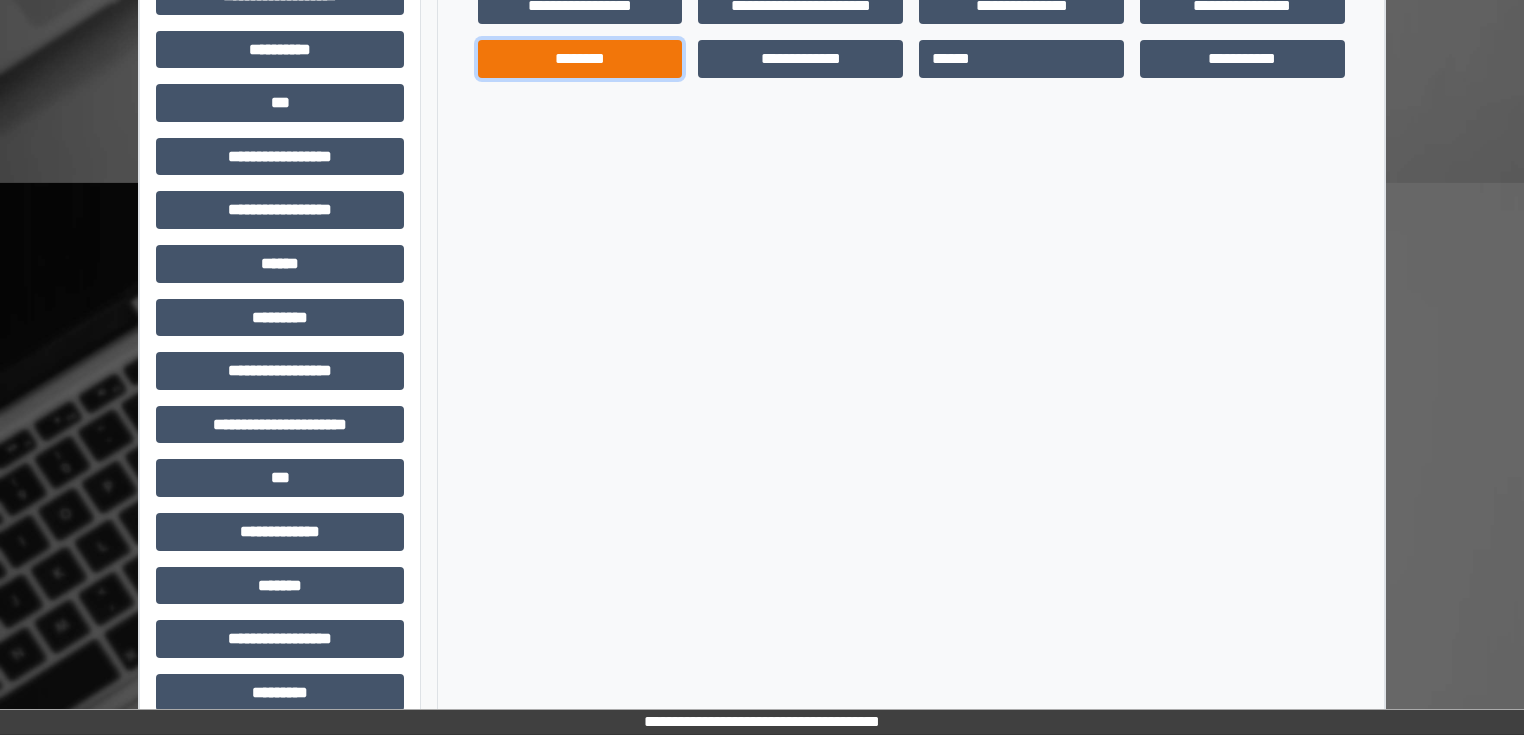 click on "********" at bounding box center (580, 59) 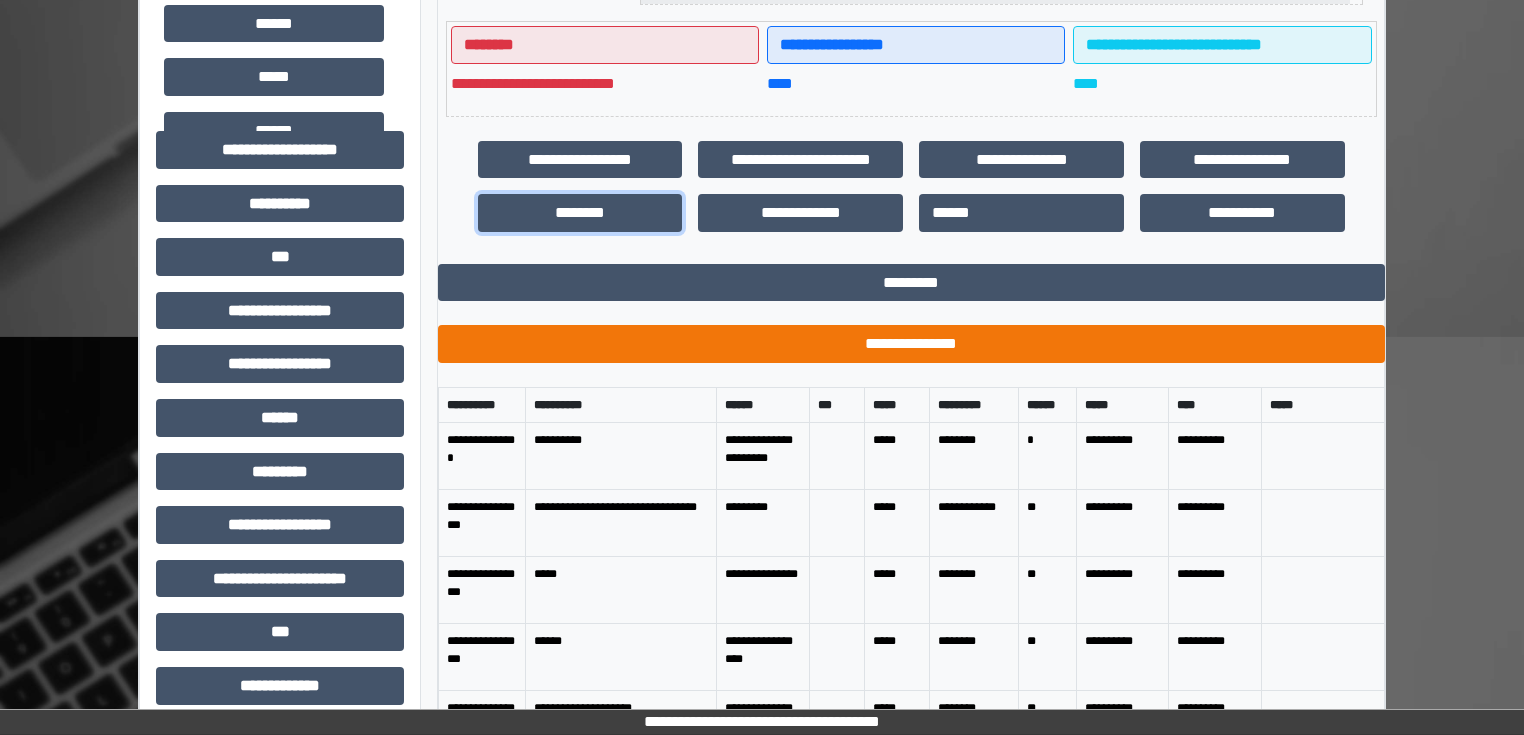 scroll, scrollTop: 511, scrollLeft: 0, axis: vertical 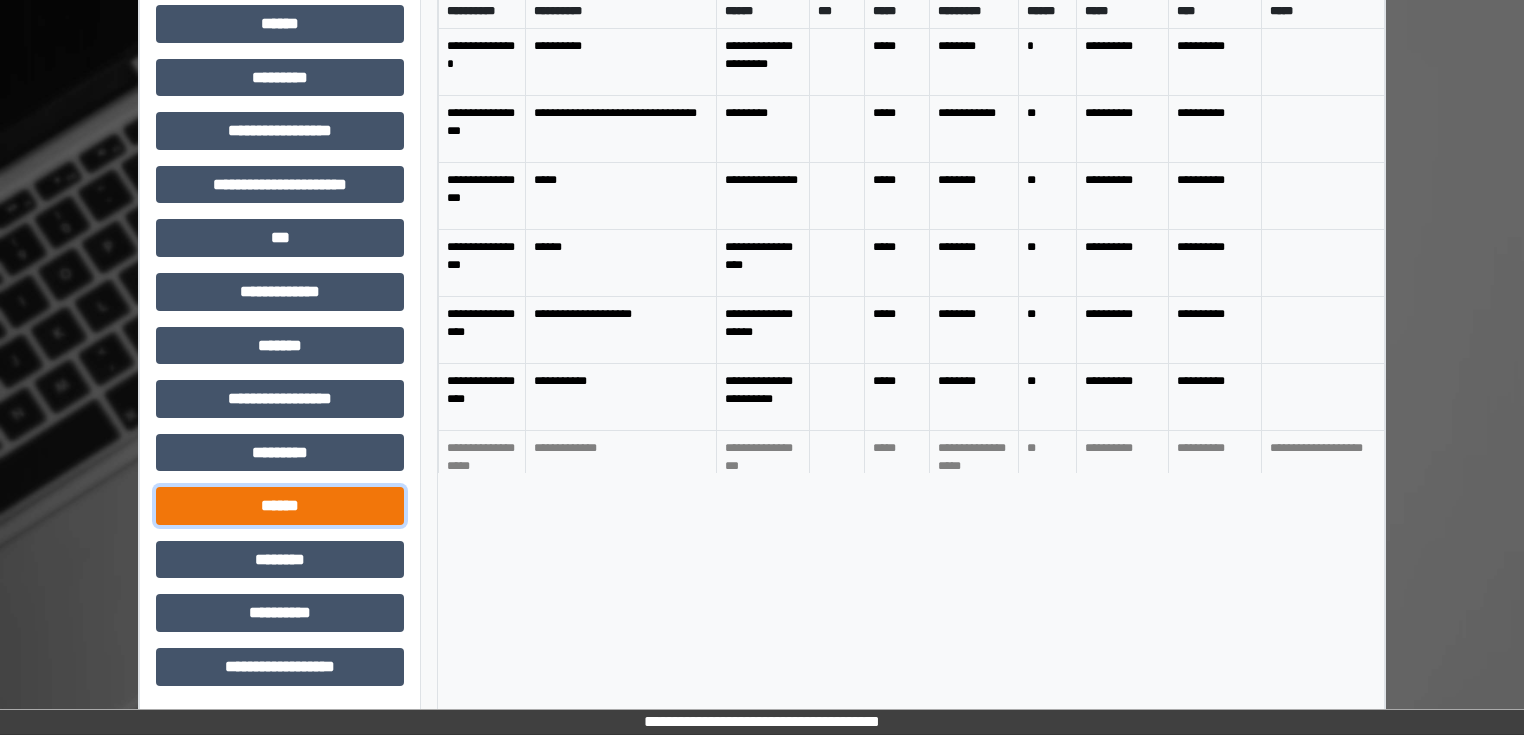 click on "******" at bounding box center [280, 506] 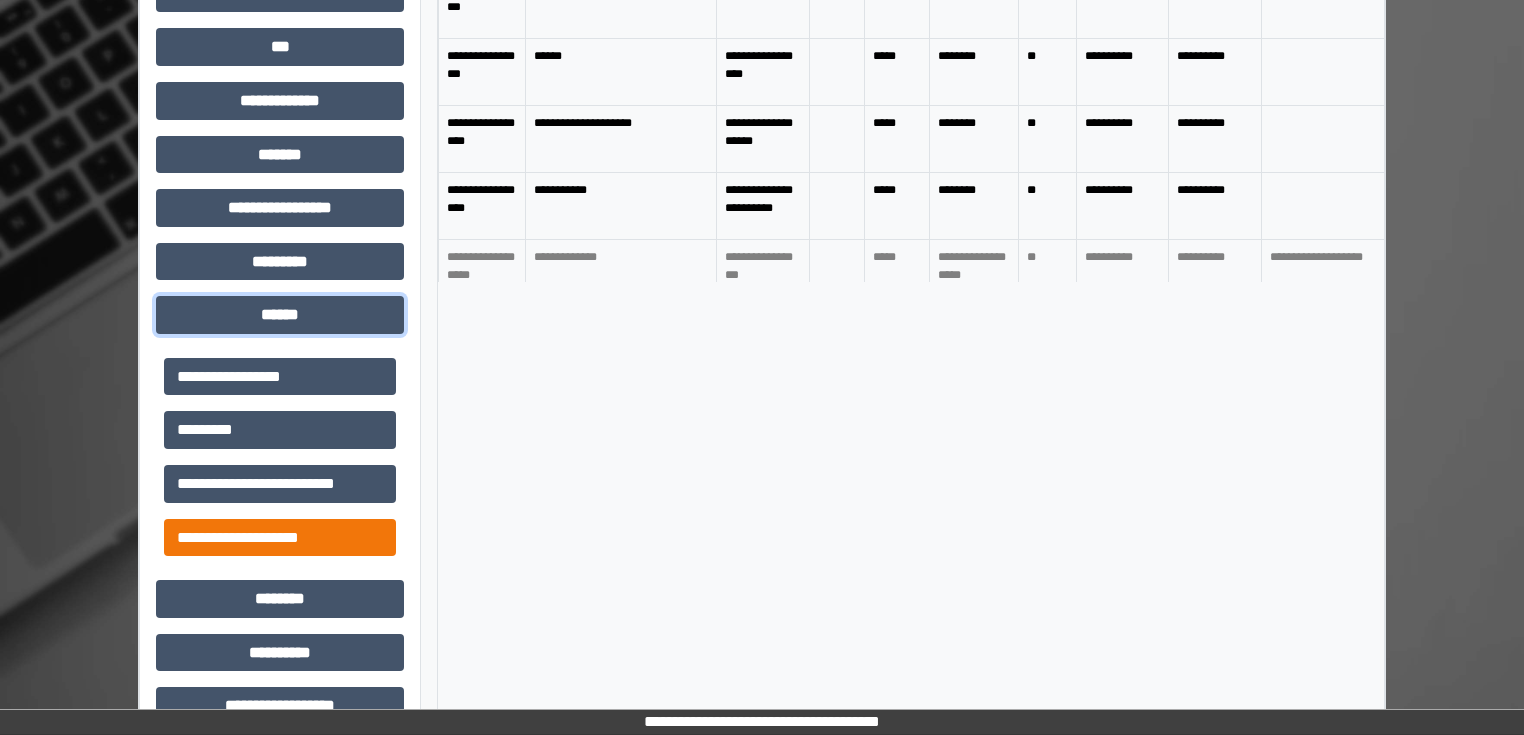 scroll, scrollTop: 1141, scrollLeft: 0, axis: vertical 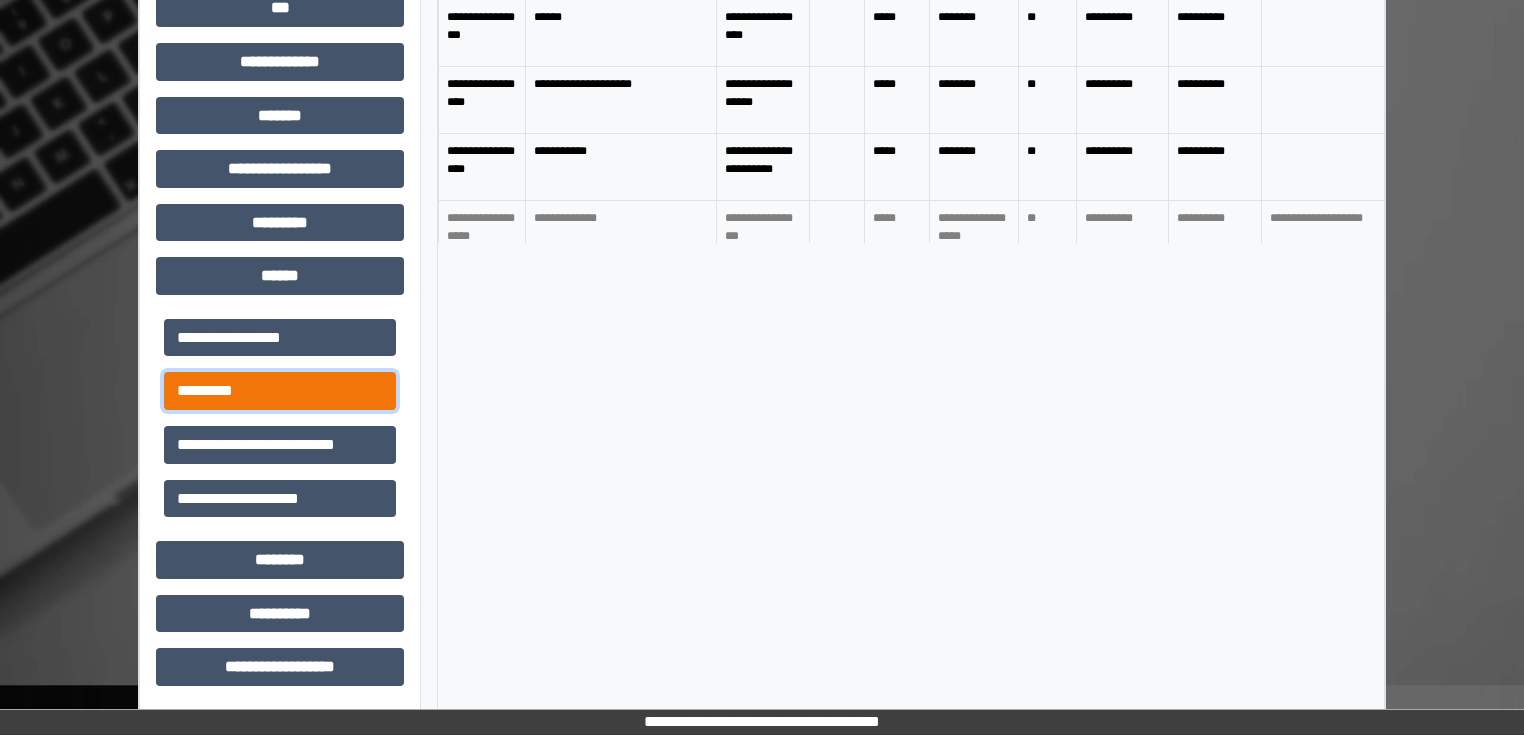 click on "*********" at bounding box center [280, 391] 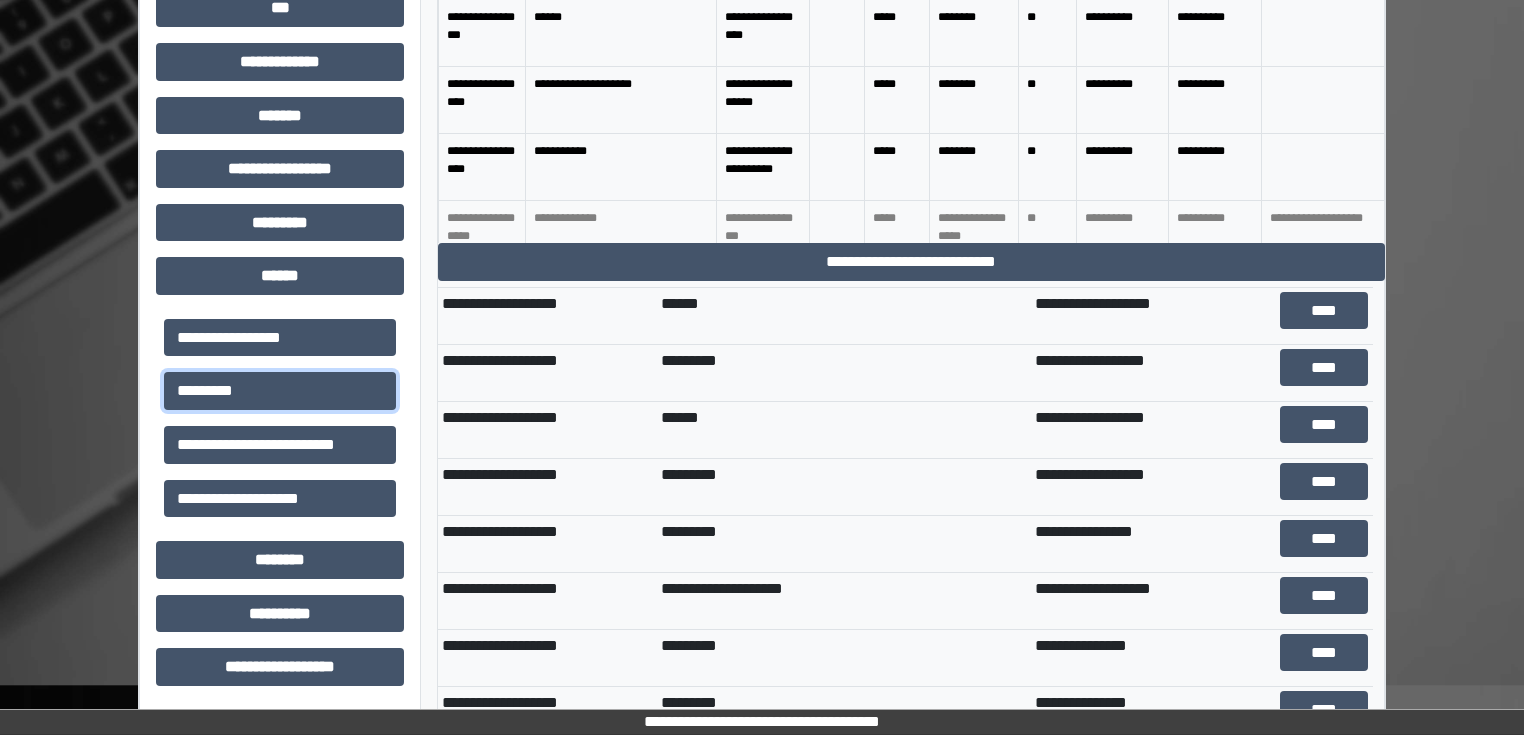 scroll, scrollTop: 160, scrollLeft: 0, axis: vertical 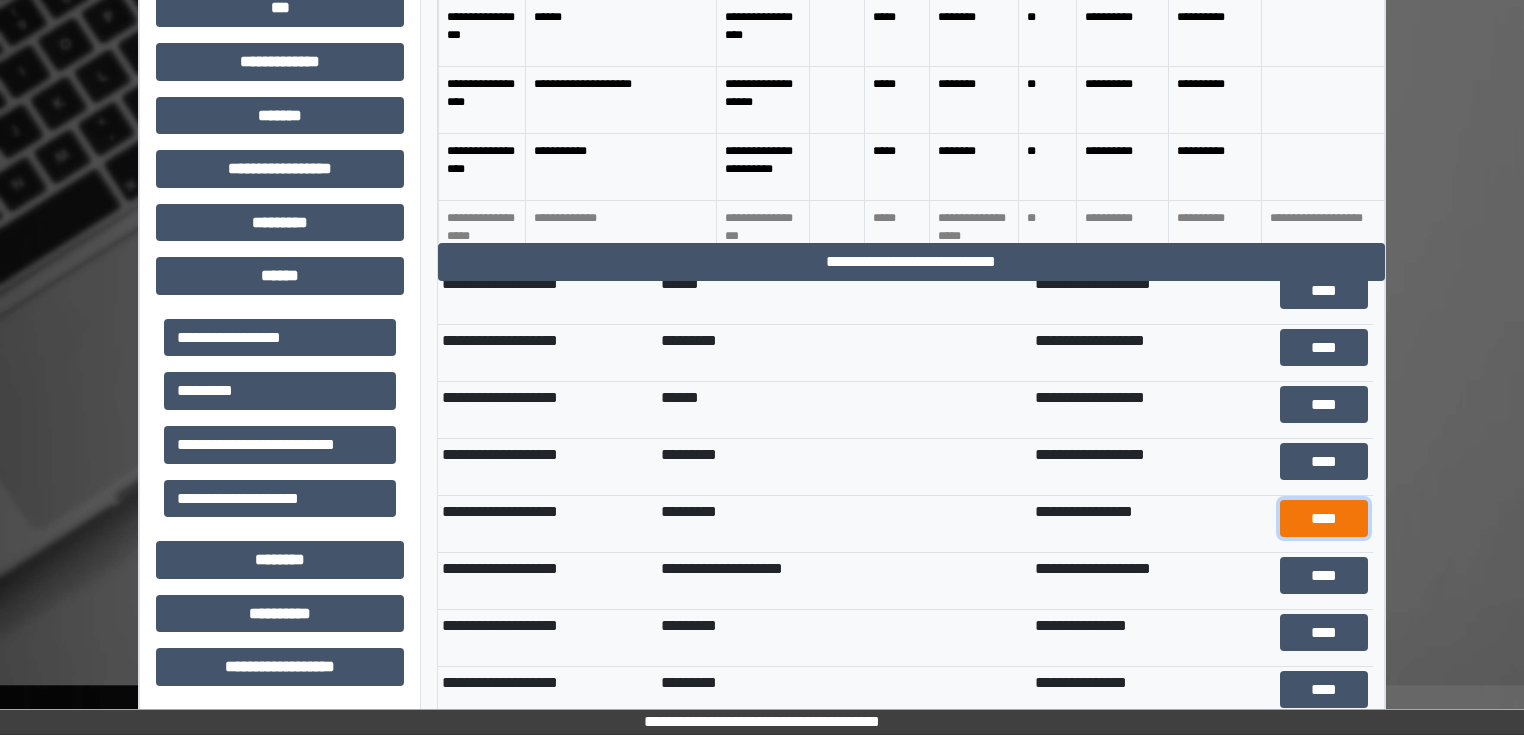 click on "****" at bounding box center (1324, 519) 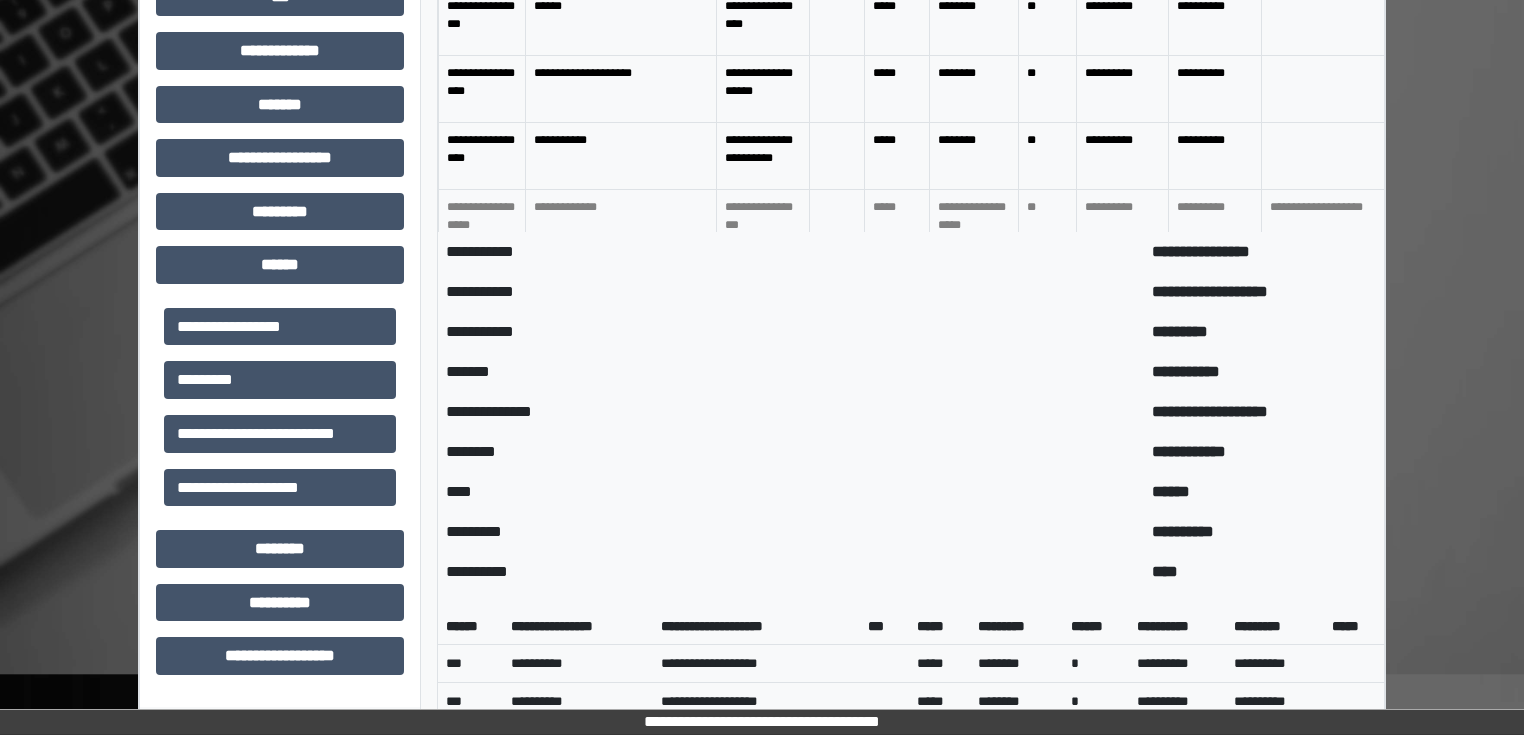 scroll, scrollTop: 1100, scrollLeft: 0, axis: vertical 